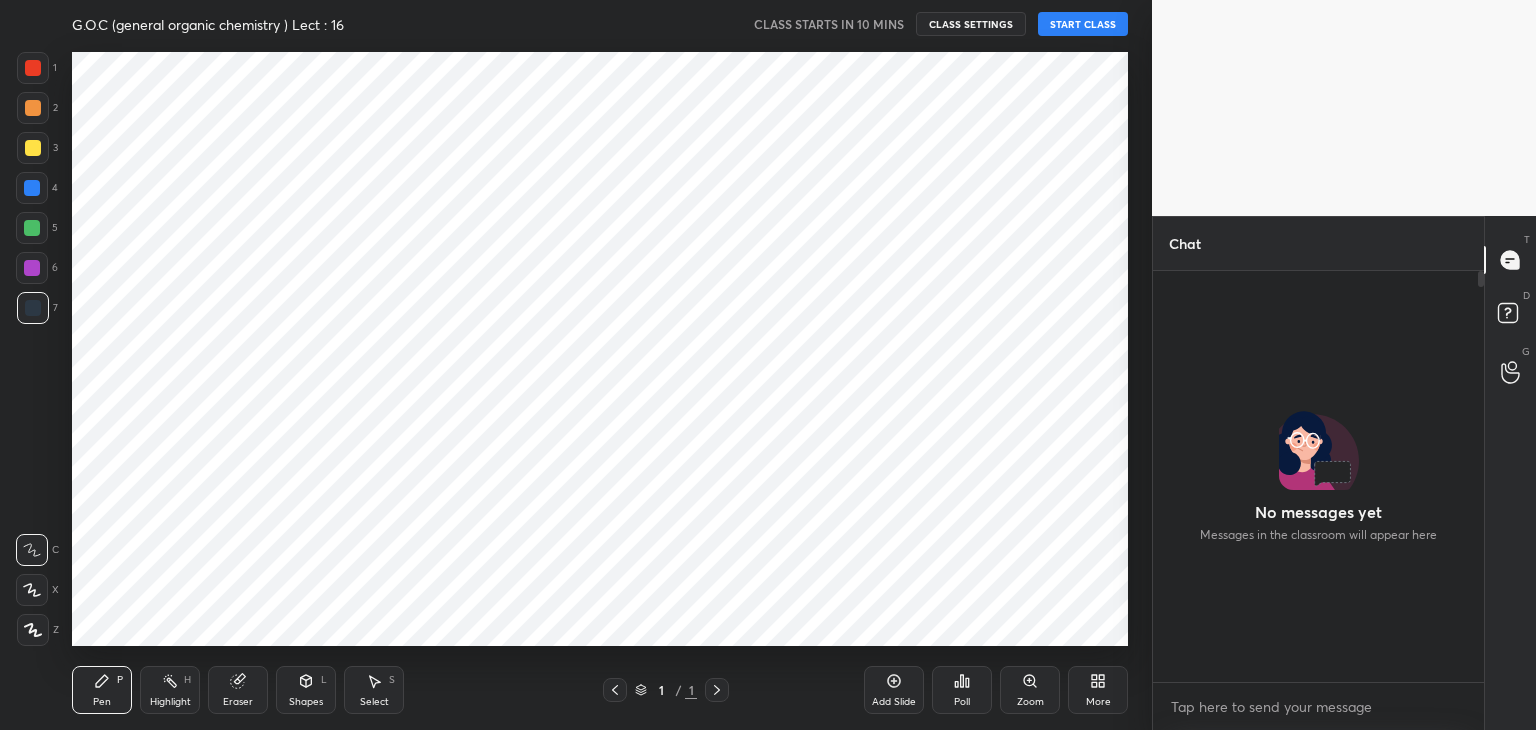 scroll, scrollTop: 0, scrollLeft: 0, axis: both 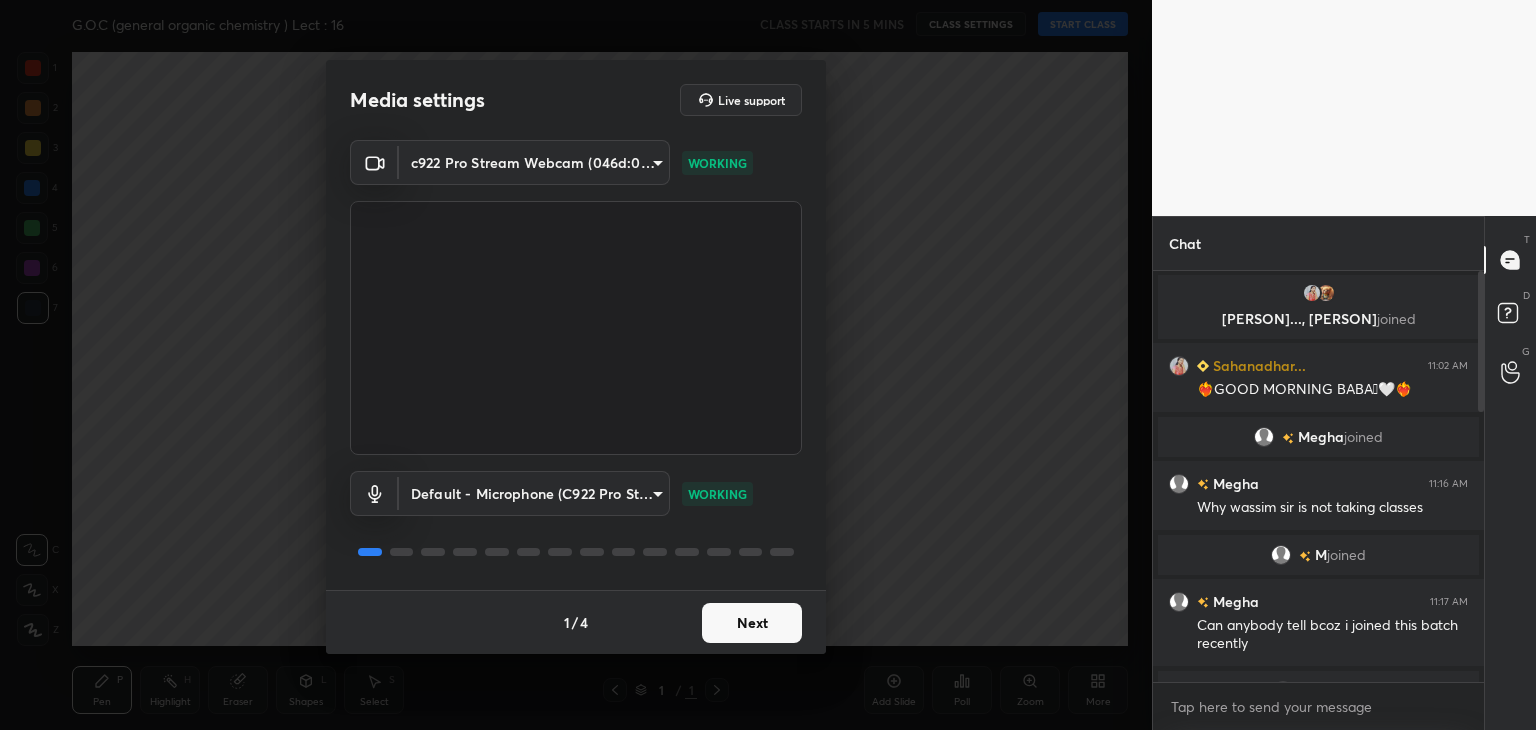 click on "Next" at bounding box center [752, 623] 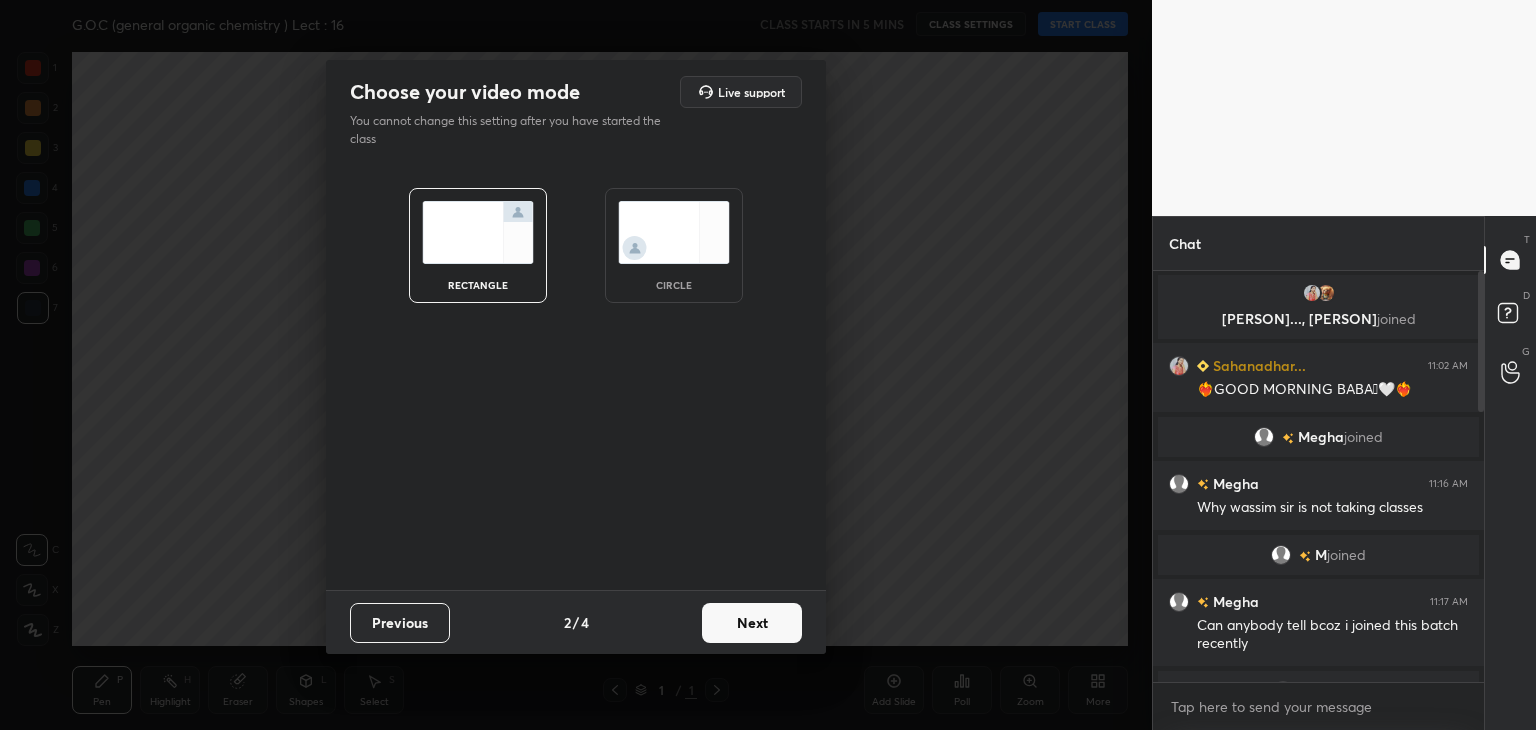 click on "Next" at bounding box center (752, 623) 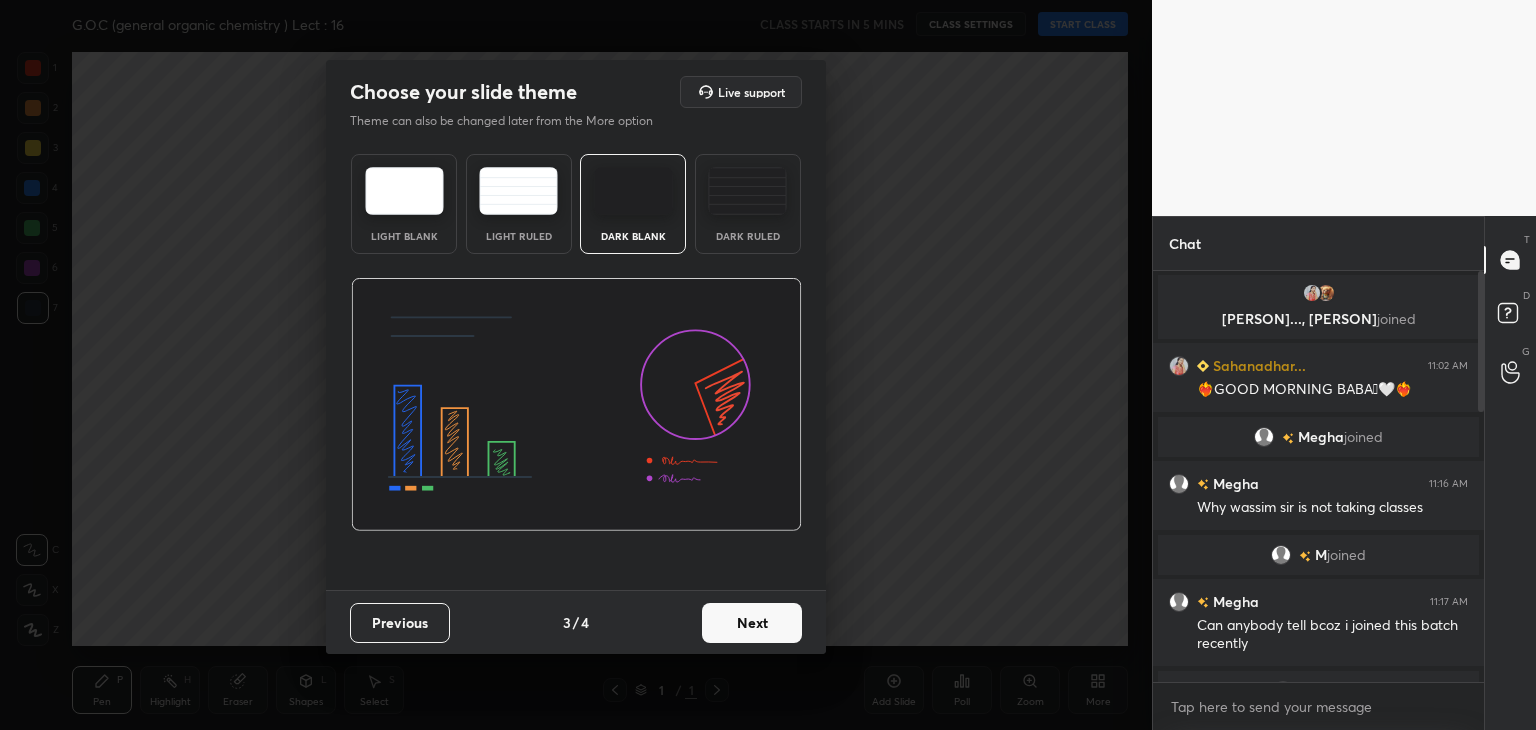 click on "Next" at bounding box center [752, 623] 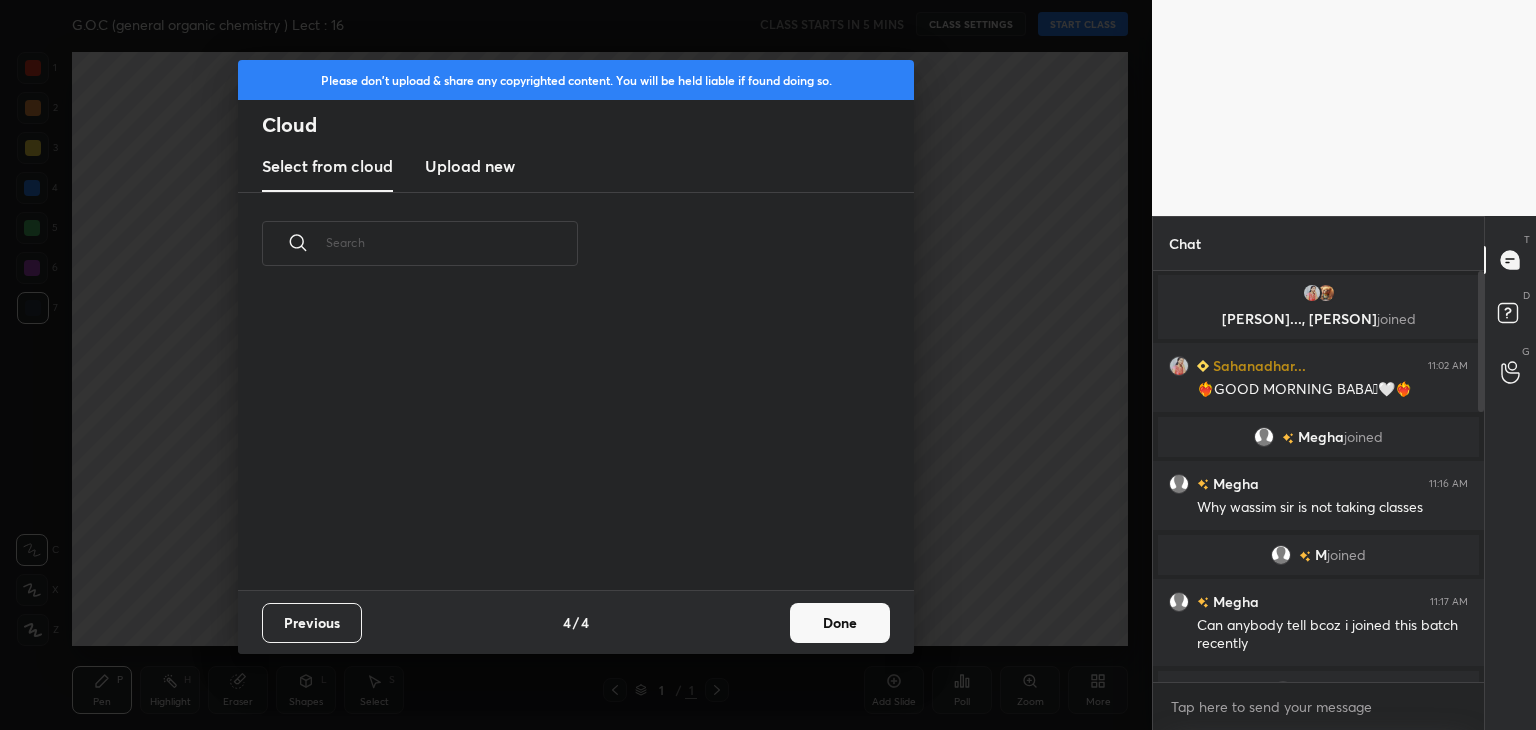 scroll, scrollTop: 6, scrollLeft: 10, axis: both 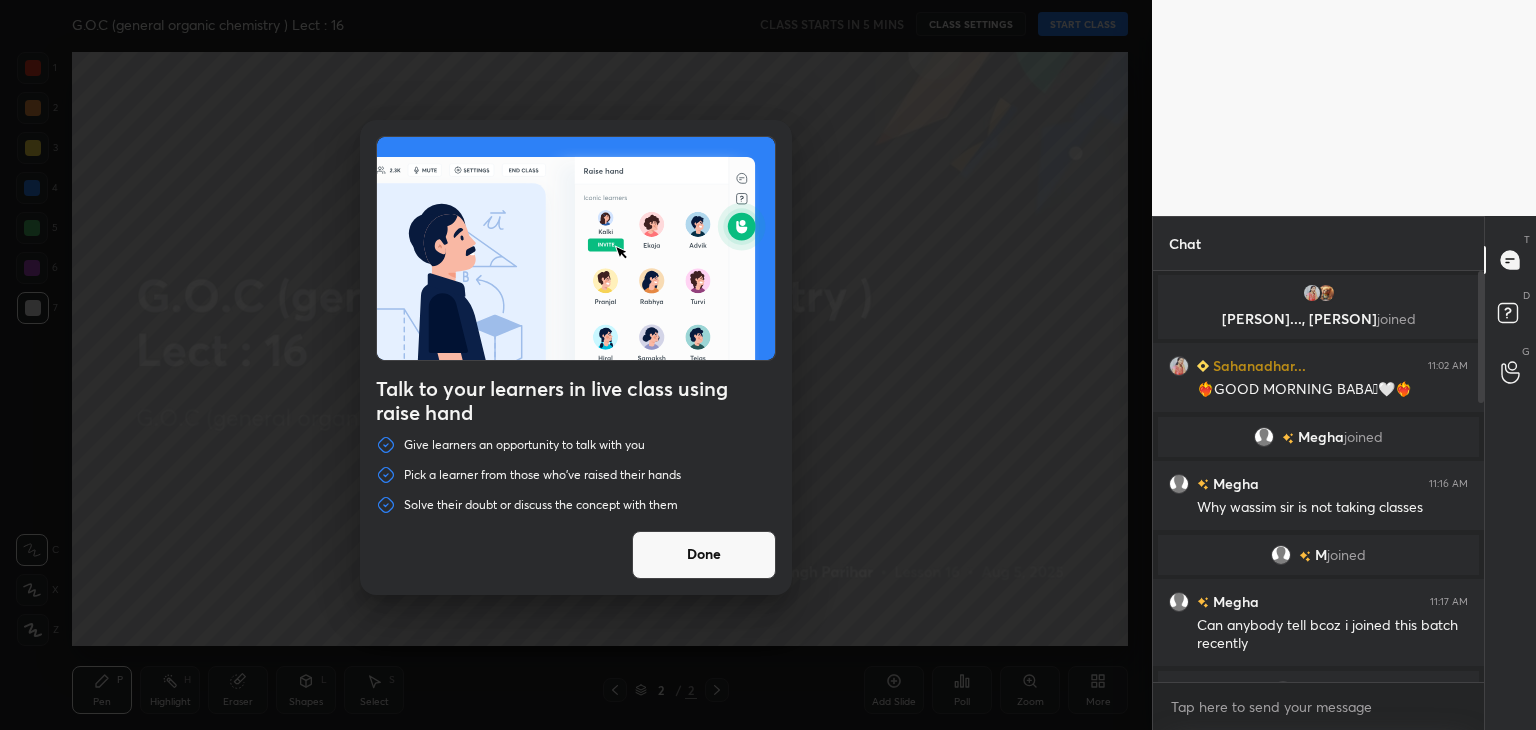 click on "Done" at bounding box center (704, 555) 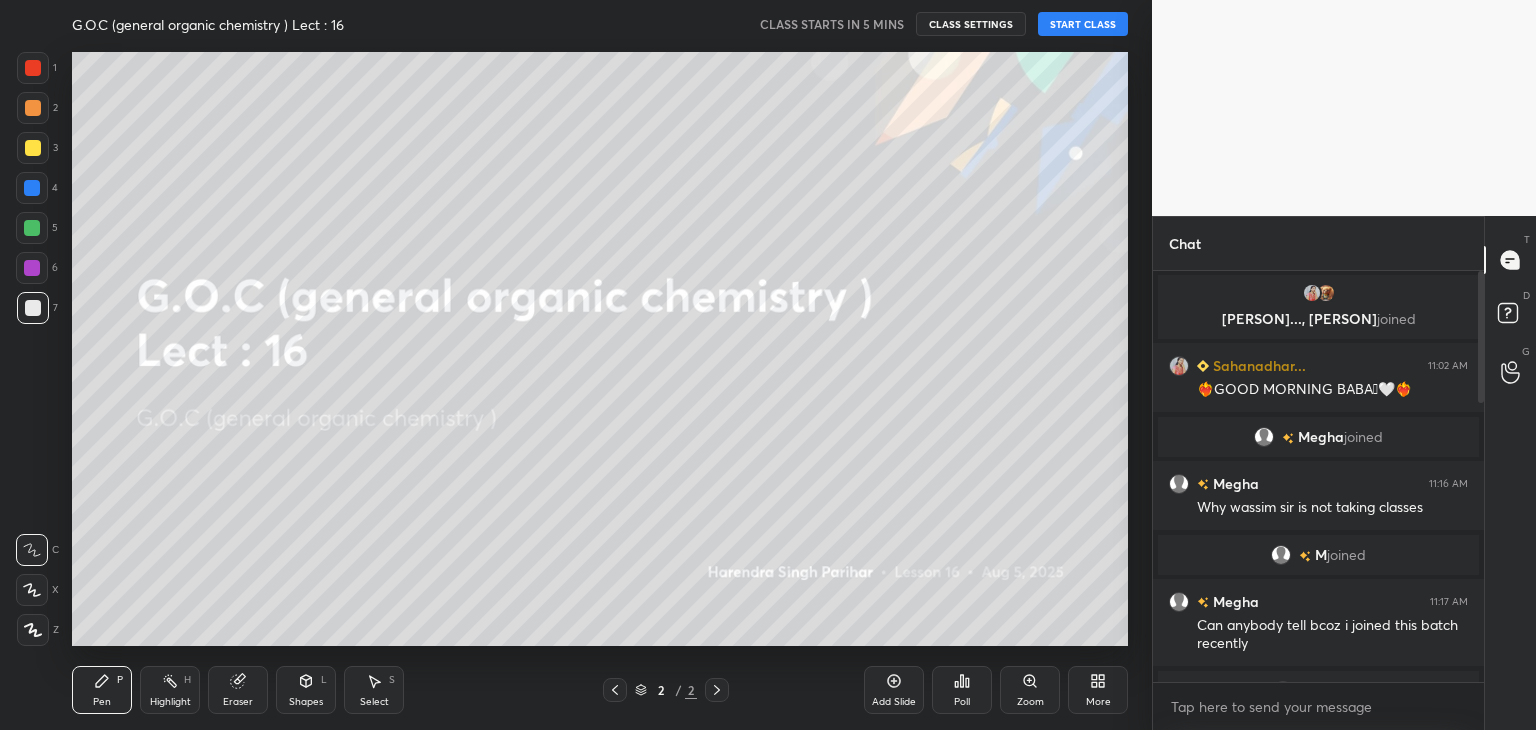 click on "START CLASS" at bounding box center [1083, 24] 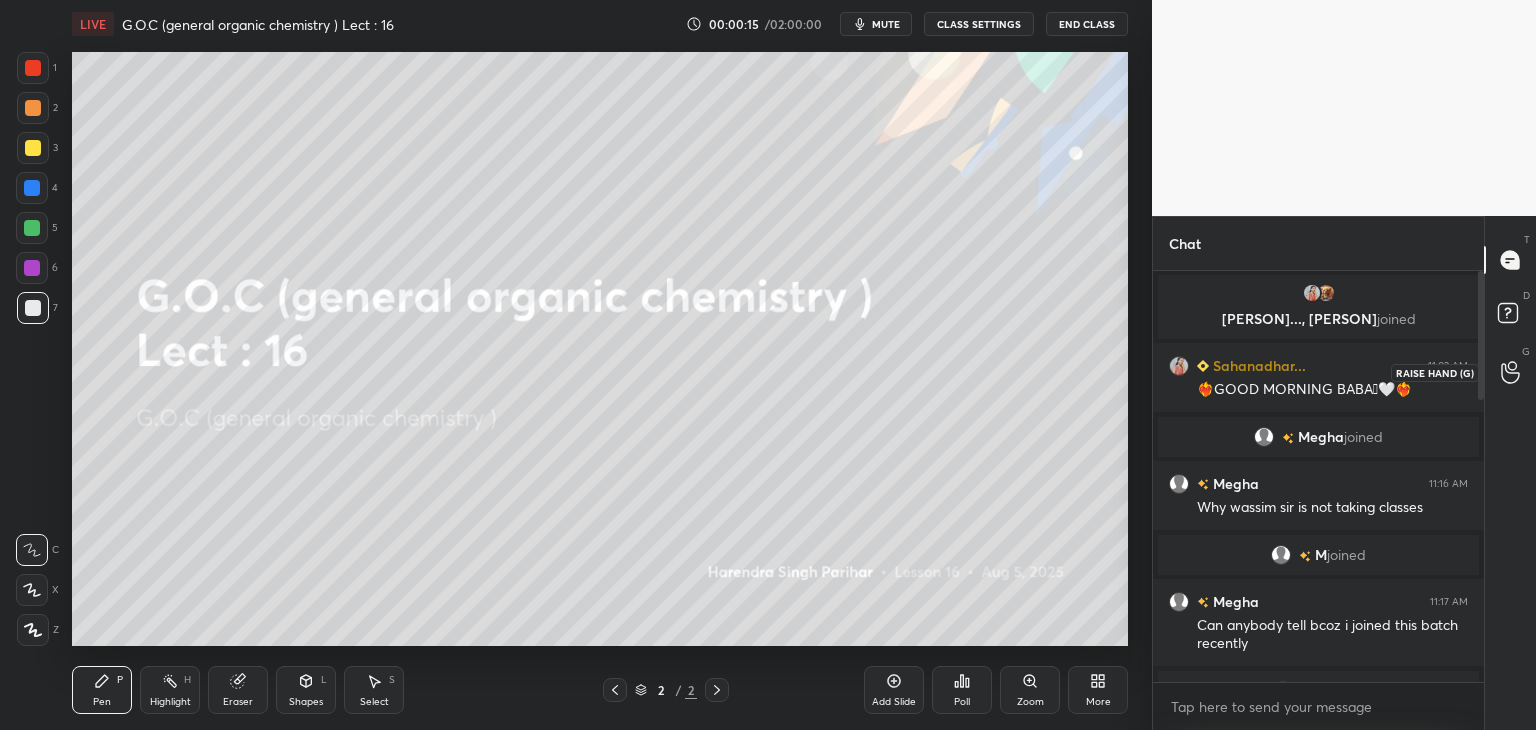 click 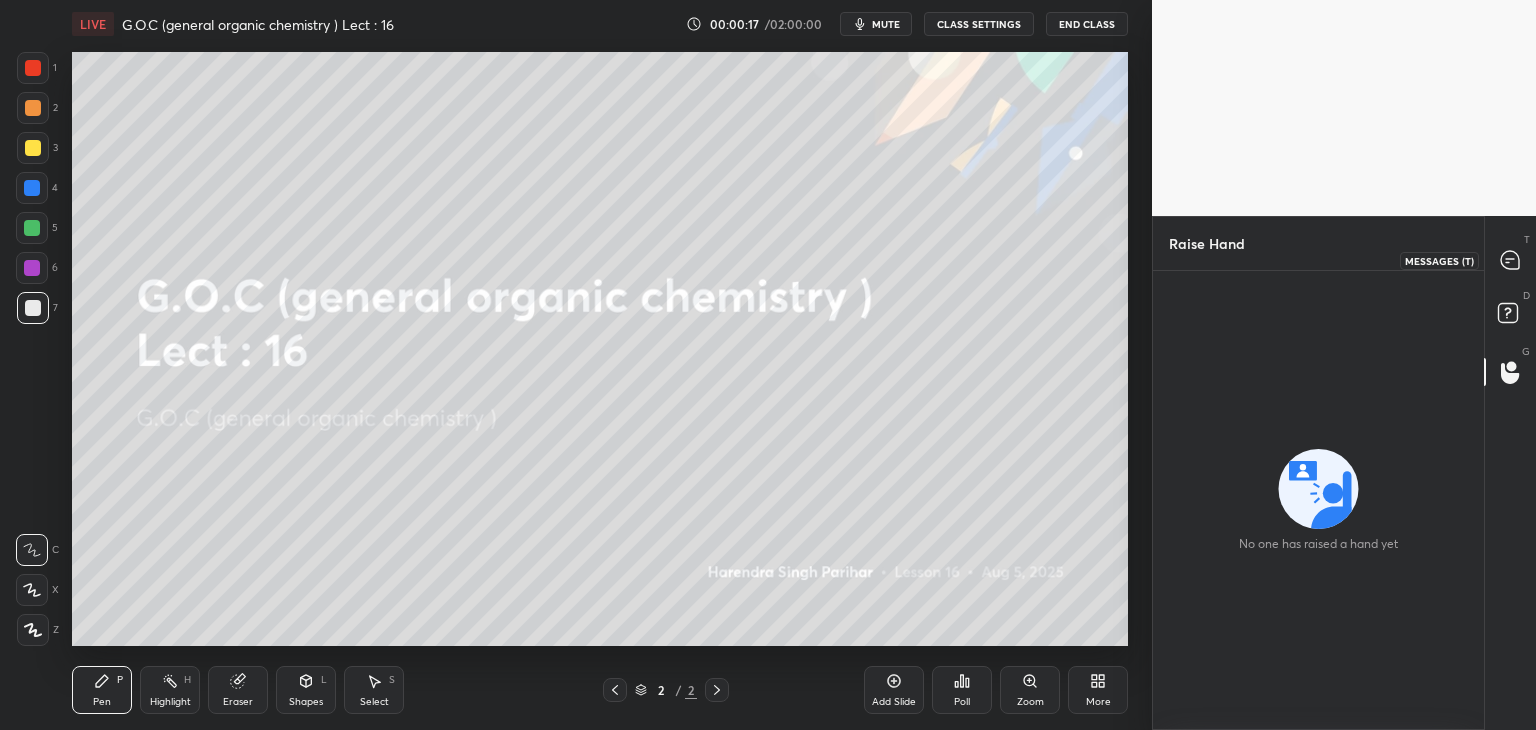 click 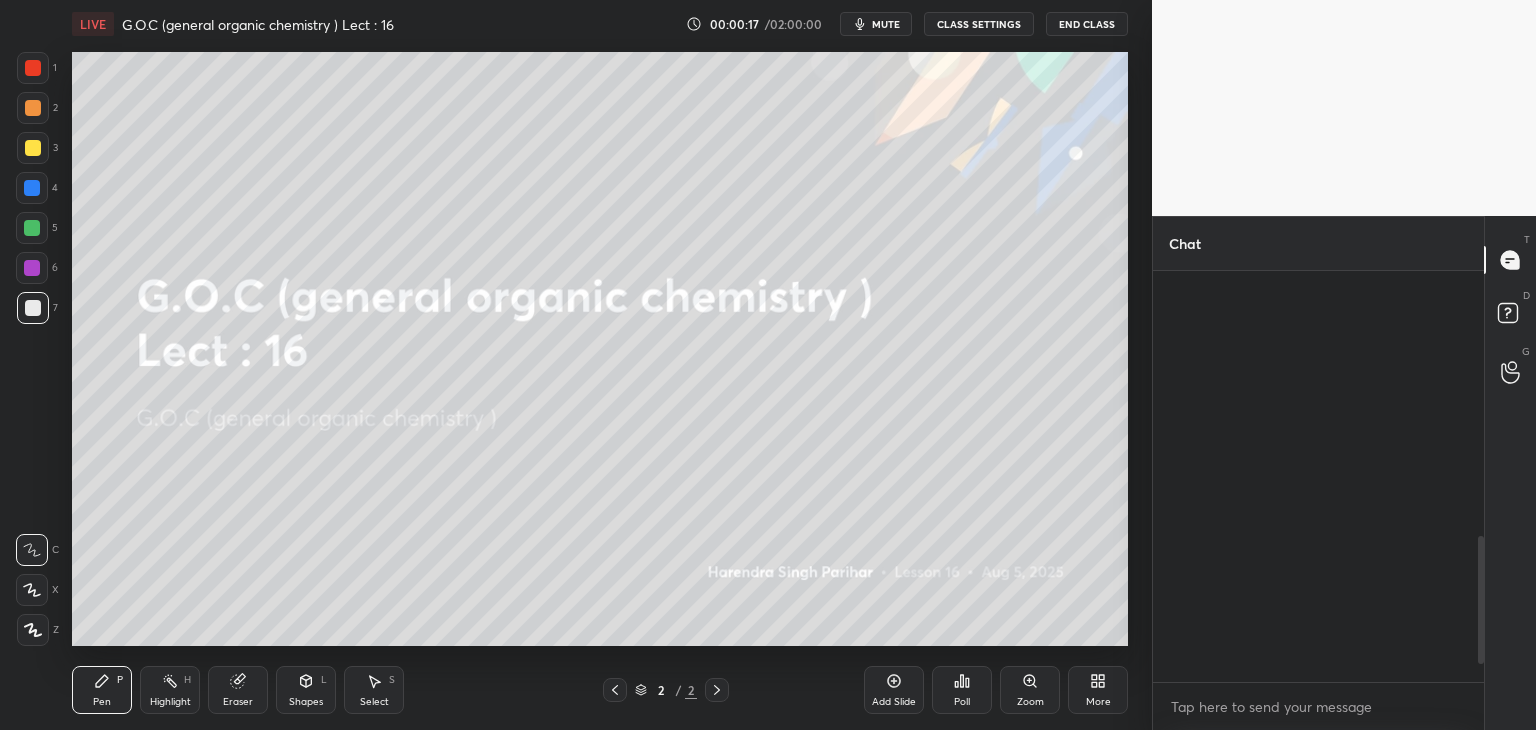 scroll, scrollTop: 1064, scrollLeft: 0, axis: vertical 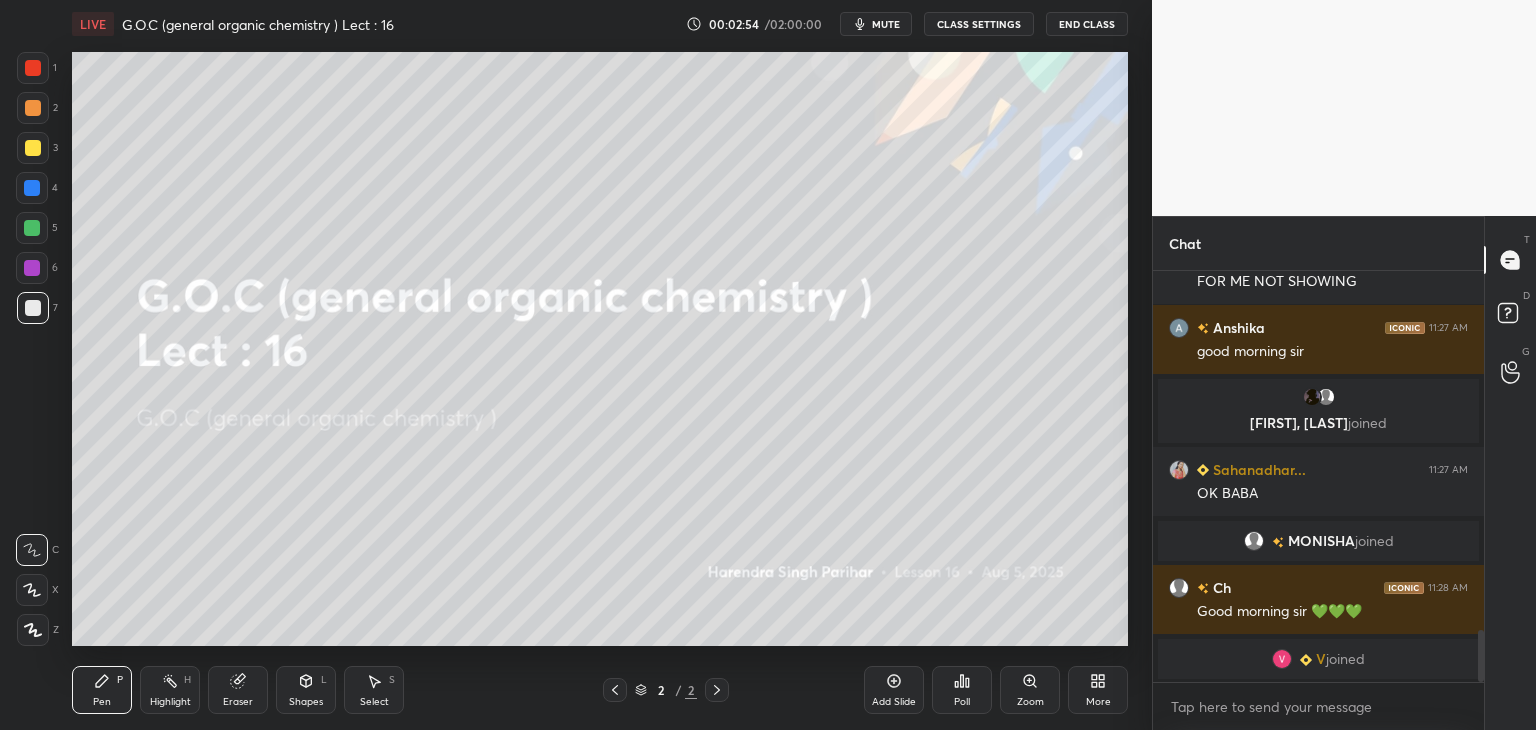 click on "mute" at bounding box center (886, 24) 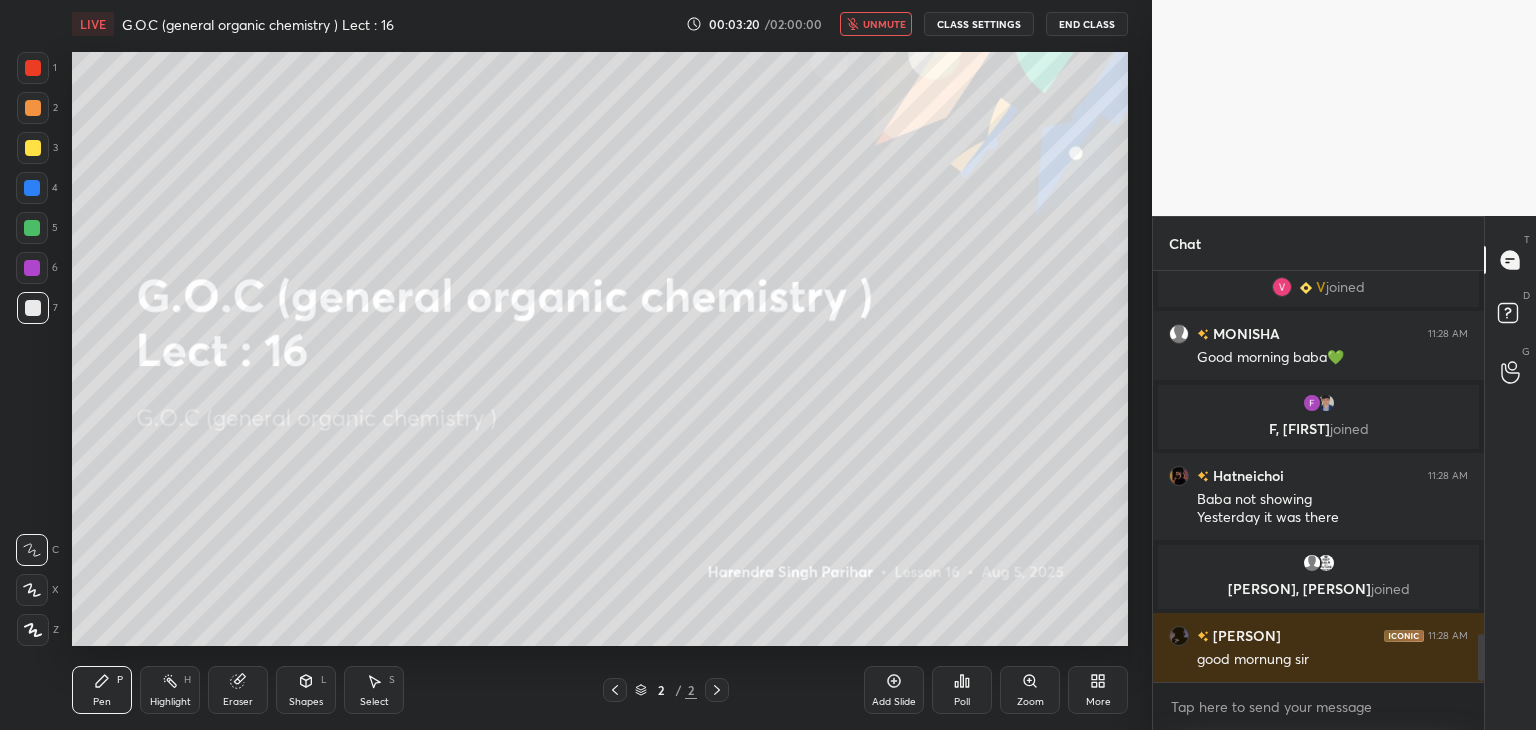 scroll, scrollTop: 3180, scrollLeft: 0, axis: vertical 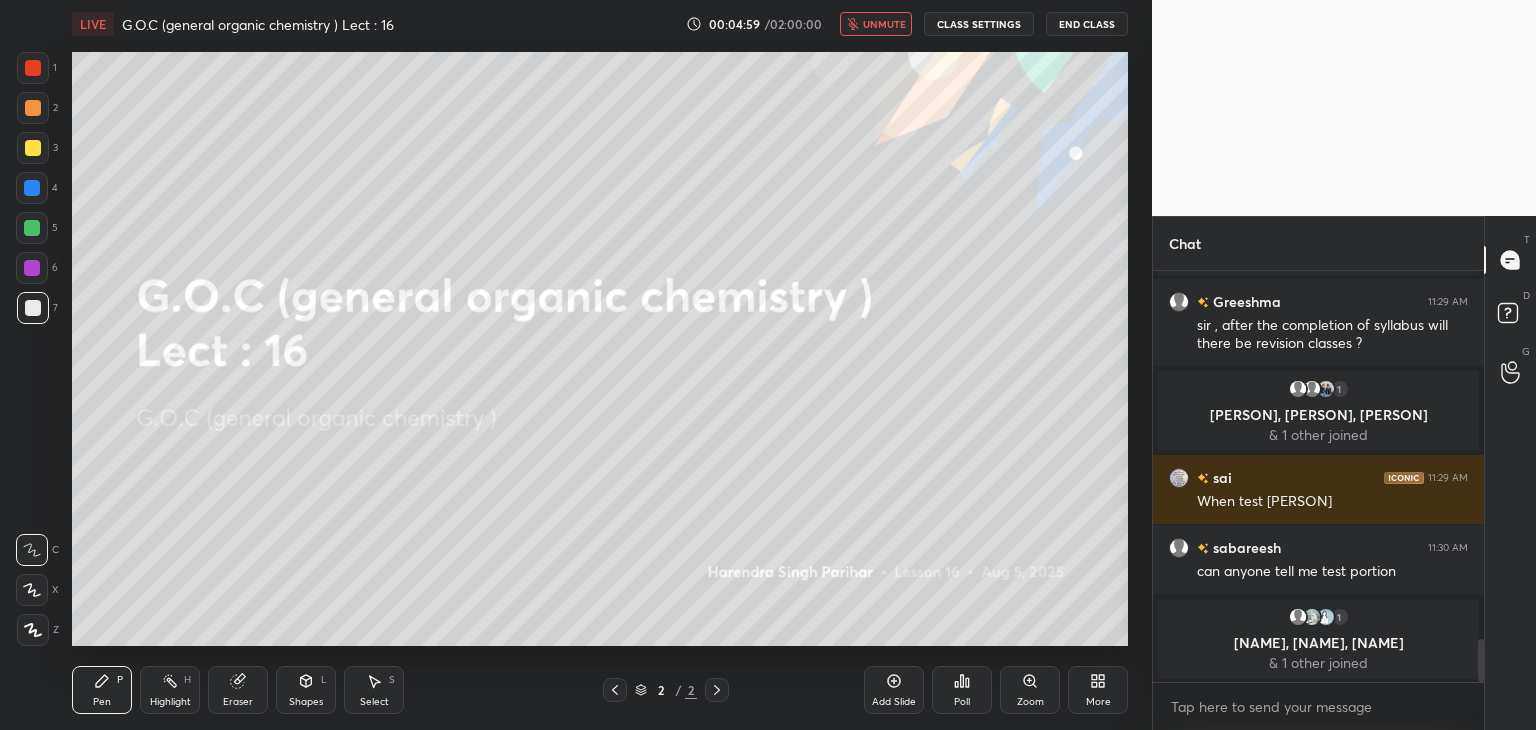 click on "unmute" at bounding box center [884, 24] 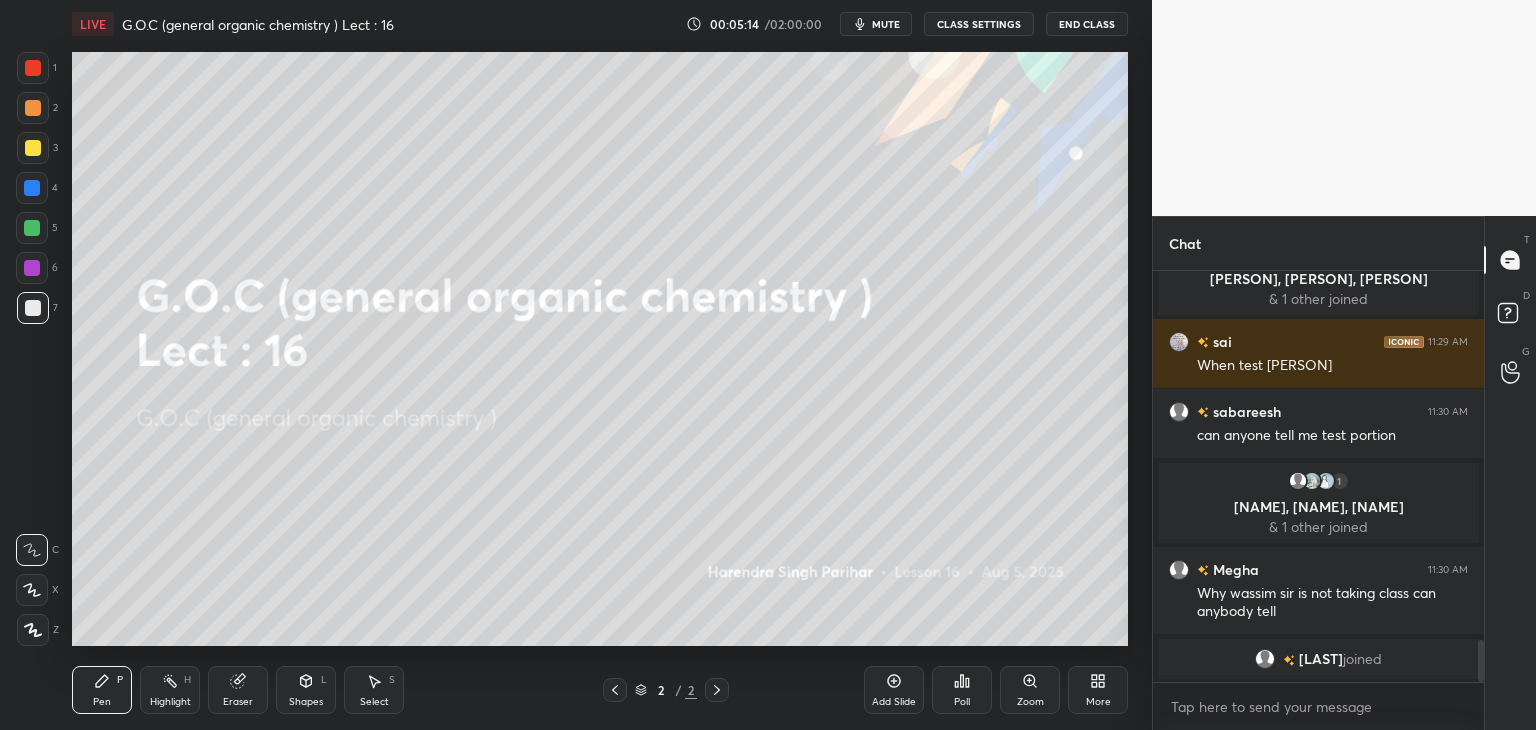 scroll, scrollTop: 3626, scrollLeft: 0, axis: vertical 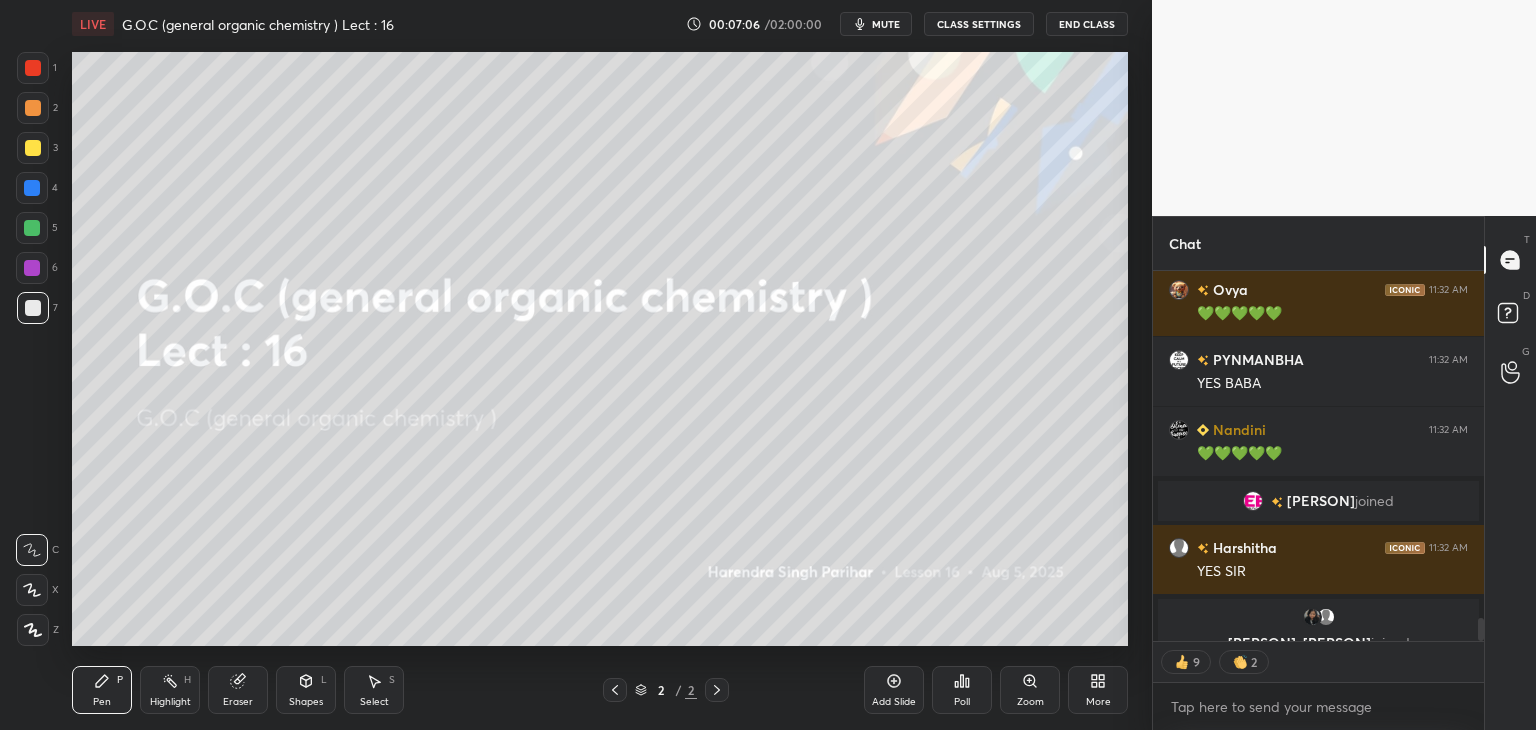 click 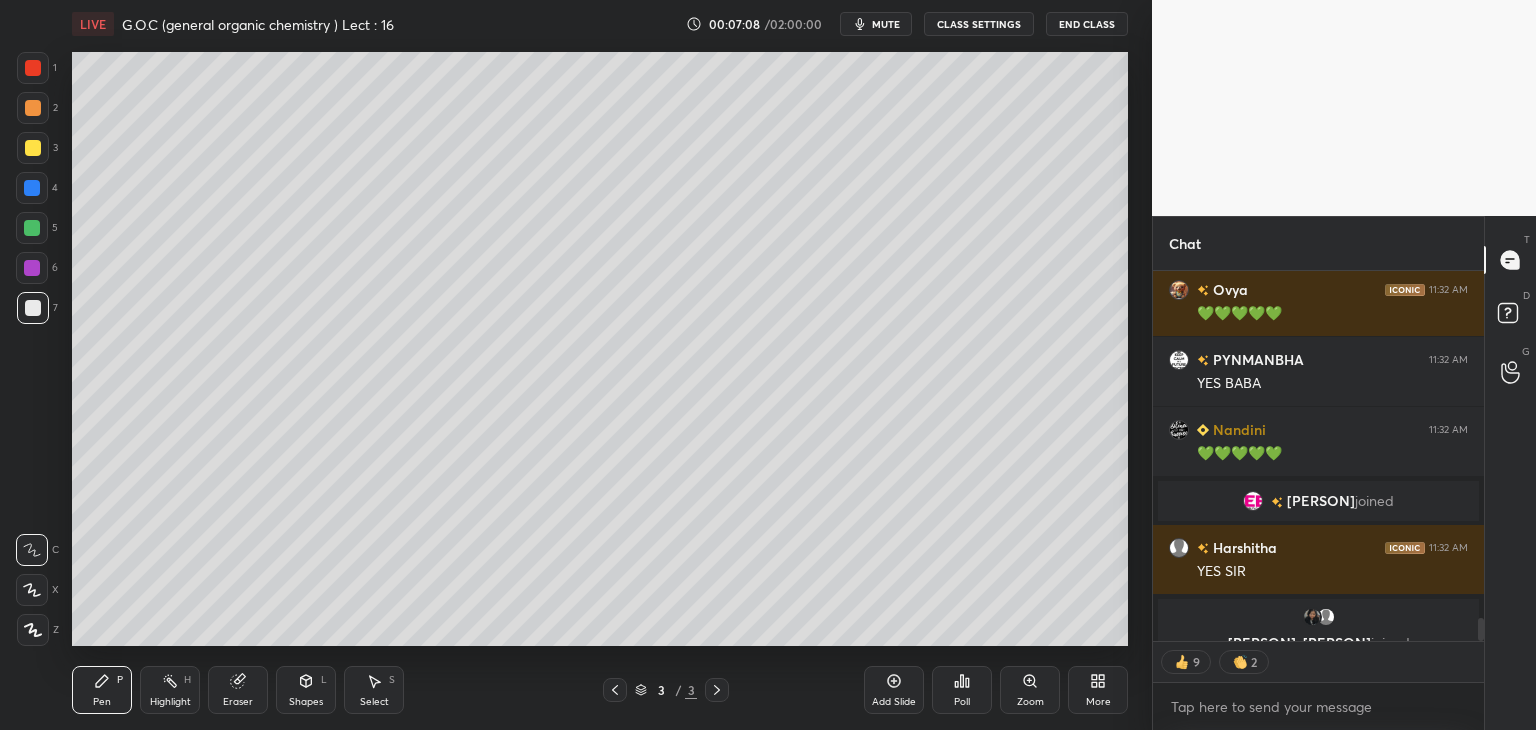 click 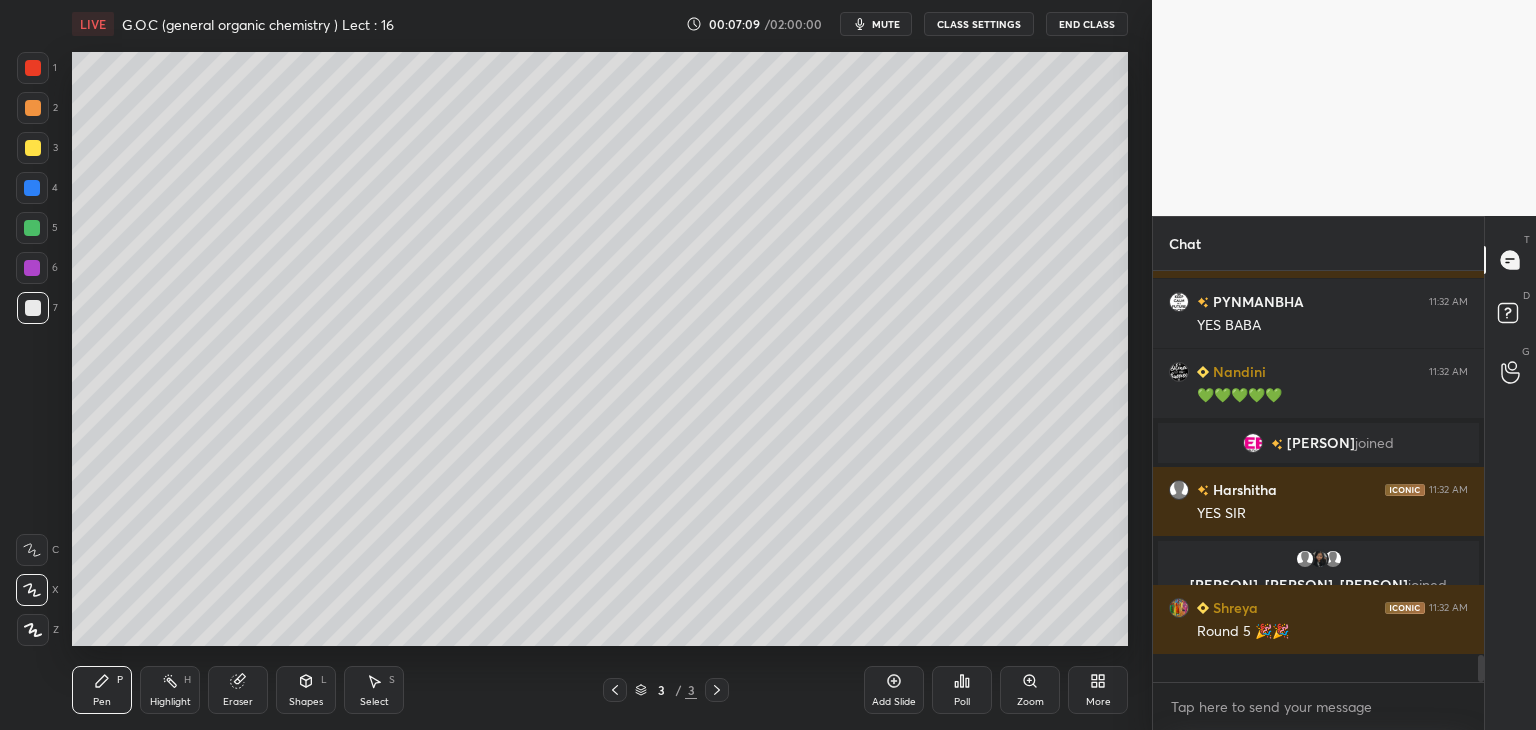 scroll, scrollTop: 6, scrollLeft: 6, axis: both 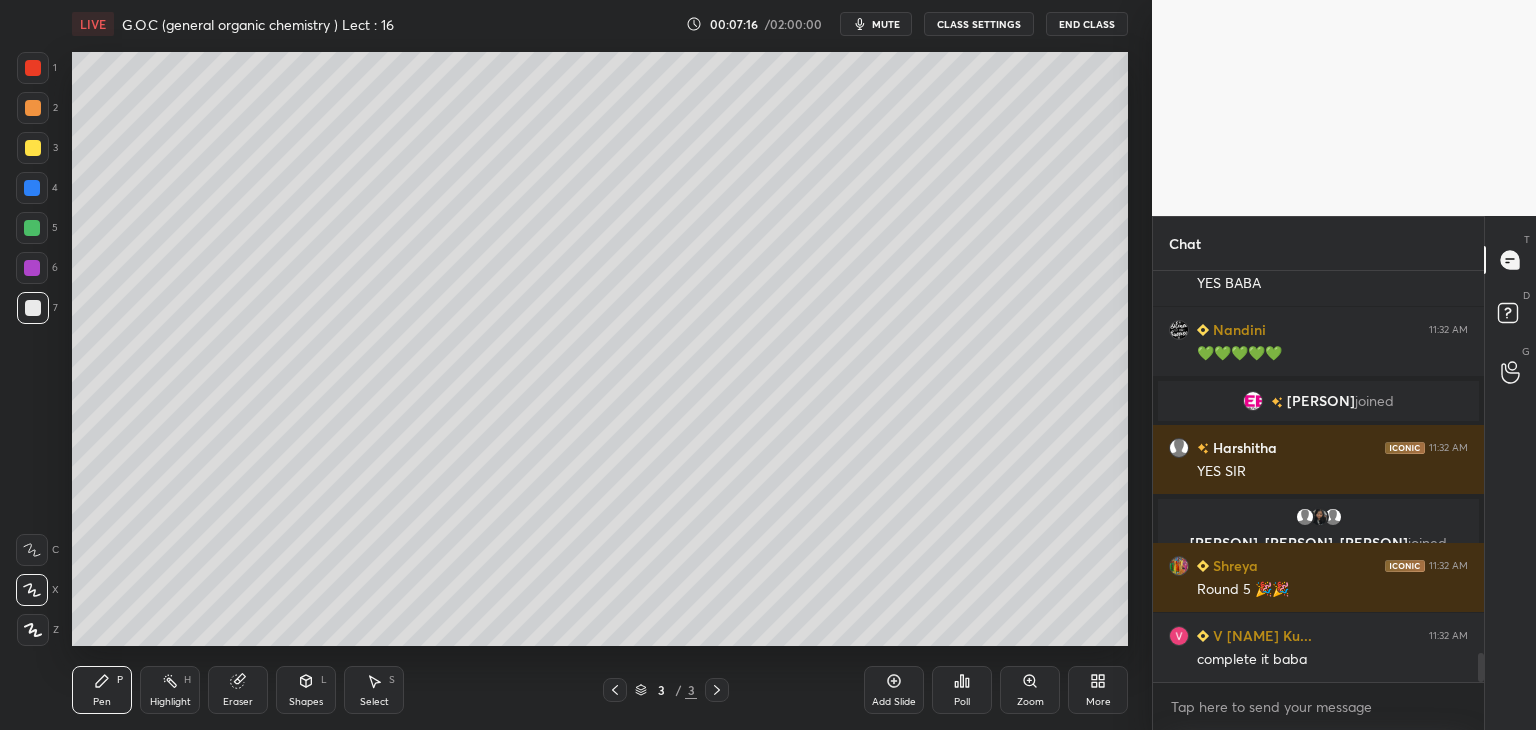 click at bounding box center (33, 148) 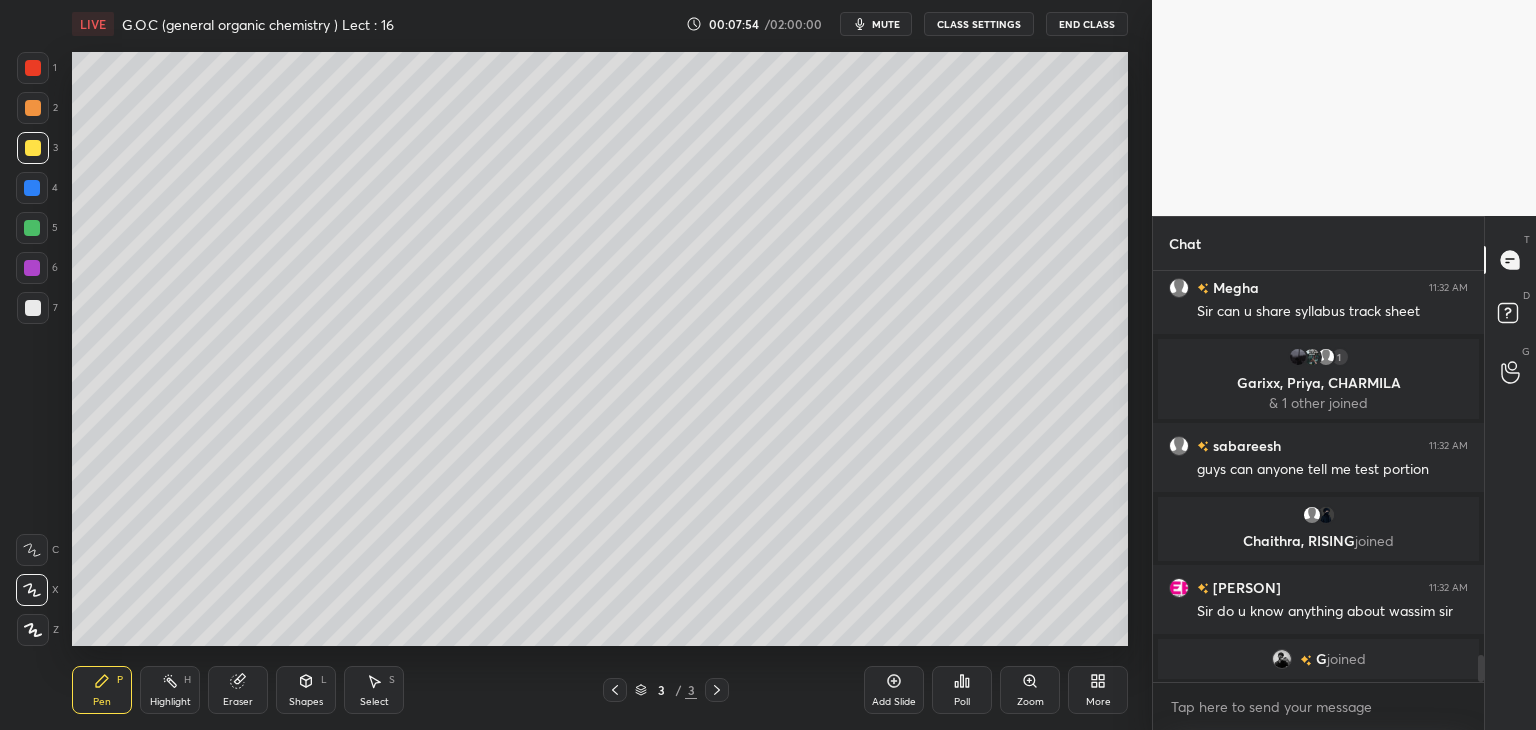 scroll, scrollTop: 5876, scrollLeft: 0, axis: vertical 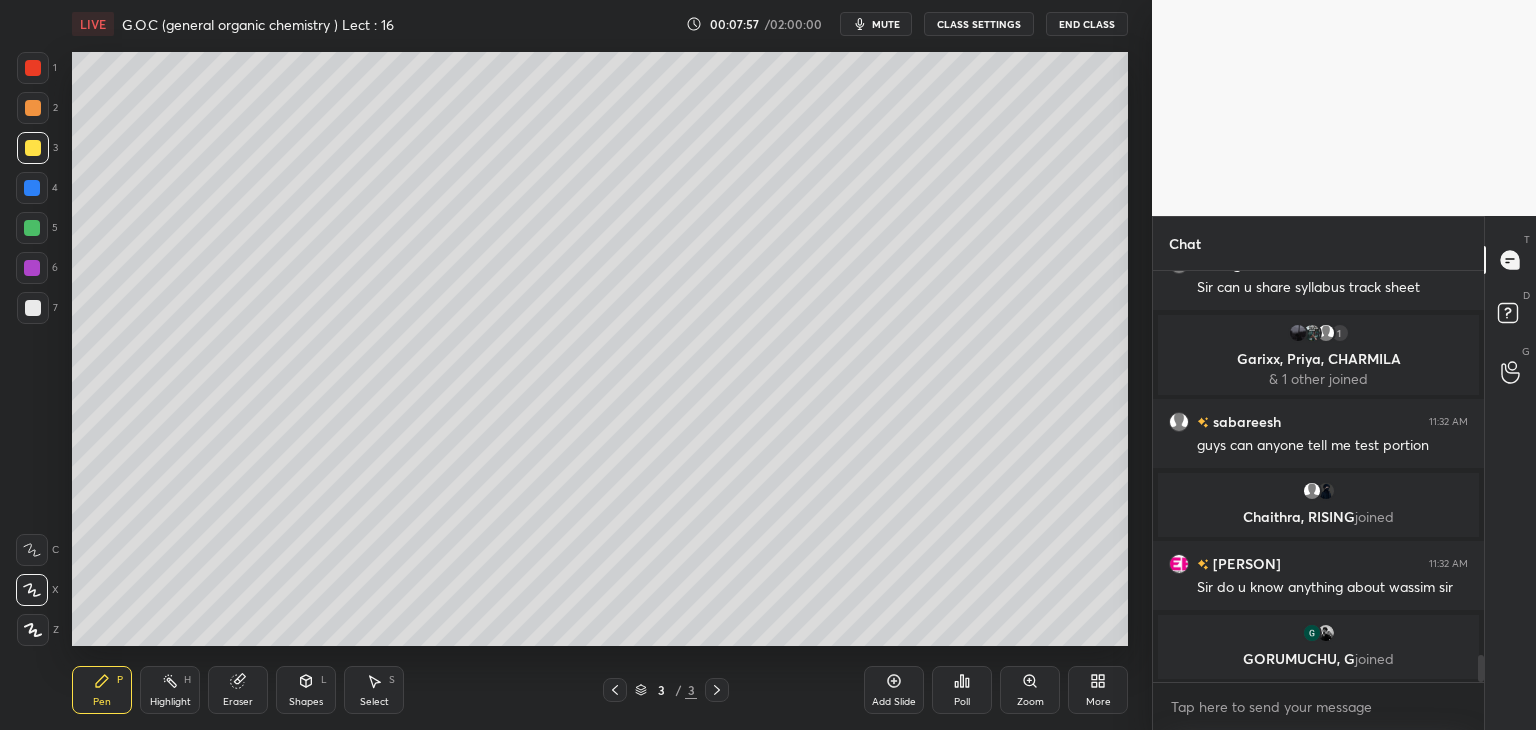 click 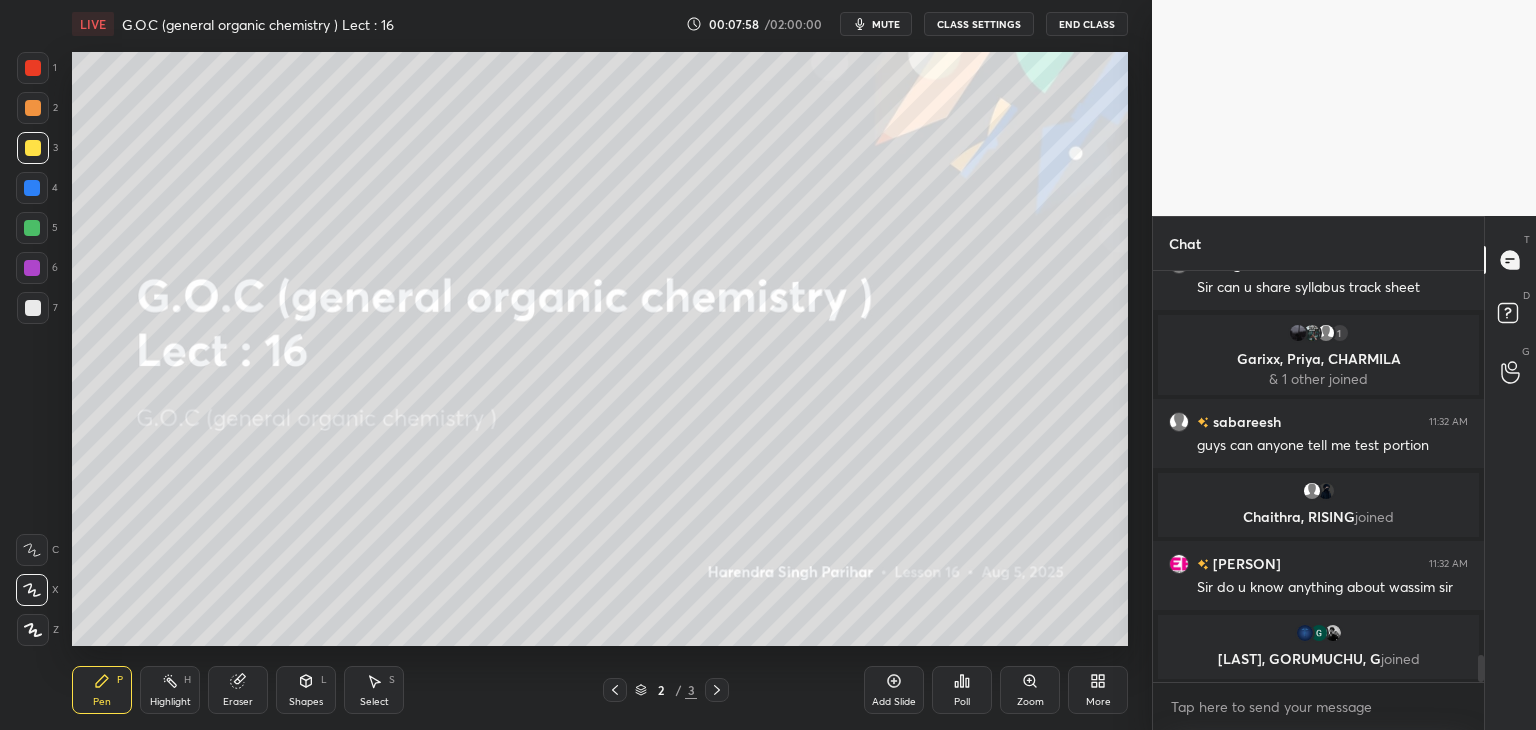 click on "Add Slide" at bounding box center [894, 690] 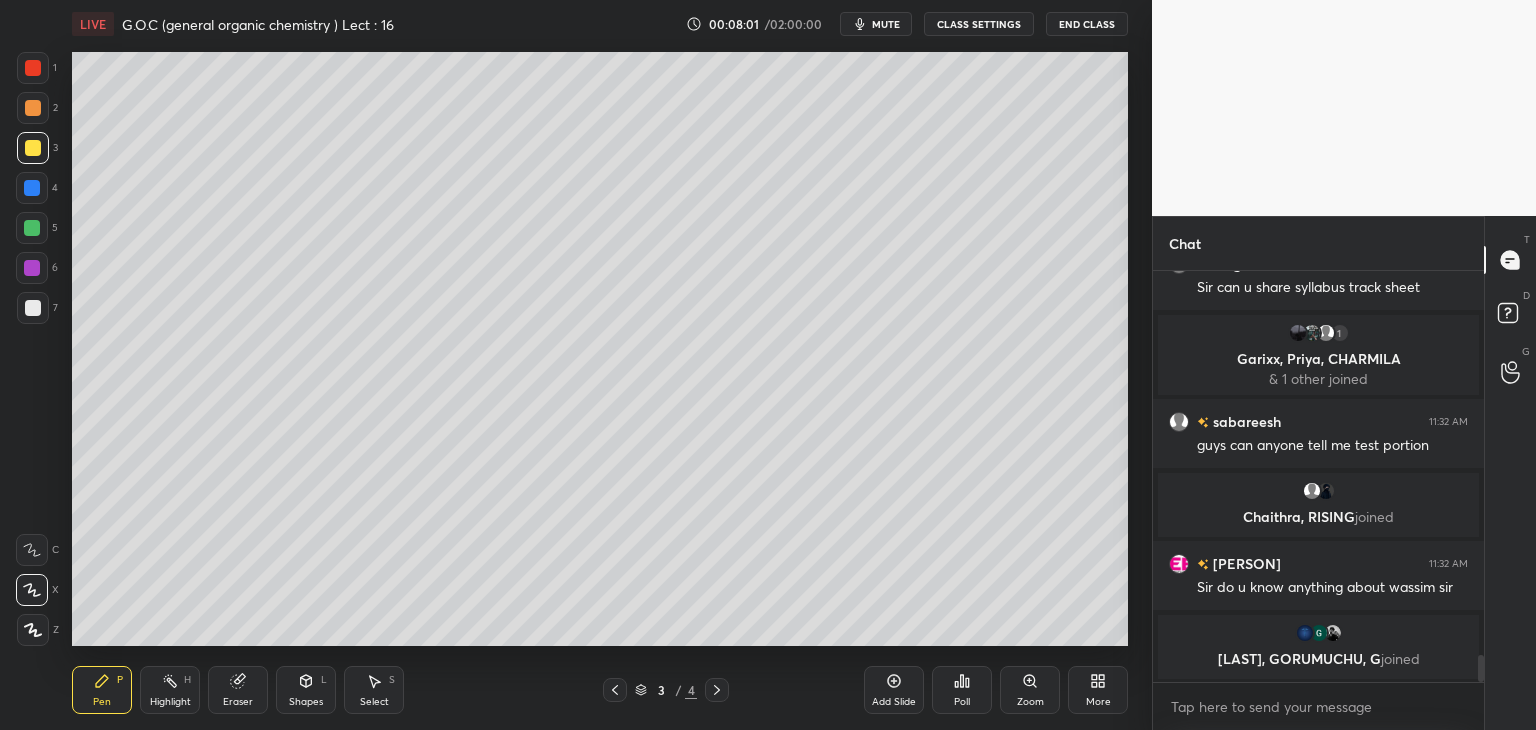click at bounding box center (33, 308) 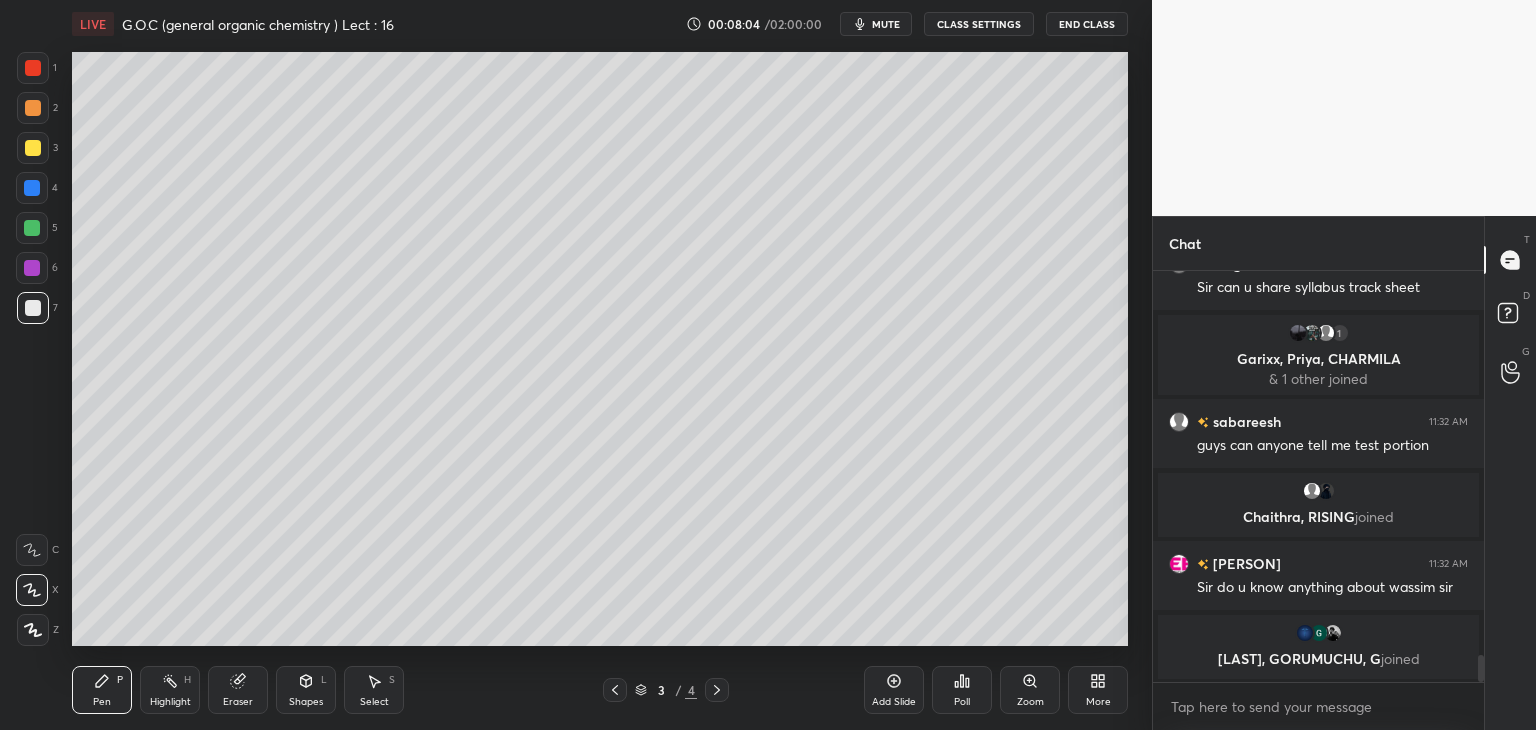 scroll, scrollTop: 5892, scrollLeft: 0, axis: vertical 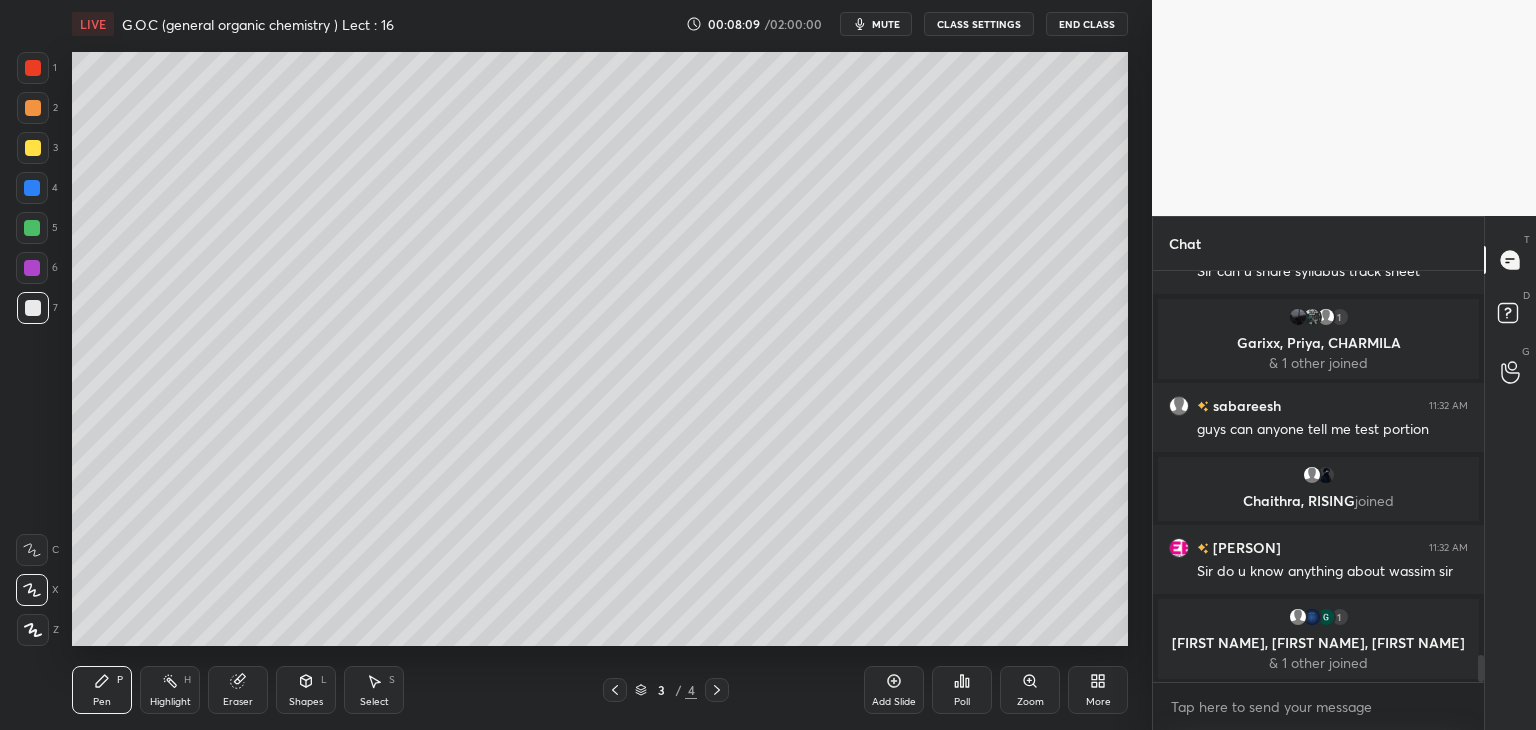 click at bounding box center [33, 148] 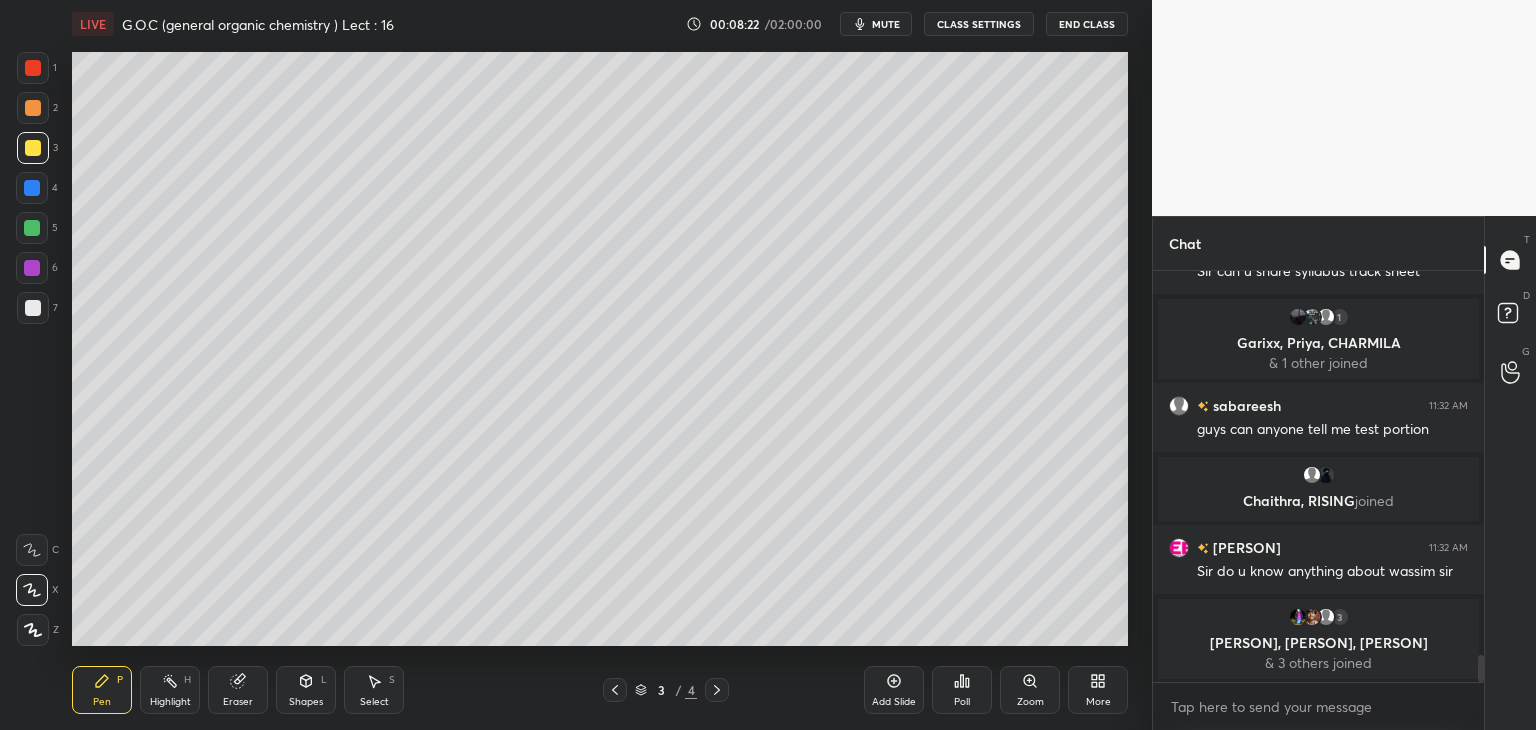 click at bounding box center (32, 188) 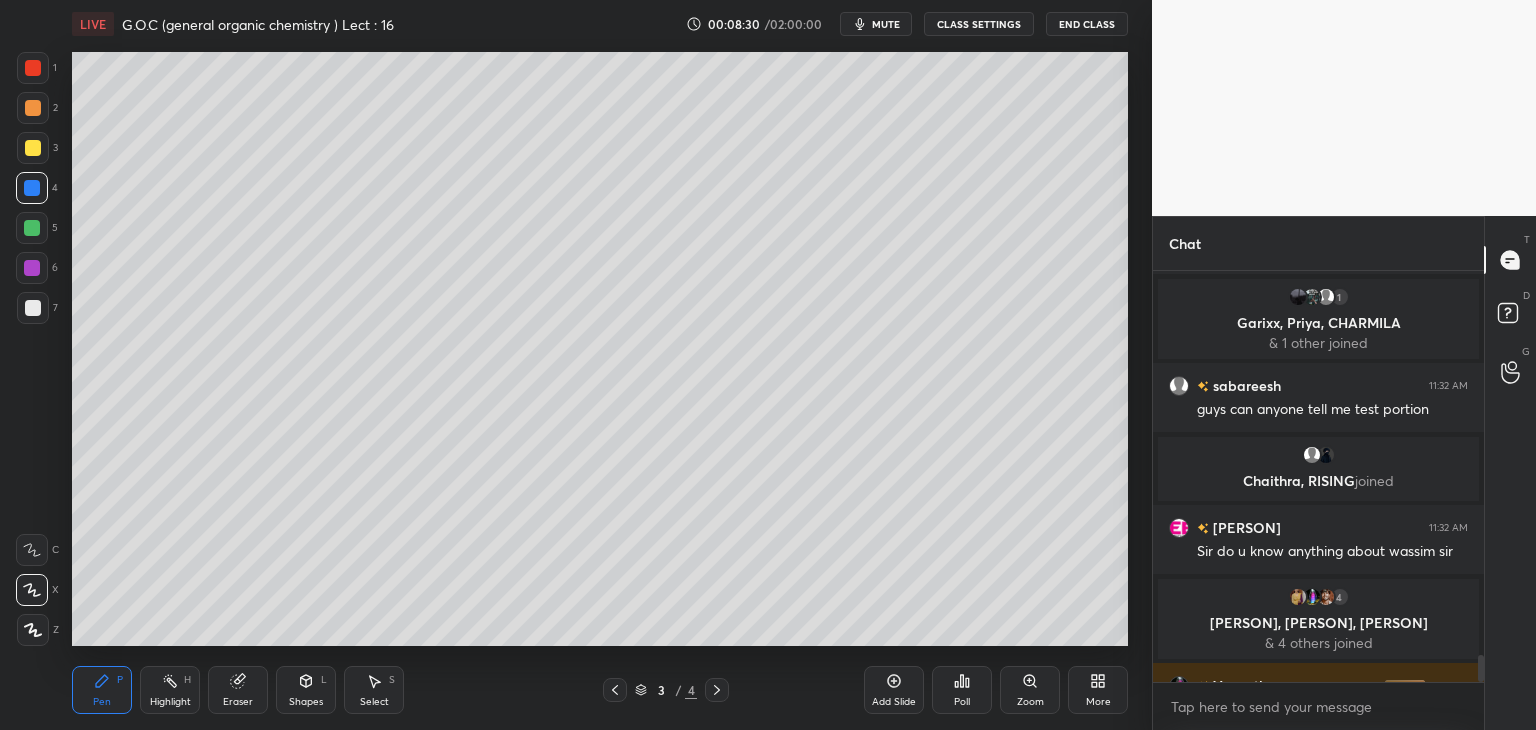 scroll, scrollTop: 5942, scrollLeft: 0, axis: vertical 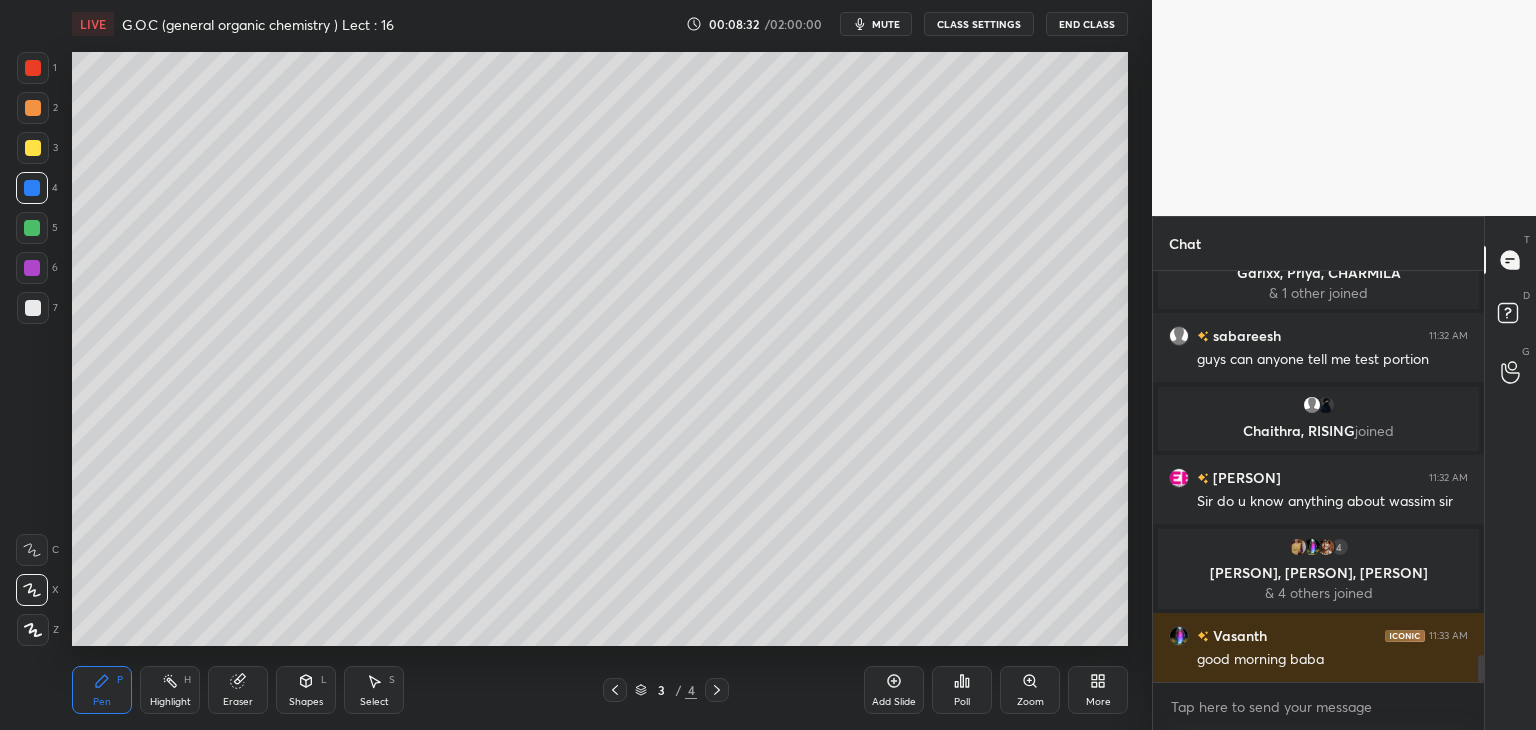 click at bounding box center (33, 108) 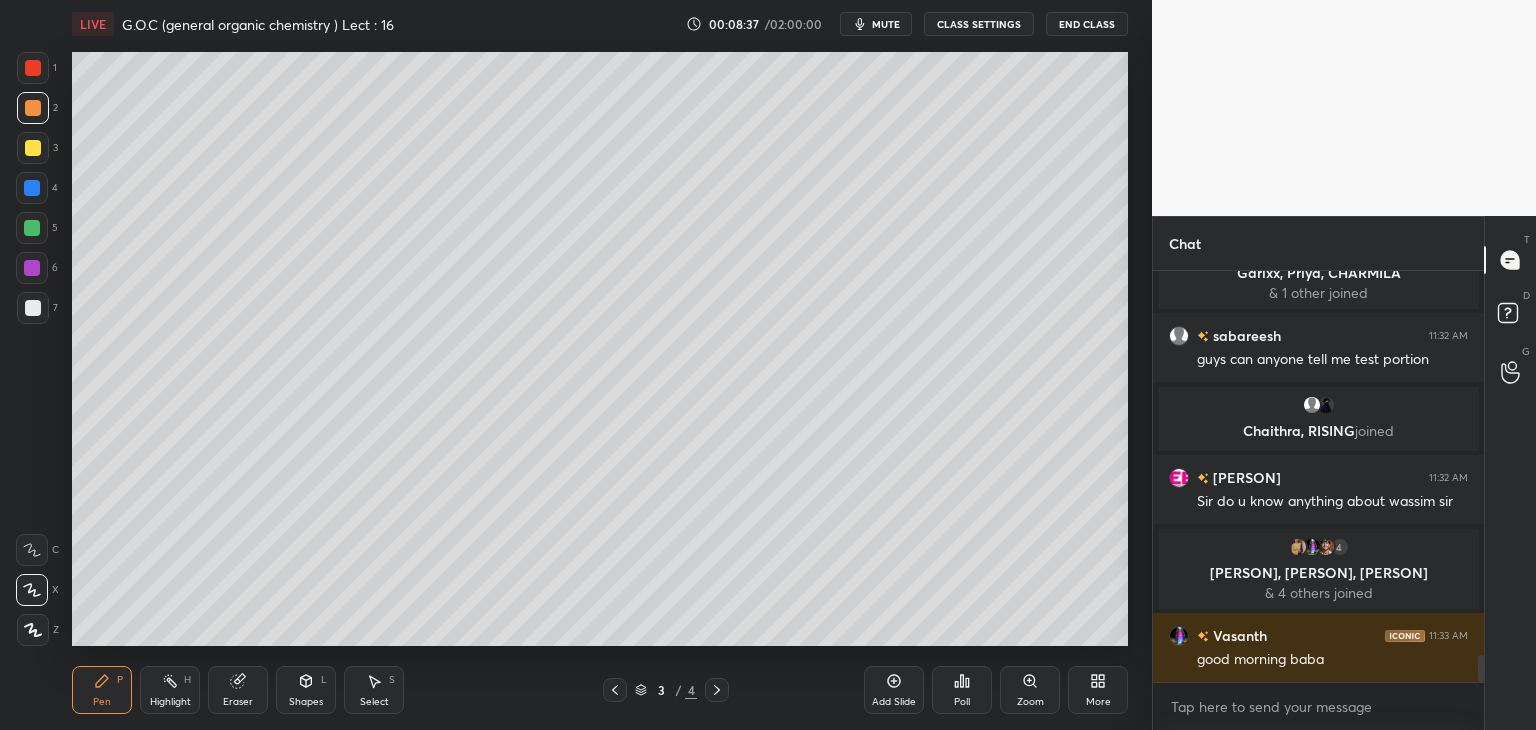 scroll, scrollTop: 6012, scrollLeft: 0, axis: vertical 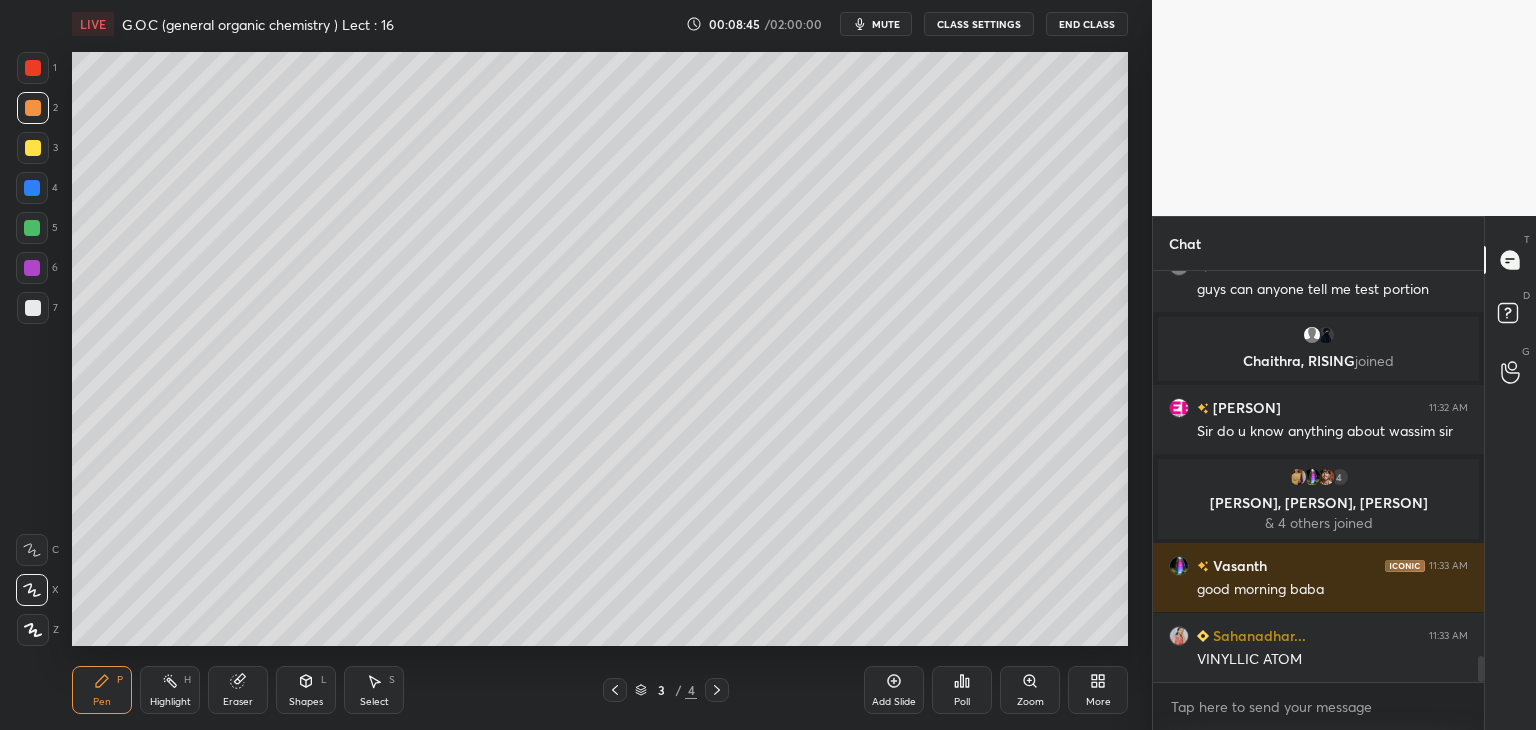 click at bounding box center (32, 228) 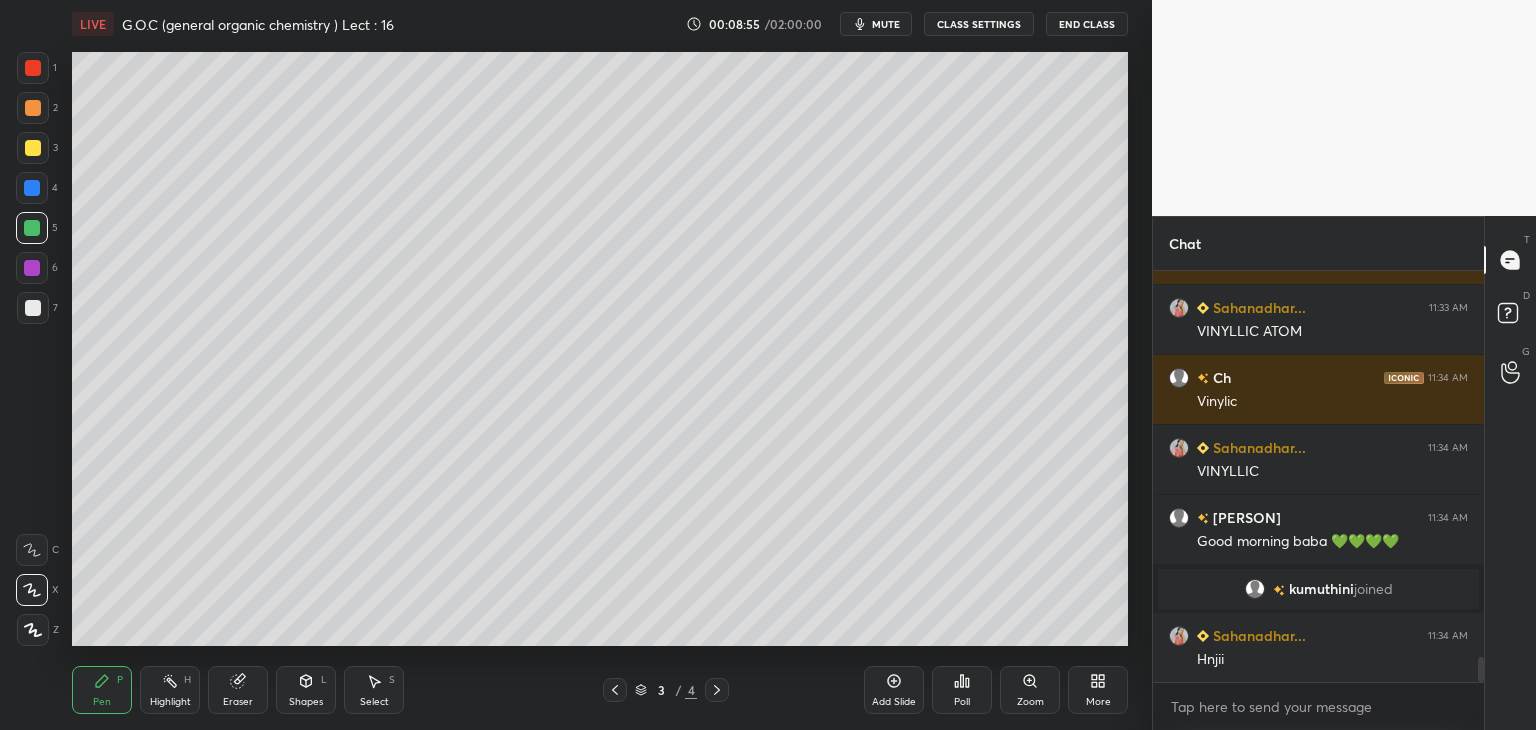 scroll, scrollTop: 6242, scrollLeft: 0, axis: vertical 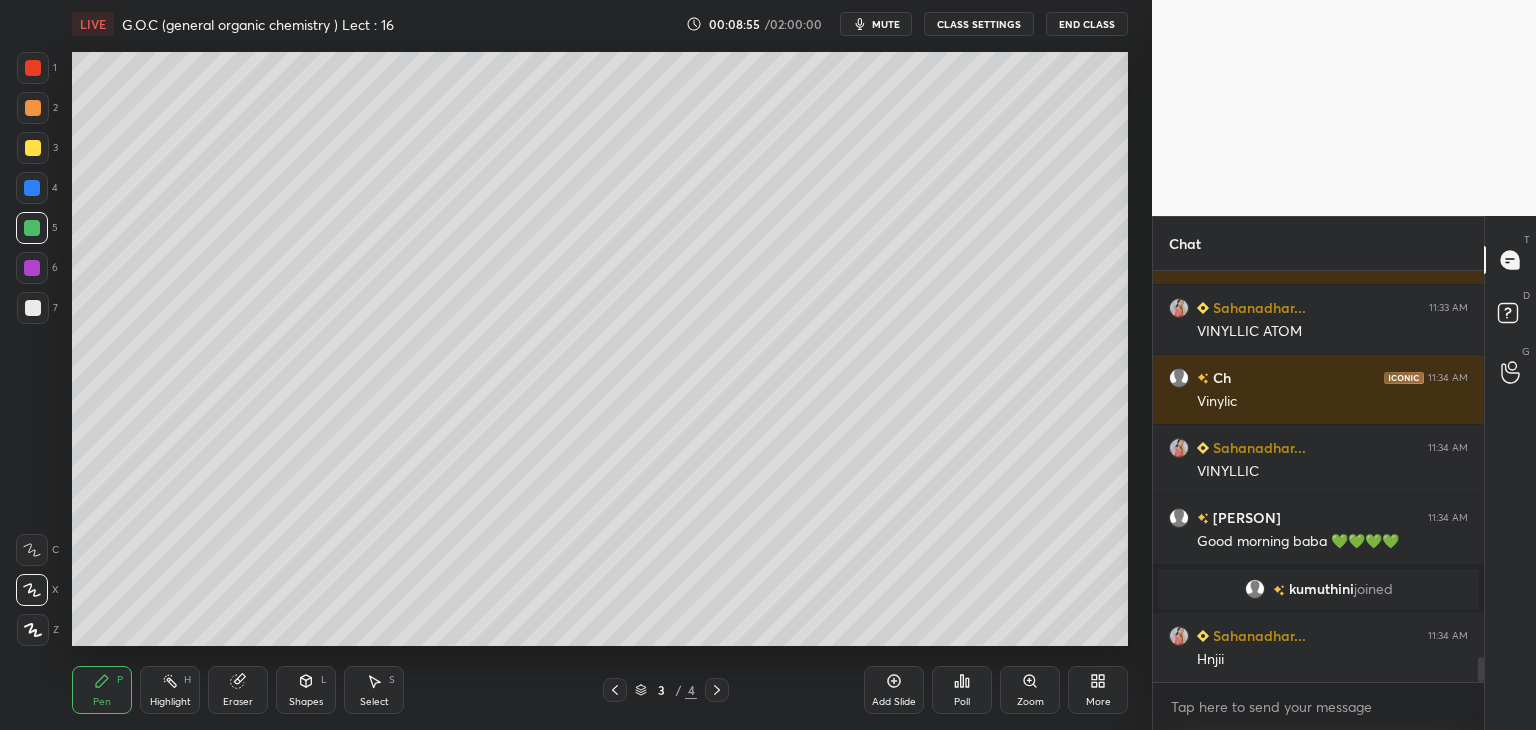 click at bounding box center [33, 148] 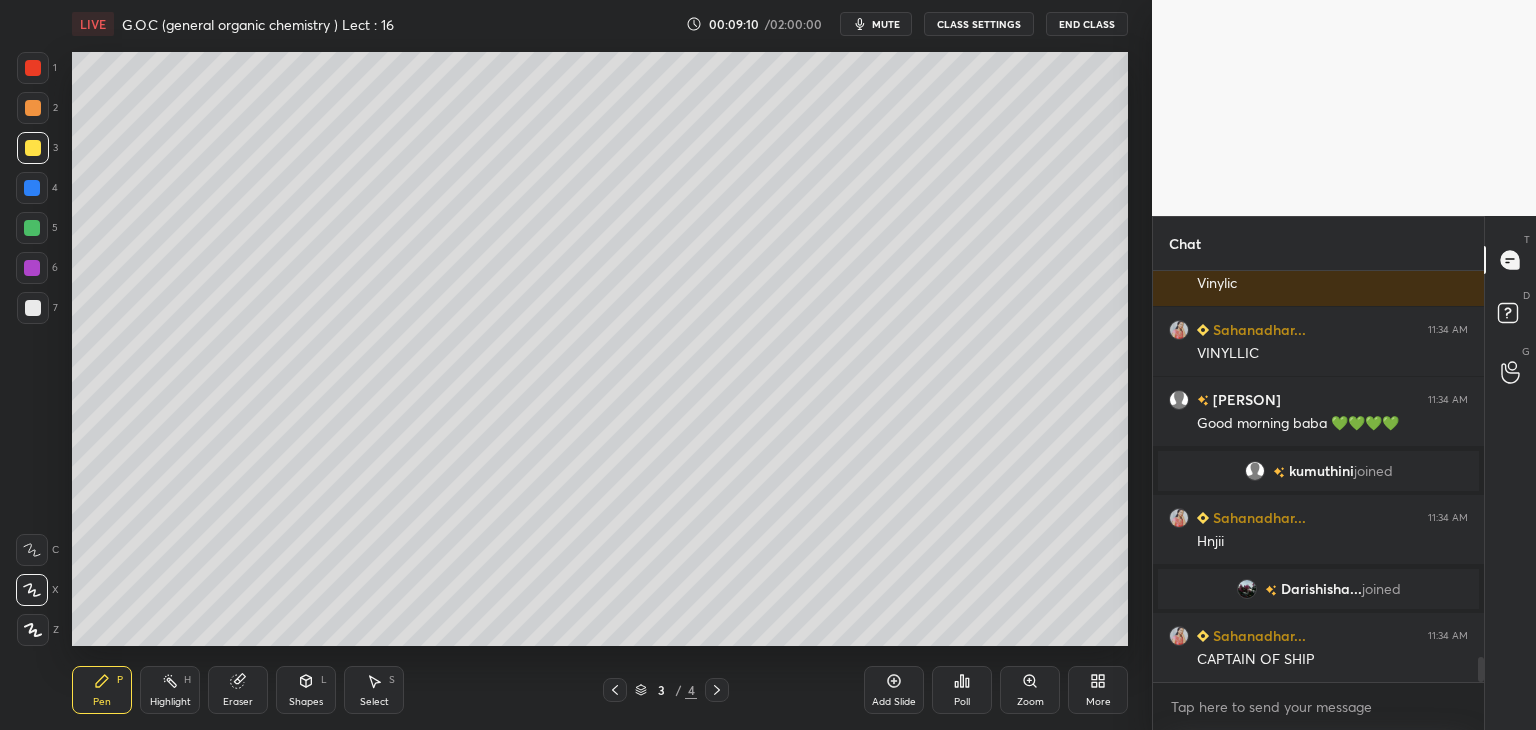 scroll, scrollTop: 6410, scrollLeft: 0, axis: vertical 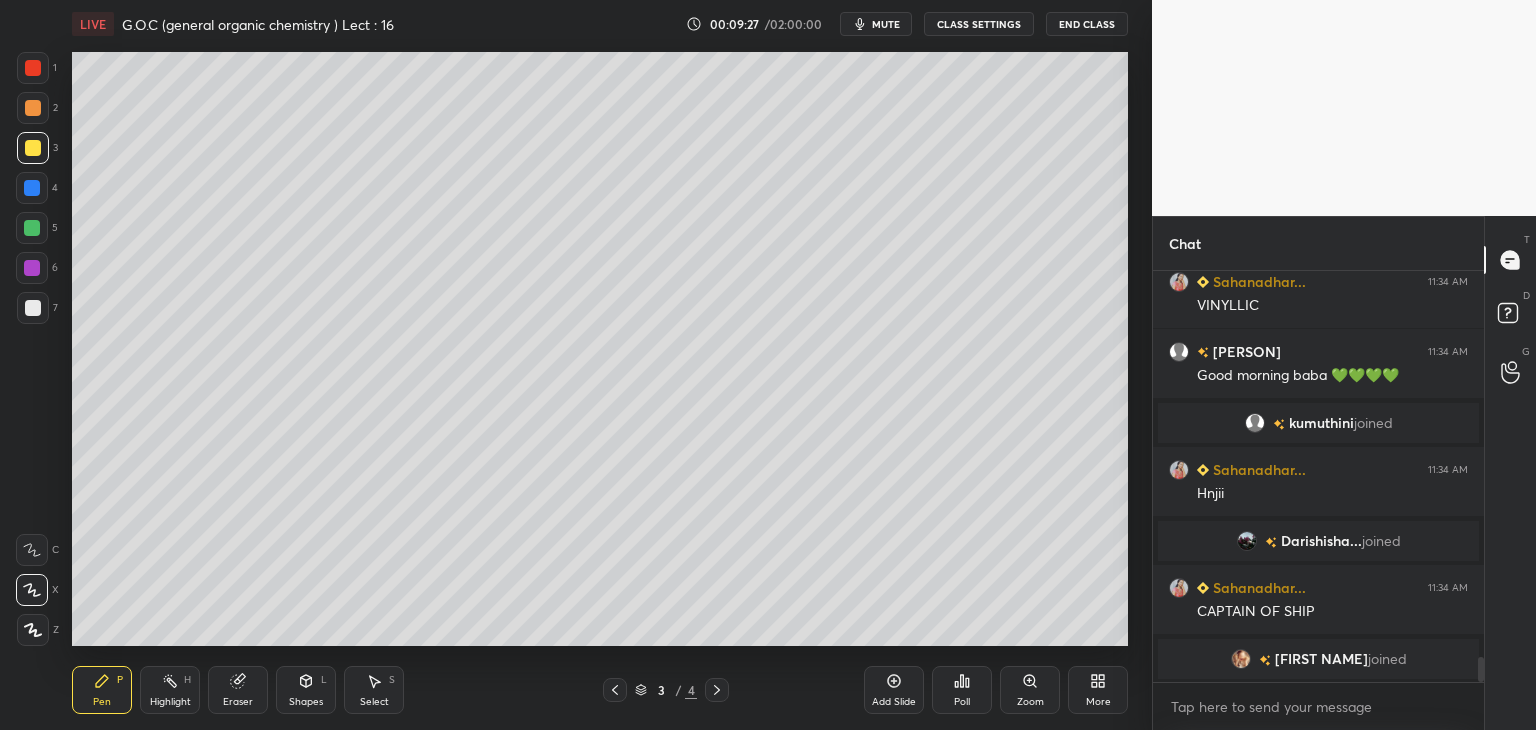 click at bounding box center (33, 108) 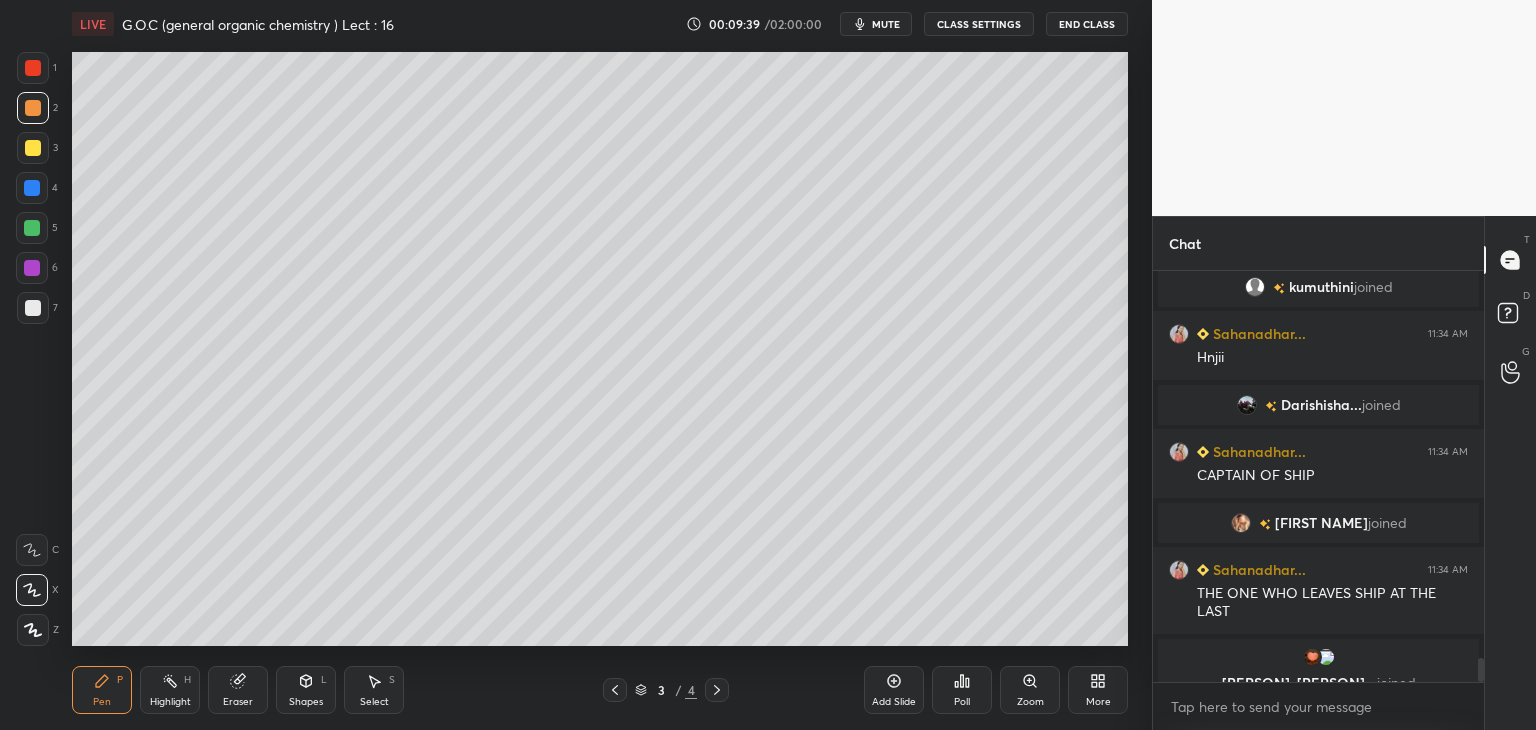 scroll, scrollTop: 6550, scrollLeft: 0, axis: vertical 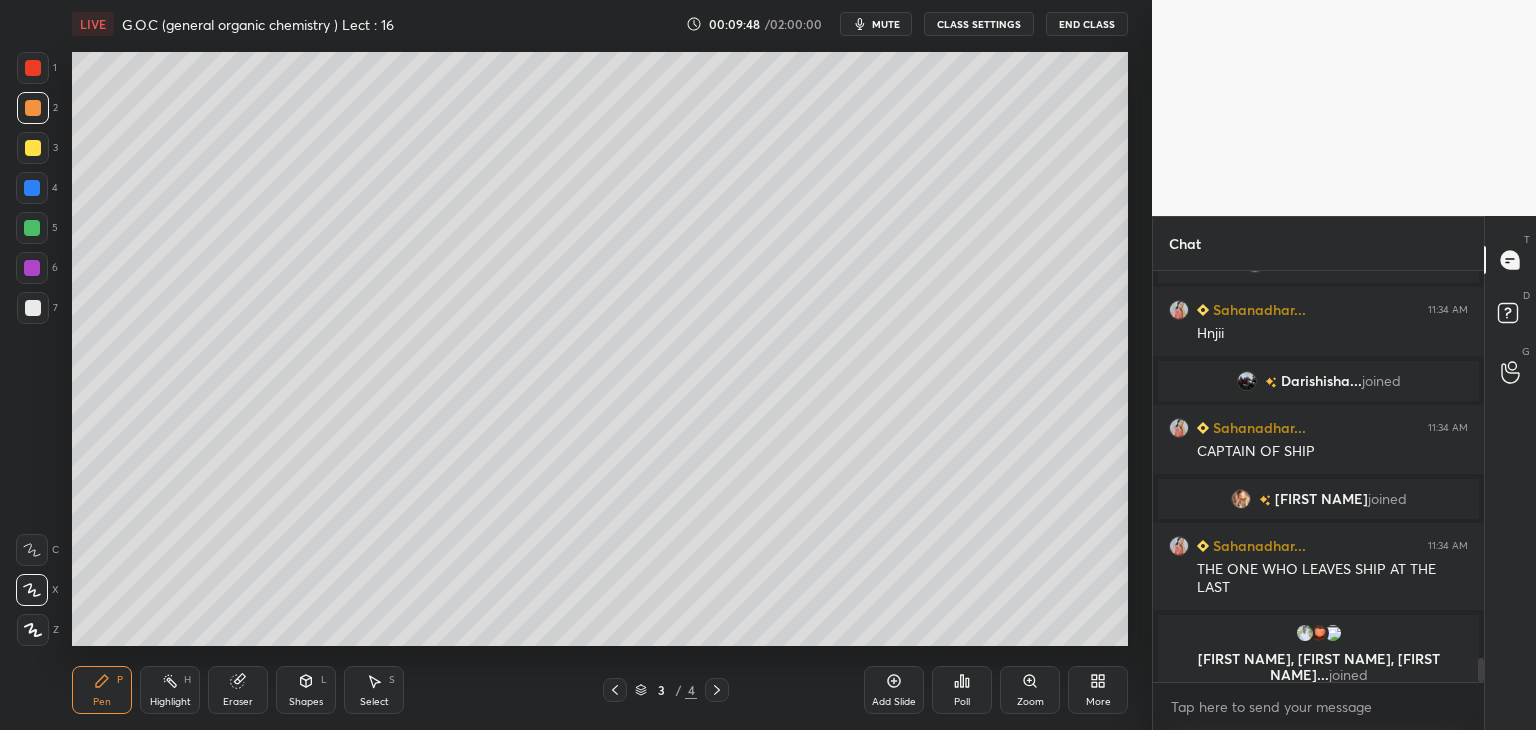click at bounding box center (32, 228) 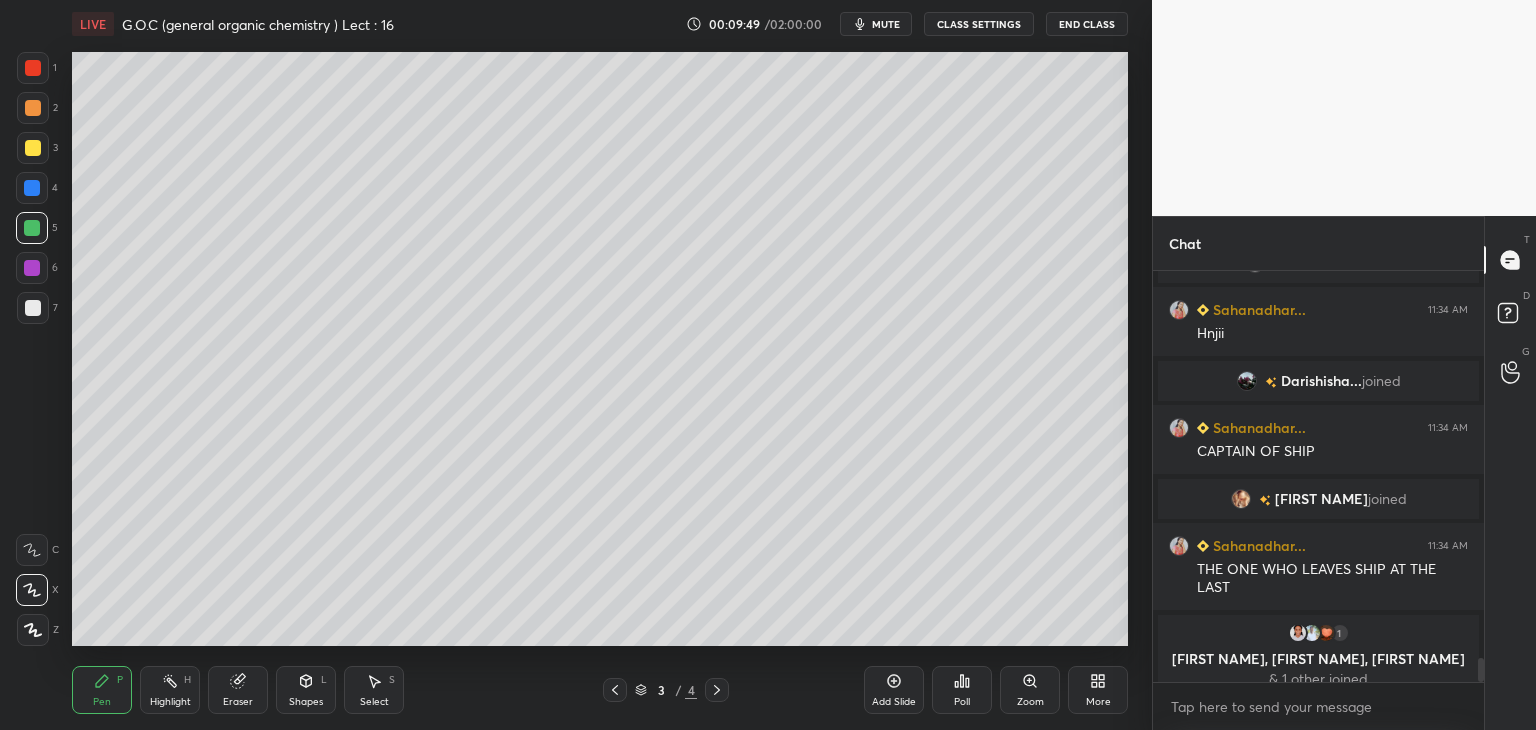 scroll, scrollTop: 6566, scrollLeft: 0, axis: vertical 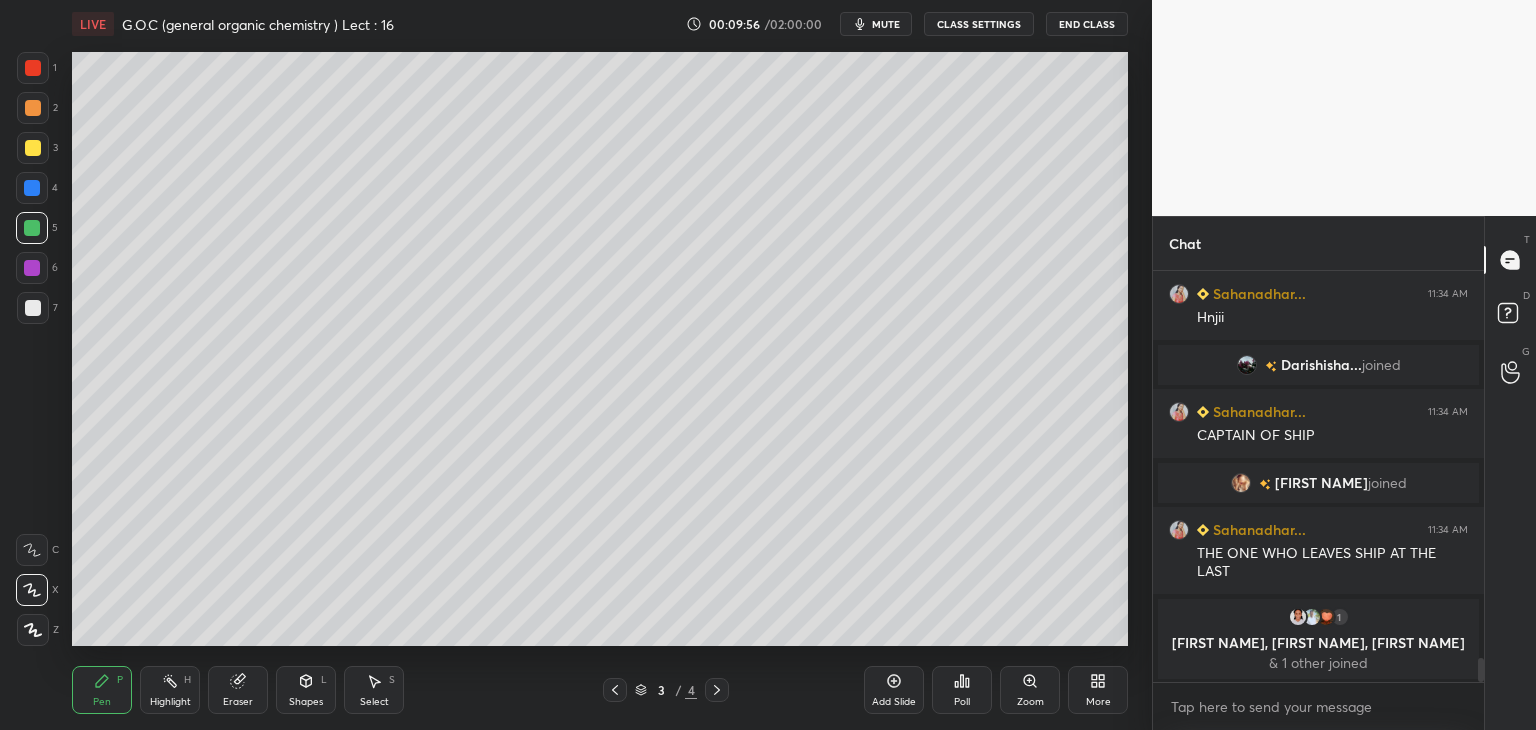 click at bounding box center [33, 108] 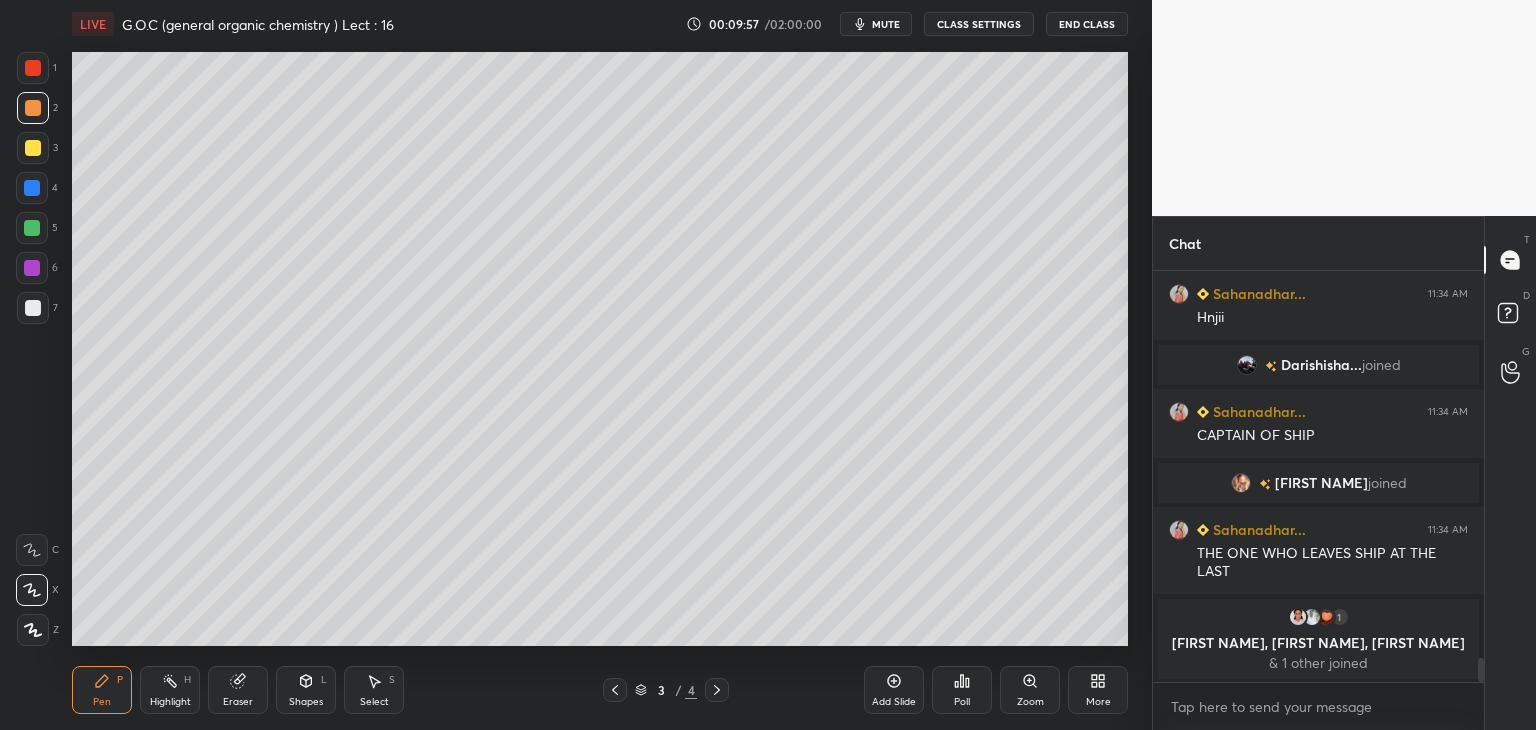 scroll, scrollTop: 6574, scrollLeft: 0, axis: vertical 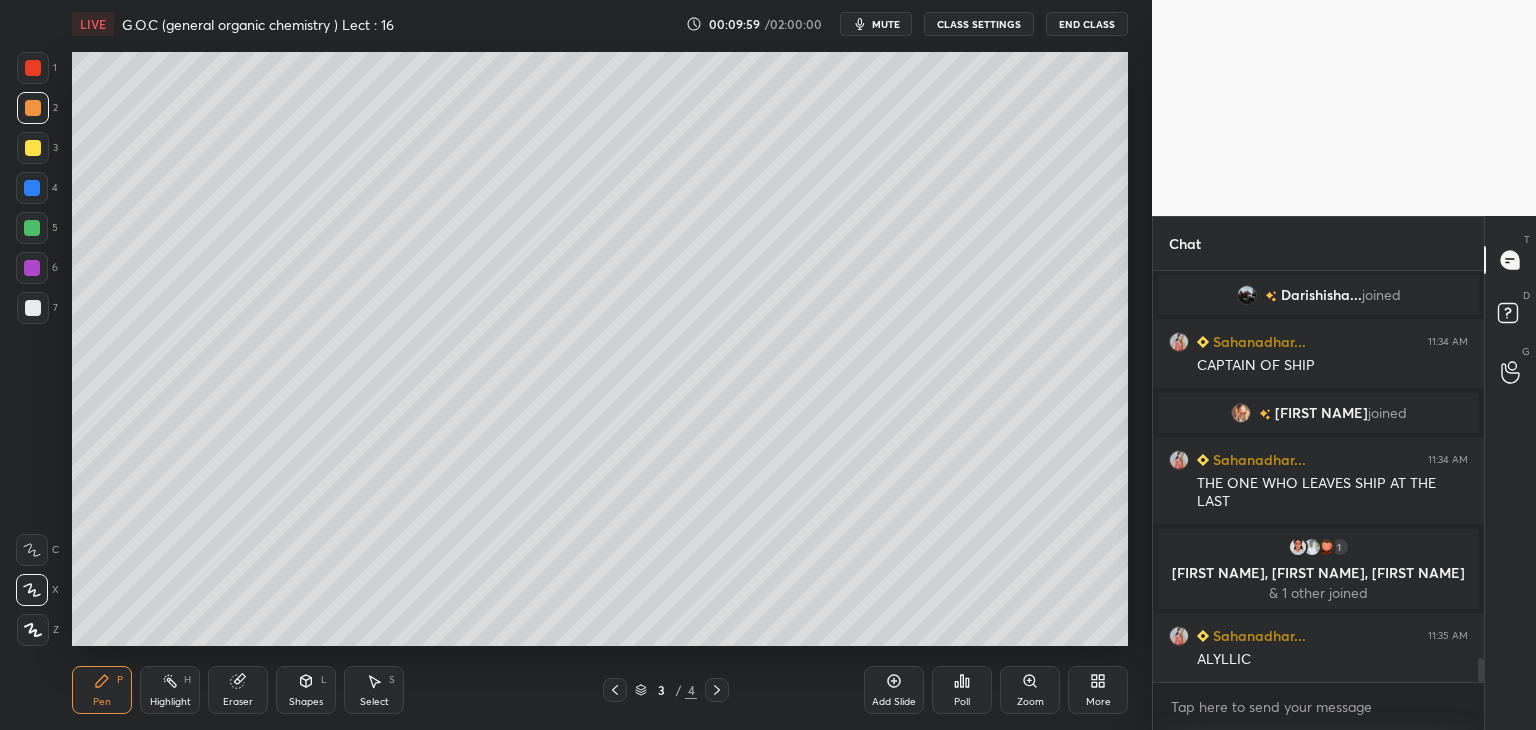 click at bounding box center [33, 108] 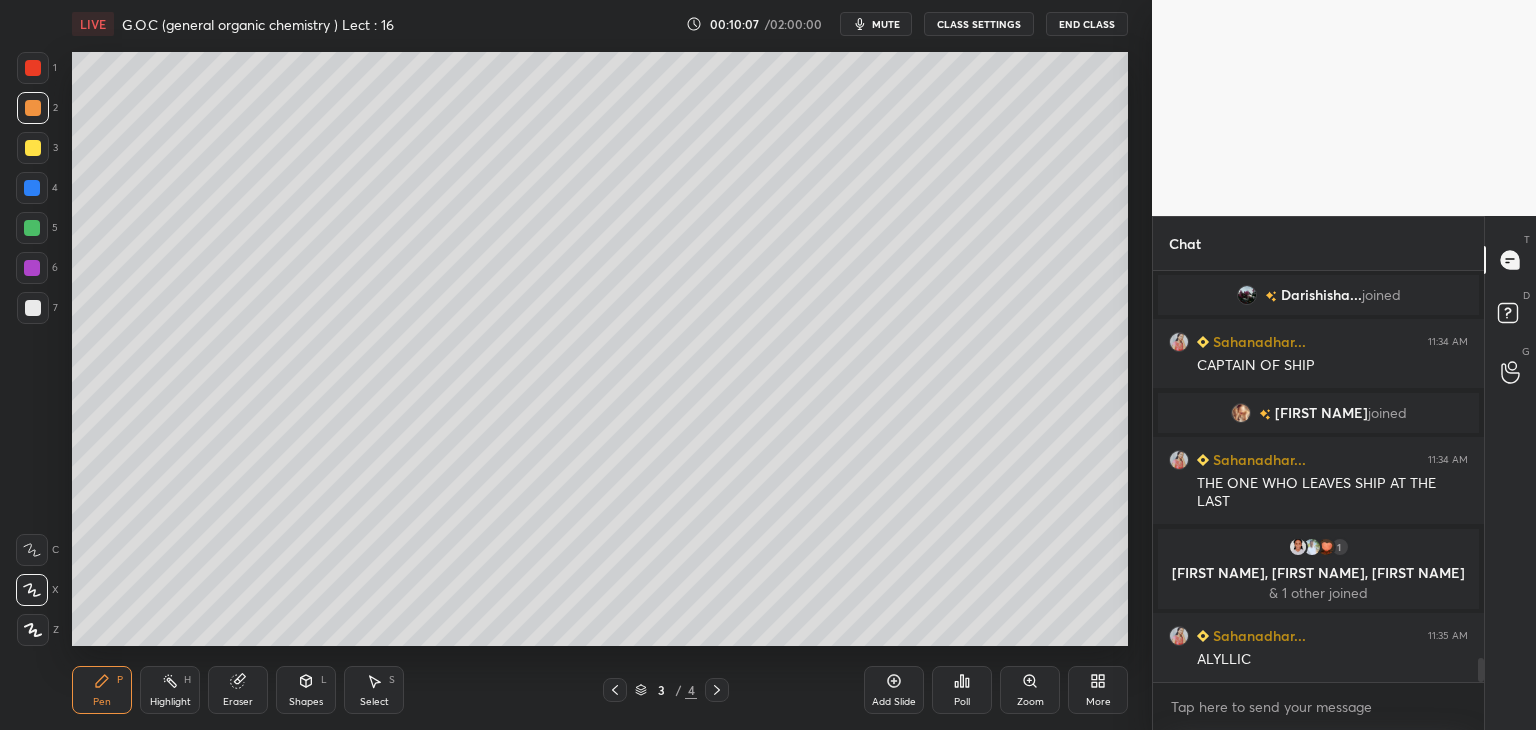 click at bounding box center [32, 188] 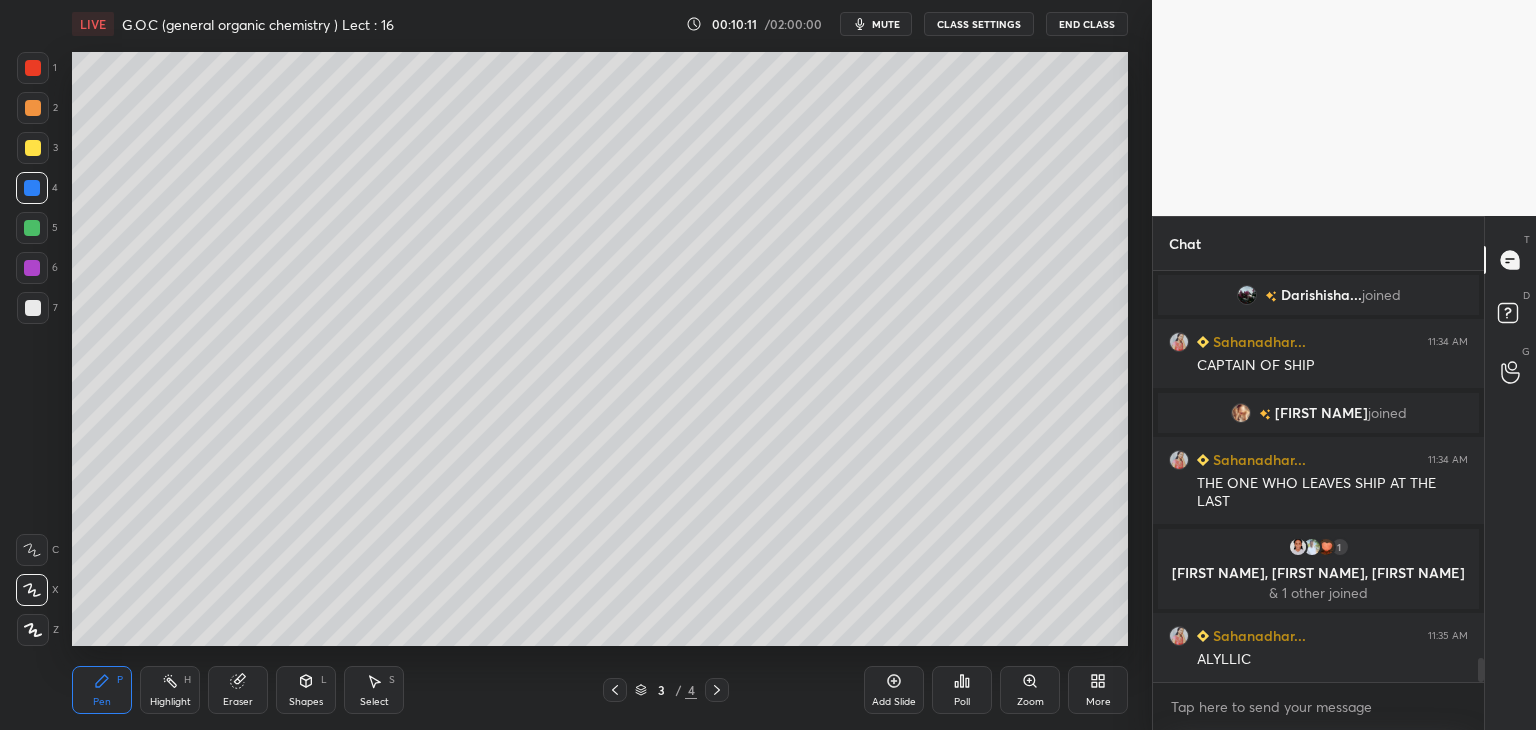 click at bounding box center (32, 228) 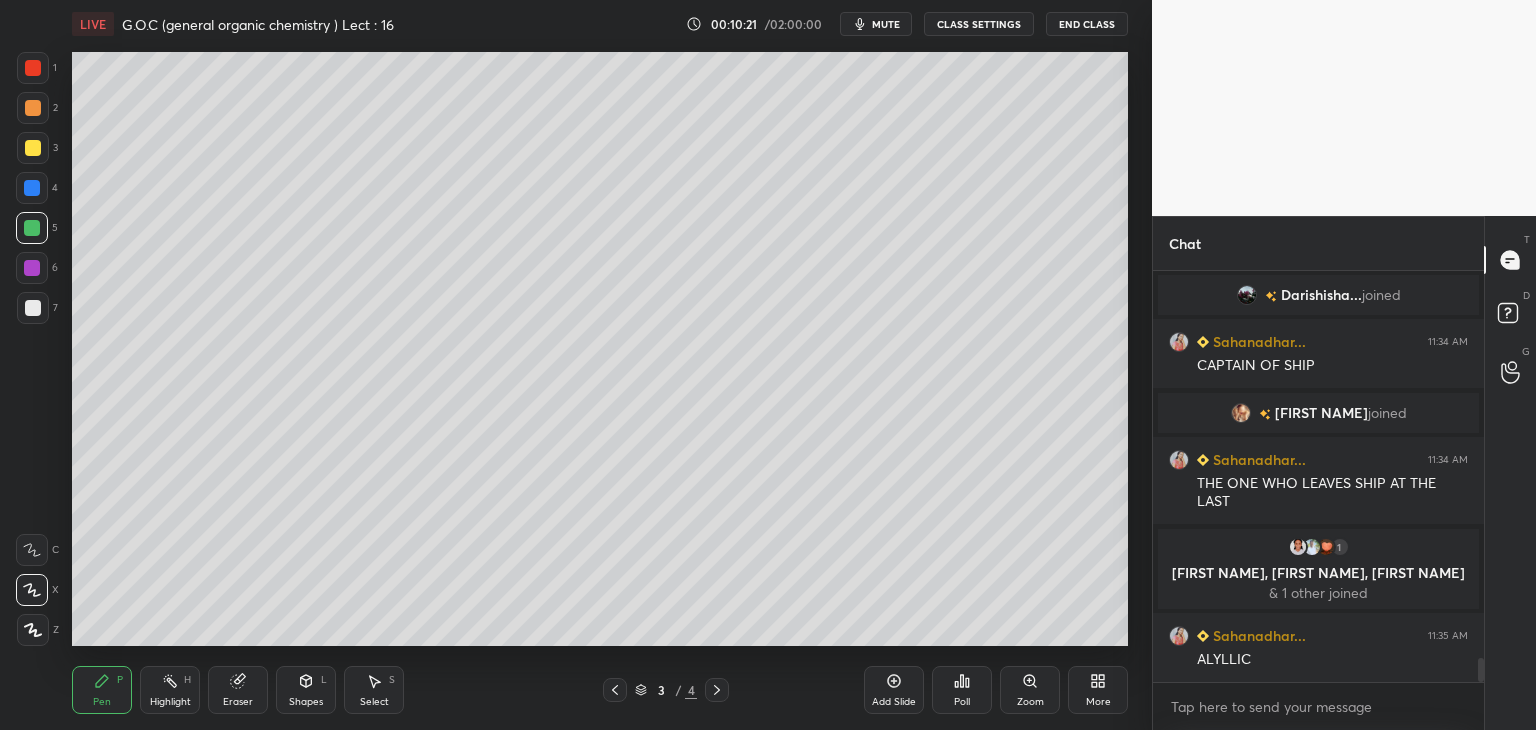 scroll, scrollTop: 6622, scrollLeft: 0, axis: vertical 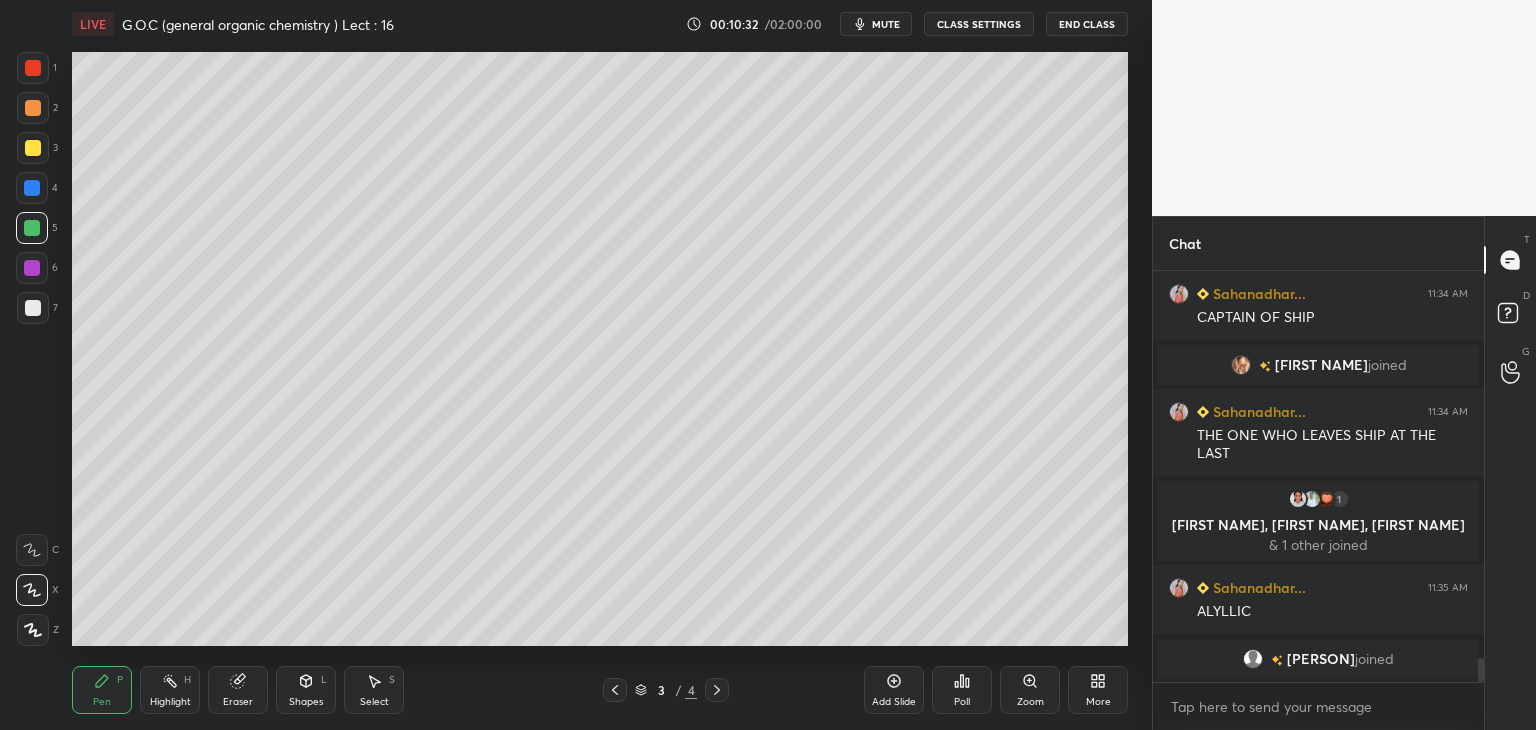 click at bounding box center [33, 308] 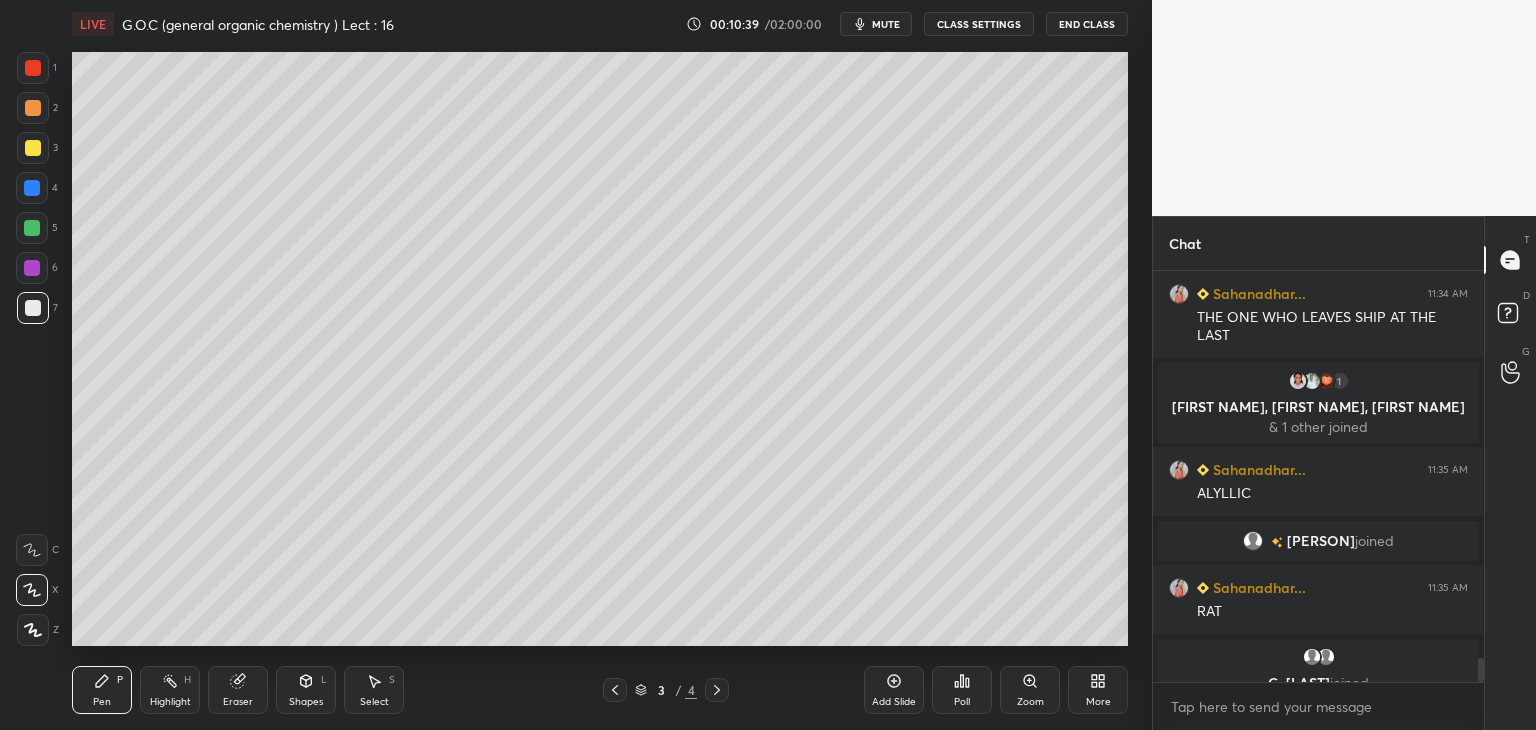 scroll, scrollTop: 6766, scrollLeft: 0, axis: vertical 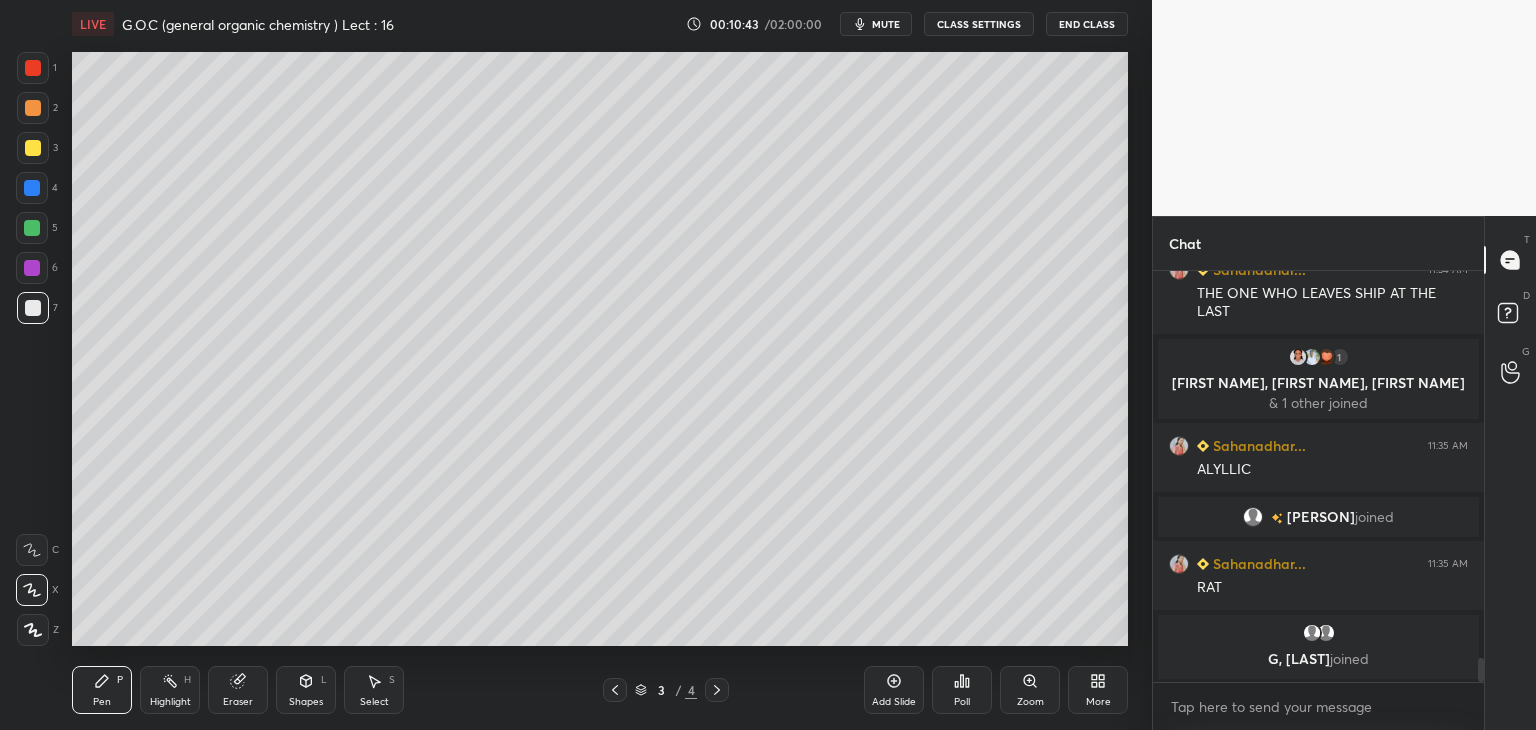 click at bounding box center (33, 108) 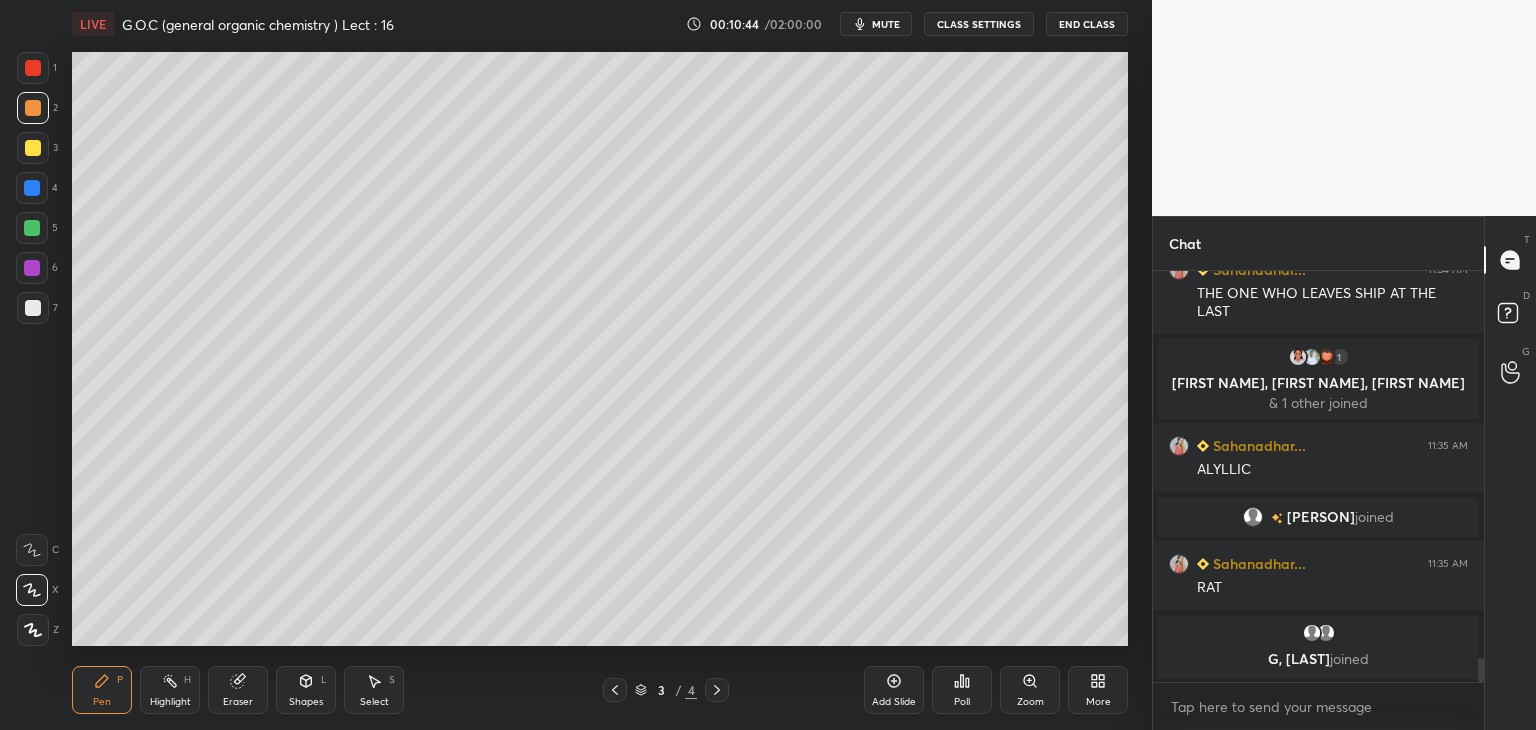 click at bounding box center (32, 268) 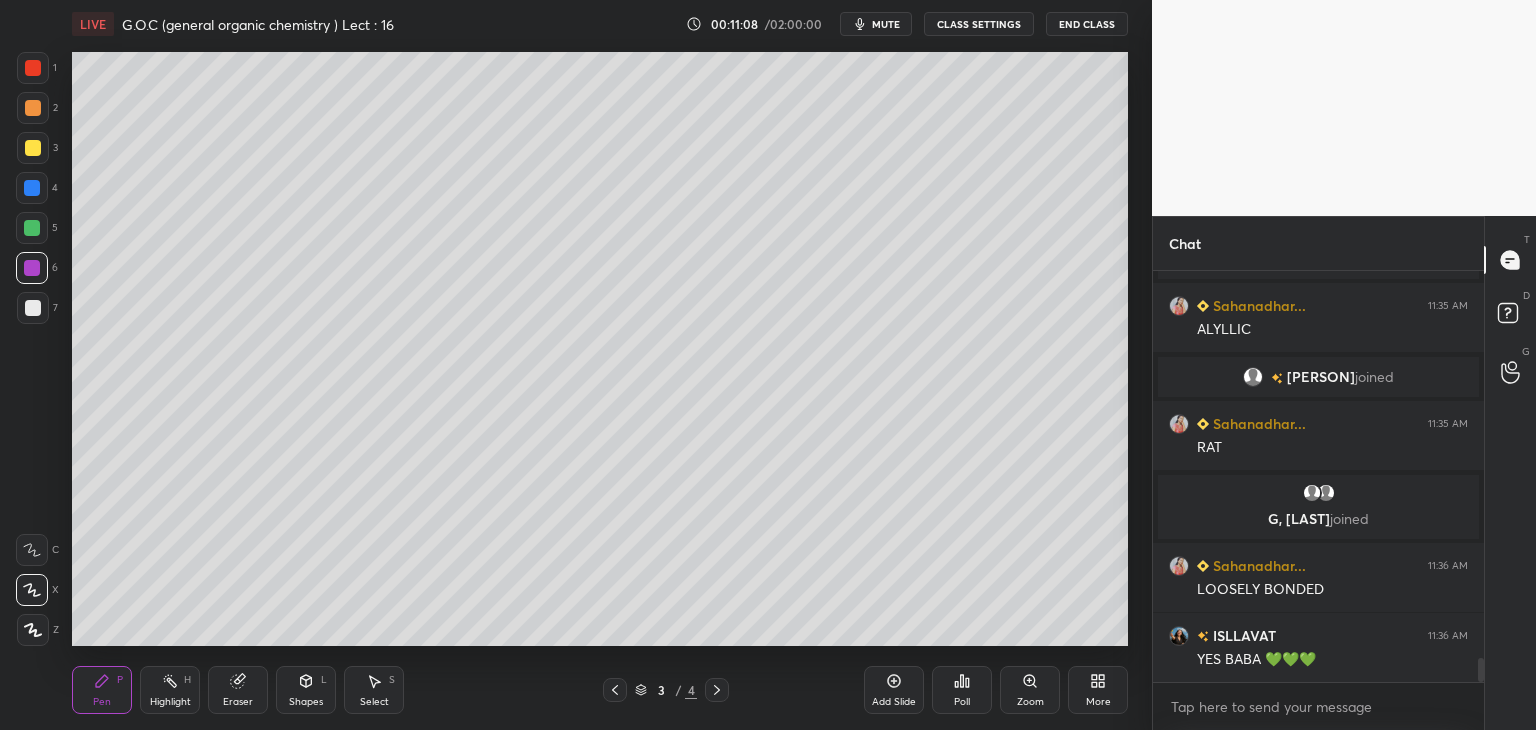 scroll, scrollTop: 6818, scrollLeft: 0, axis: vertical 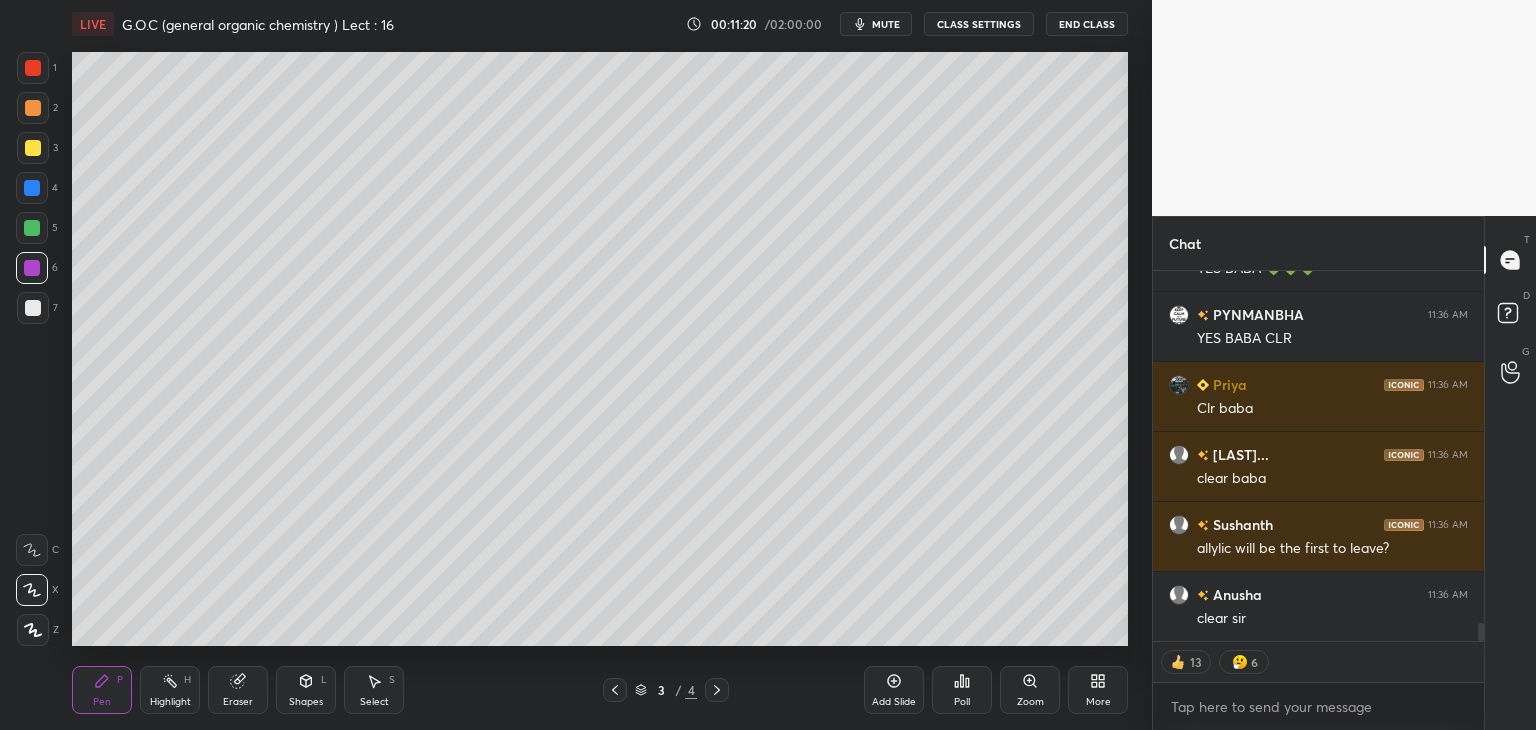 click 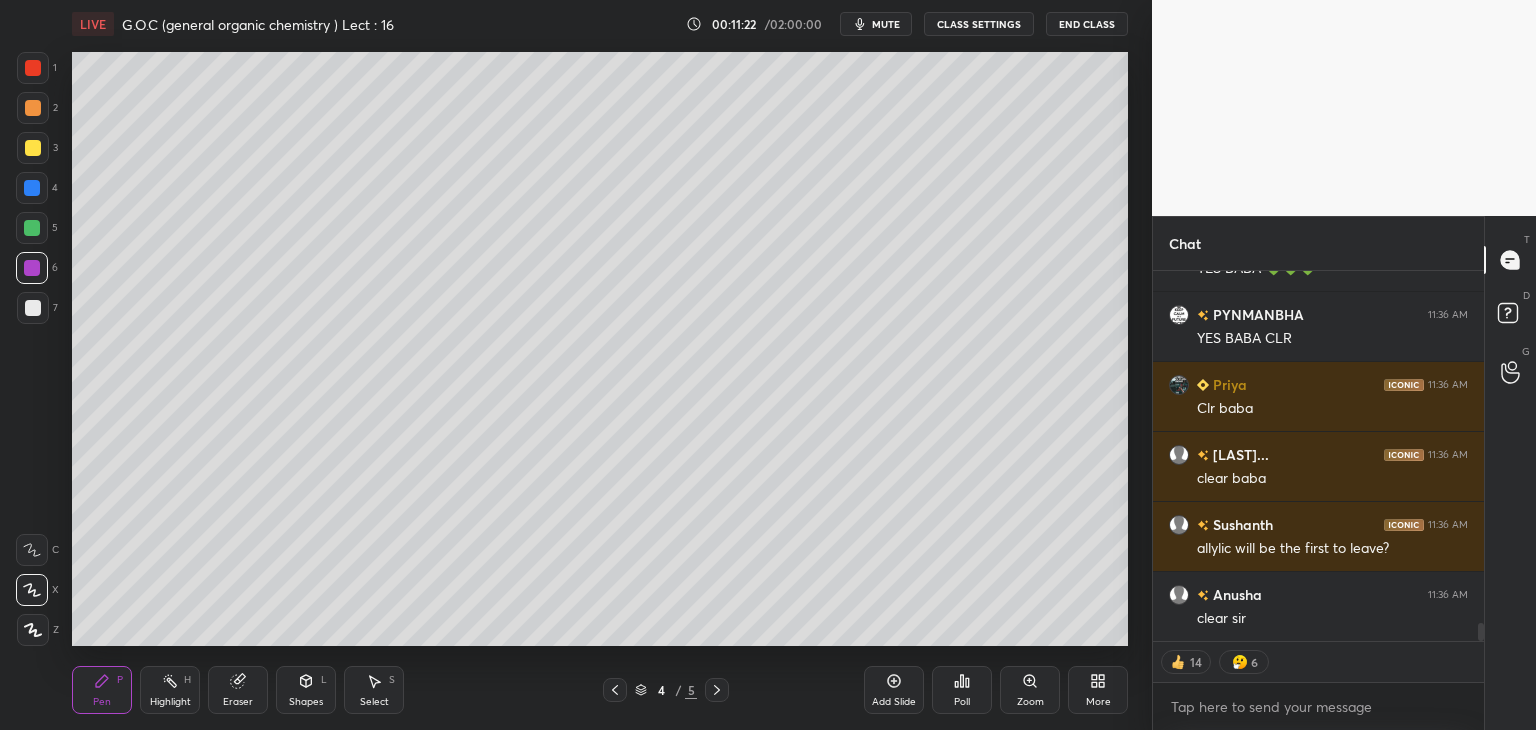 click at bounding box center [33, 308] 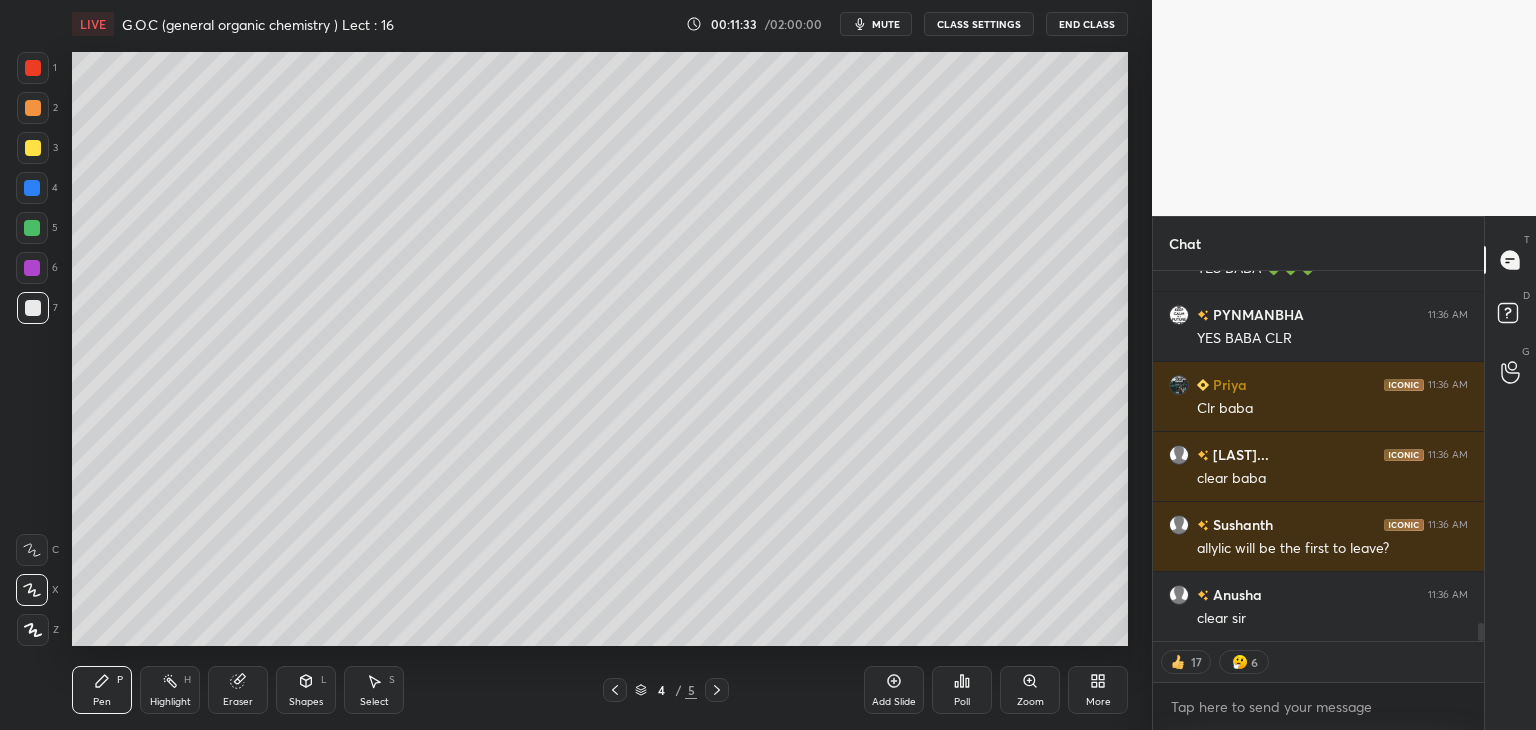 scroll, scrollTop: 7, scrollLeft: 6, axis: both 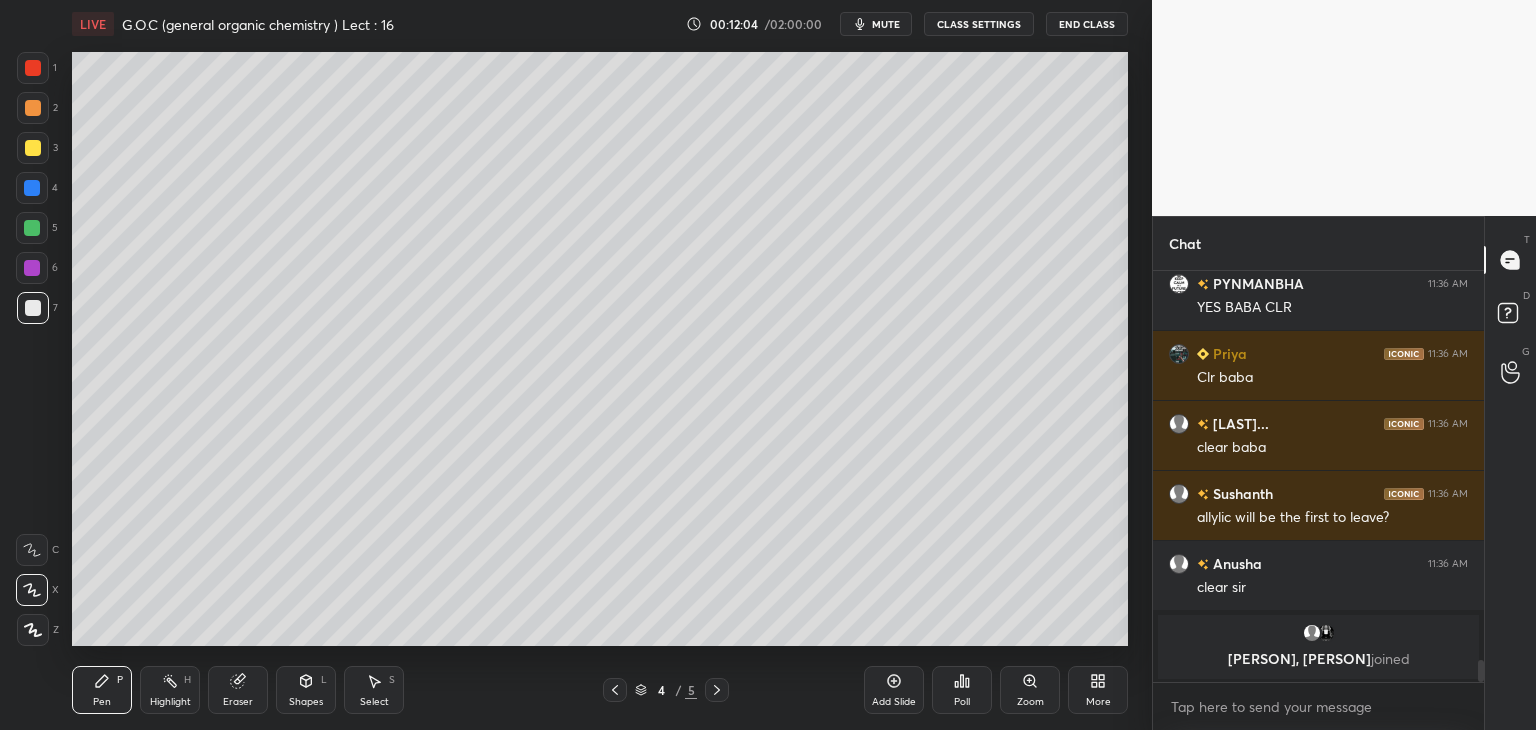 click at bounding box center [33, 148] 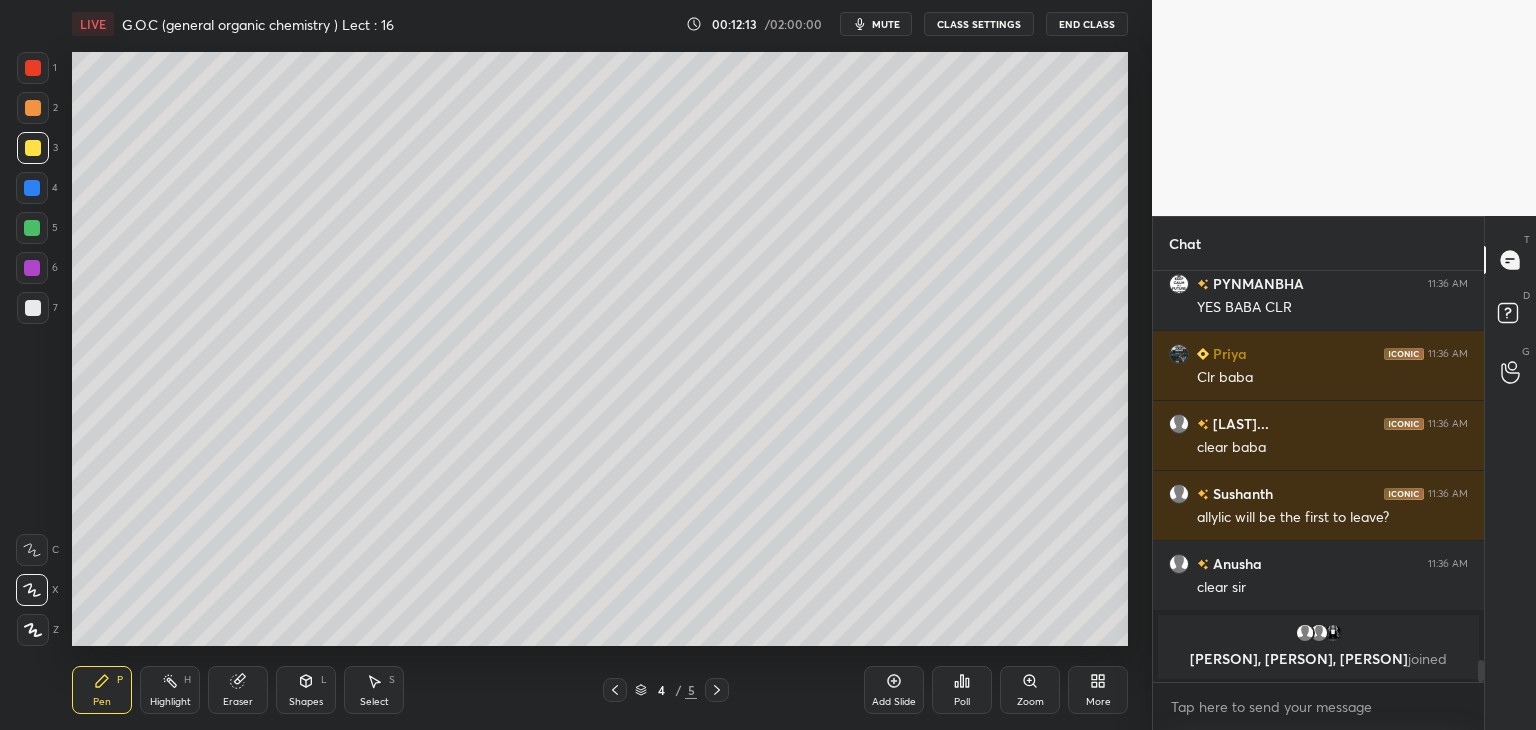 click at bounding box center [32, 188] 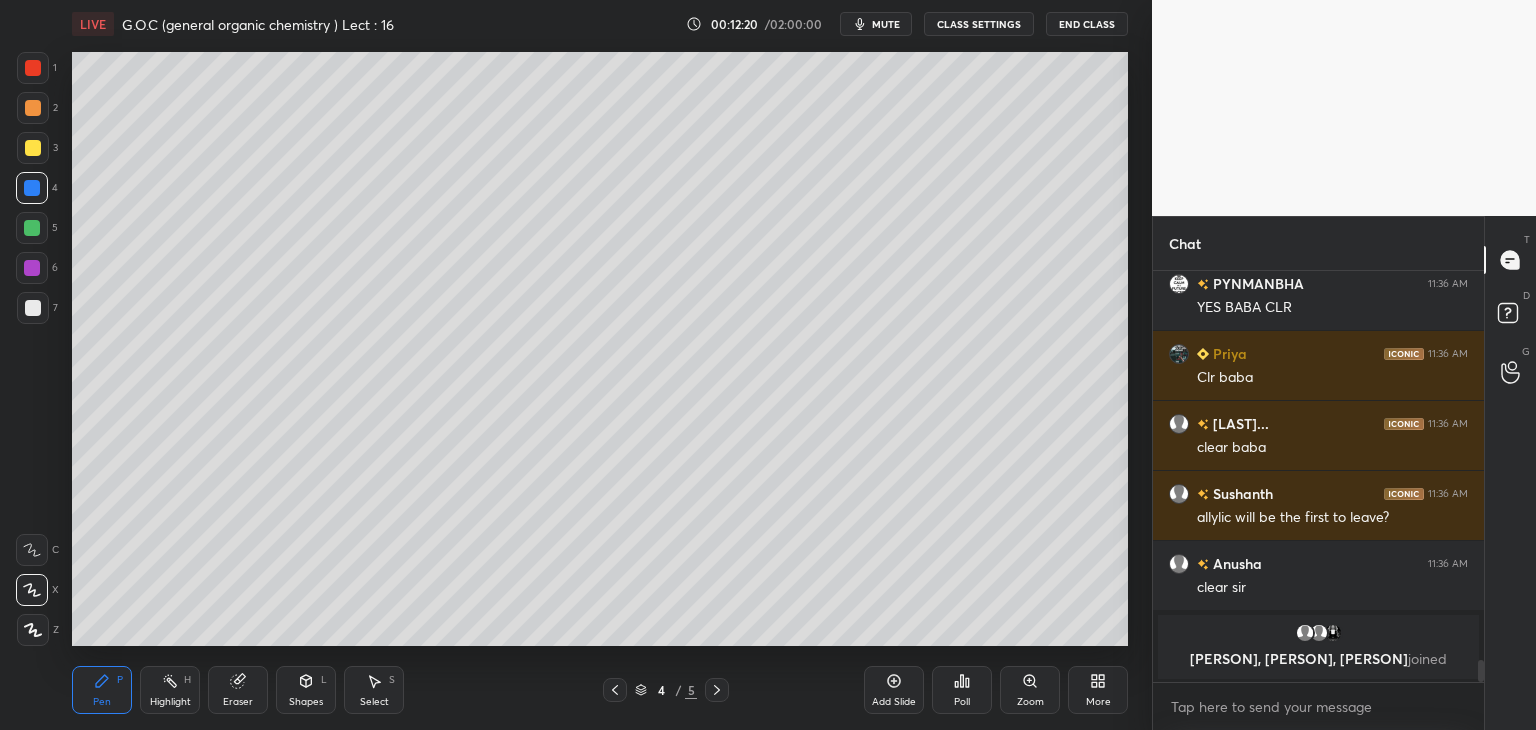 click at bounding box center [33, 148] 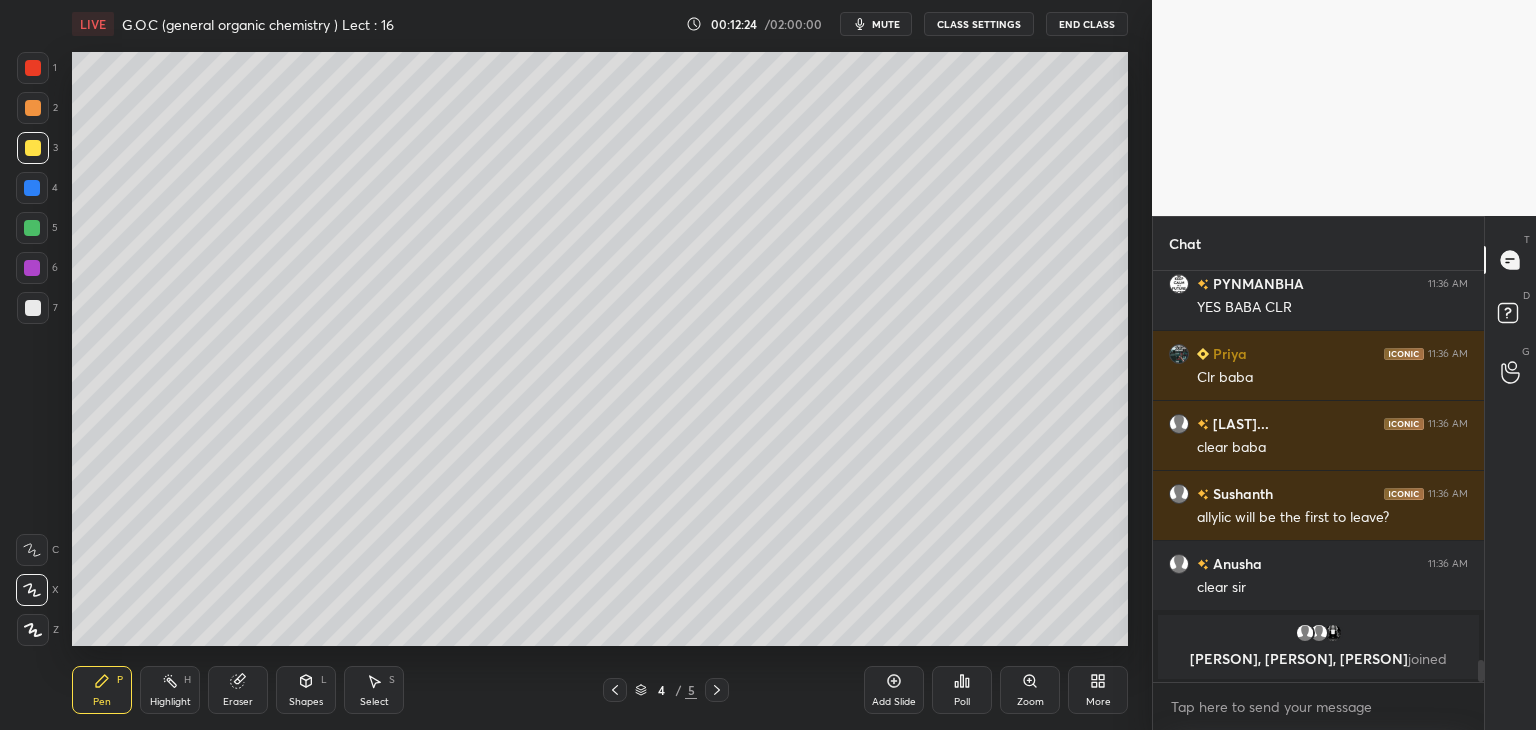 scroll, scrollTop: 7142, scrollLeft: 0, axis: vertical 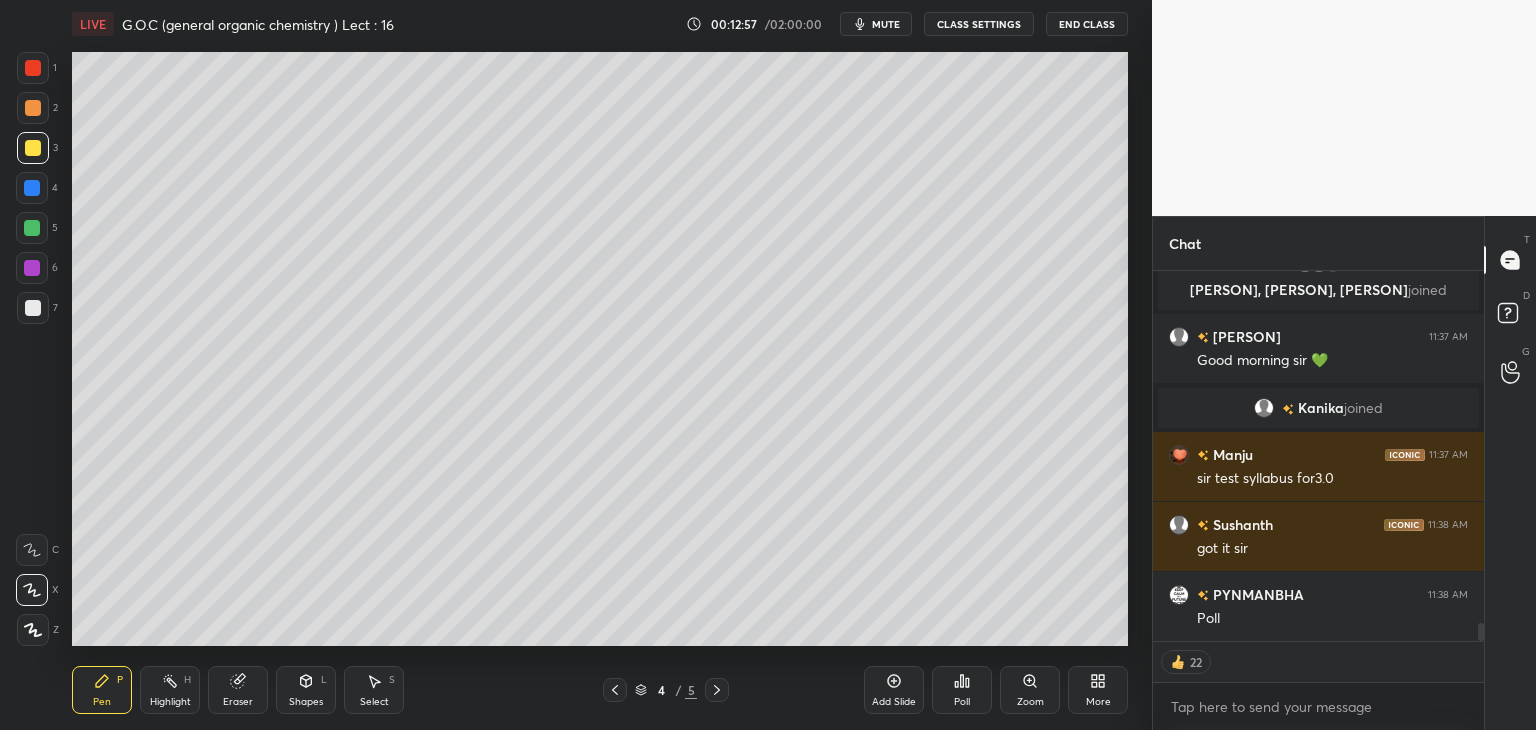 click on "Poll" at bounding box center (962, 690) 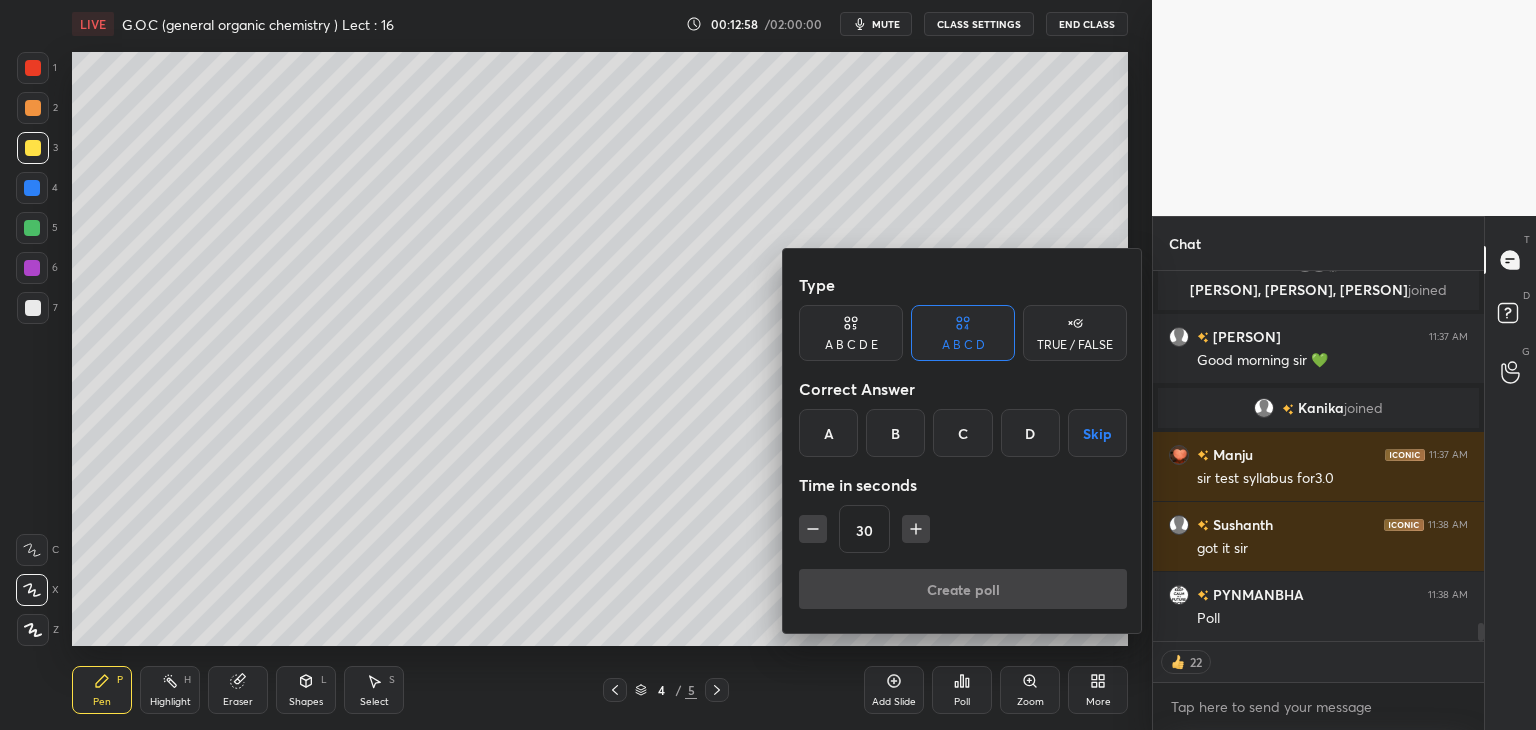 click on "D" at bounding box center [1030, 433] 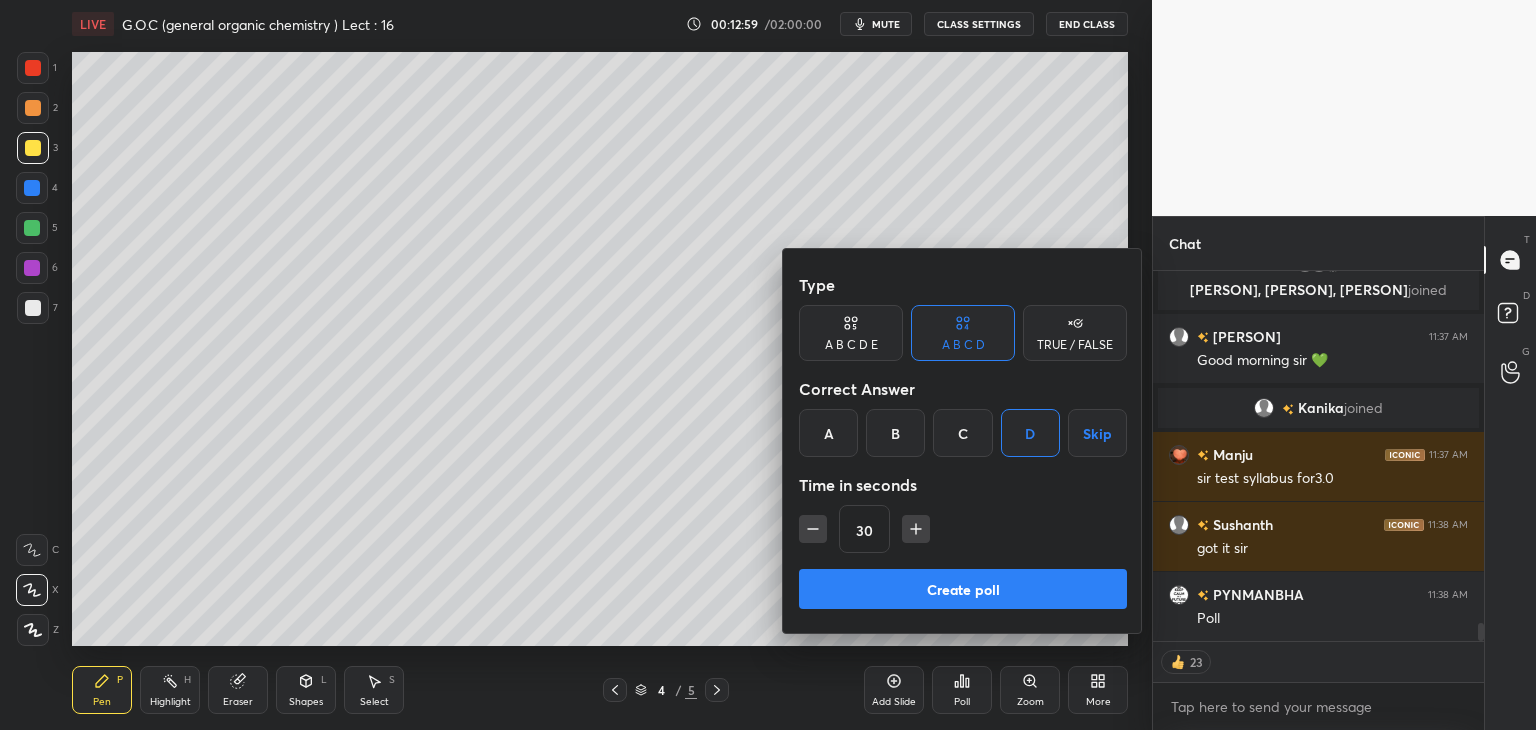 click on "Create poll" at bounding box center [963, 589] 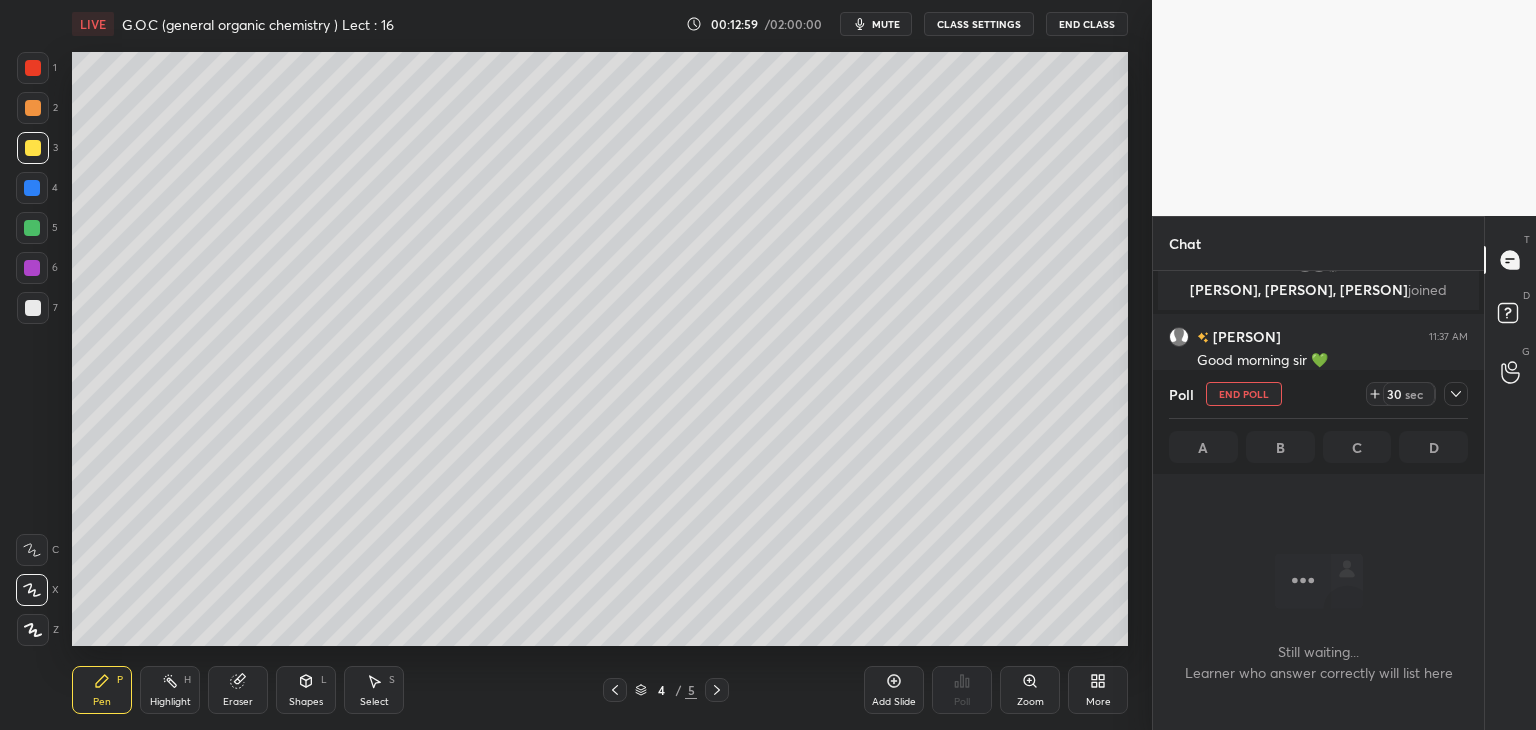 scroll, scrollTop: 263, scrollLeft: 325, axis: both 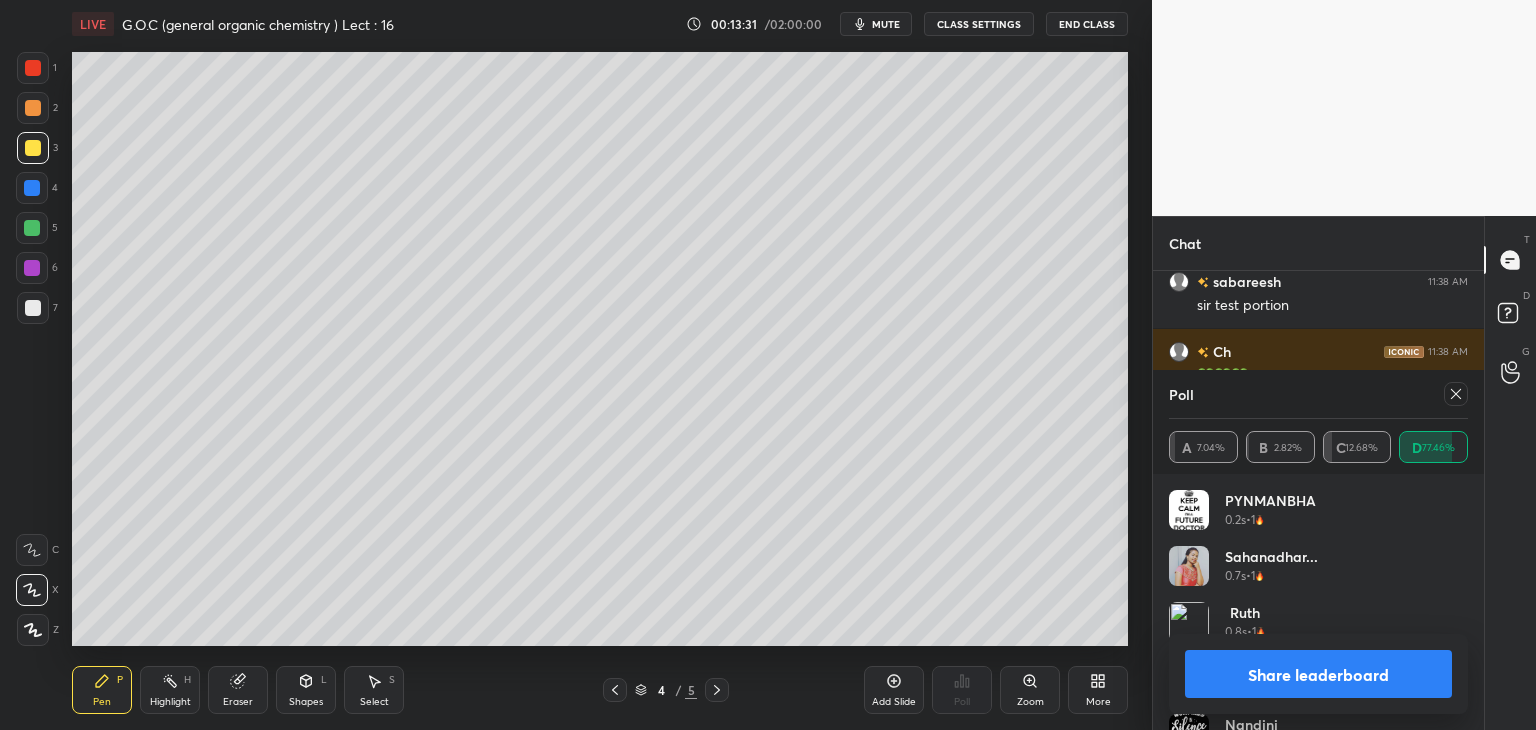 click on "Share leaderboard" at bounding box center [1318, 674] 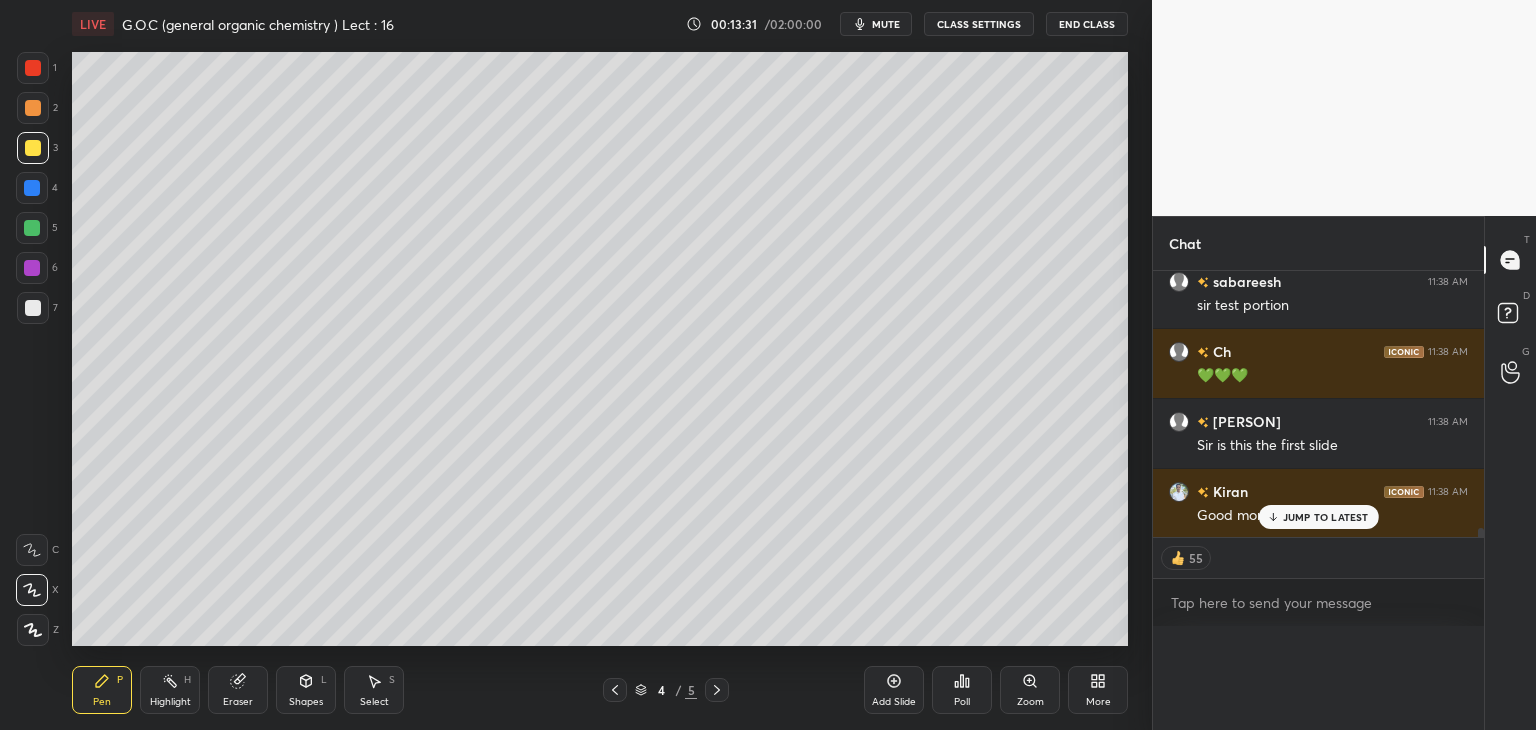 scroll, scrollTop: 54, scrollLeft: 293, axis: both 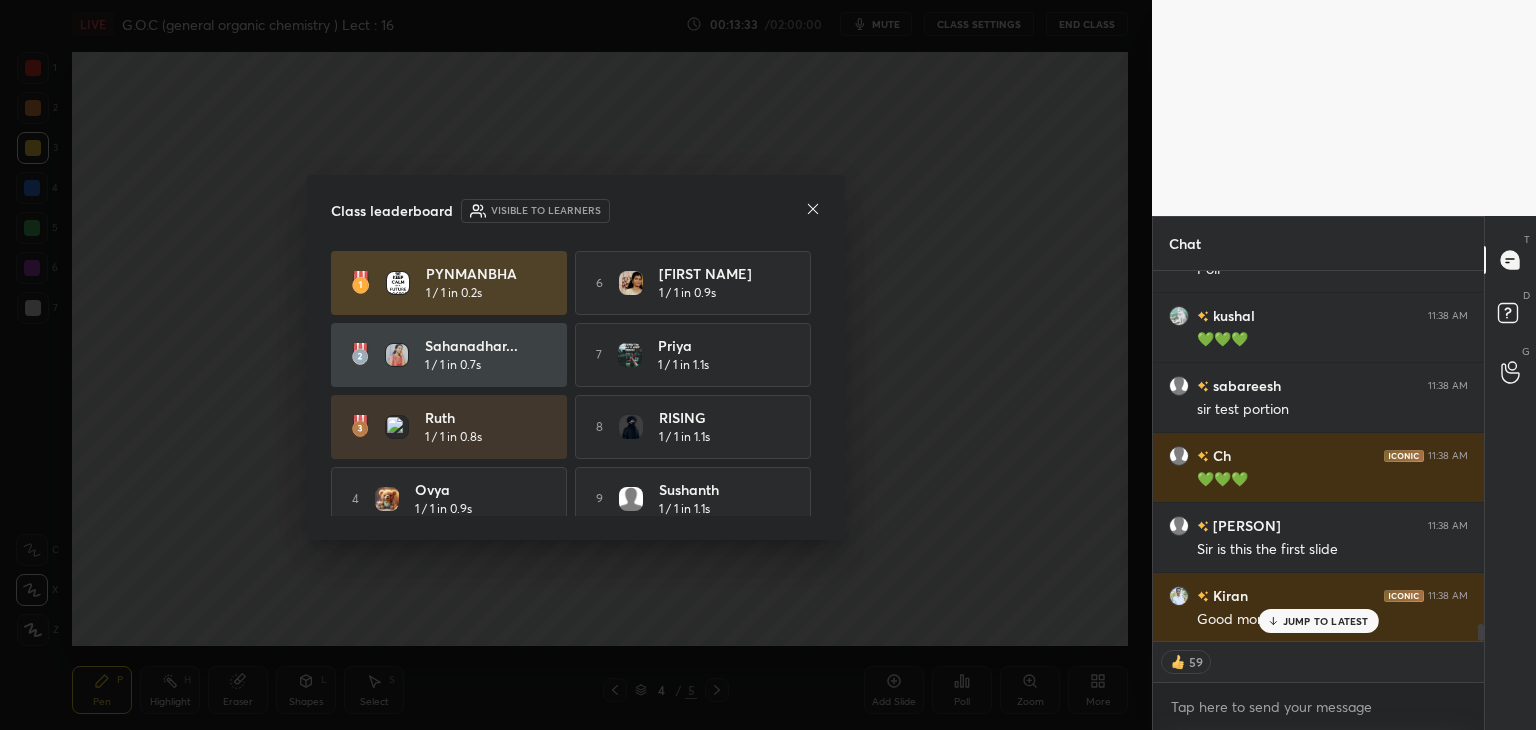 click 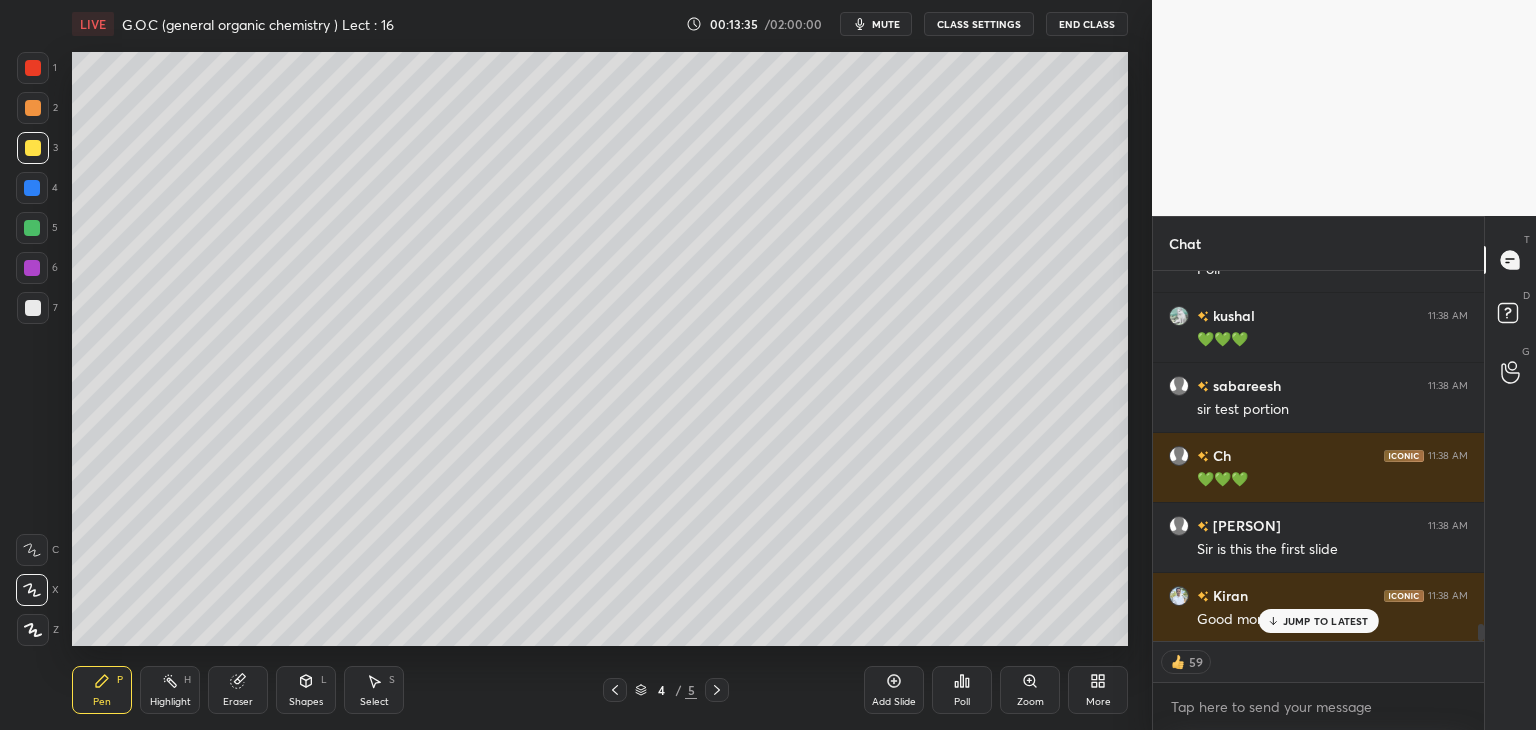 click at bounding box center [32, 228] 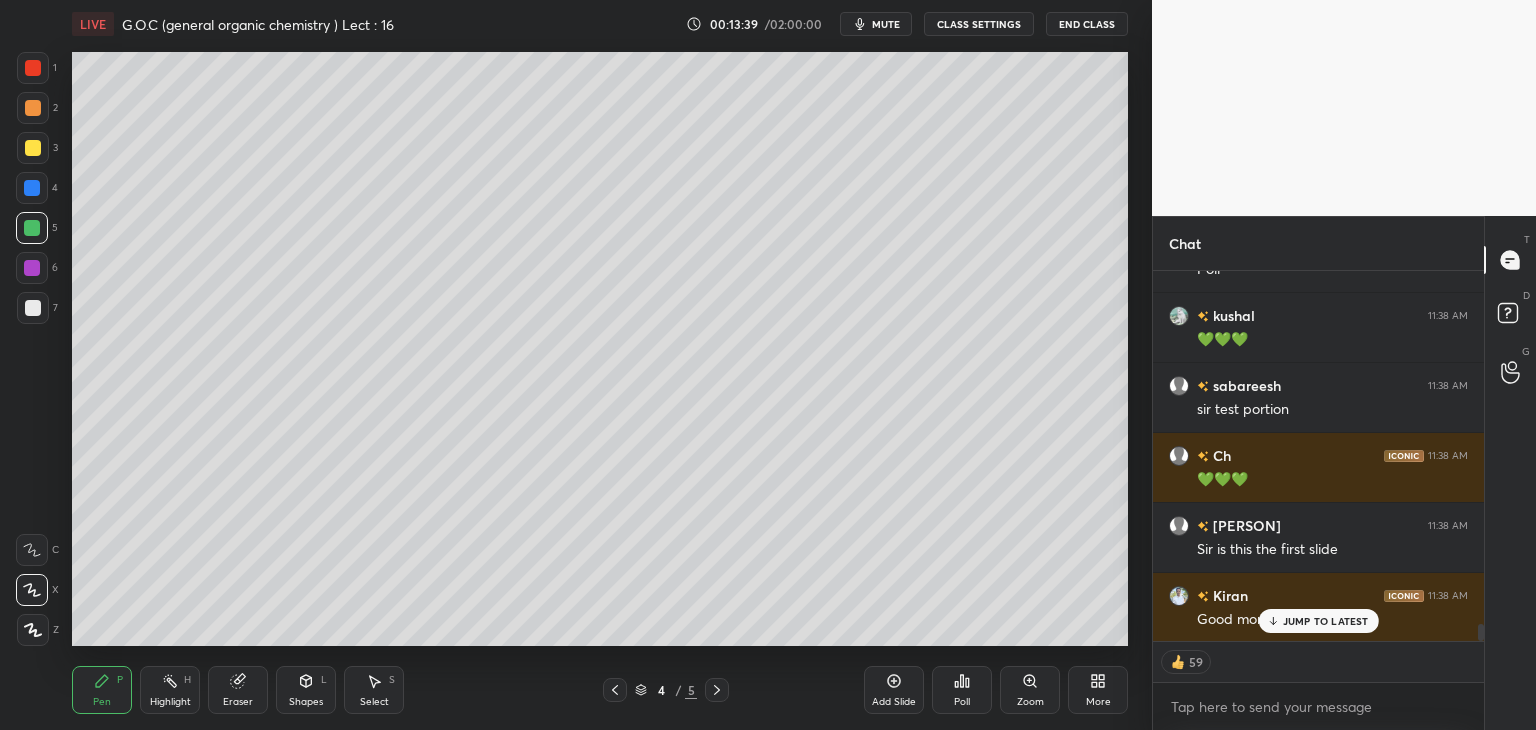 click 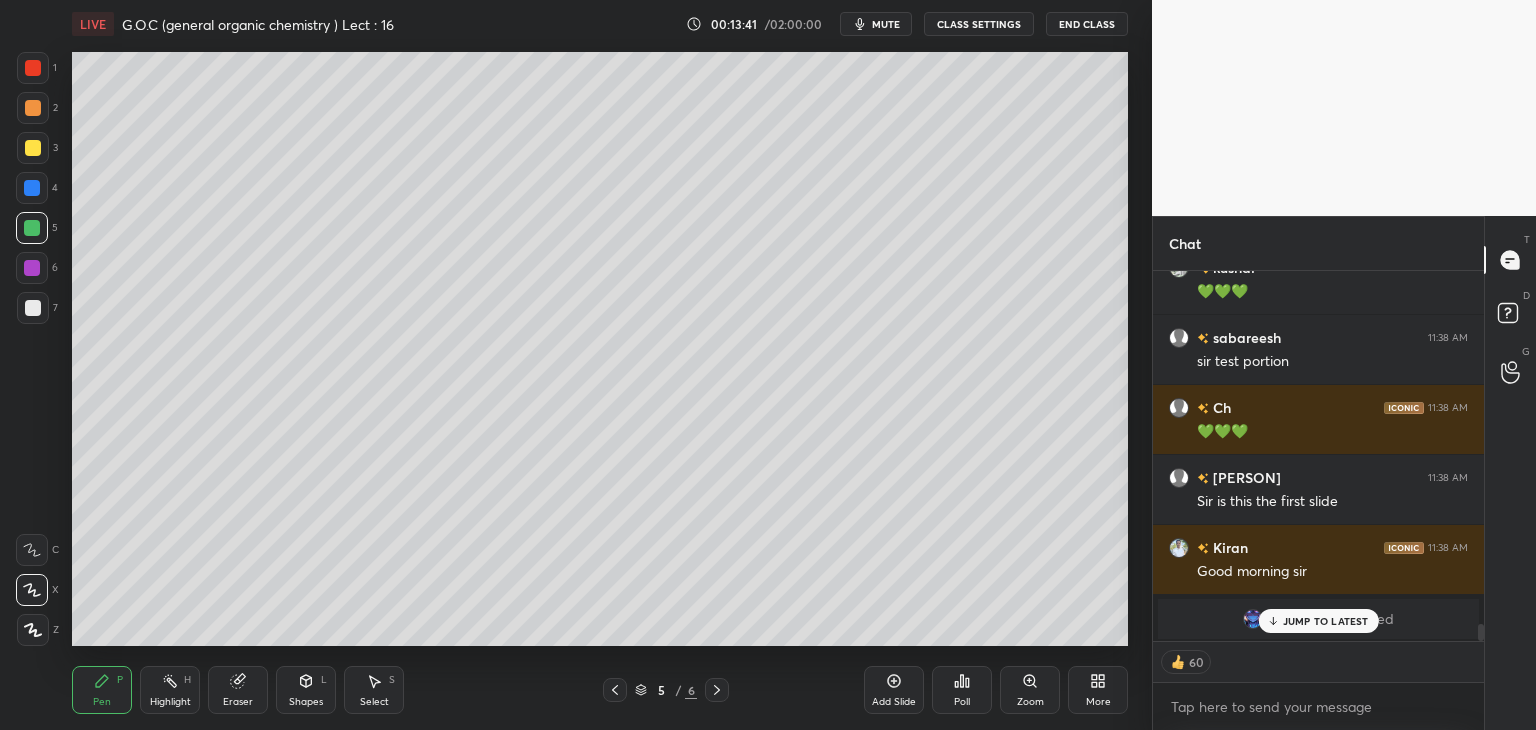 click at bounding box center [33, 308] 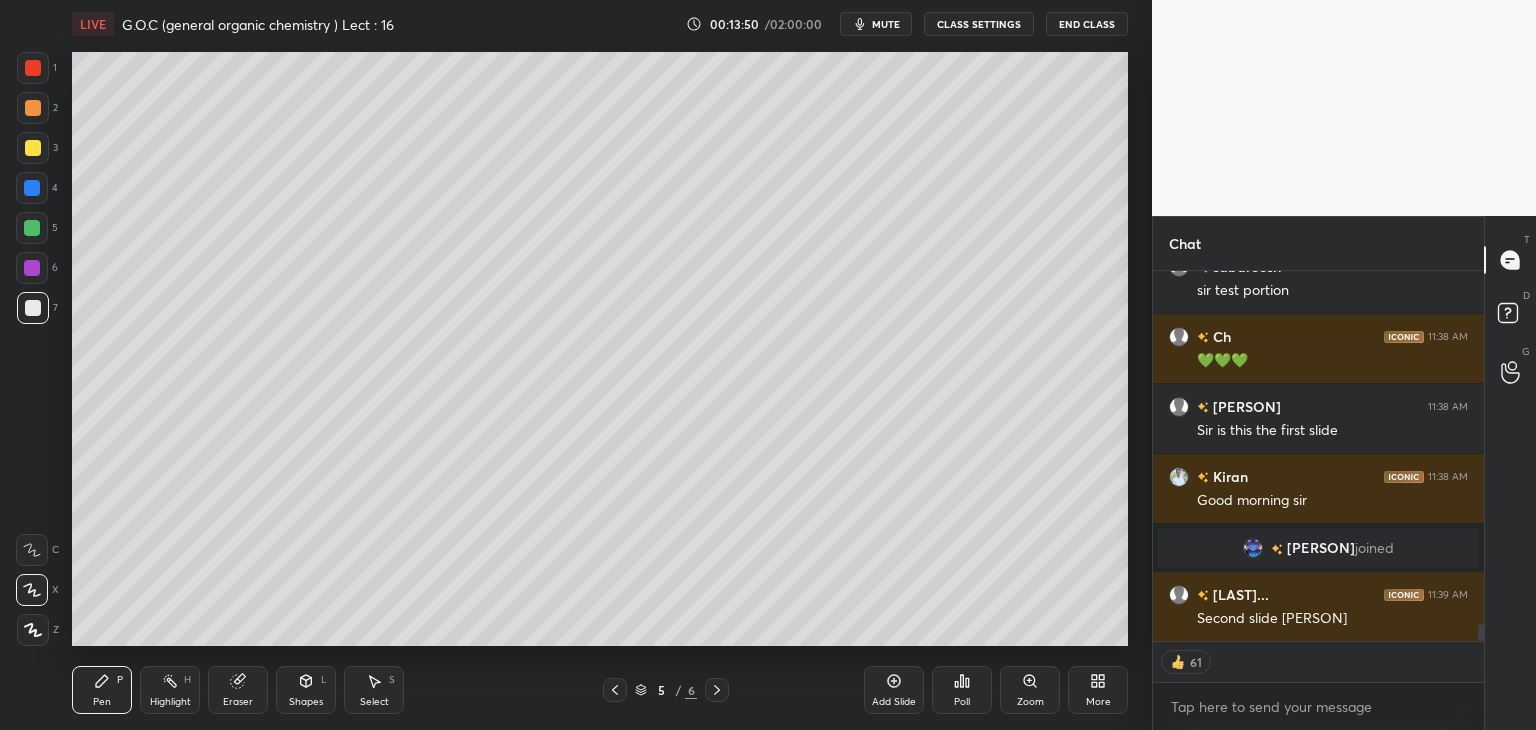 click at bounding box center [33, 148] 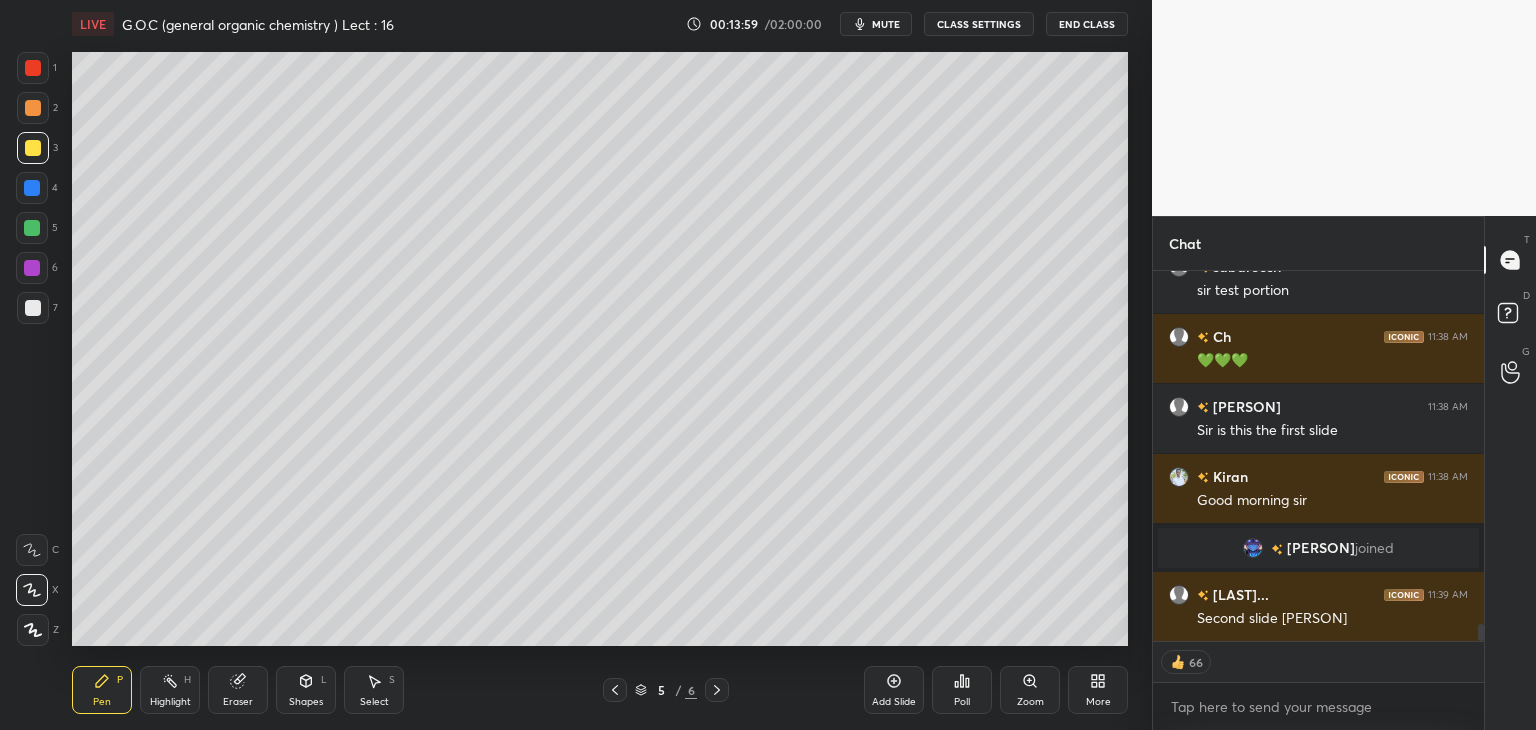 click at bounding box center [32, 228] 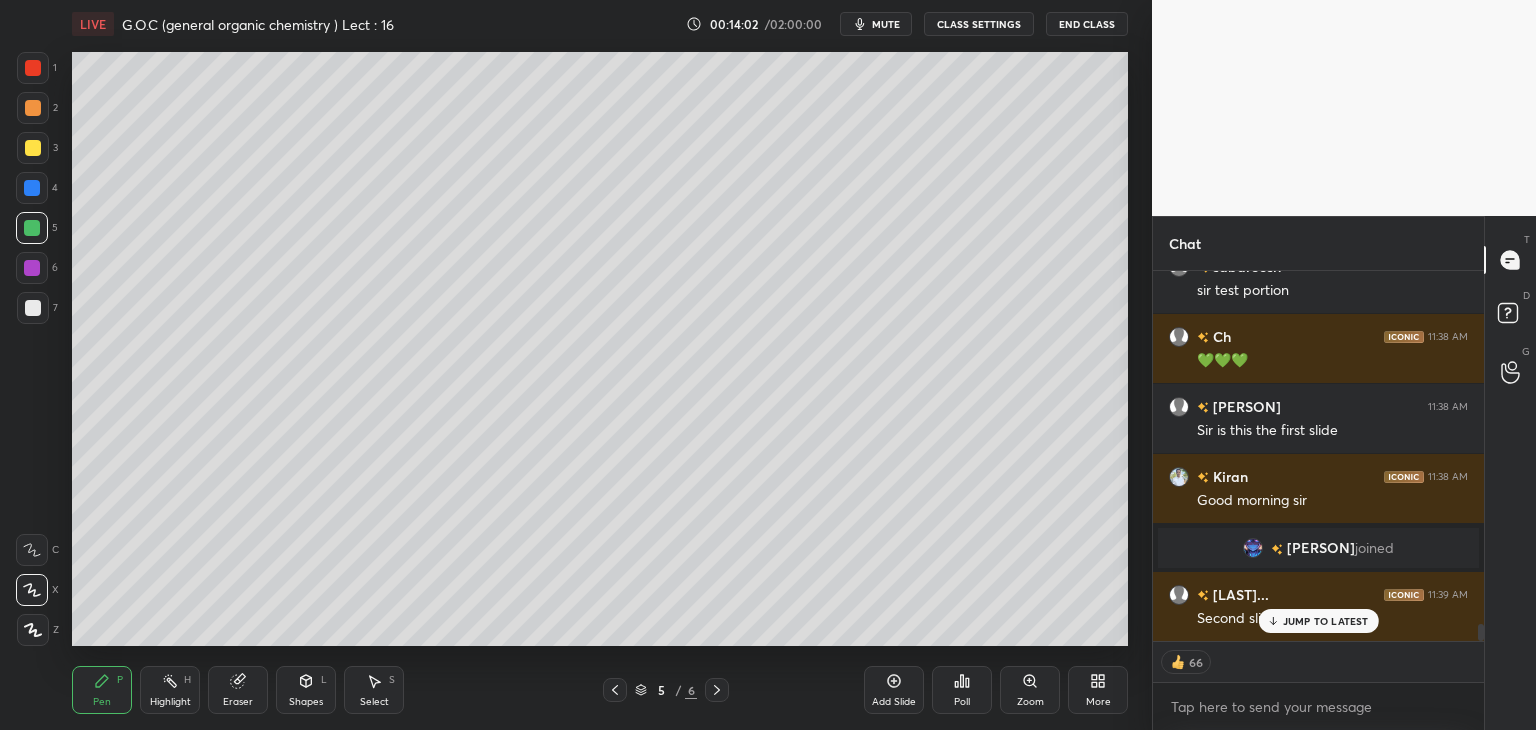 scroll, scrollTop: 7940, scrollLeft: 0, axis: vertical 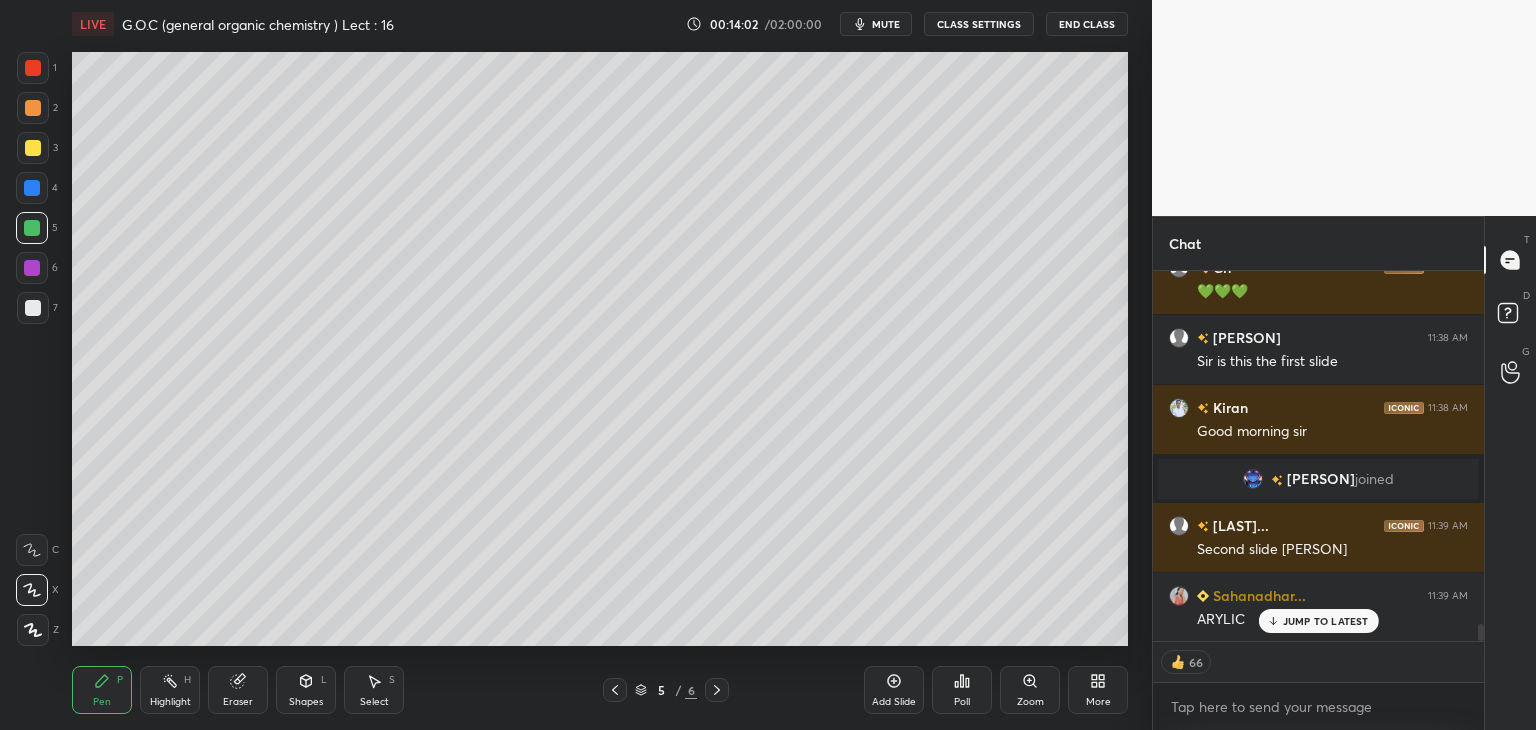 click at bounding box center (33, 108) 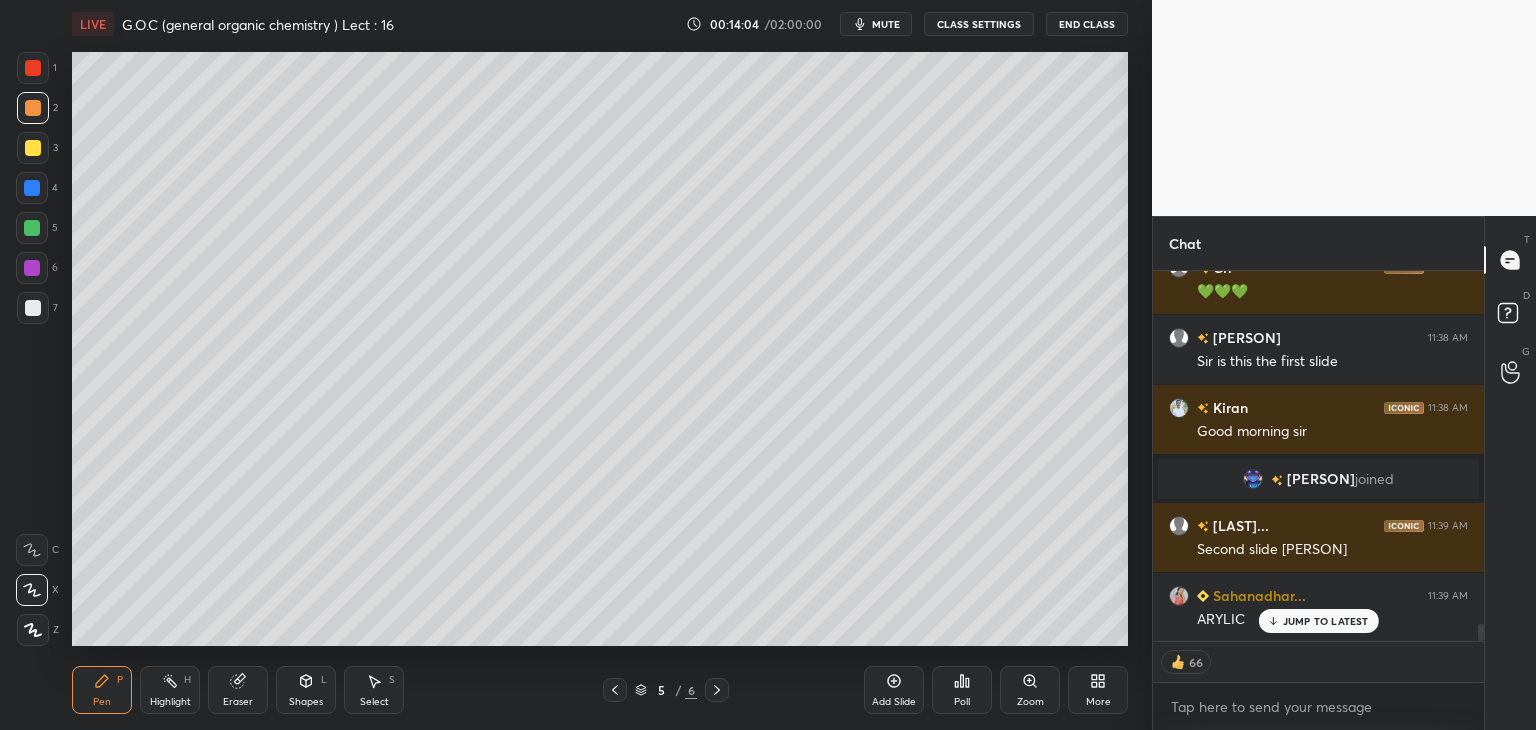 scroll, scrollTop: 6, scrollLeft: 6, axis: both 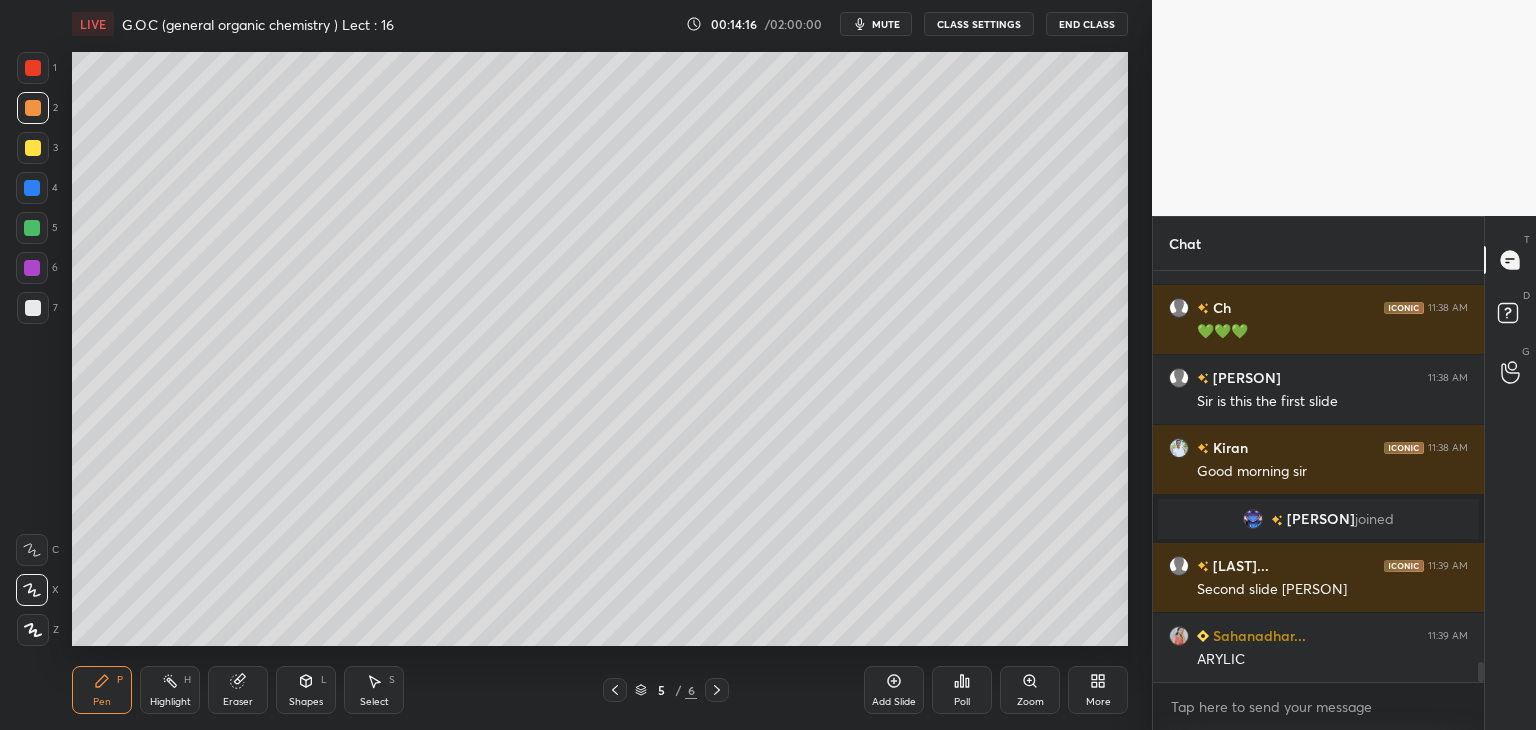 click at bounding box center (32, 188) 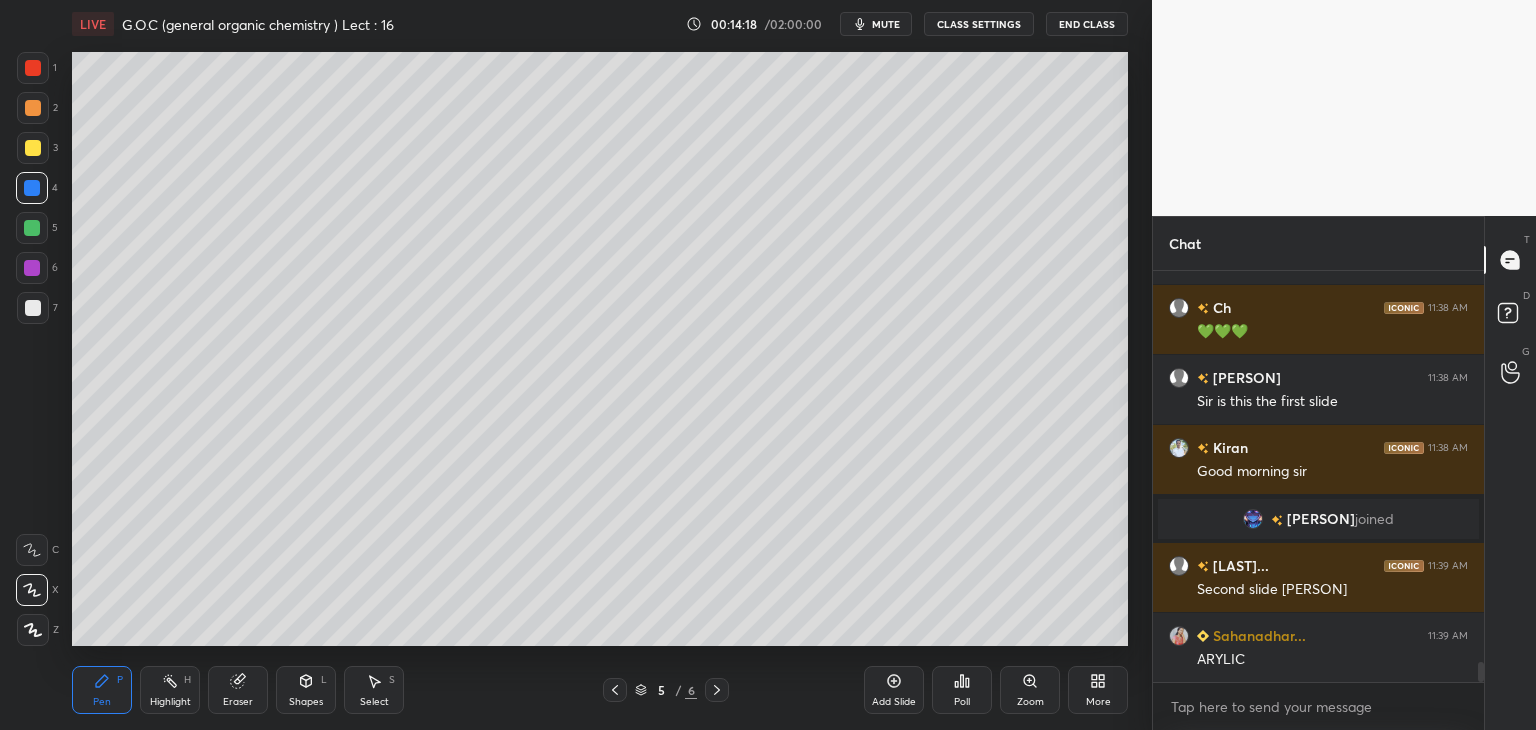 click at bounding box center (32, 268) 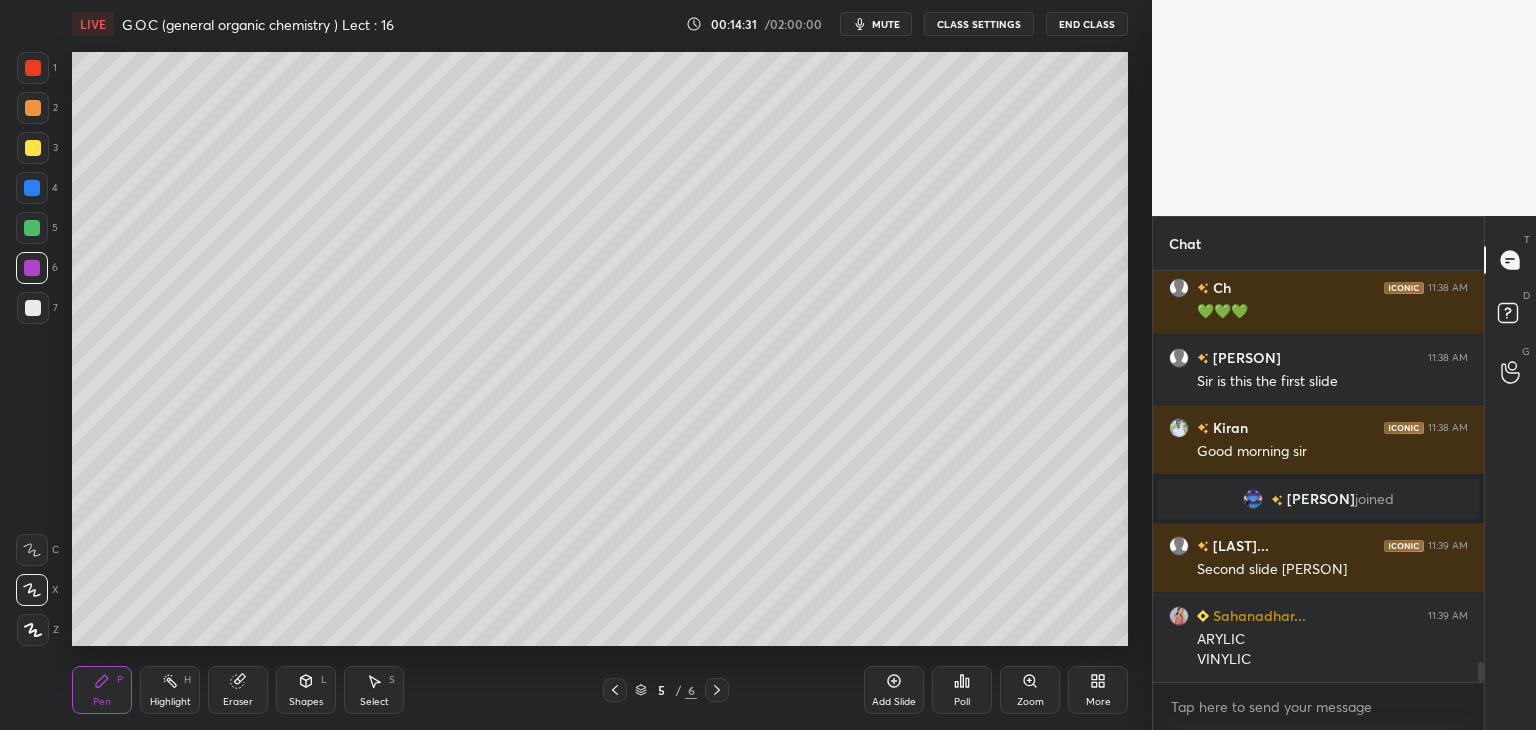 scroll, scrollTop: 7990, scrollLeft: 0, axis: vertical 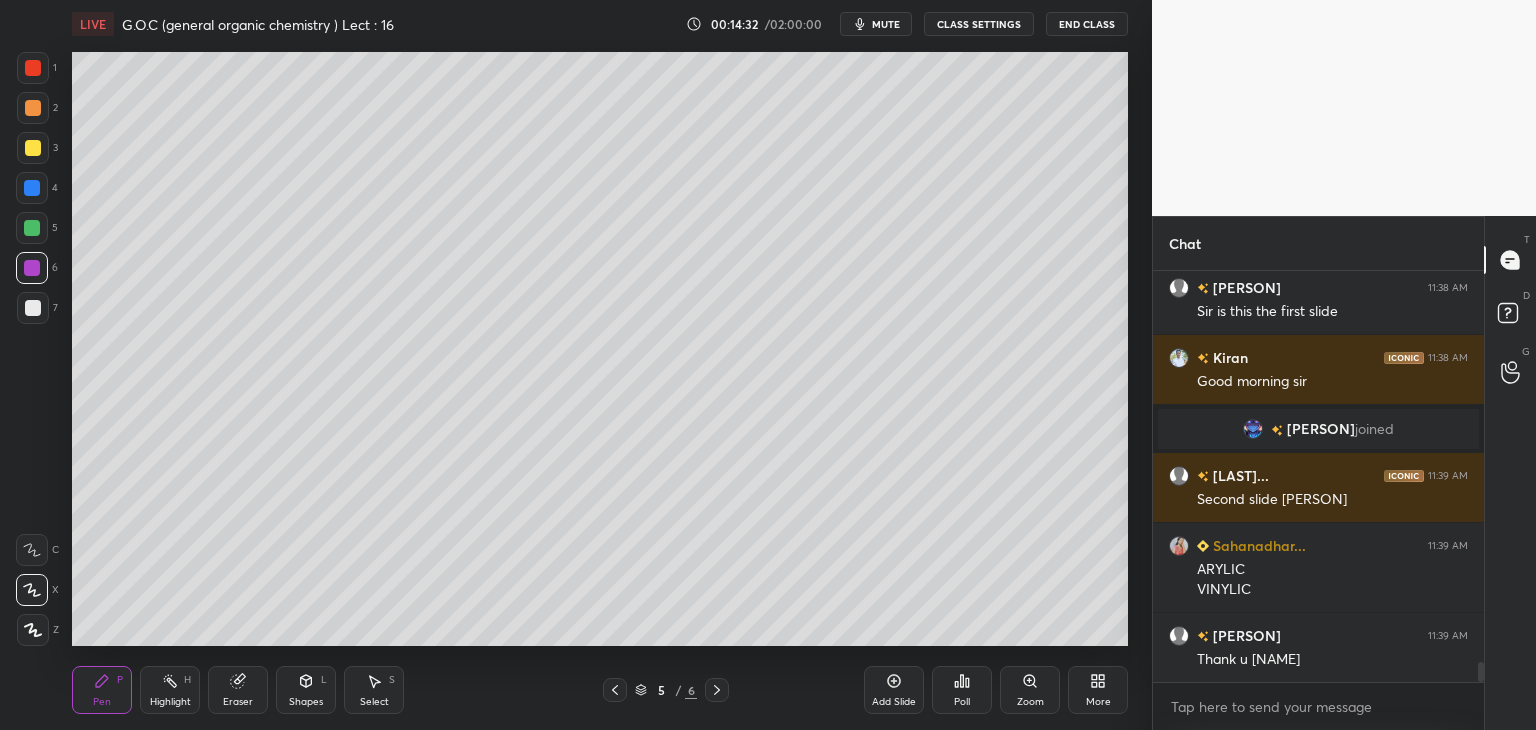click at bounding box center [32, 188] 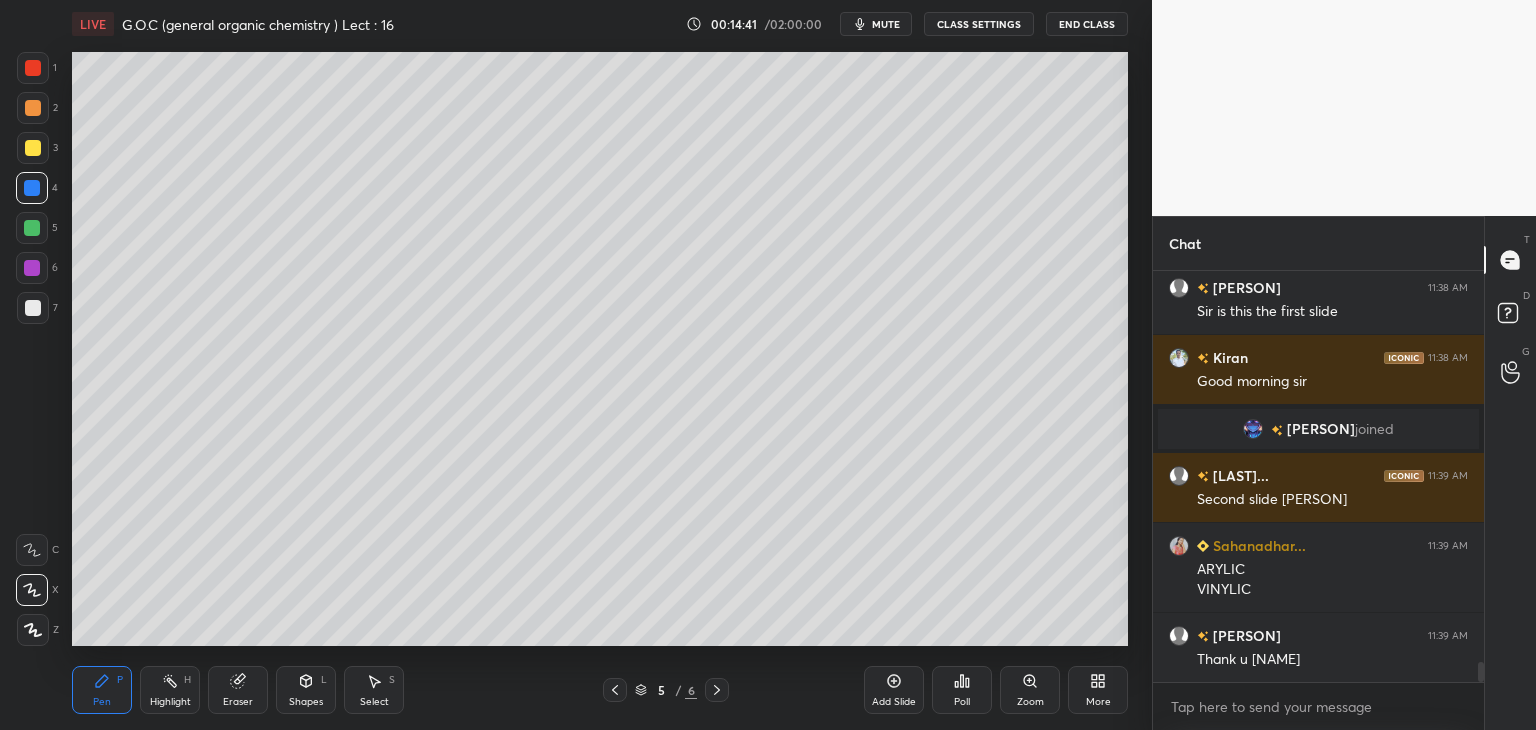 click at bounding box center (33, 308) 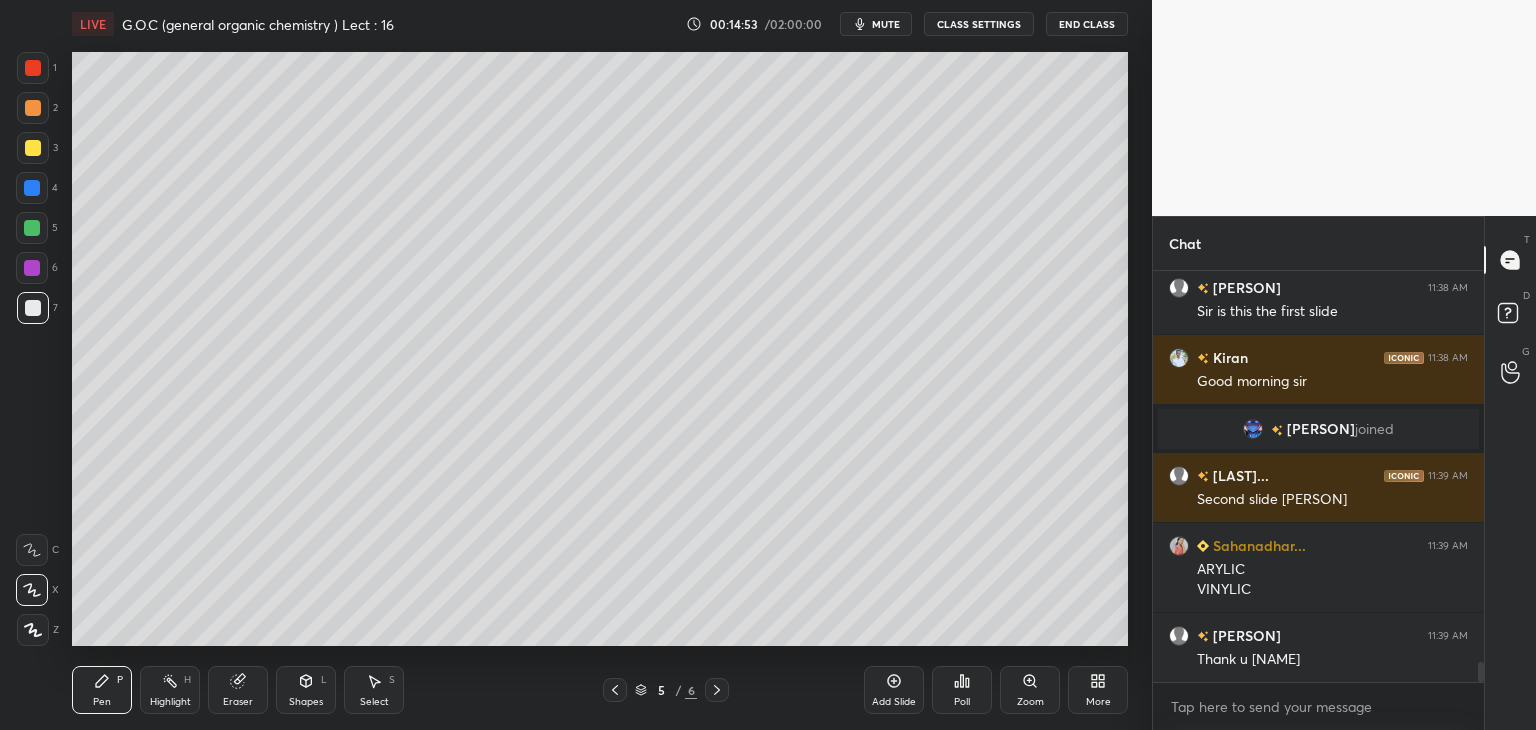 click on "mute" at bounding box center (886, 24) 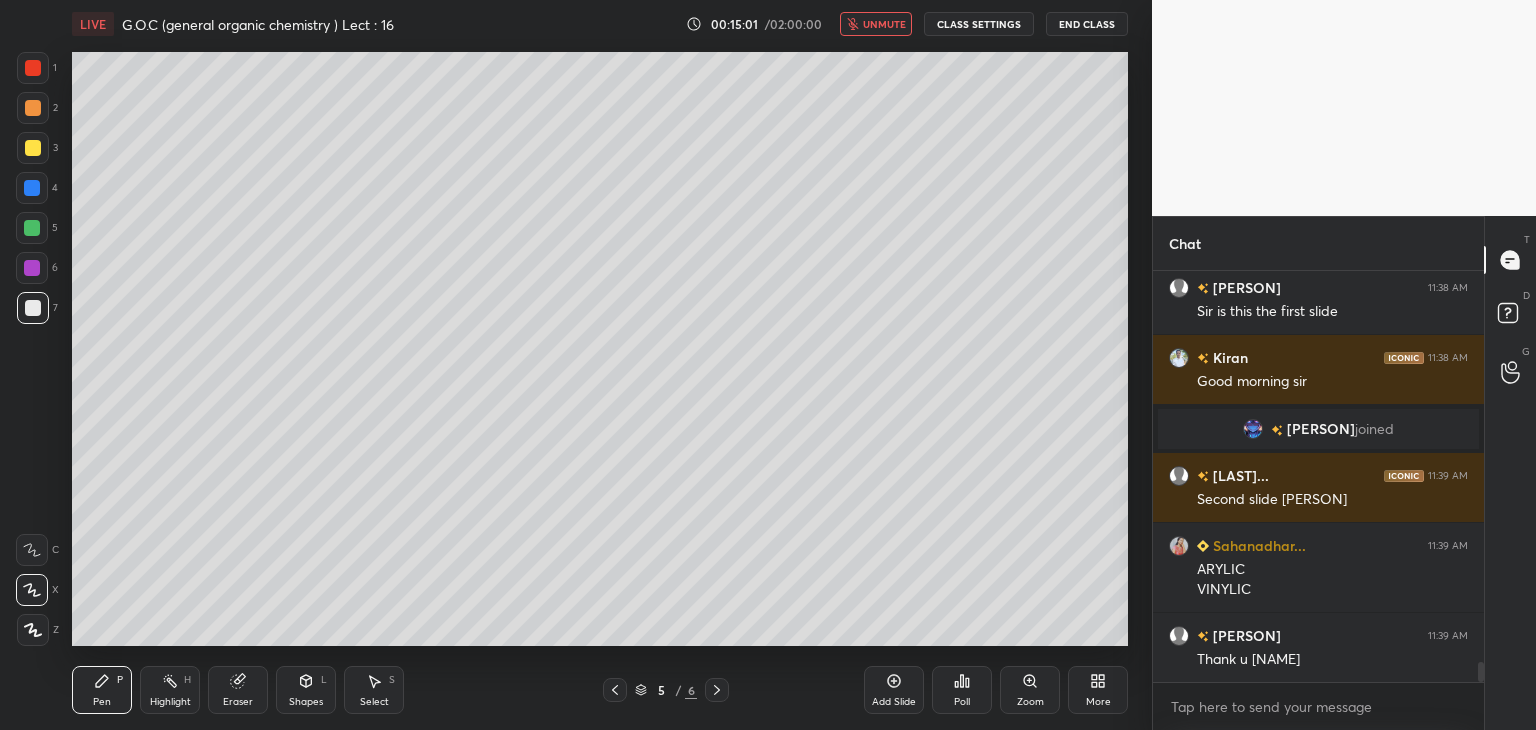 click at bounding box center (32, 228) 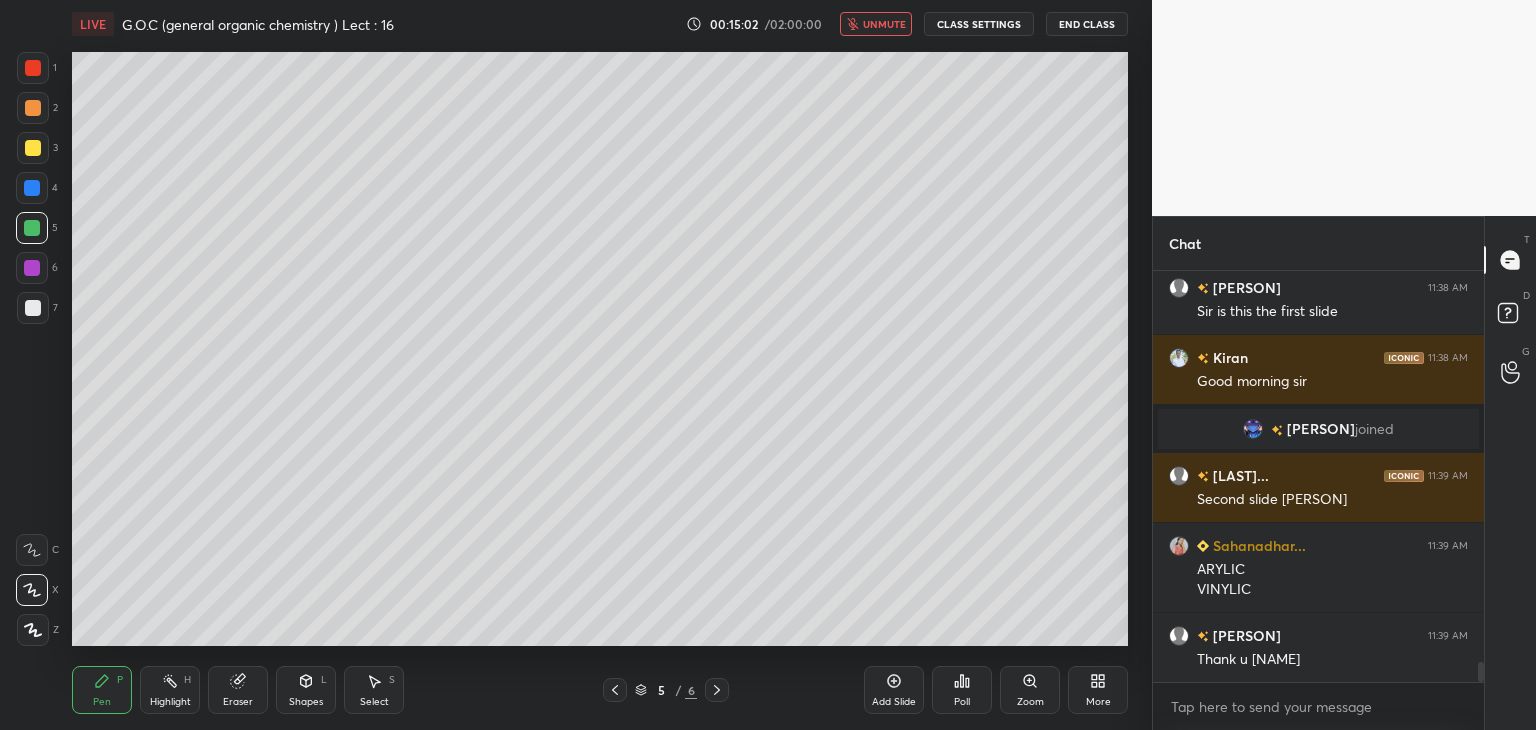 click at bounding box center [33, 308] 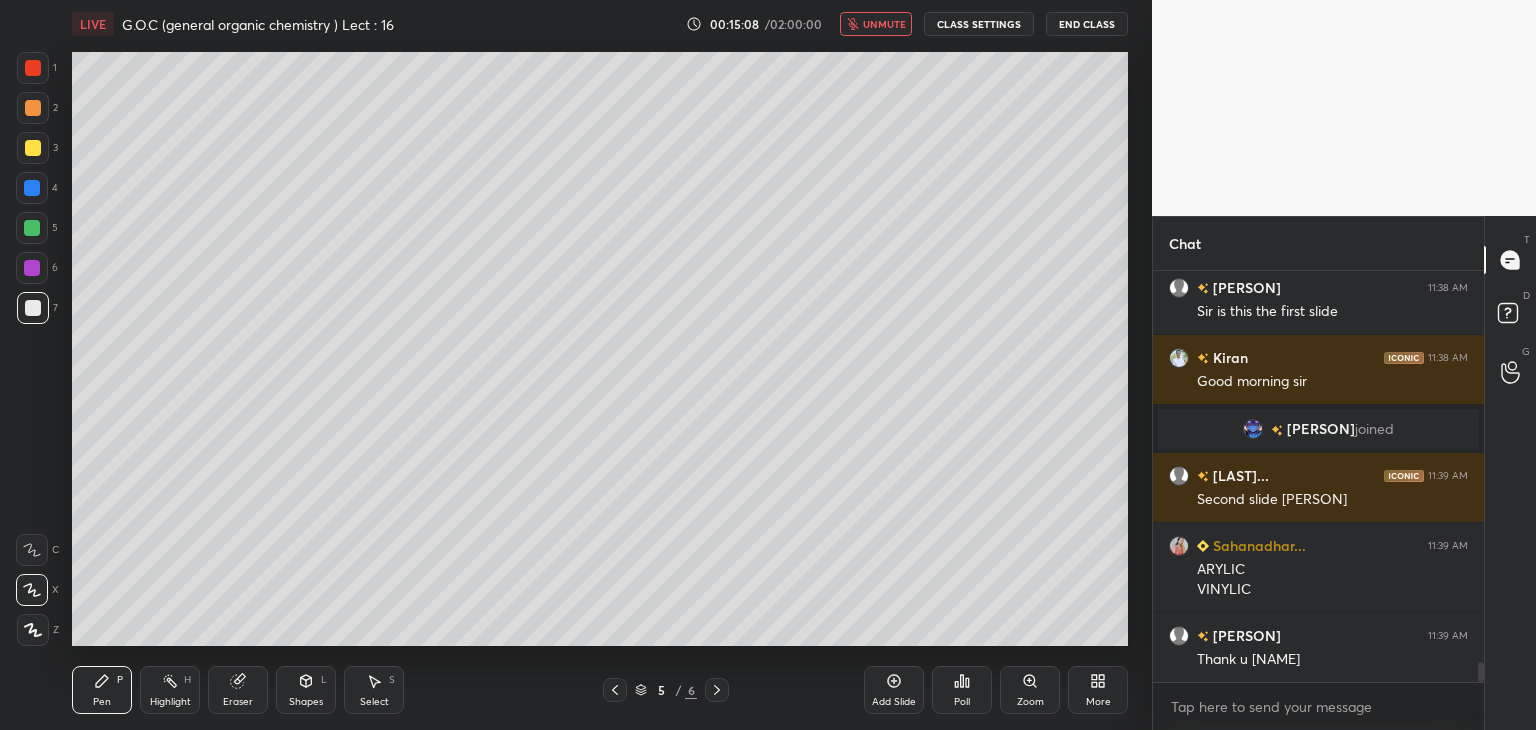 click at bounding box center [32, 188] 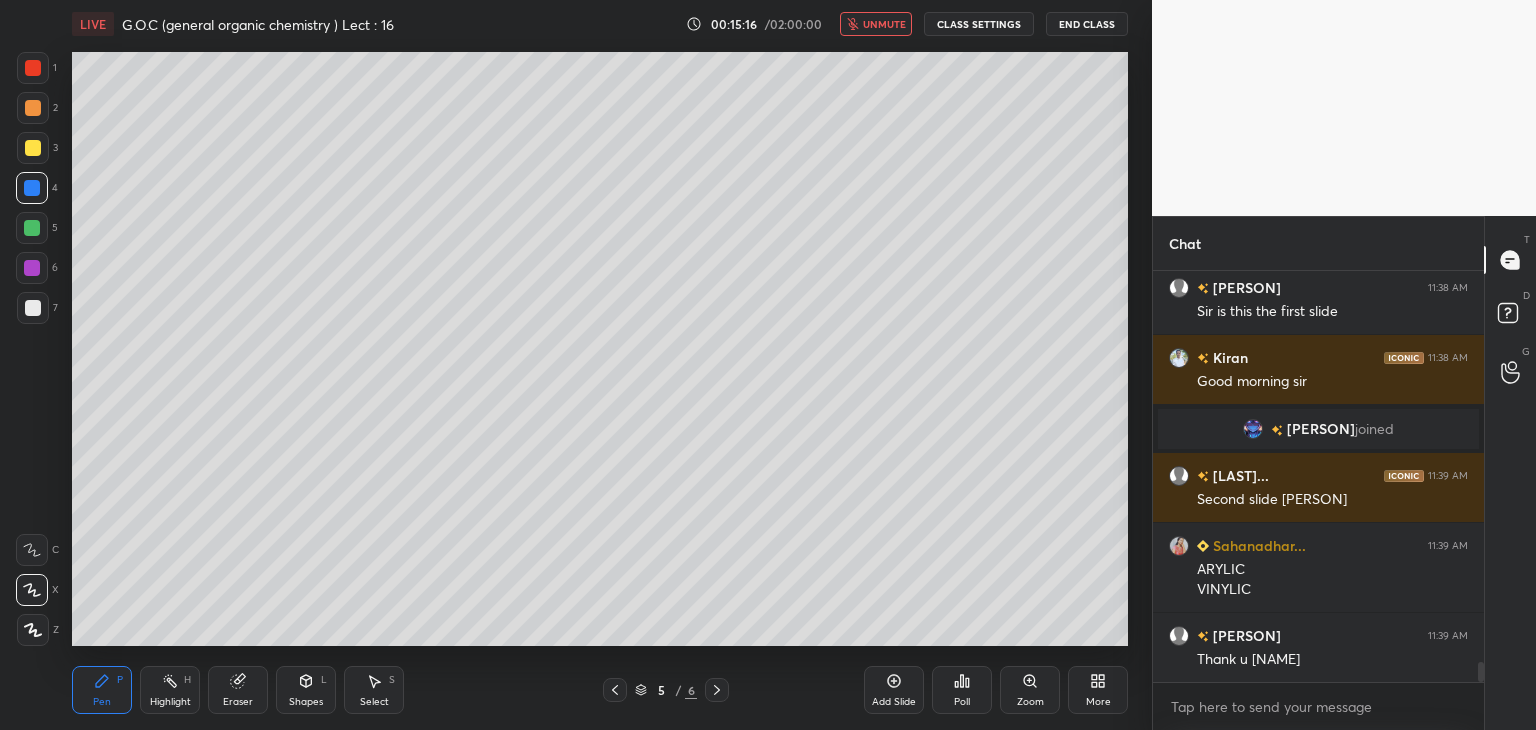 click on "unmute" at bounding box center (884, 24) 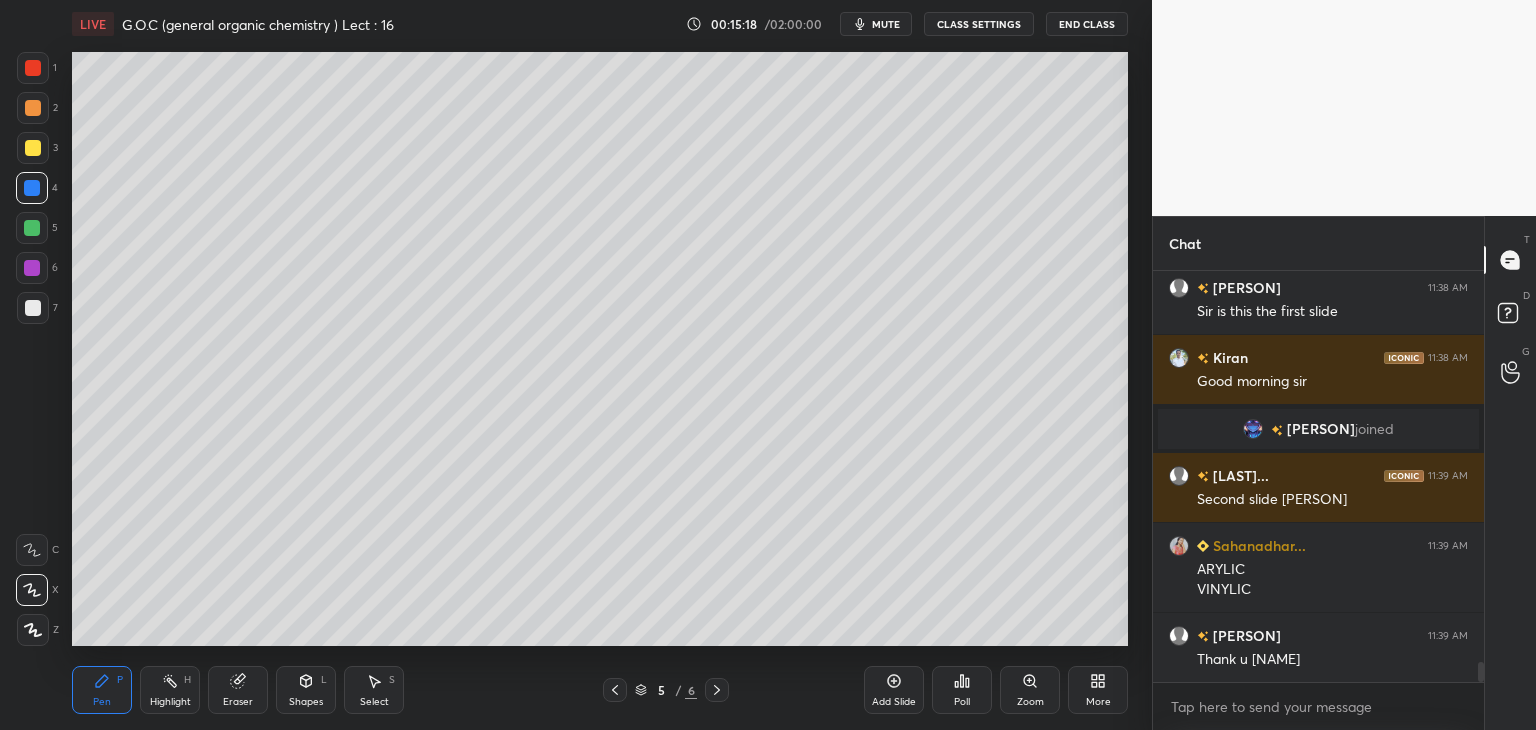 click at bounding box center (32, 228) 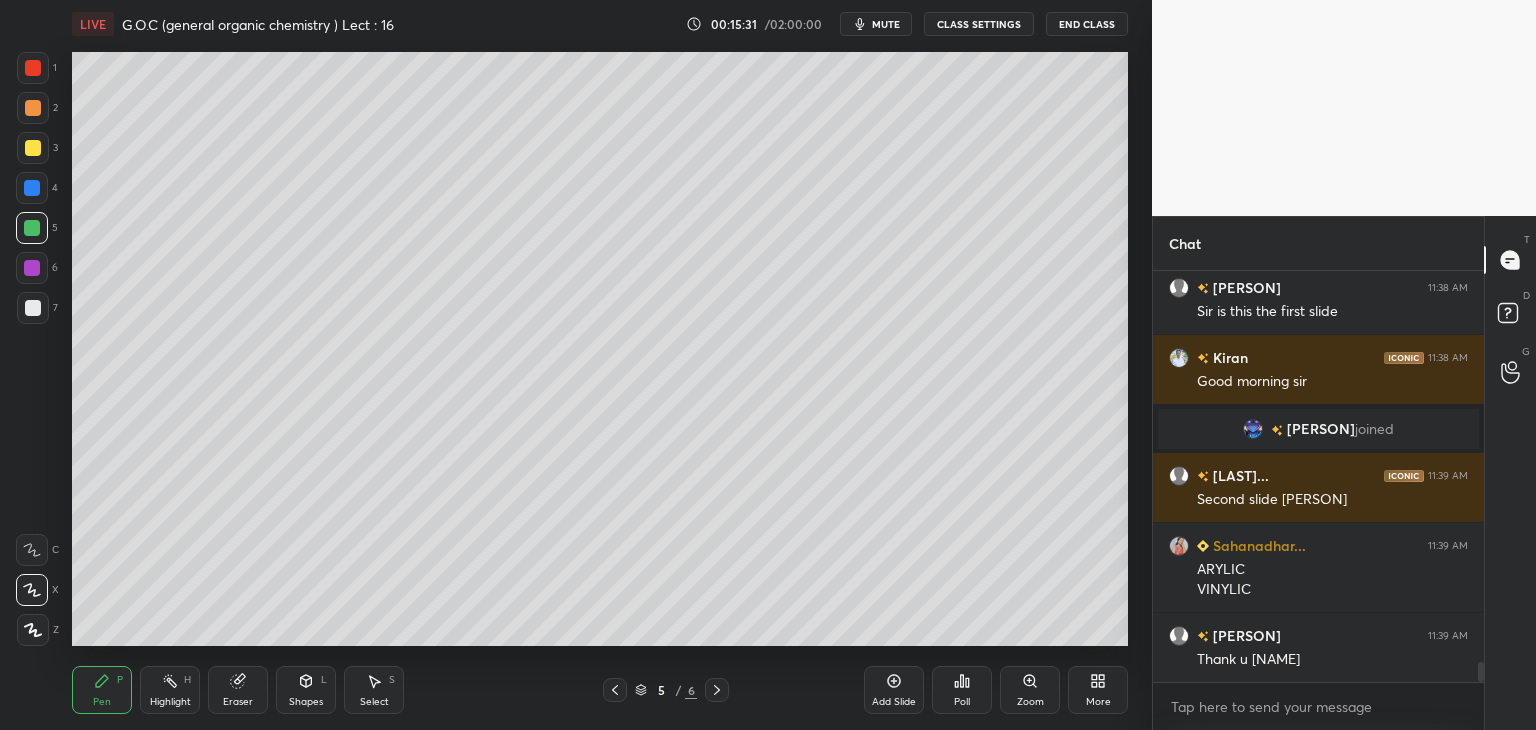 click at bounding box center [33, 308] 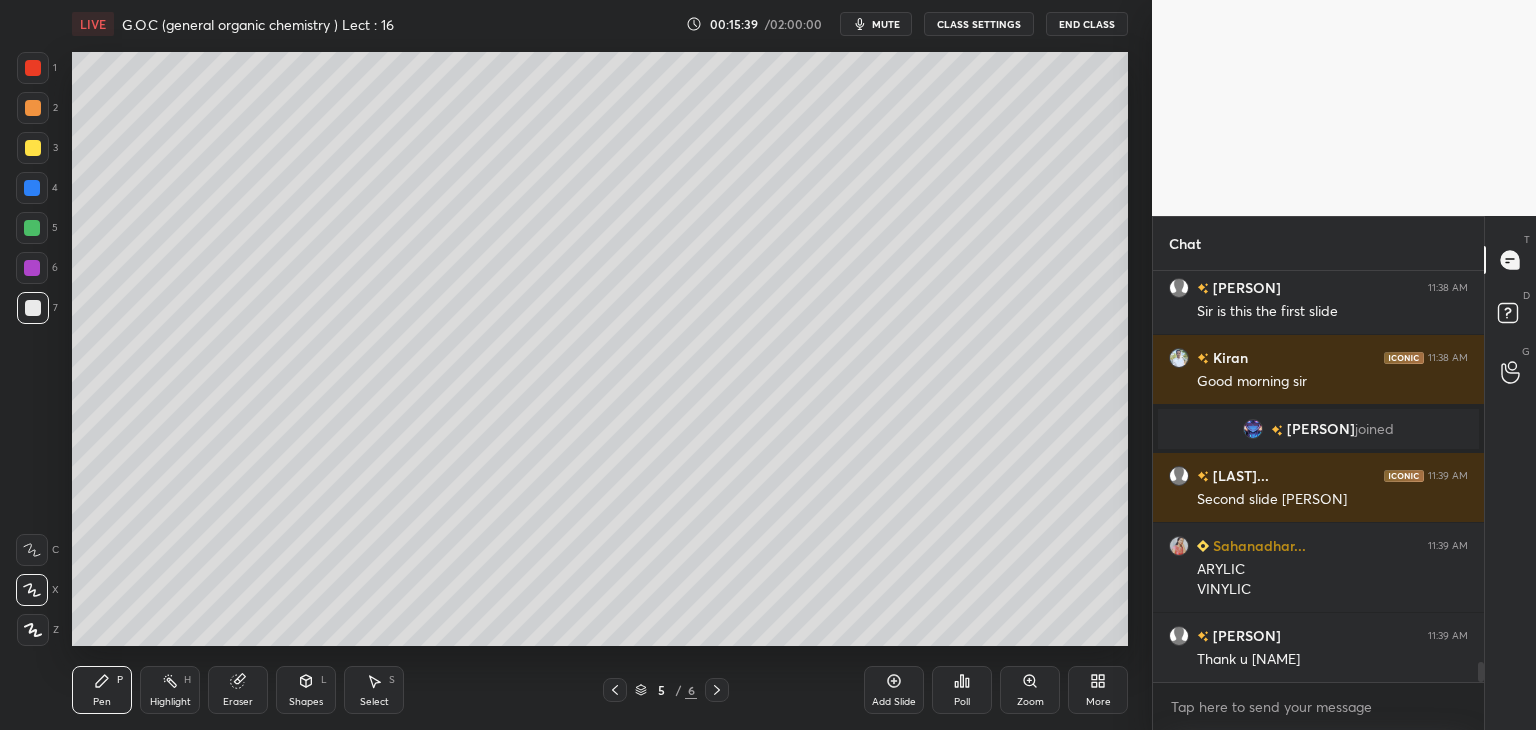 click at bounding box center (32, 188) 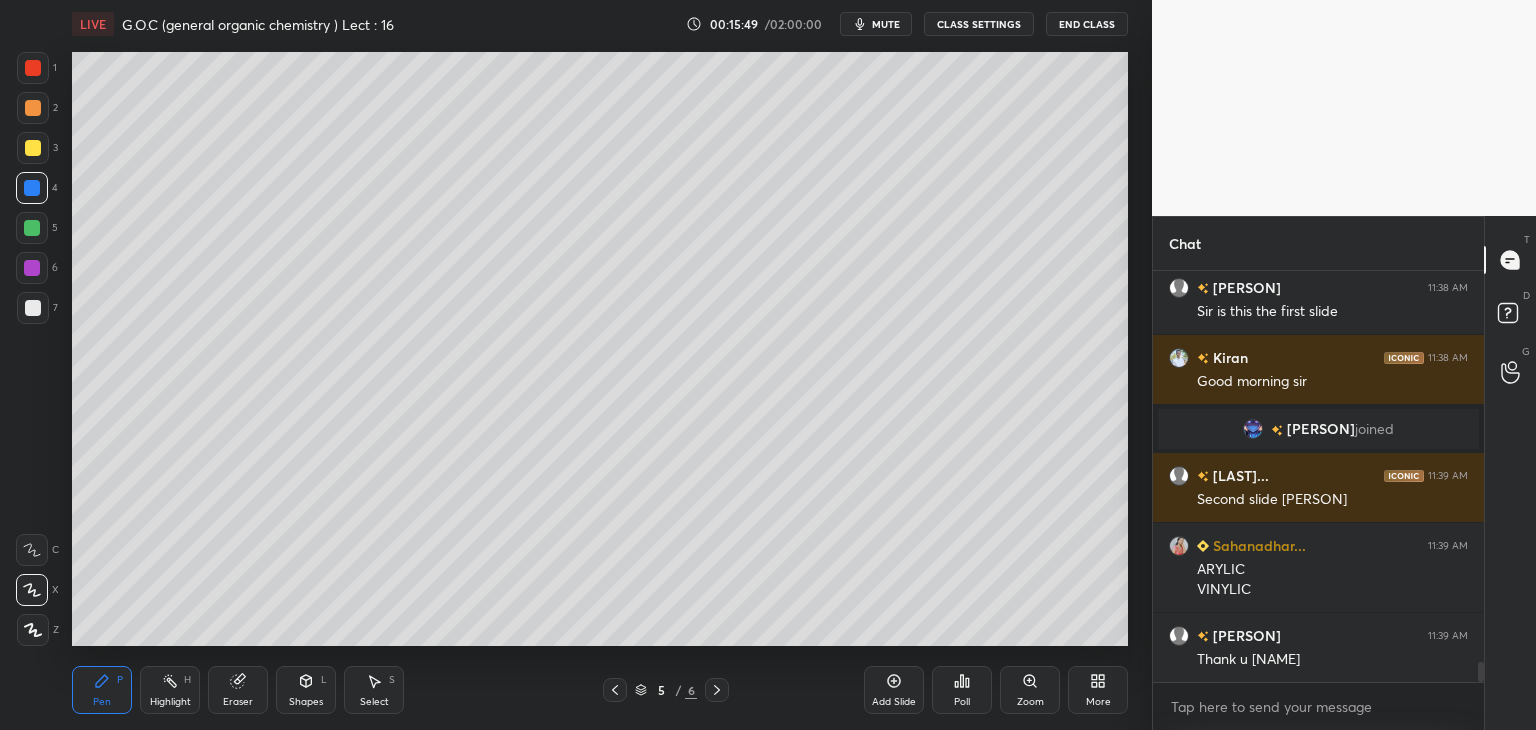 click 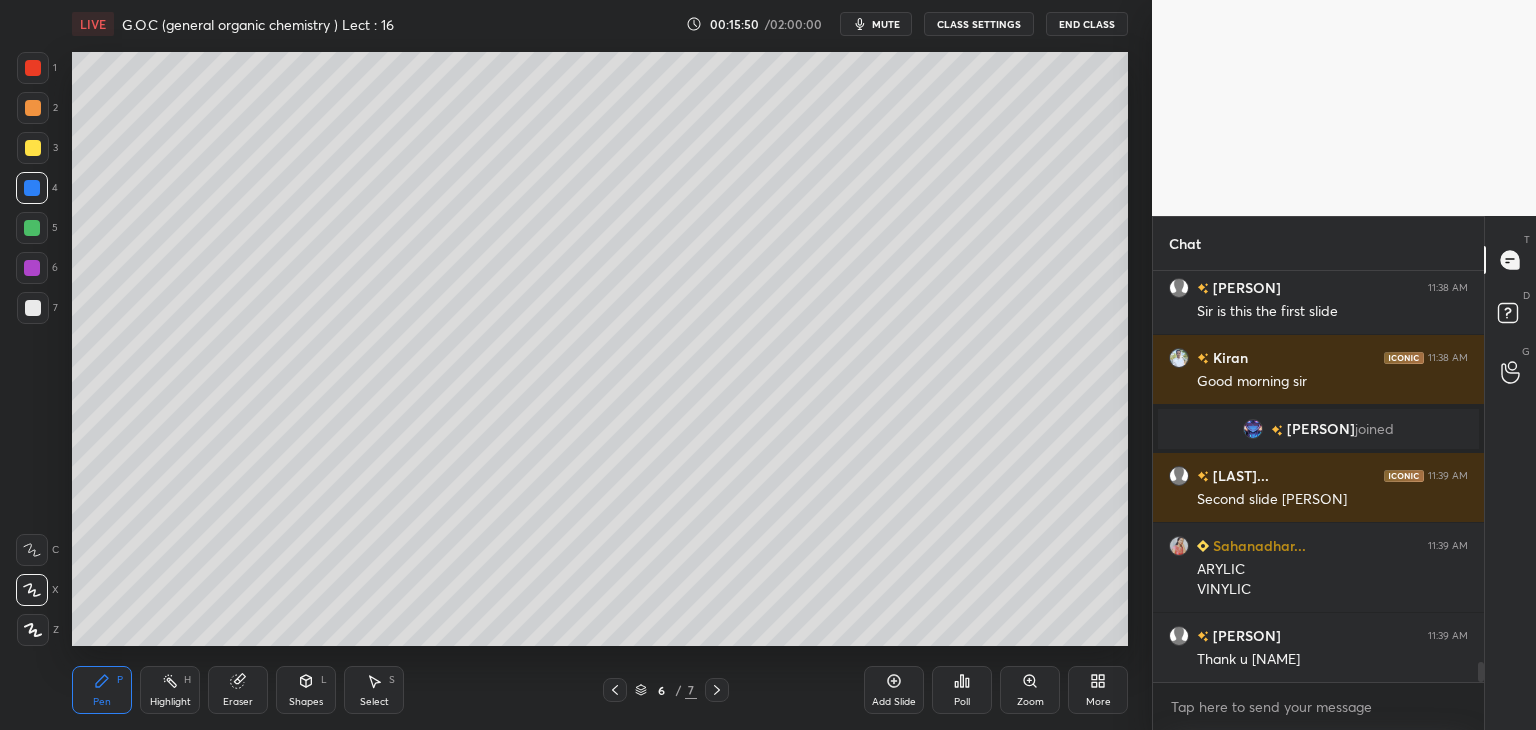 click at bounding box center [33, 308] 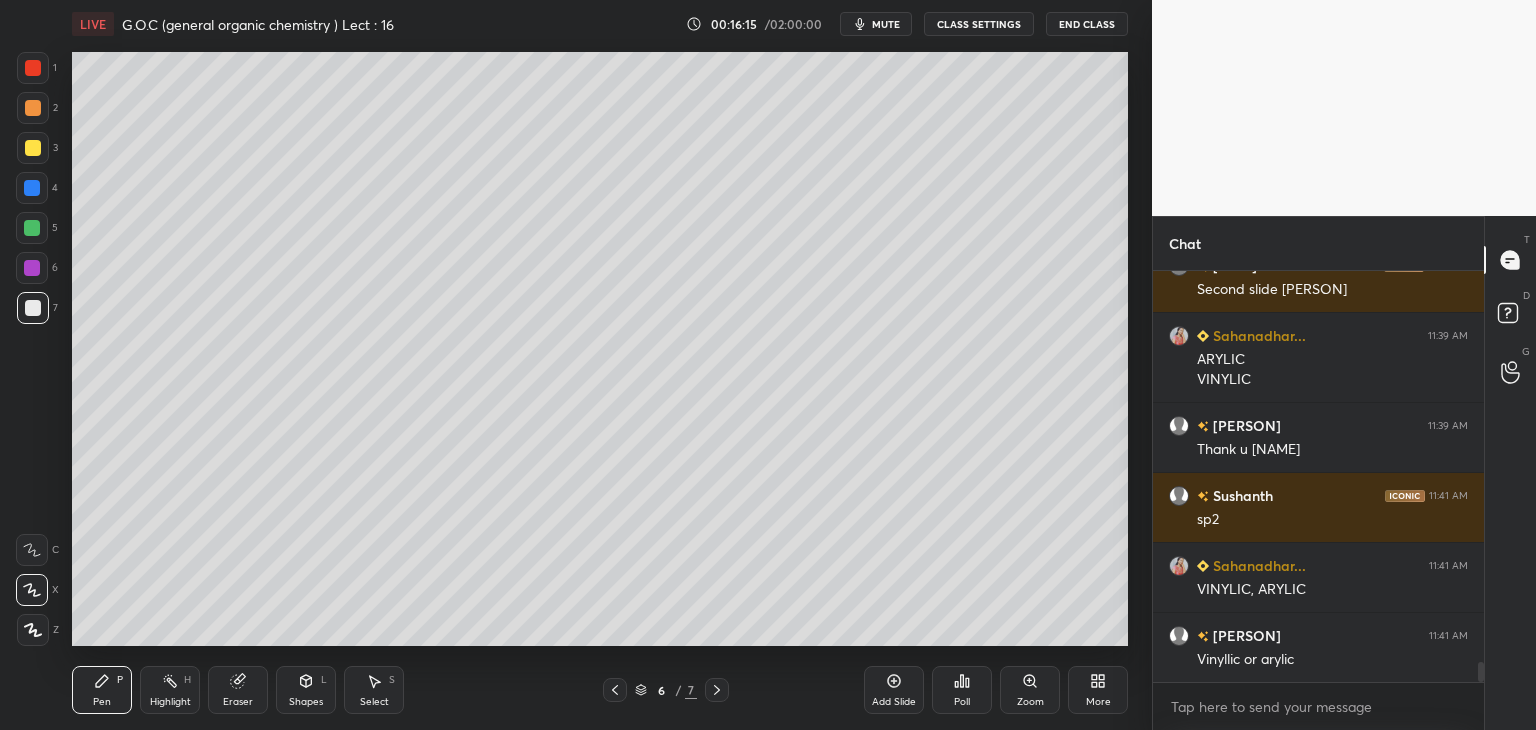 scroll, scrollTop: 8248, scrollLeft: 0, axis: vertical 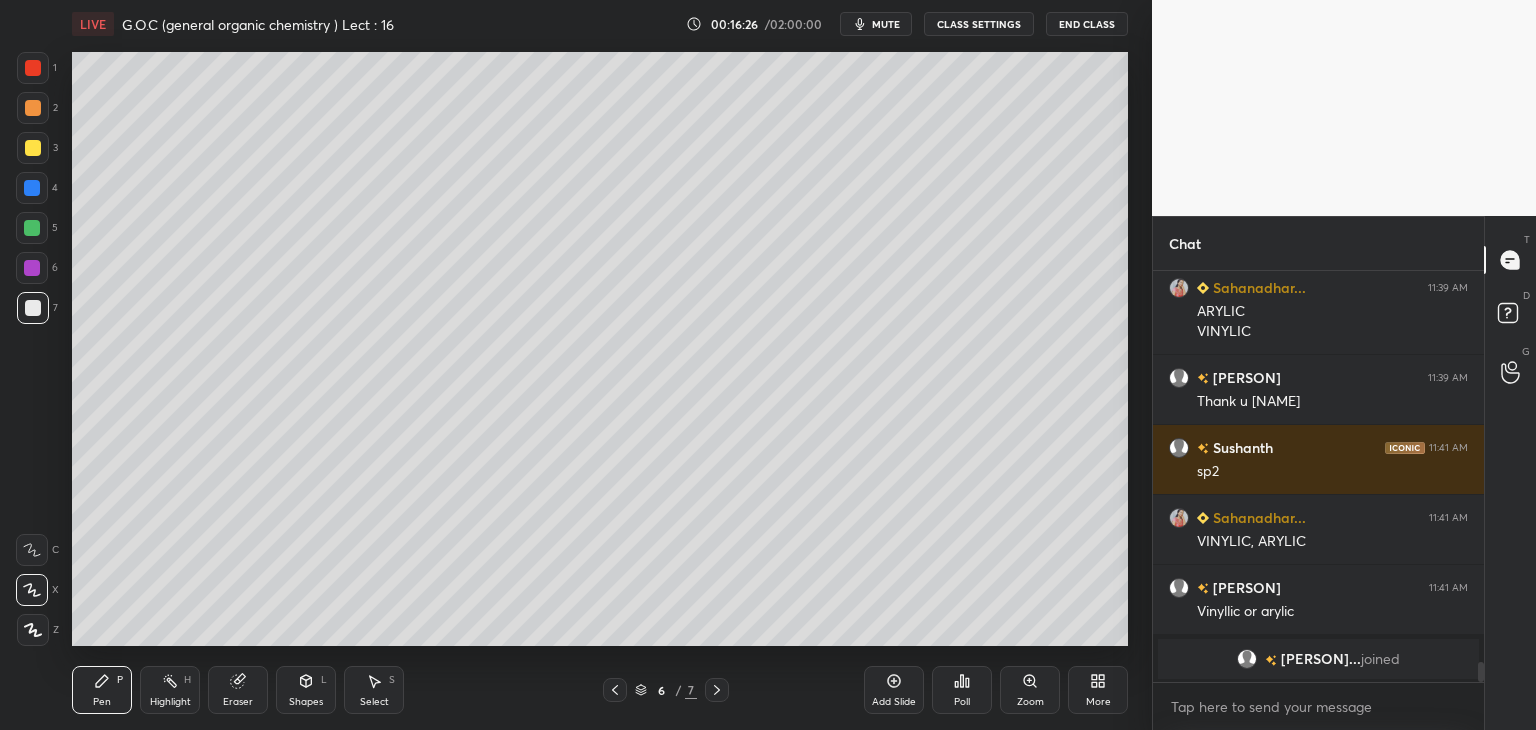 click at bounding box center [33, 148] 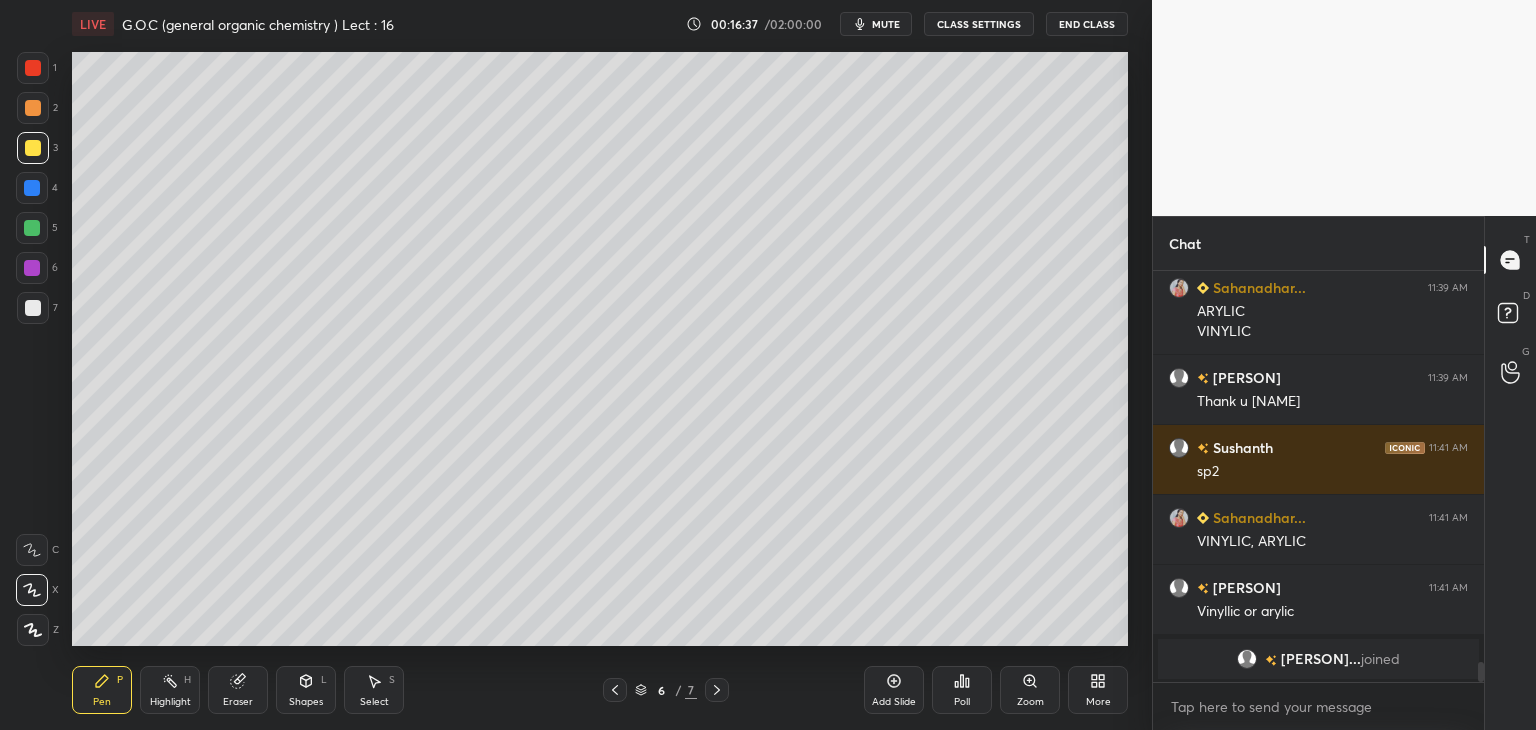 click at bounding box center (32, 188) 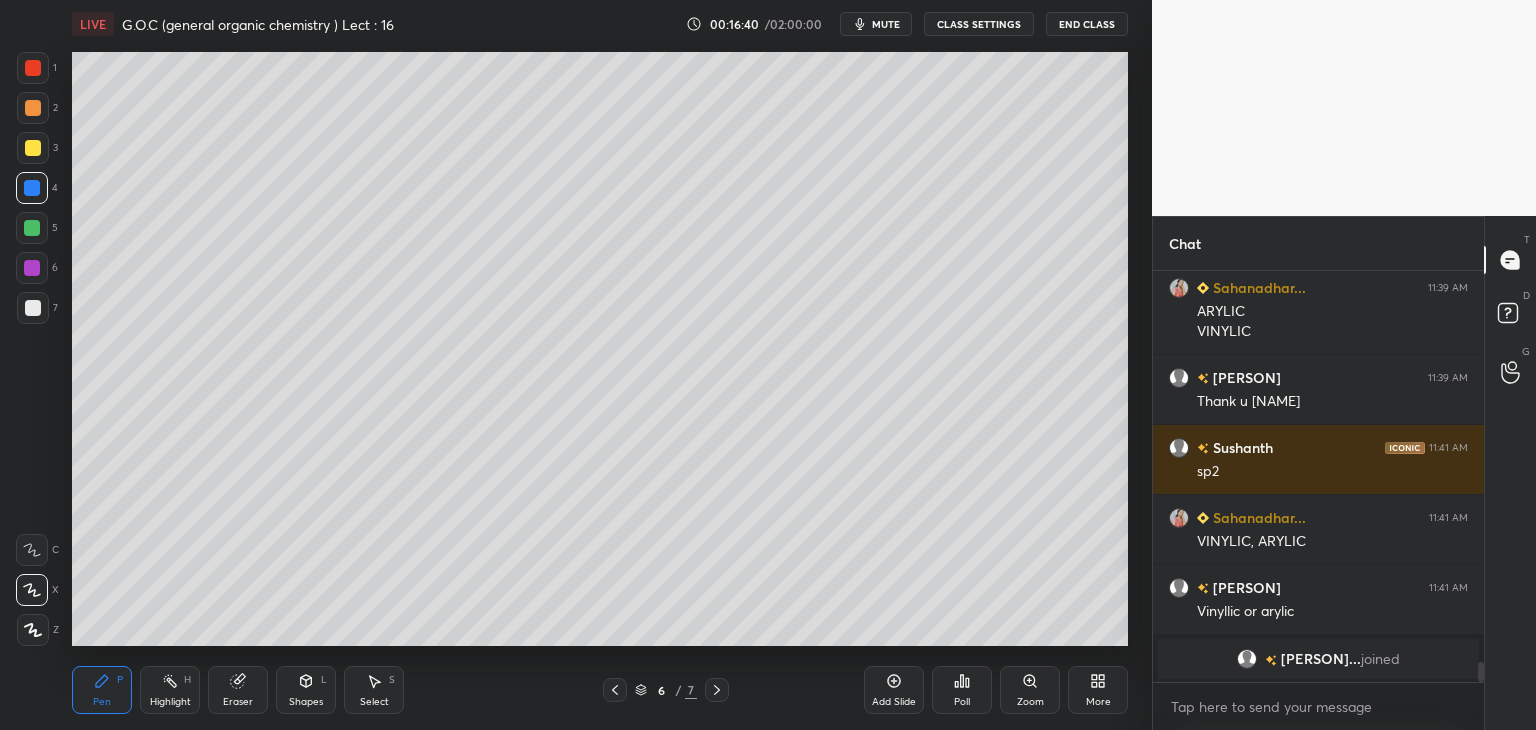 click at bounding box center [33, 108] 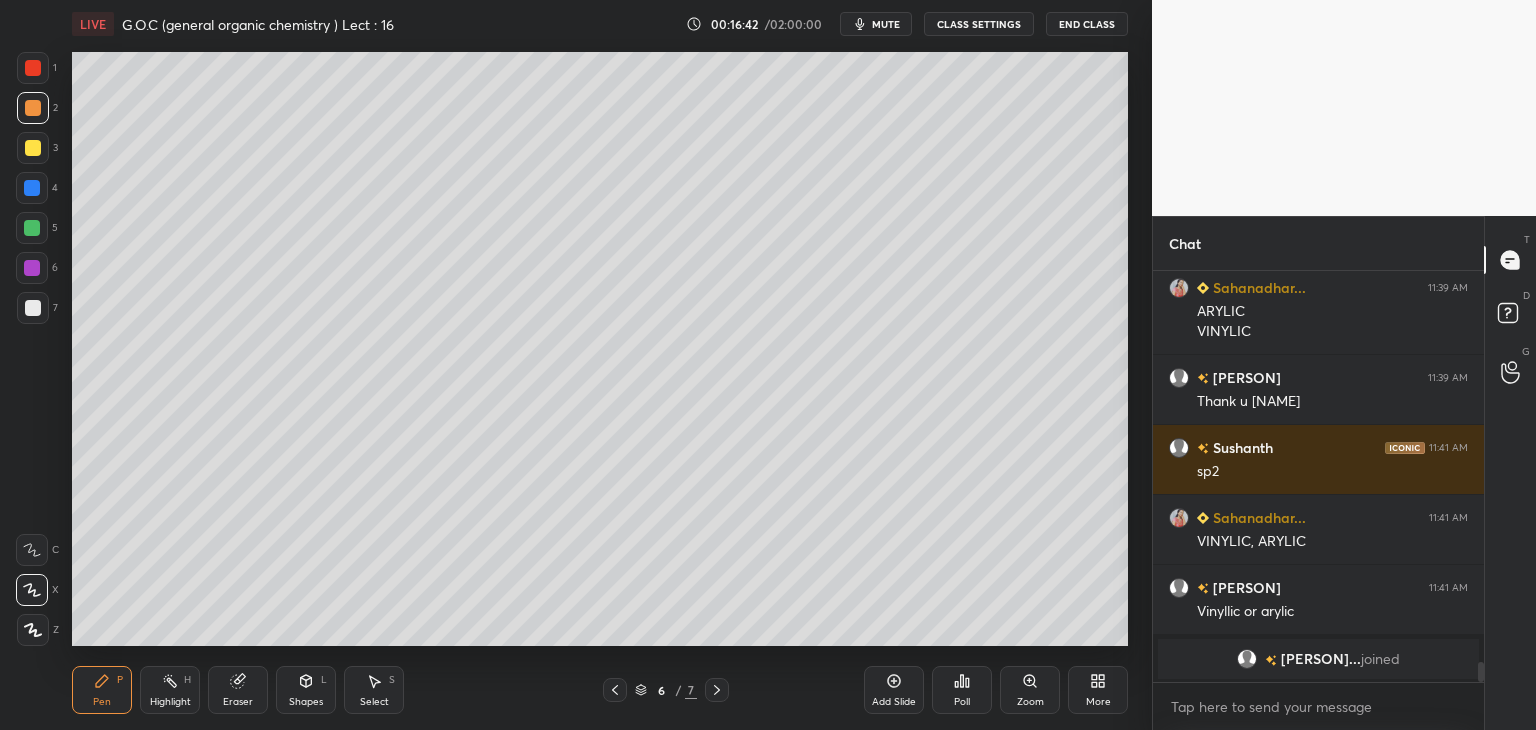 scroll, scrollTop: 8272, scrollLeft: 0, axis: vertical 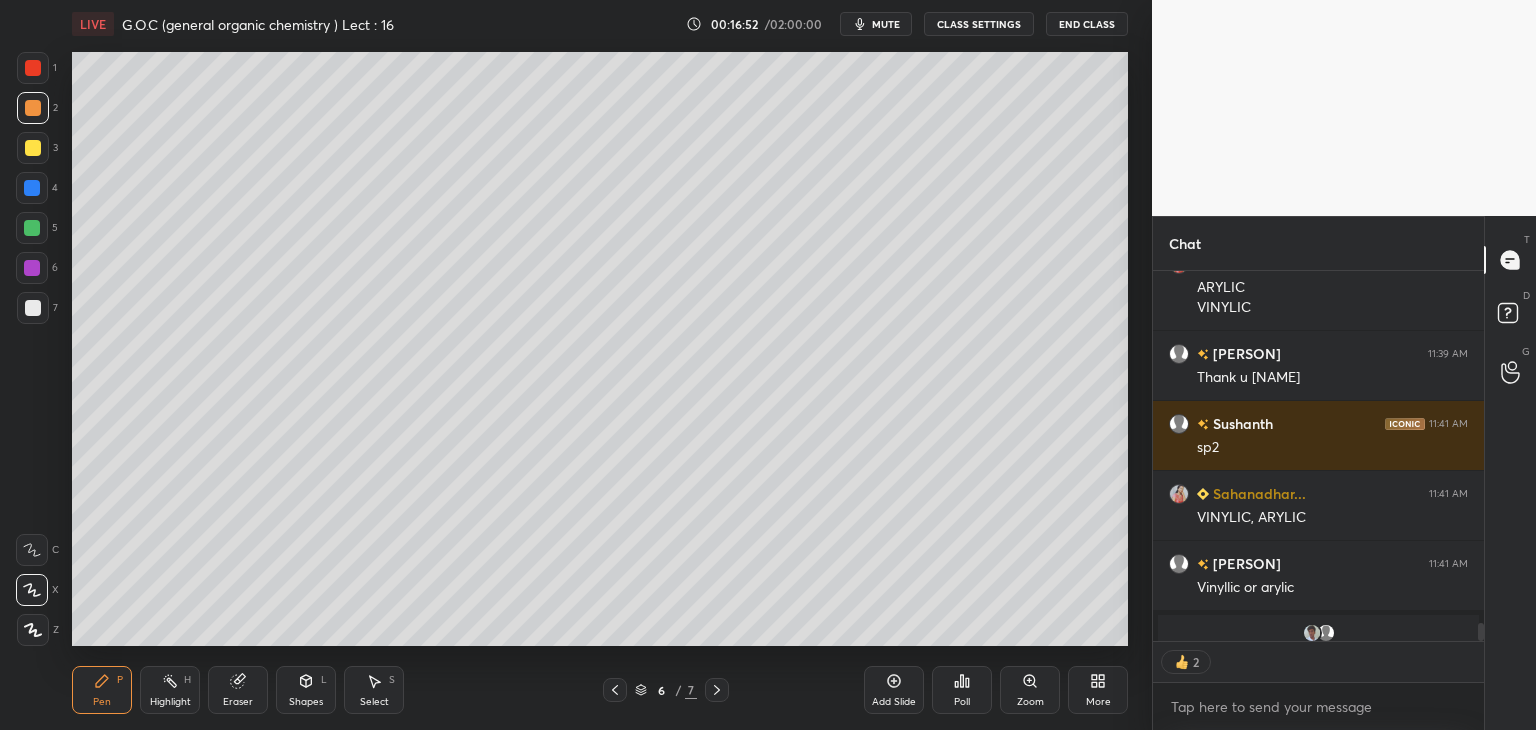 click at bounding box center (33, 148) 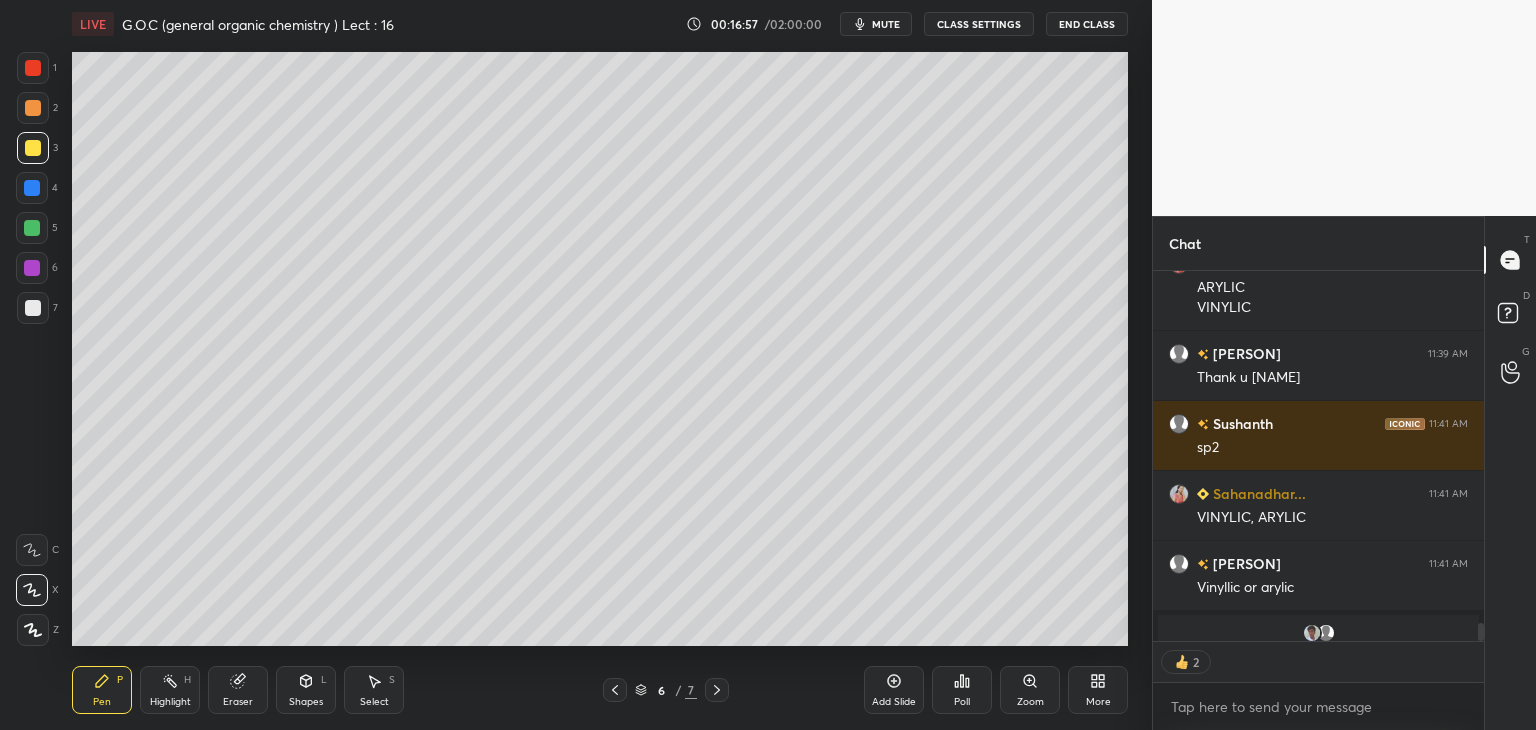 click at bounding box center (33, 308) 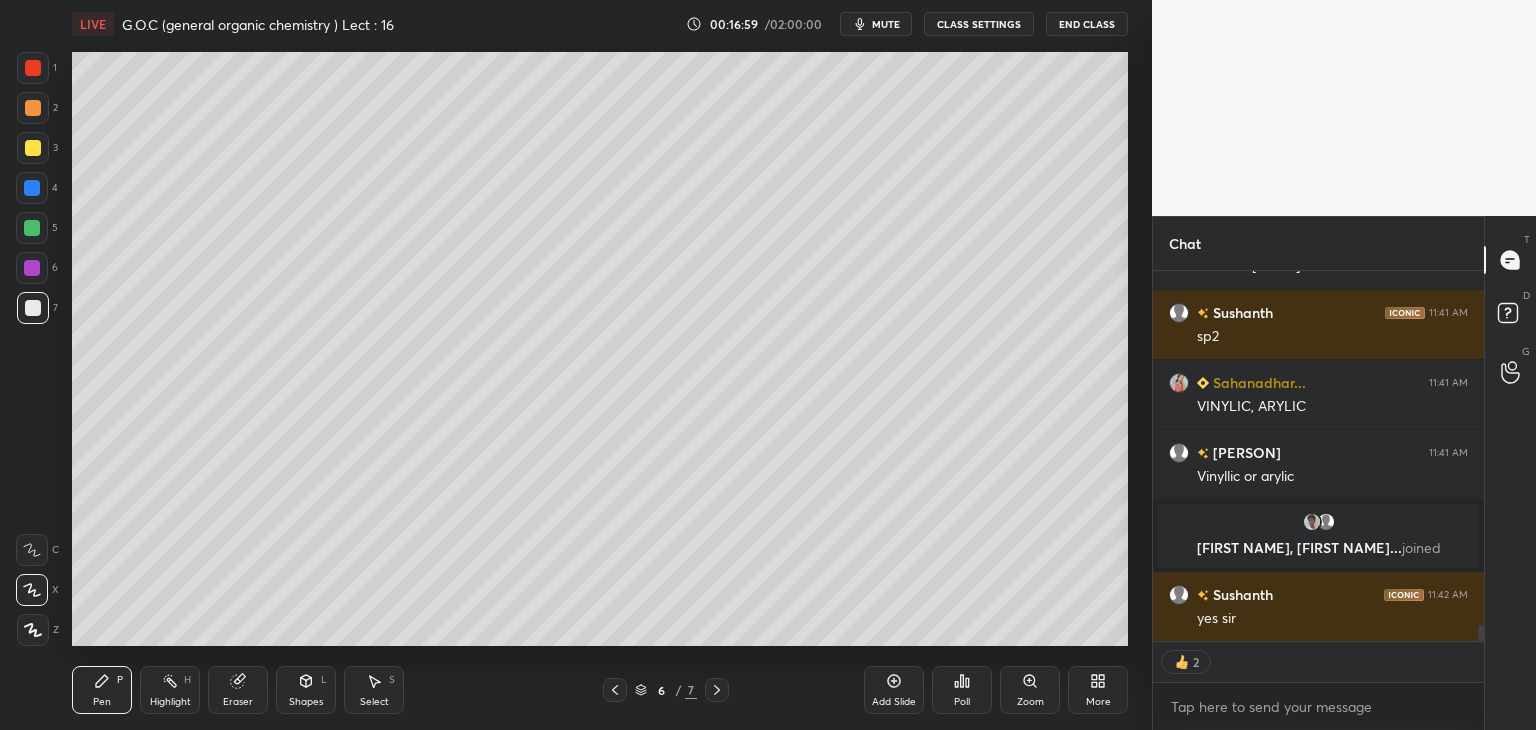 scroll, scrollTop: 8136, scrollLeft: 0, axis: vertical 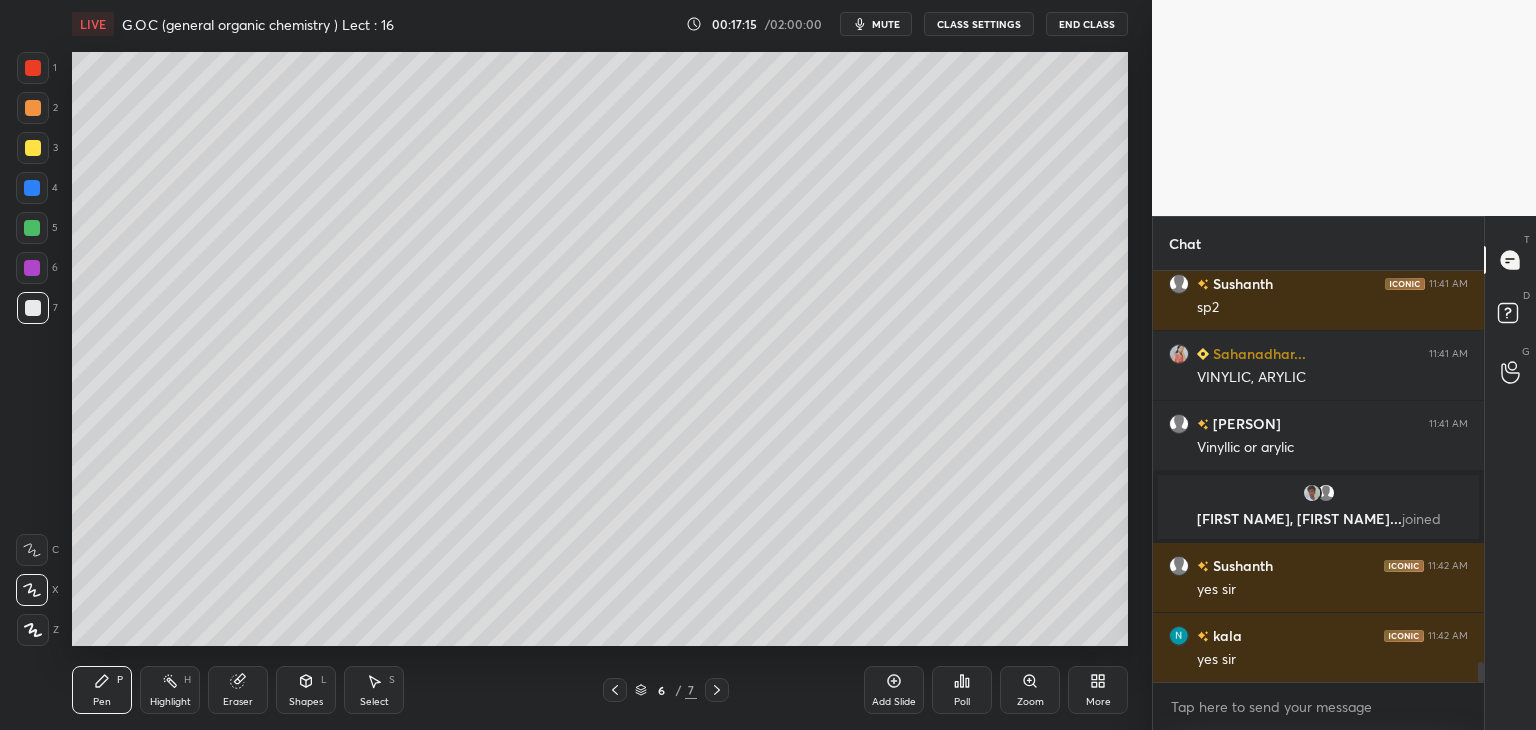click at bounding box center (32, 228) 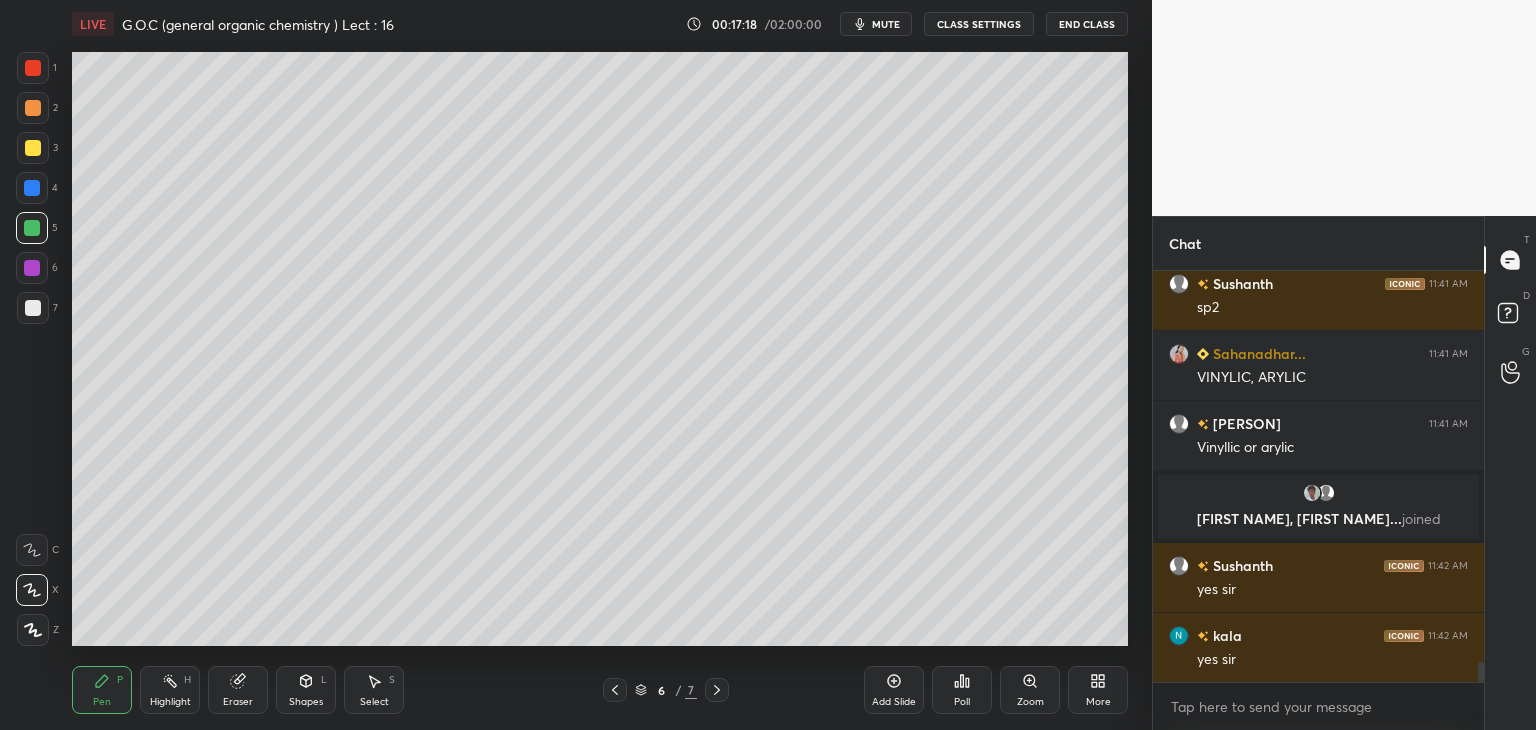 scroll, scrollTop: 8144, scrollLeft: 0, axis: vertical 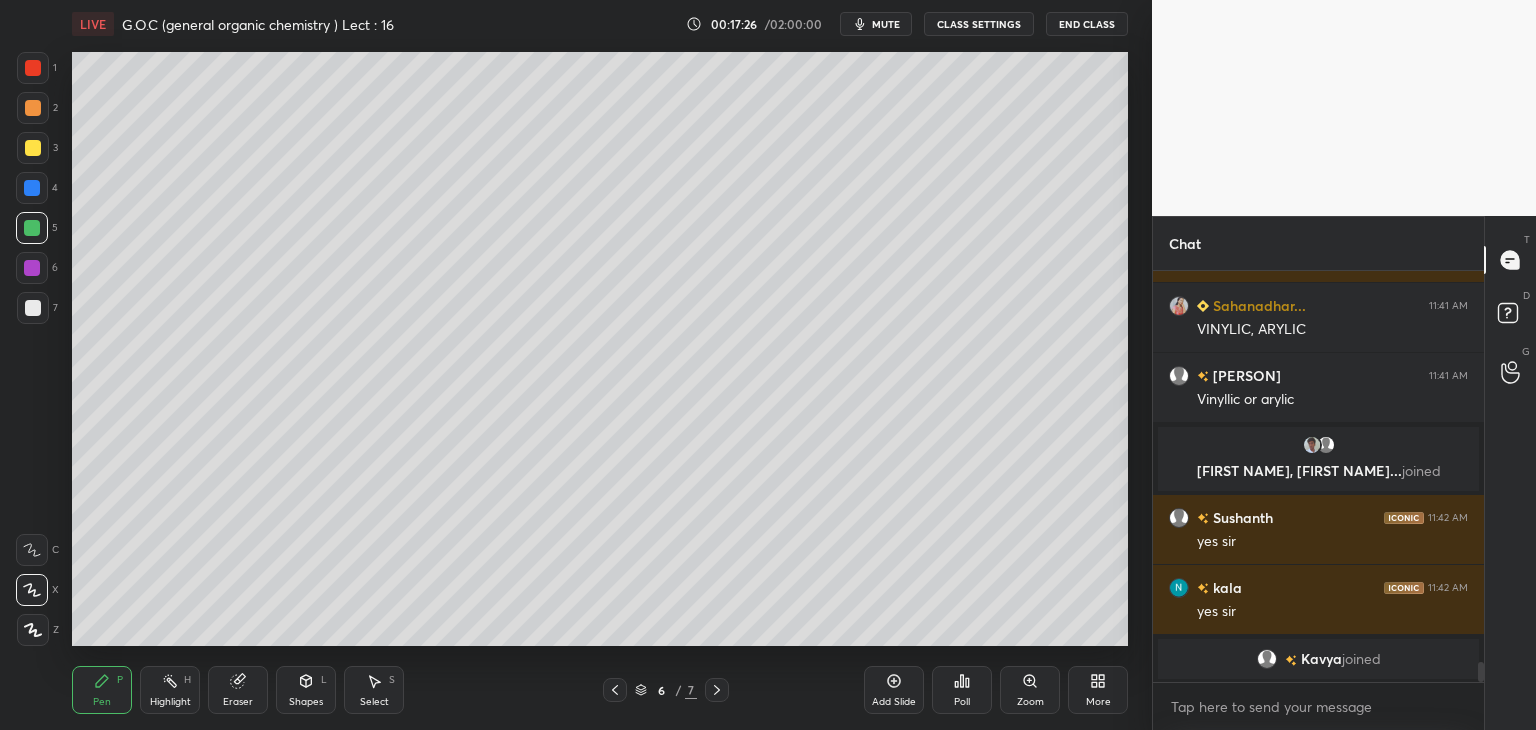 click at bounding box center (33, 308) 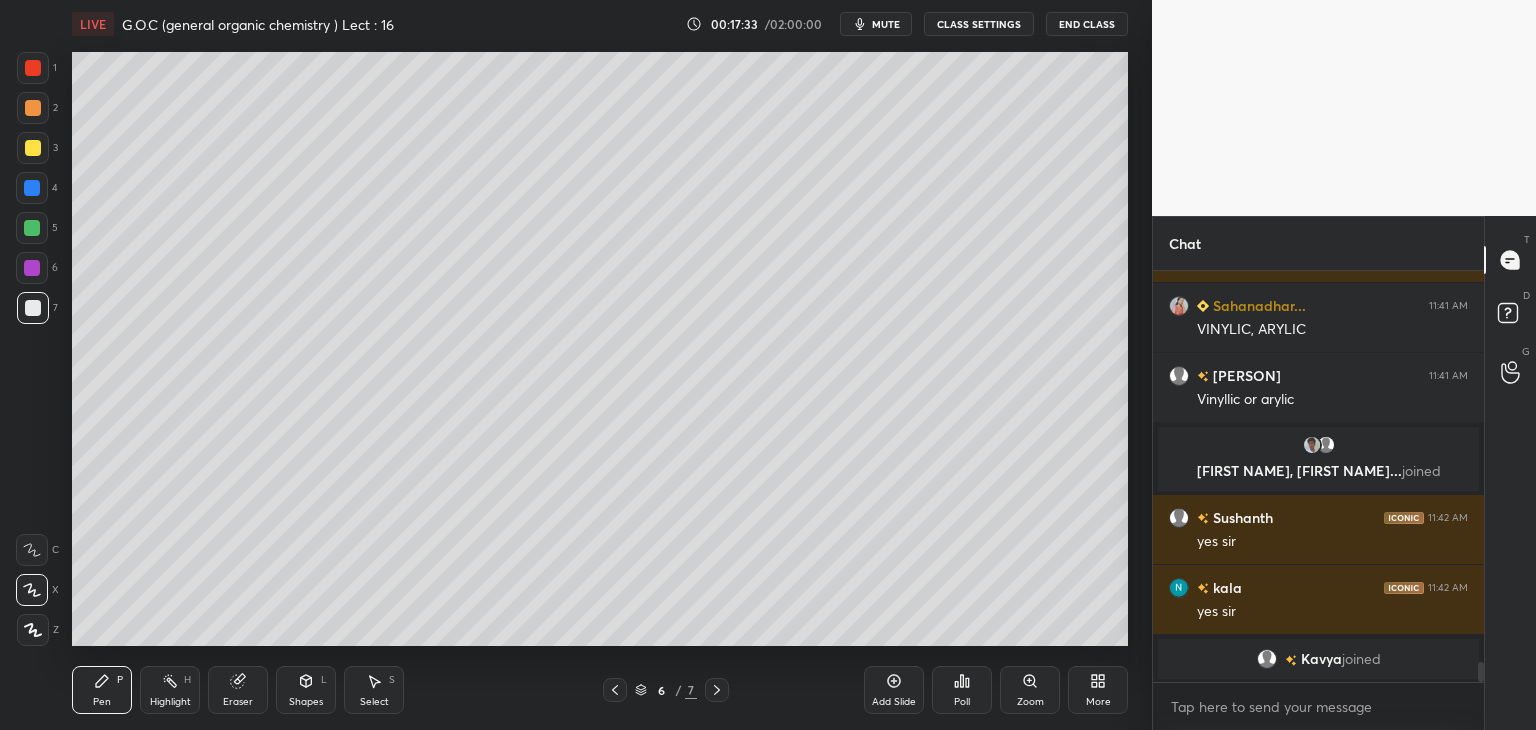 click at bounding box center (32, 228) 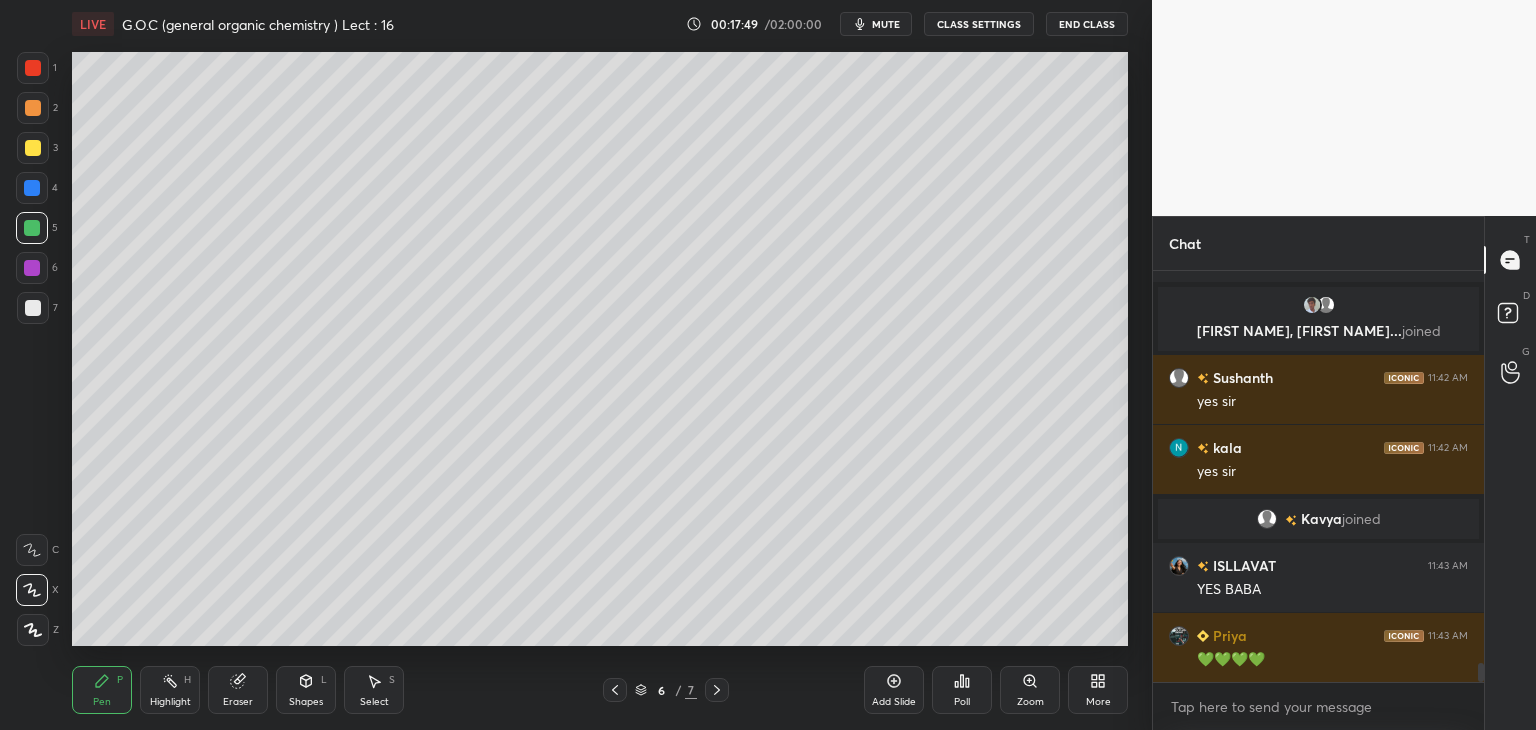 scroll, scrollTop: 8316, scrollLeft: 0, axis: vertical 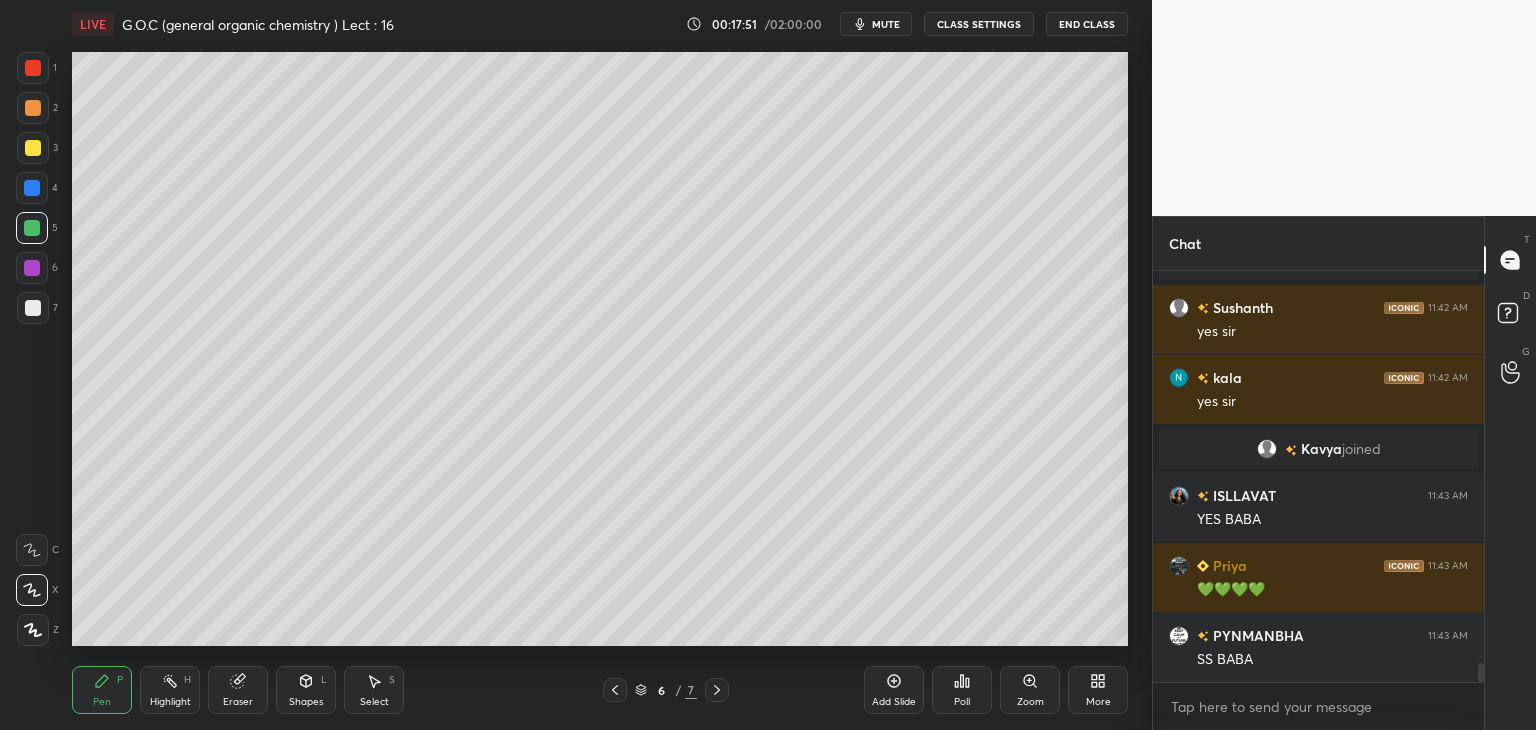 click on "Add Slide" at bounding box center (894, 690) 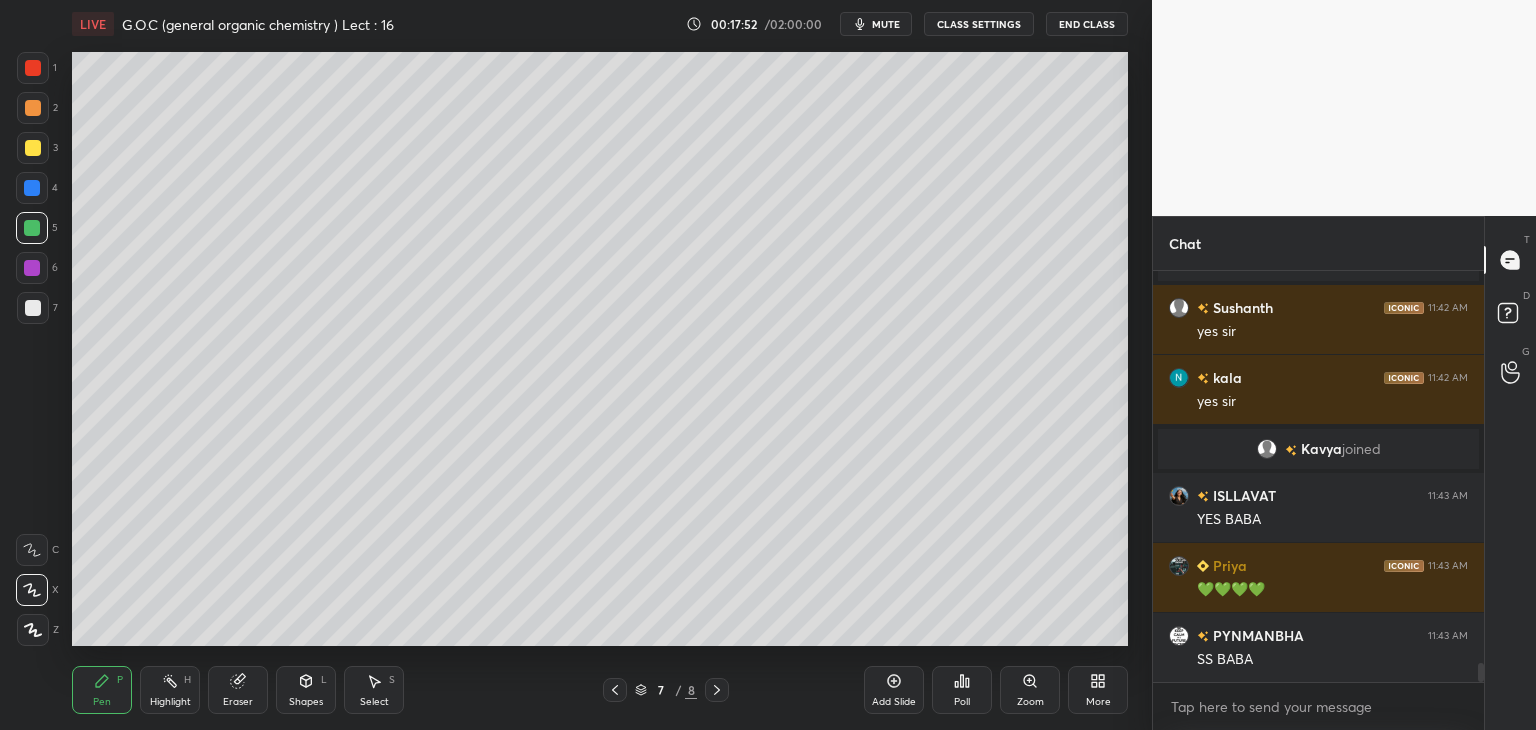 click at bounding box center [33, 148] 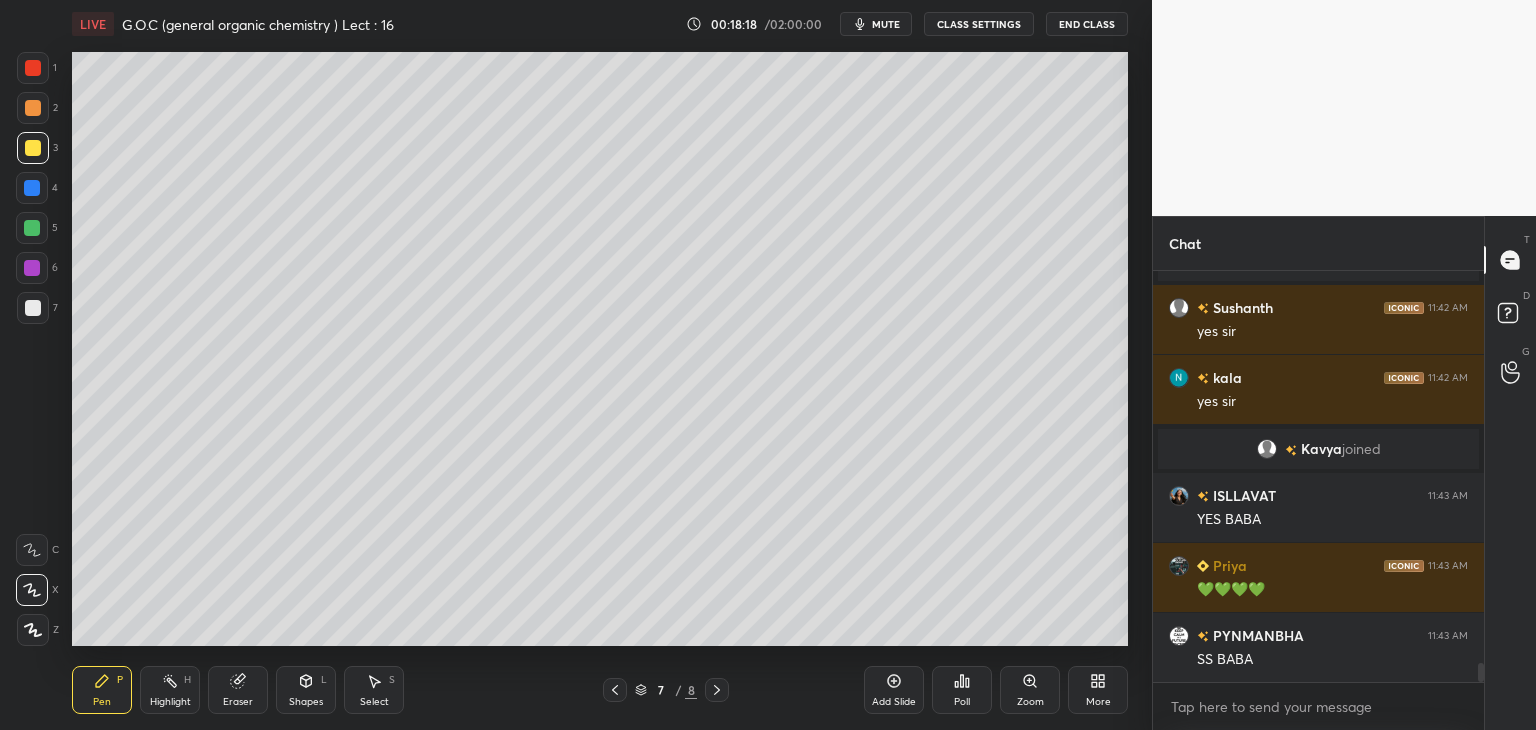 click at bounding box center [33, 308] 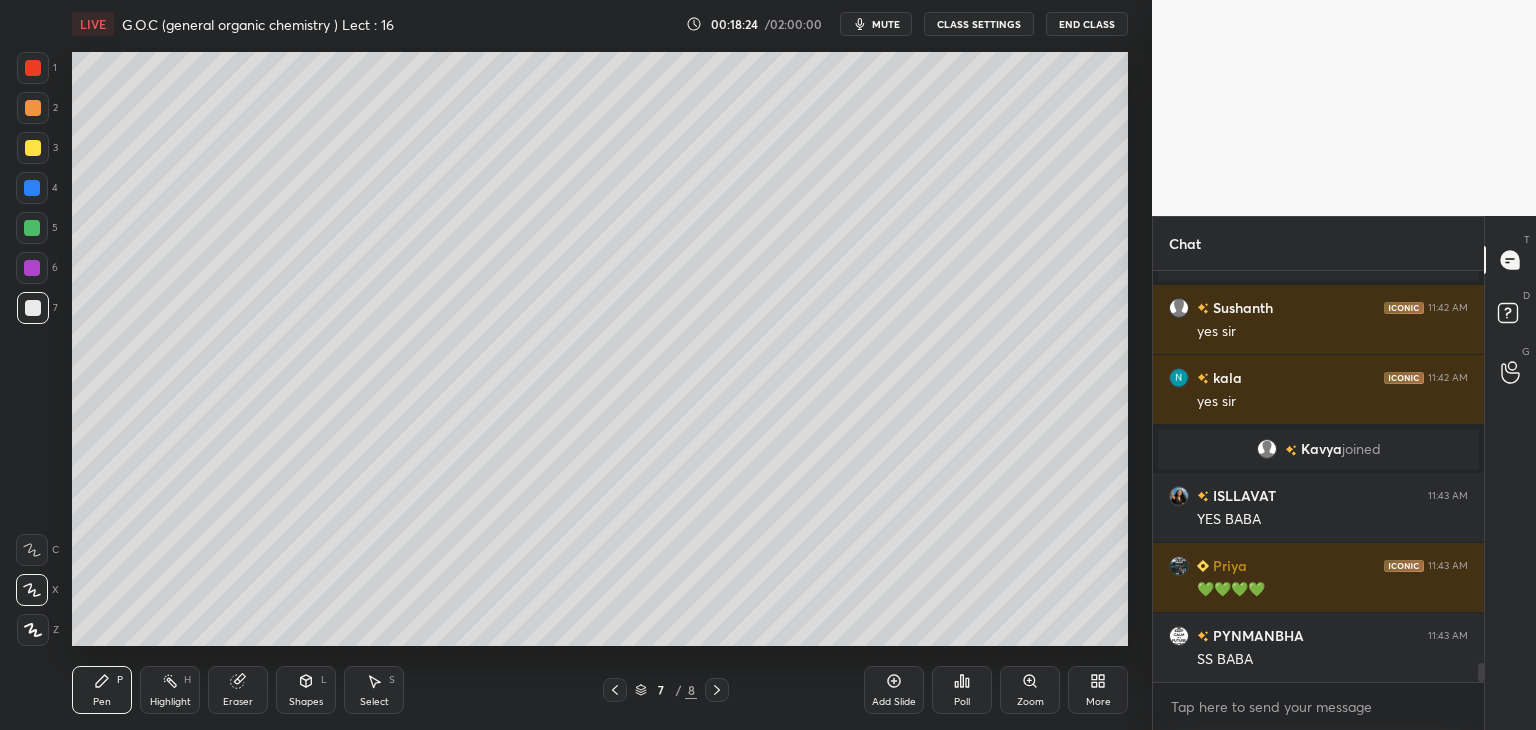 scroll, scrollTop: 8364, scrollLeft: 0, axis: vertical 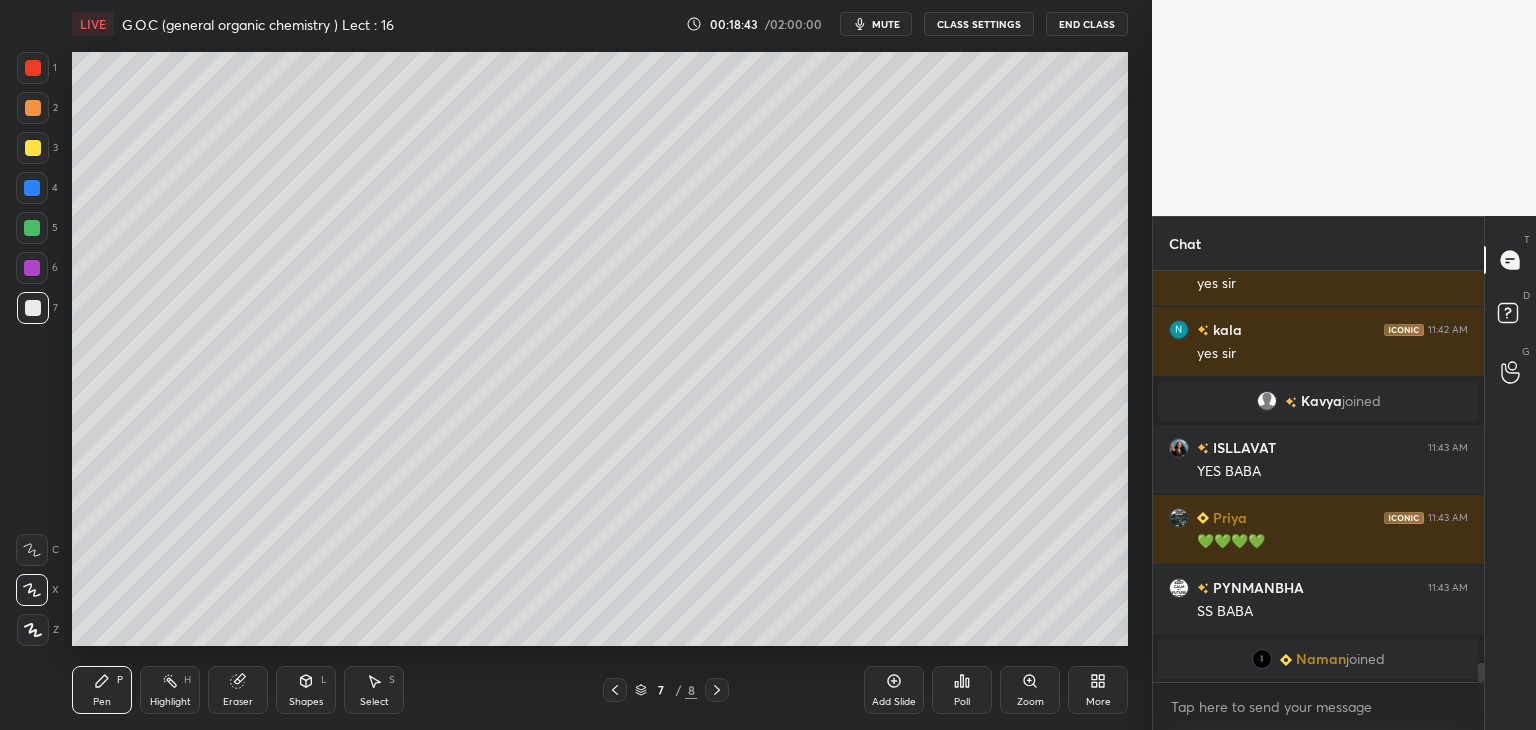 click at bounding box center (33, 148) 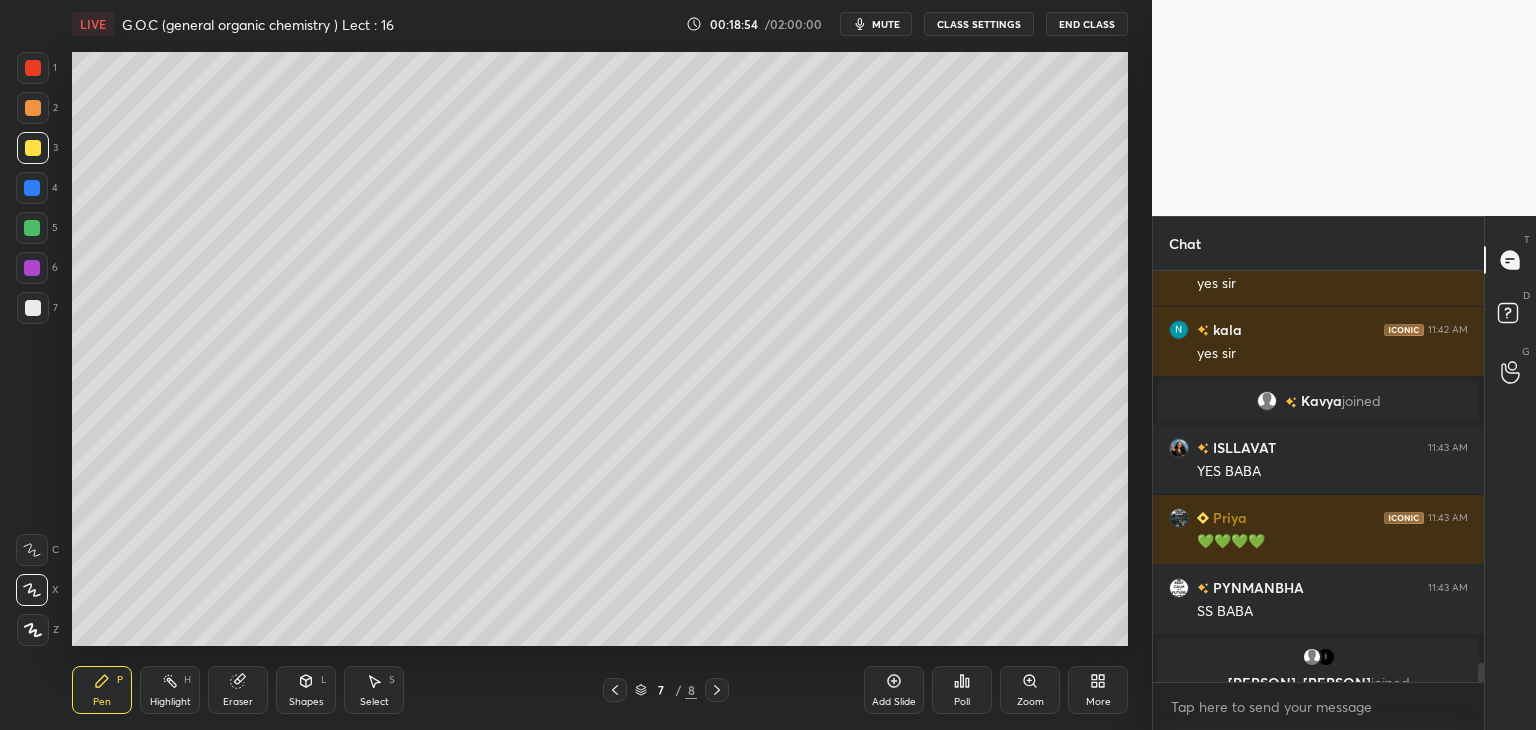 scroll, scrollTop: 8388, scrollLeft: 0, axis: vertical 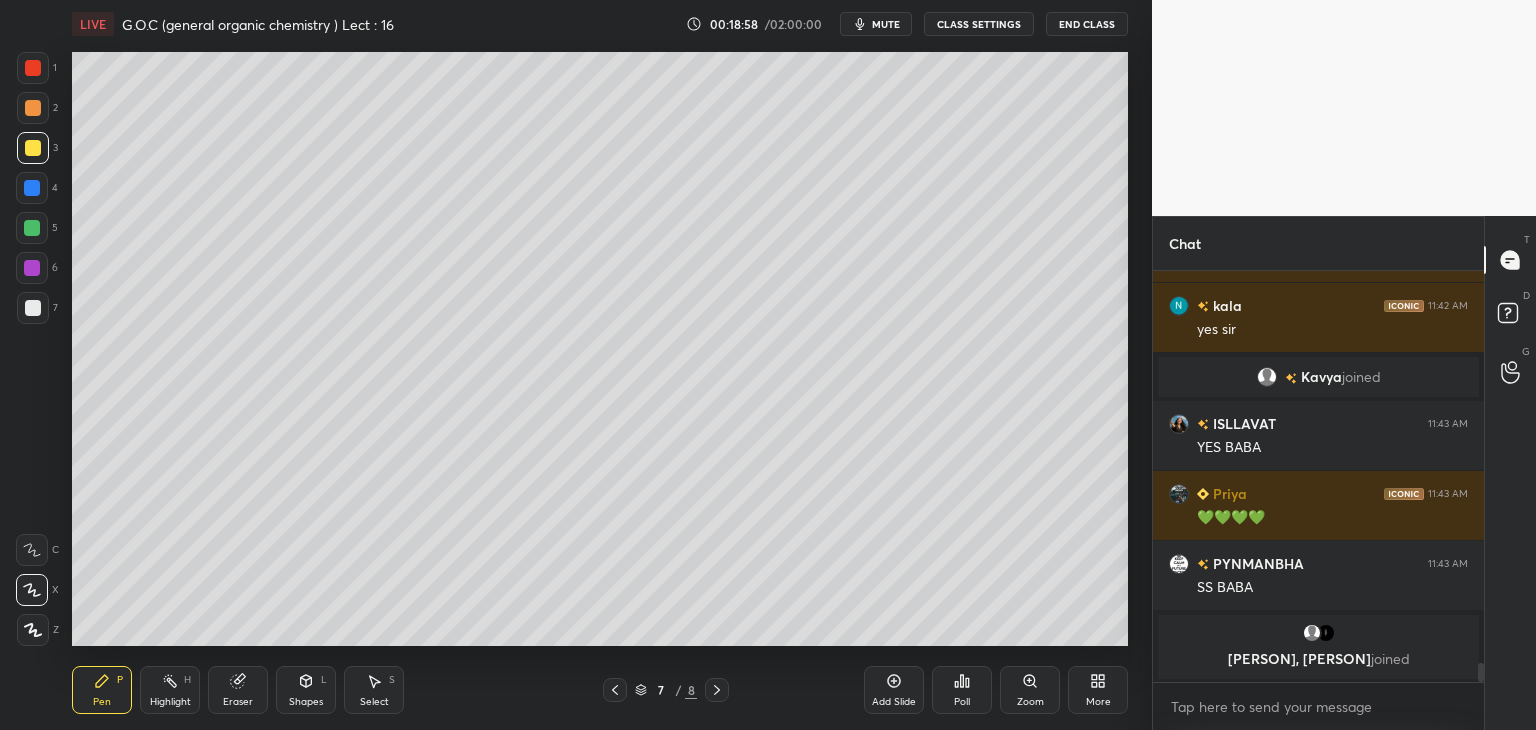 click at bounding box center [33, 308] 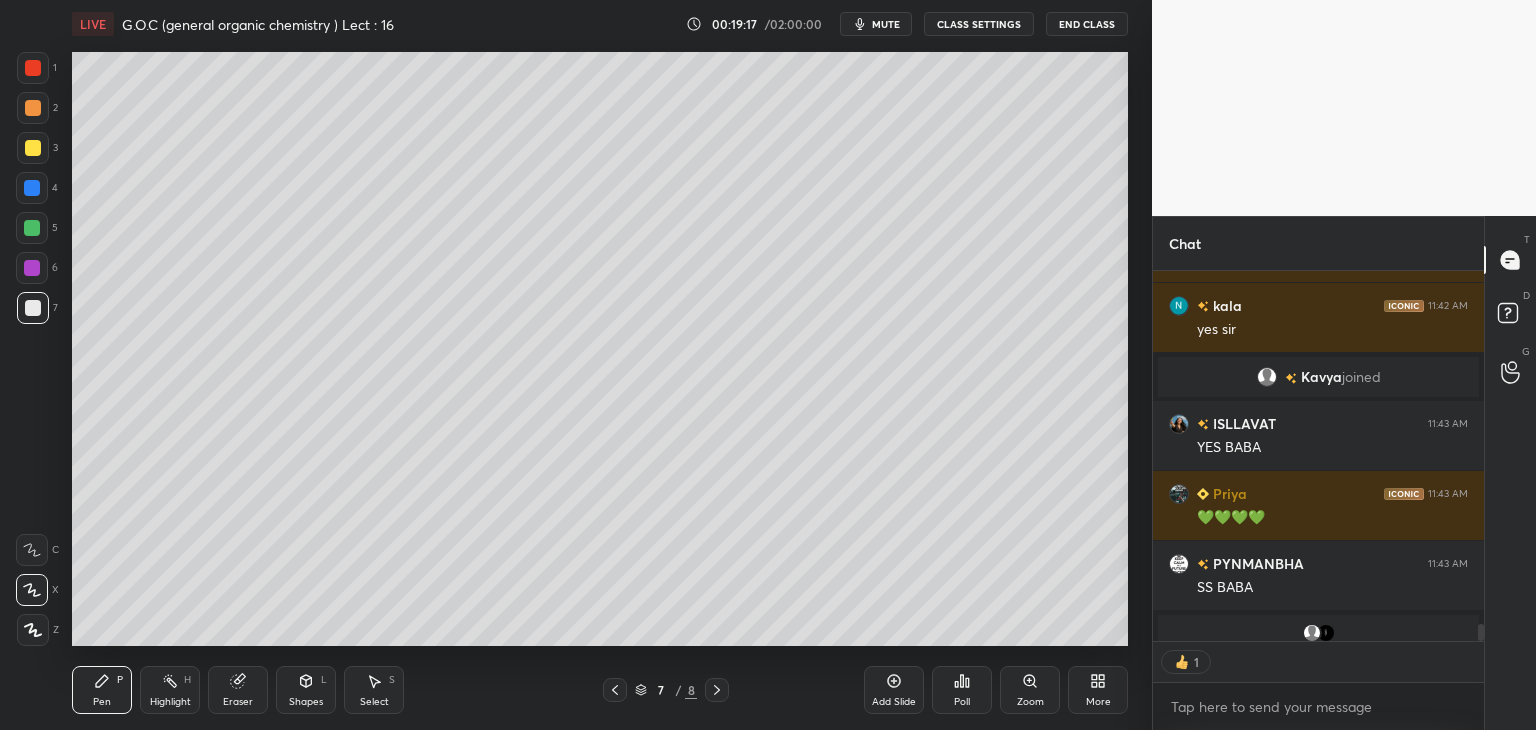 scroll, scrollTop: 365, scrollLeft: 325, axis: both 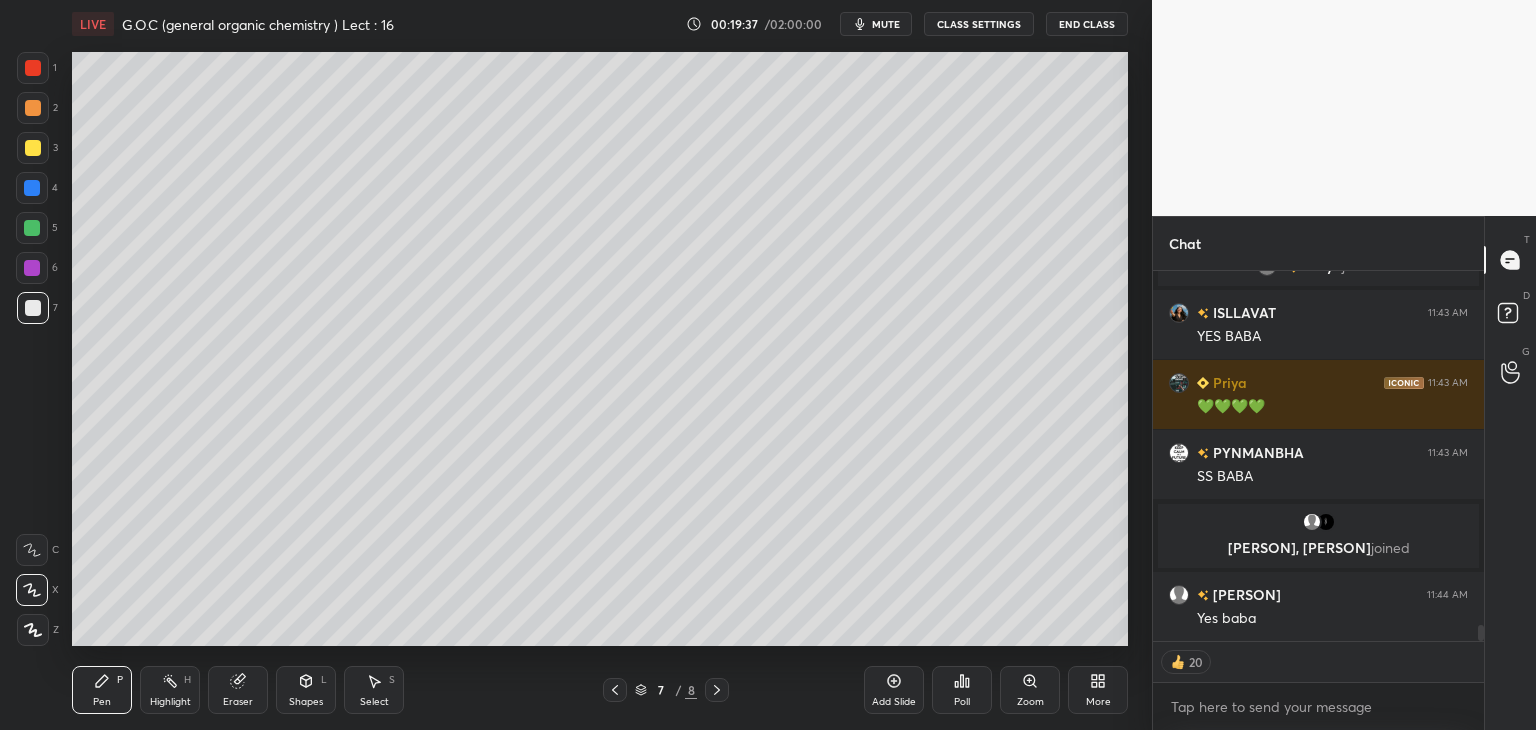 click on "mute" at bounding box center (886, 24) 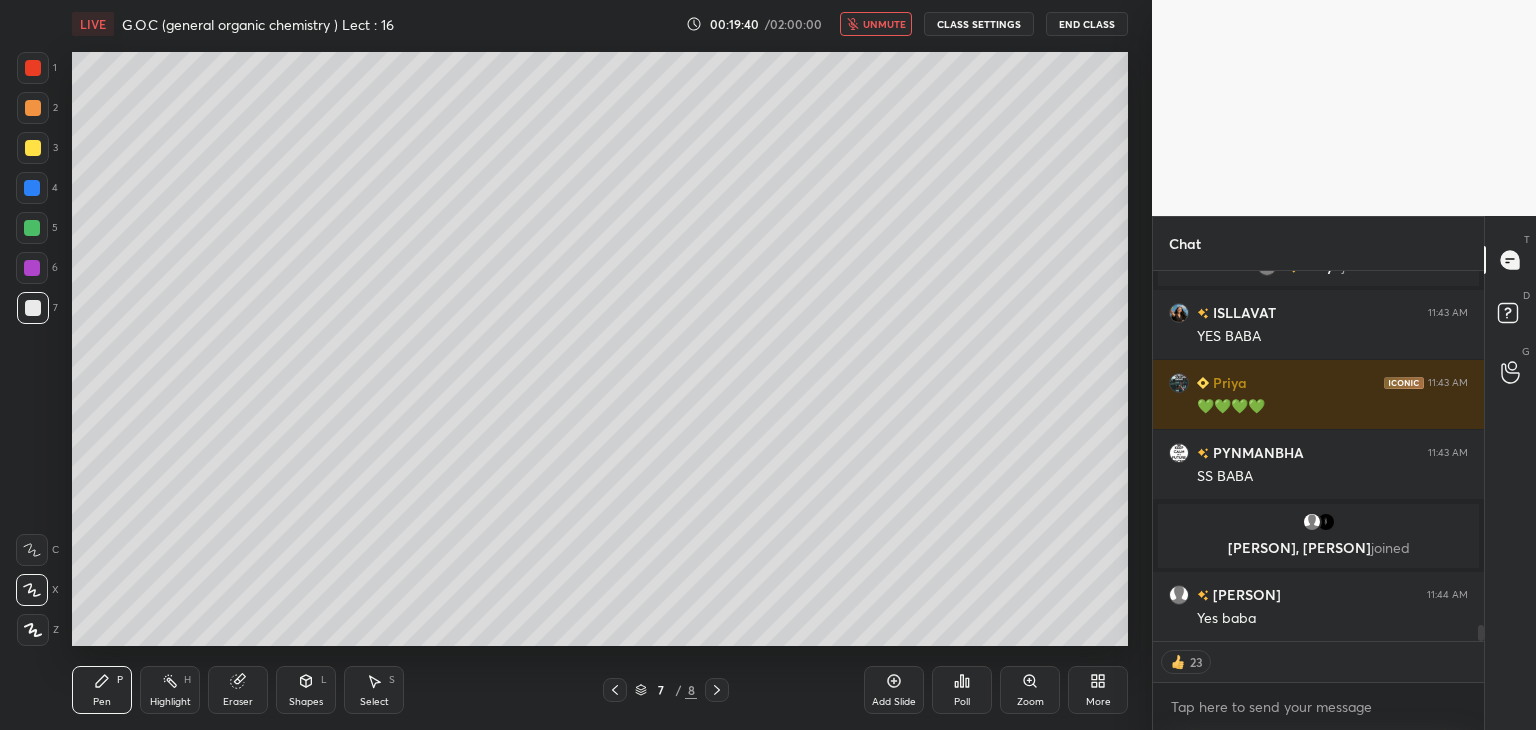 click 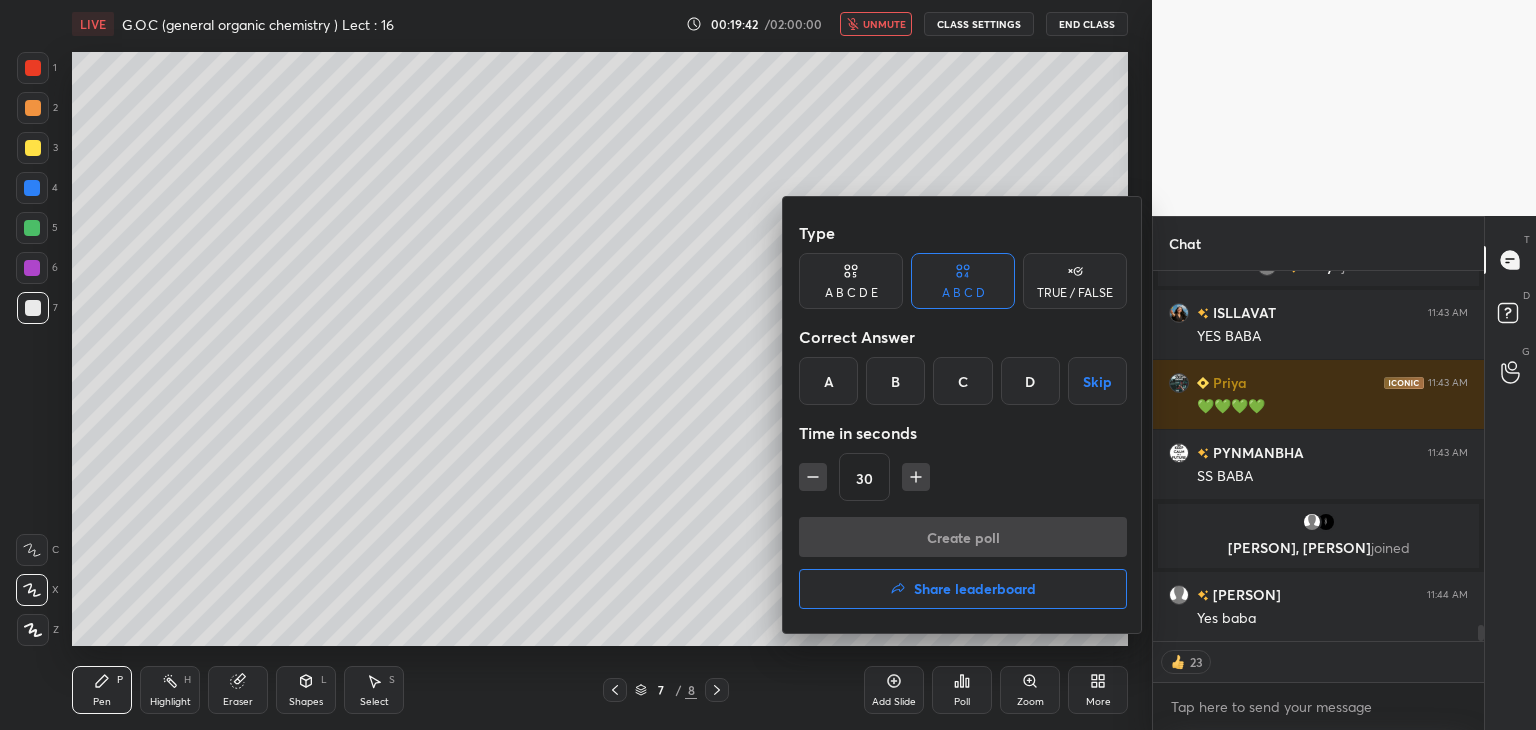click on "C" at bounding box center (962, 381) 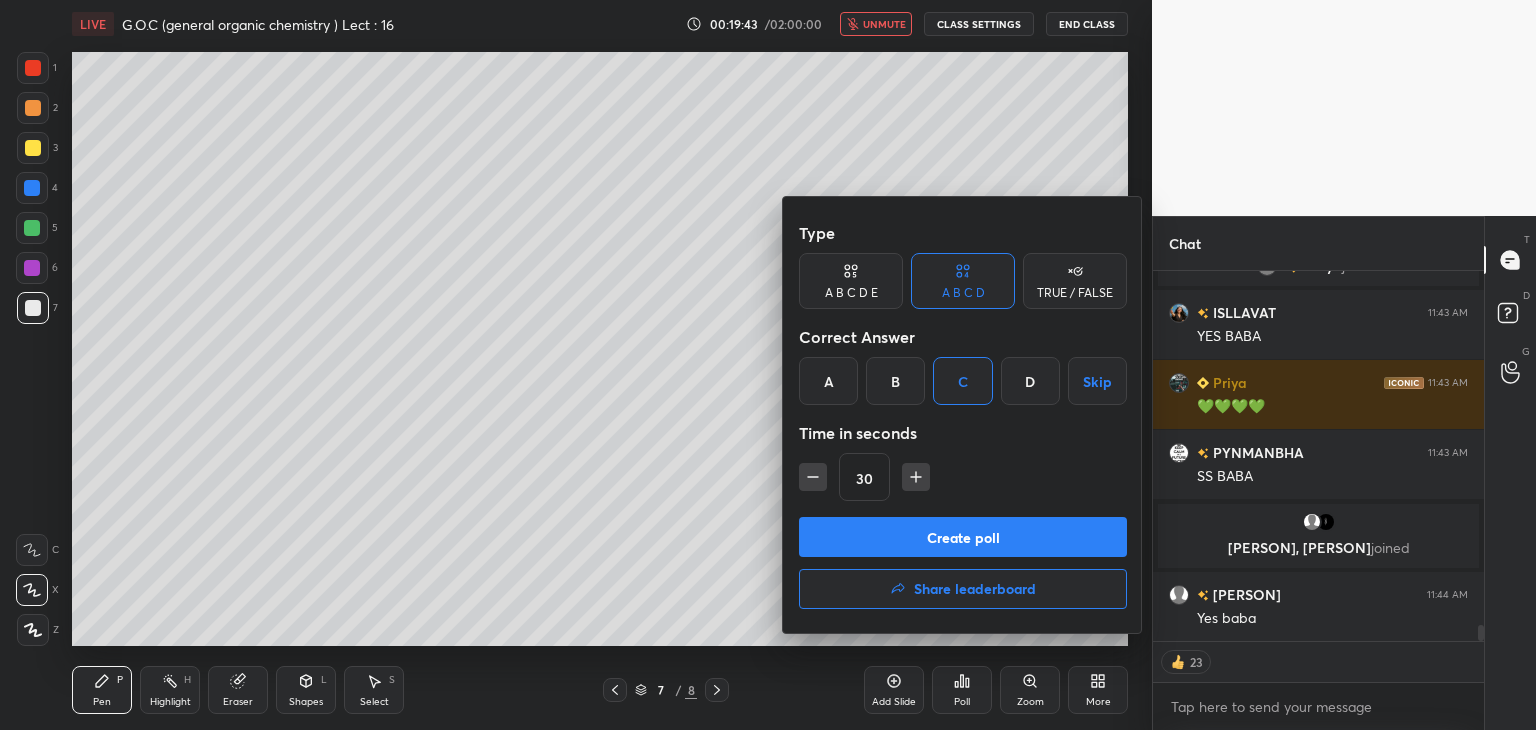 click on "Create poll" at bounding box center [963, 537] 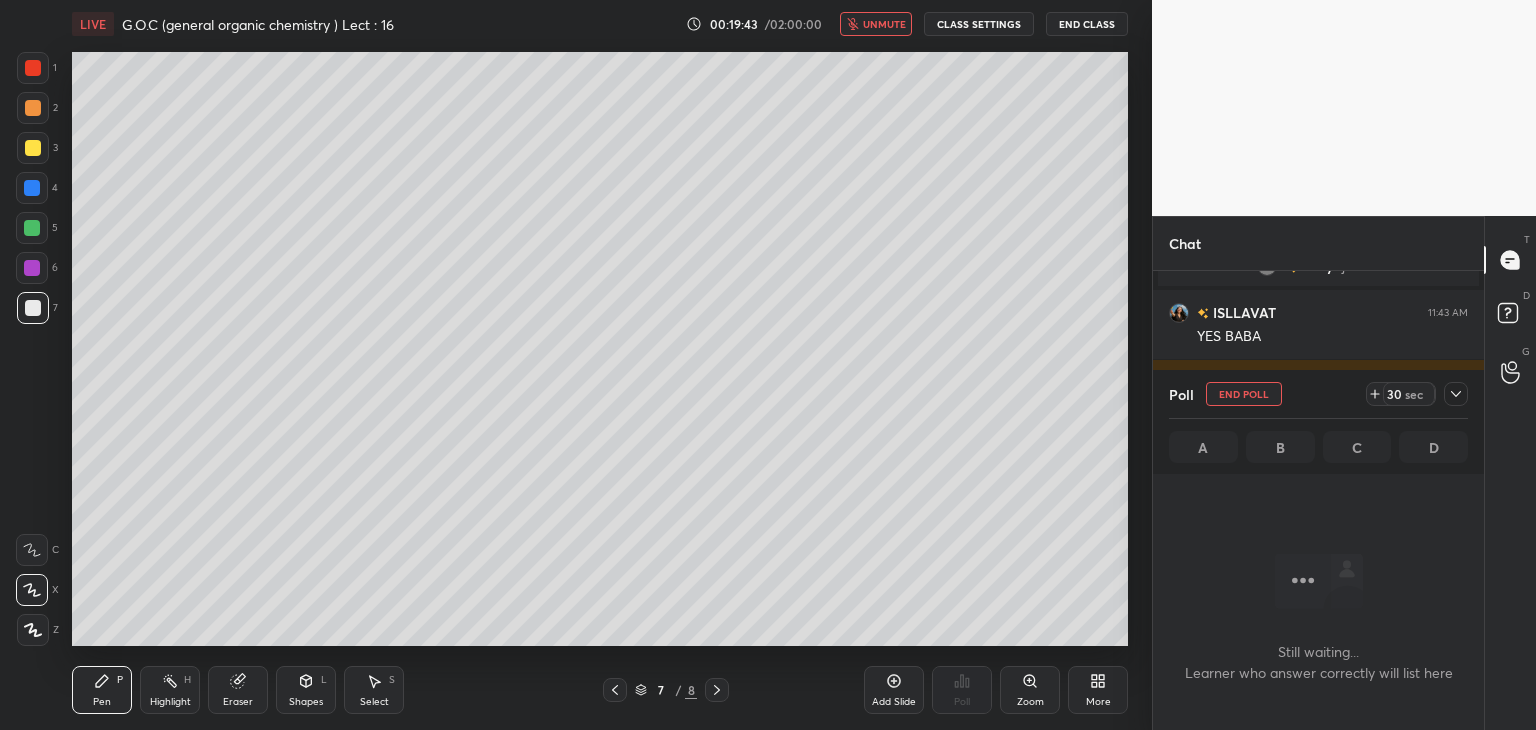 scroll, scrollTop: 271, scrollLeft: 325, axis: both 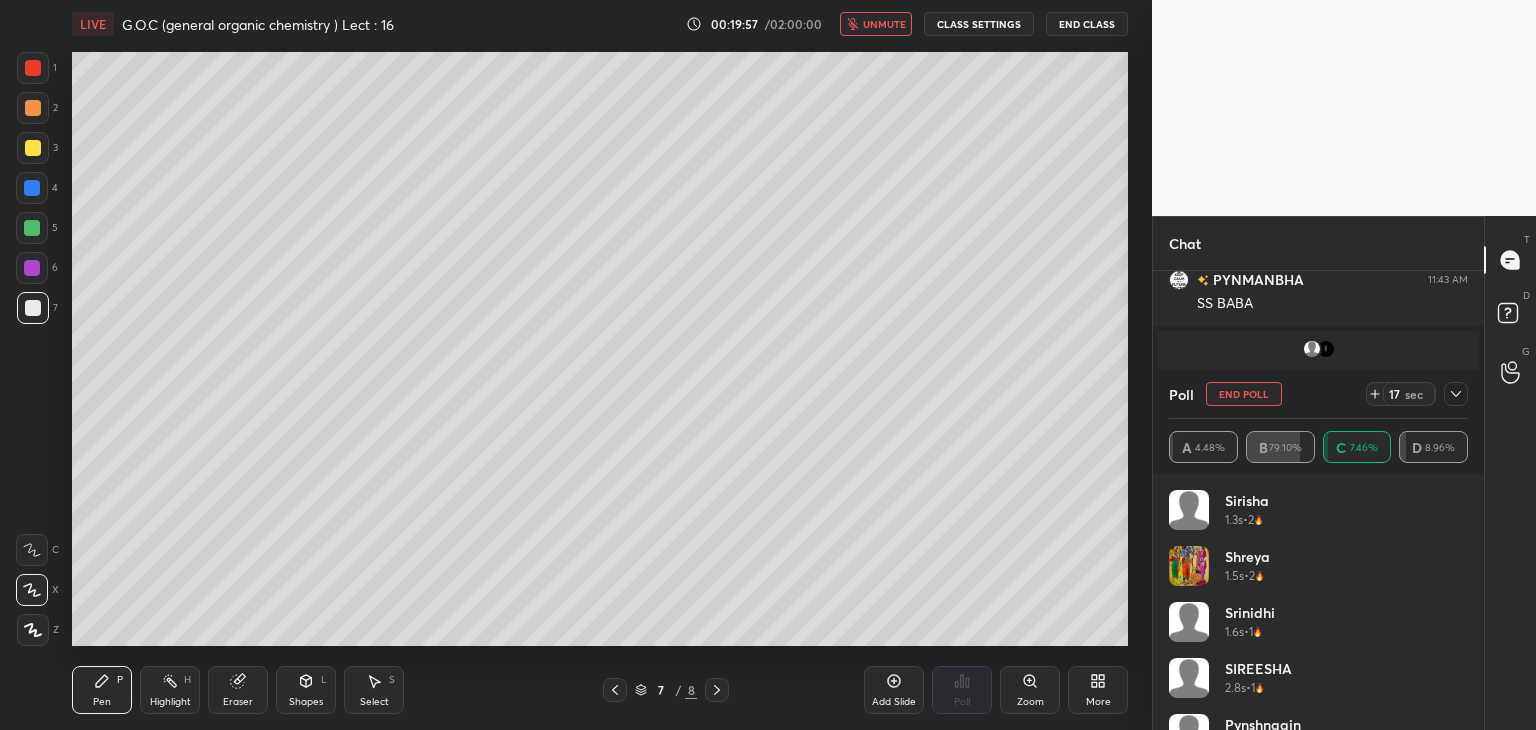 click on "End Poll" at bounding box center (1244, 394) 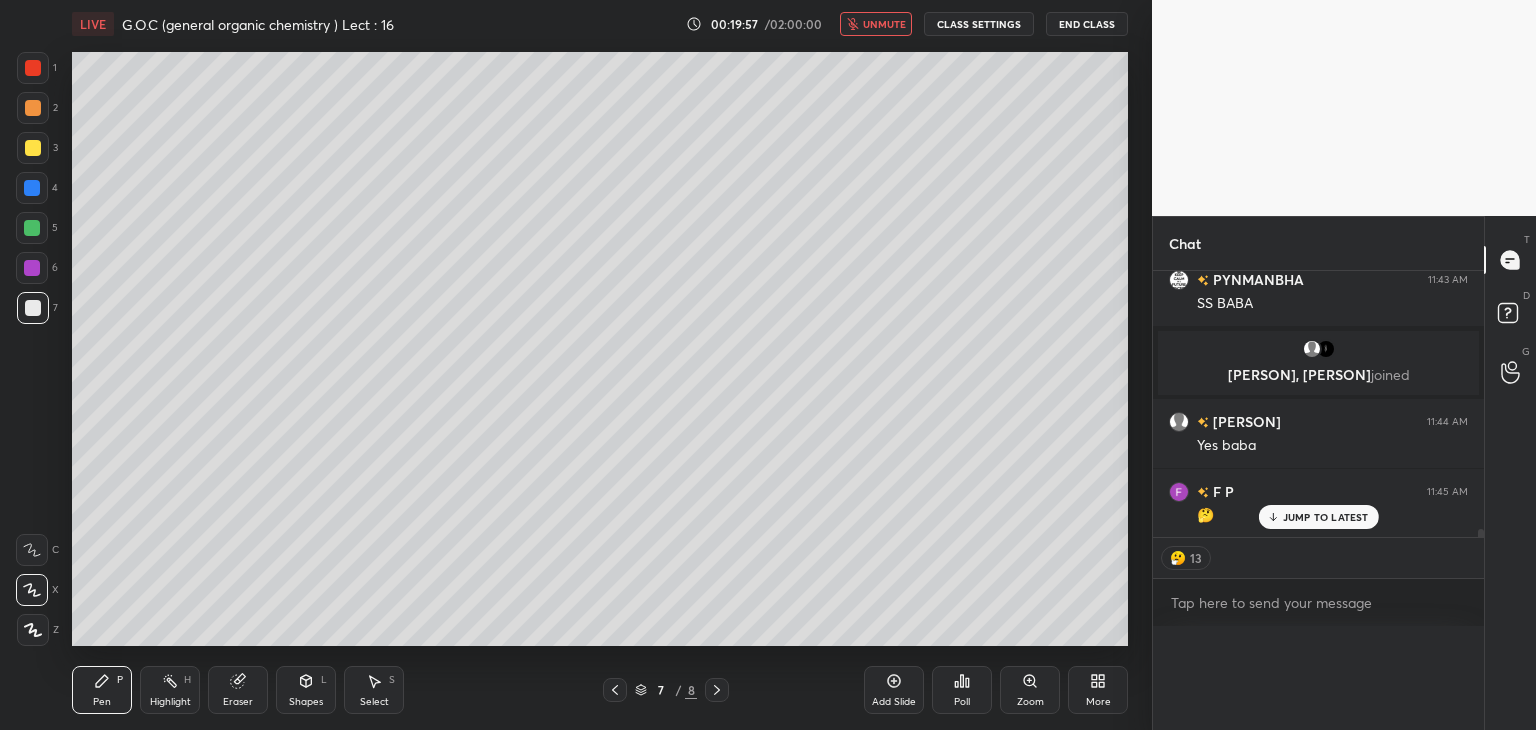 scroll, scrollTop: 89, scrollLeft: 293, axis: both 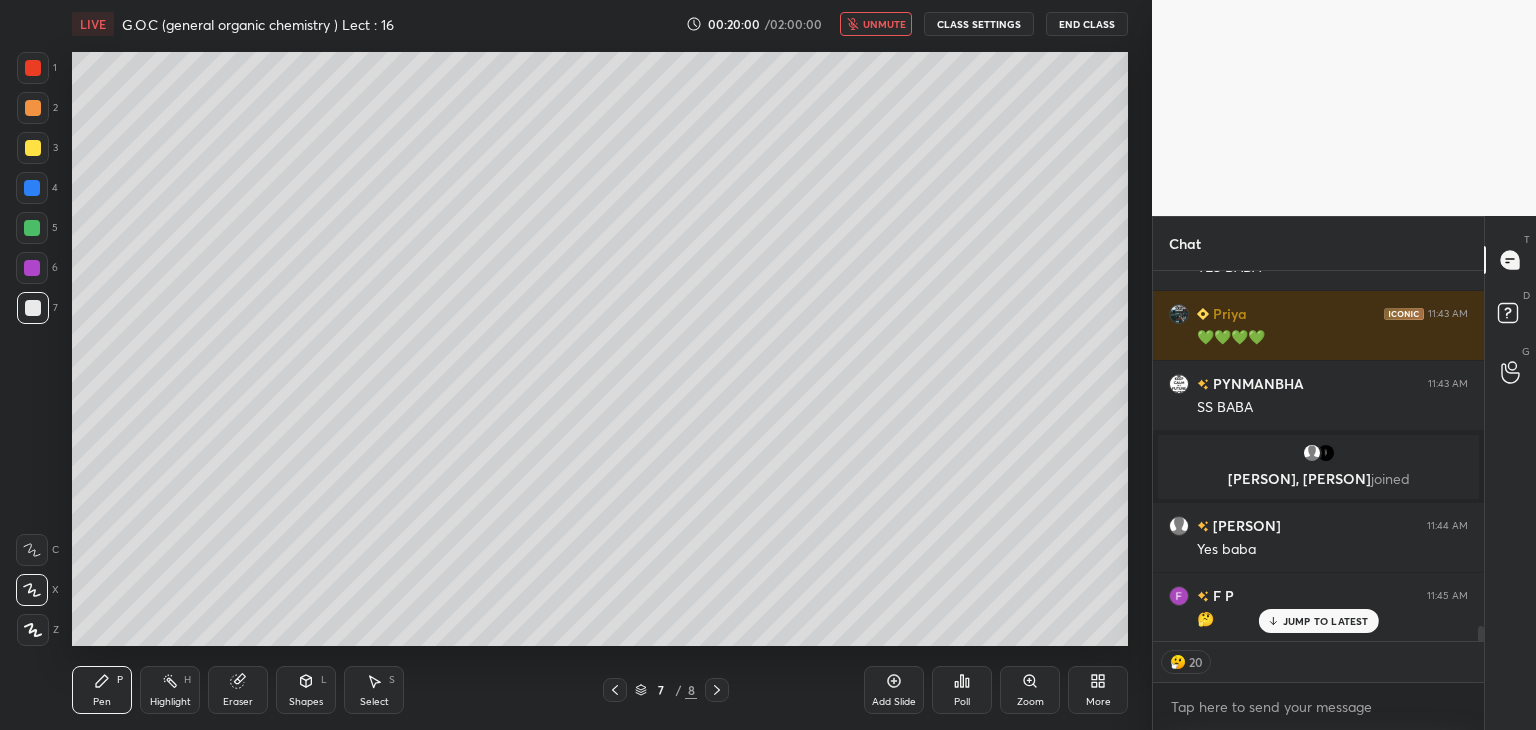 click 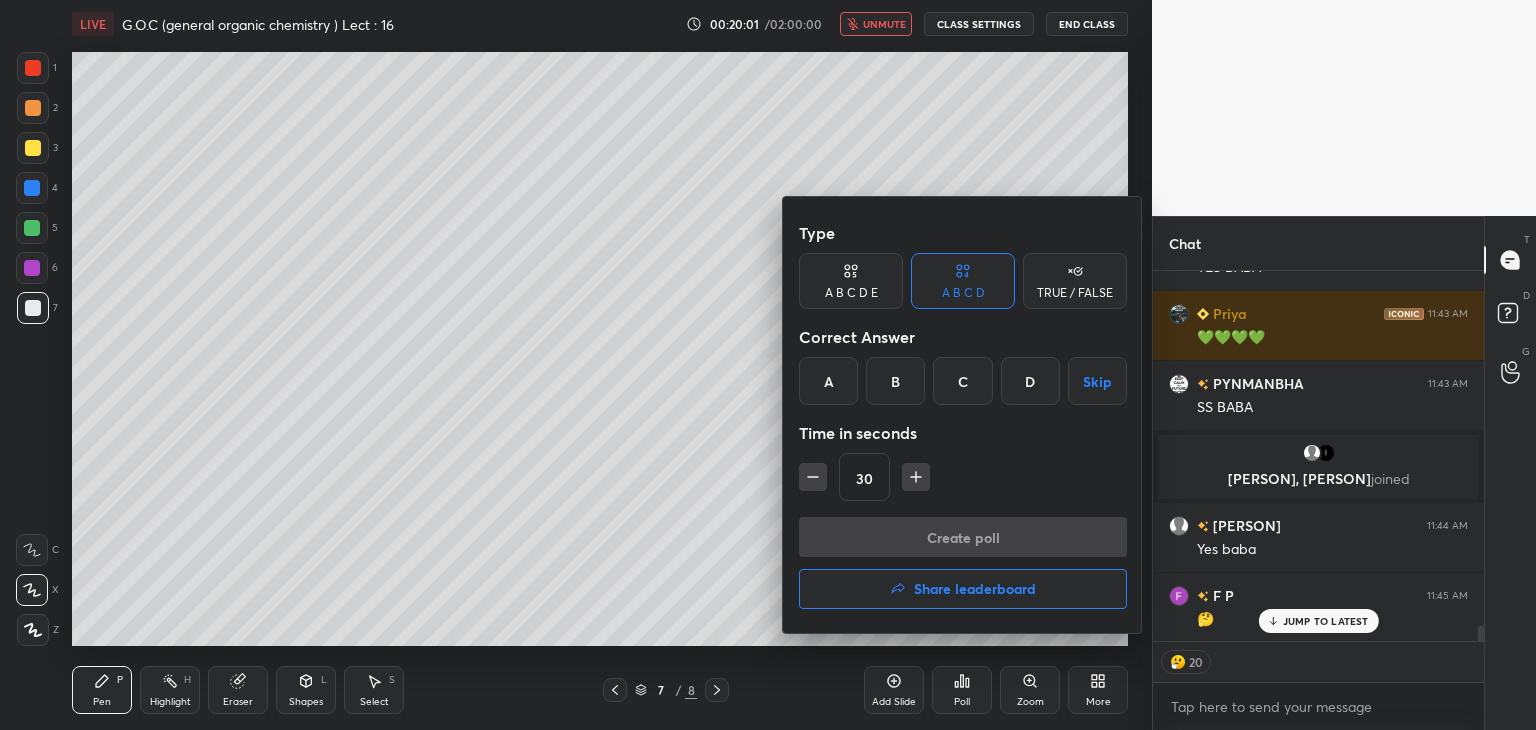 click on "B" at bounding box center [895, 381] 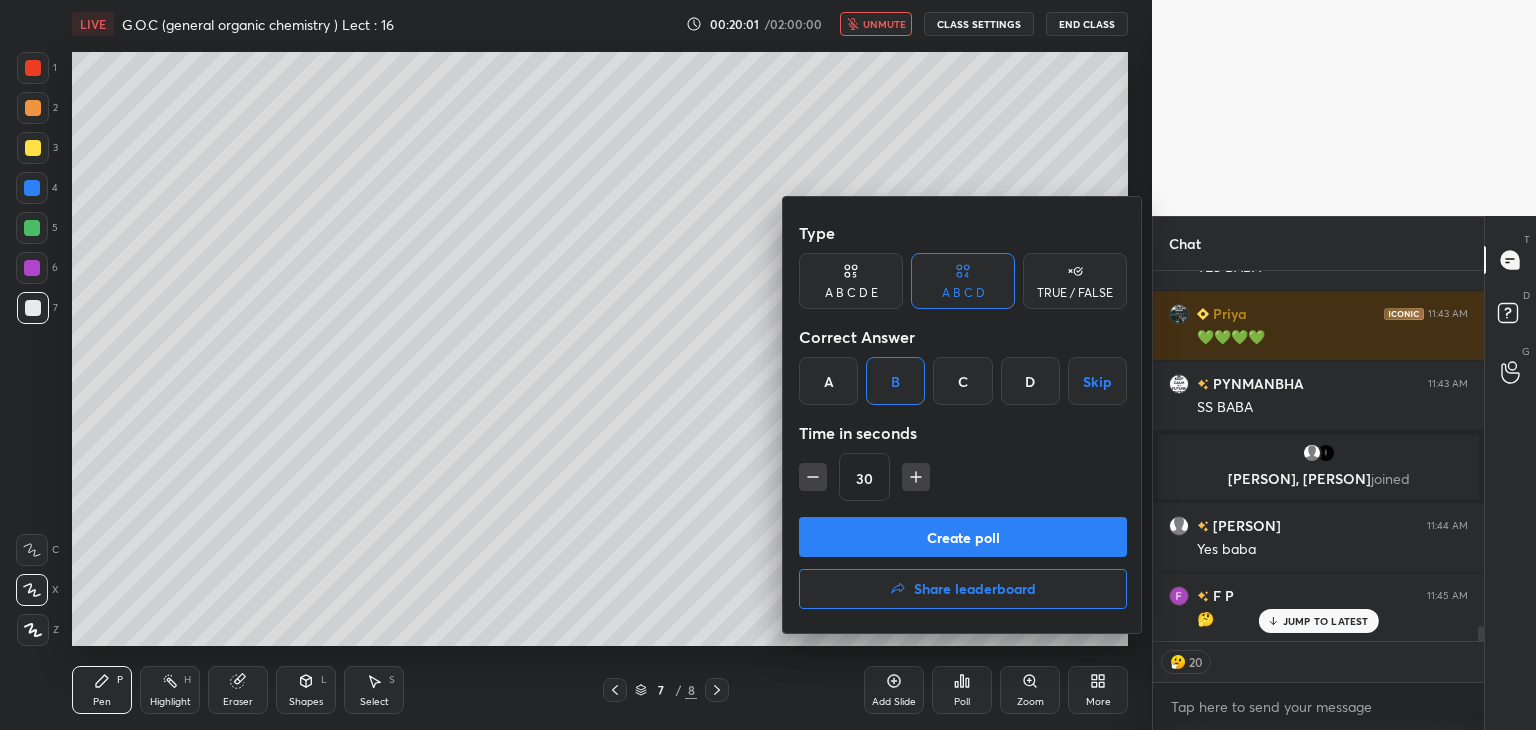 click on "Create poll" at bounding box center (963, 537) 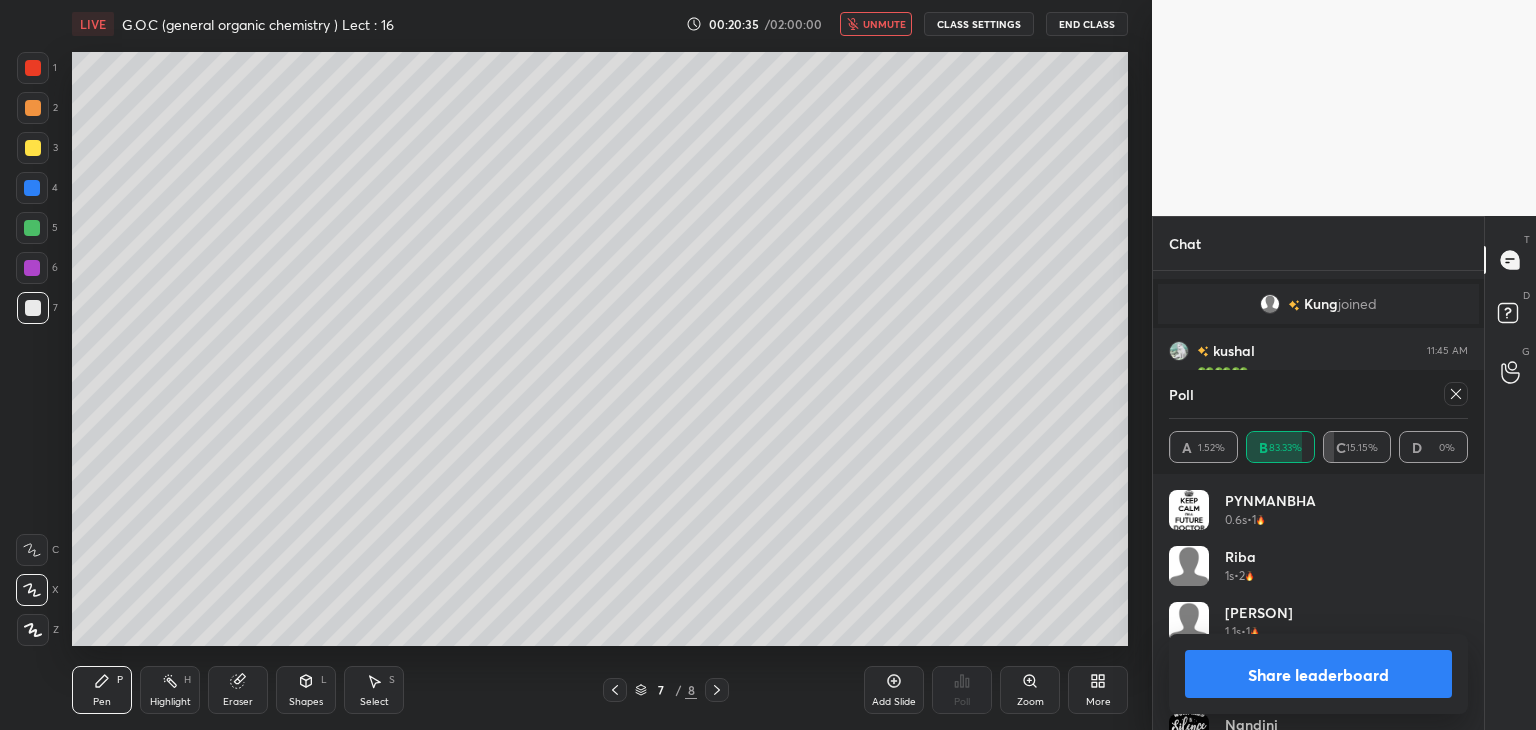 click on "Share leaderboard" at bounding box center [1318, 674] 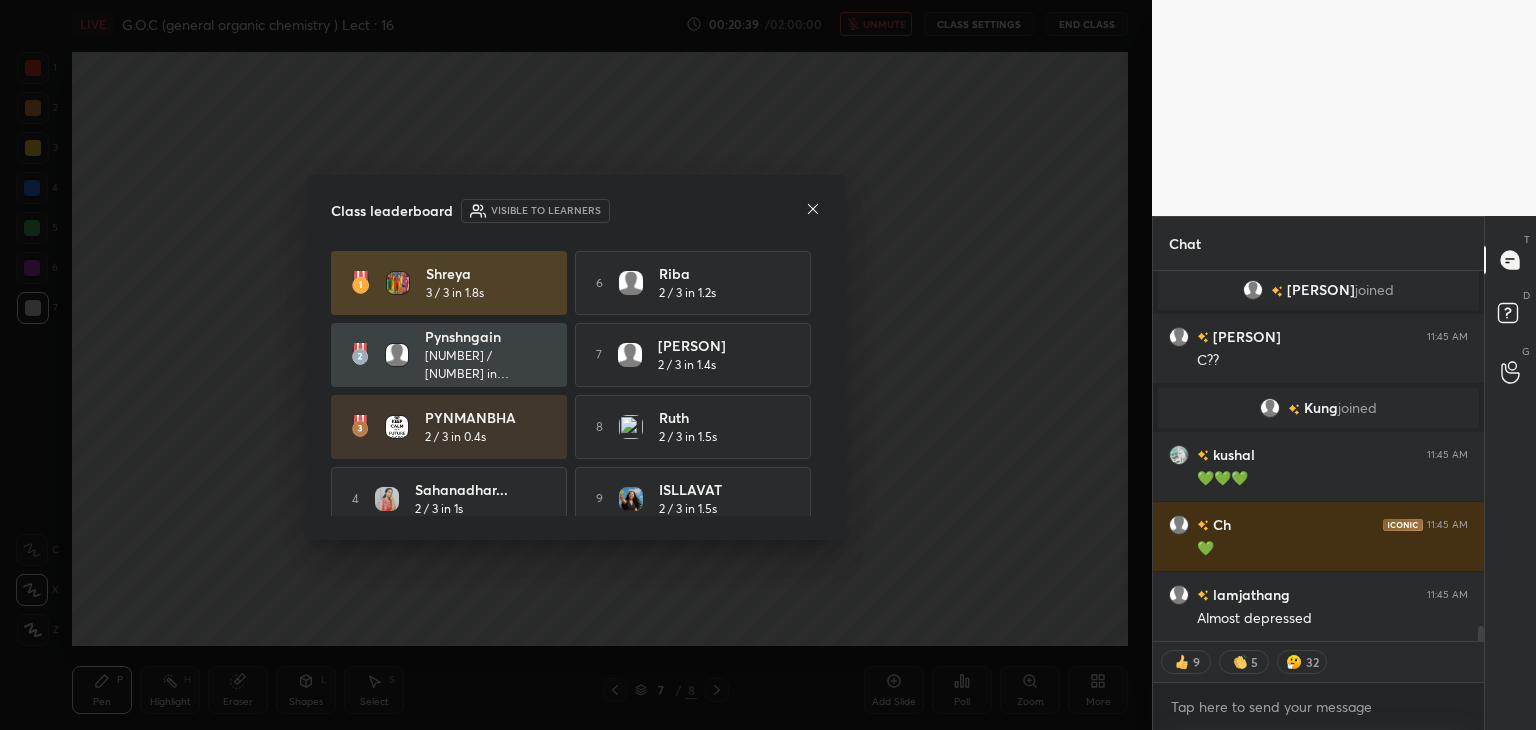 click 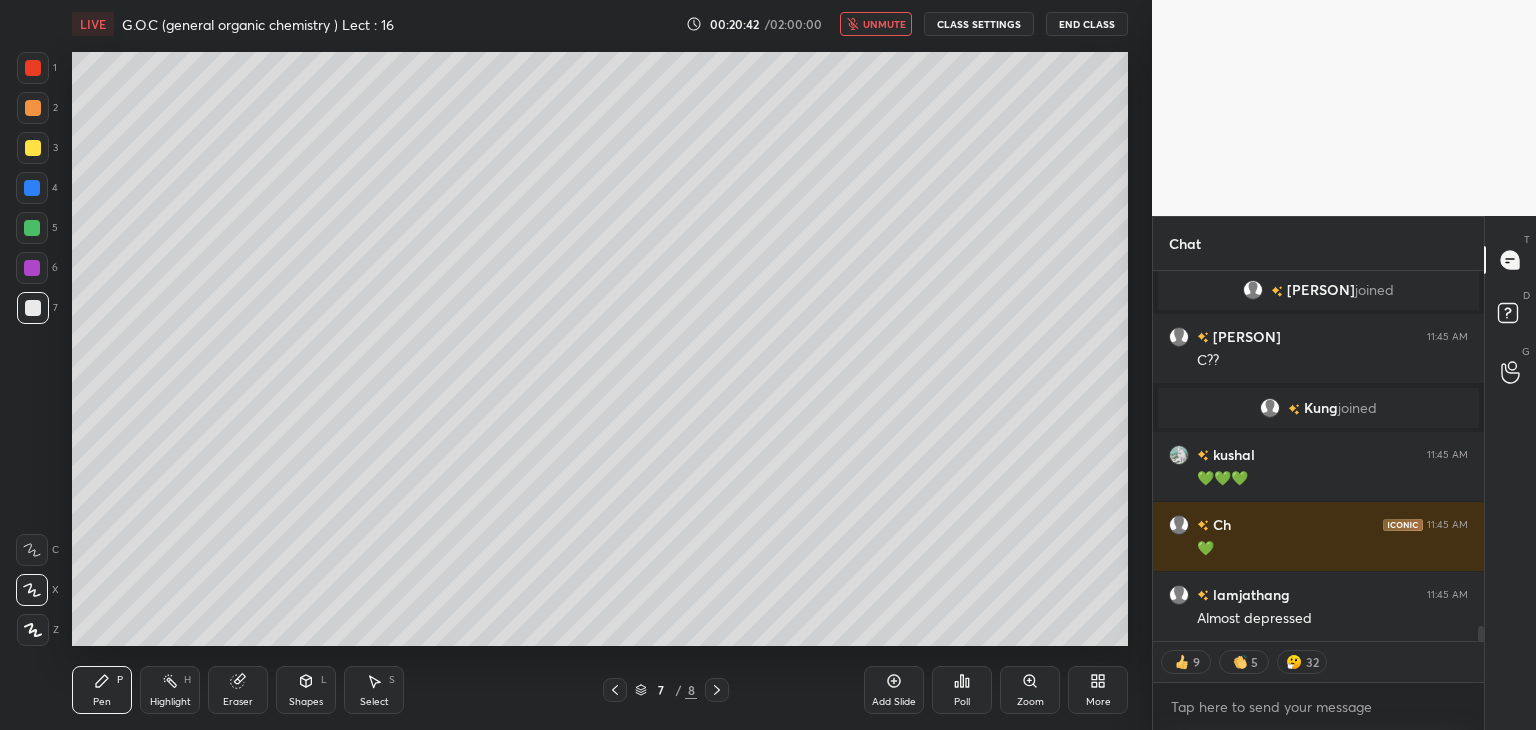 click at bounding box center (32, 228) 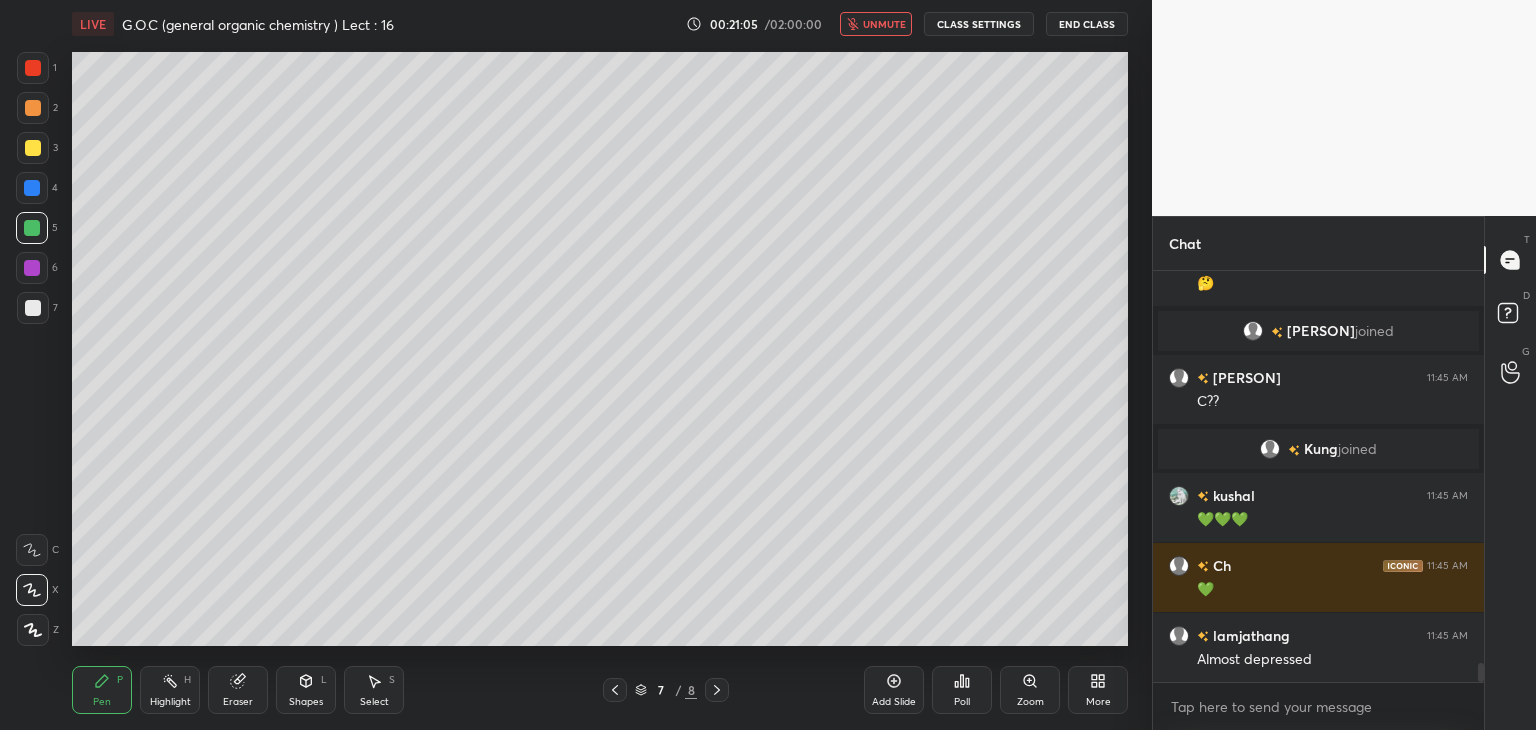 click on "Add Slide" at bounding box center (894, 690) 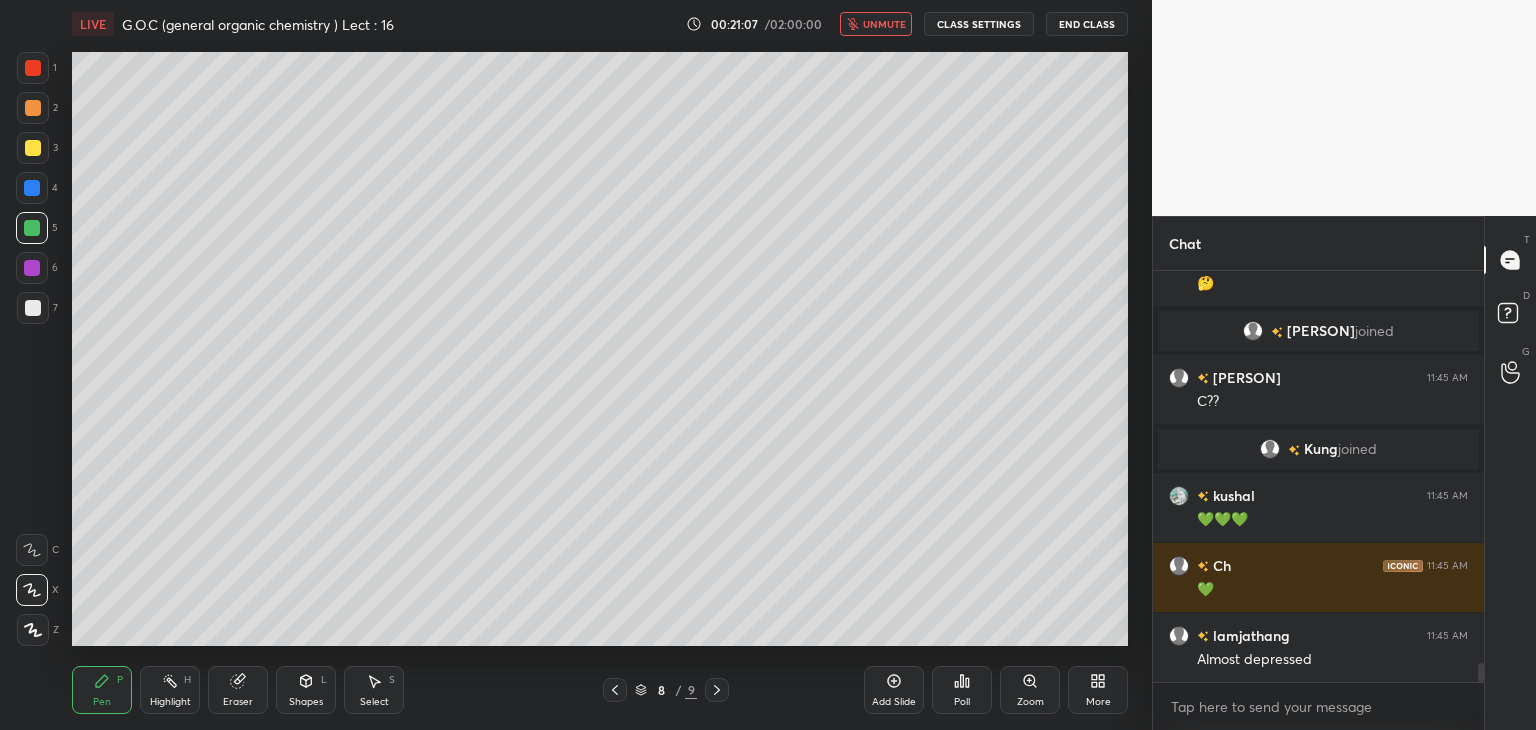 click at bounding box center [33, 308] 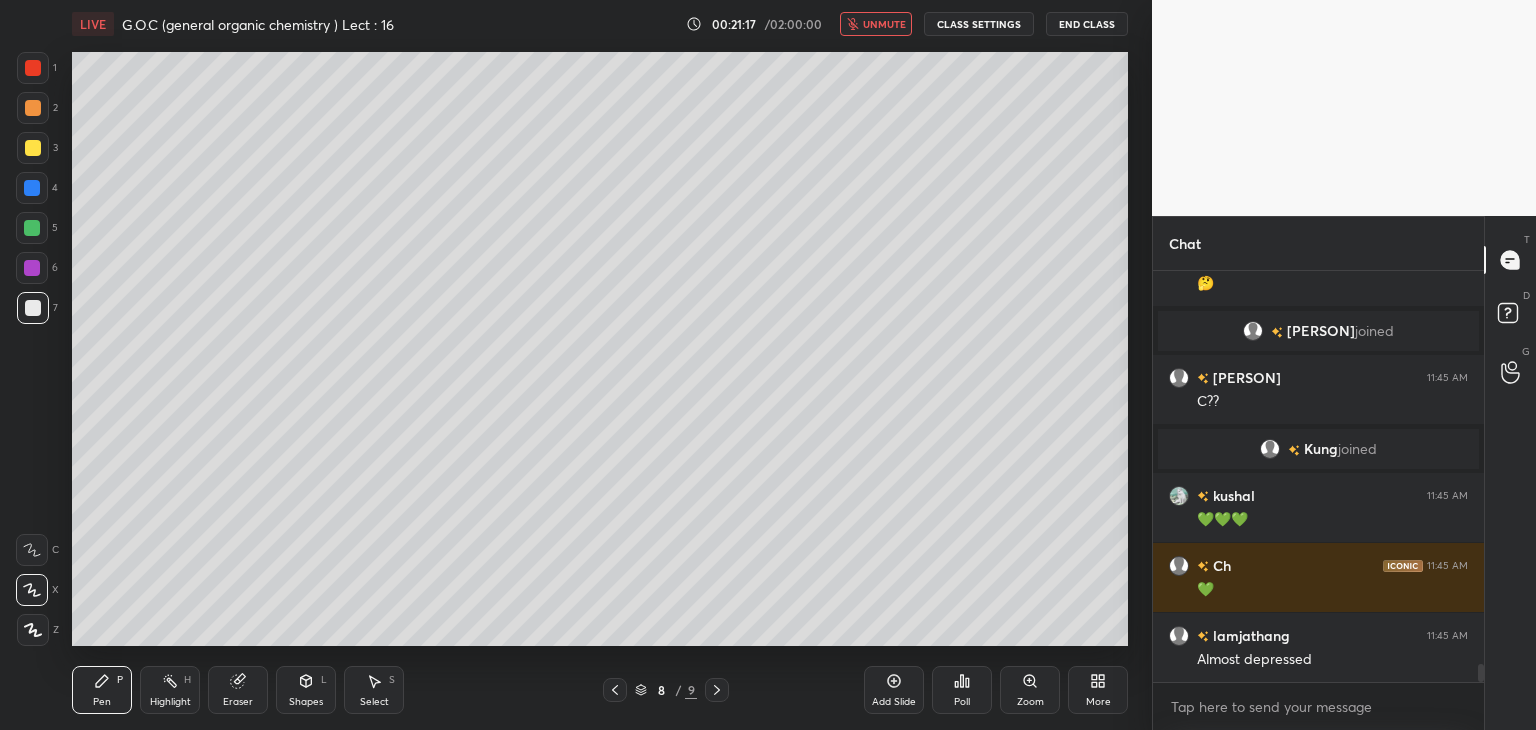 scroll, scrollTop: 8776, scrollLeft: 0, axis: vertical 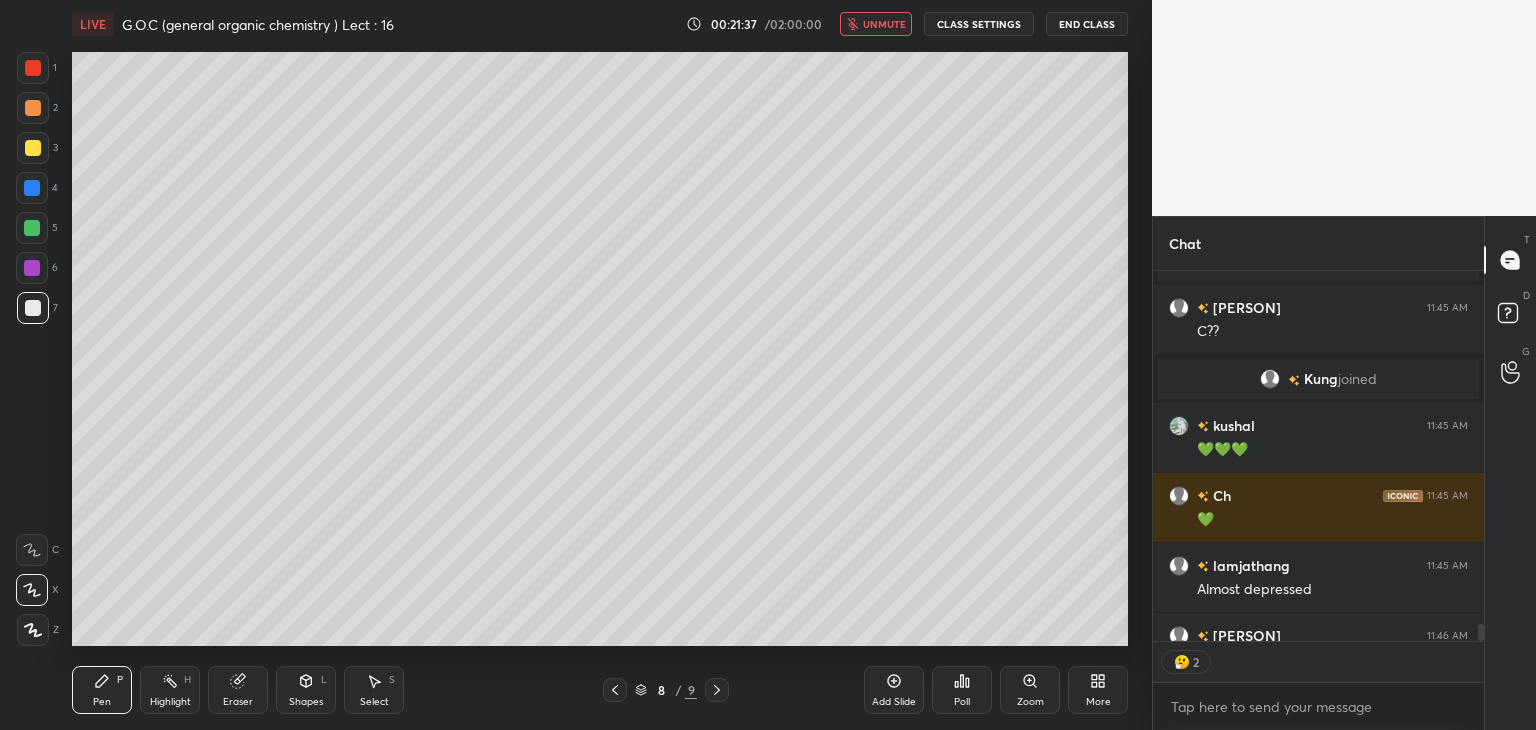 click at bounding box center (33, 308) 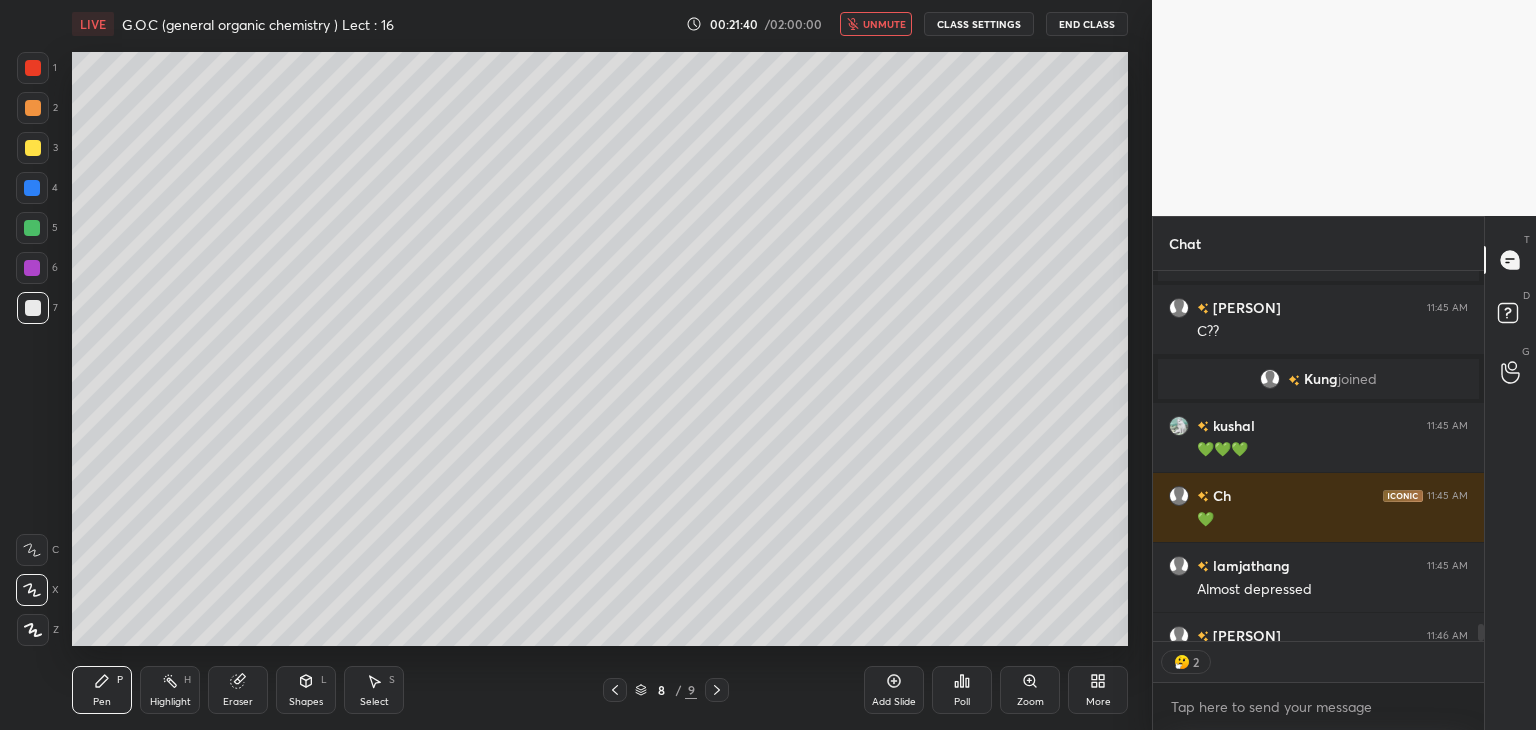 click 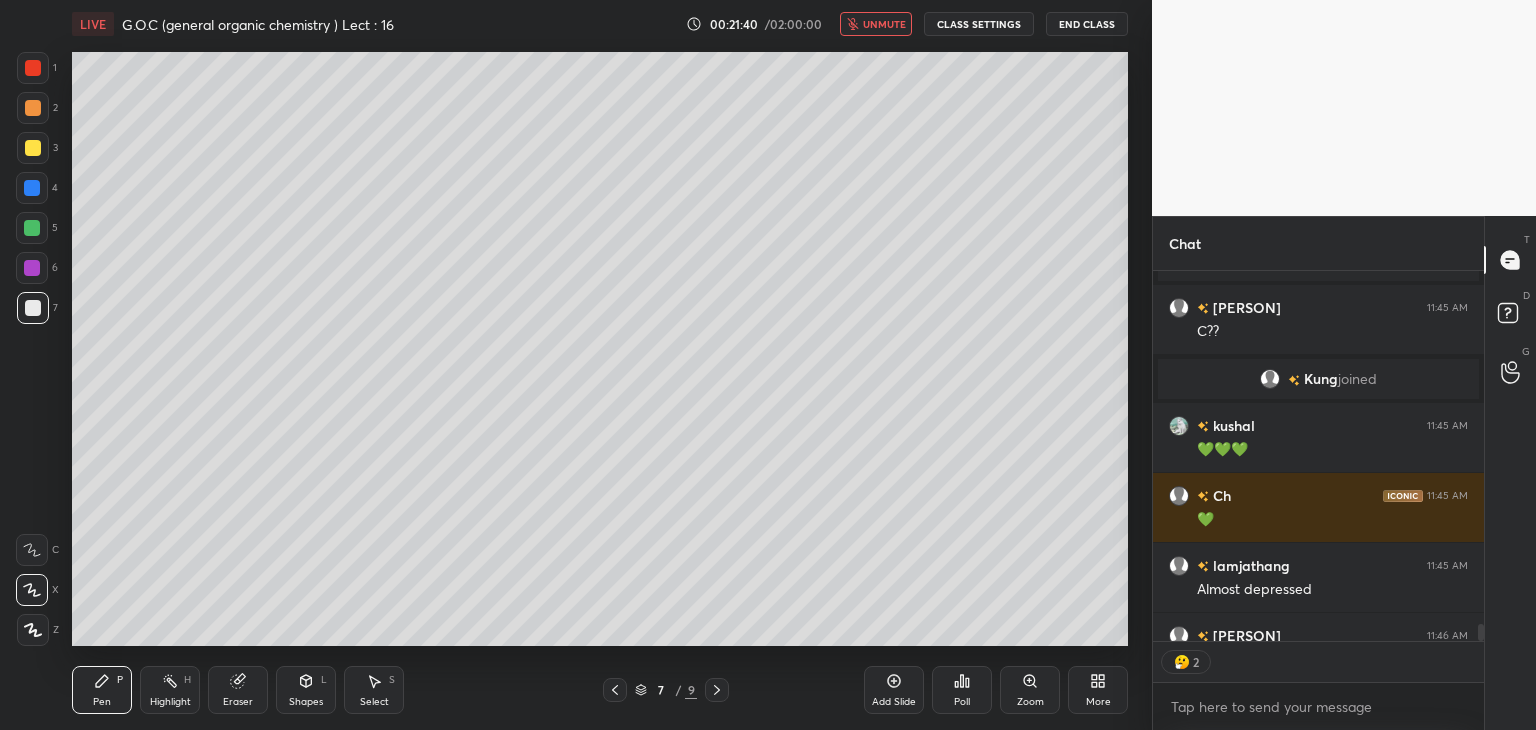 scroll, scrollTop: 8864, scrollLeft: 0, axis: vertical 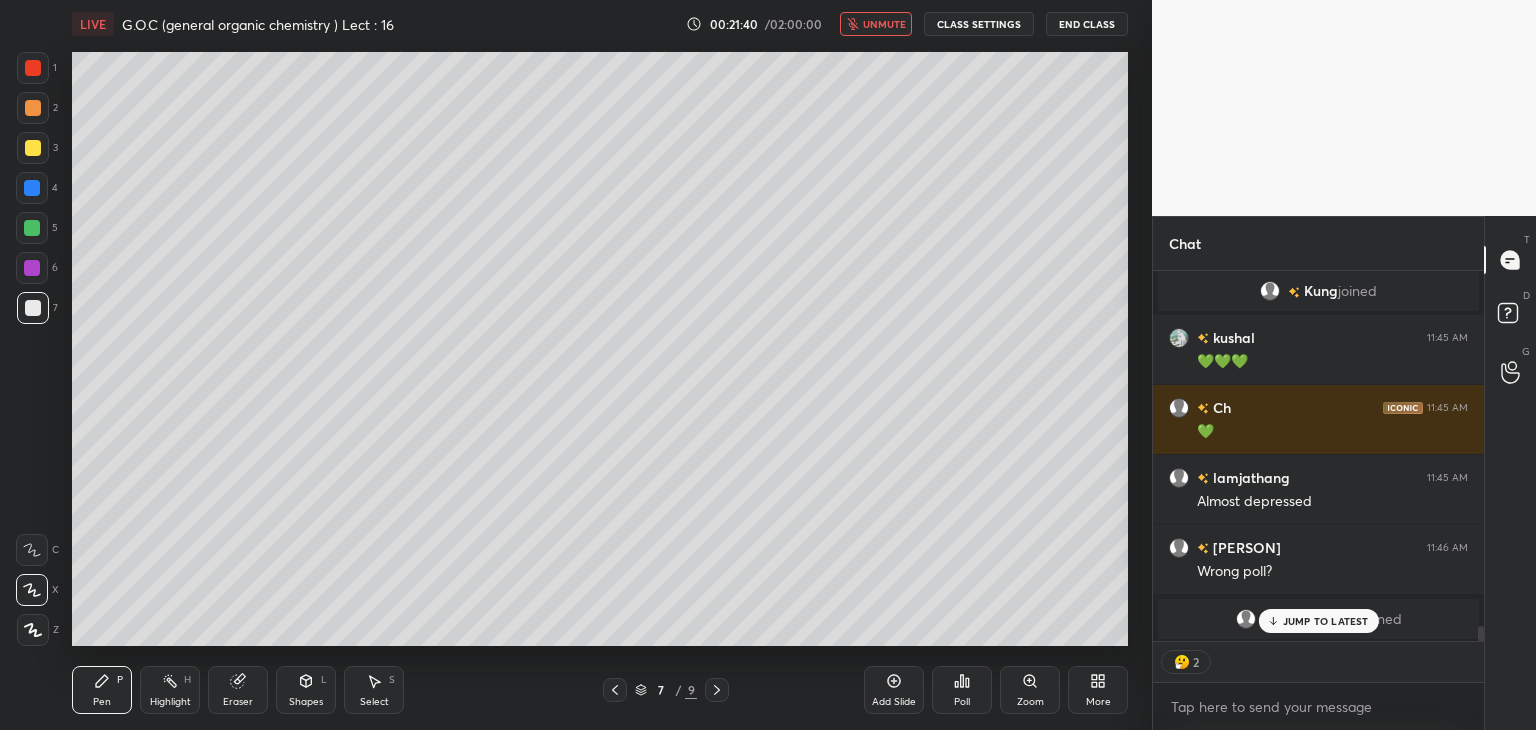 click 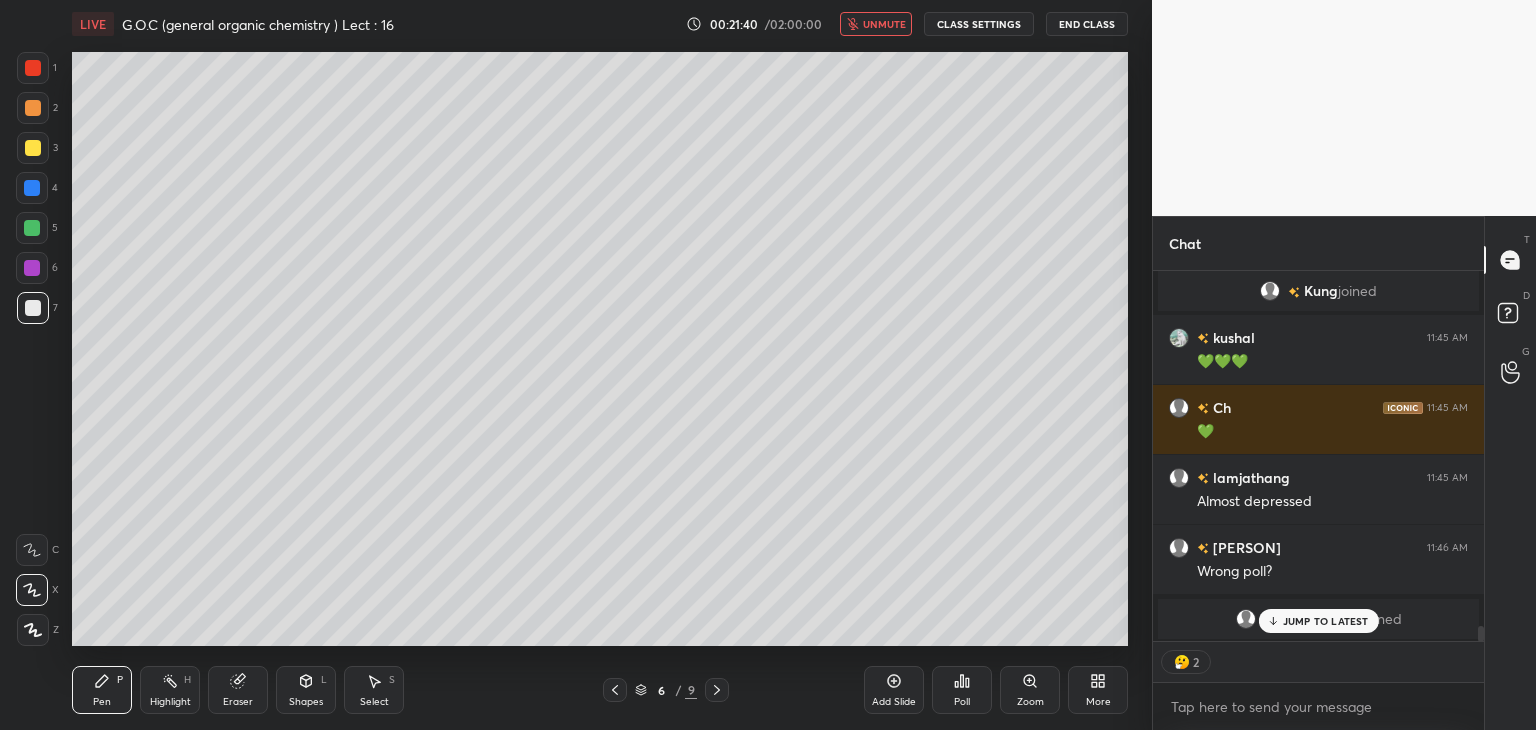 click 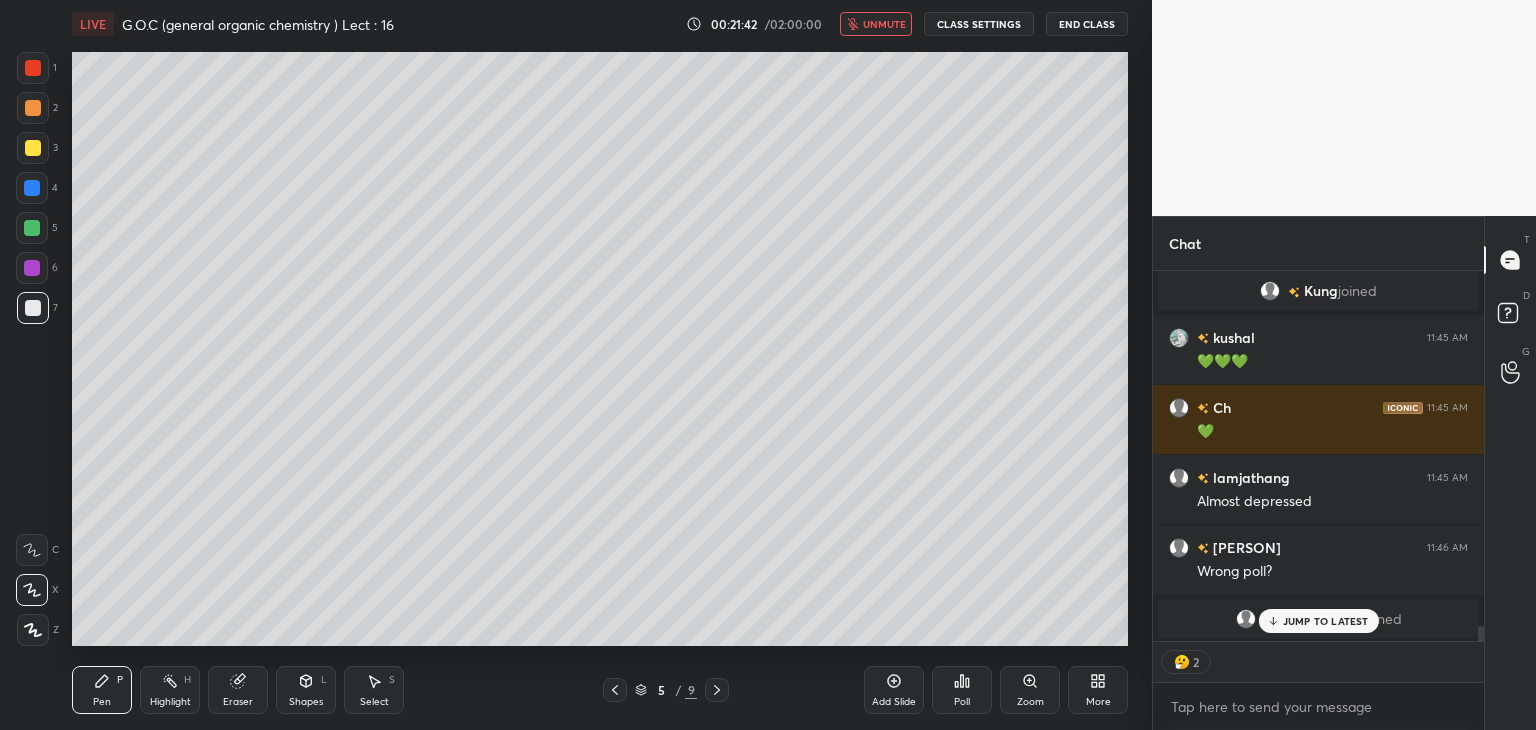 click 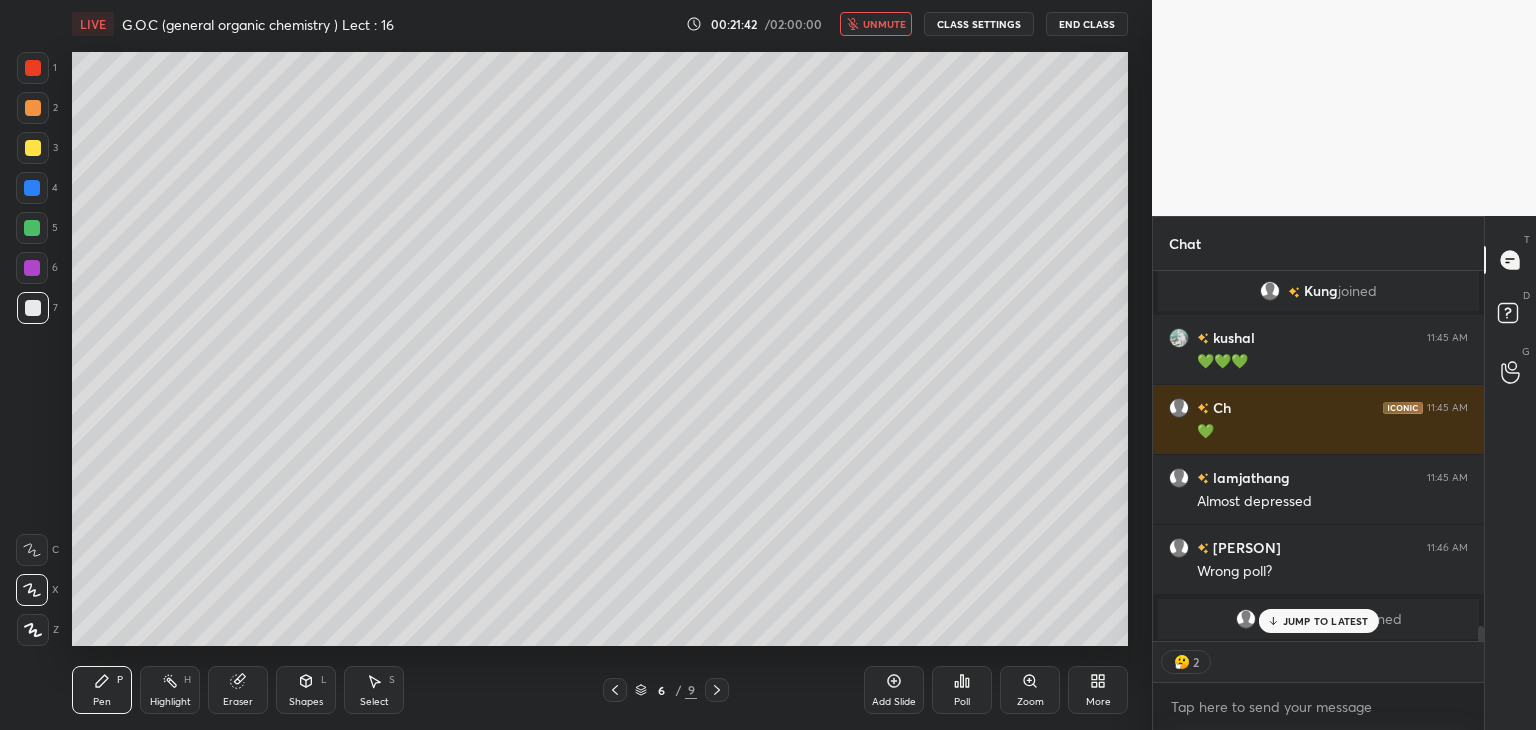 click 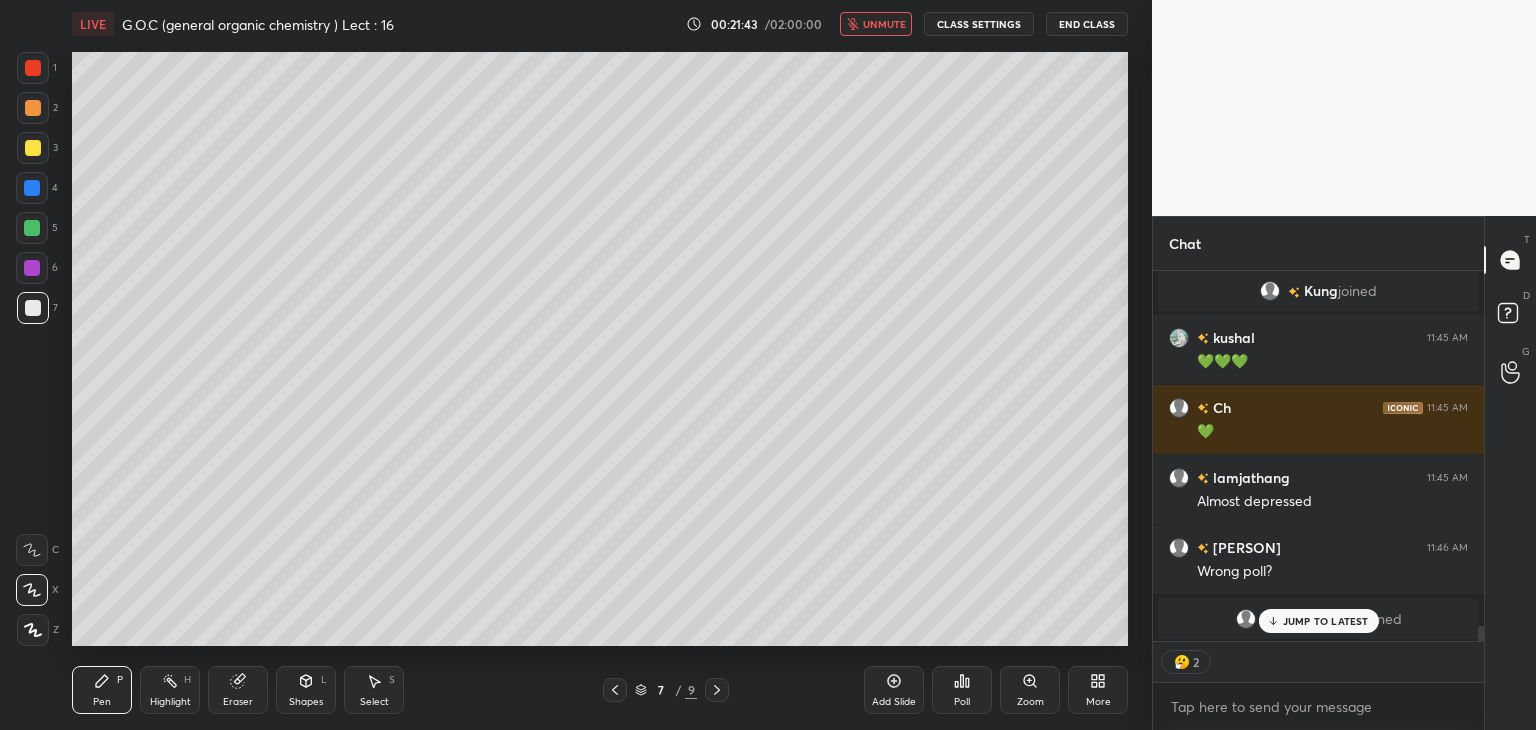 click 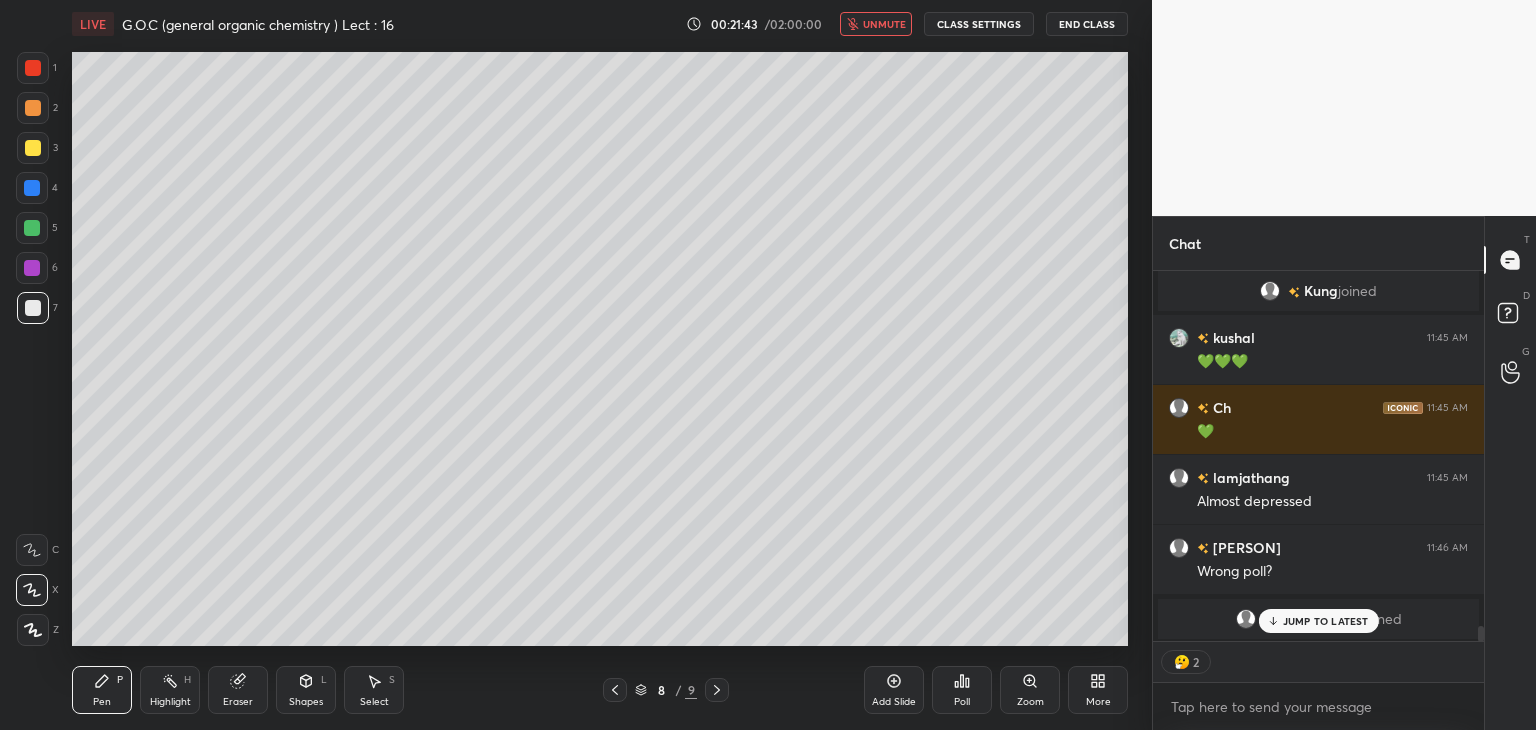 click 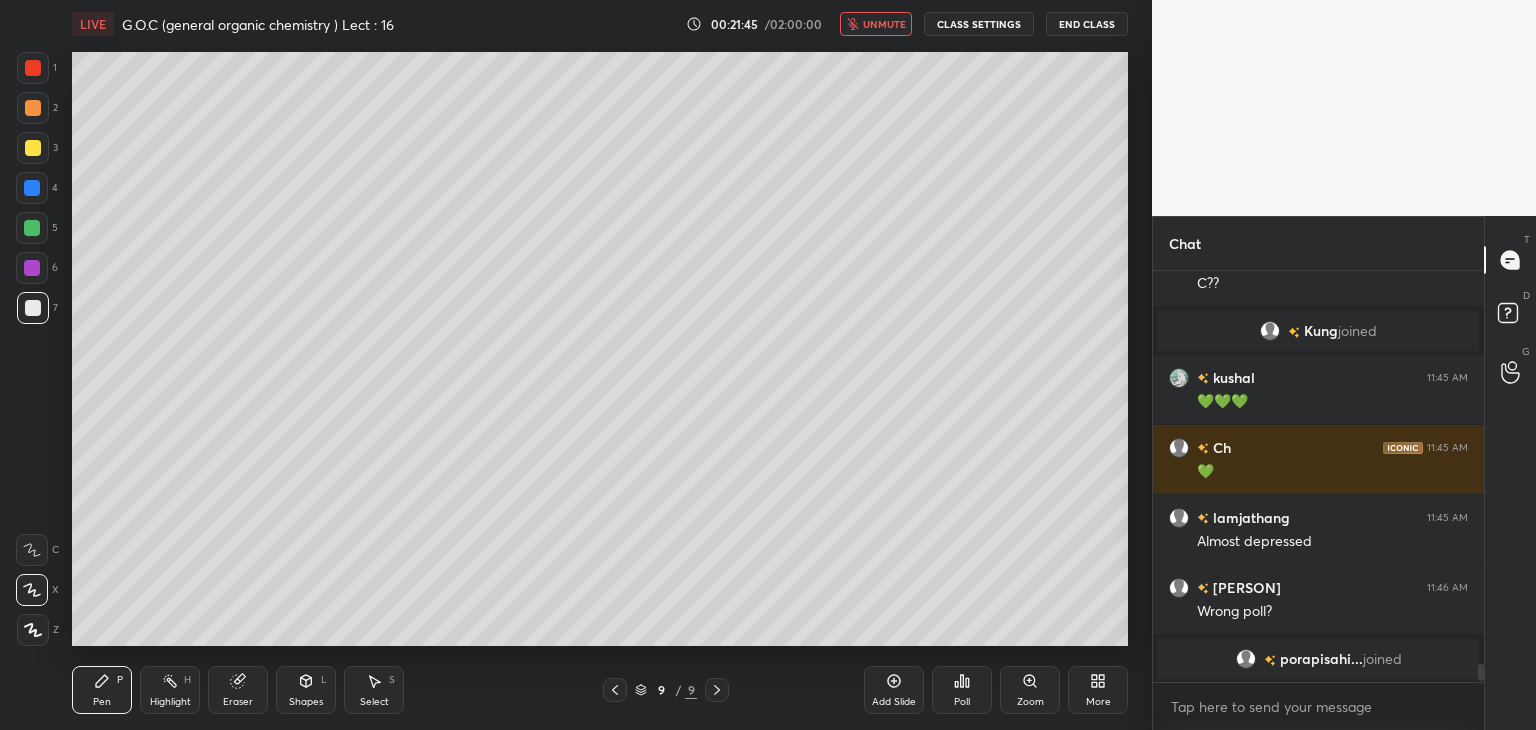 scroll, scrollTop: 6, scrollLeft: 6, axis: both 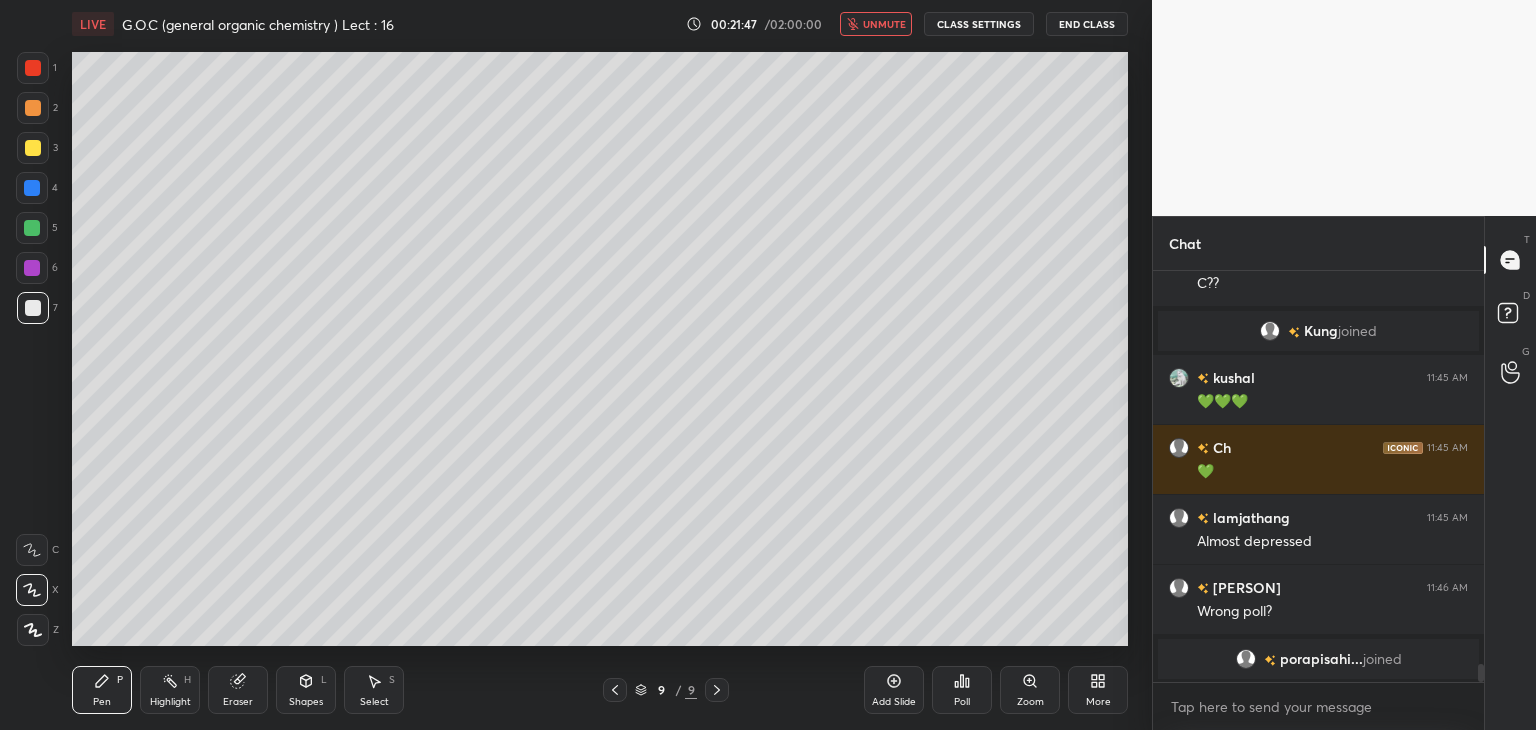 click at bounding box center [33, 308] 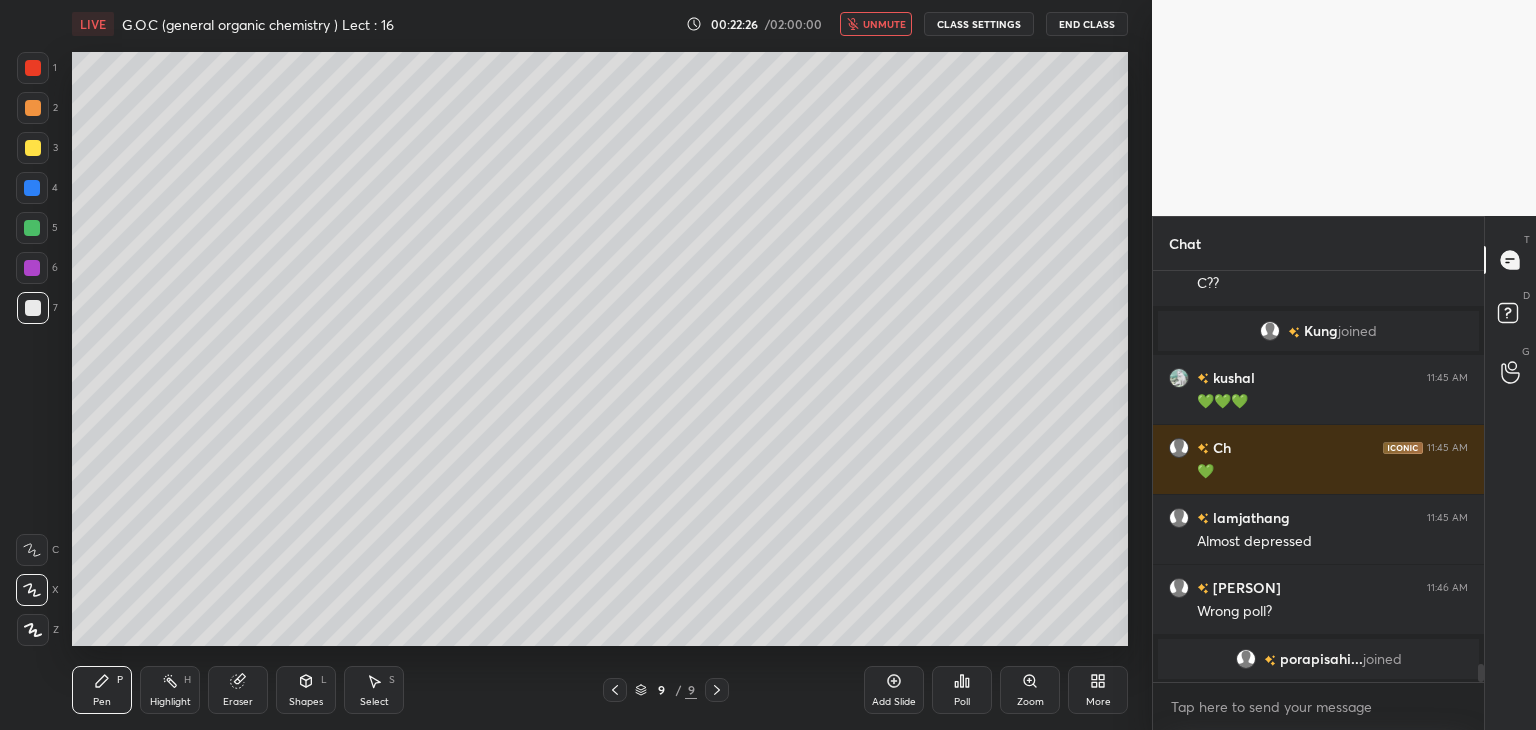 click on "Shapes L" at bounding box center (306, 690) 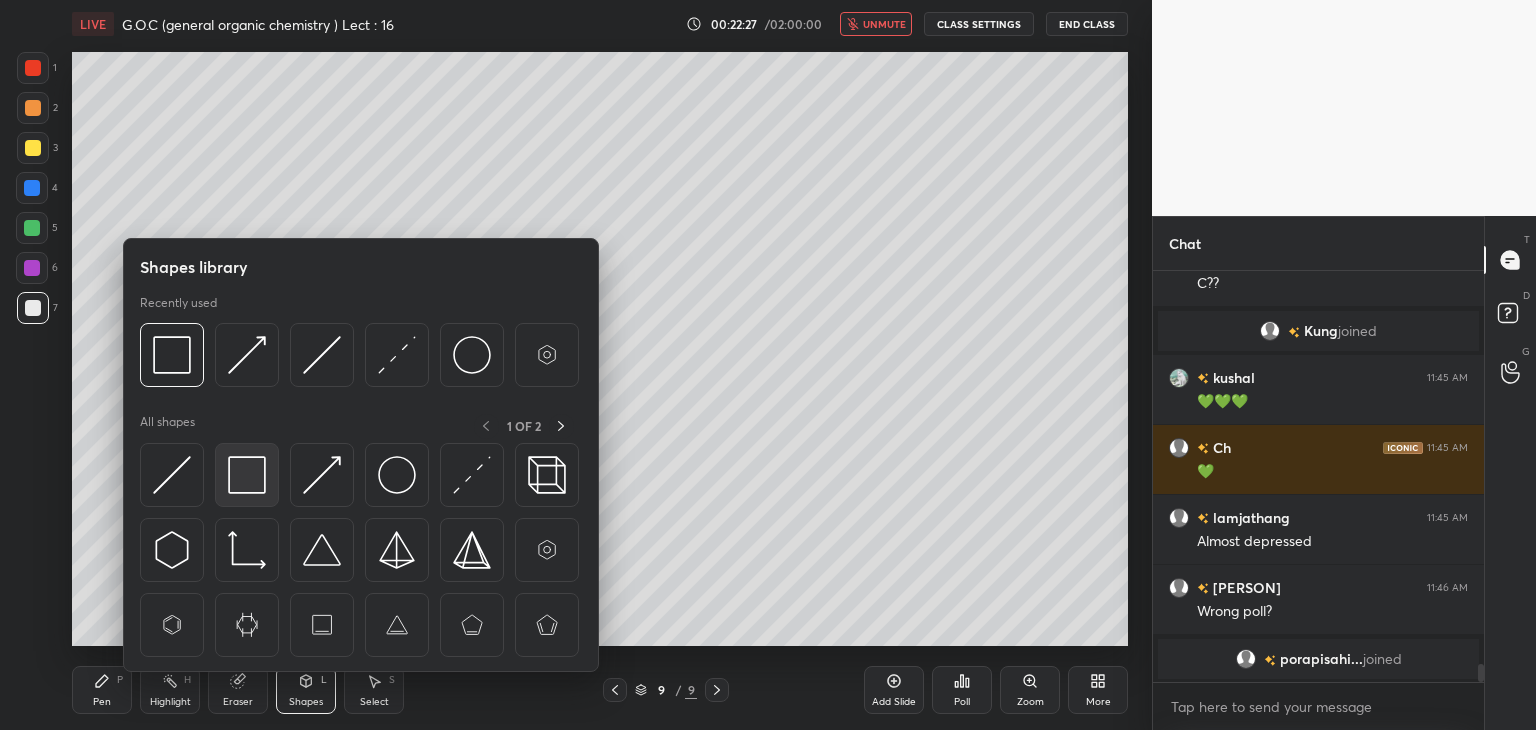 click at bounding box center [247, 475] 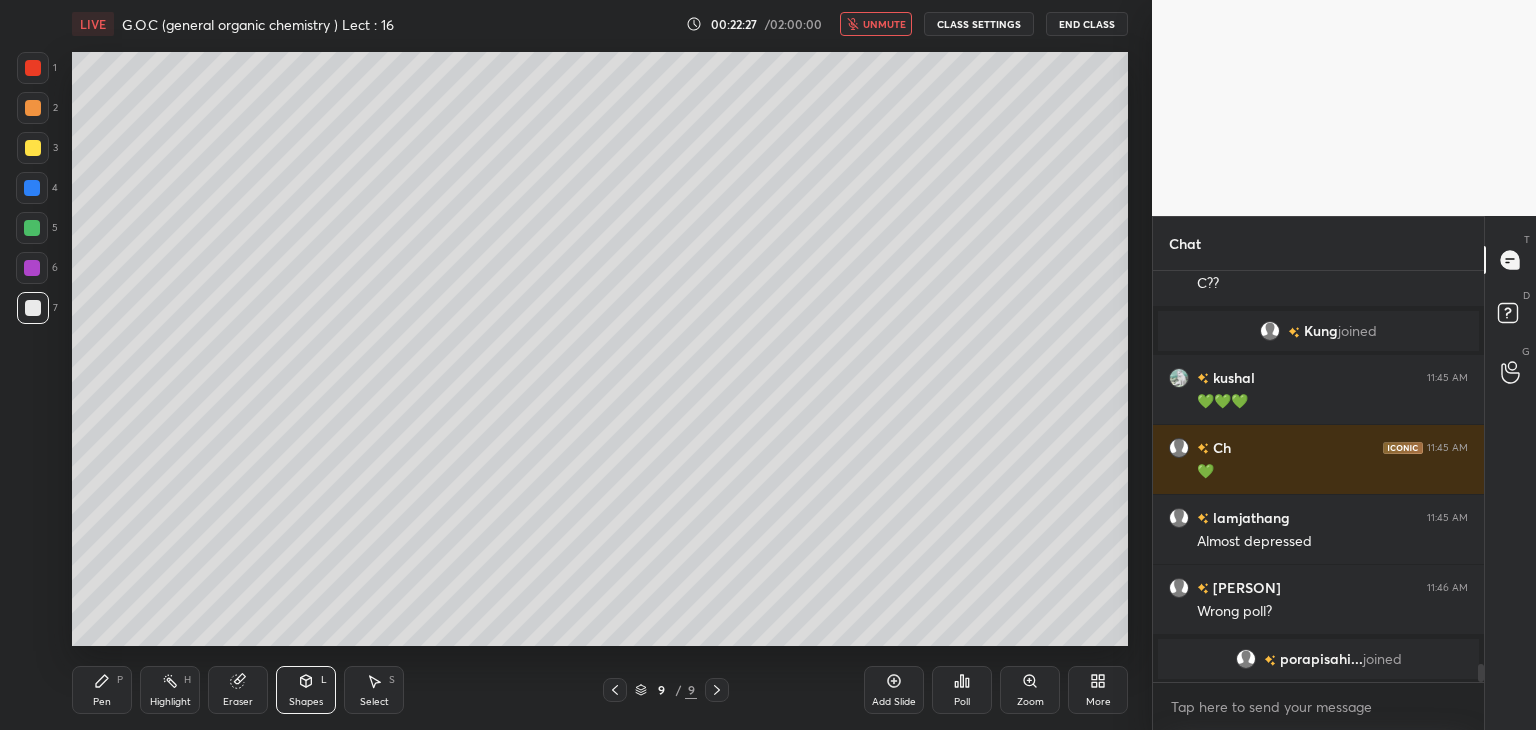 click at bounding box center [32, 188] 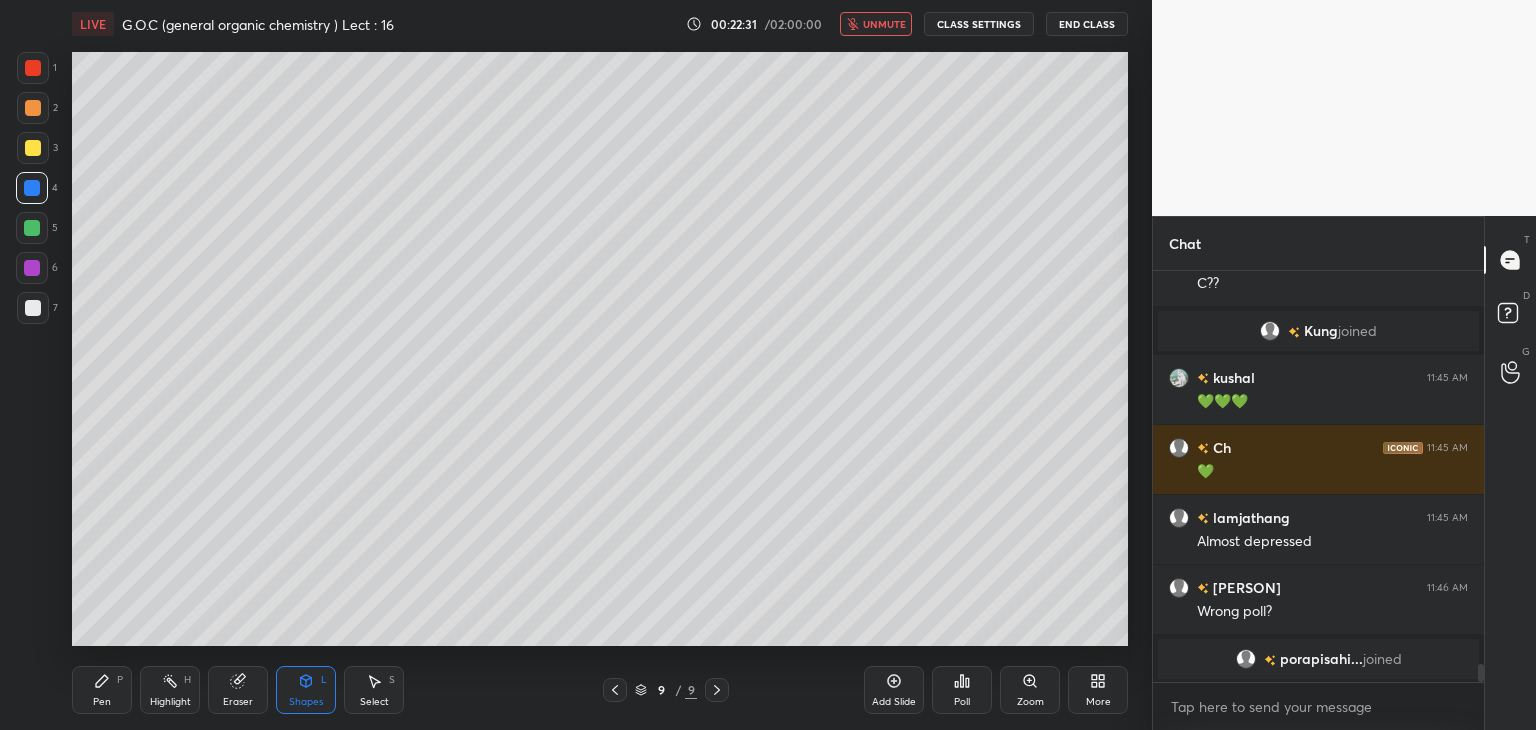 click 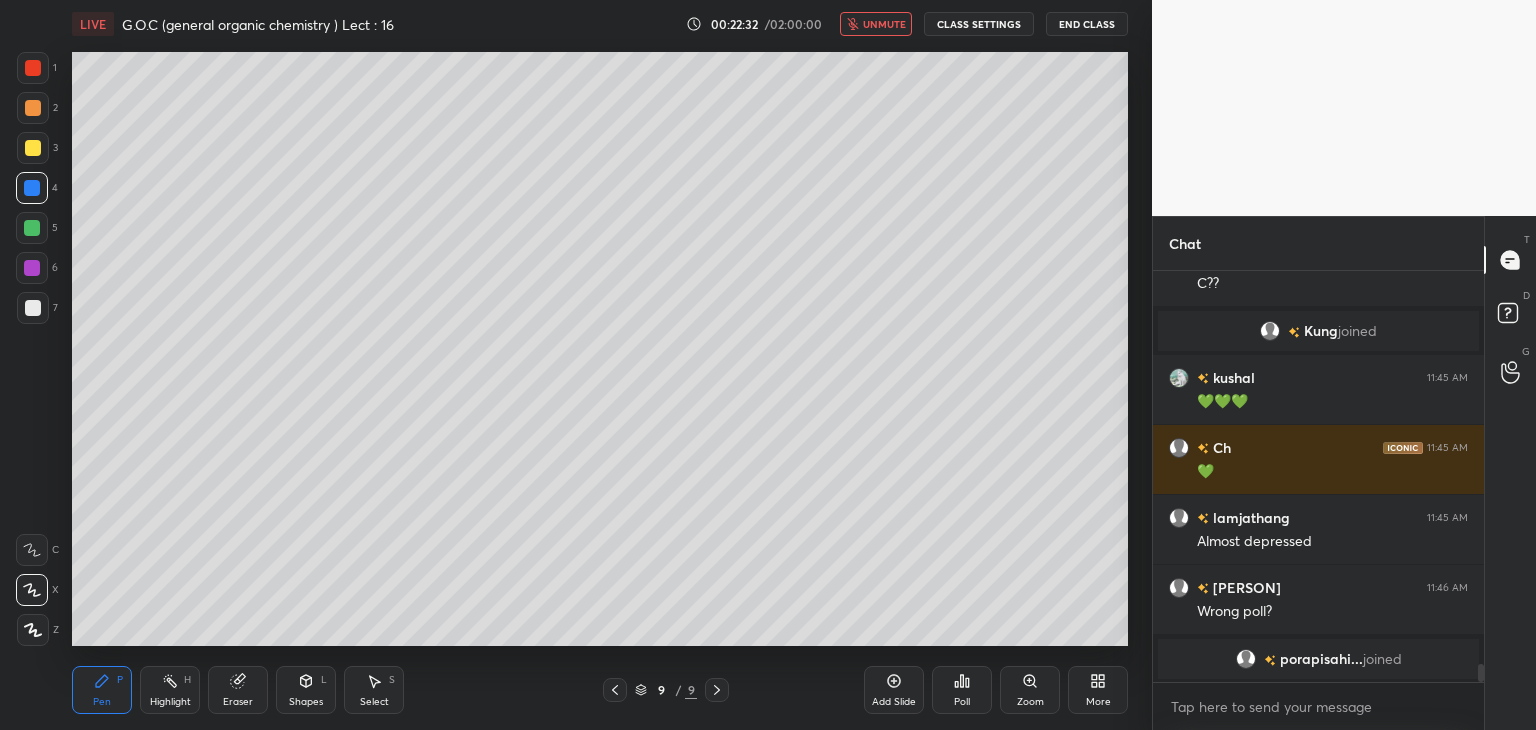 click at bounding box center [33, 108] 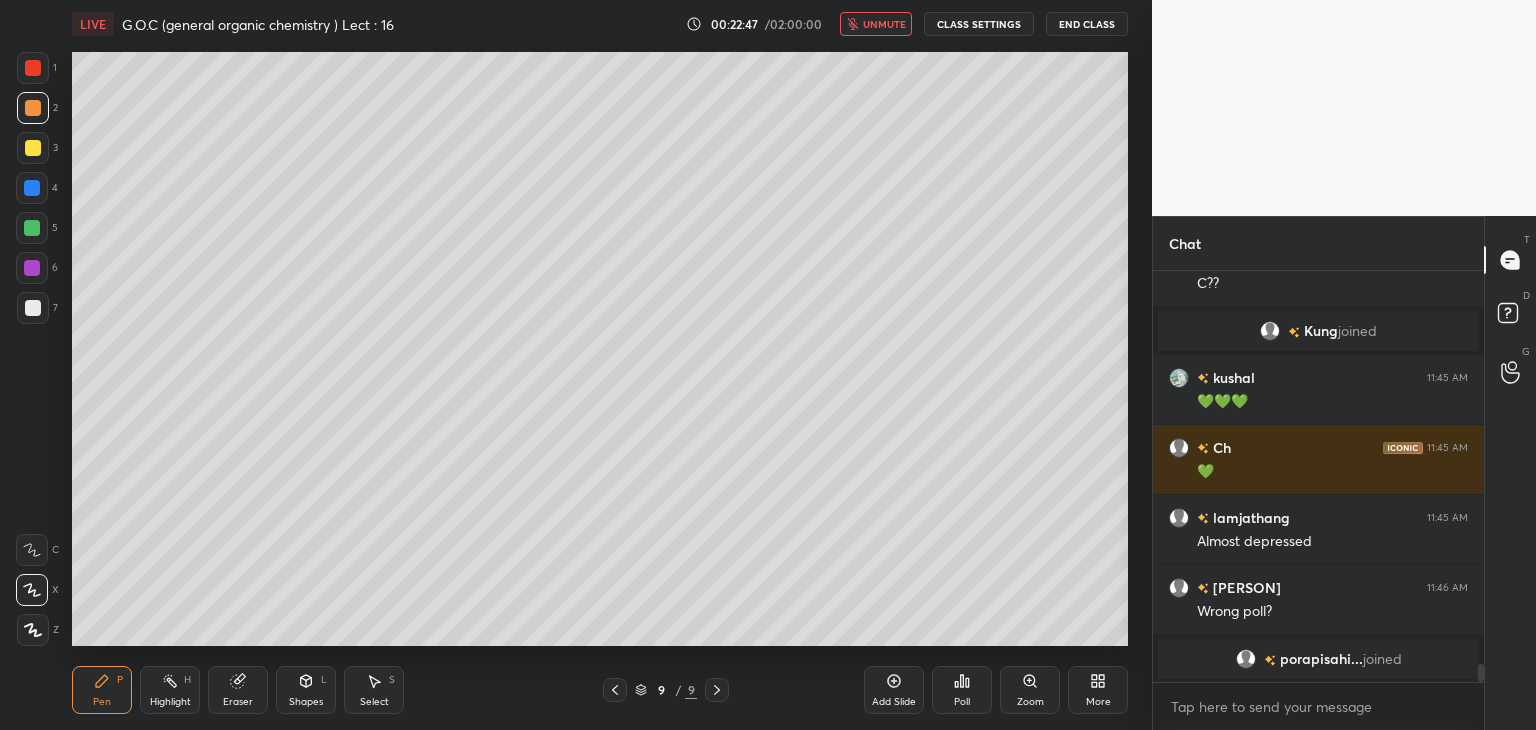 scroll, scrollTop: 8848, scrollLeft: 0, axis: vertical 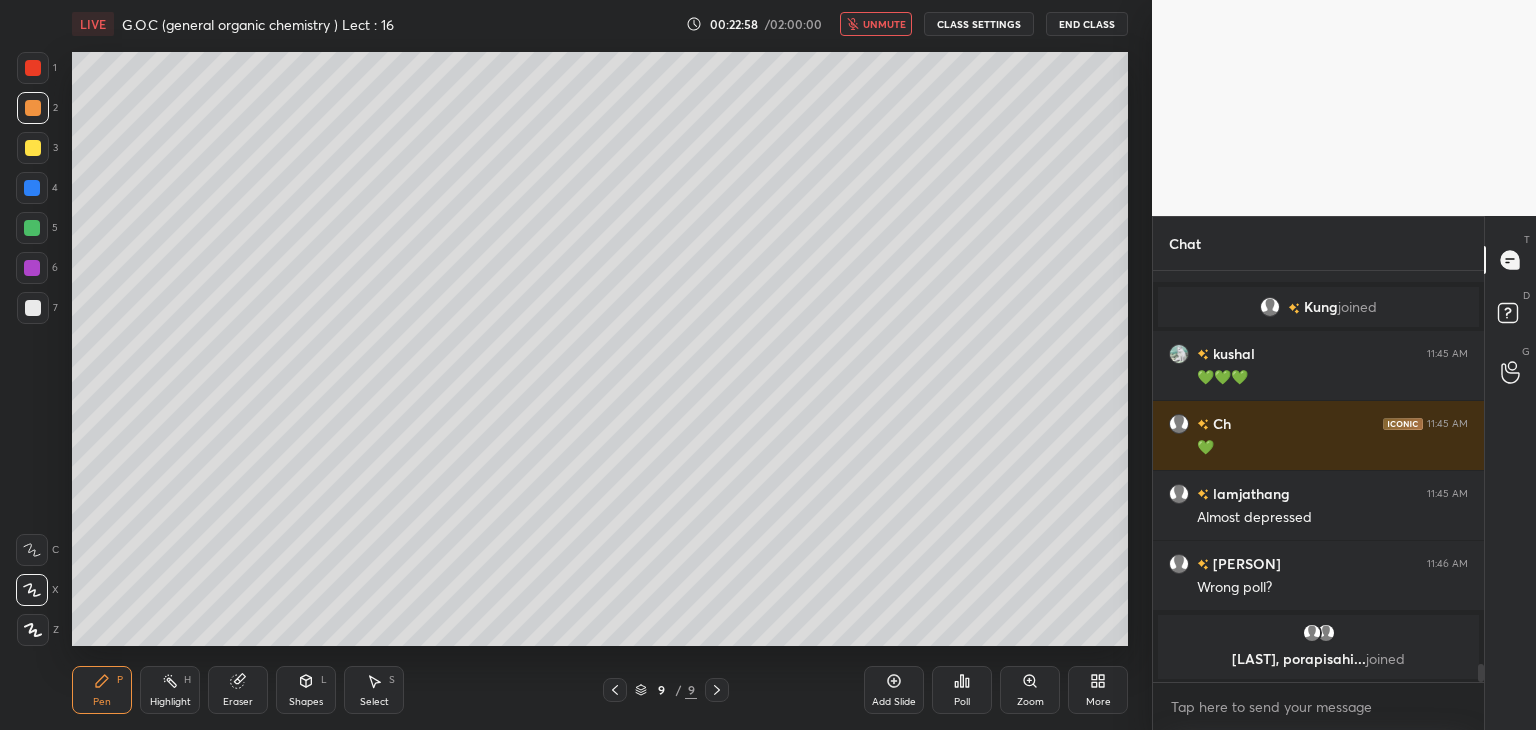 click at bounding box center (33, 308) 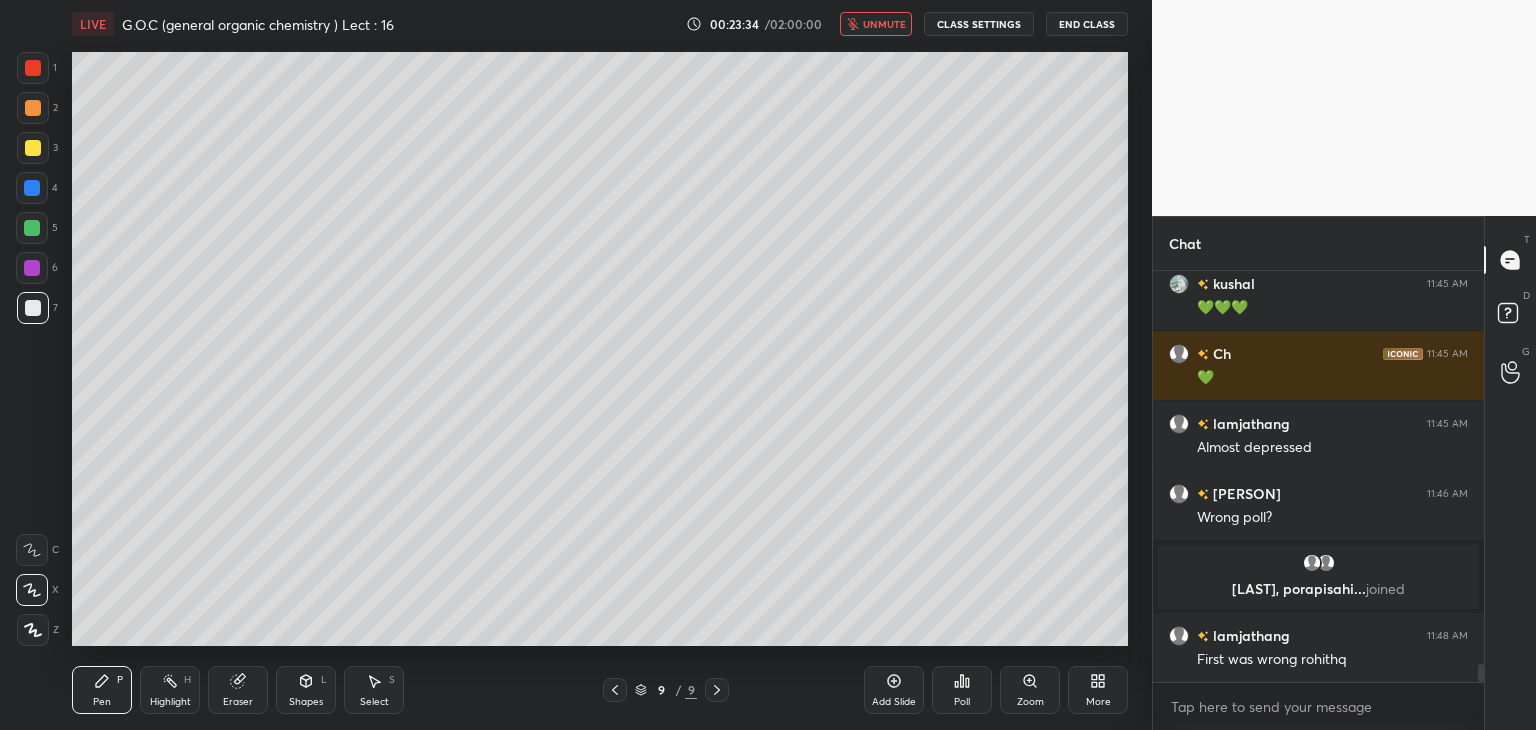 scroll, scrollTop: 8906, scrollLeft: 0, axis: vertical 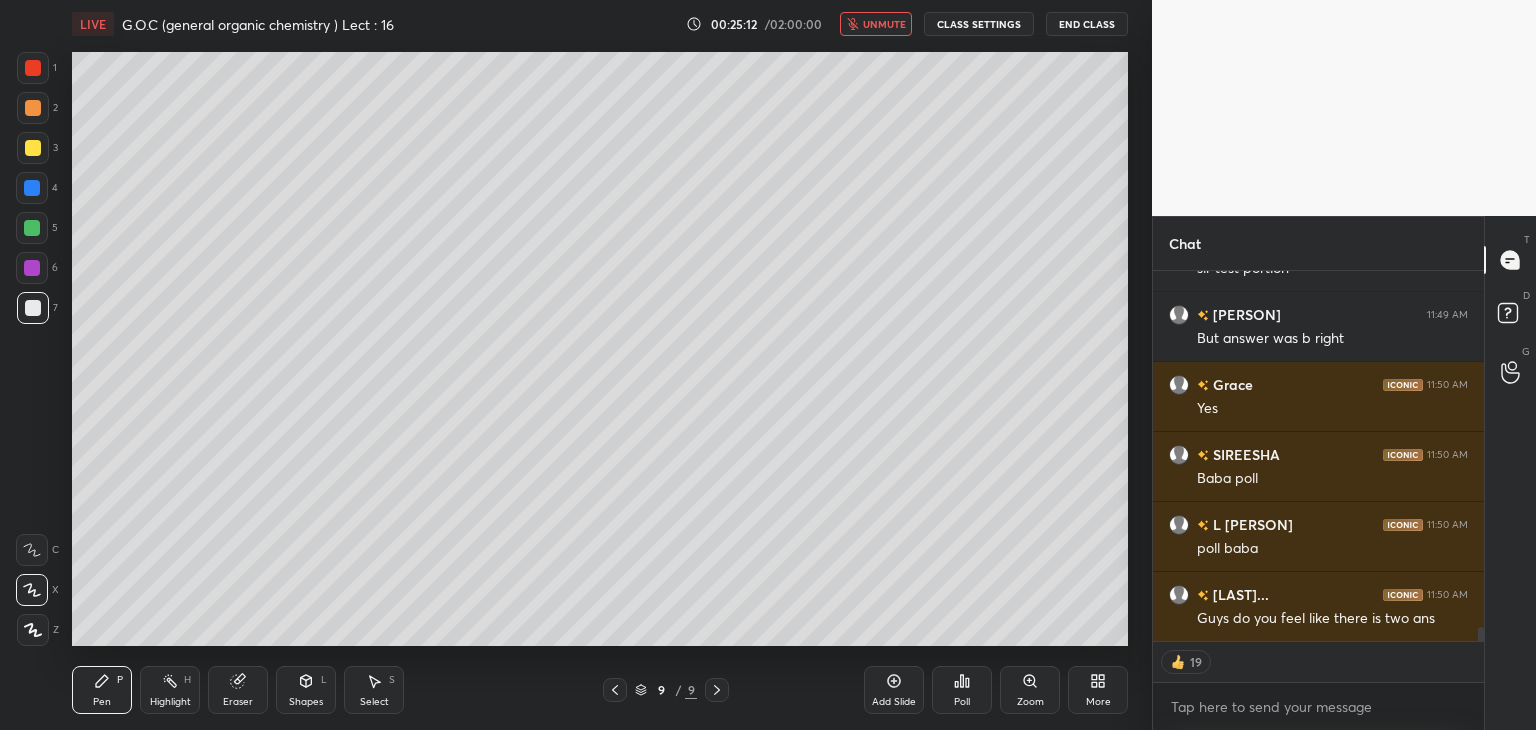 click 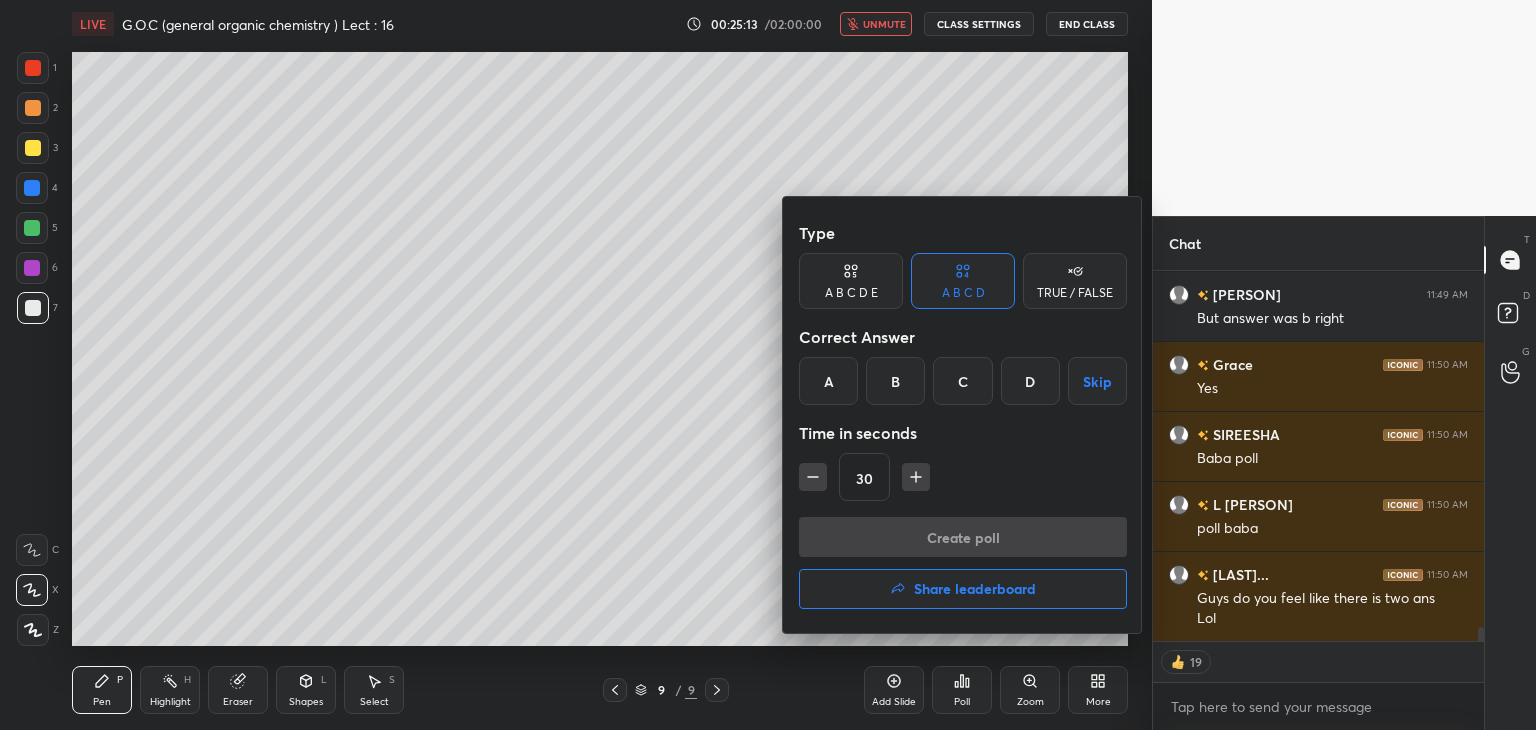 scroll, scrollTop: 9523, scrollLeft: 0, axis: vertical 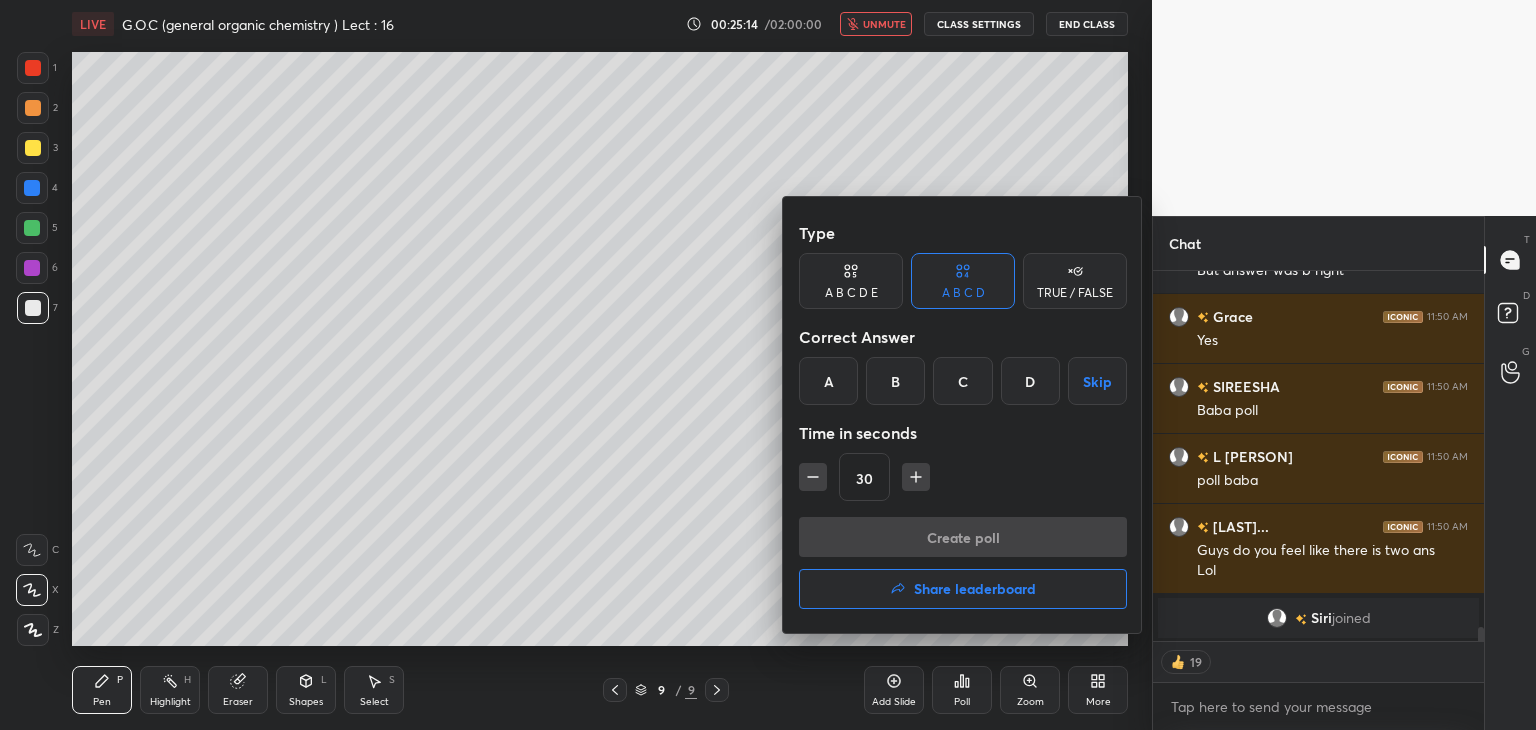 click on "B" at bounding box center (895, 381) 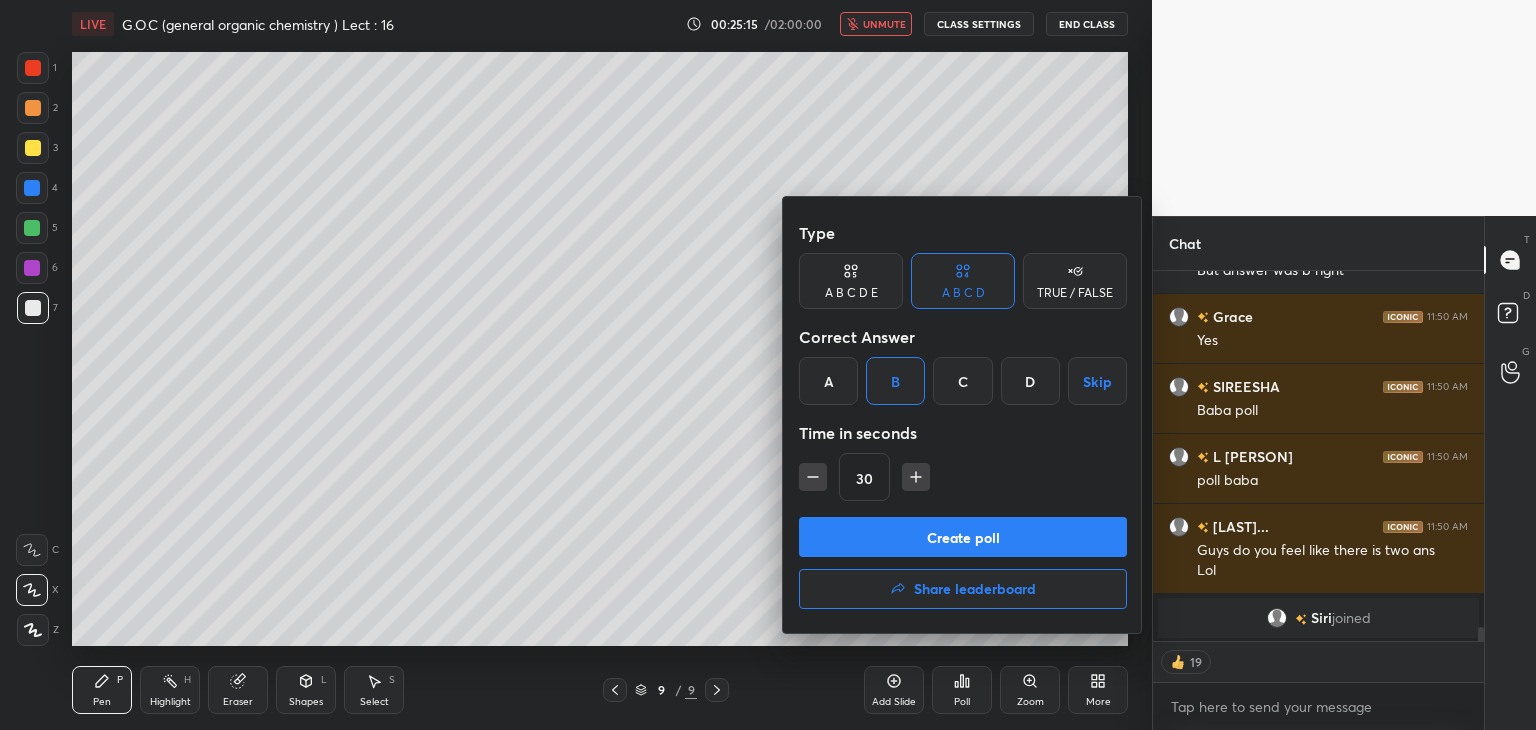 click on "Create poll" at bounding box center (963, 537) 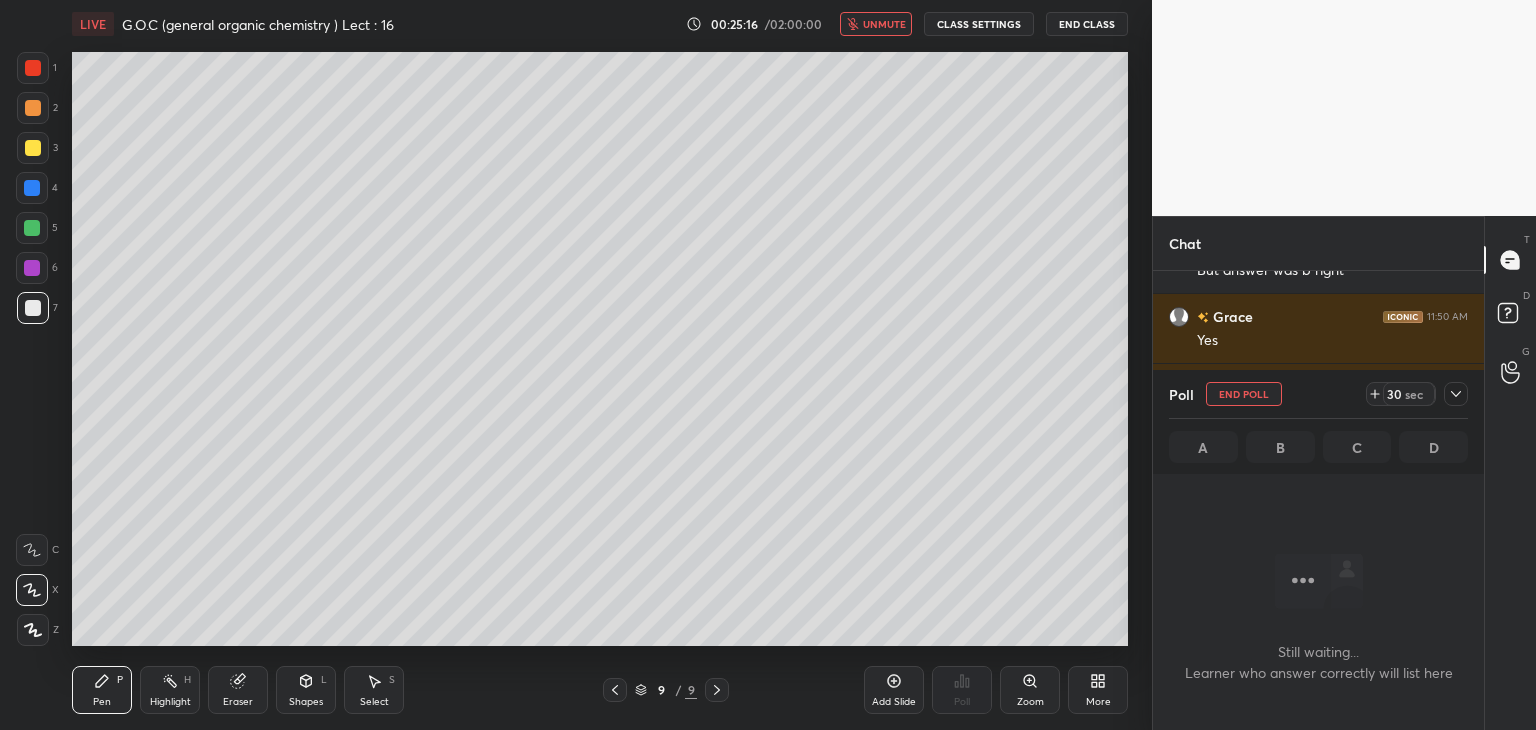 scroll, scrollTop: 272, scrollLeft: 325, axis: both 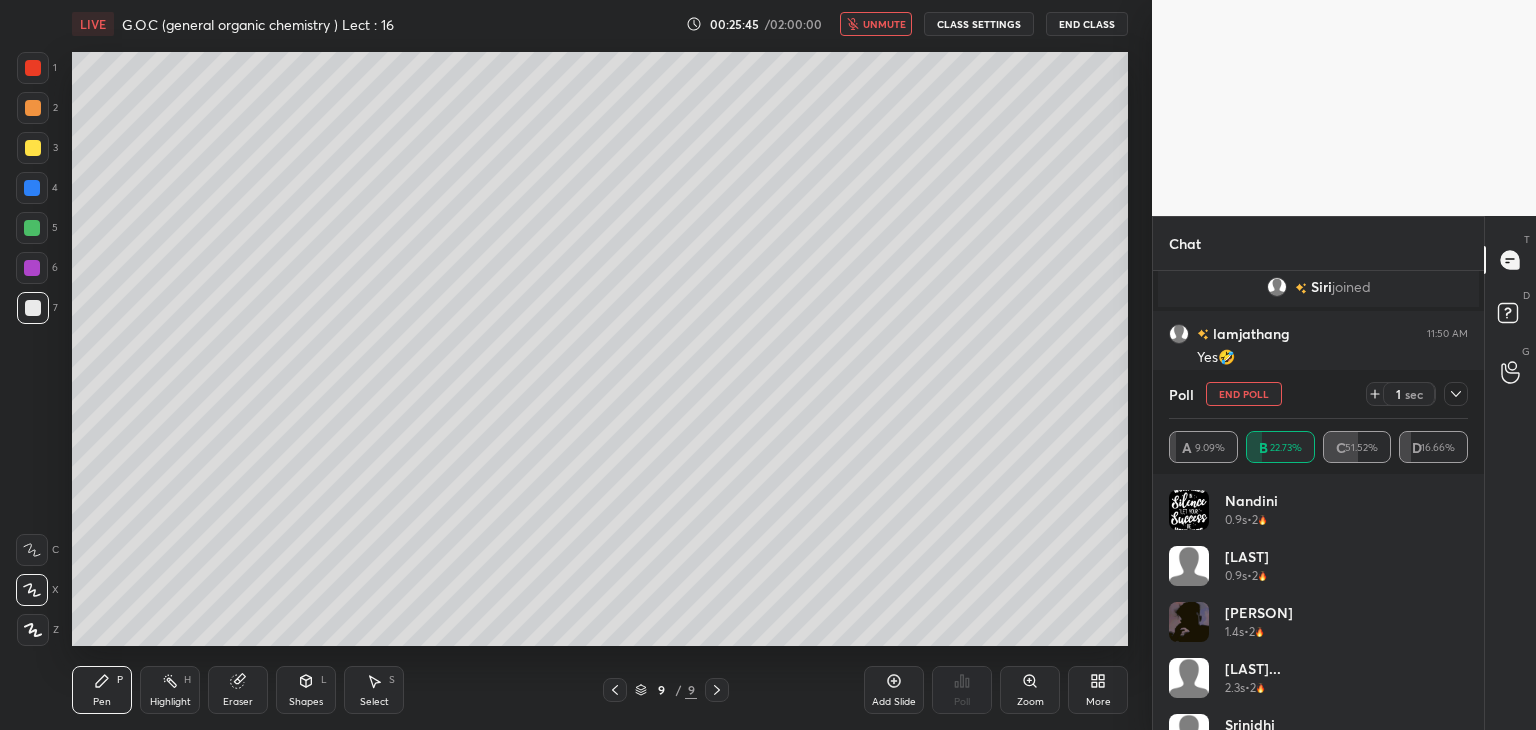 click on "unmute" at bounding box center [884, 24] 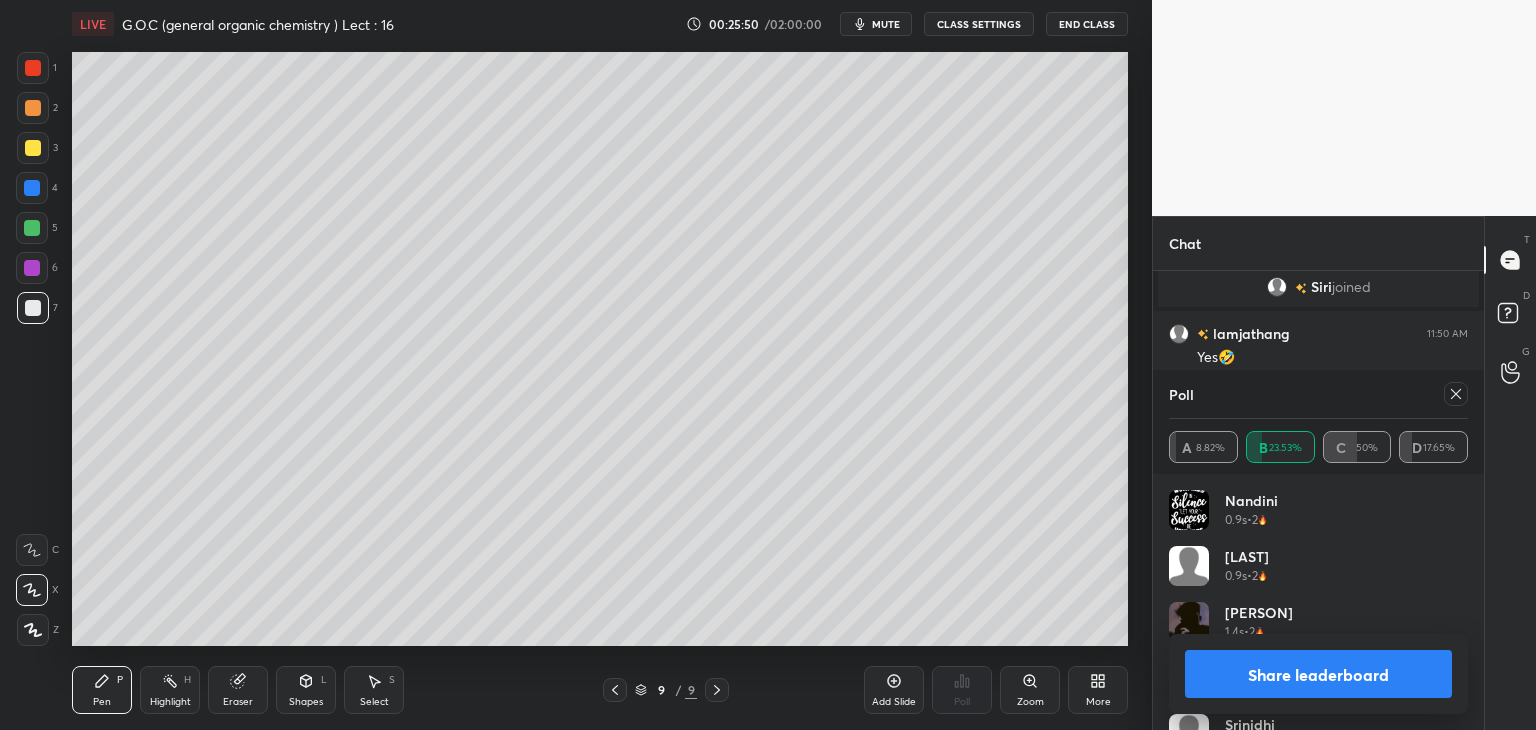 click on "Share leaderboard" at bounding box center (1318, 674) 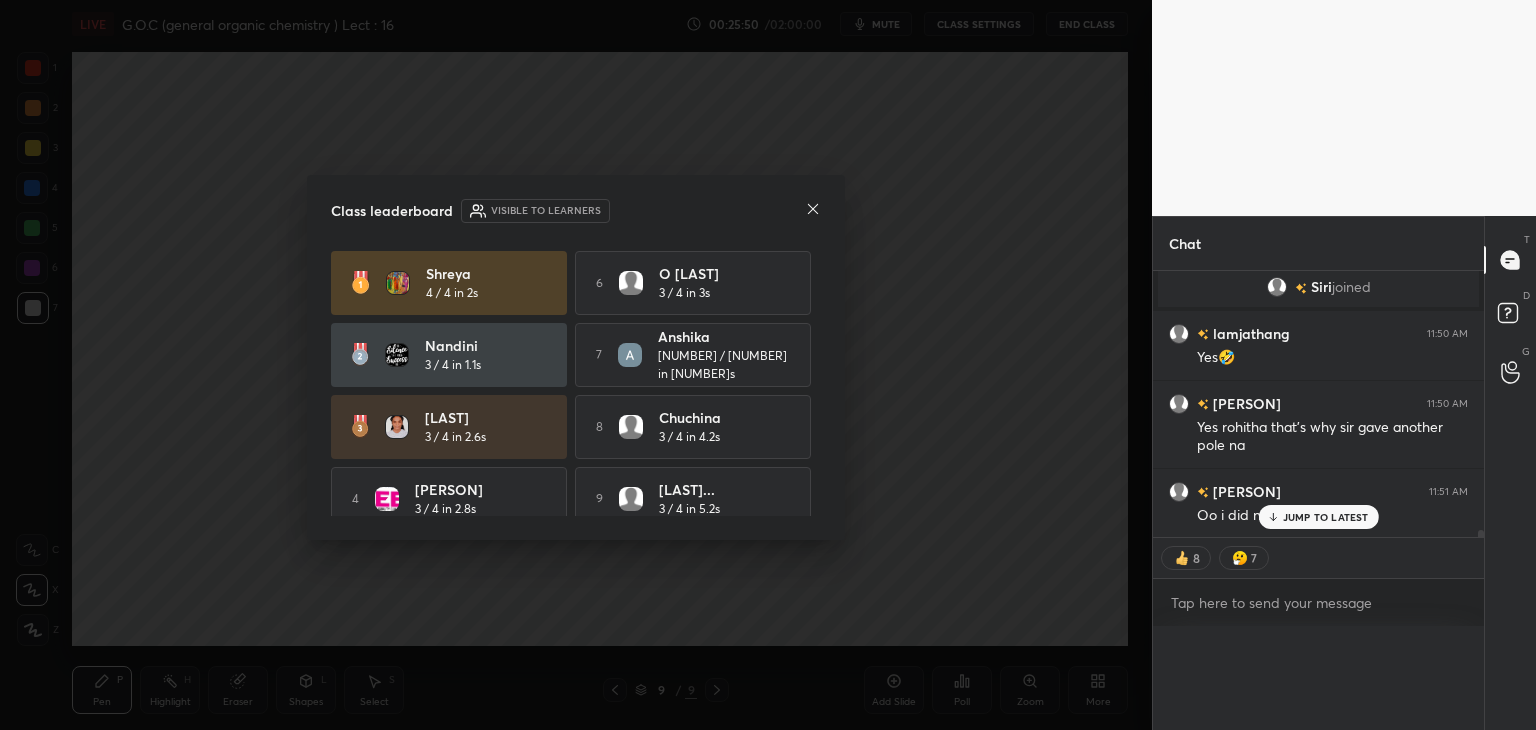 scroll, scrollTop: 0, scrollLeft: 0, axis: both 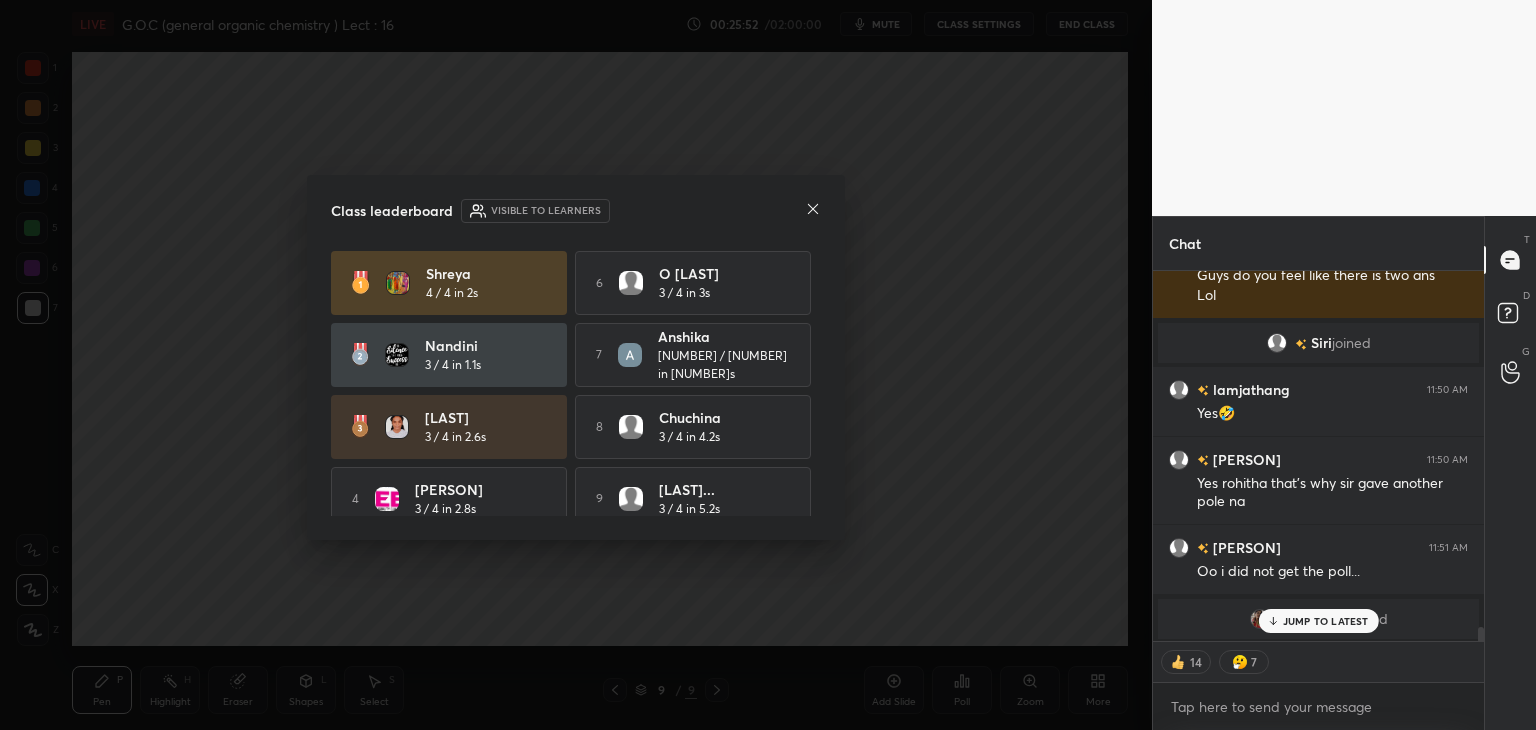 click 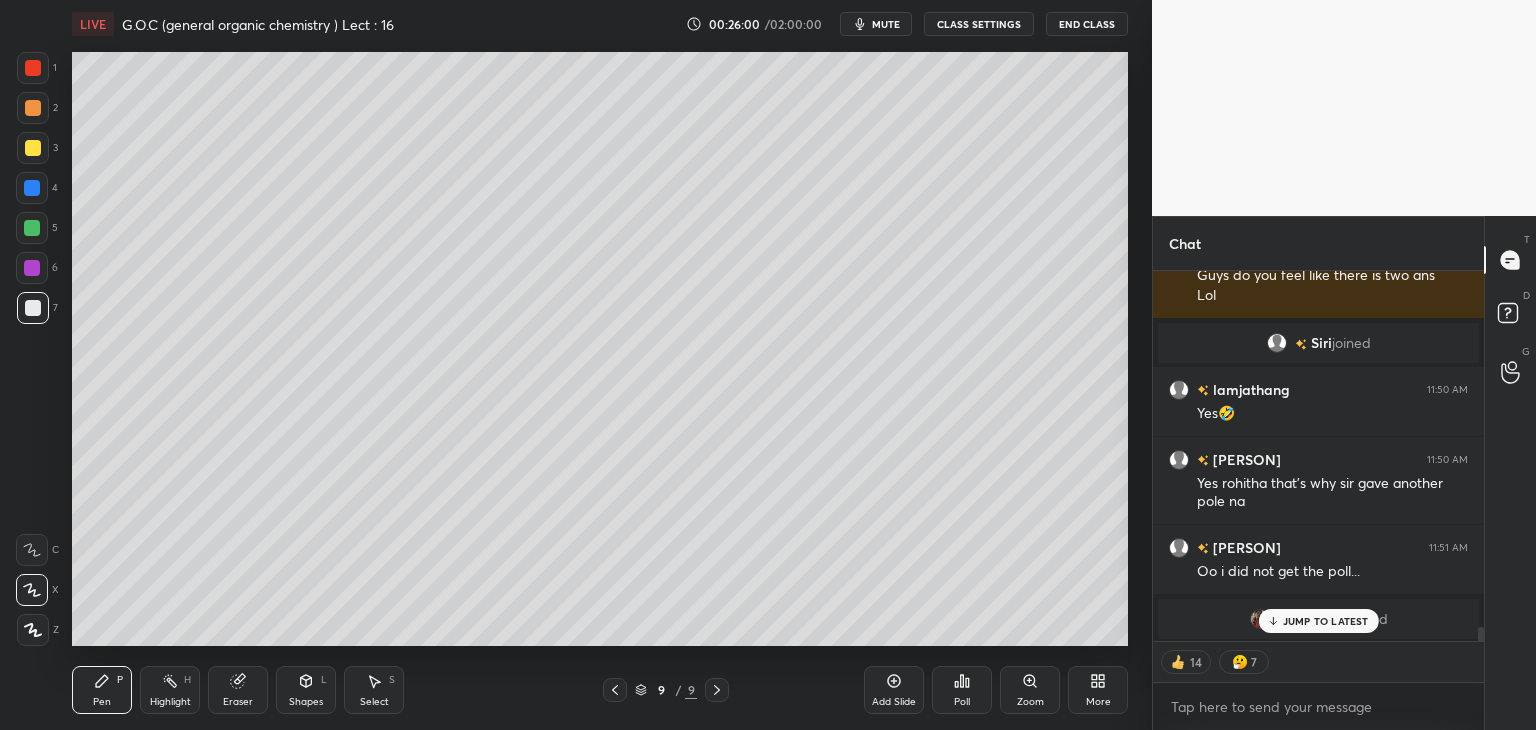 click at bounding box center (33, 148) 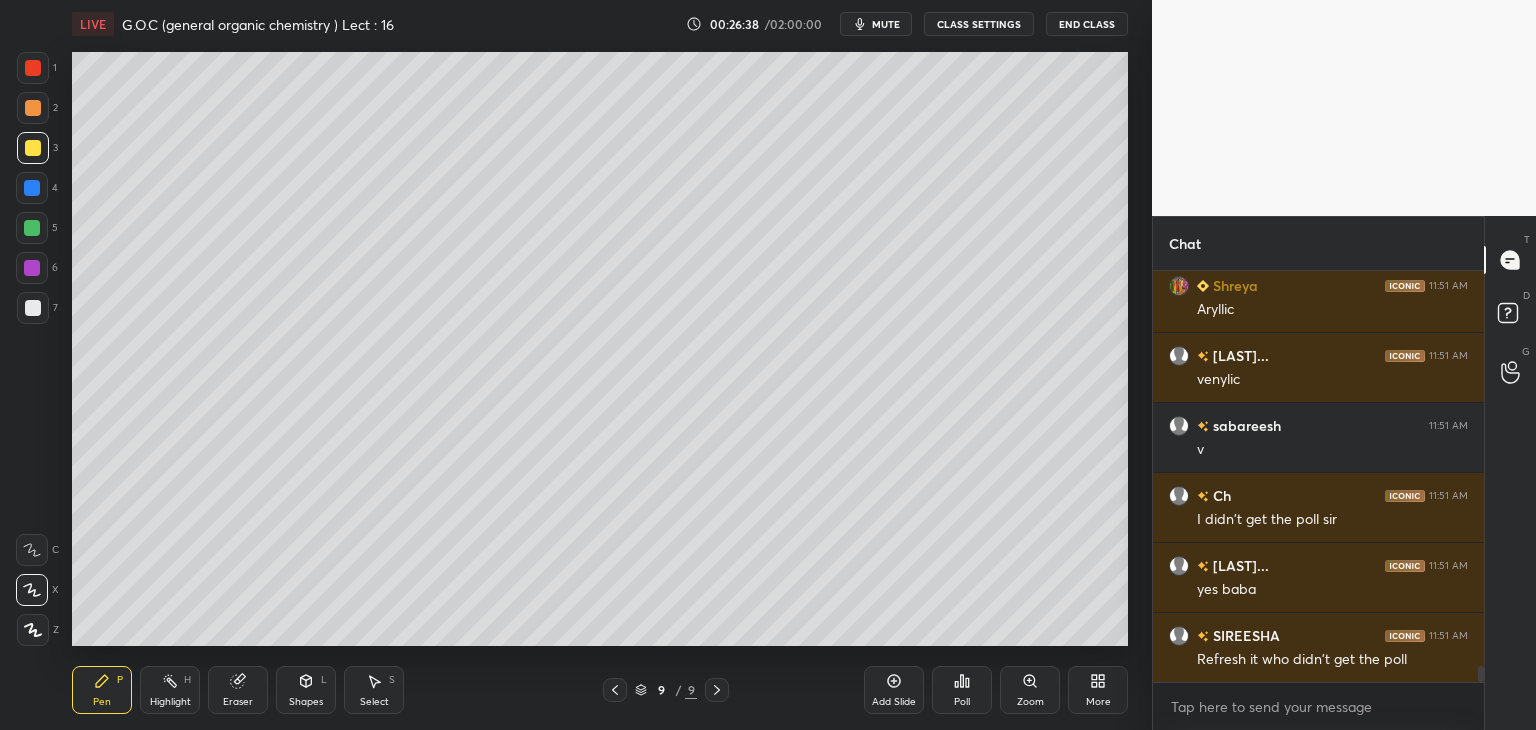 scroll, scrollTop: 10280, scrollLeft: 0, axis: vertical 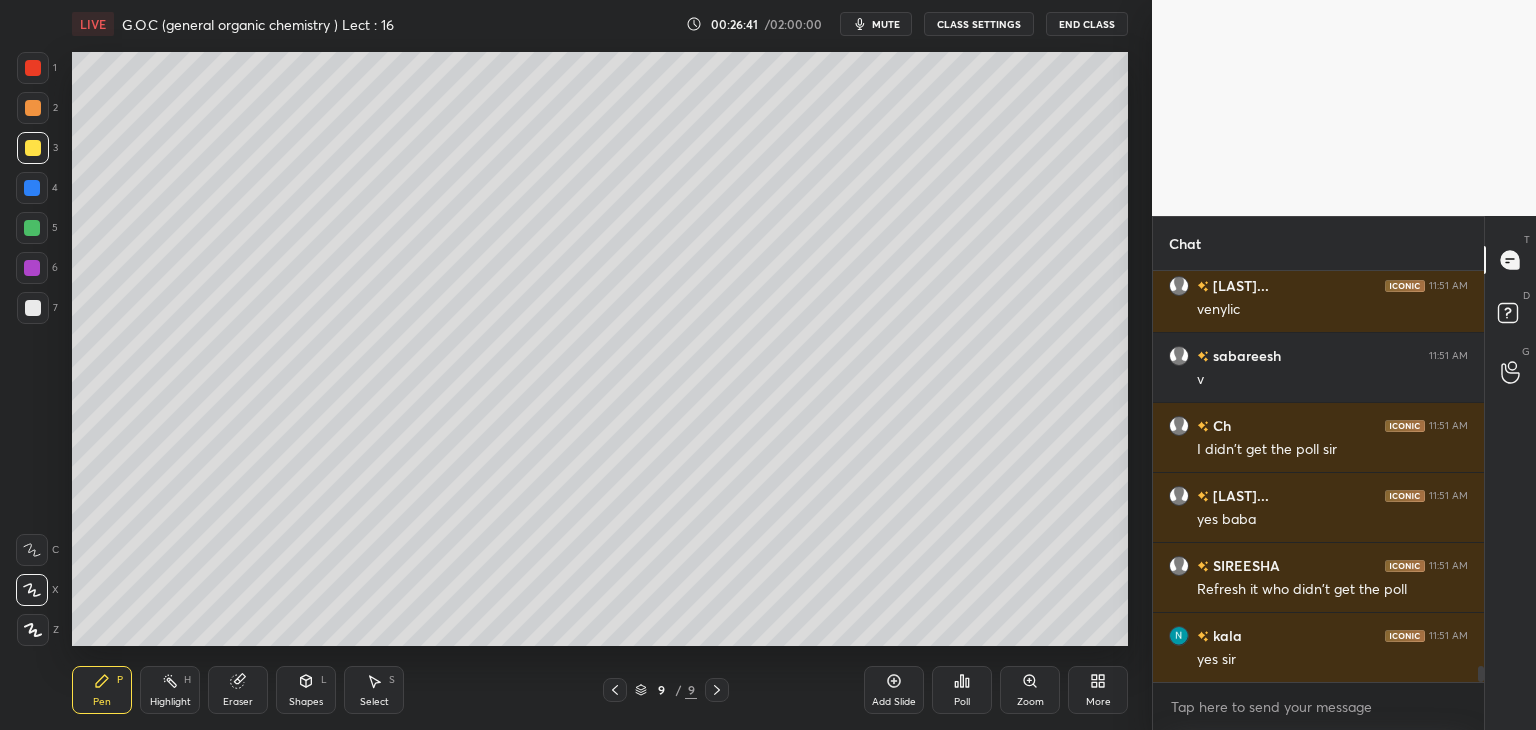 click at bounding box center [33, 68] 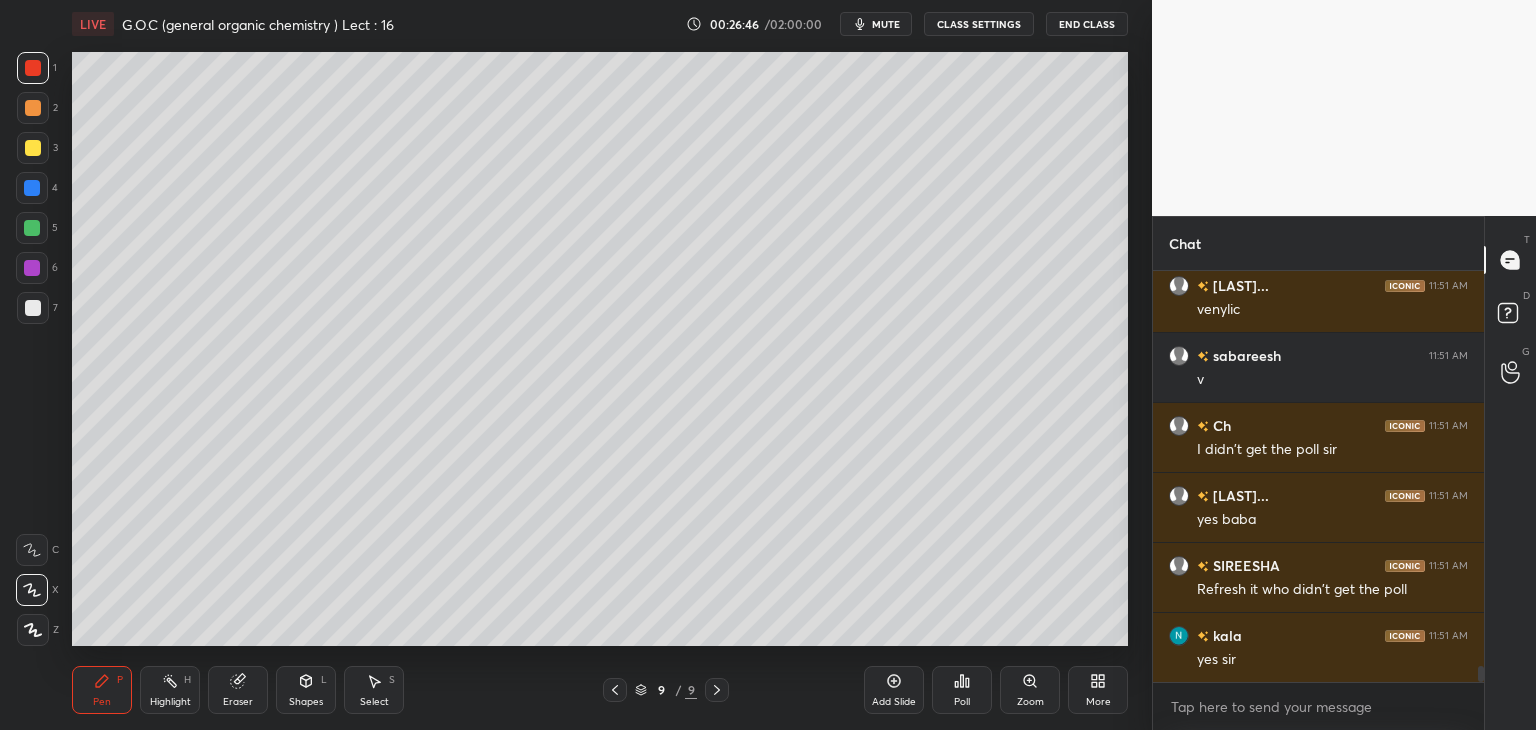 click at bounding box center [33, 308] 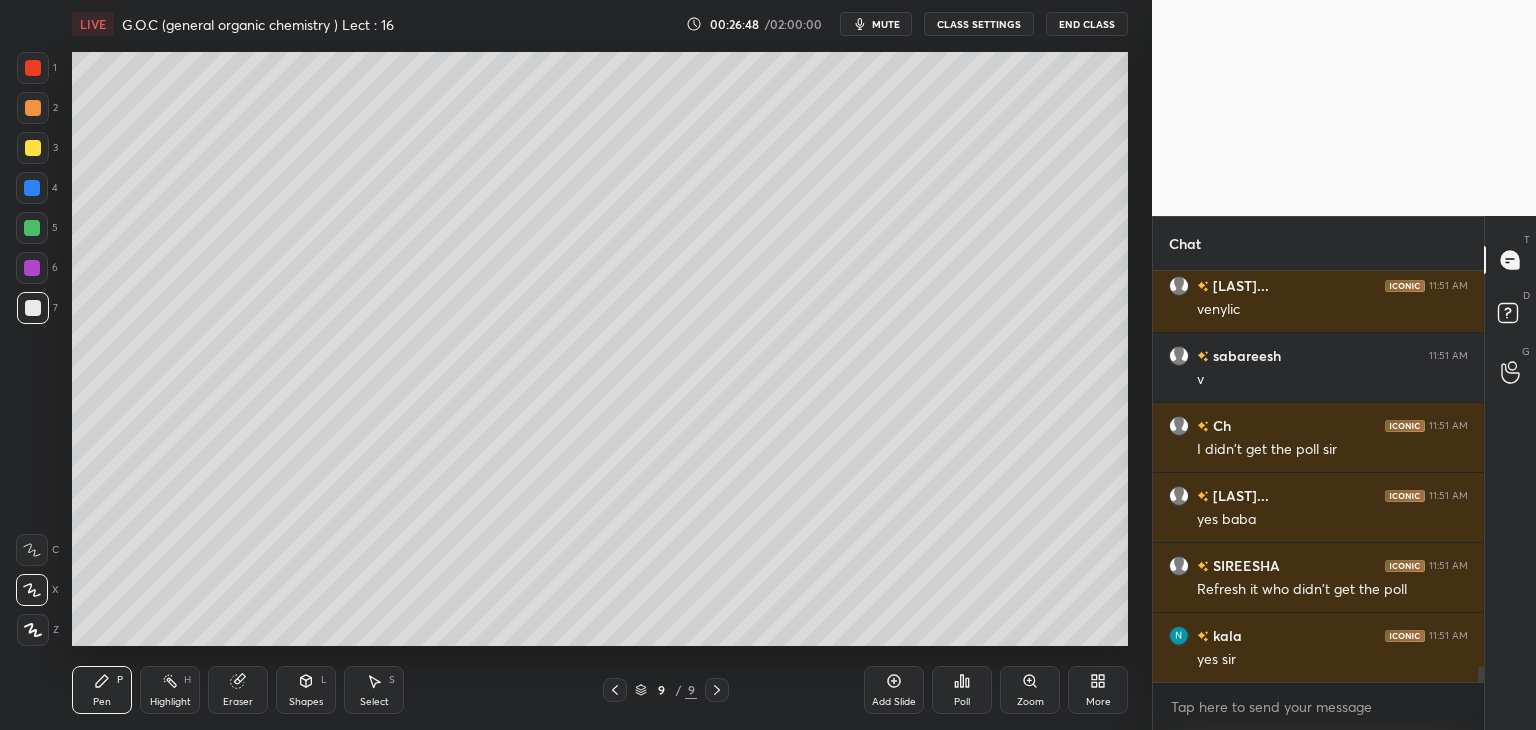 click at bounding box center (33, 148) 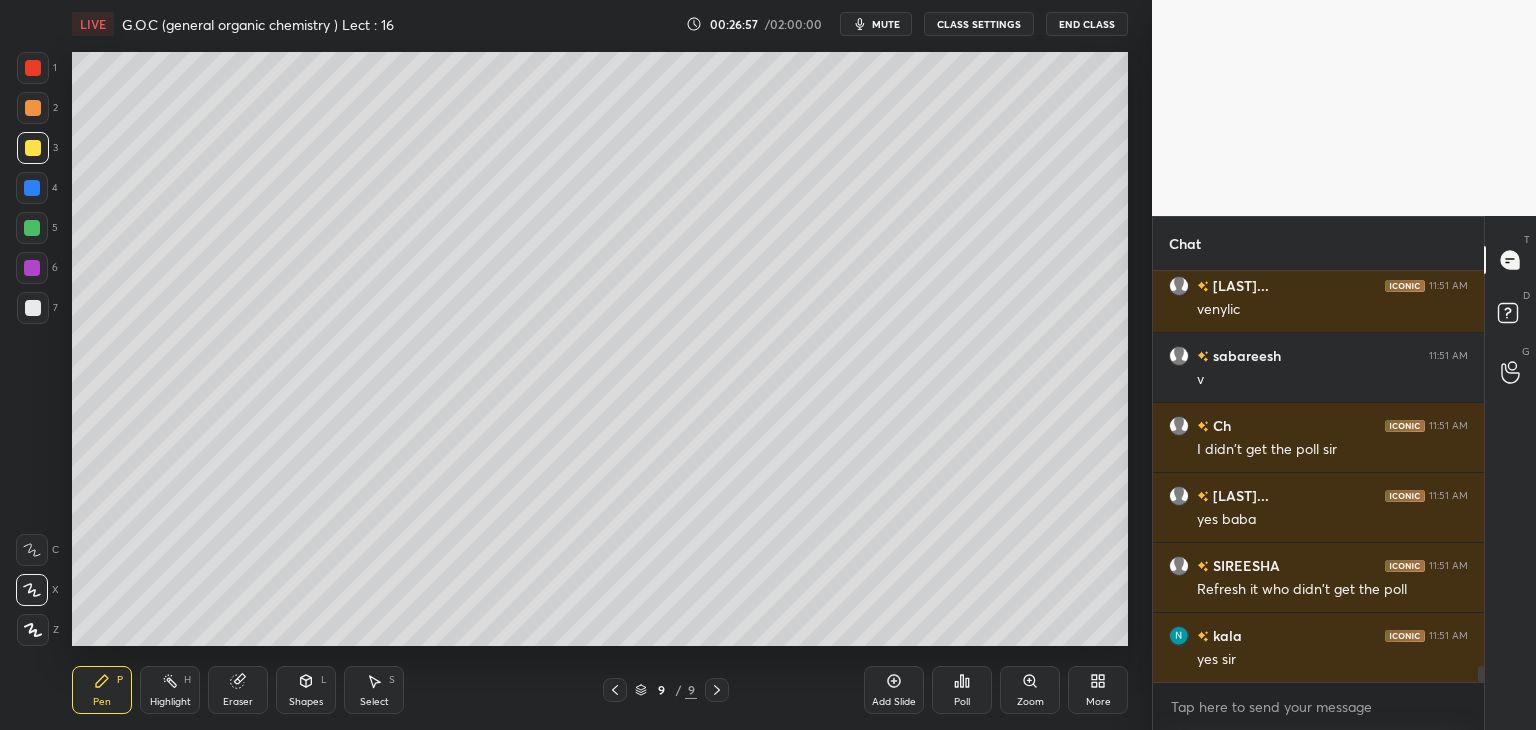 scroll, scrollTop: 10350, scrollLeft: 0, axis: vertical 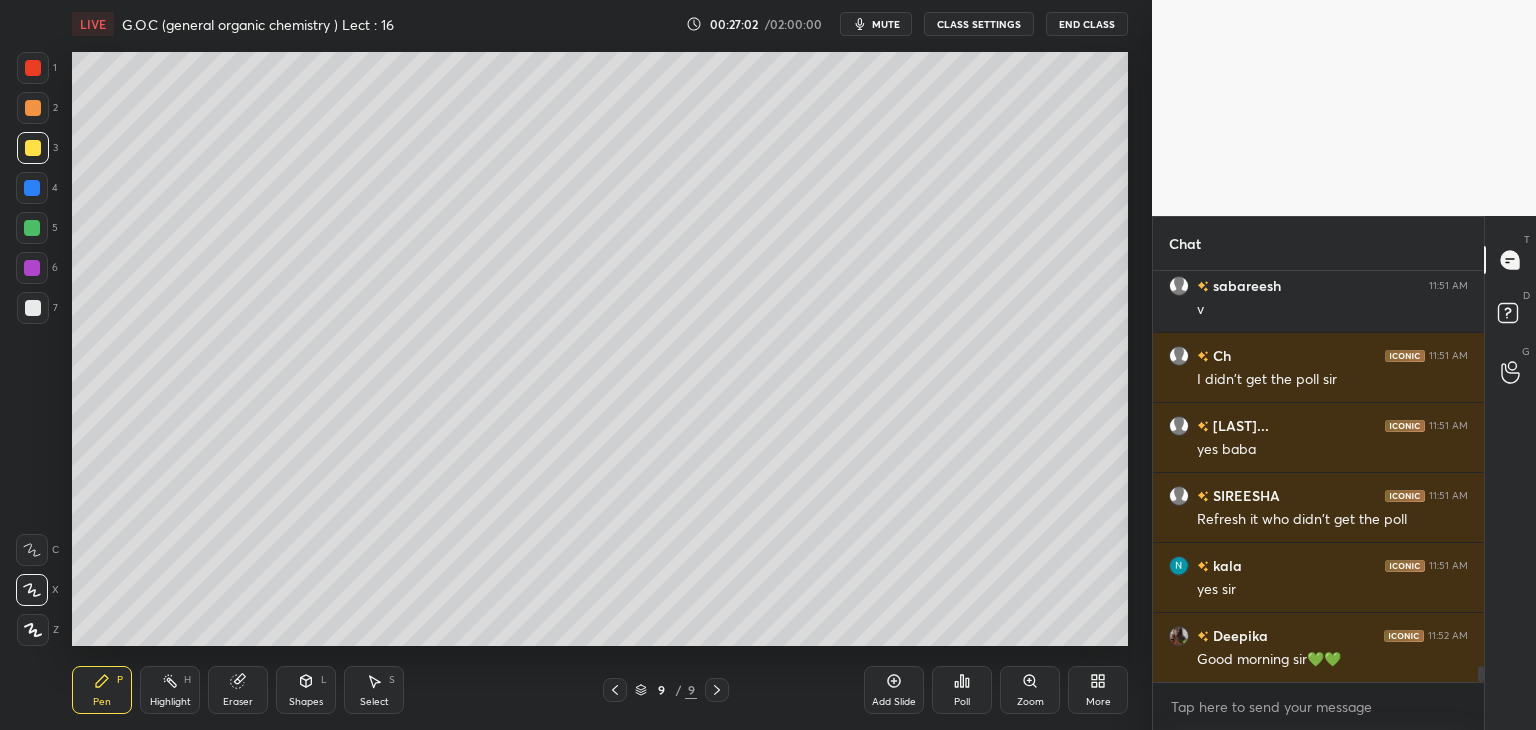 click at bounding box center [33, 68] 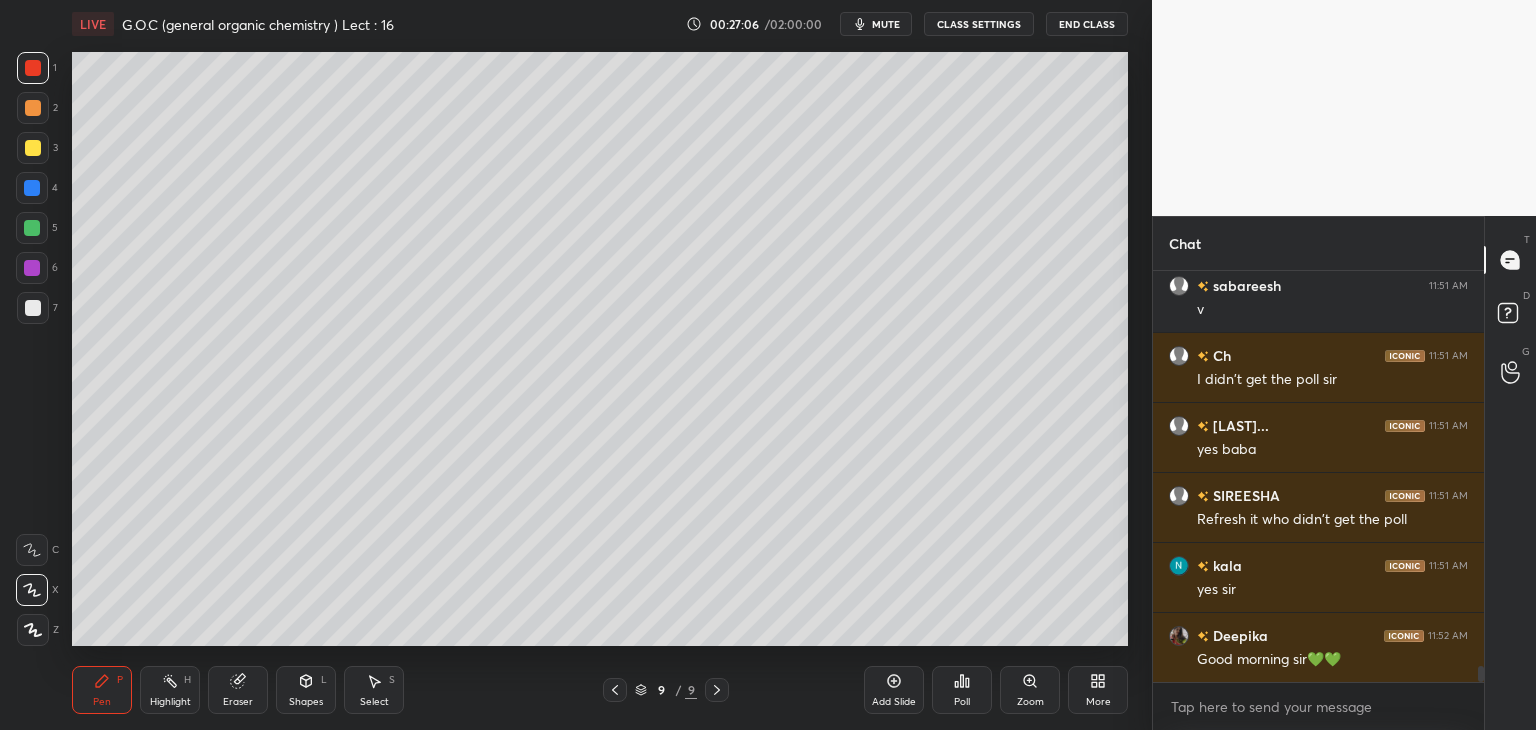 click at bounding box center [33, 108] 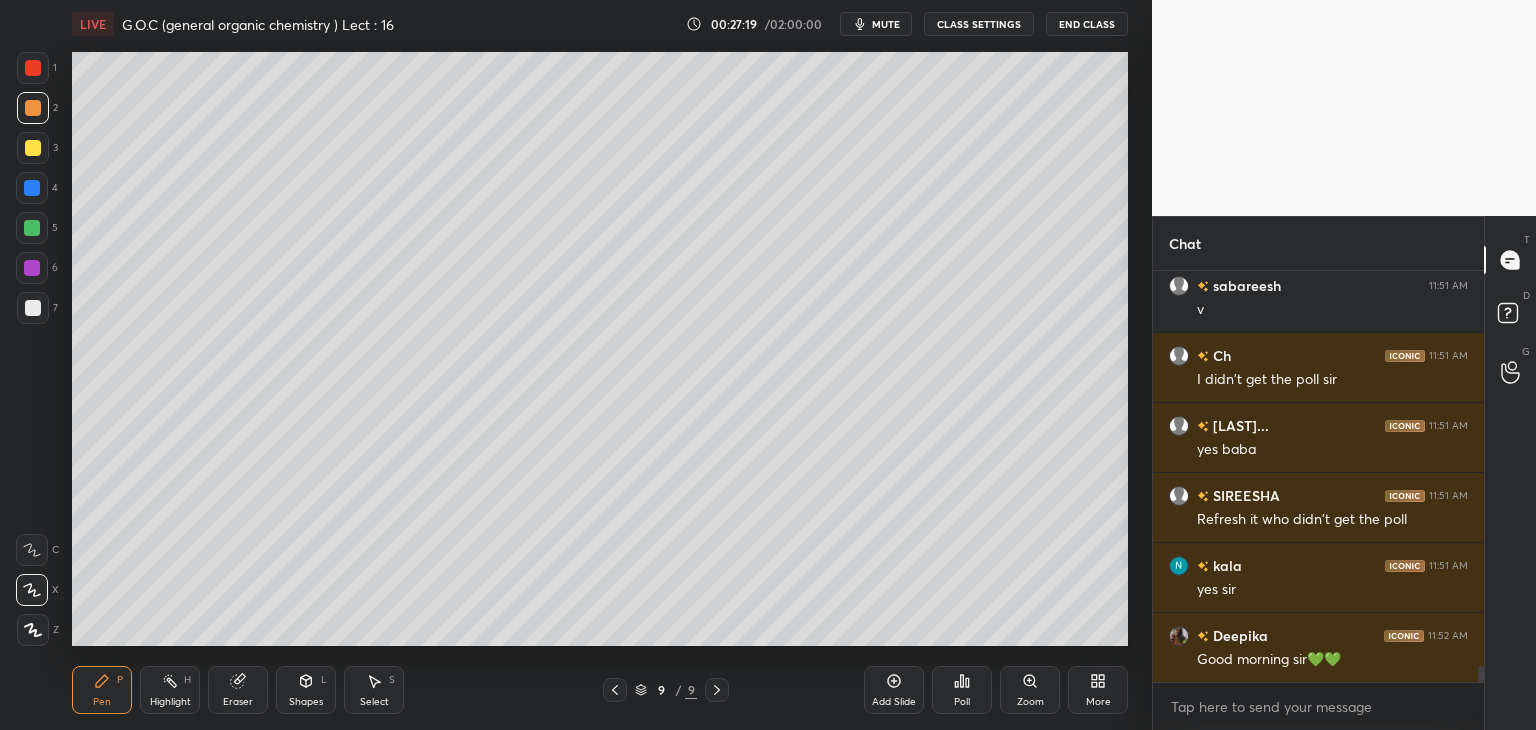 click at bounding box center [32, 228] 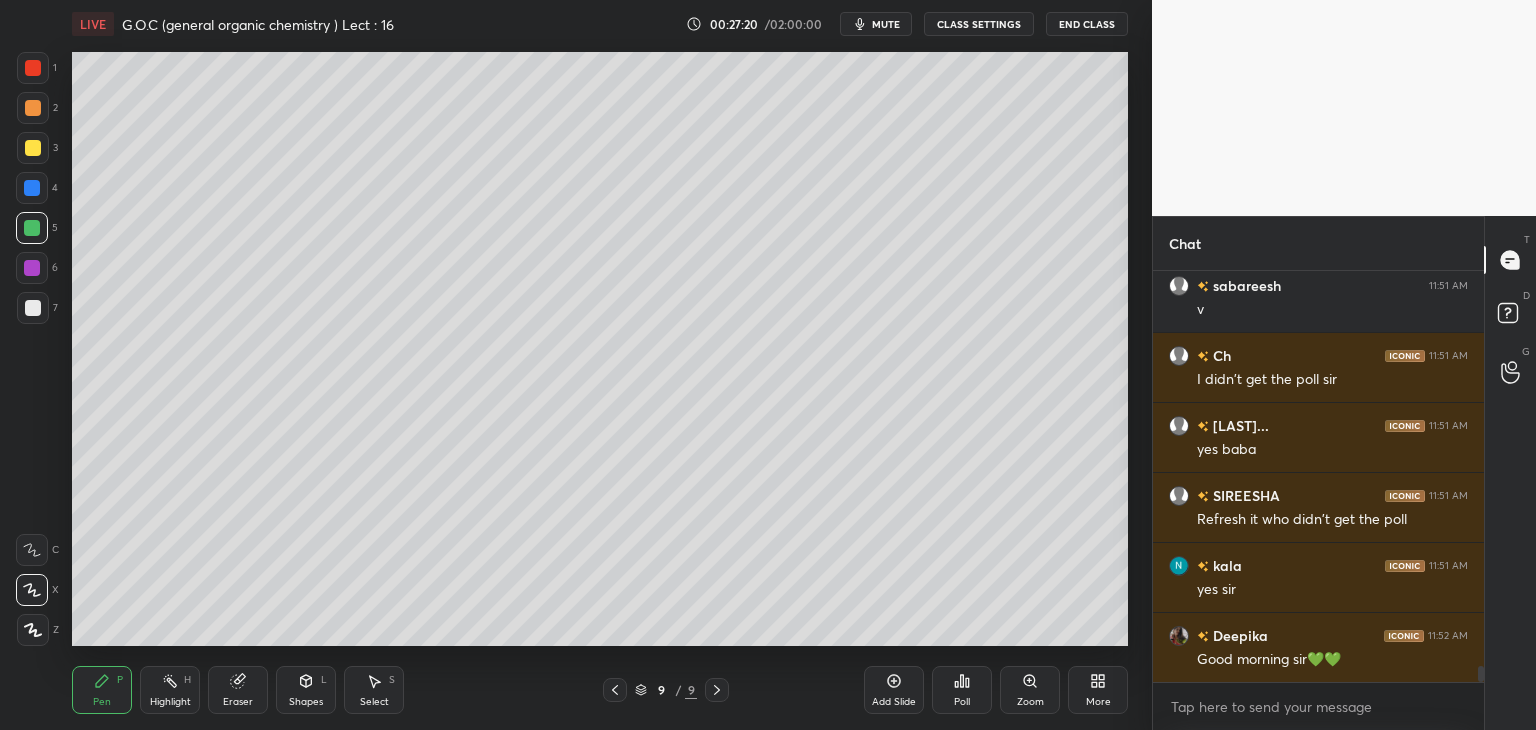 click at bounding box center (32, 188) 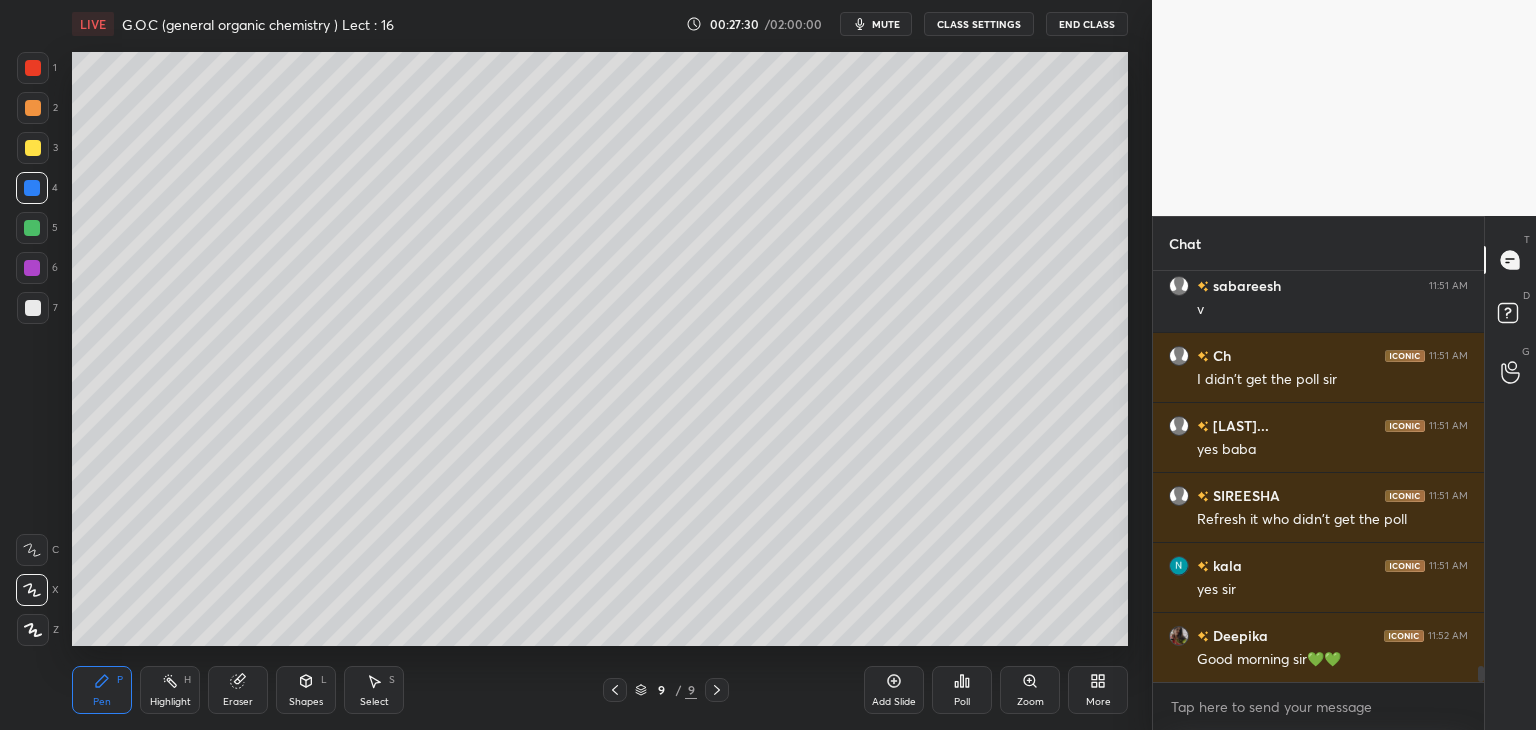 click at bounding box center [32, 228] 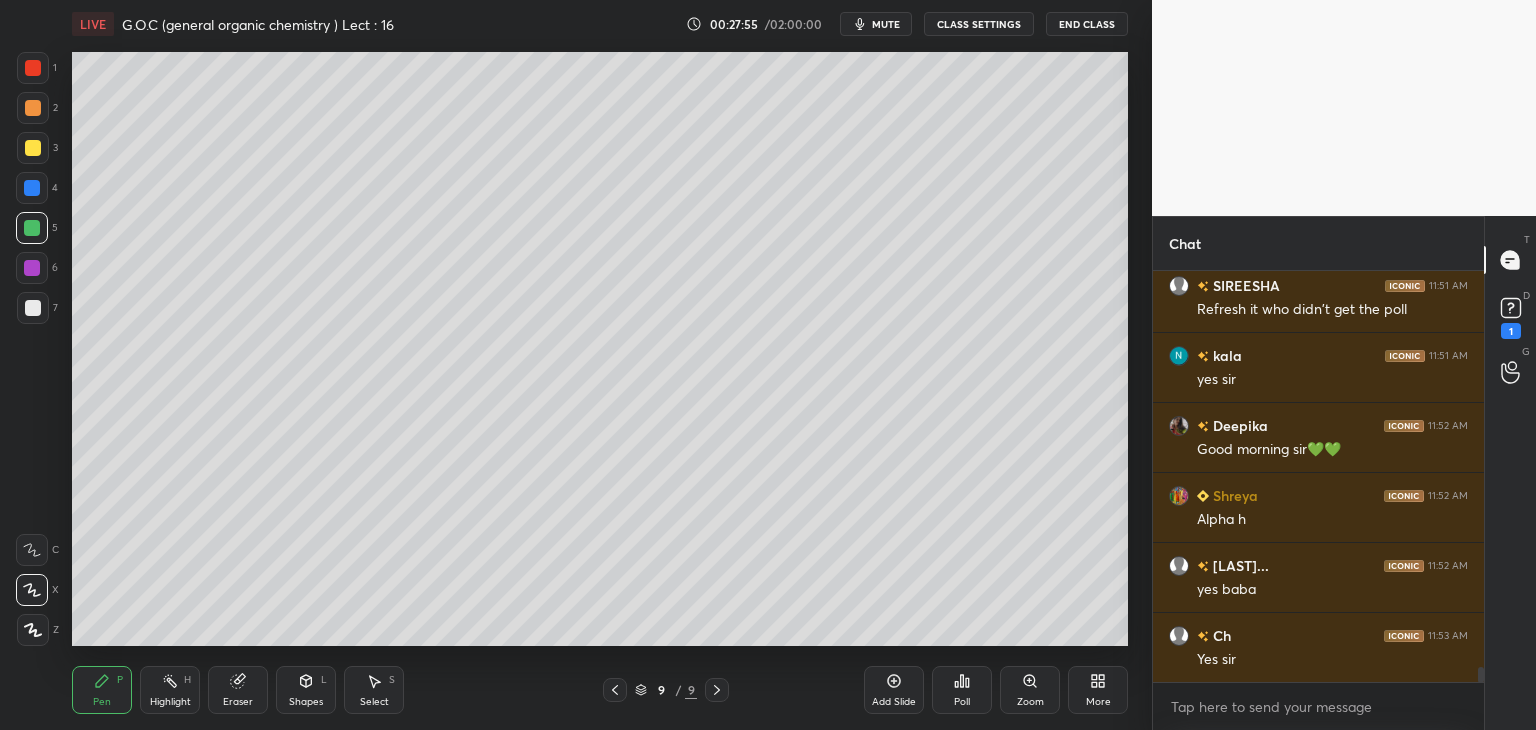 scroll, scrollTop: 10646, scrollLeft: 0, axis: vertical 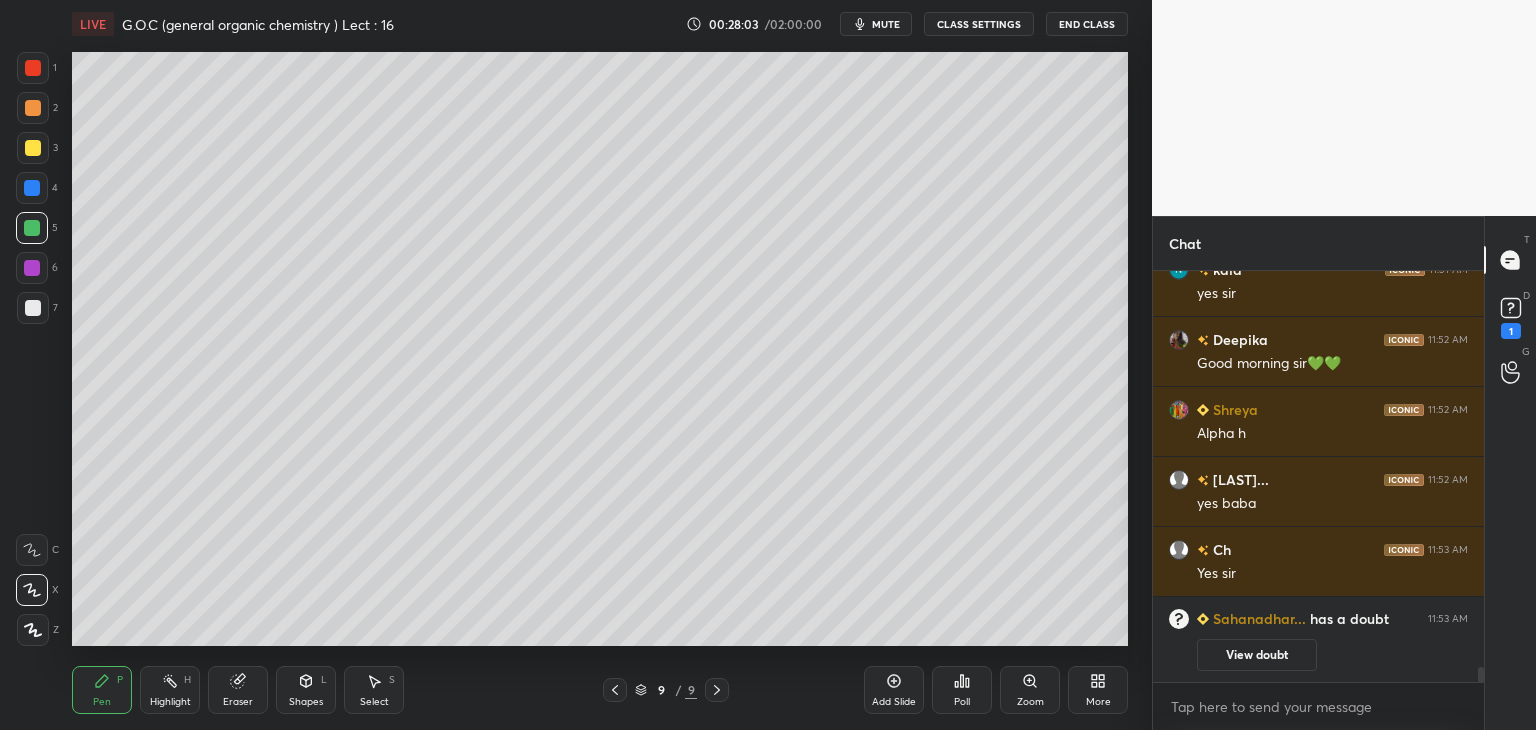 click on "mute" at bounding box center (876, 24) 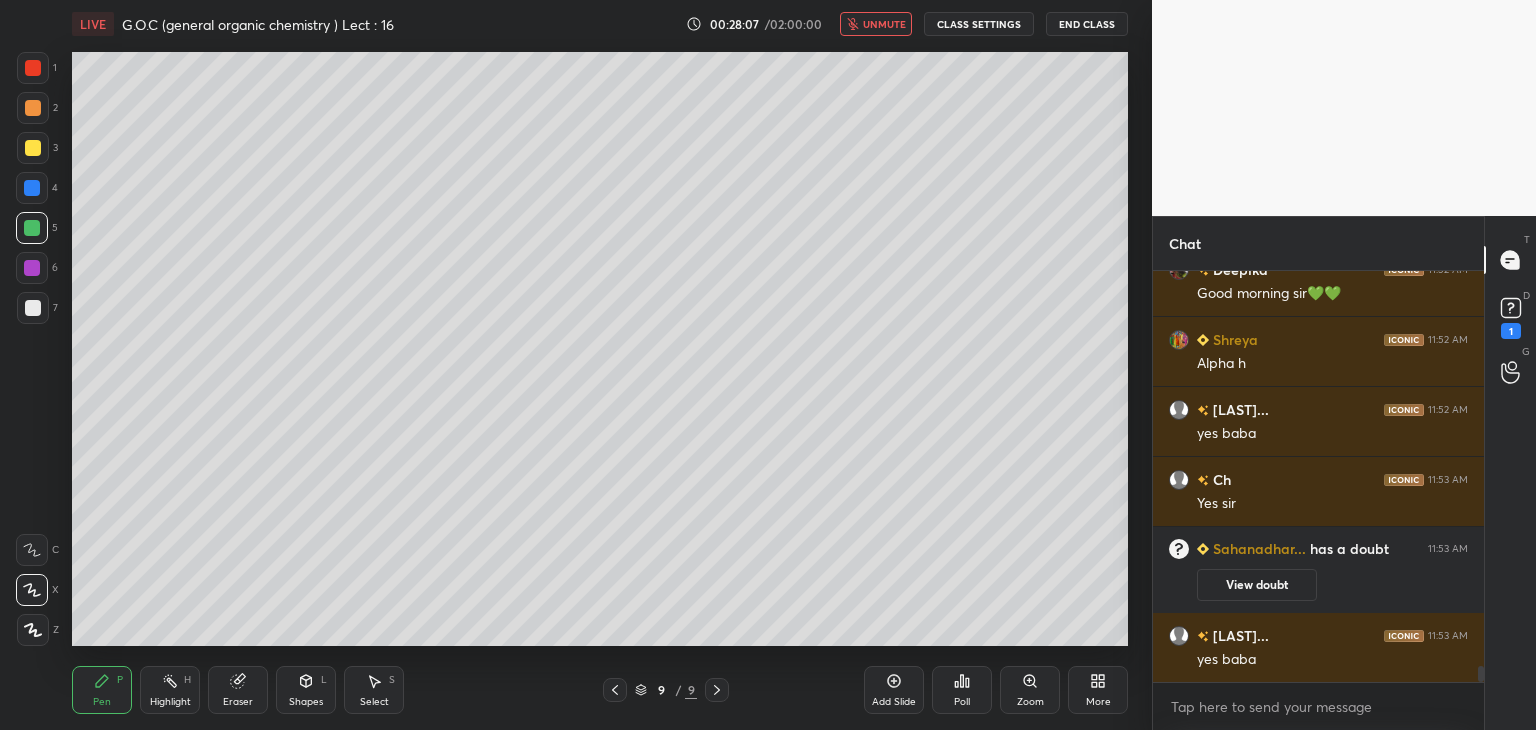 scroll, scrollTop: 10412, scrollLeft: 0, axis: vertical 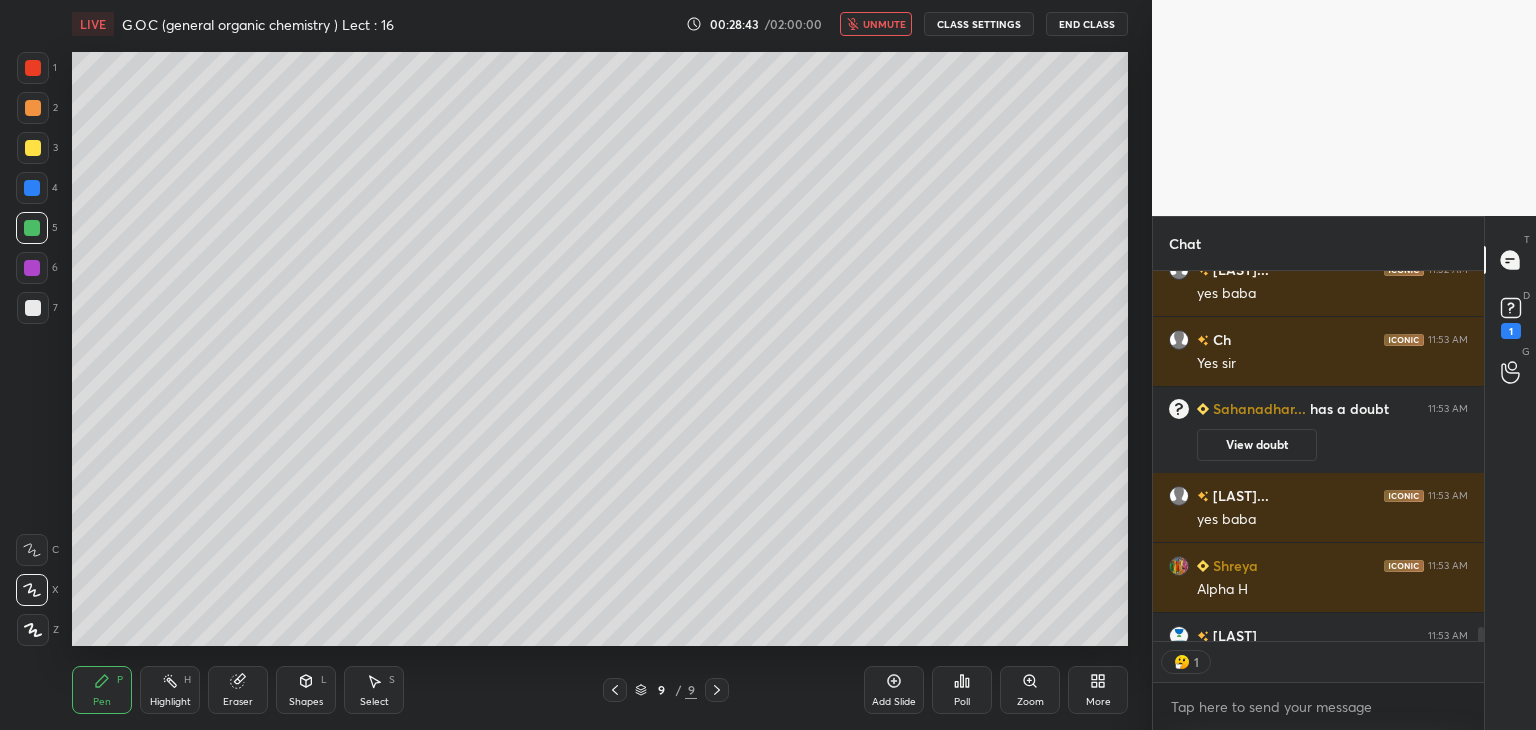 click 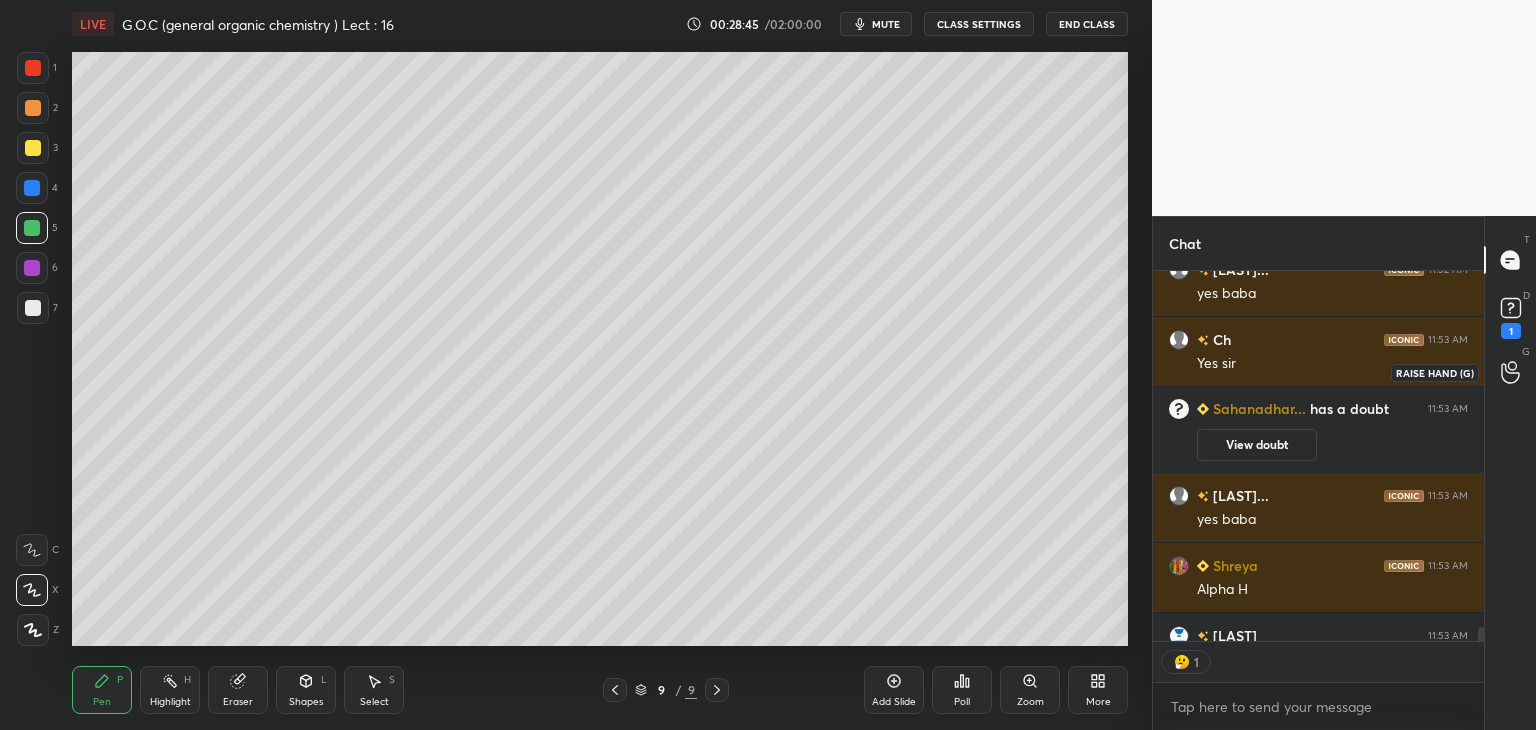 click 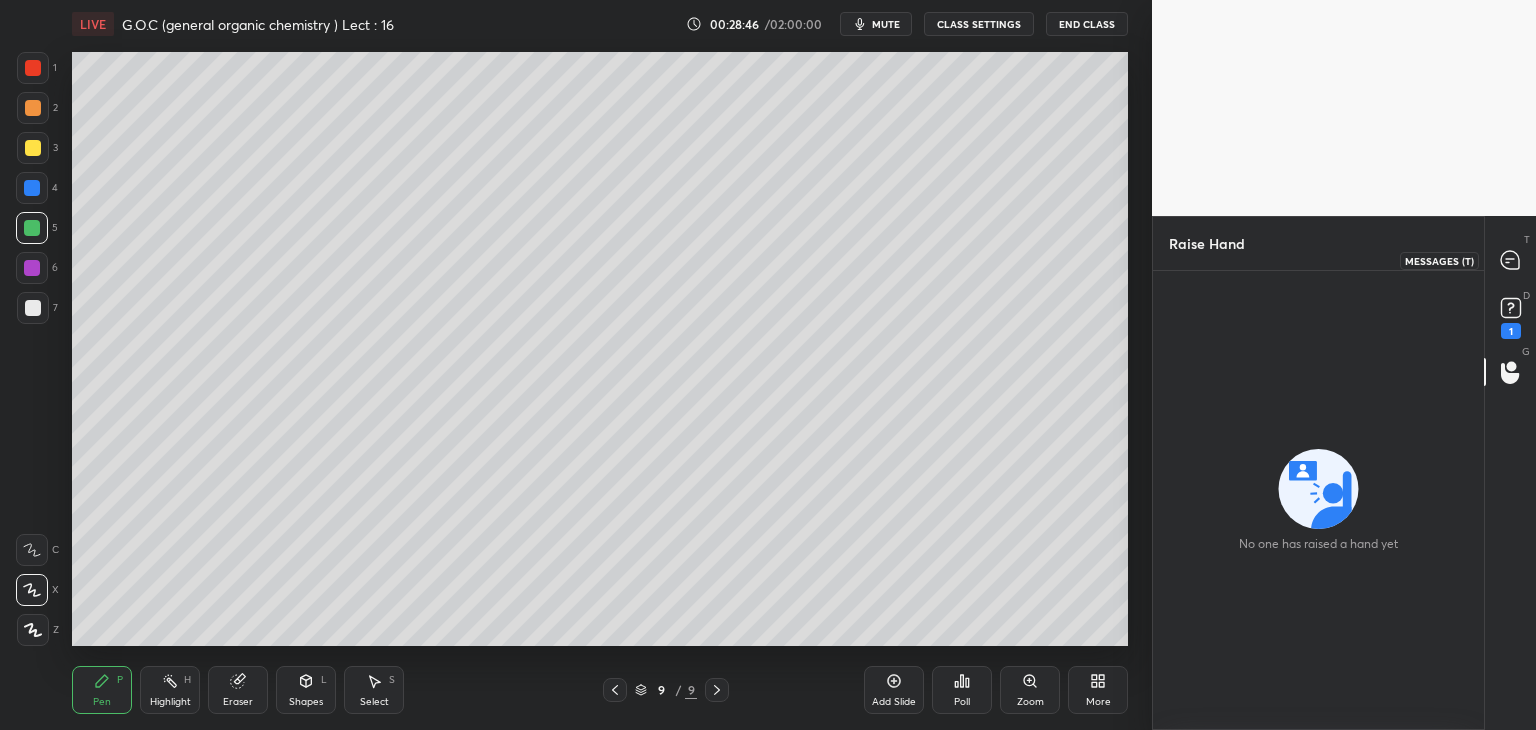 click 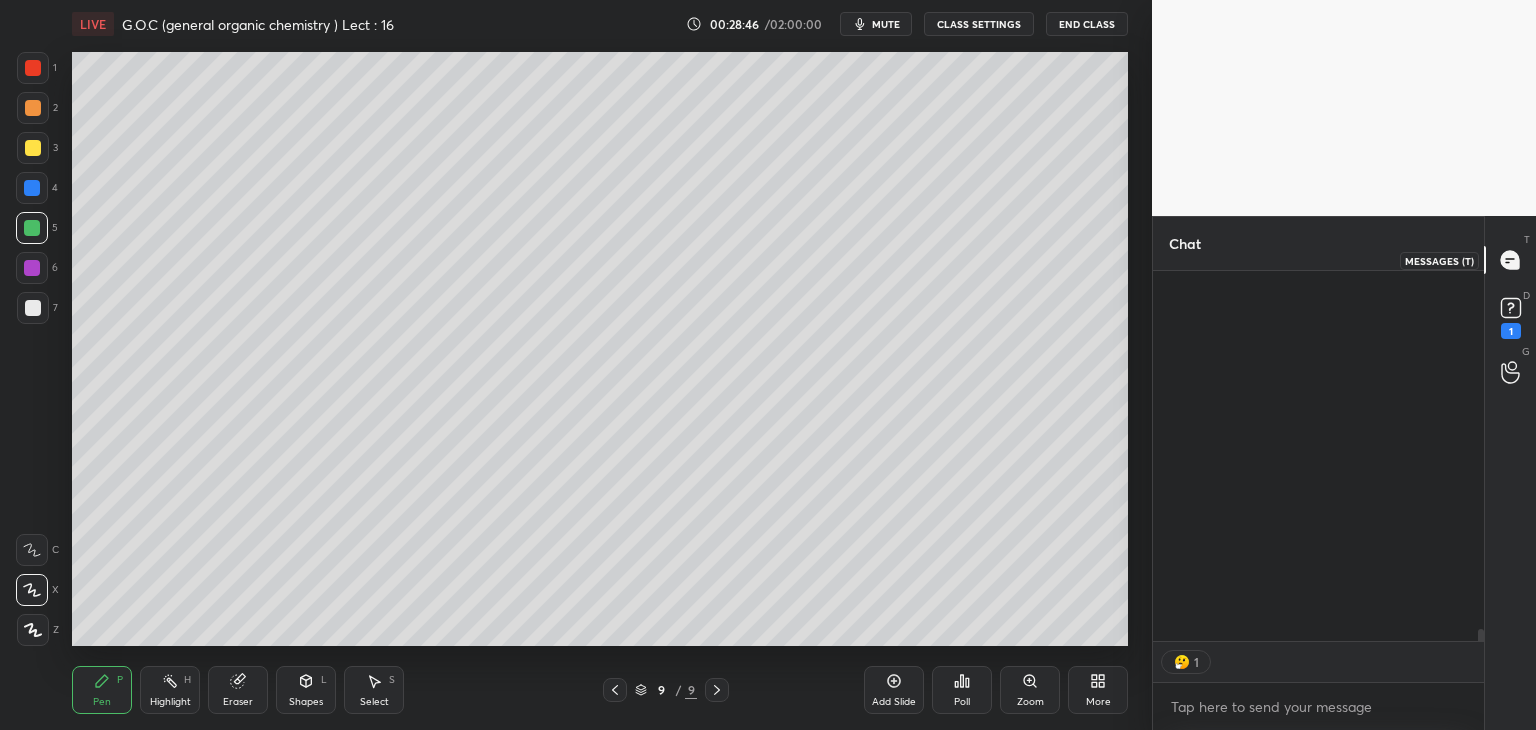 scroll, scrollTop: 10811, scrollLeft: 0, axis: vertical 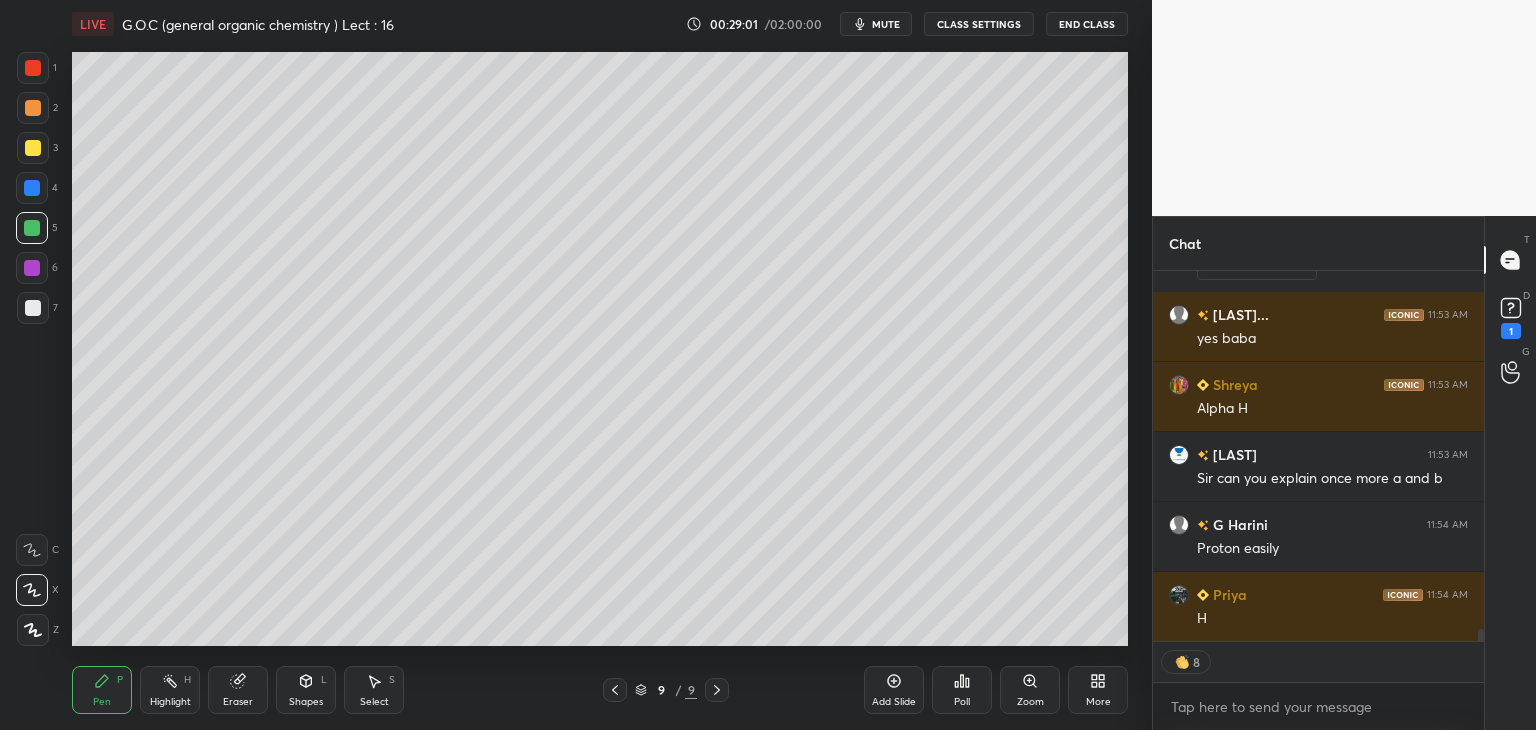 click at bounding box center (33, 148) 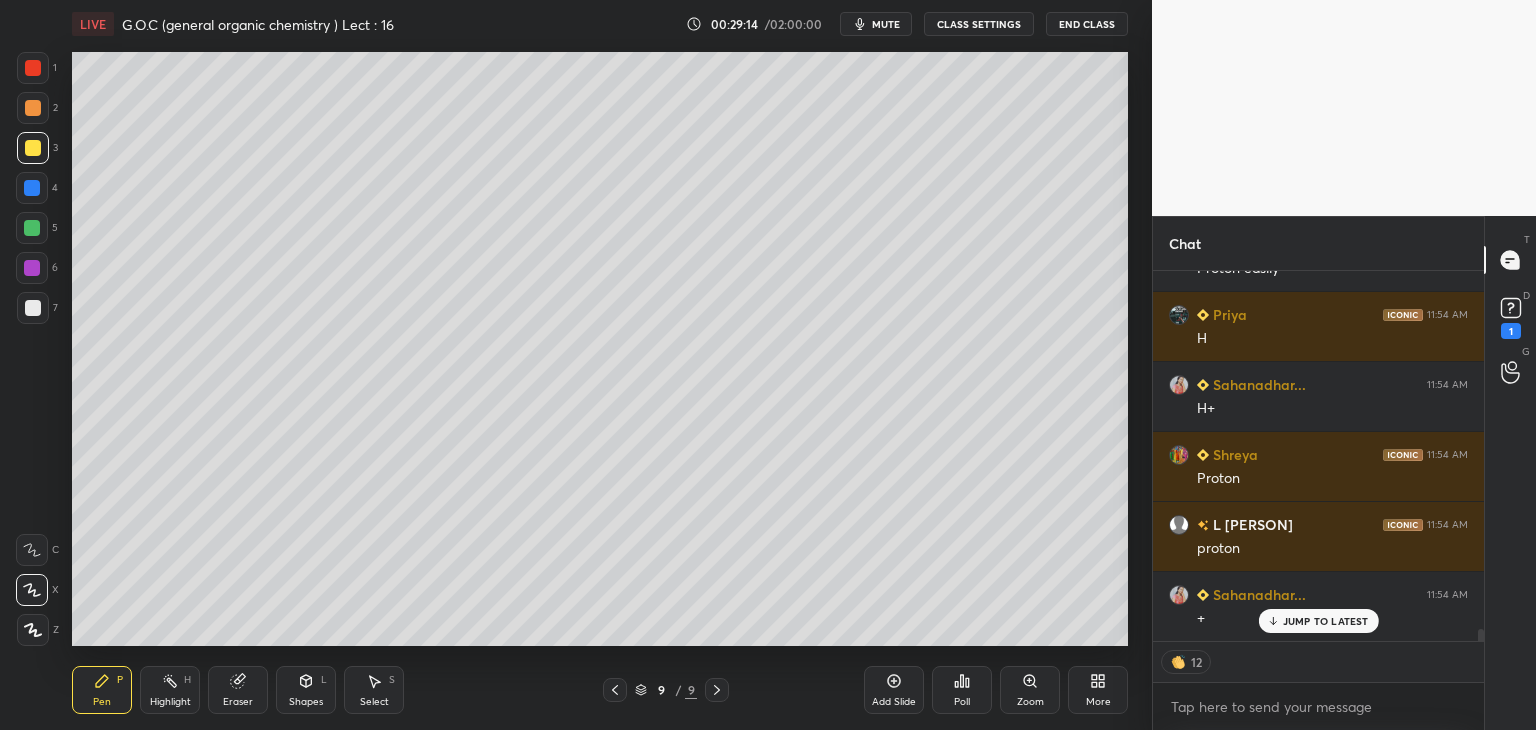 scroll, scrollTop: 11300, scrollLeft: 0, axis: vertical 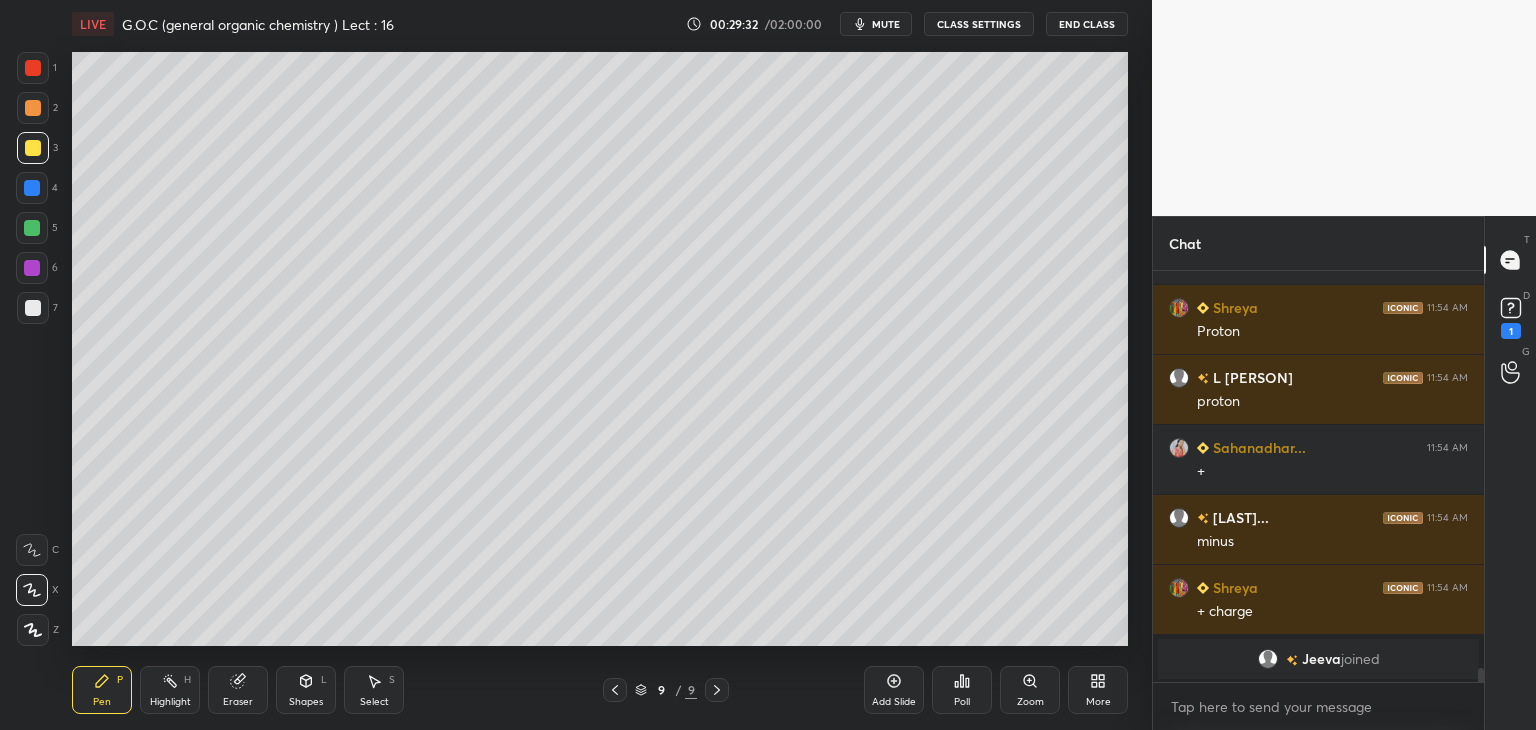 click at bounding box center [33, 108] 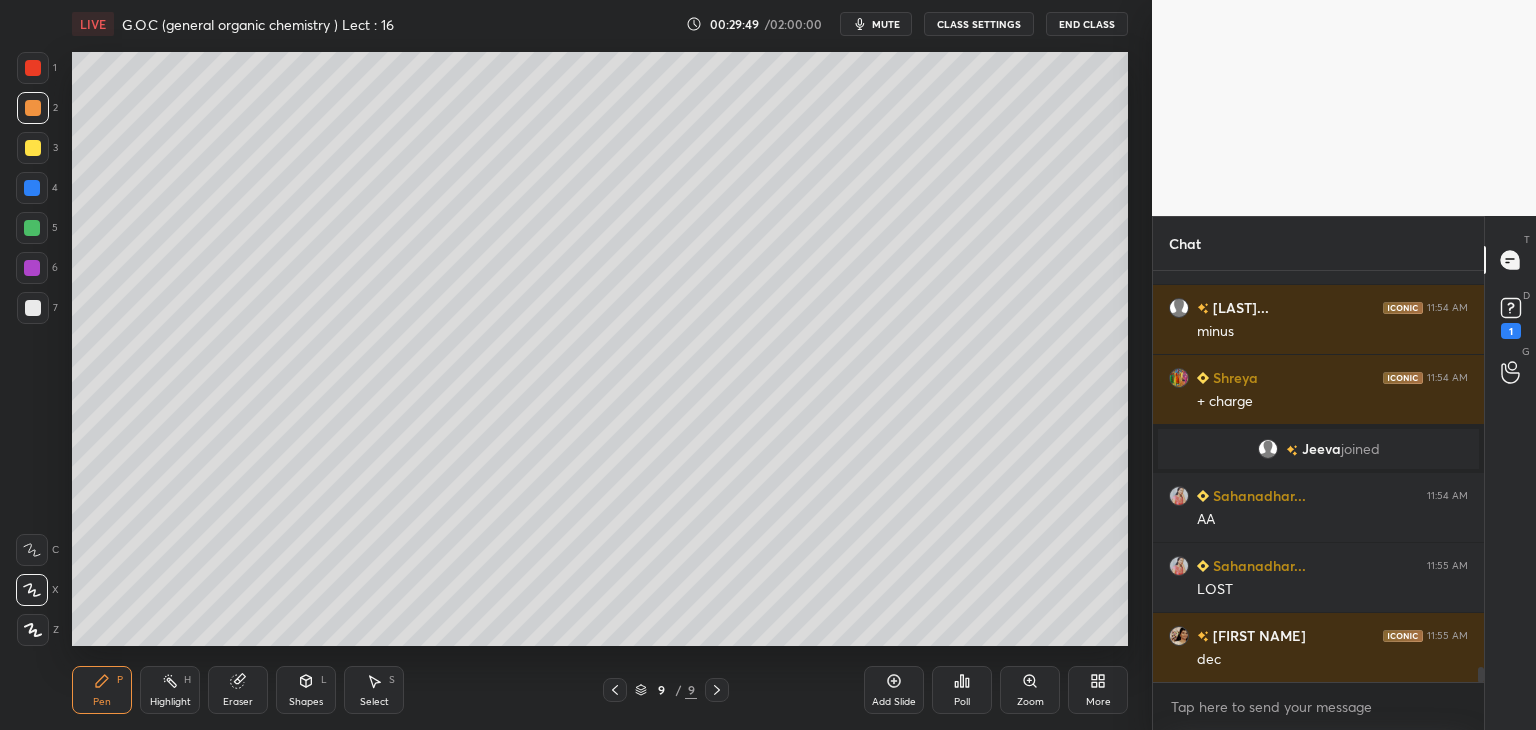 scroll, scrollTop: 11192, scrollLeft: 0, axis: vertical 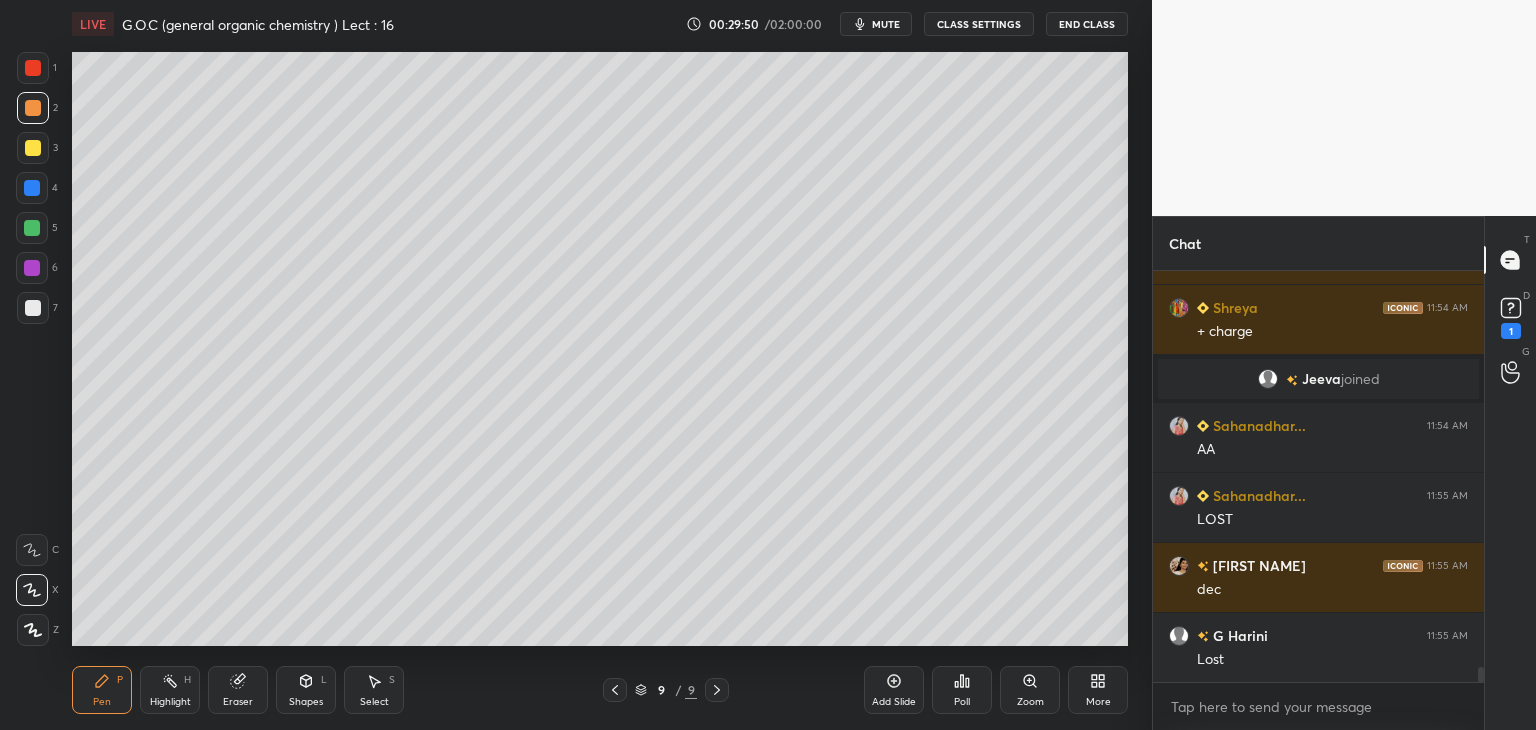 click at bounding box center (33, 68) 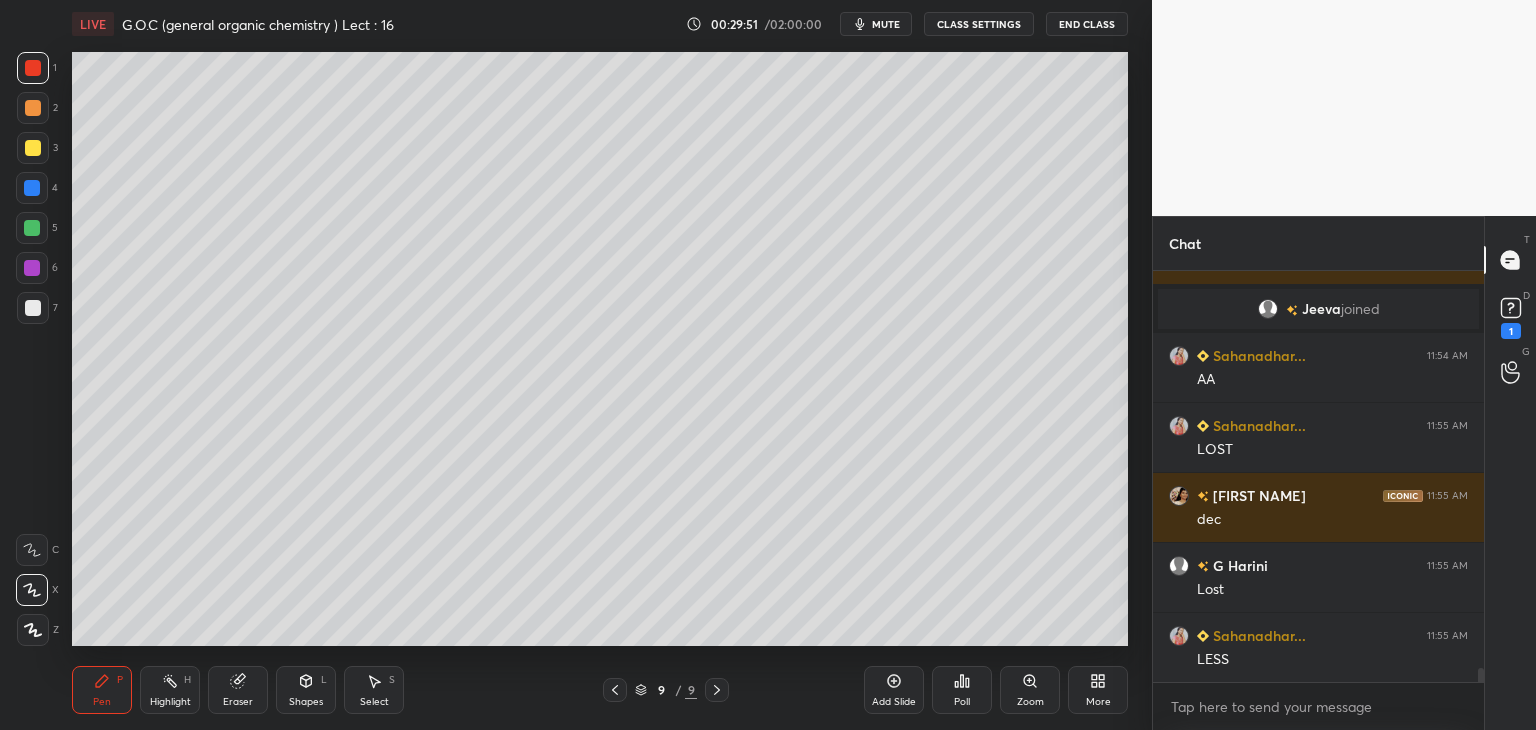 scroll, scrollTop: 11402, scrollLeft: 0, axis: vertical 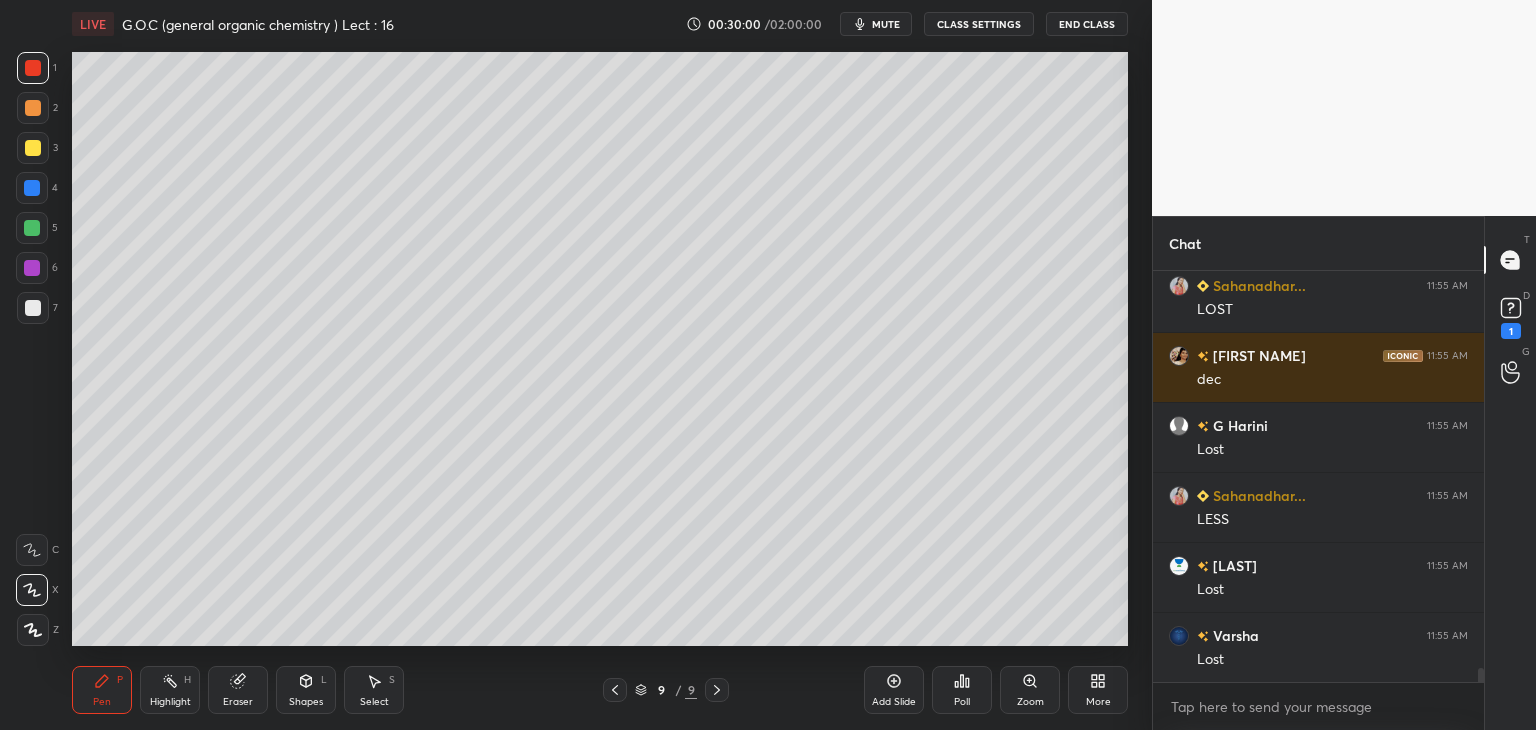 click on "3" at bounding box center (37, 152) 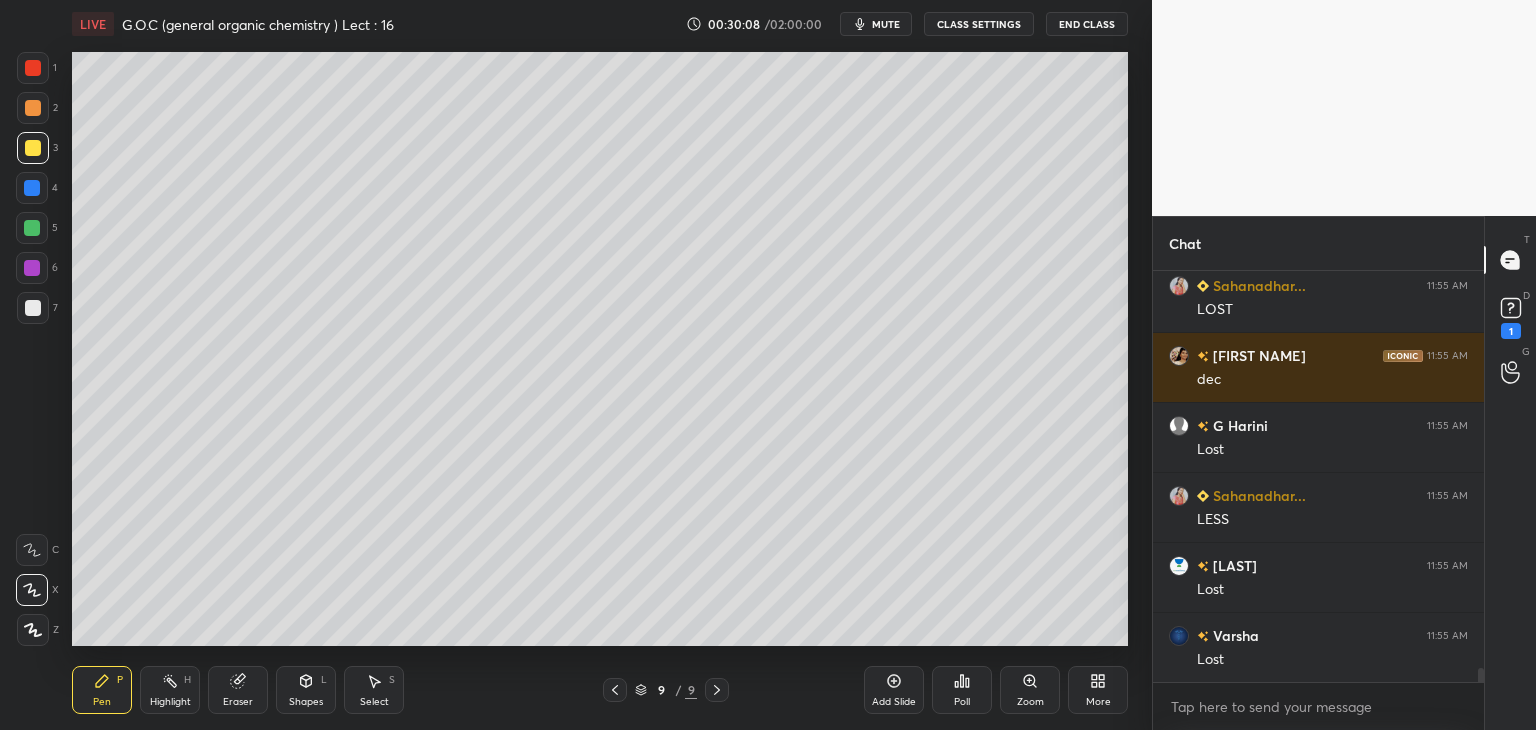scroll, scrollTop: 11450, scrollLeft: 0, axis: vertical 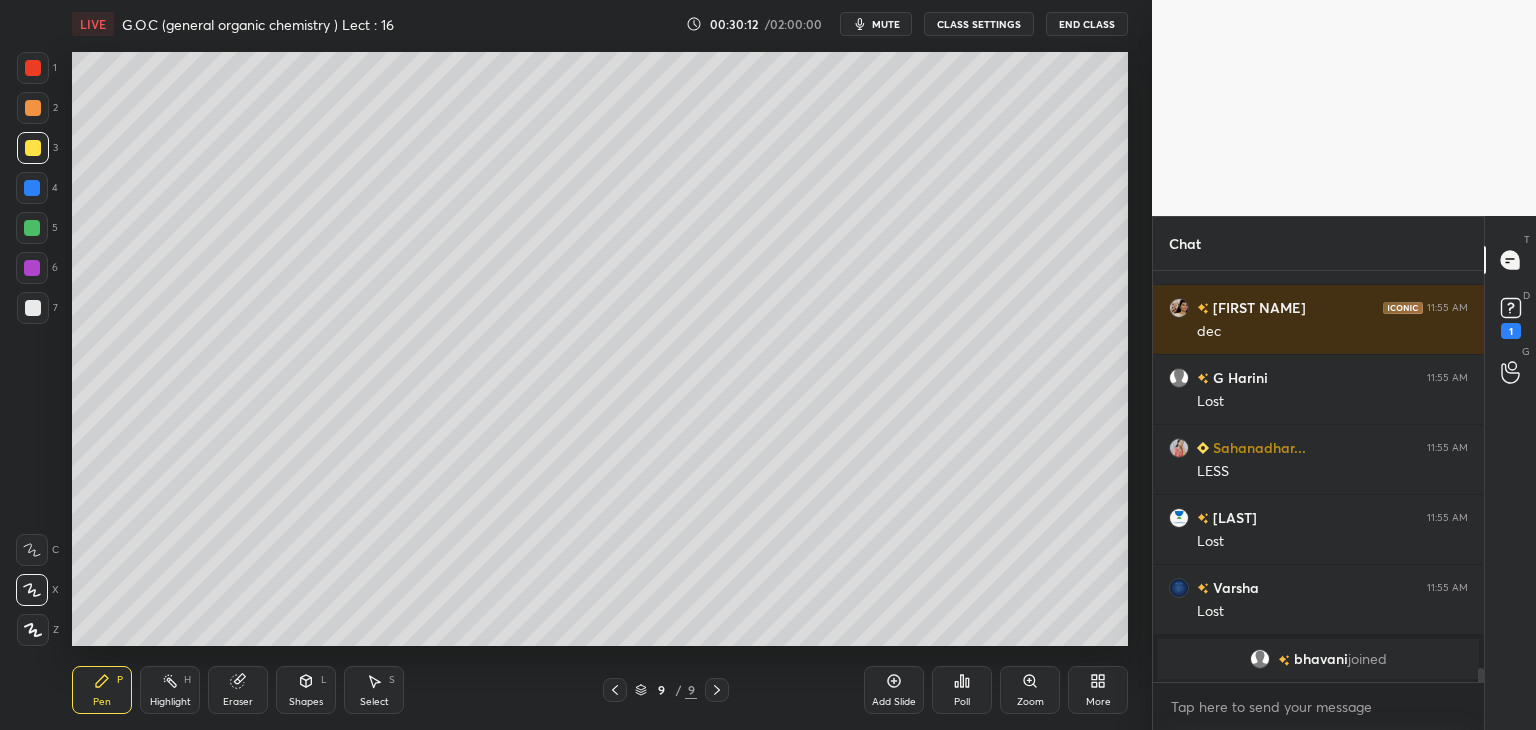 click at bounding box center (32, 228) 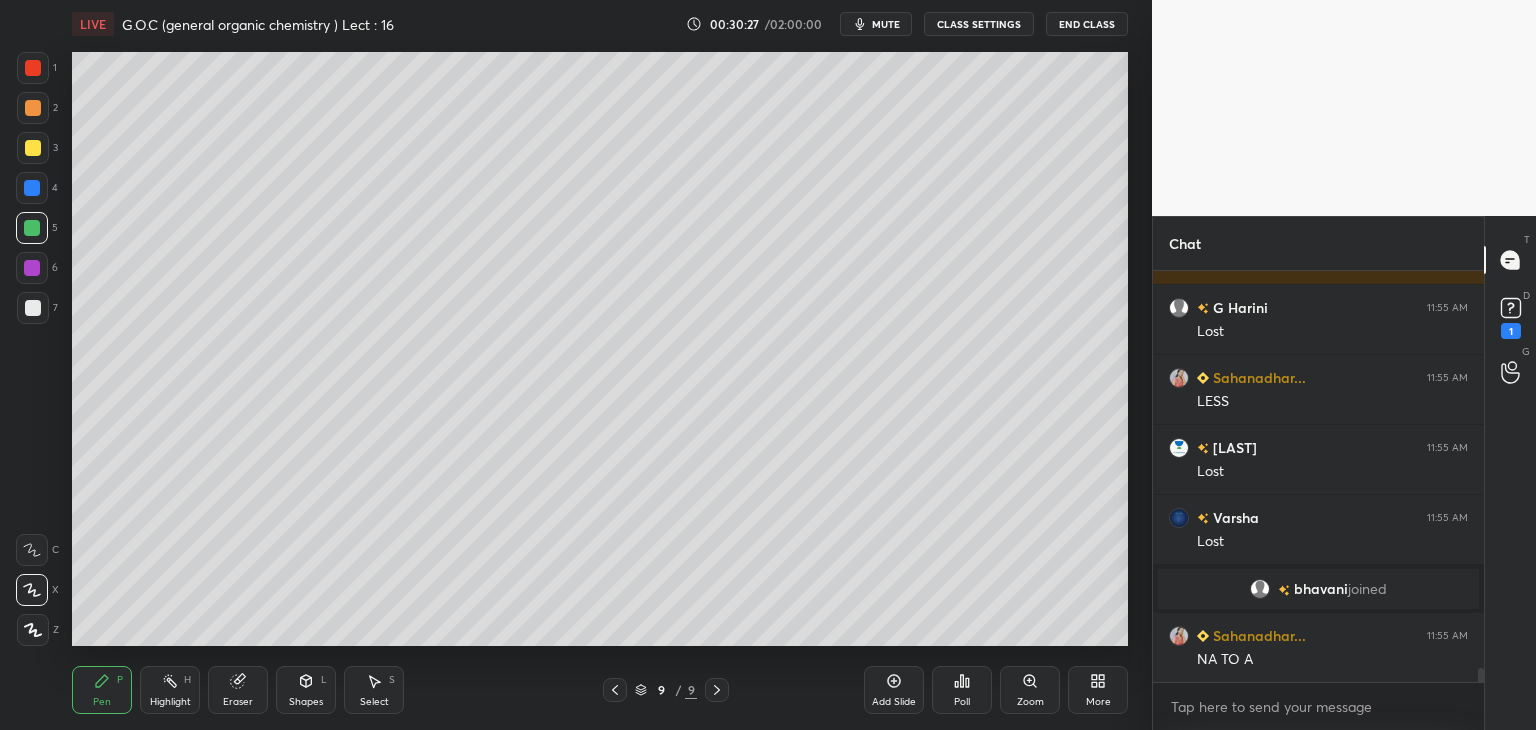 scroll, scrollTop: 11414, scrollLeft: 0, axis: vertical 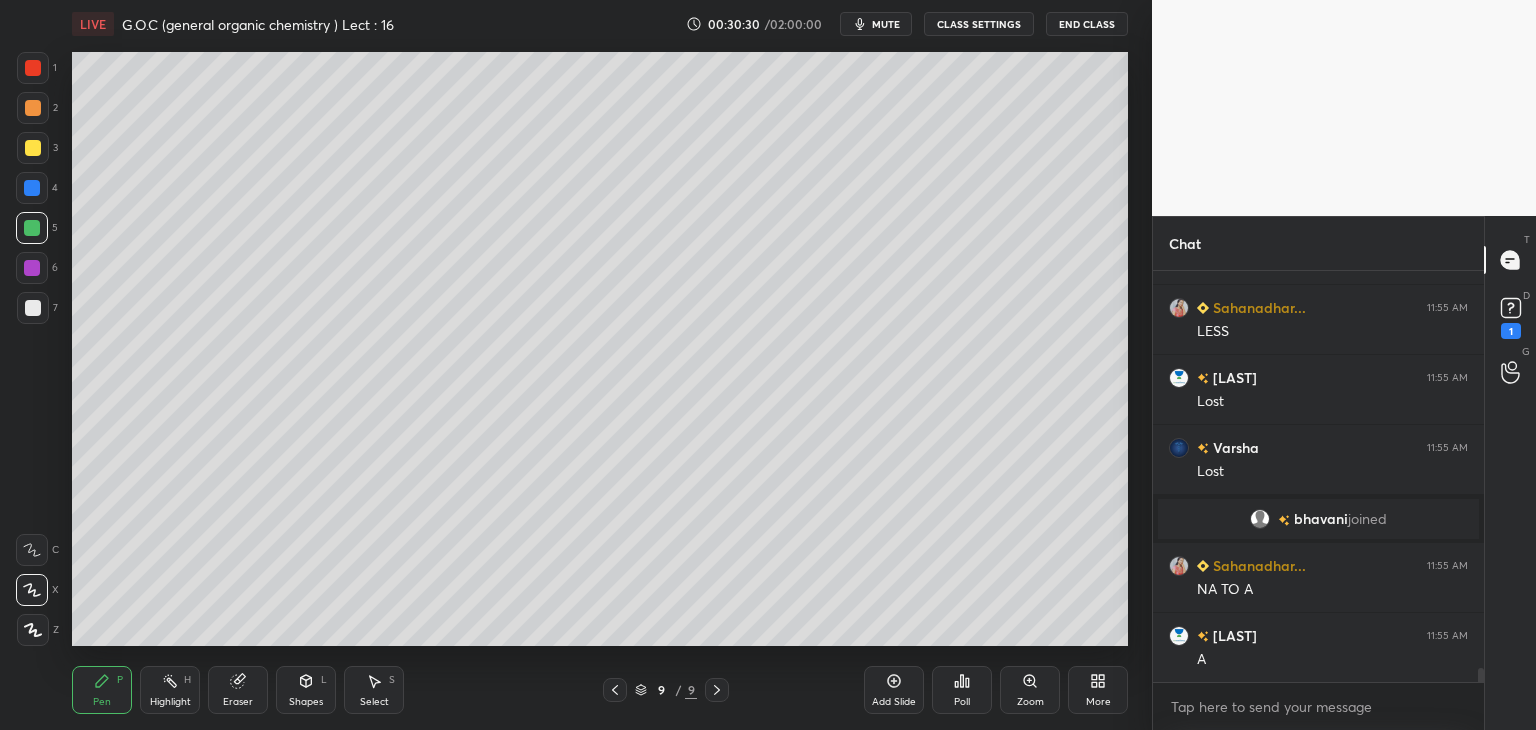 click at bounding box center [33, 308] 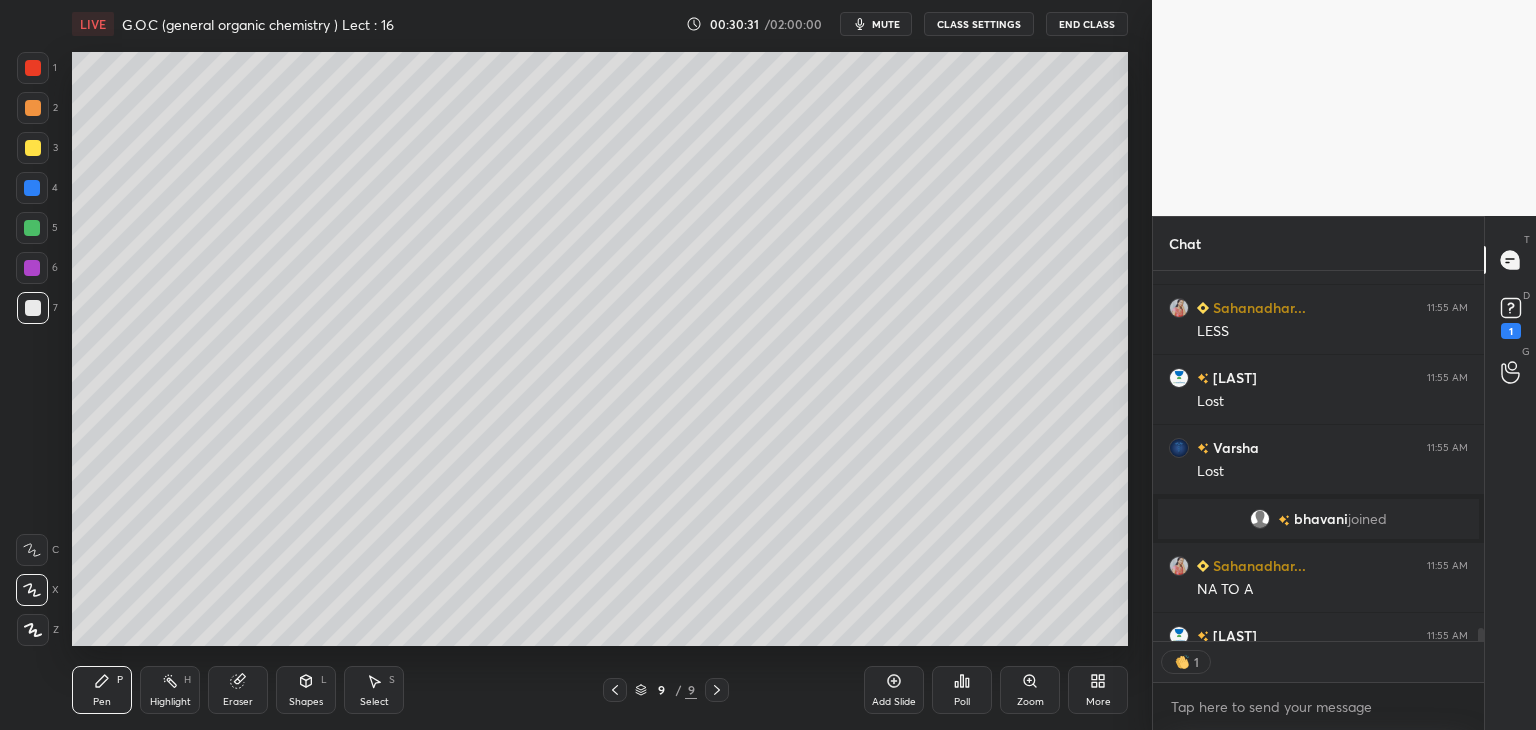 scroll, scrollTop: 365, scrollLeft: 325, axis: both 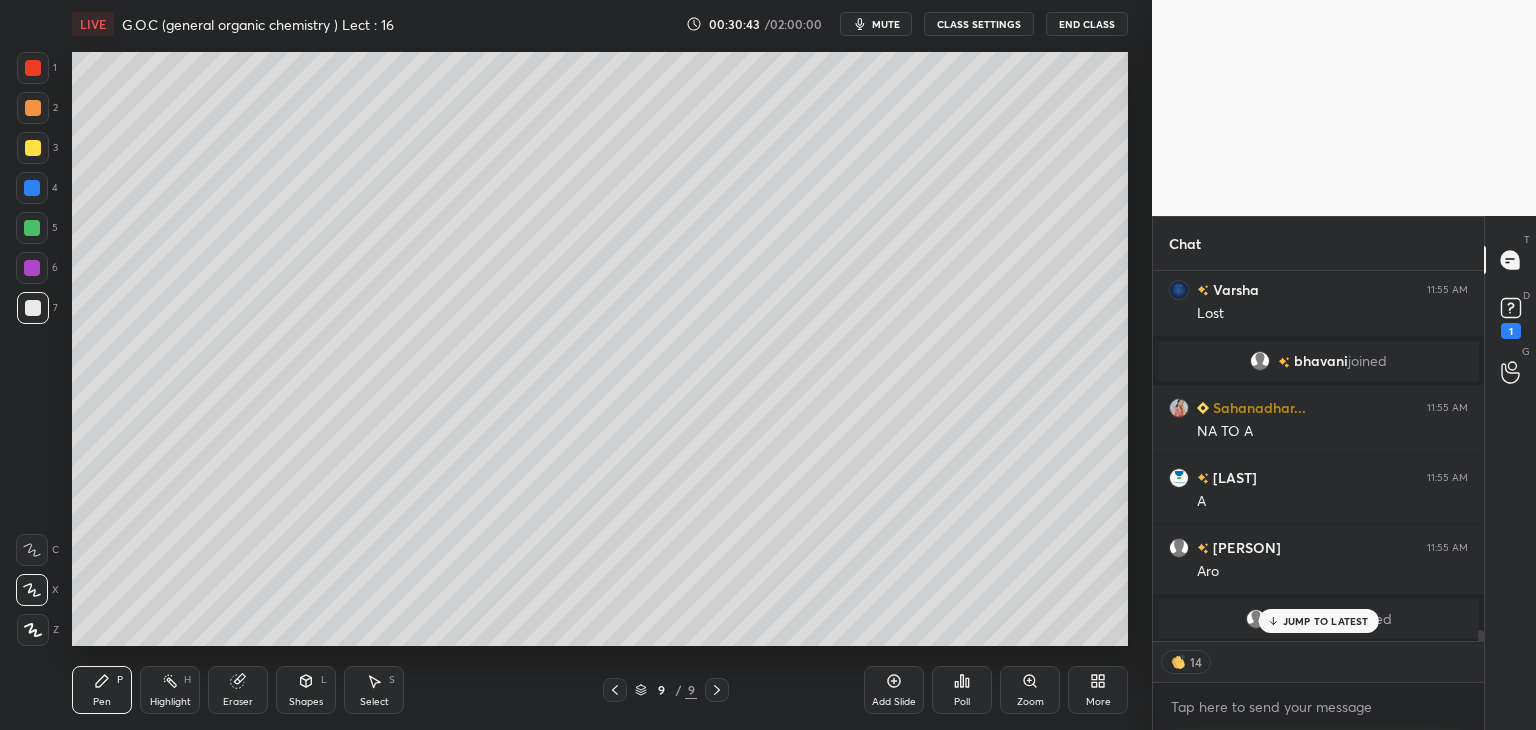 click at bounding box center [32, 228] 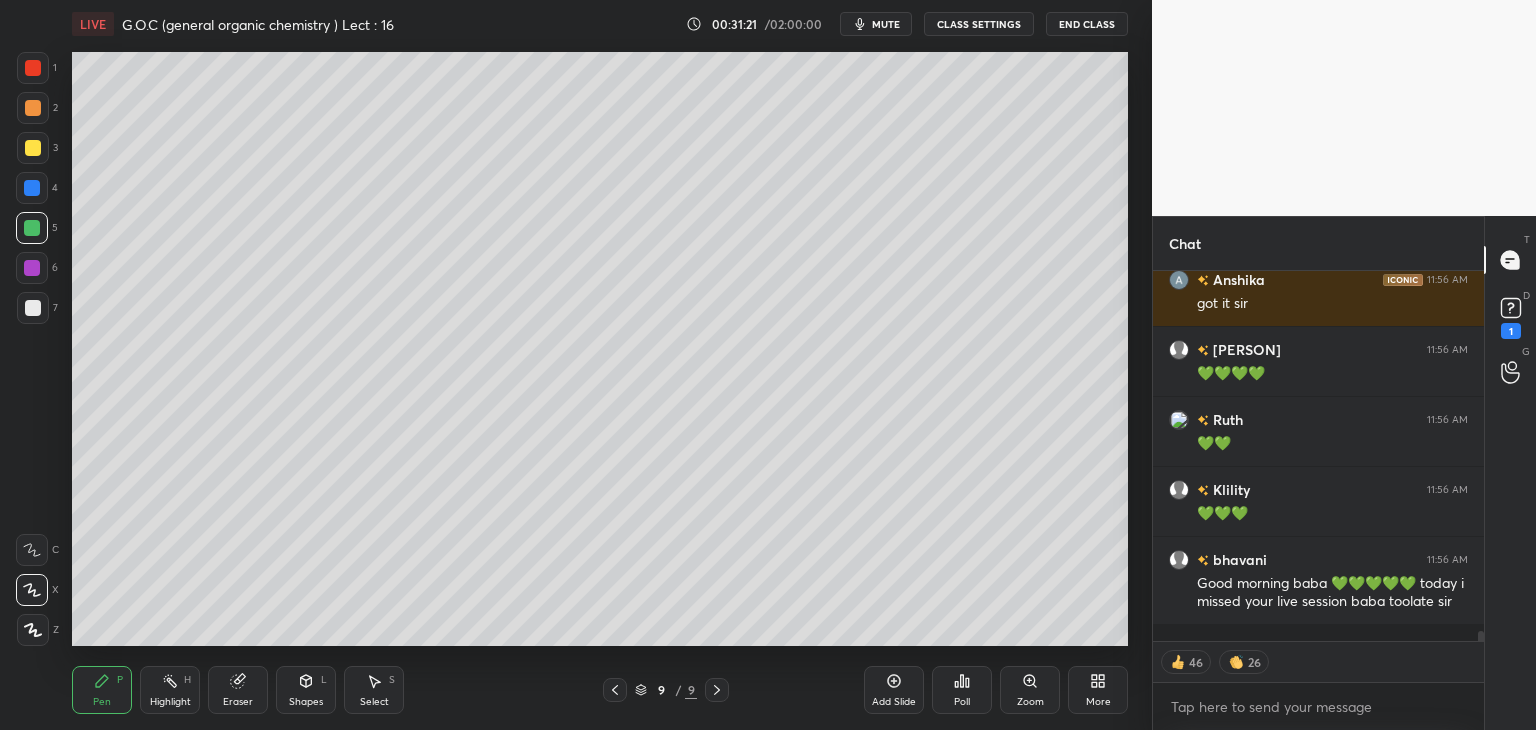 scroll, scrollTop: 12799, scrollLeft: 0, axis: vertical 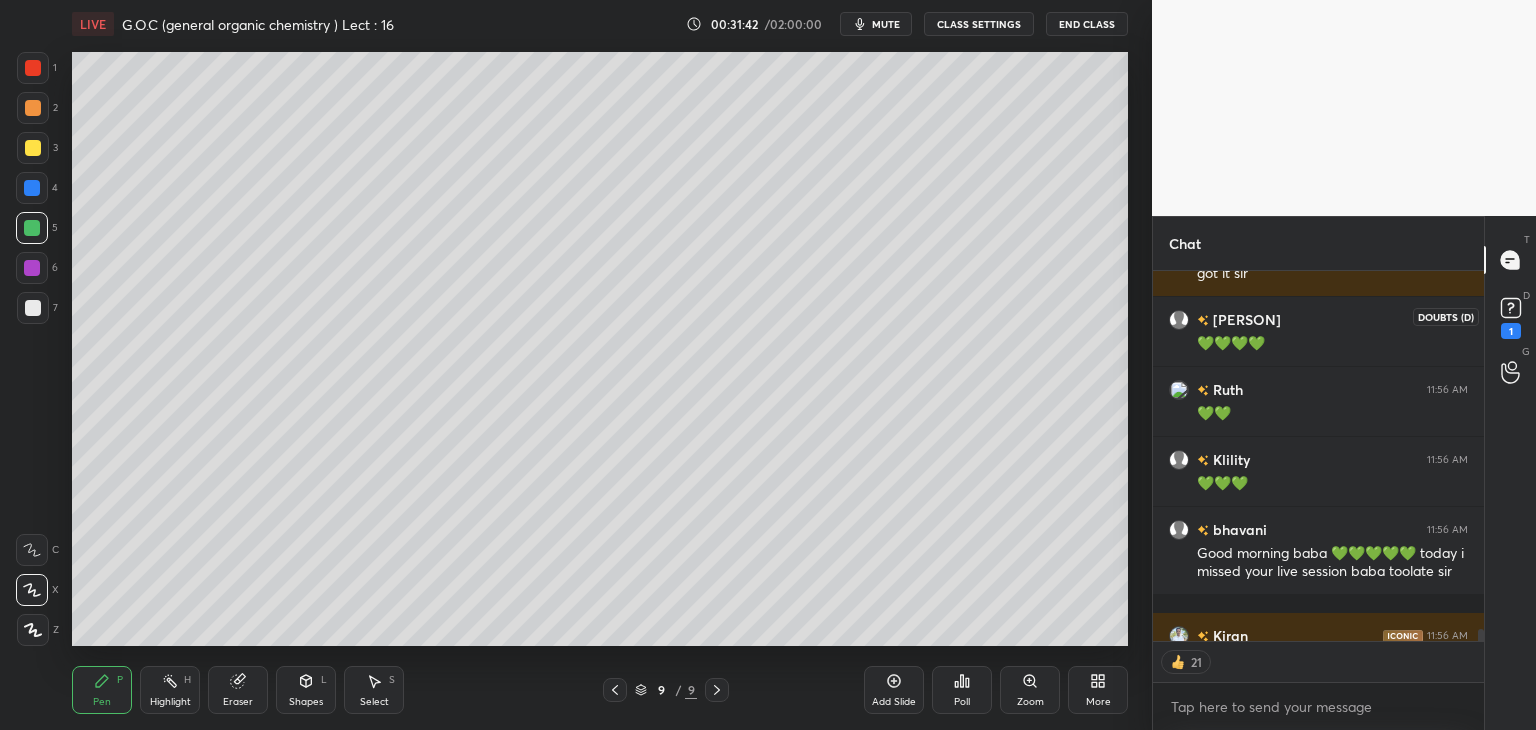 click 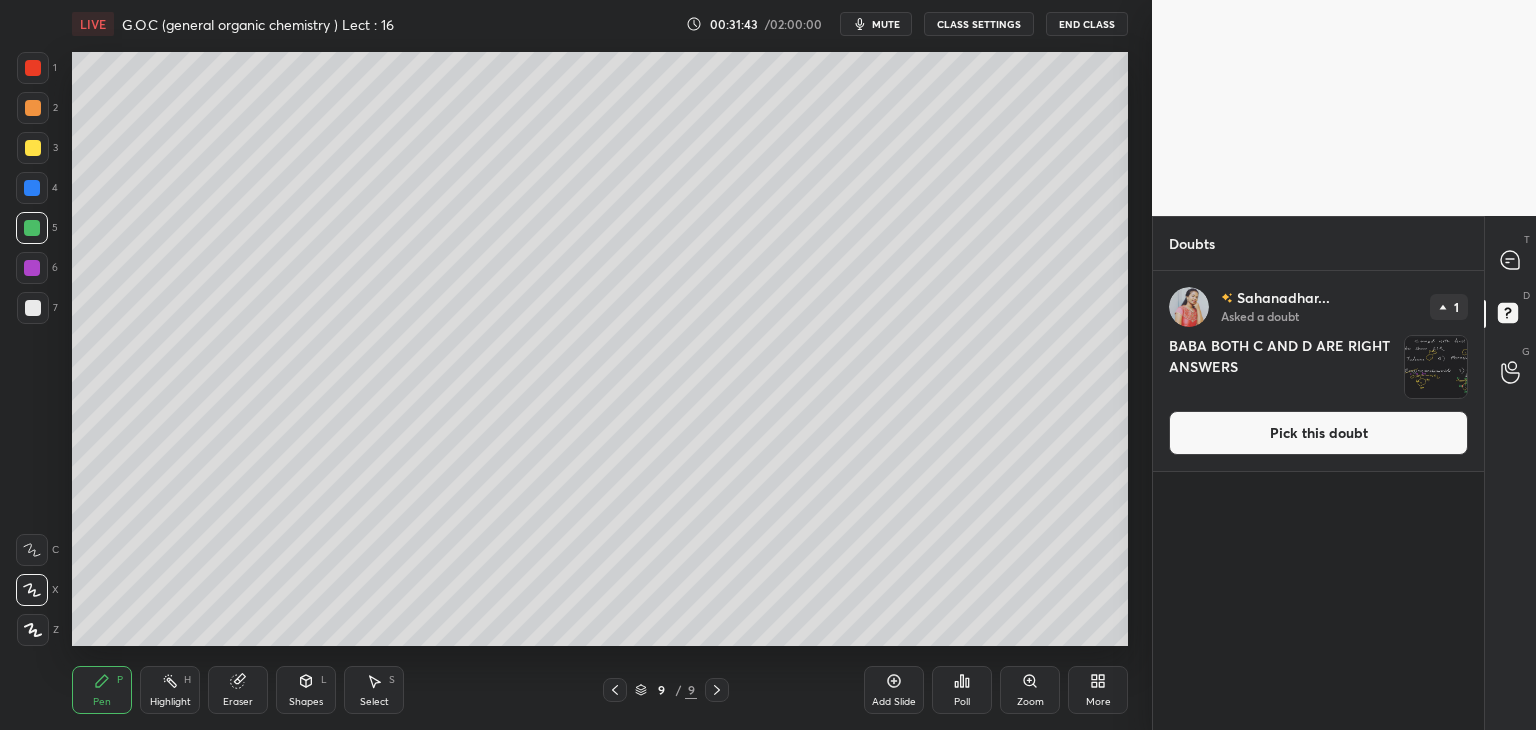 click on "Pick this doubt" at bounding box center (1318, 433) 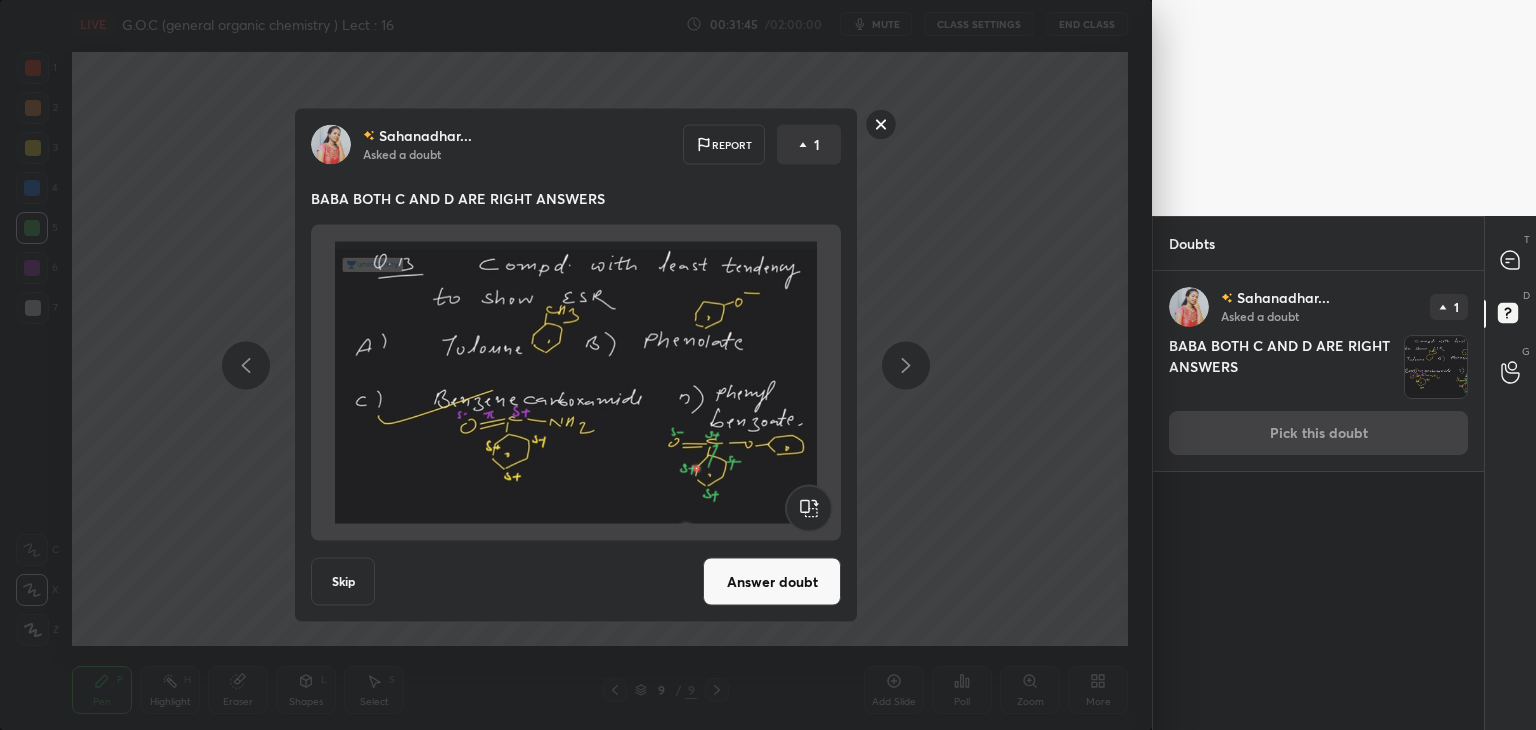click on "Answer doubt" at bounding box center (772, 582) 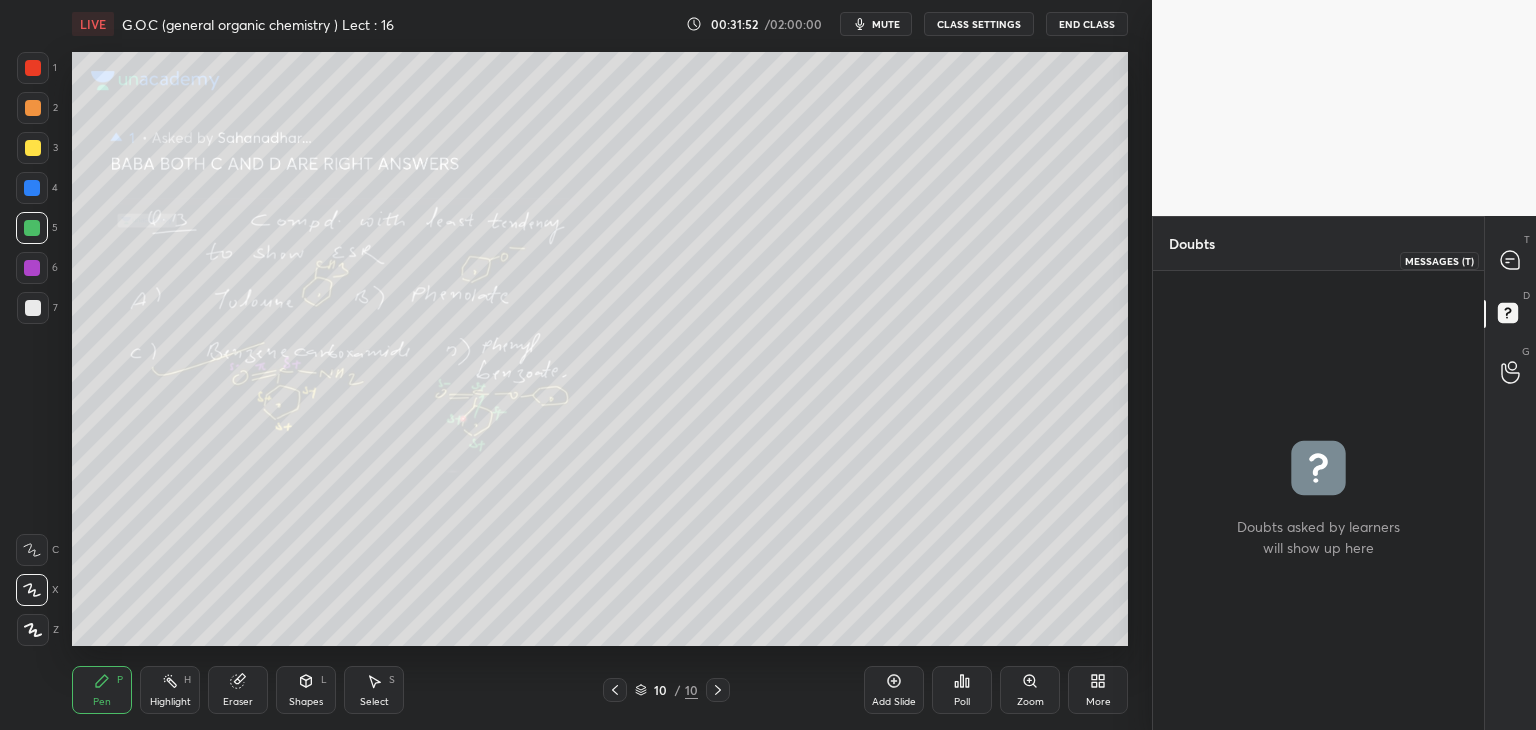 click 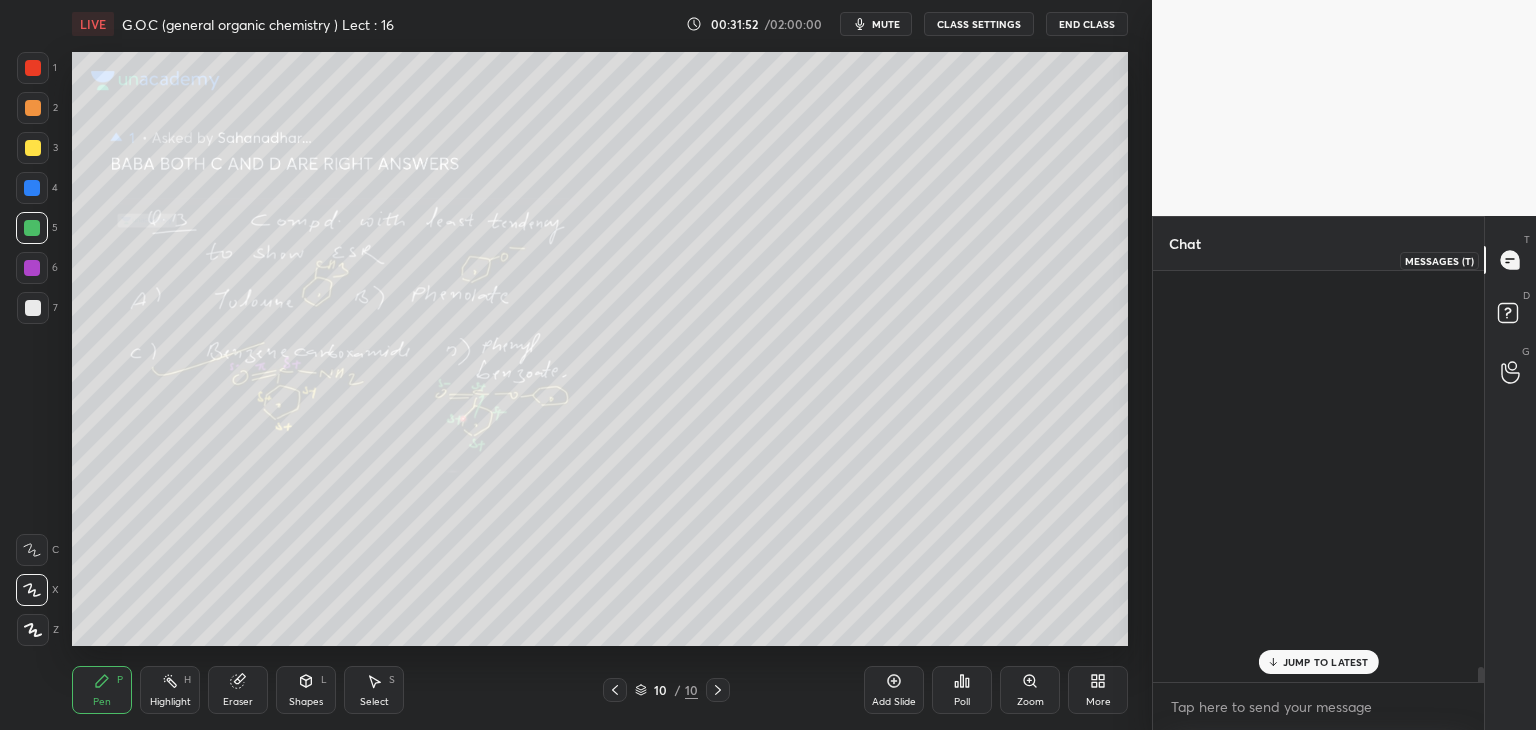 scroll, scrollTop: 13342, scrollLeft: 0, axis: vertical 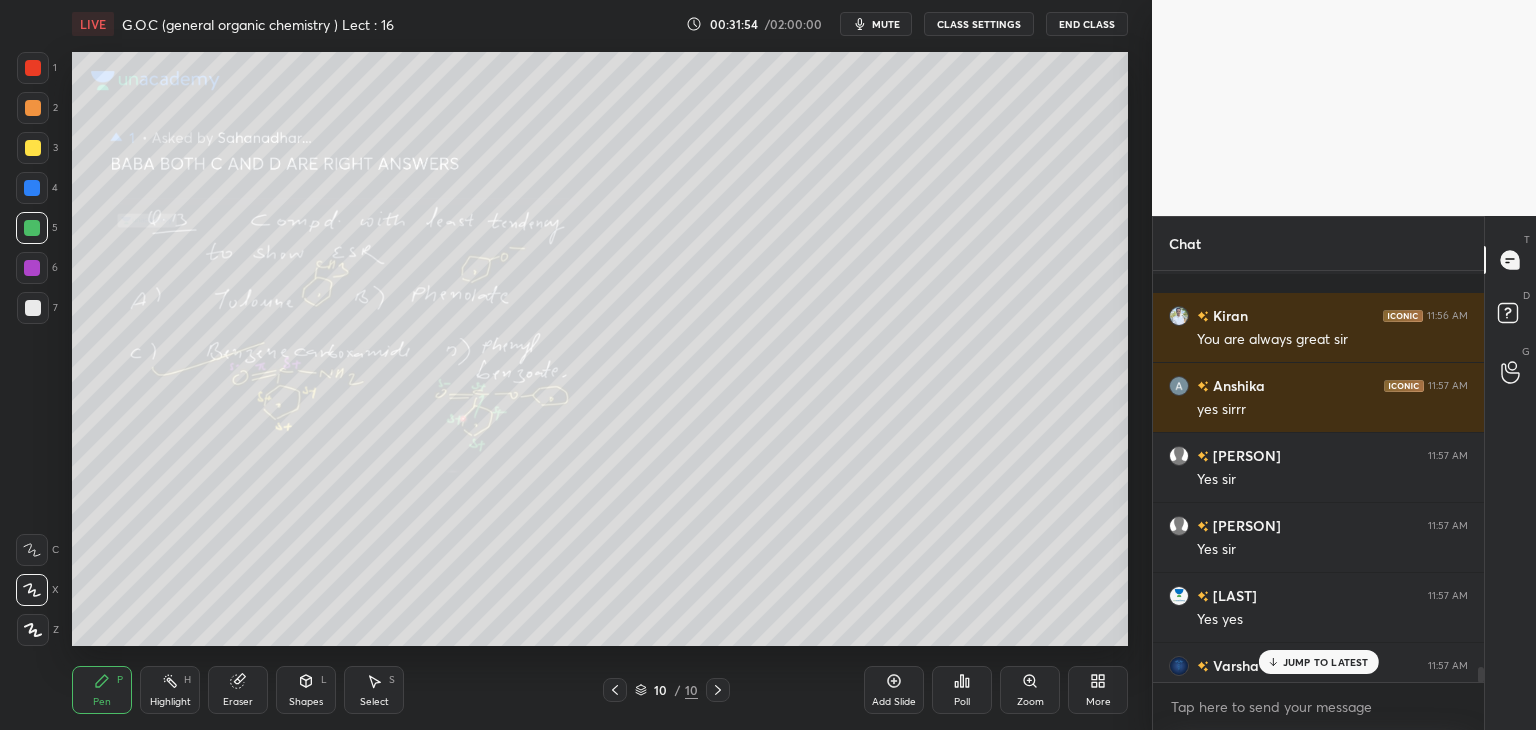 click 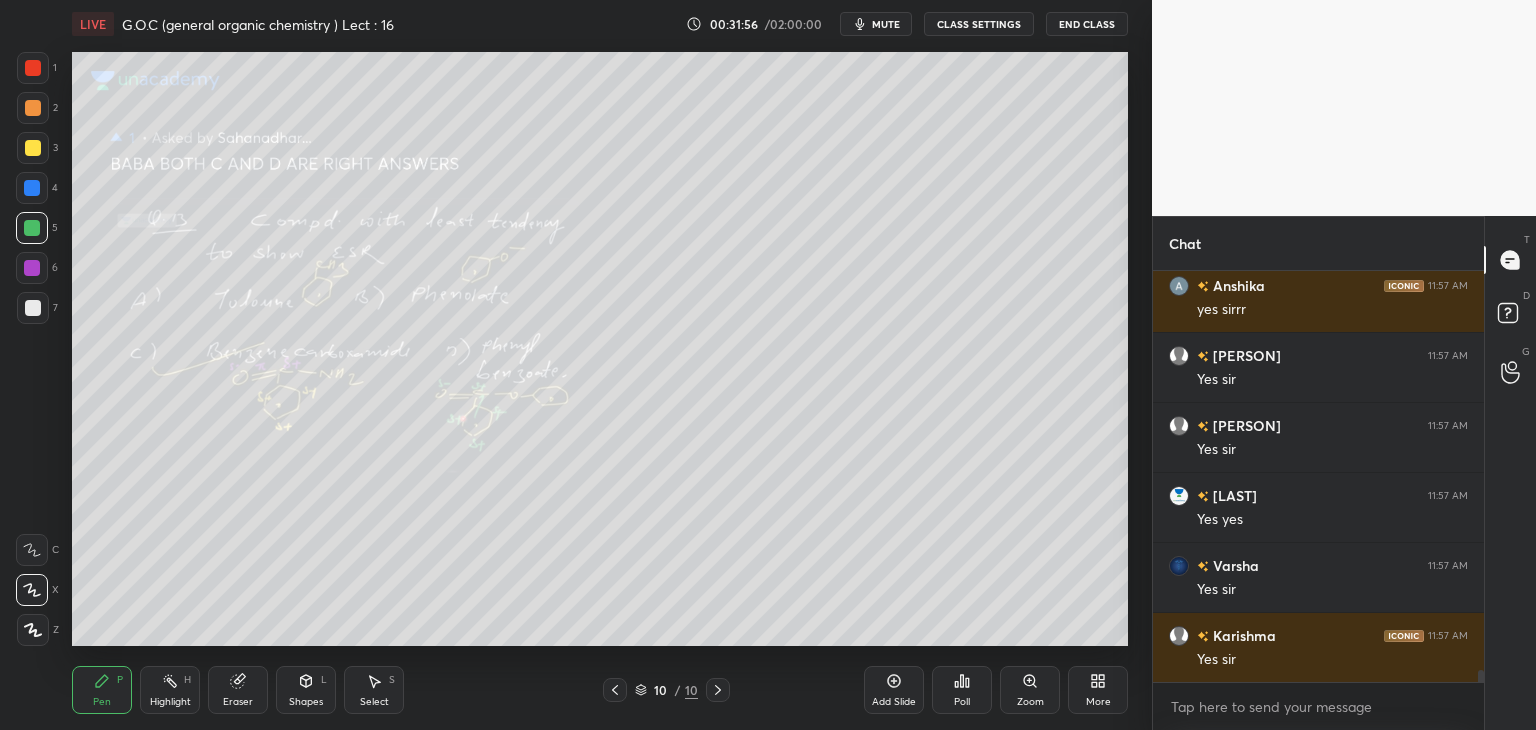 click 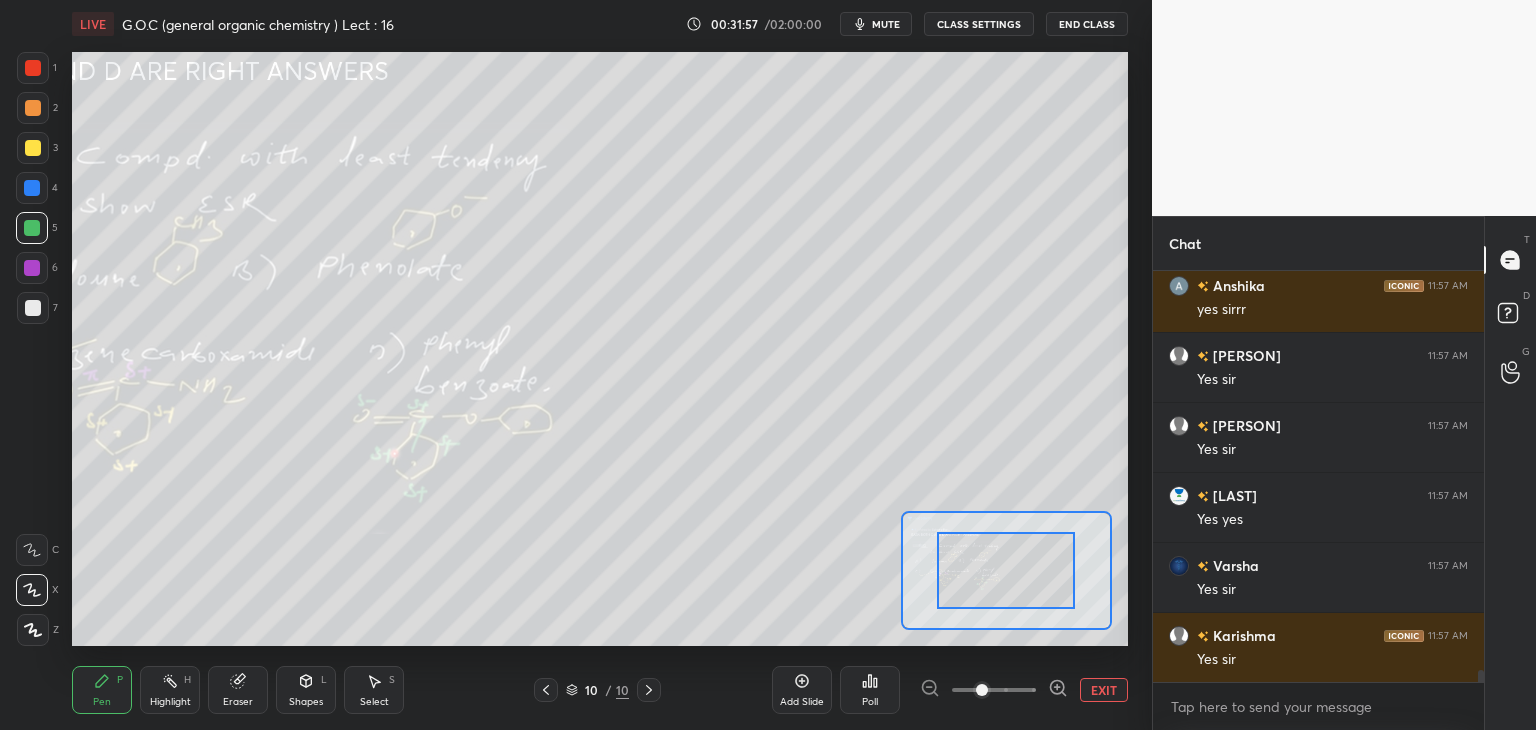 scroll, scrollTop: 13512, scrollLeft: 0, axis: vertical 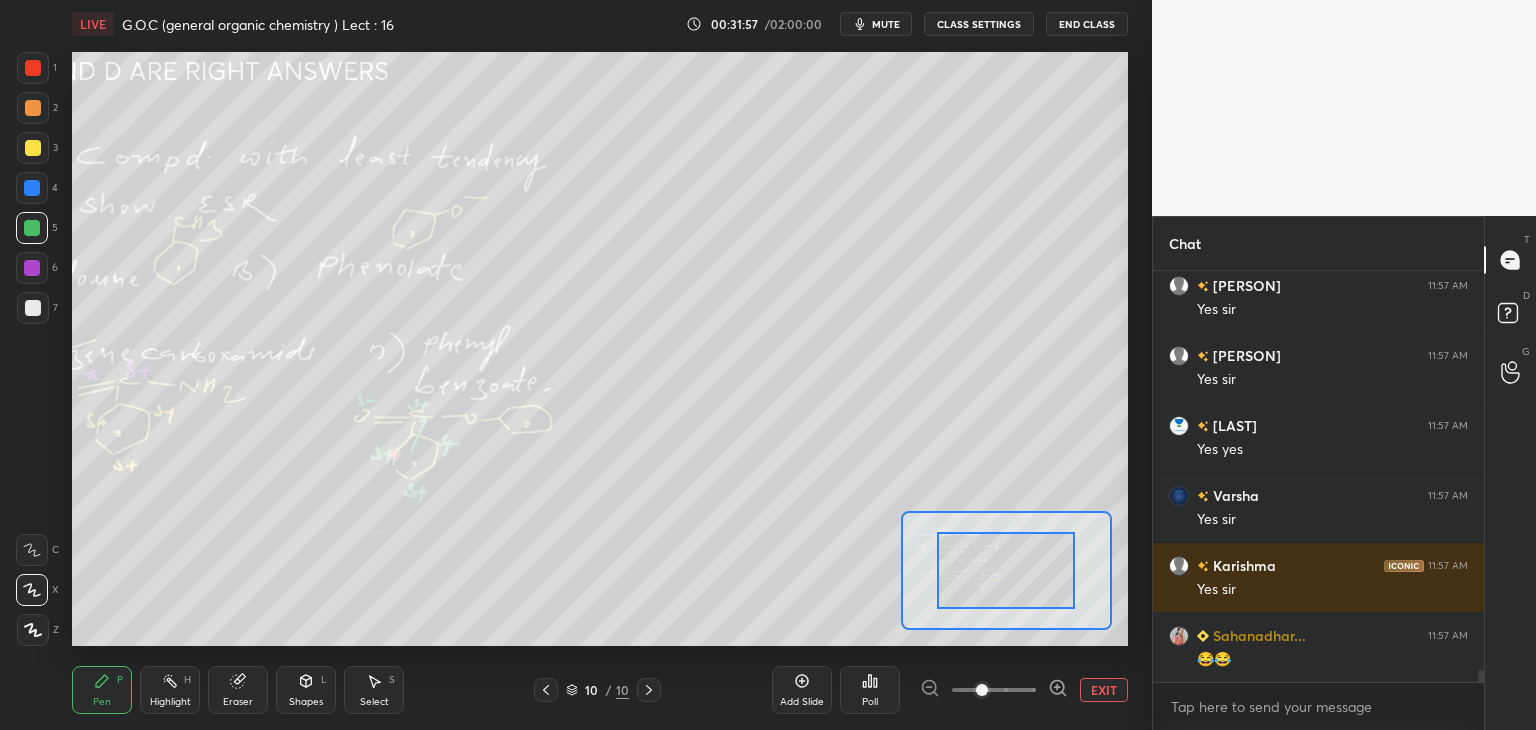 click 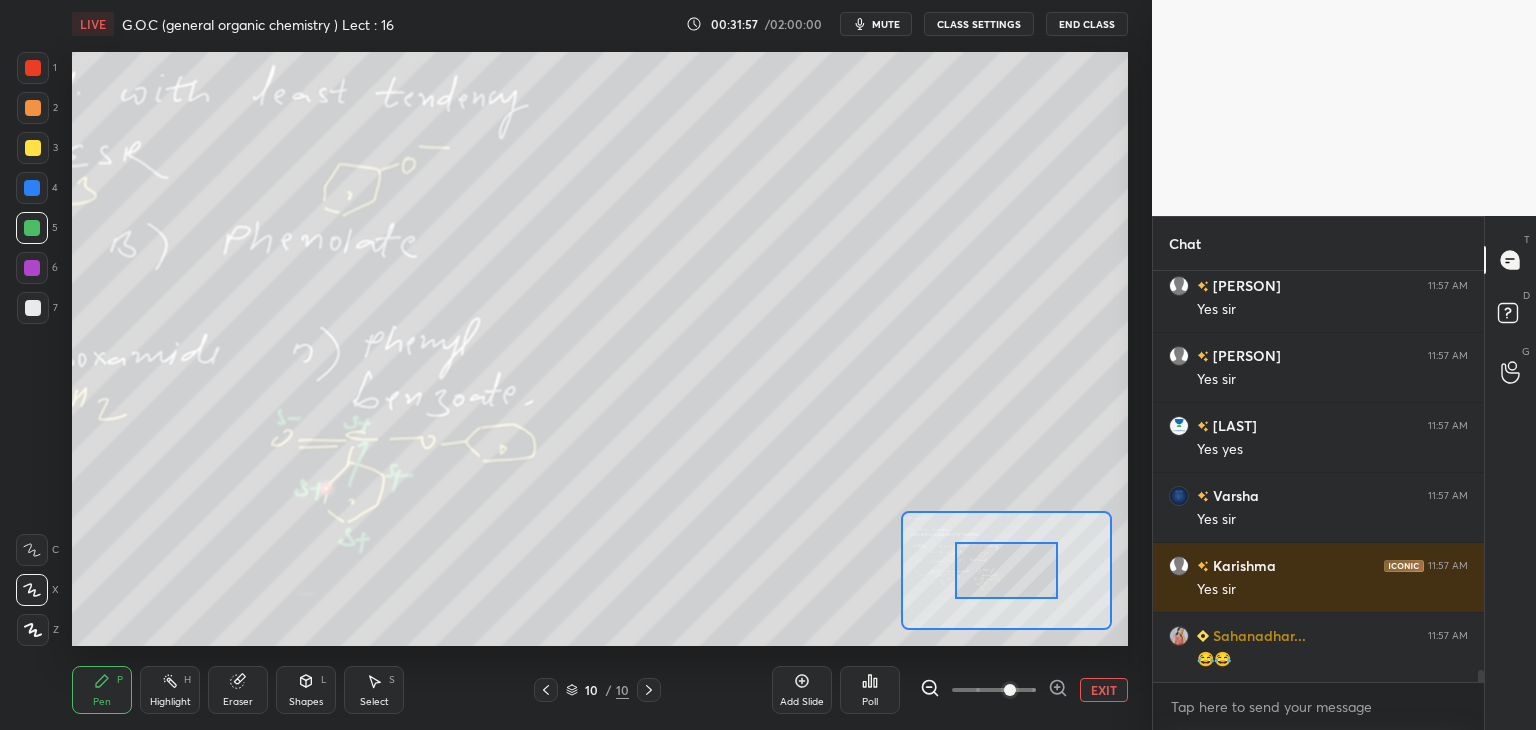 click 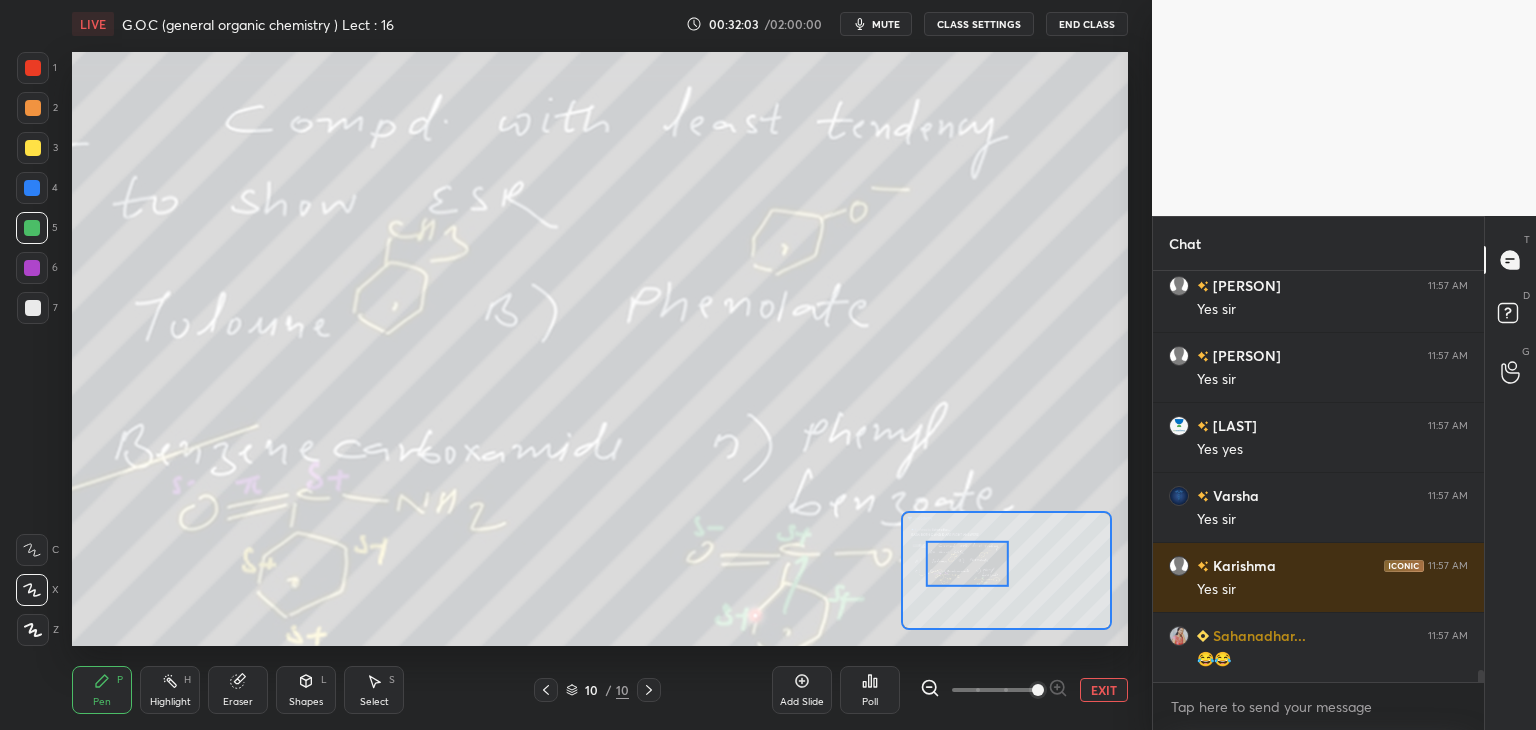 click 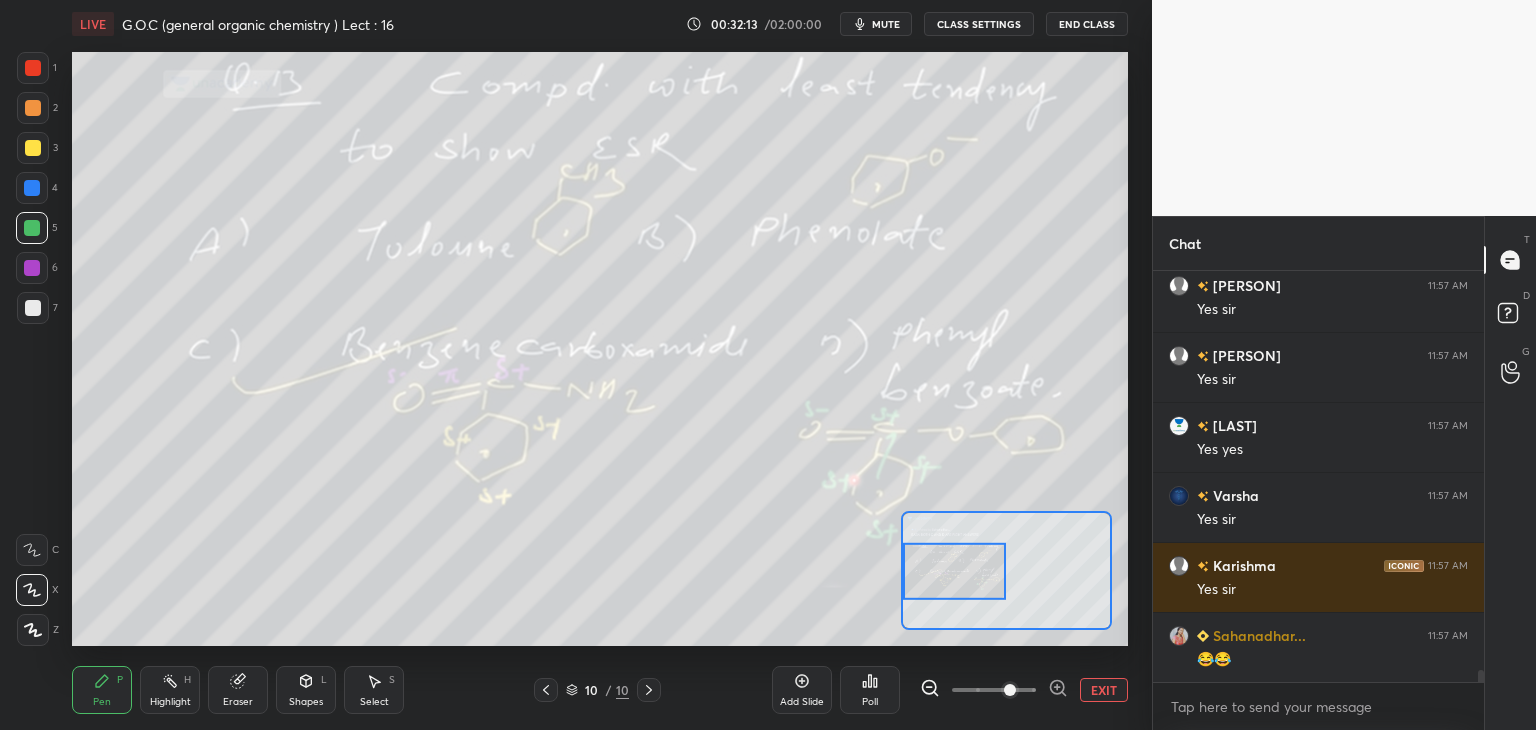 click at bounding box center (33, 108) 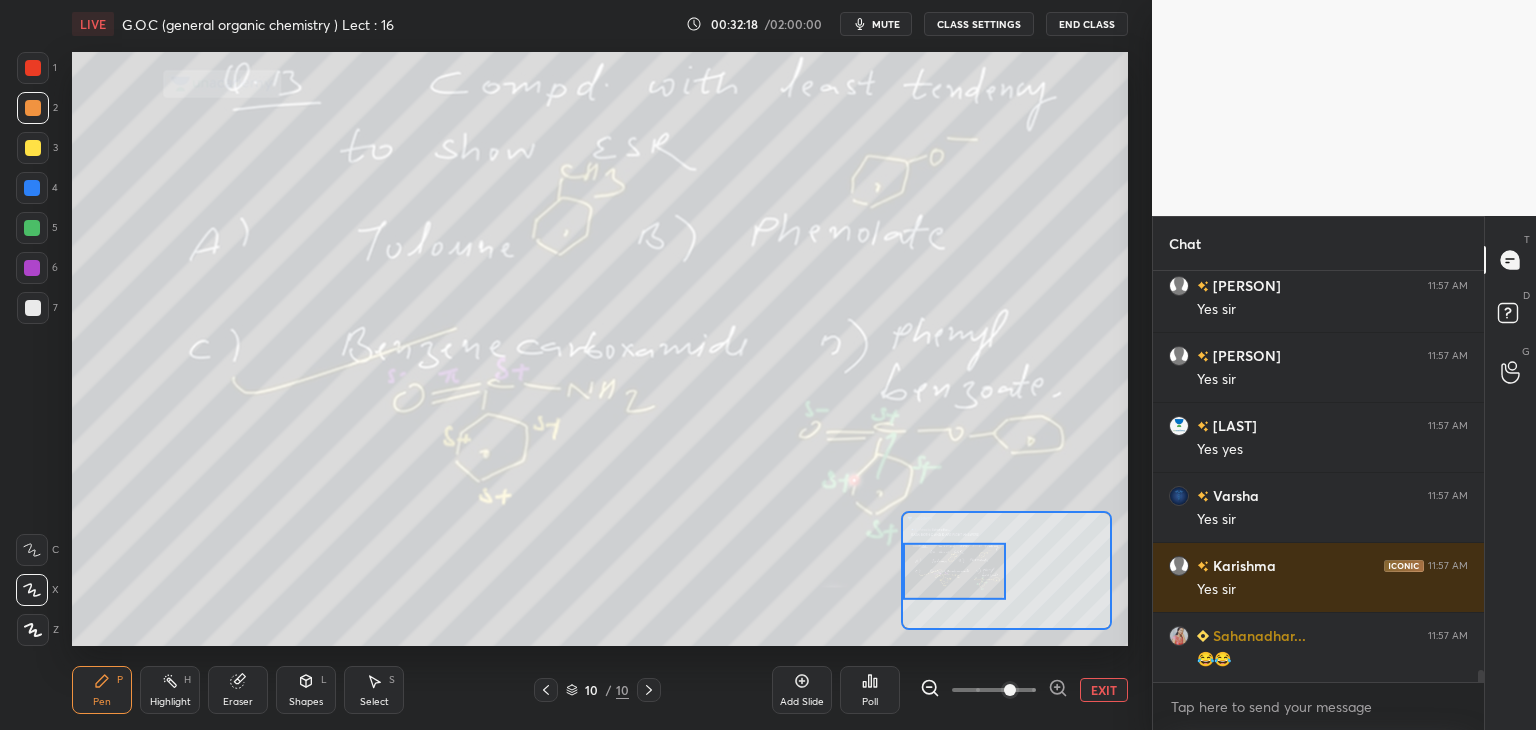 click at bounding box center (33, 148) 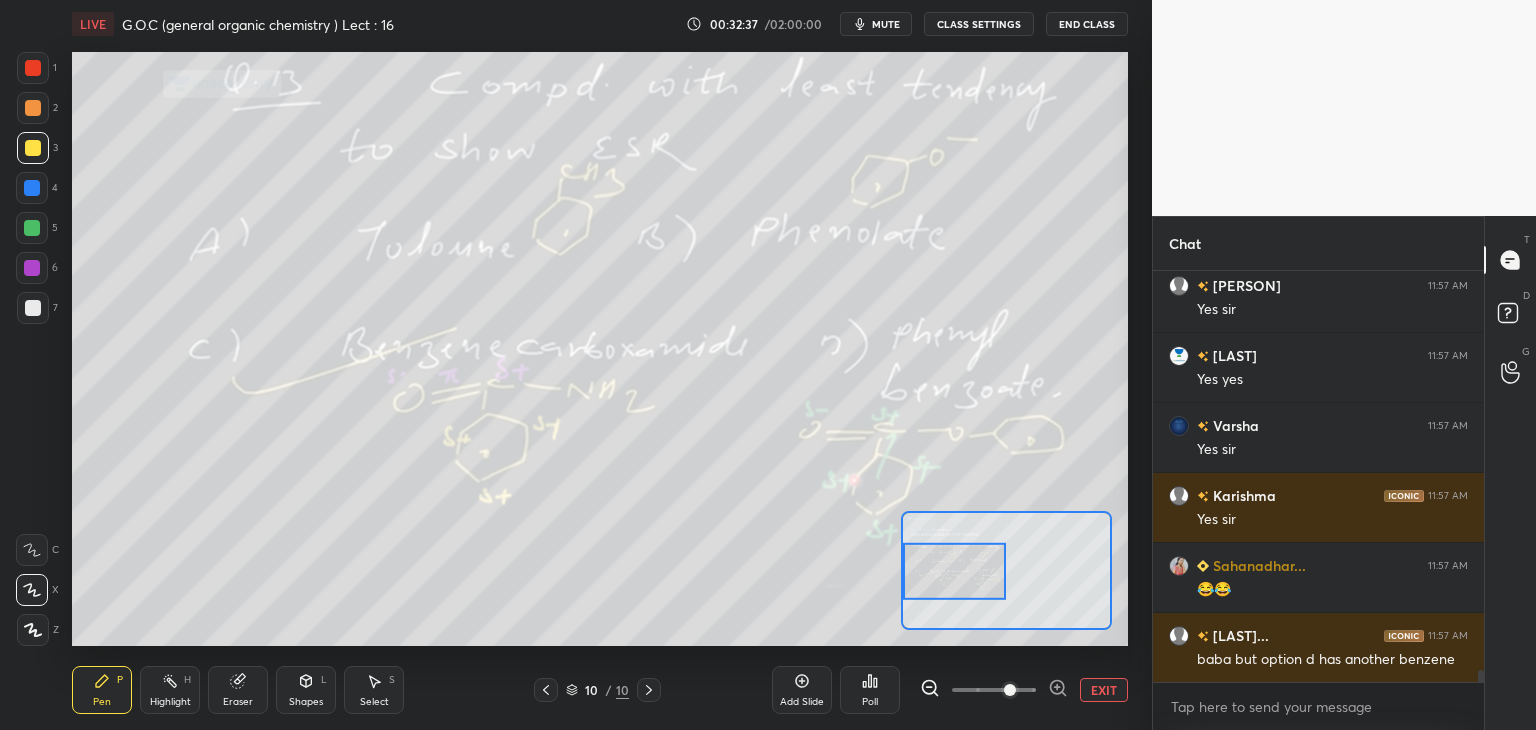scroll, scrollTop: 13630, scrollLeft: 0, axis: vertical 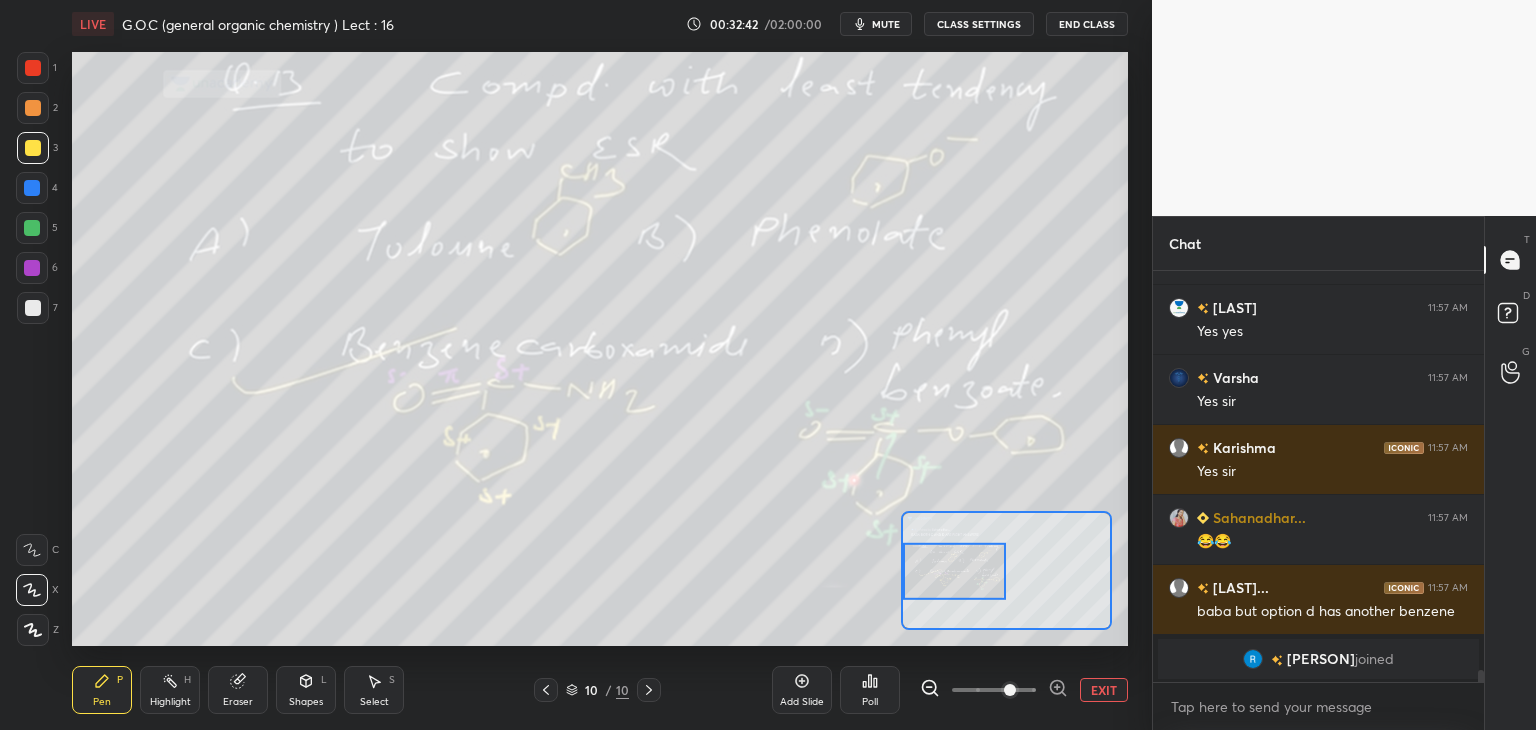 click 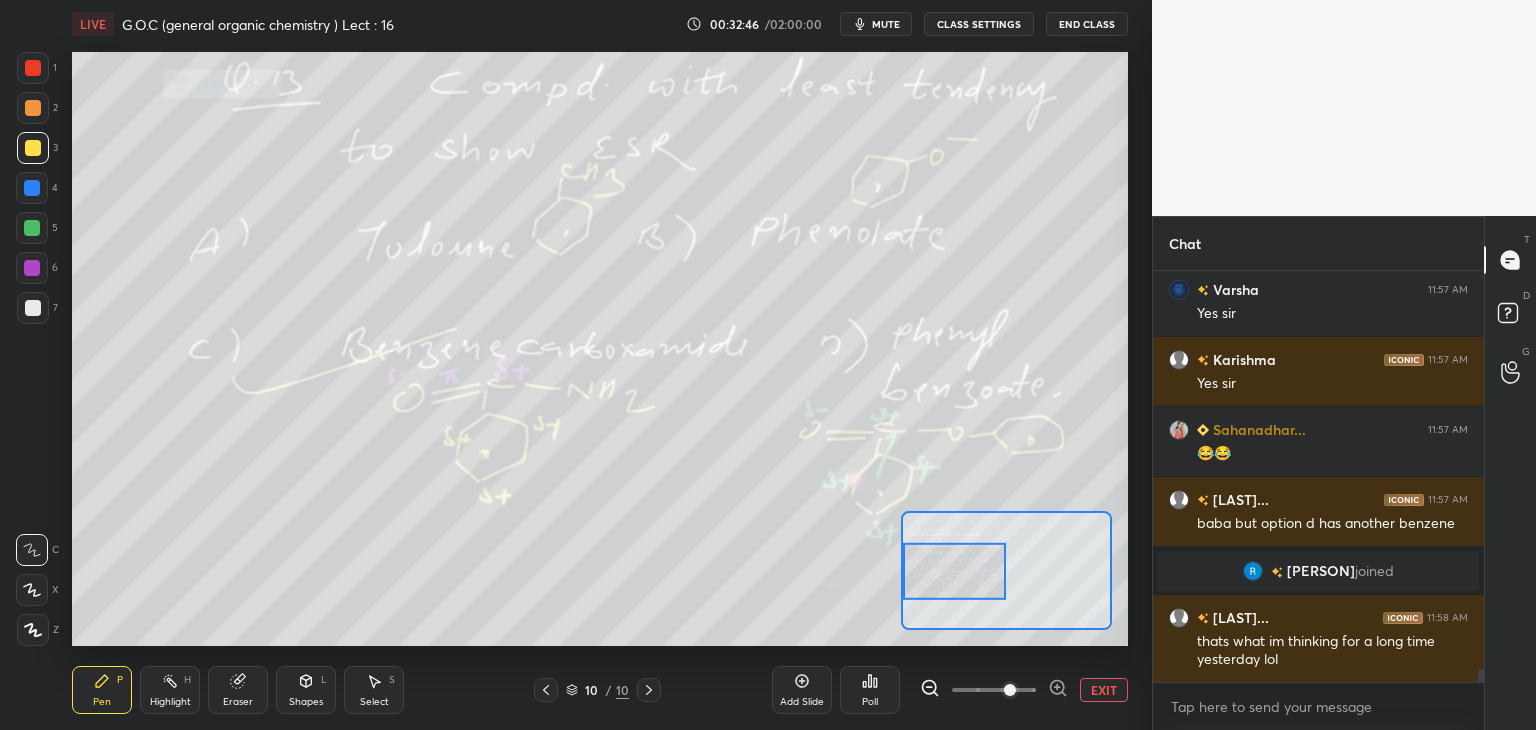 scroll, scrollTop: 12870, scrollLeft: 0, axis: vertical 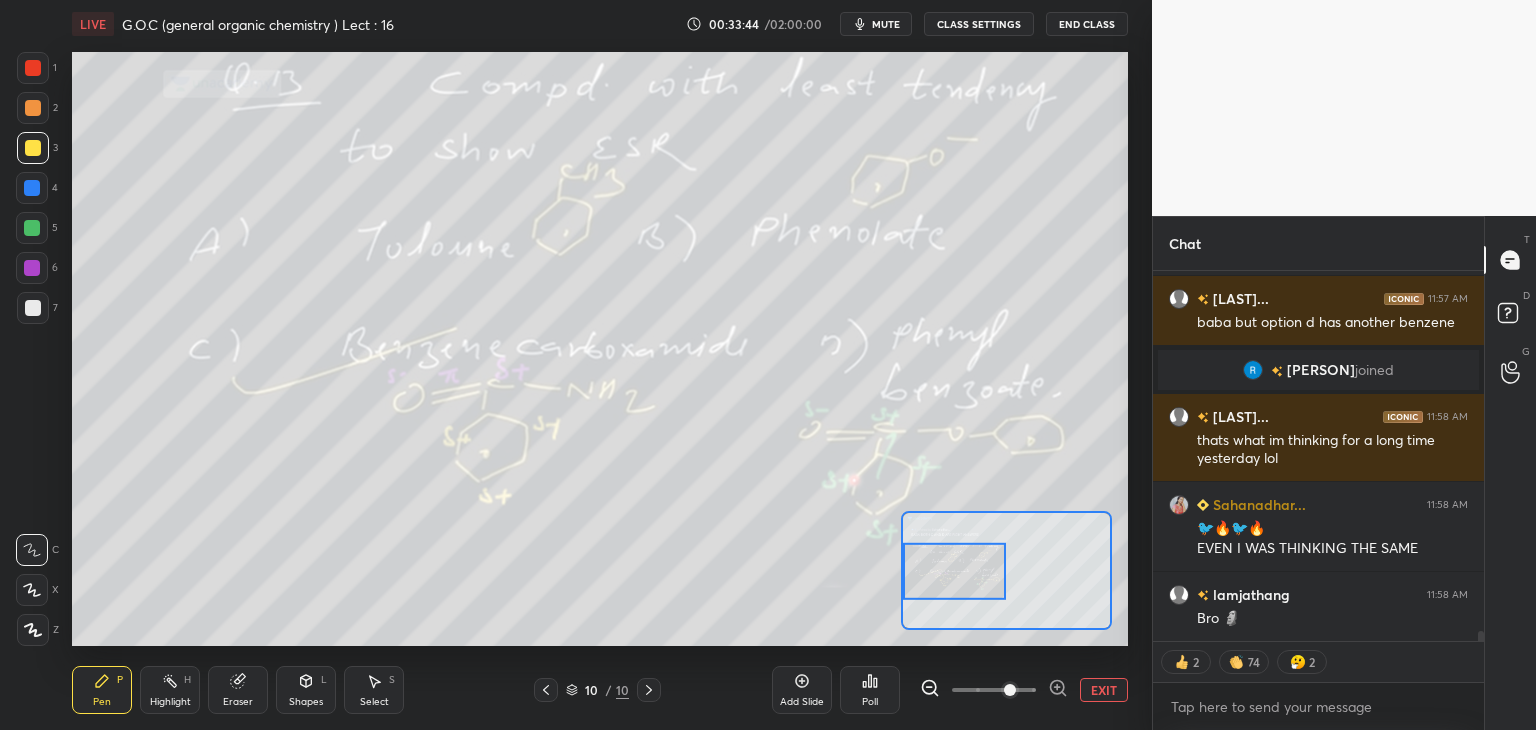 click 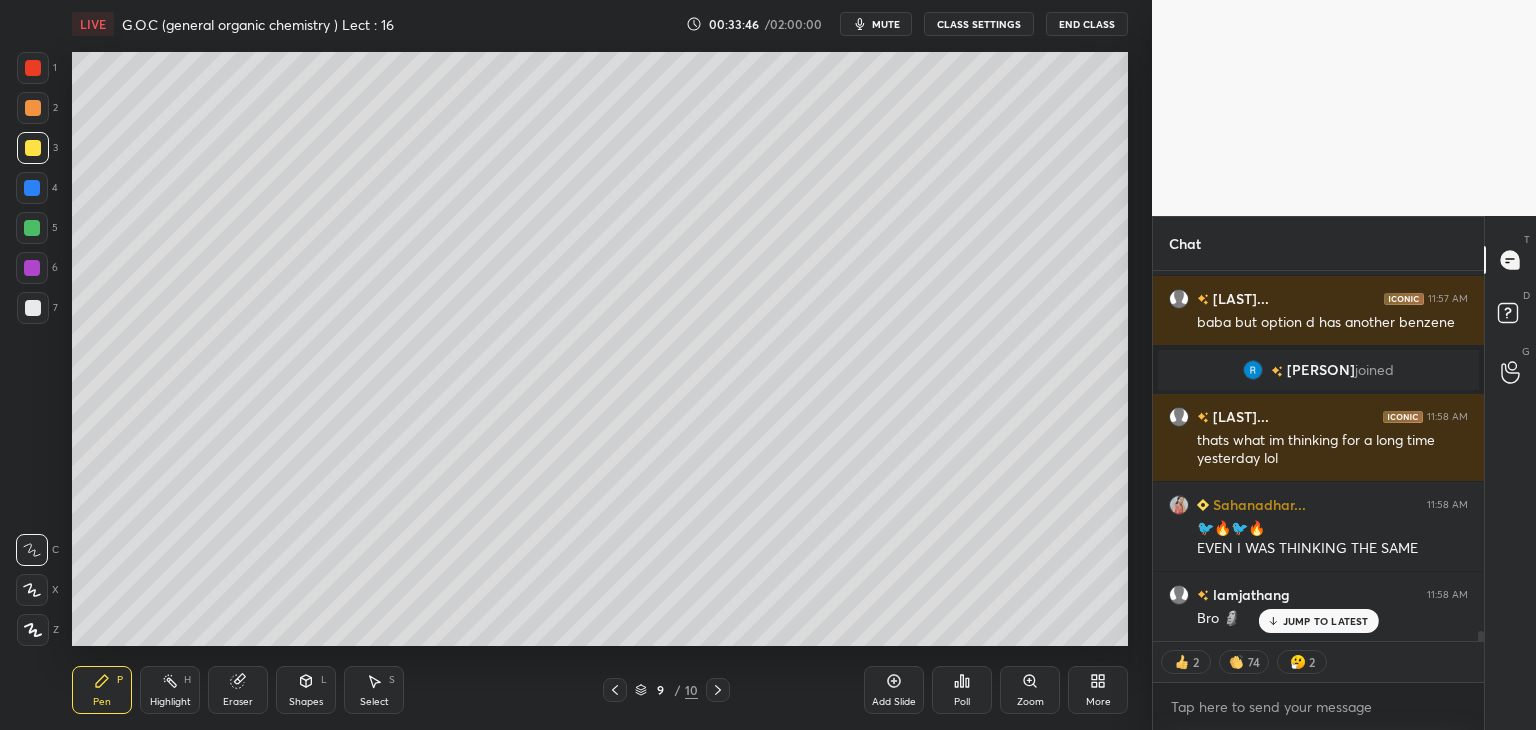 scroll, scrollTop: 13140, scrollLeft: 0, axis: vertical 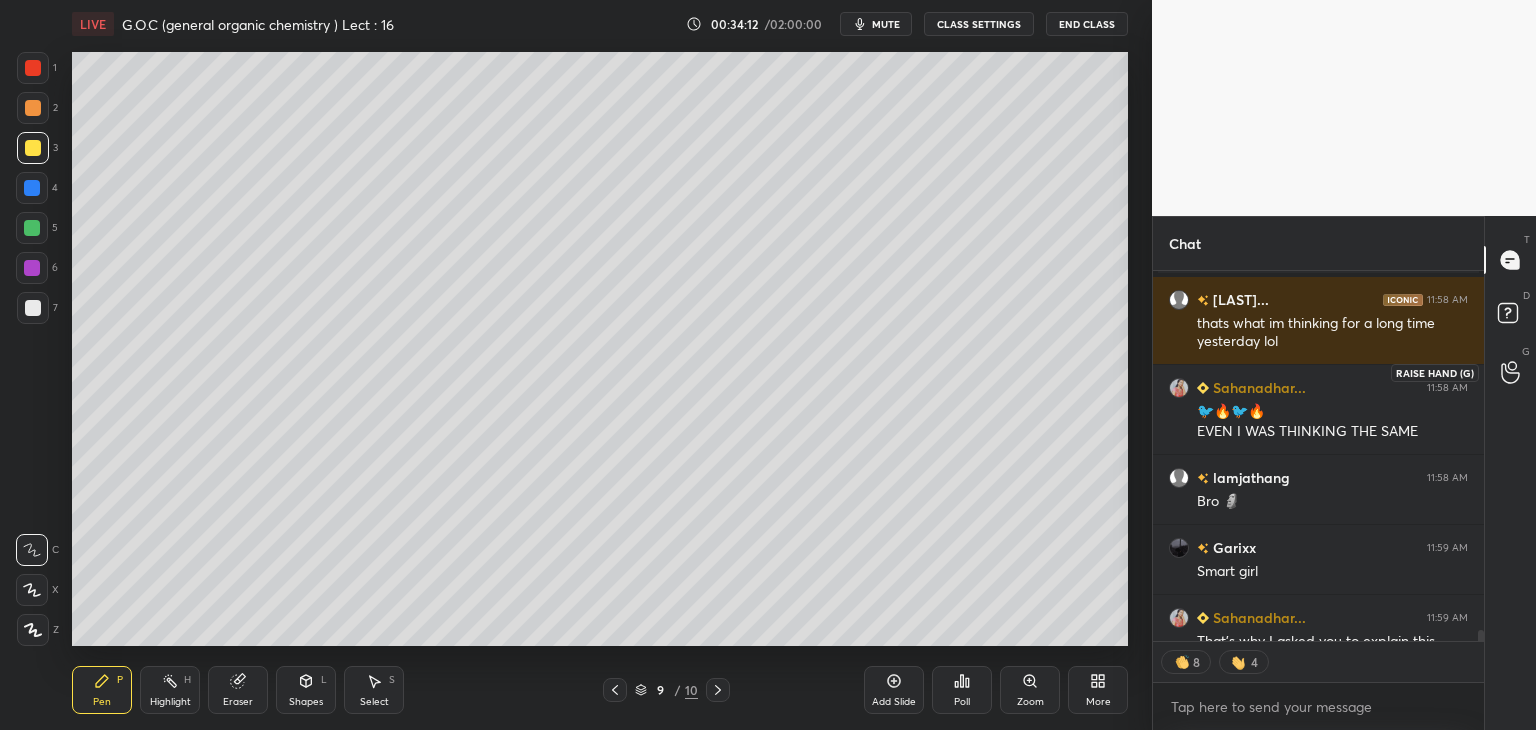 click 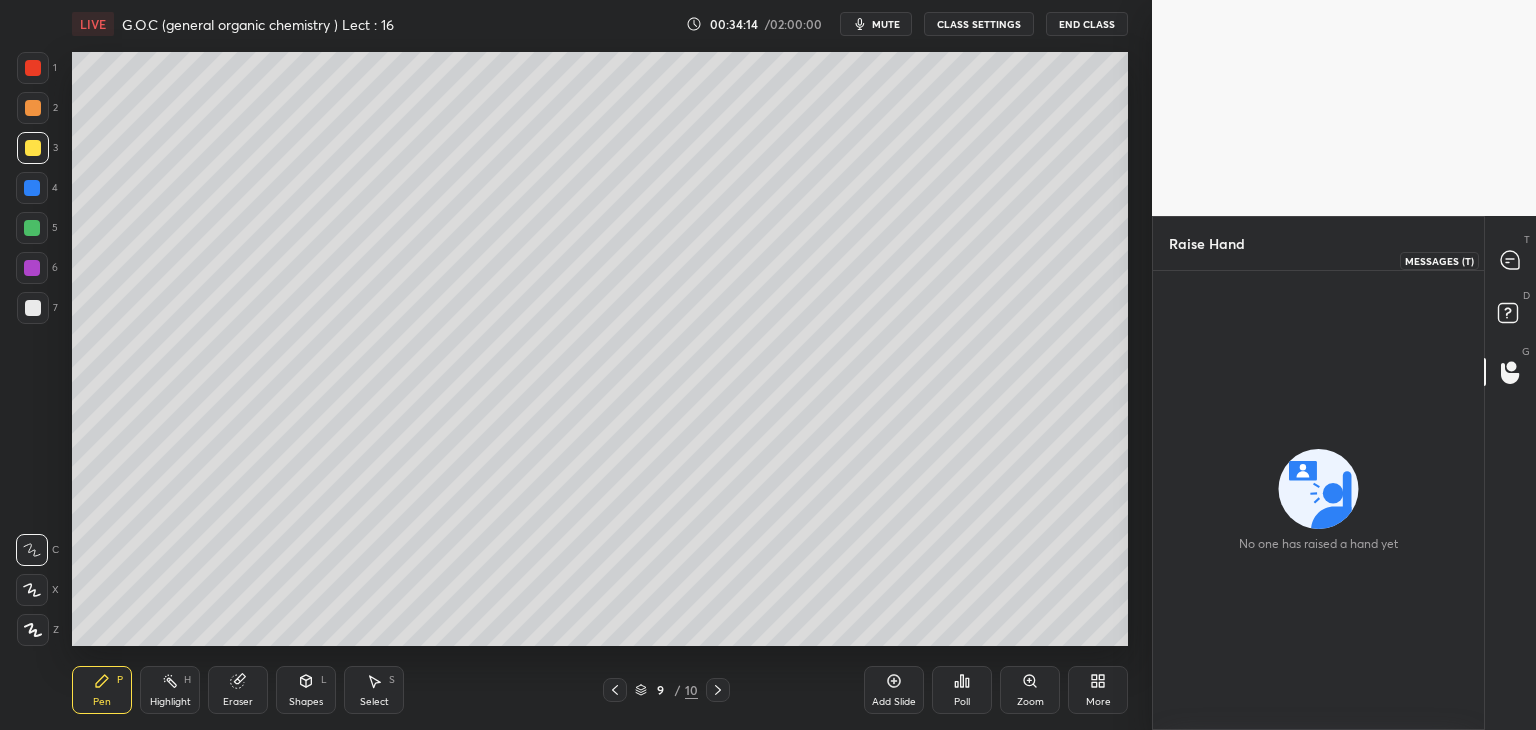 click 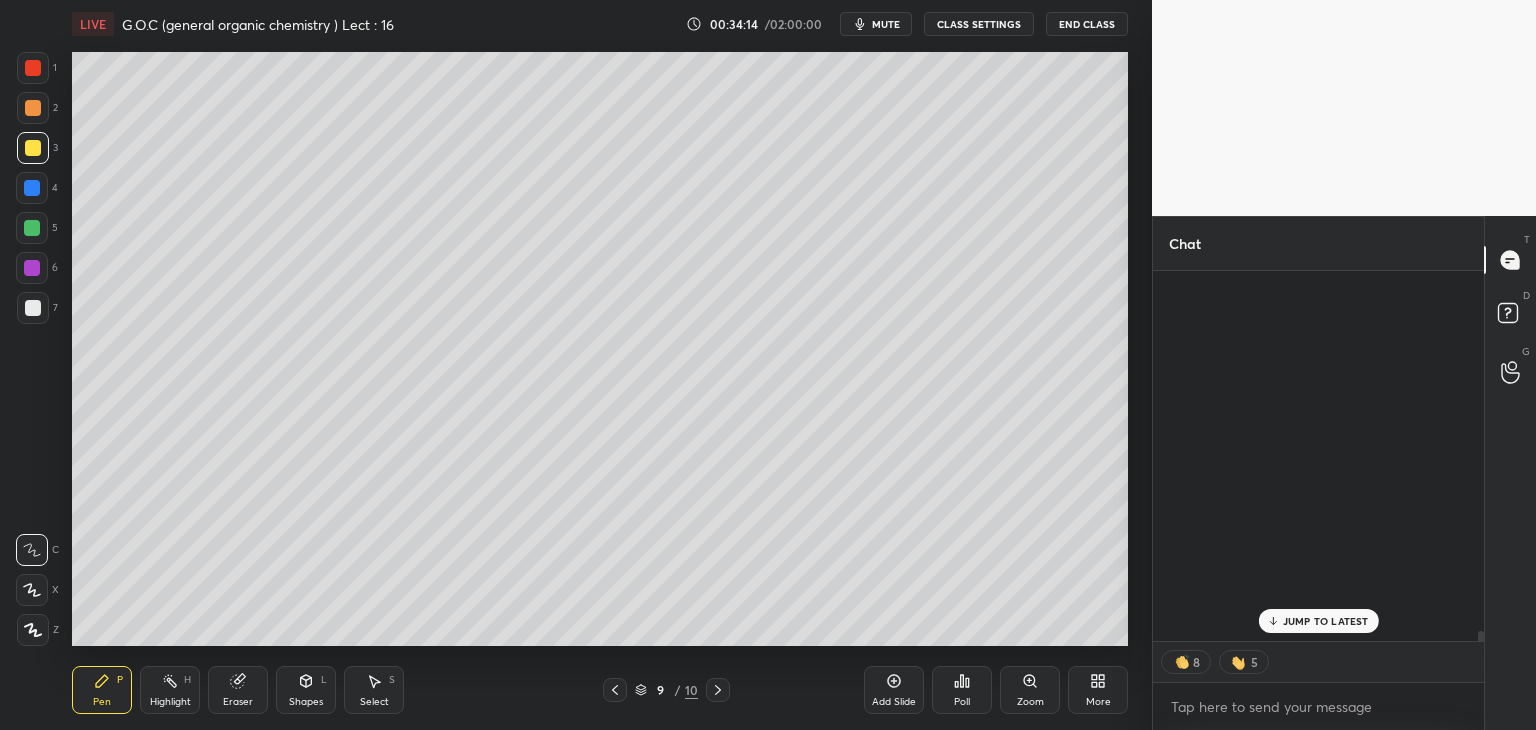 scroll, scrollTop: 13516, scrollLeft: 0, axis: vertical 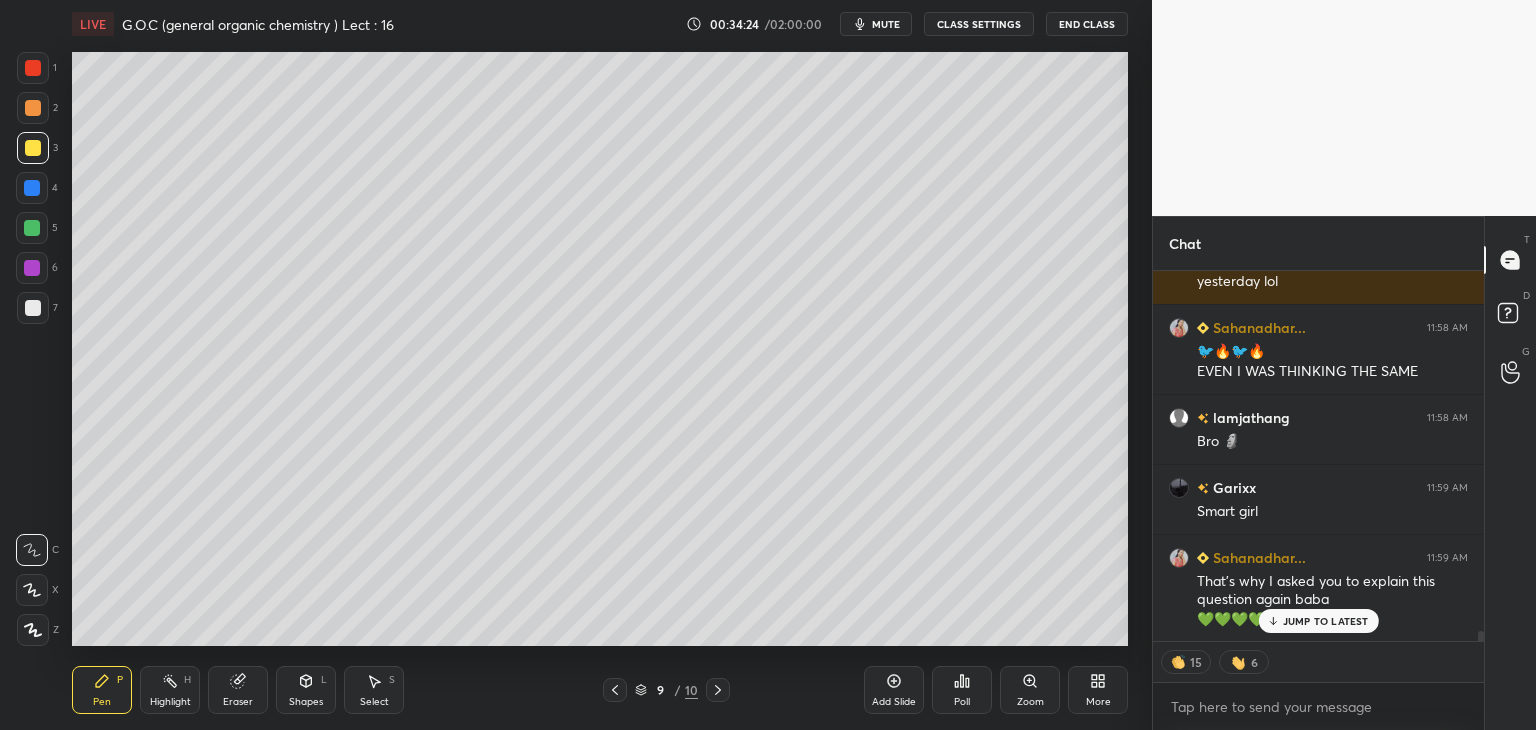 click 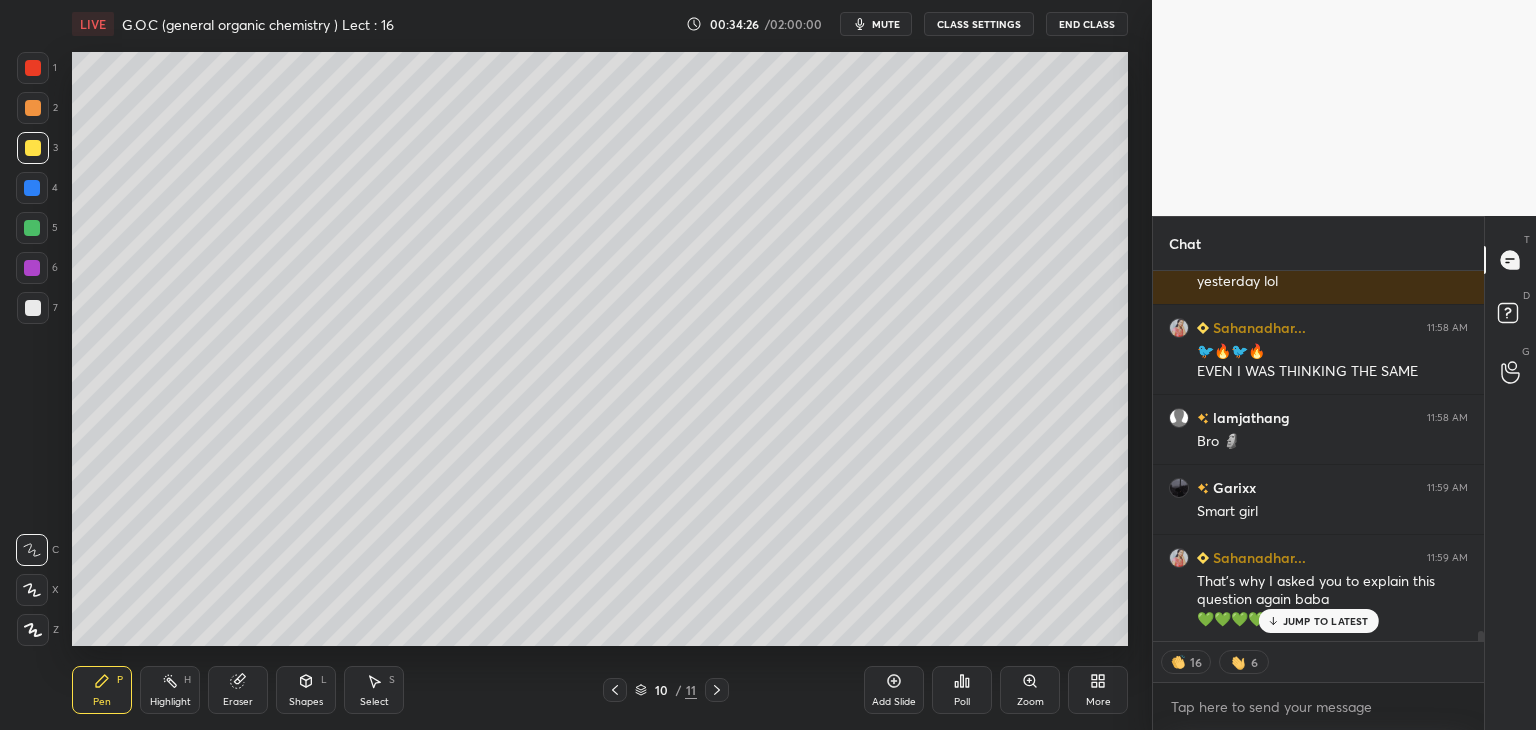 click at bounding box center [33, 308] 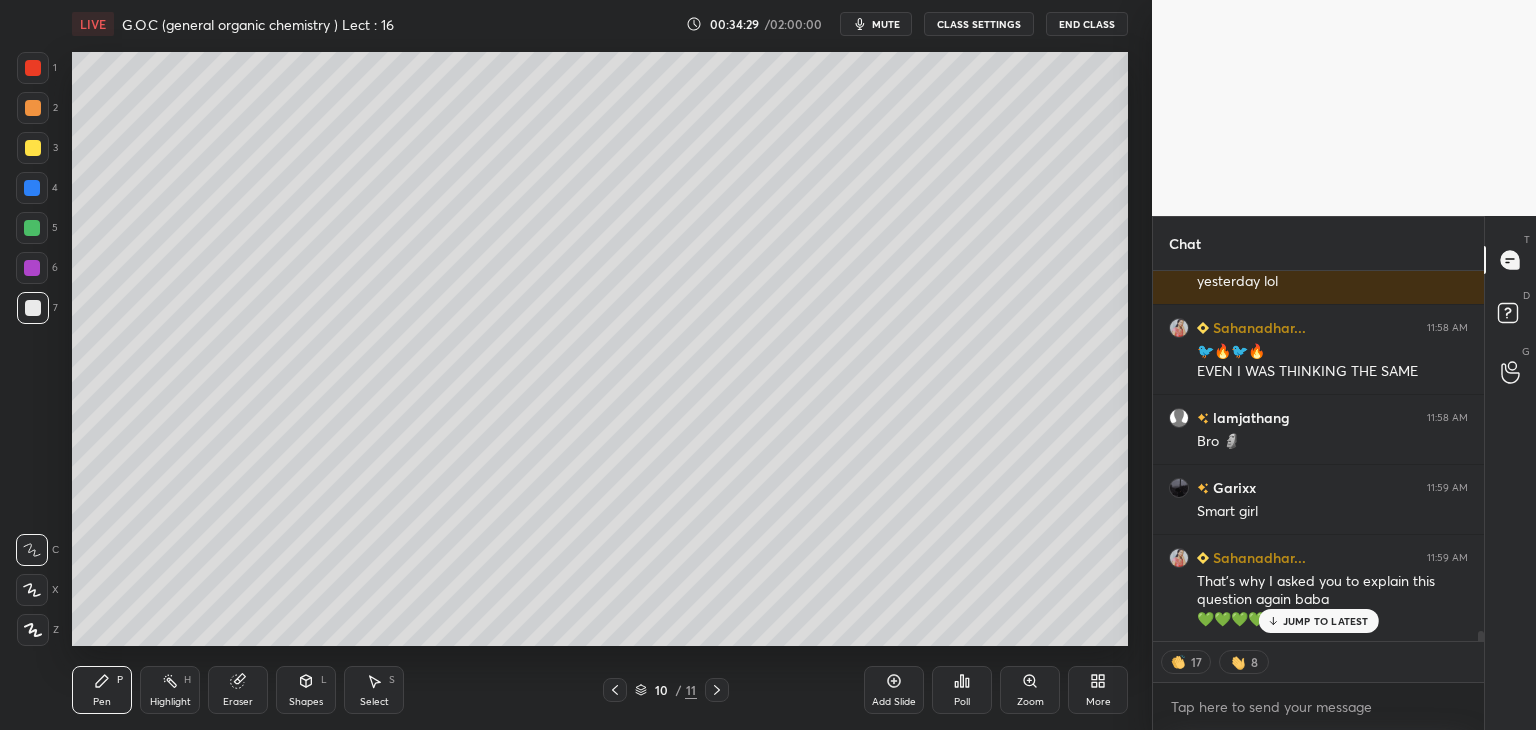 click 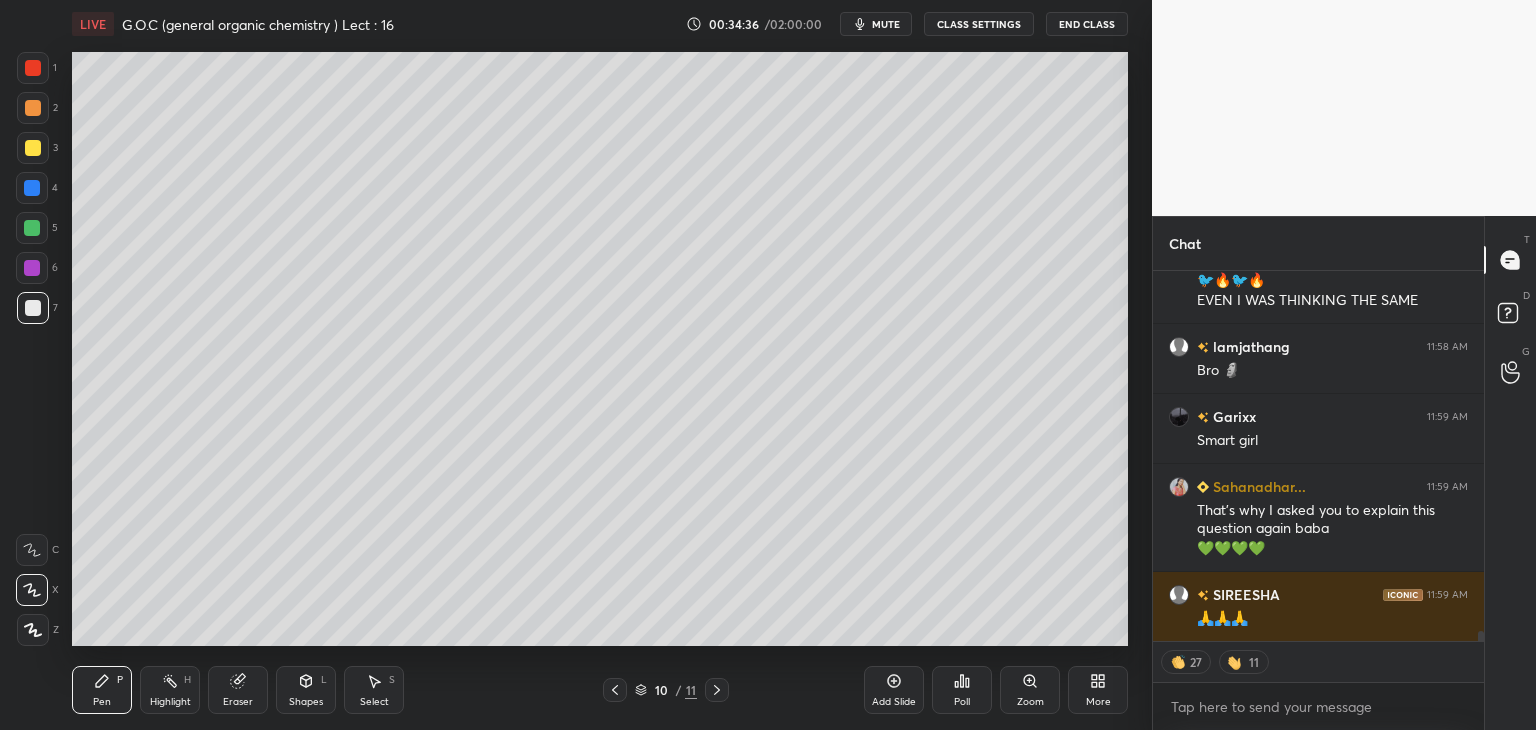 scroll, scrollTop: 13676, scrollLeft: 0, axis: vertical 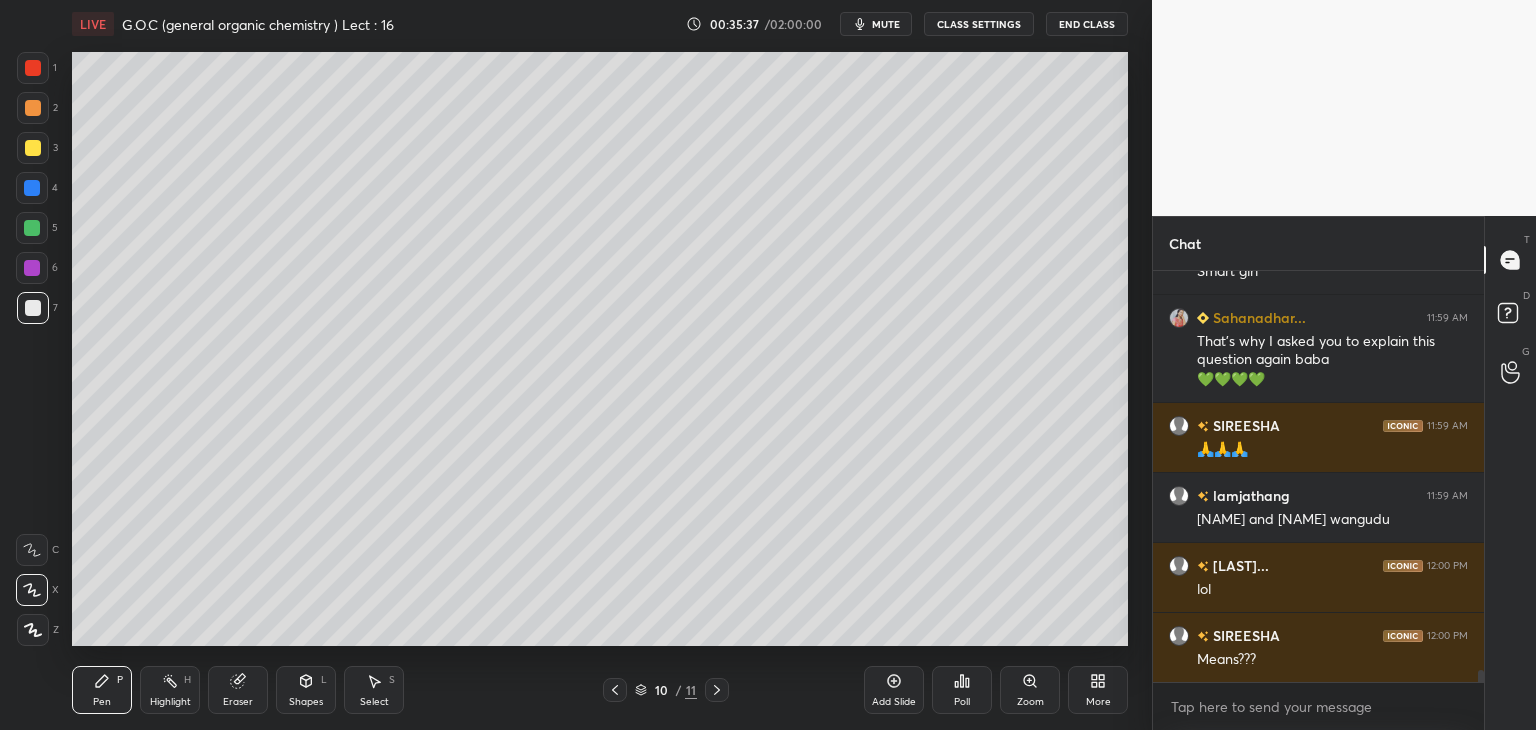 click at bounding box center (33, 148) 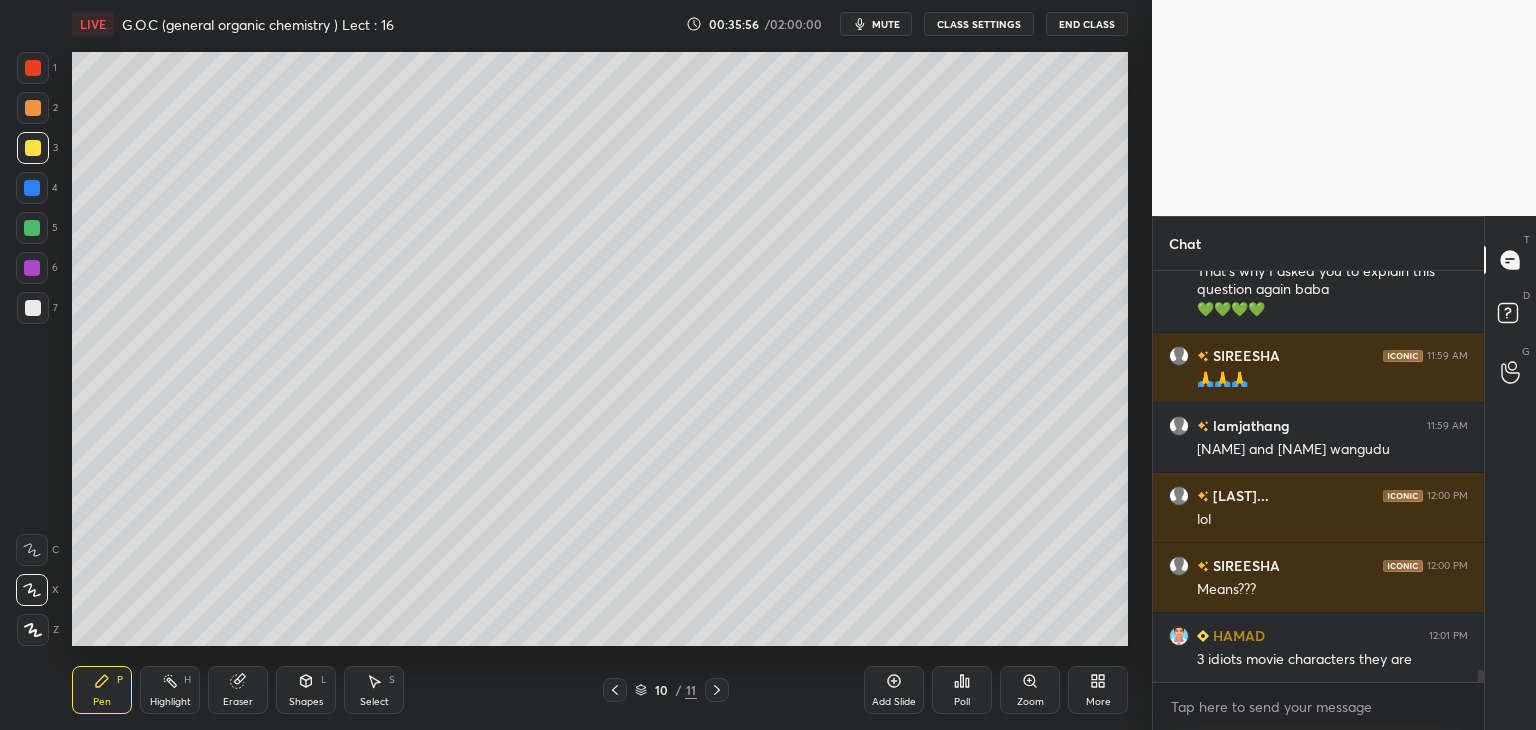 scroll, scrollTop: 13894, scrollLeft: 0, axis: vertical 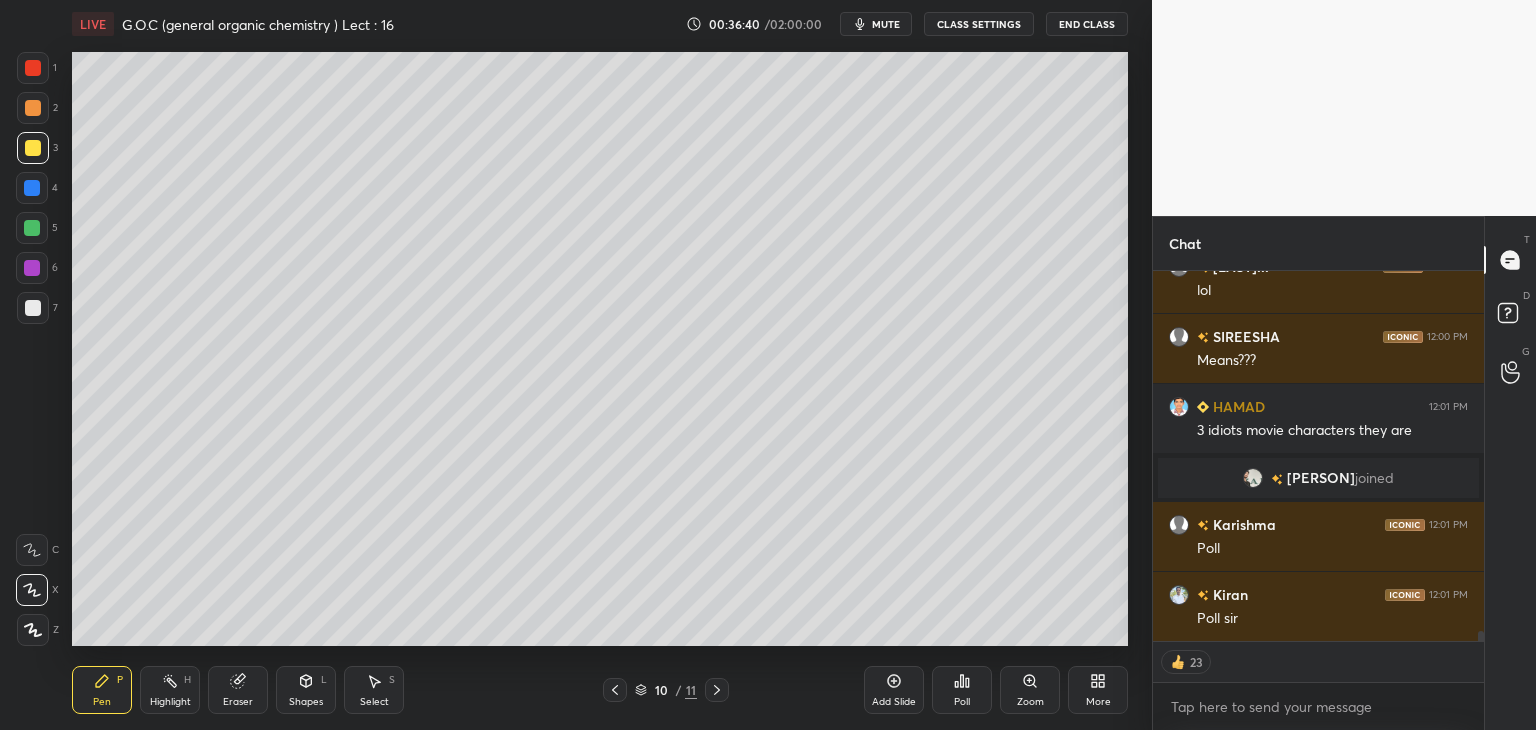 click on "Poll" at bounding box center (962, 690) 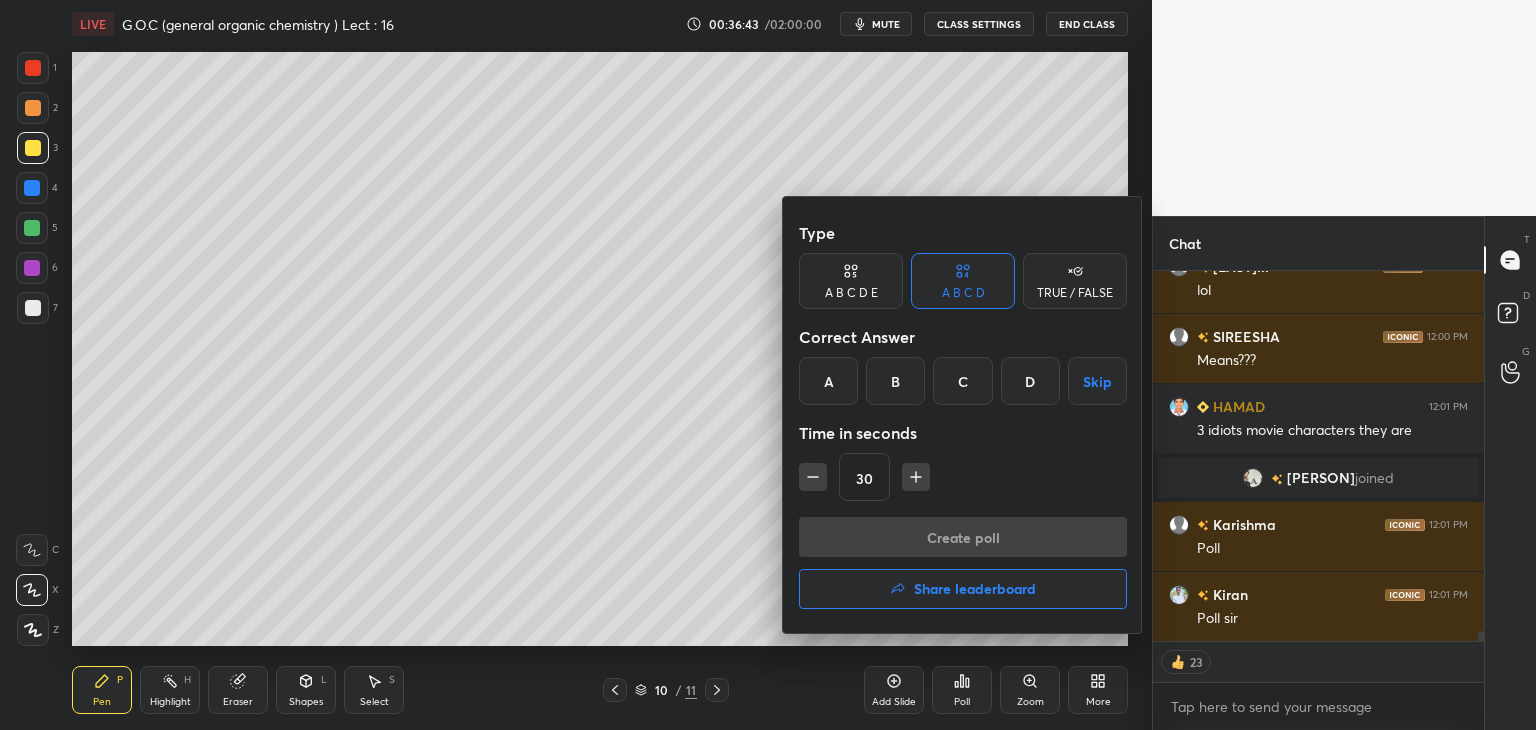 click on "D" at bounding box center [1030, 381] 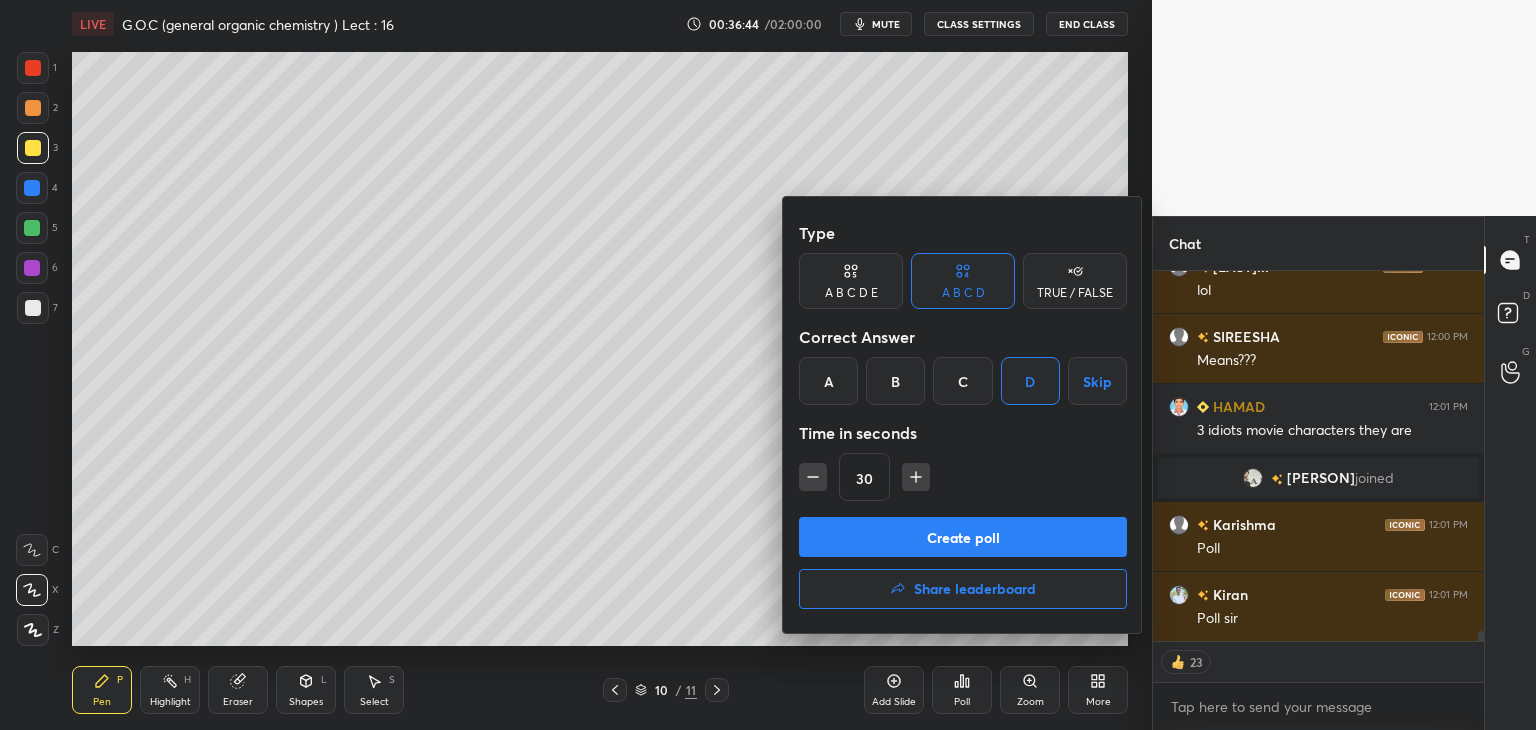 click on "Create poll" at bounding box center [963, 537] 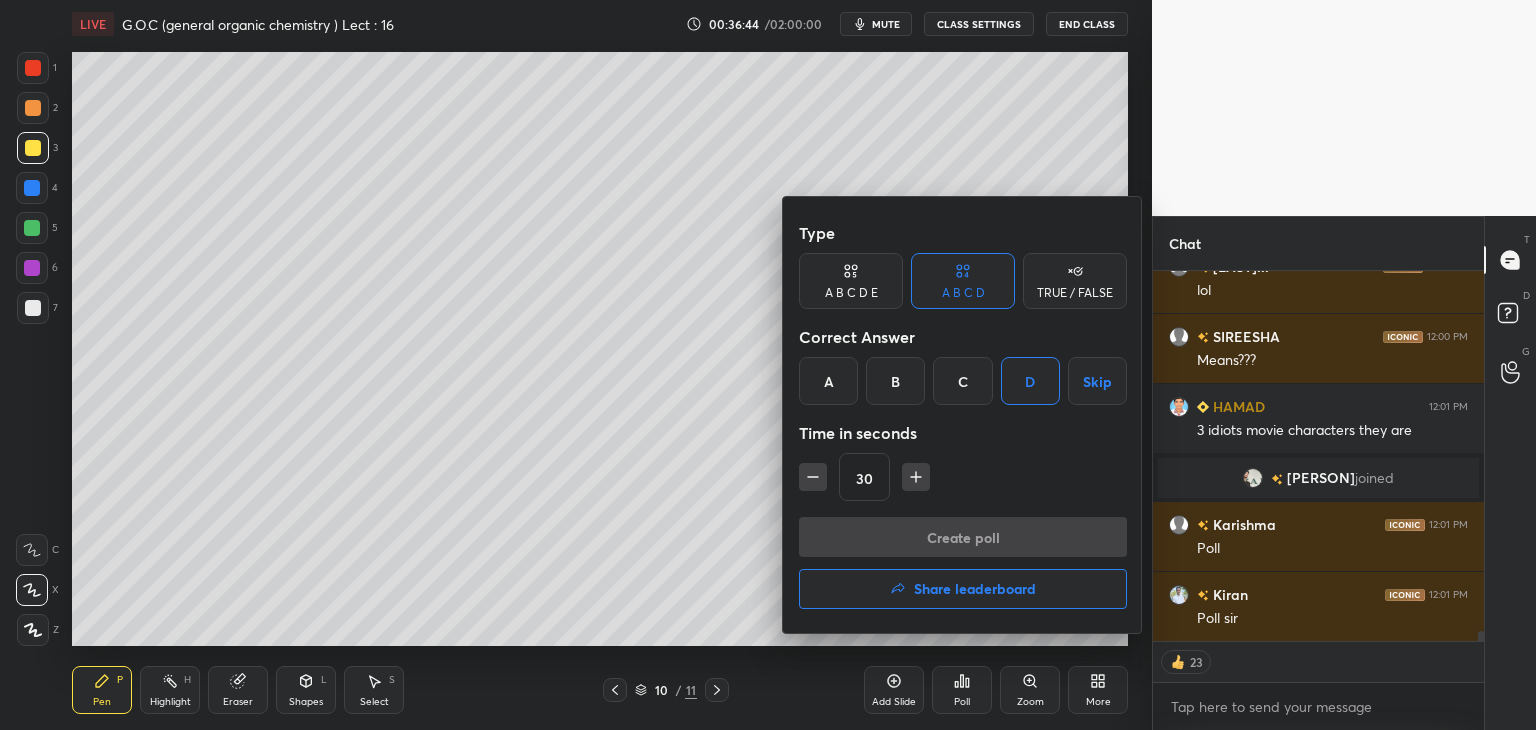 scroll, scrollTop: 332, scrollLeft: 325, axis: both 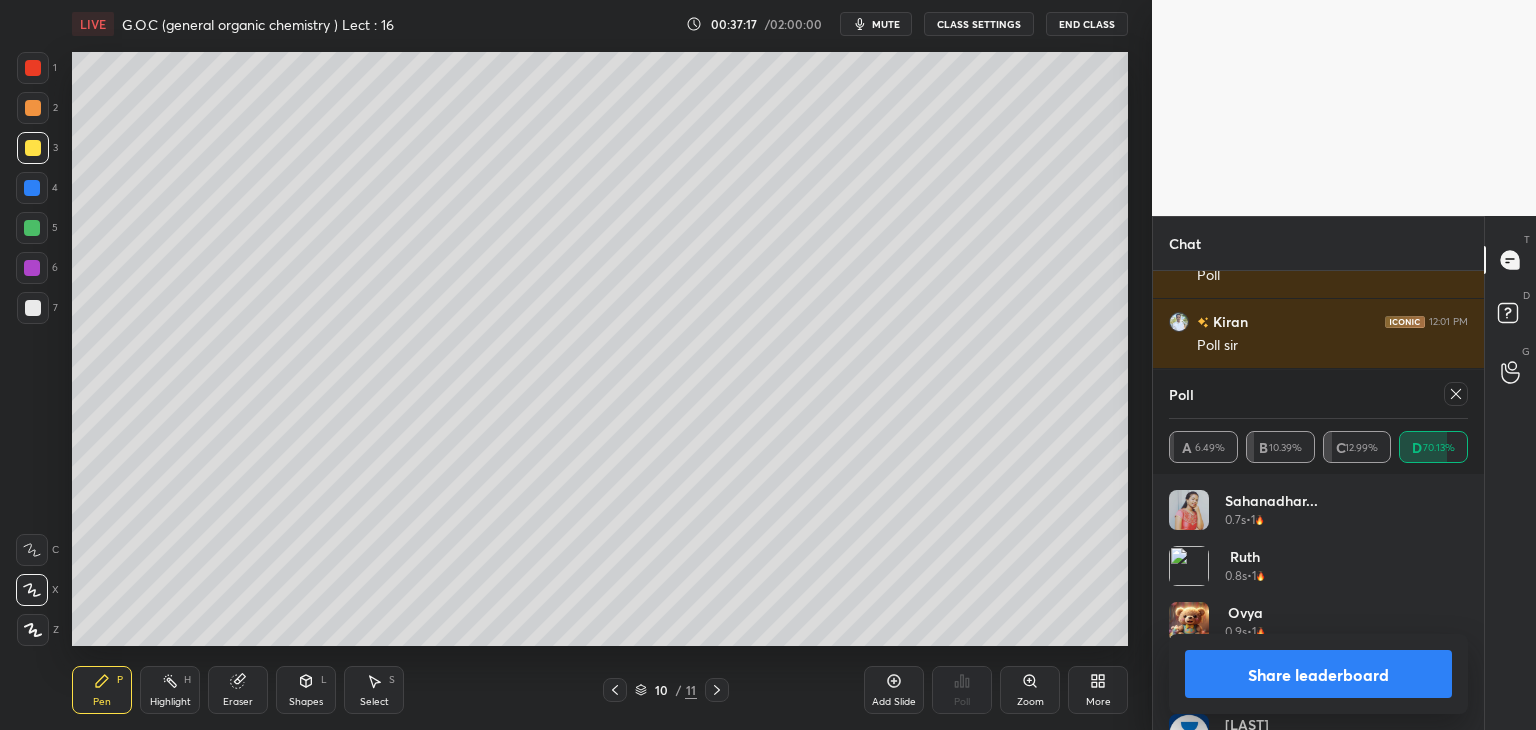 click on "Share leaderboard" at bounding box center [1318, 674] 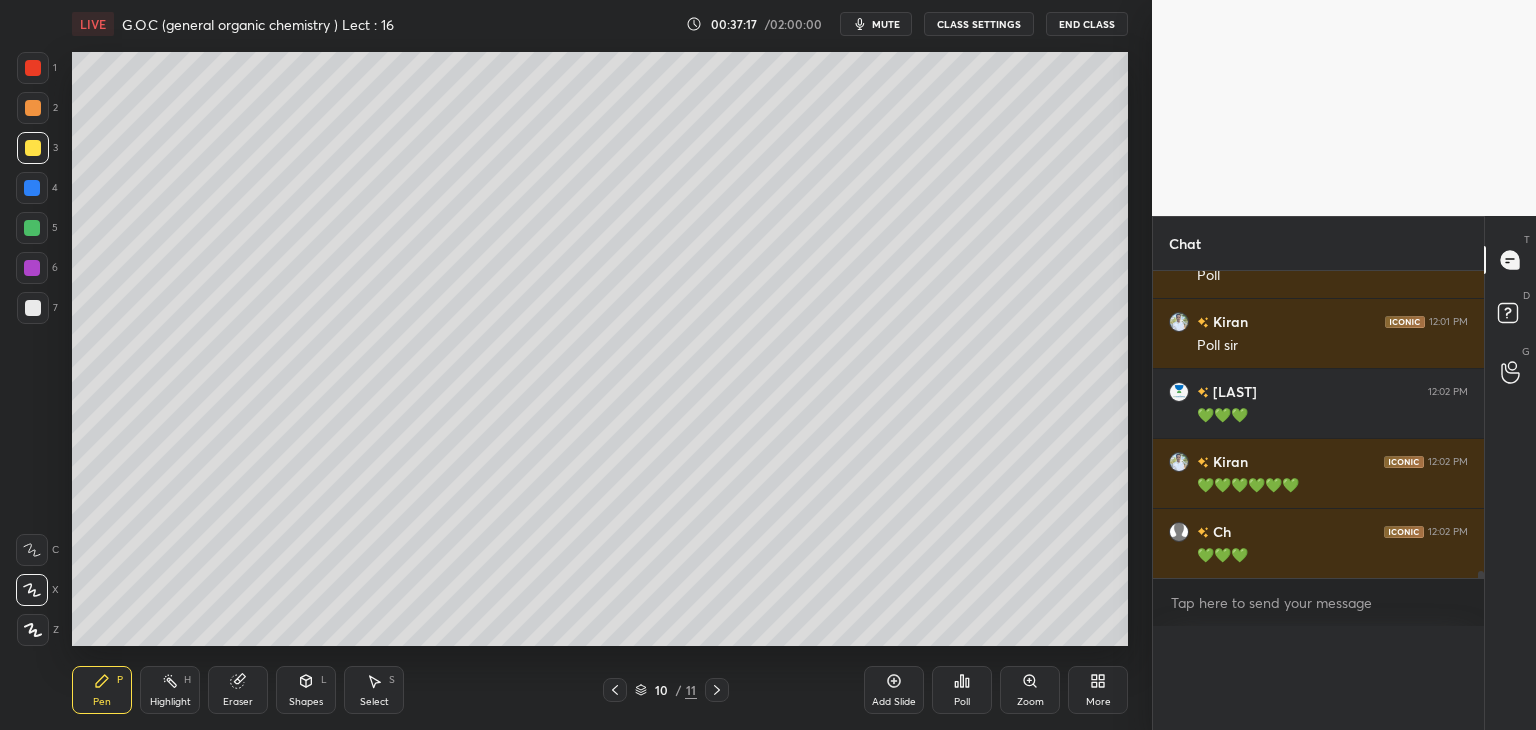 scroll, scrollTop: 0, scrollLeft: 0, axis: both 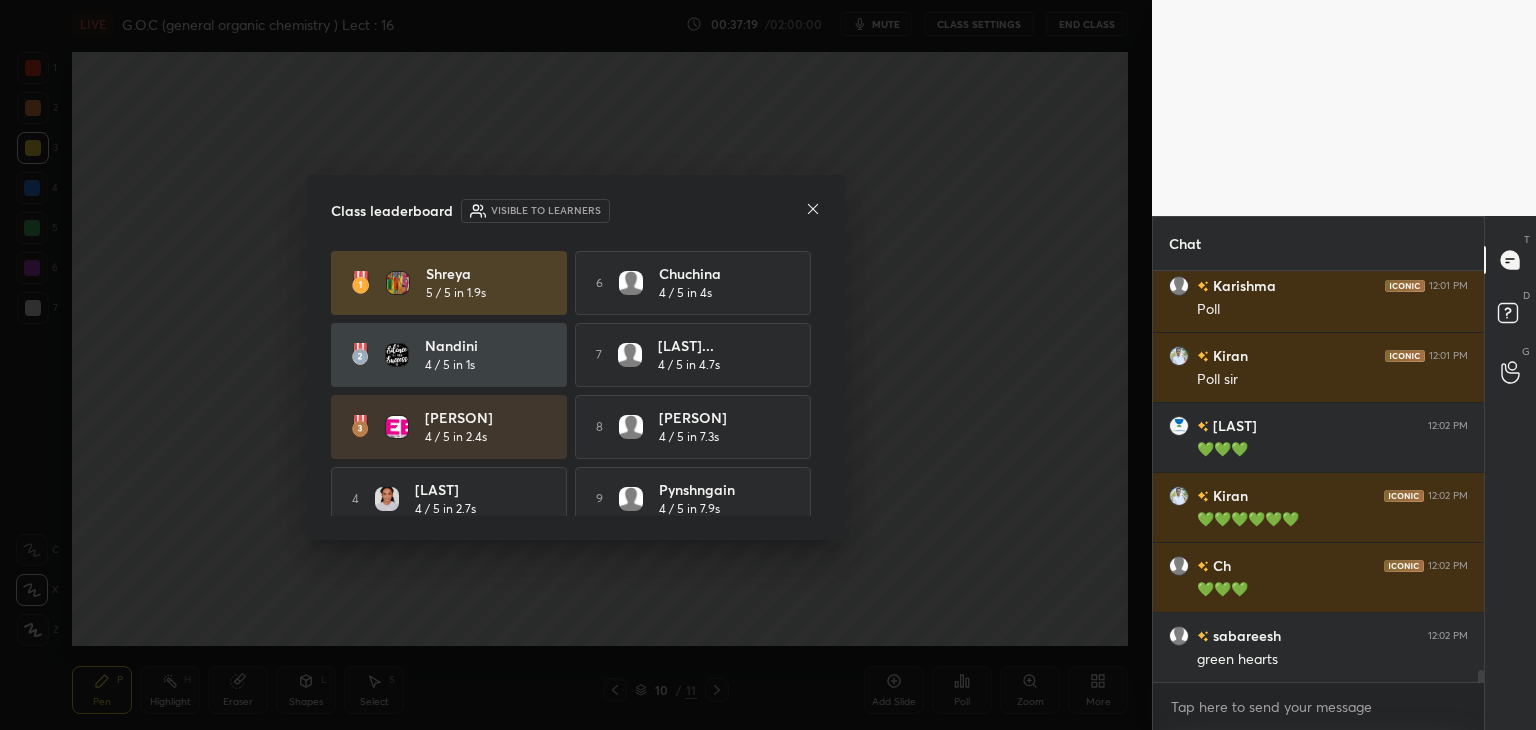 click 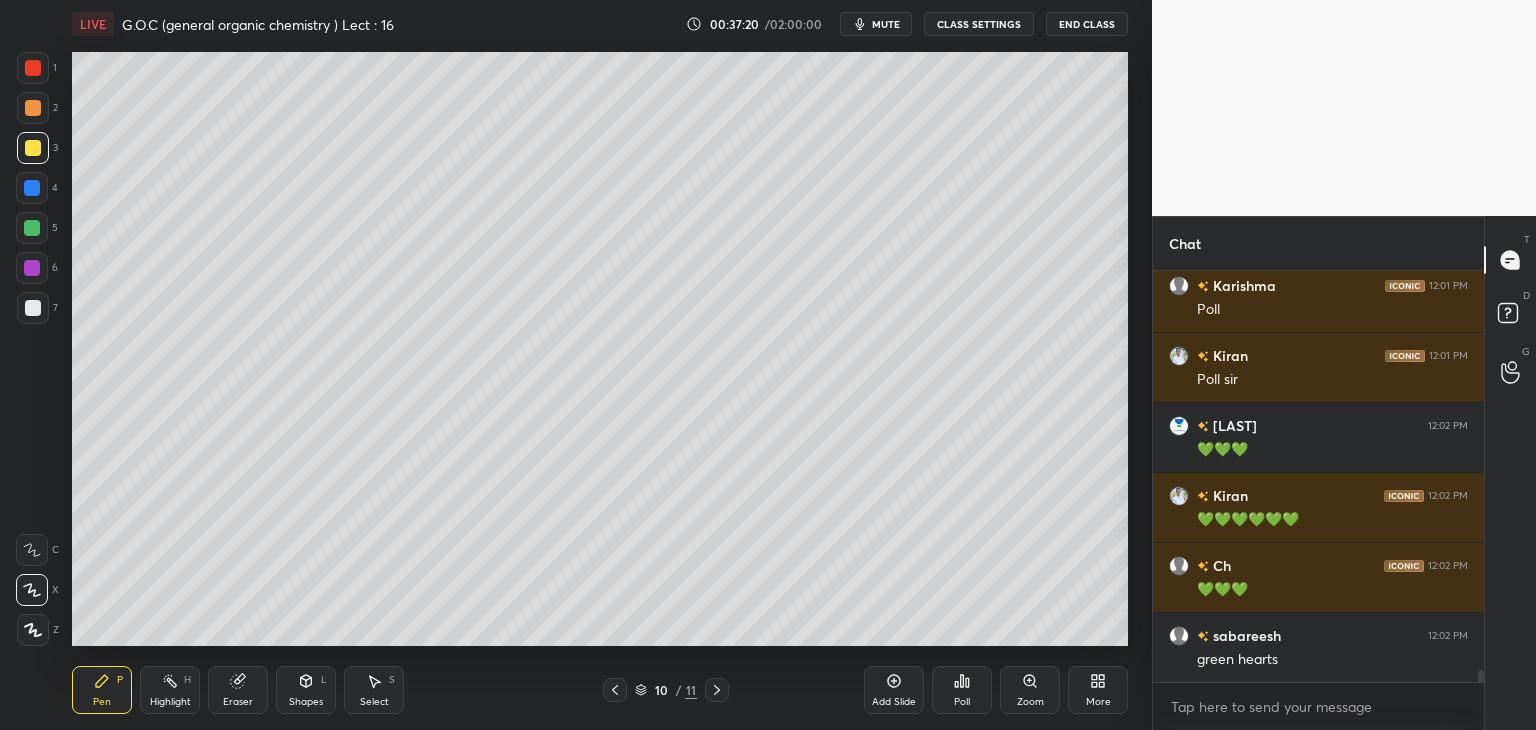 click at bounding box center [32, 228] 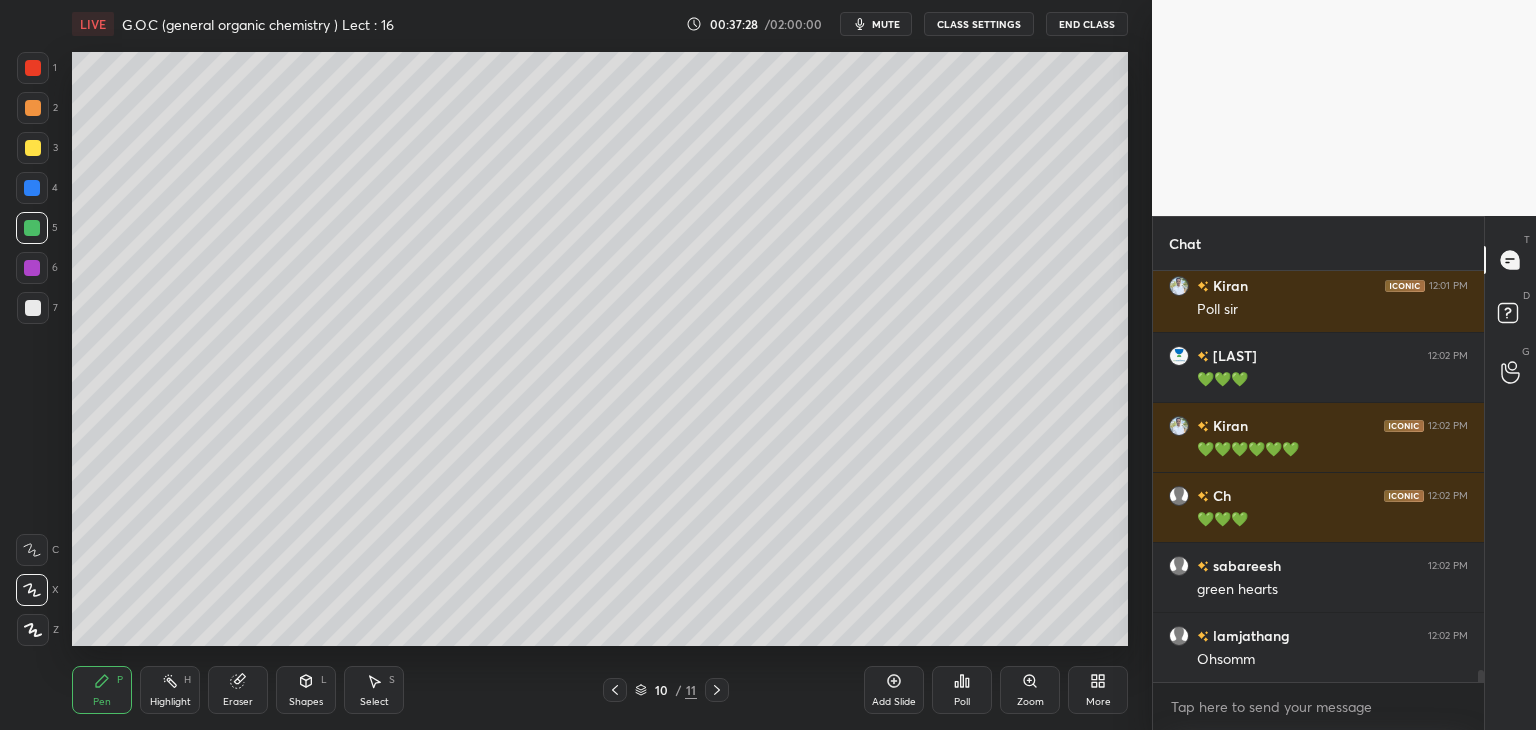 click 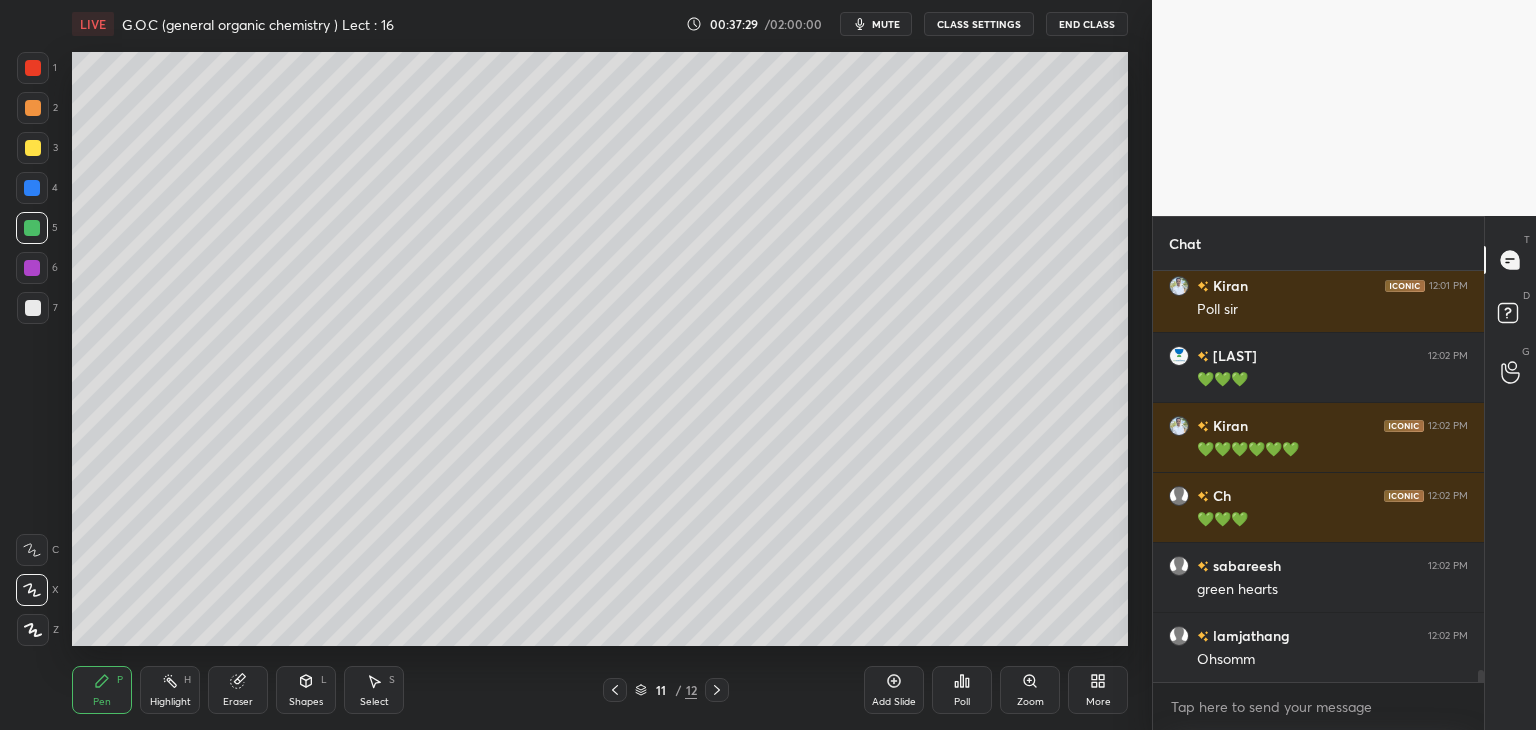 click at bounding box center [33, 308] 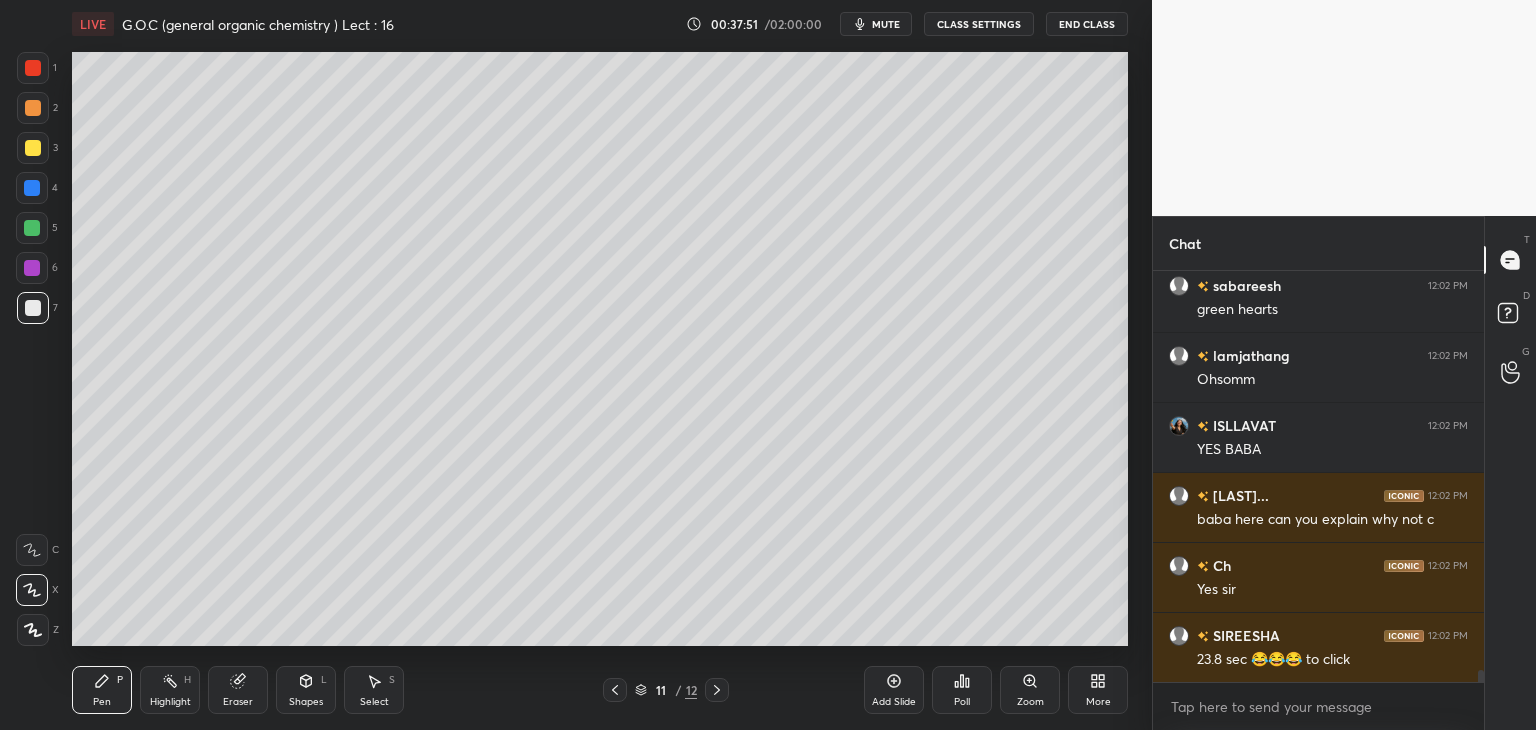 click 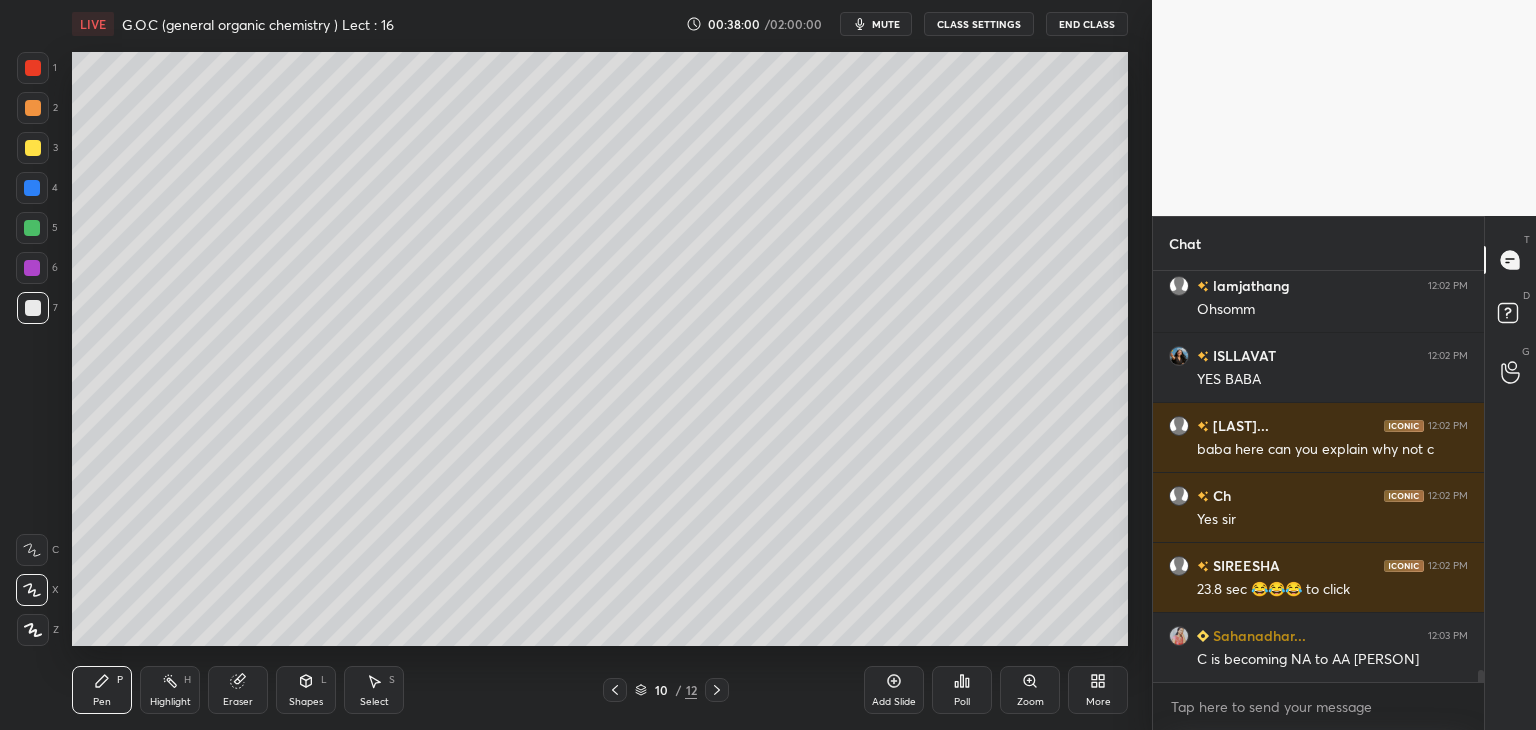 click at bounding box center (33, 148) 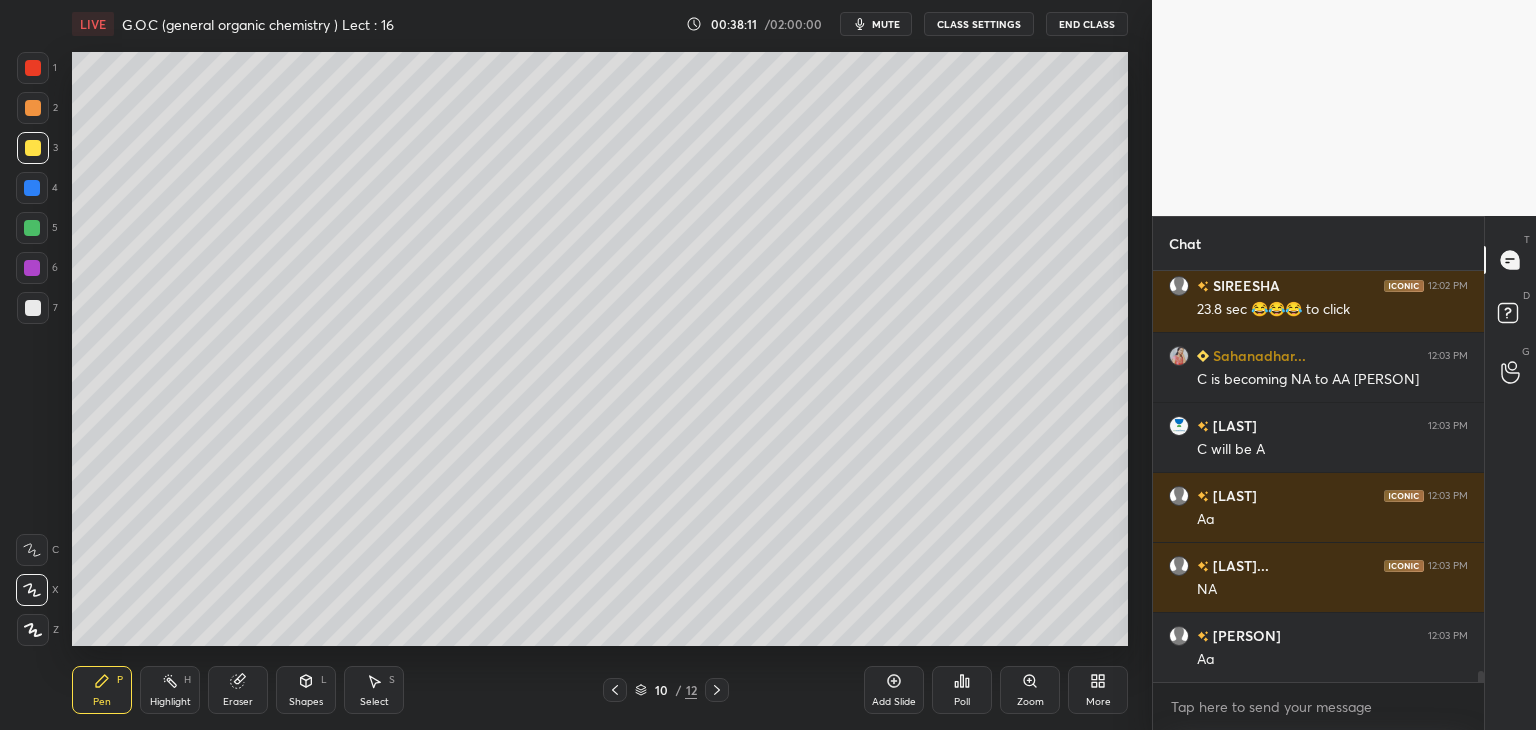 click 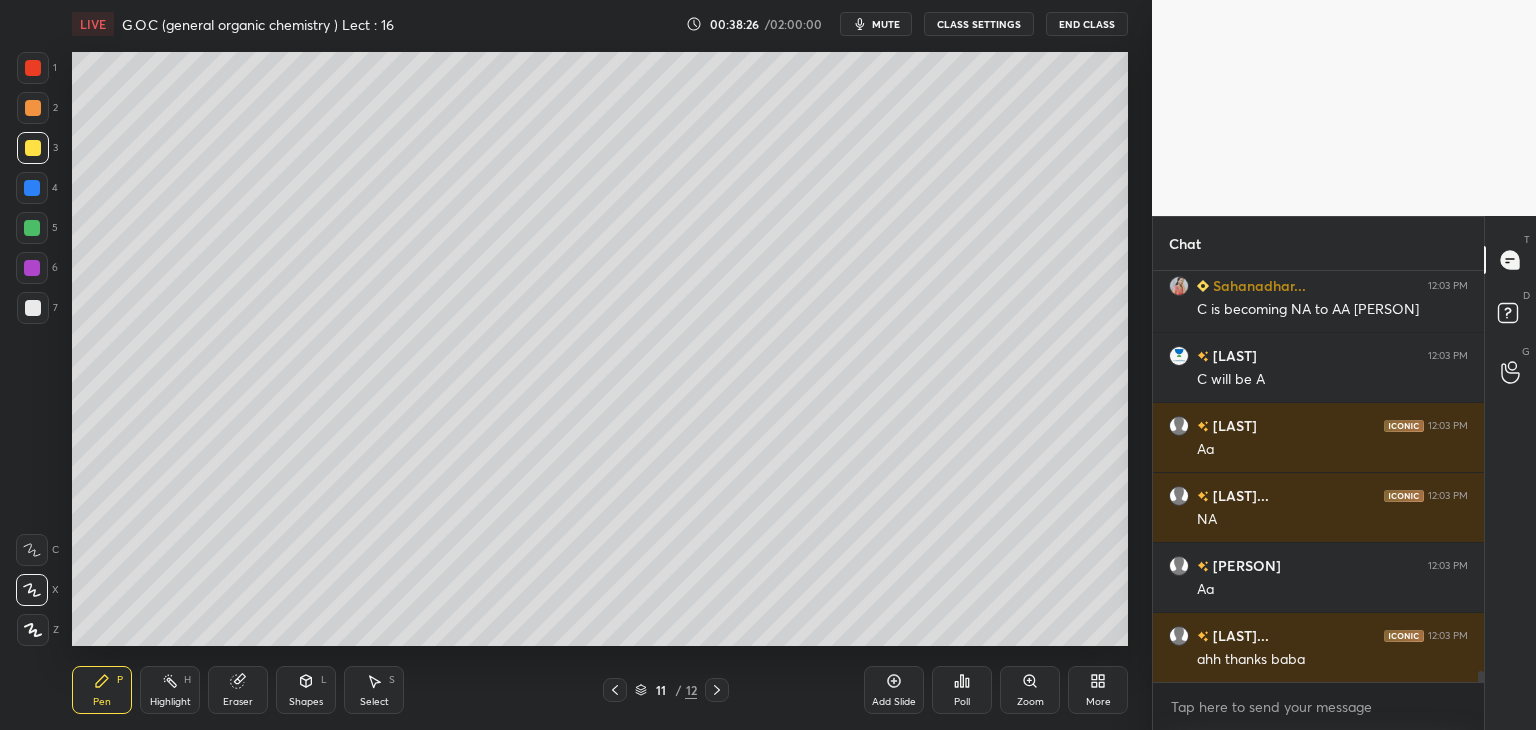 click at bounding box center [33, 108] 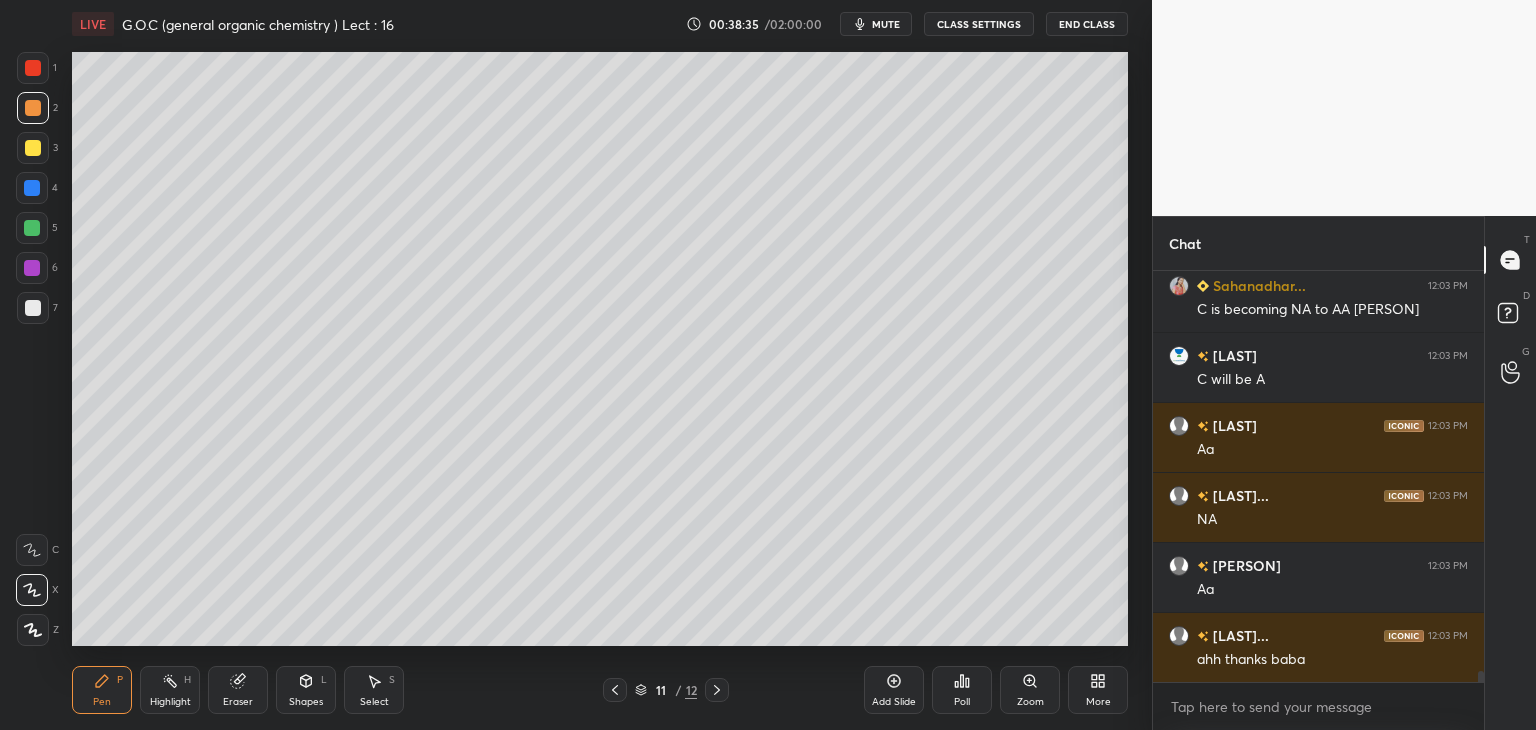 click at bounding box center [33, 148] 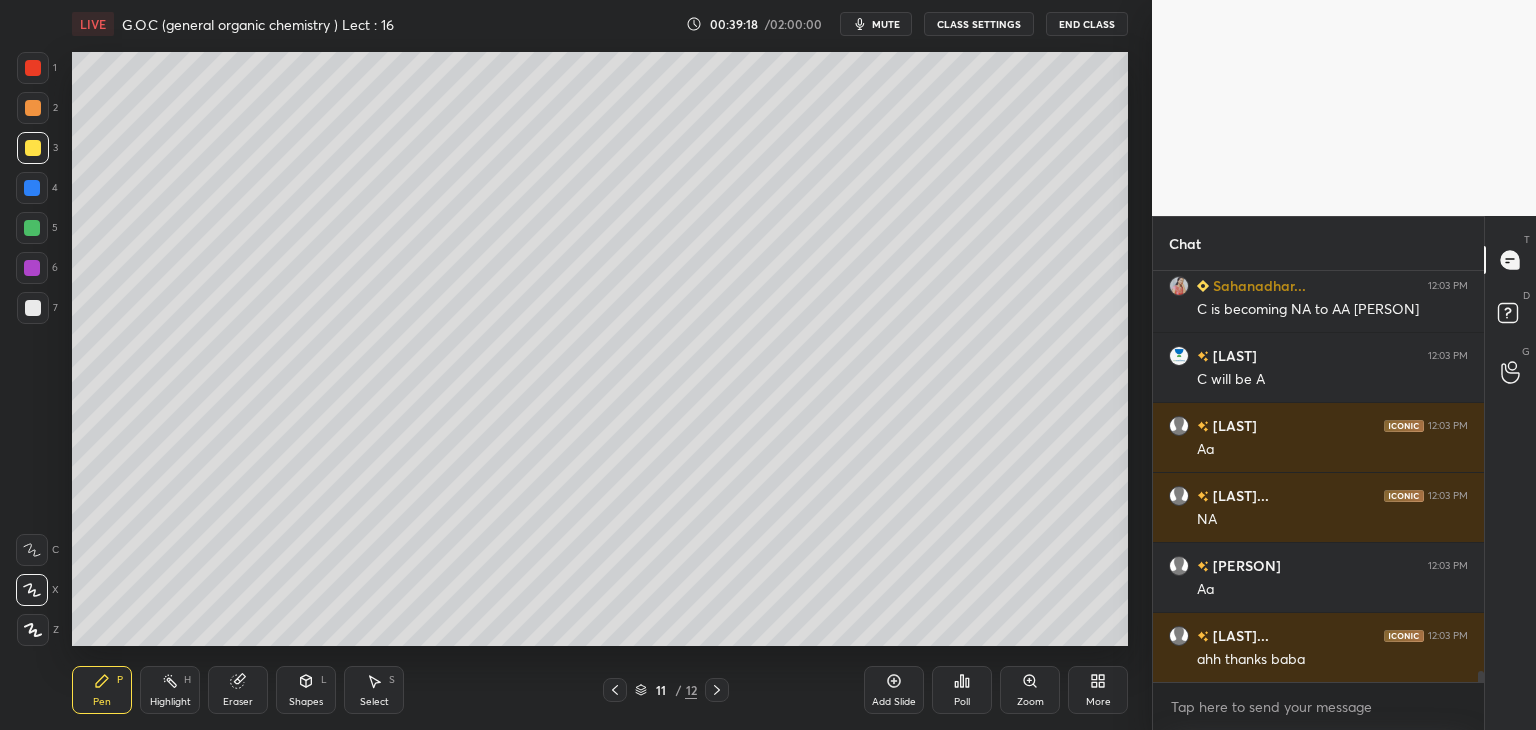 click at bounding box center [33, 308] 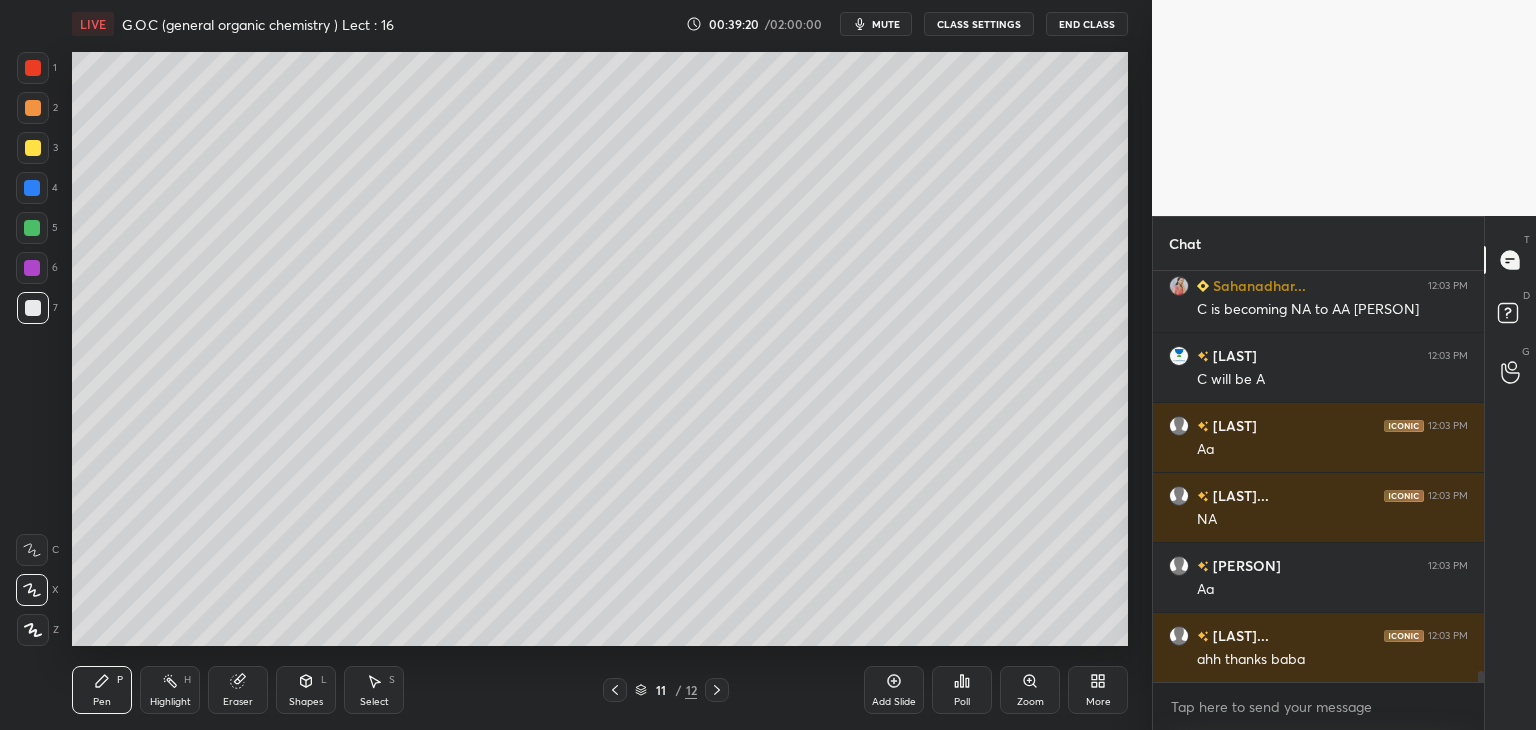 scroll, scrollTop: 14570, scrollLeft: 0, axis: vertical 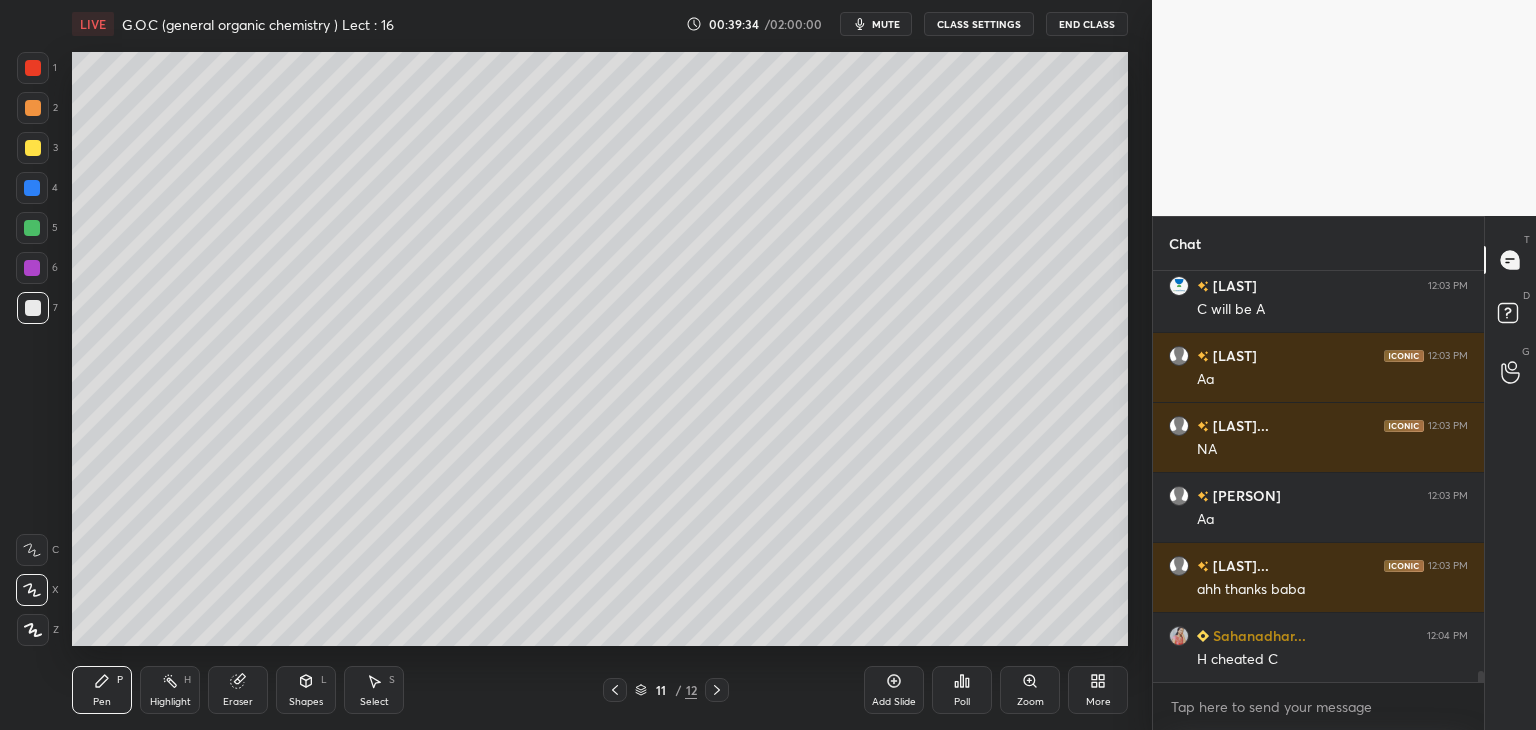 click at bounding box center [32, 228] 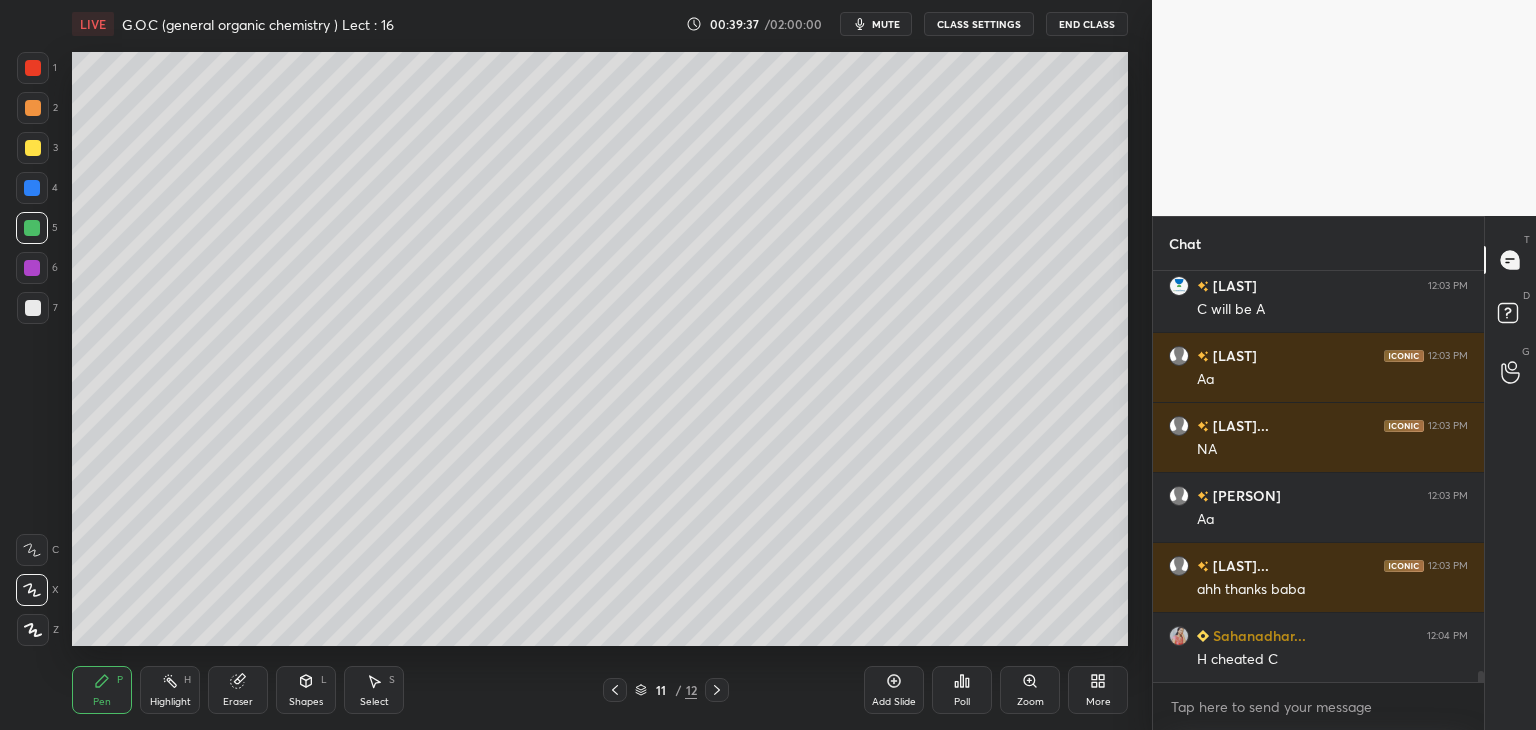 click at bounding box center [33, 108] 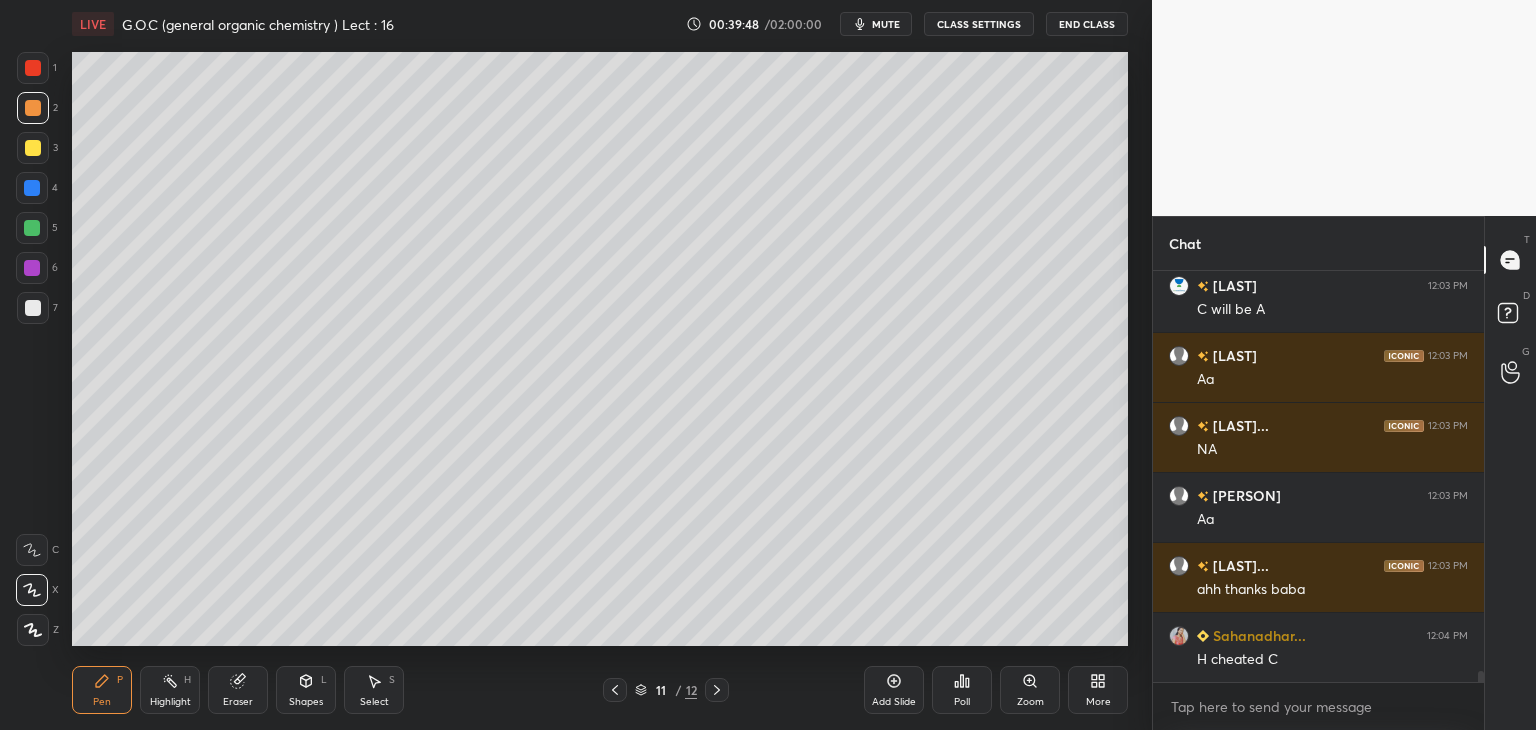 click at bounding box center (33, 308) 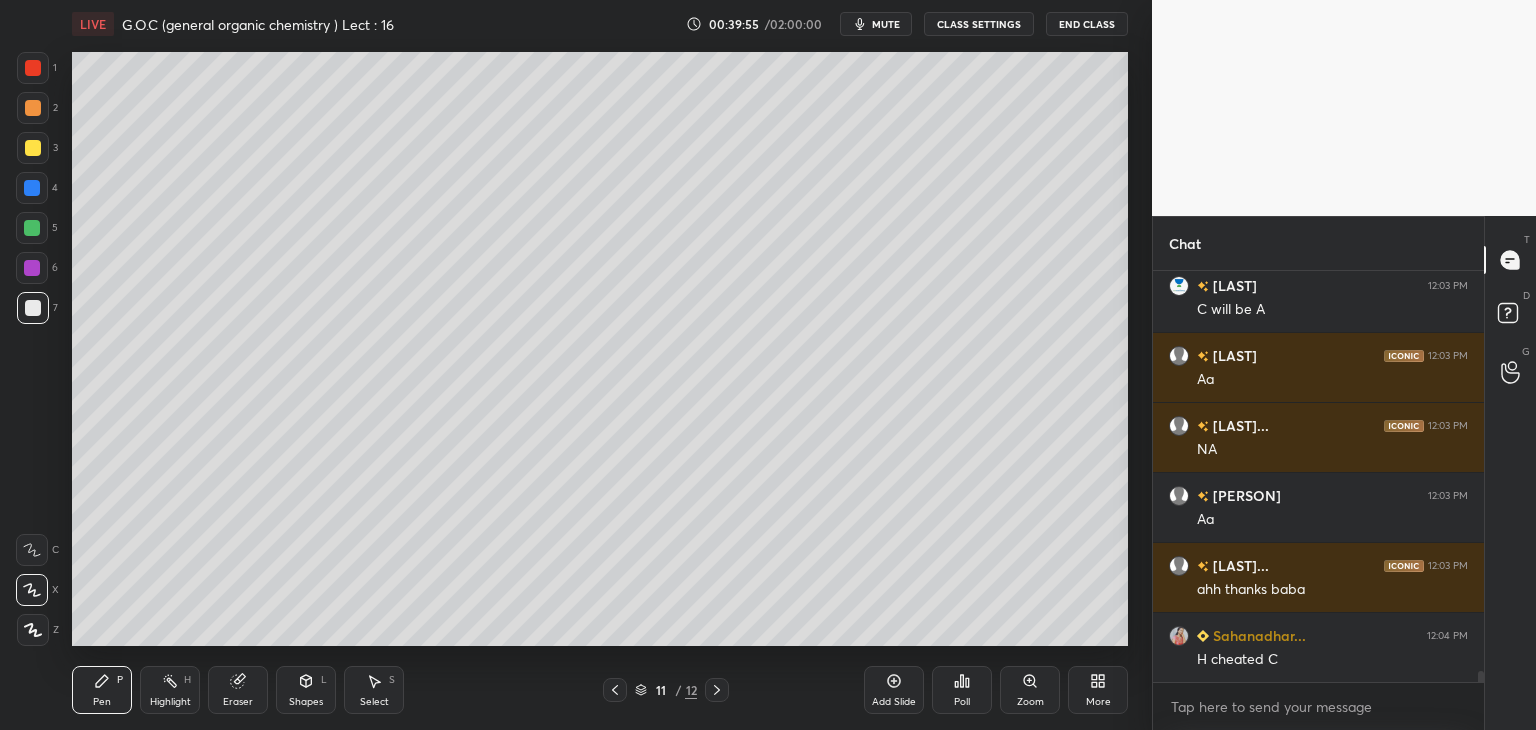 click at bounding box center [33, 148] 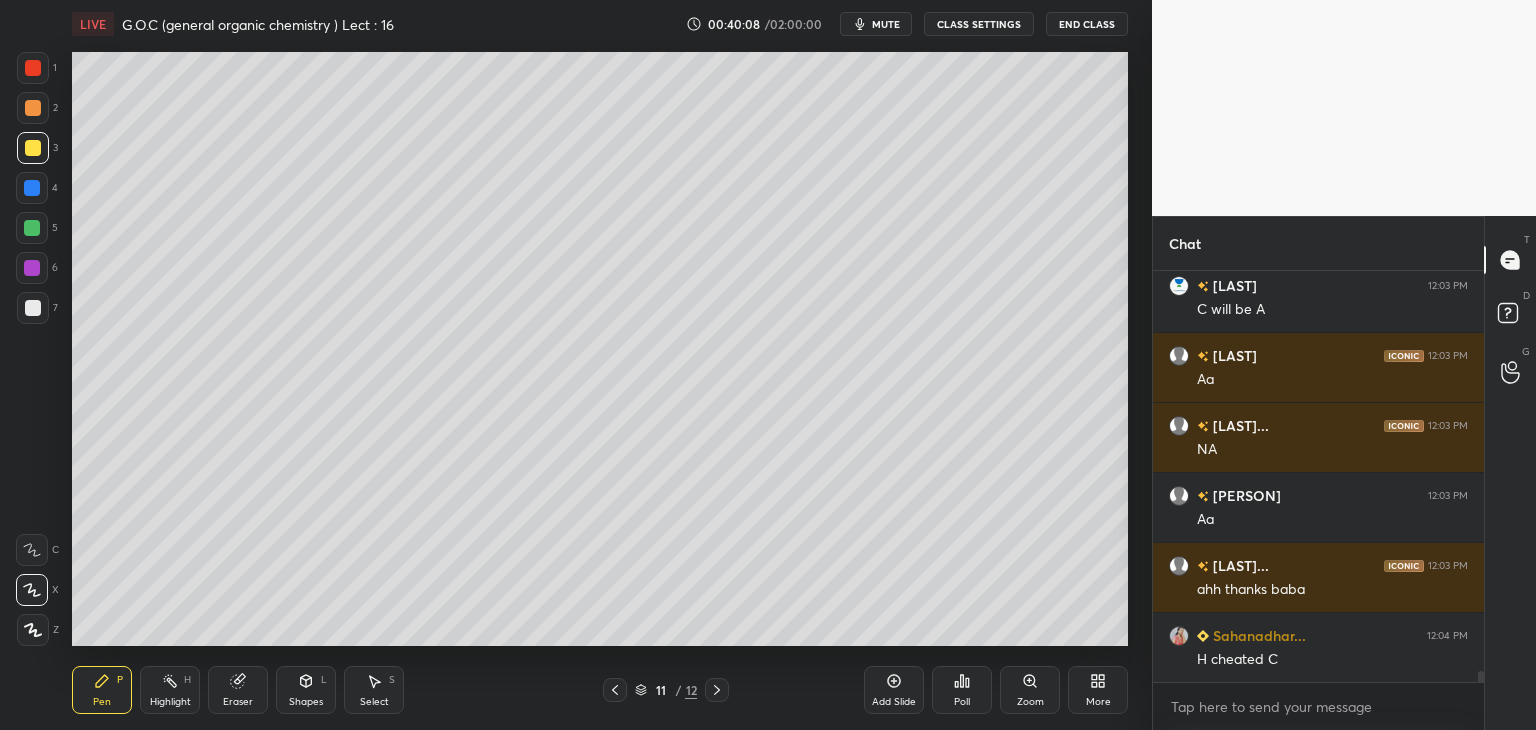 click at bounding box center [32, 188] 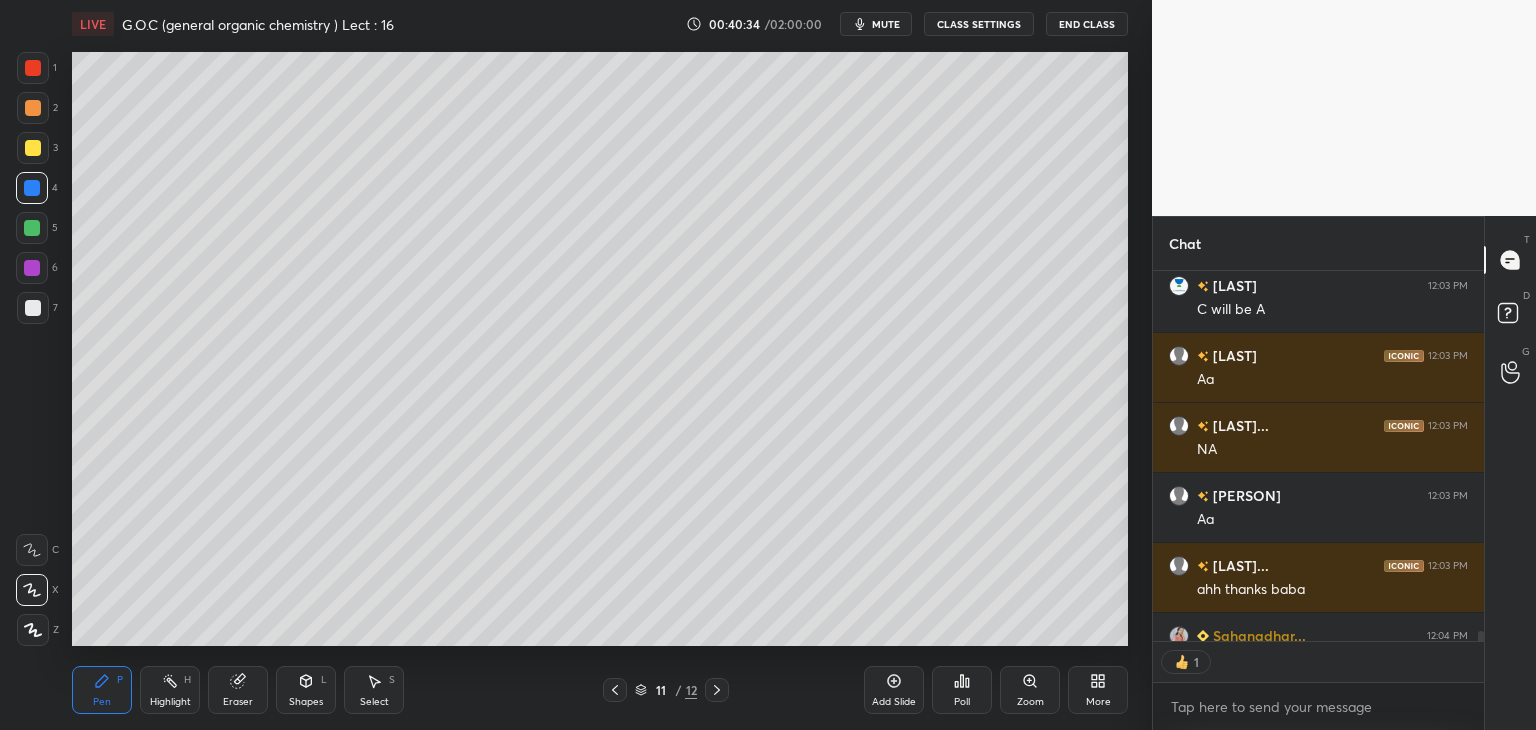 scroll, scrollTop: 365, scrollLeft: 325, axis: both 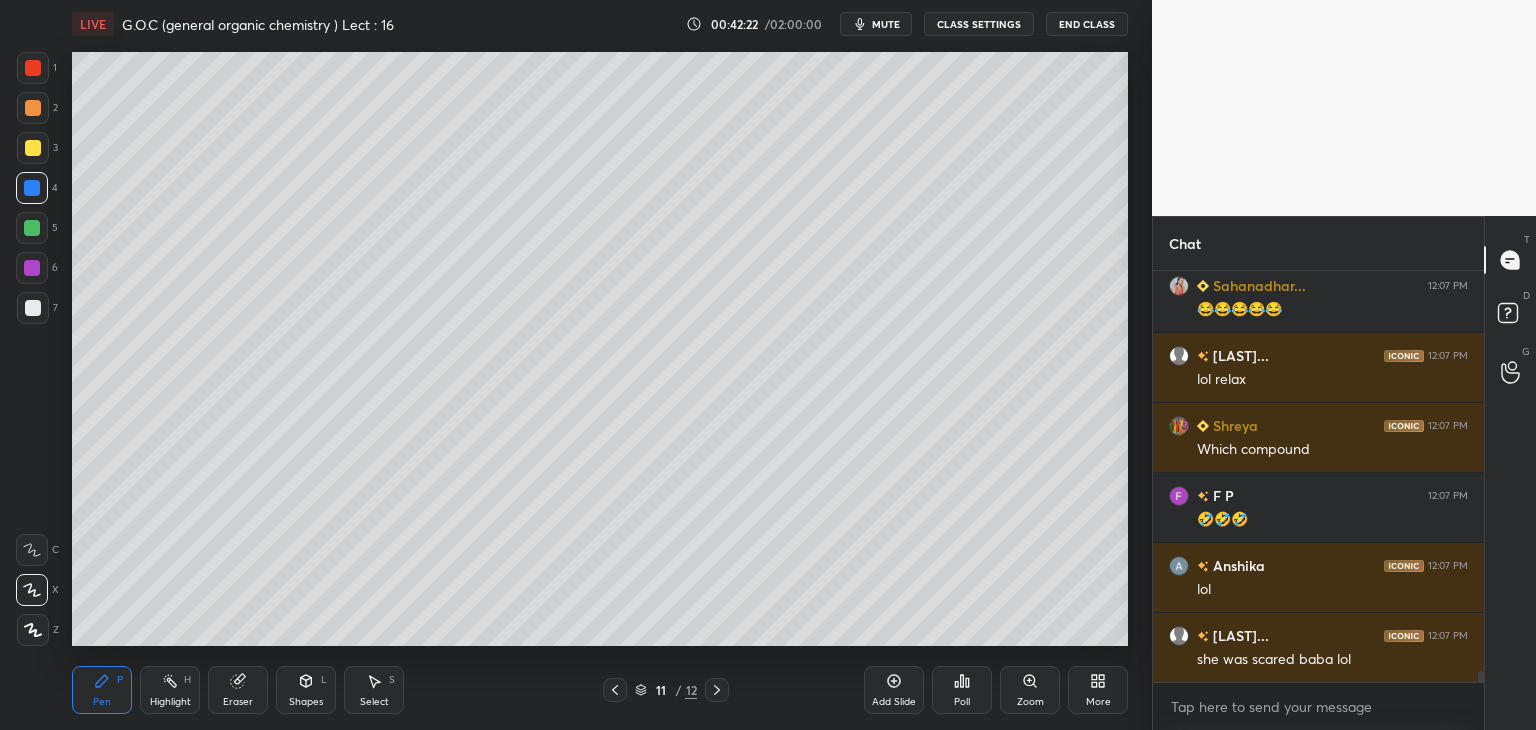 click 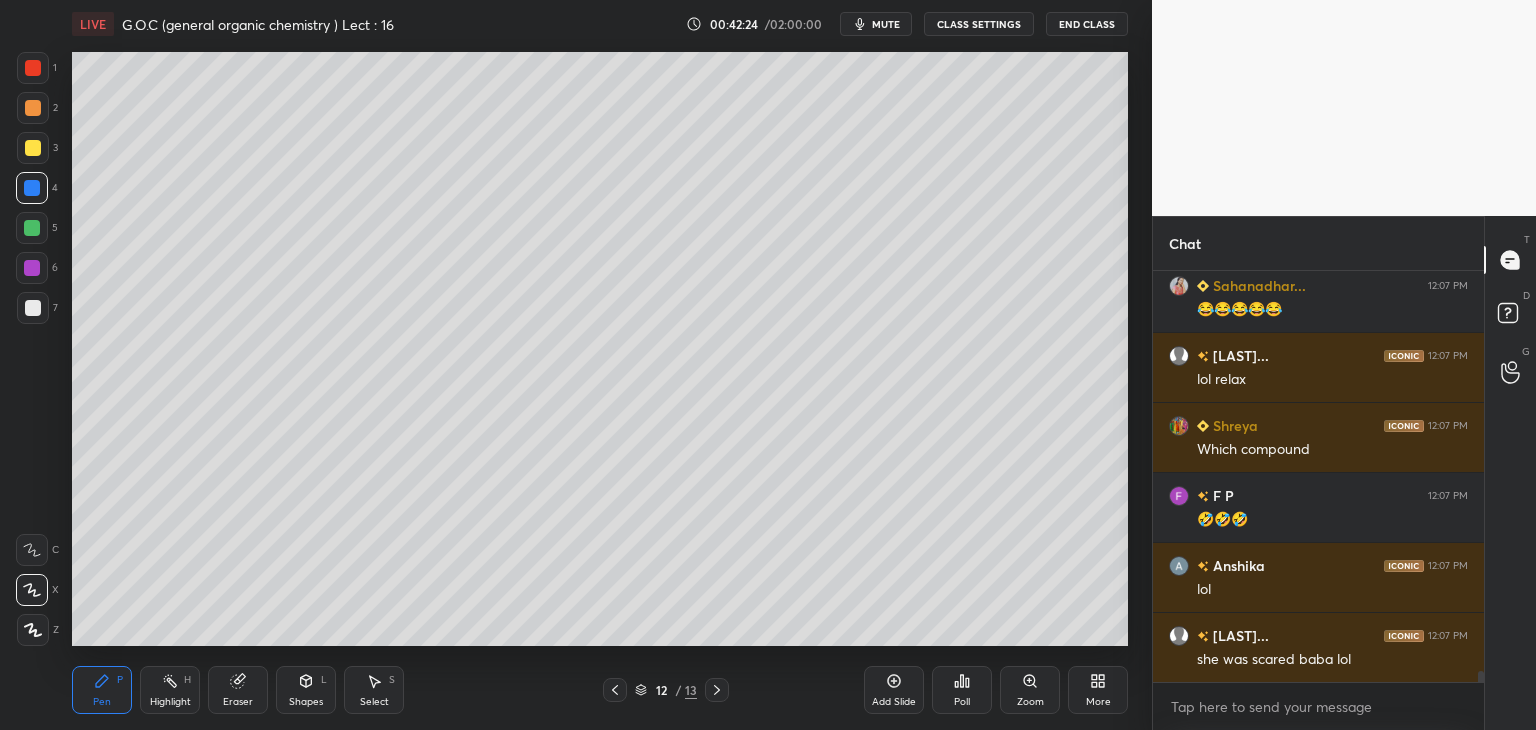 click at bounding box center (33, 308) 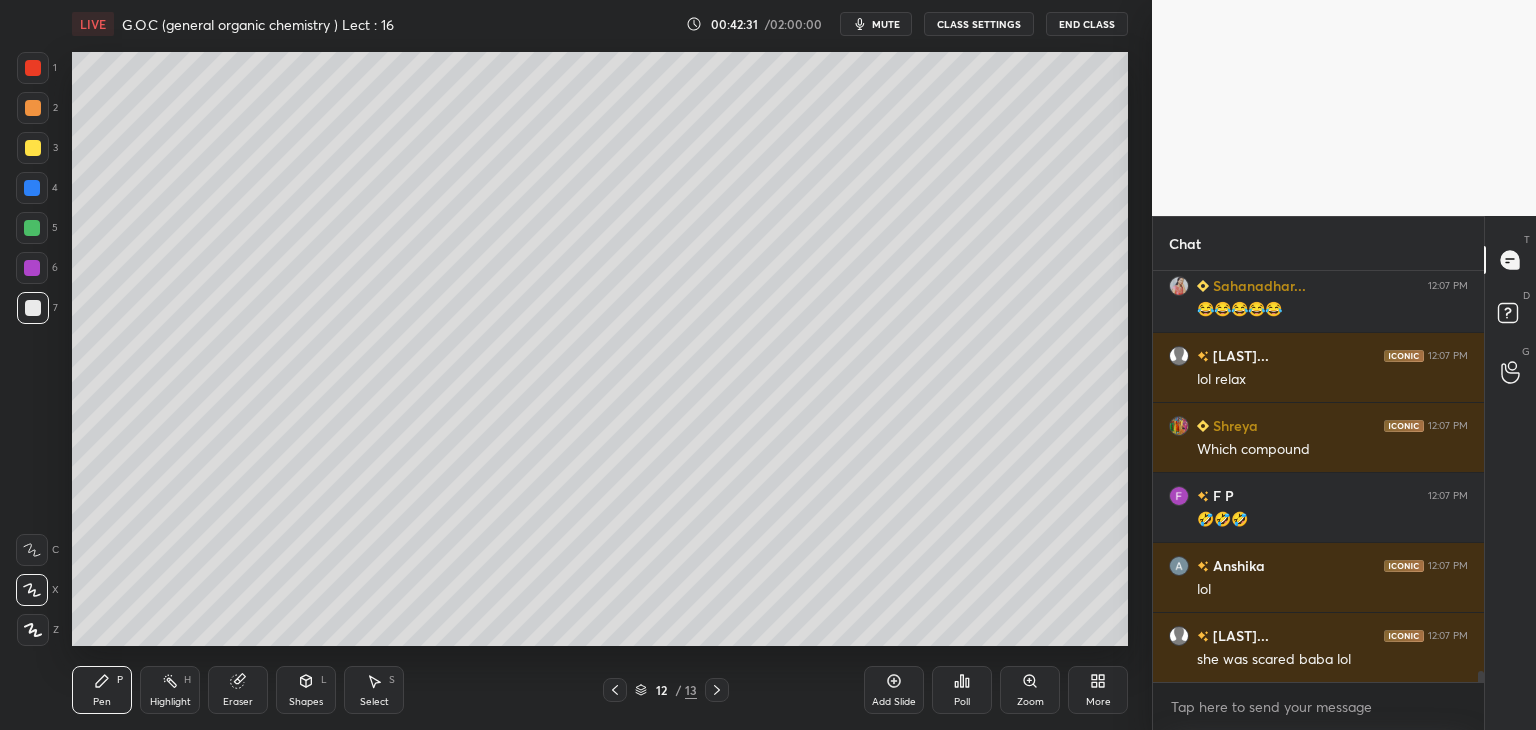 scroll, scrollTop: 15446, scrollLeft: 0, axis: vertical 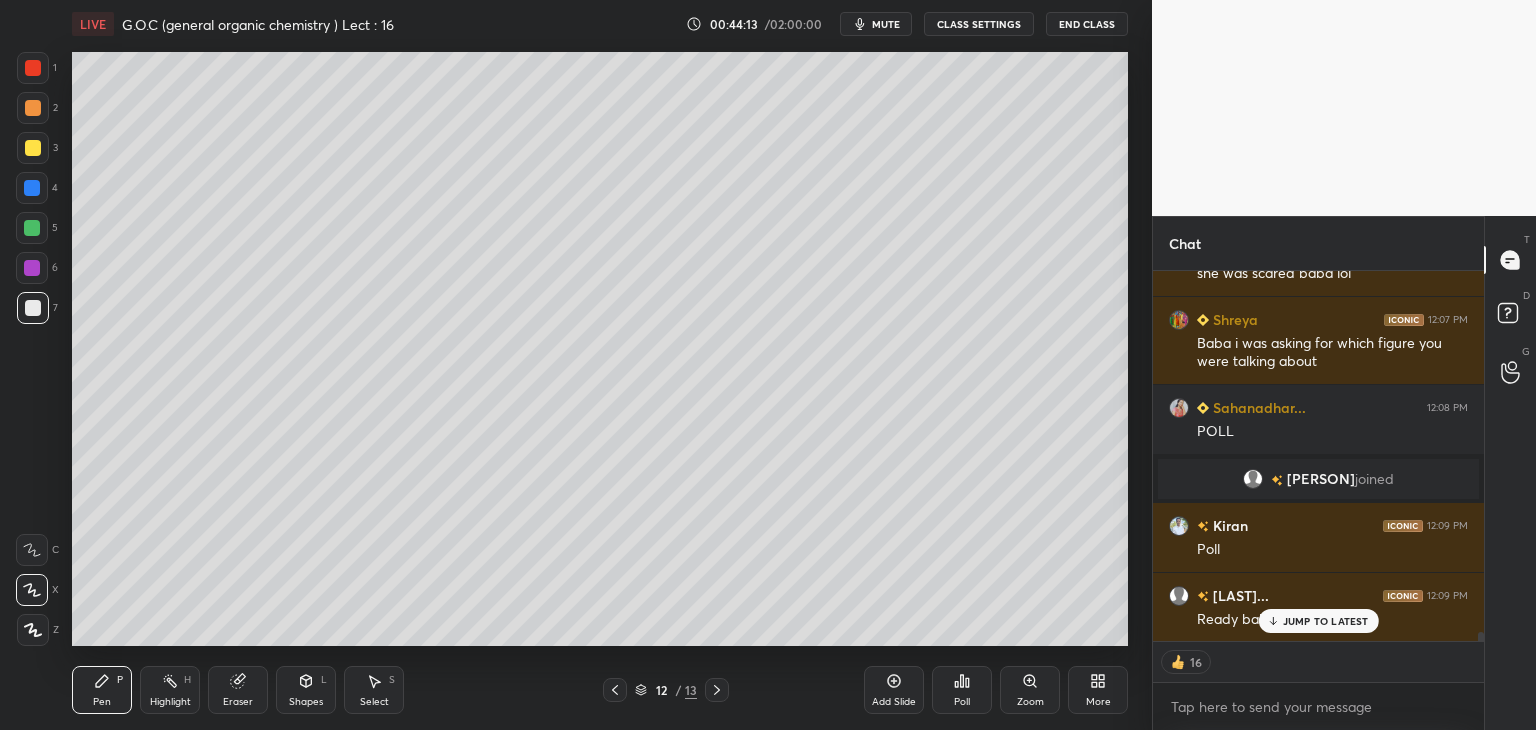 click on "Poll" at bounding box center (962, 690) 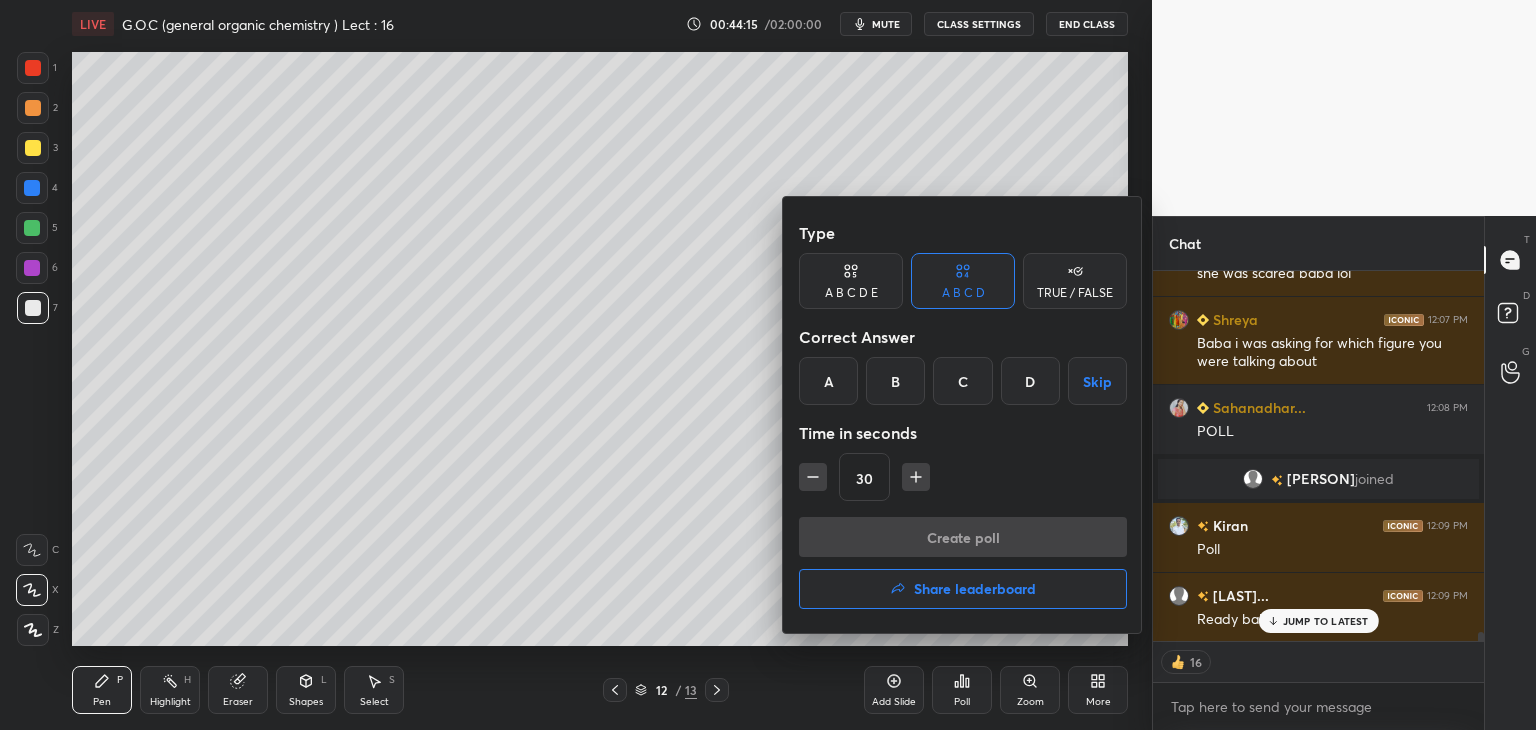 click on "D" at bounding box center (1030, 381) 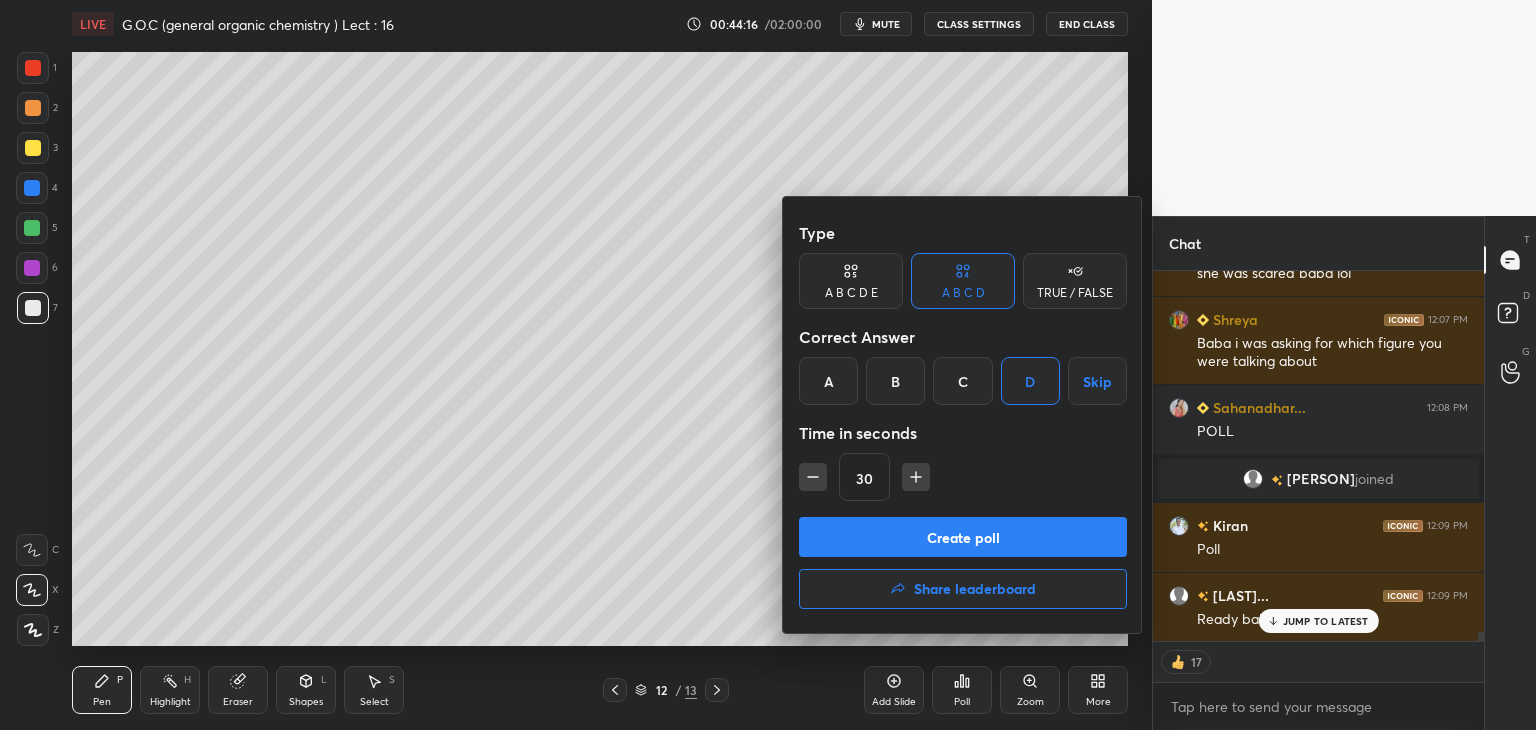 click on "Create poll" at bounding box center [963, 537] 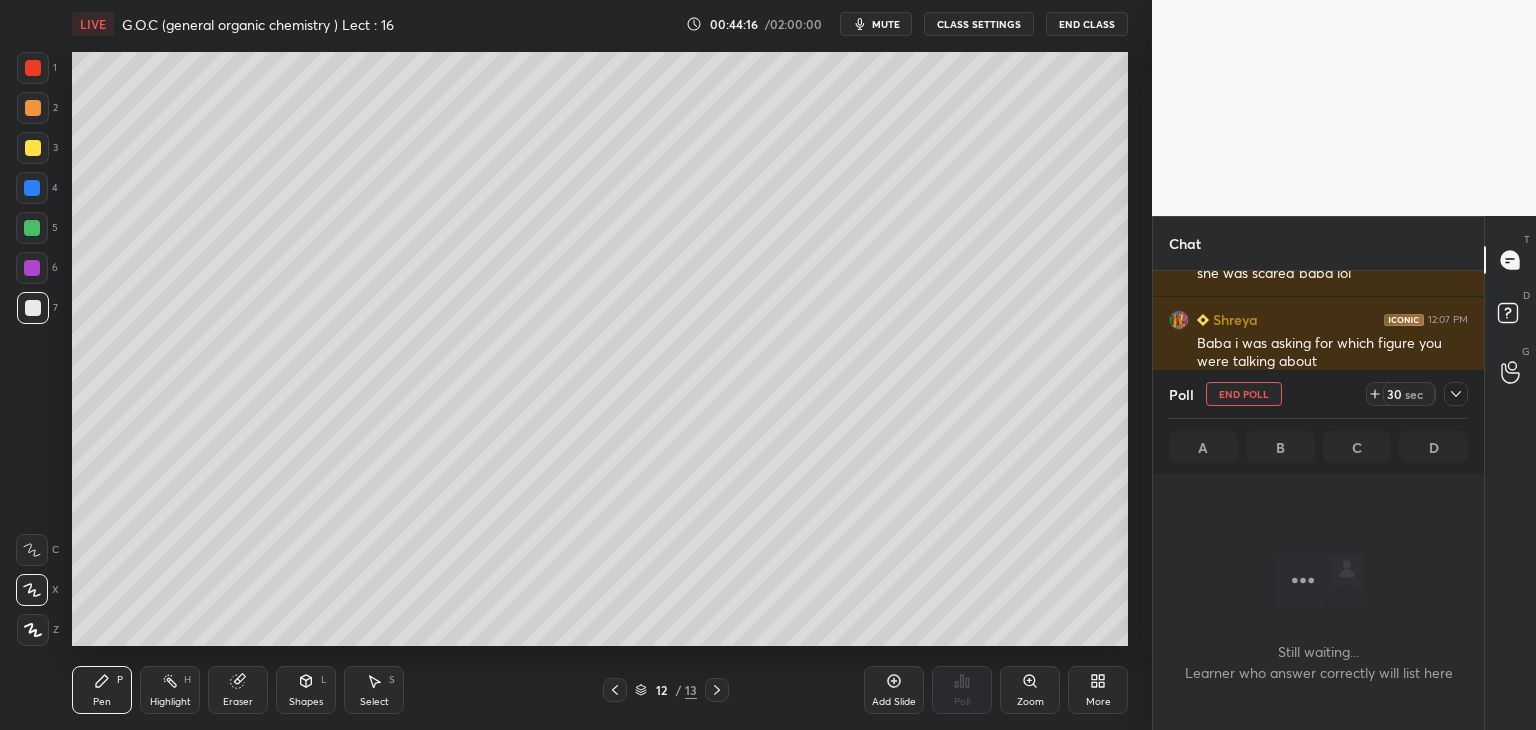 scroll, scrollTop: 293, scrollLeft: 325, axis: both 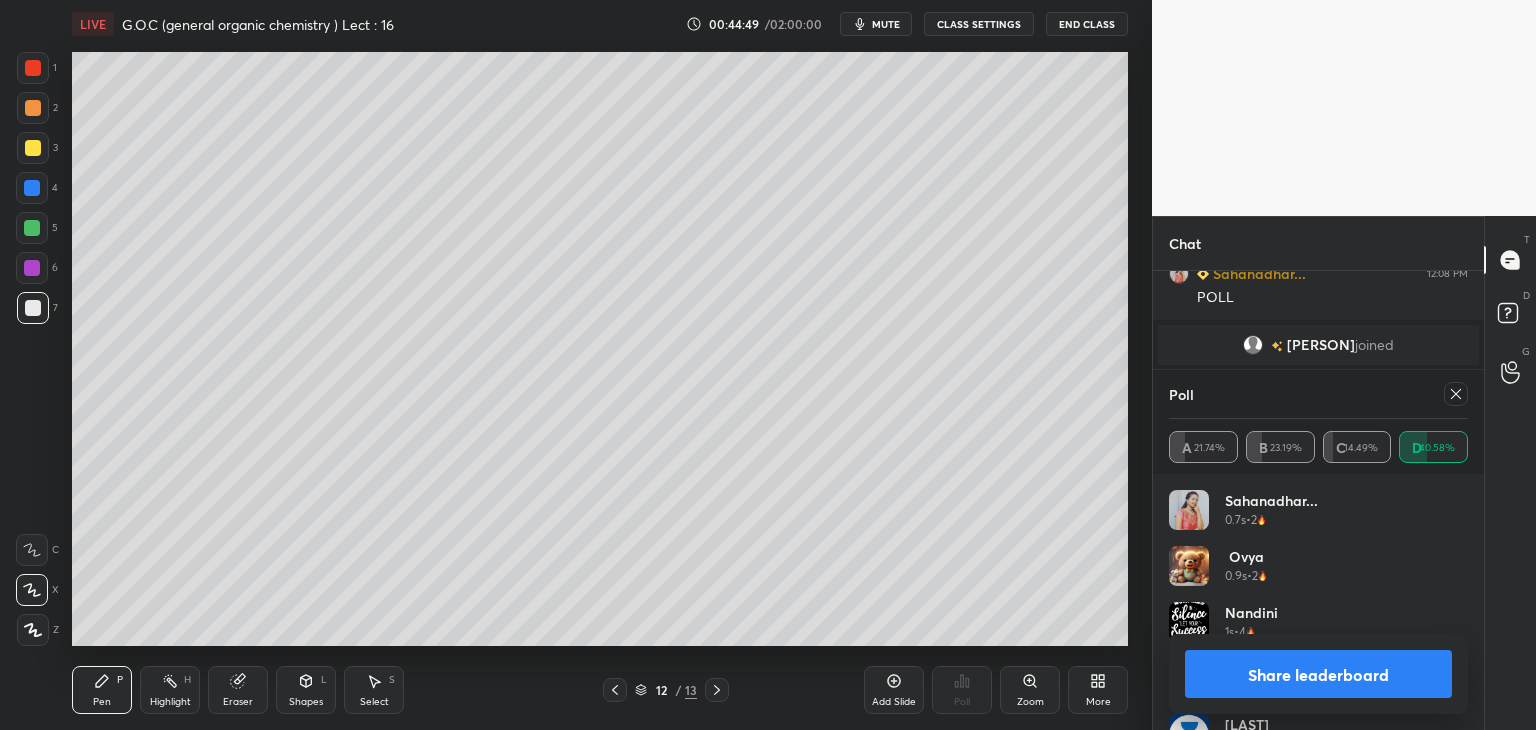 click on "Share leaderboard" at bounding box center [1318, 674] 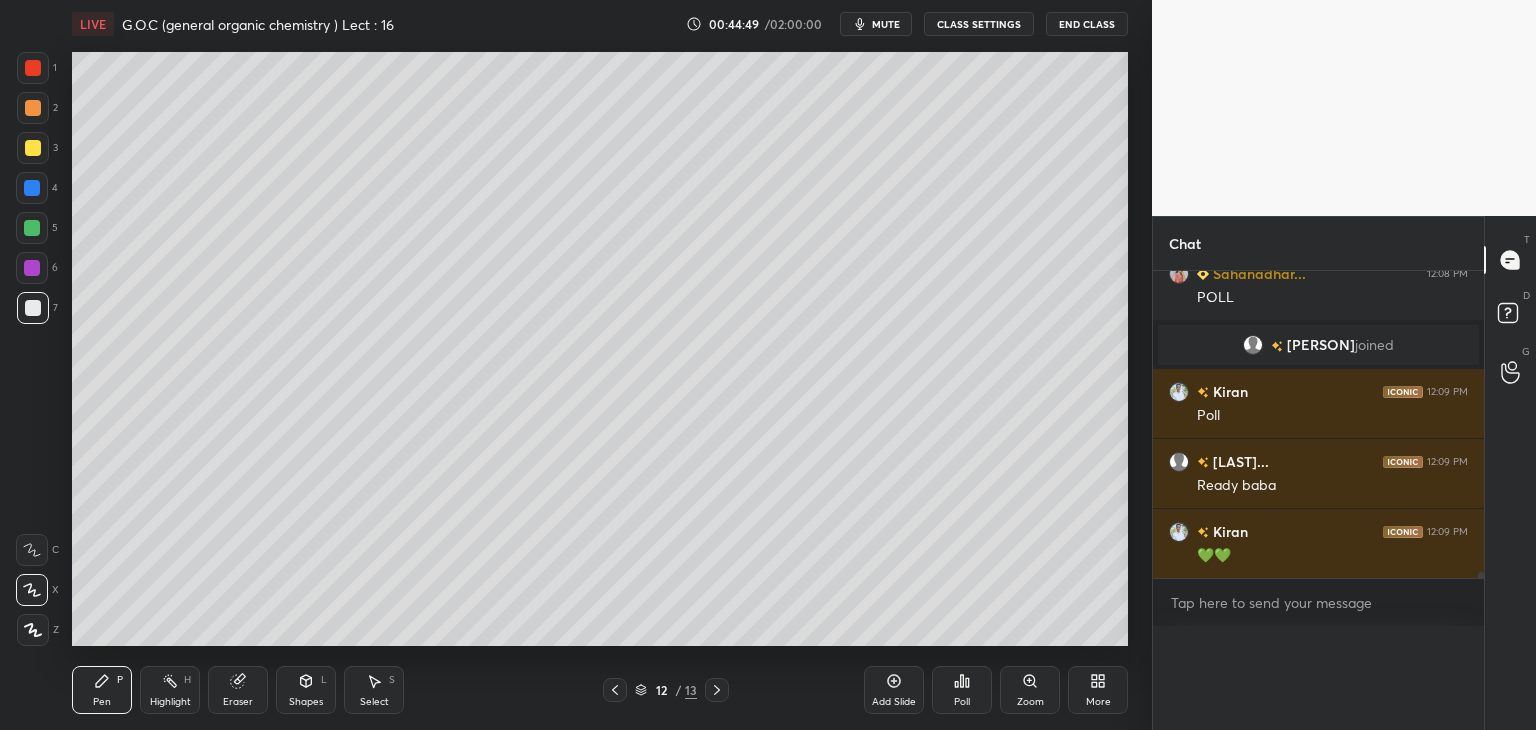 scroll, scrollTop: 0, scrollLeft: 0, axis: both 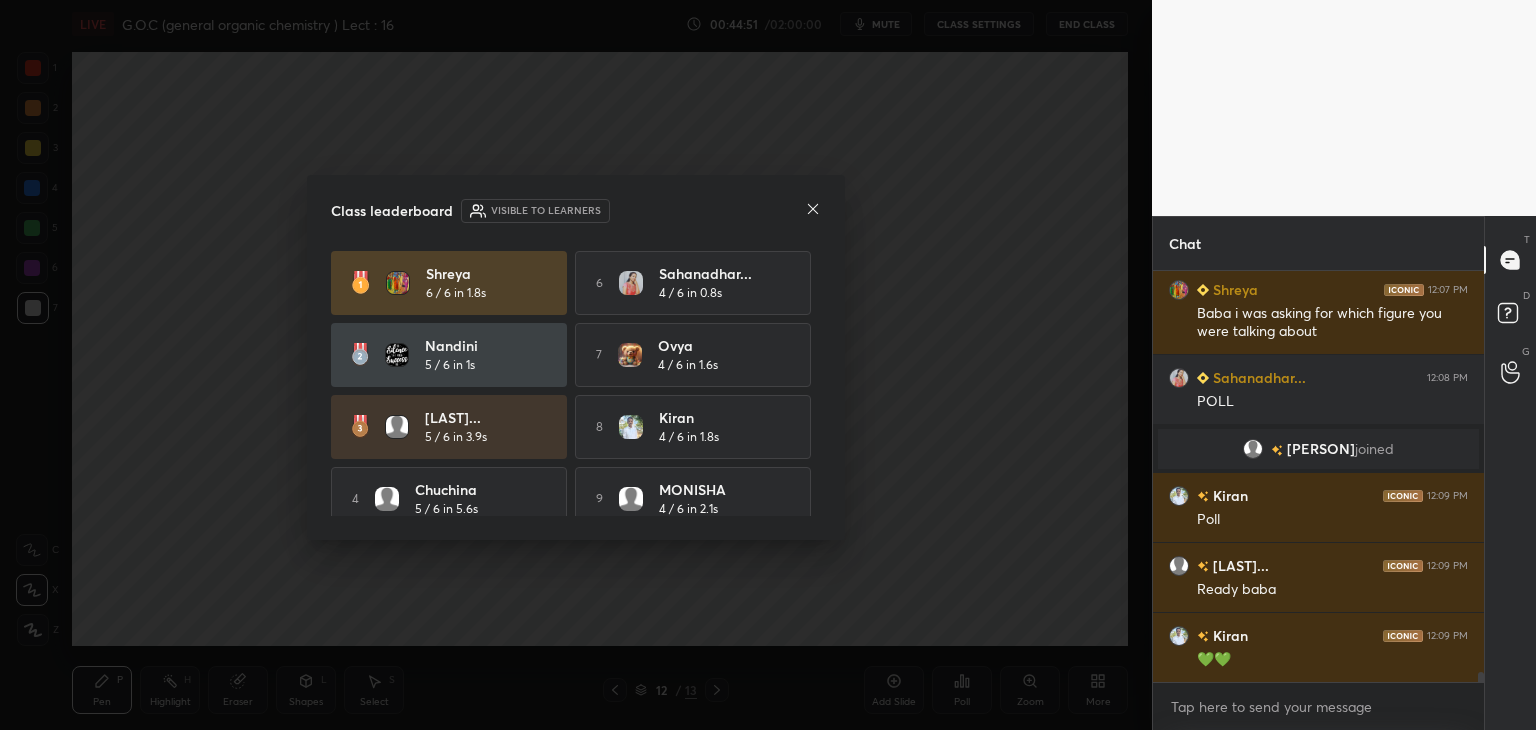 click 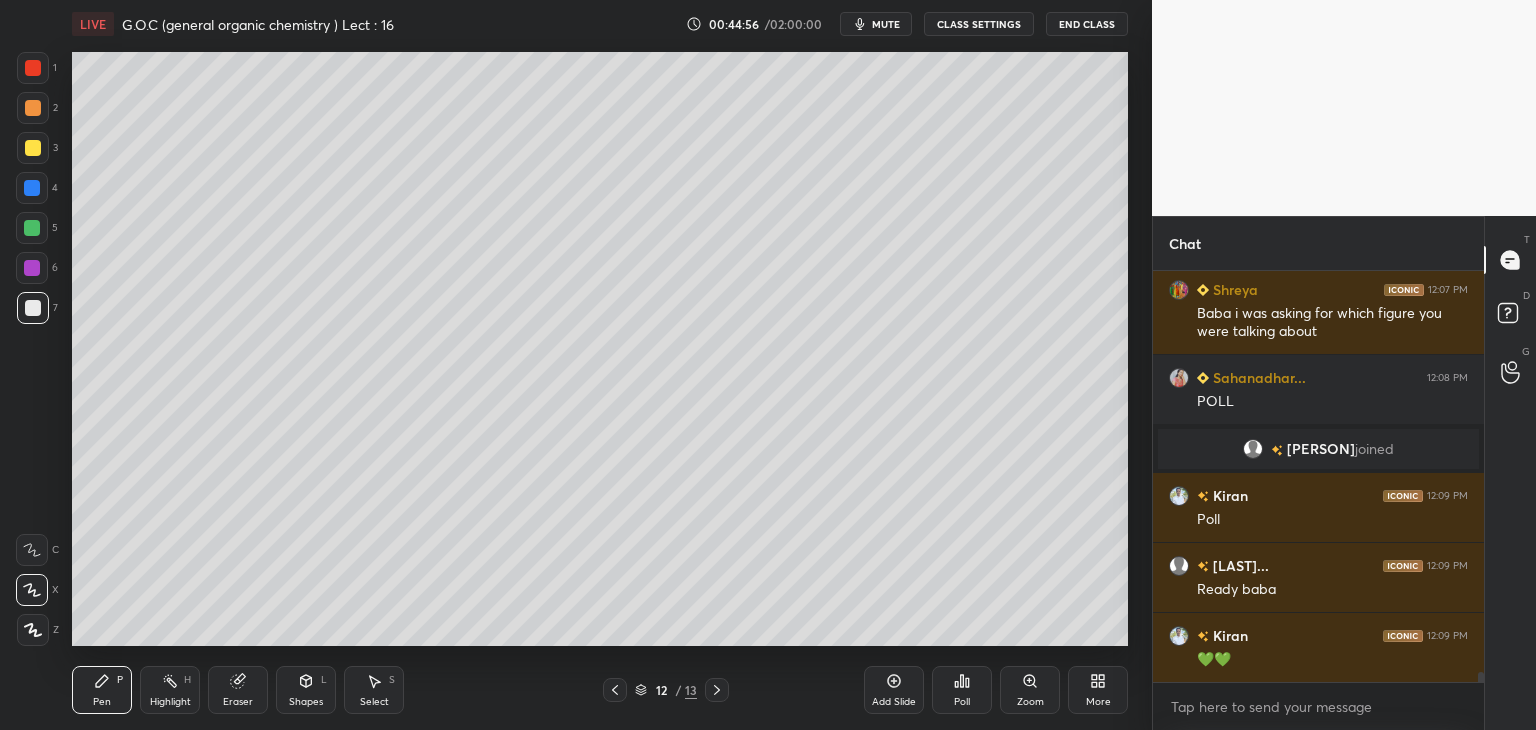 click at bounding box center [33, 148] 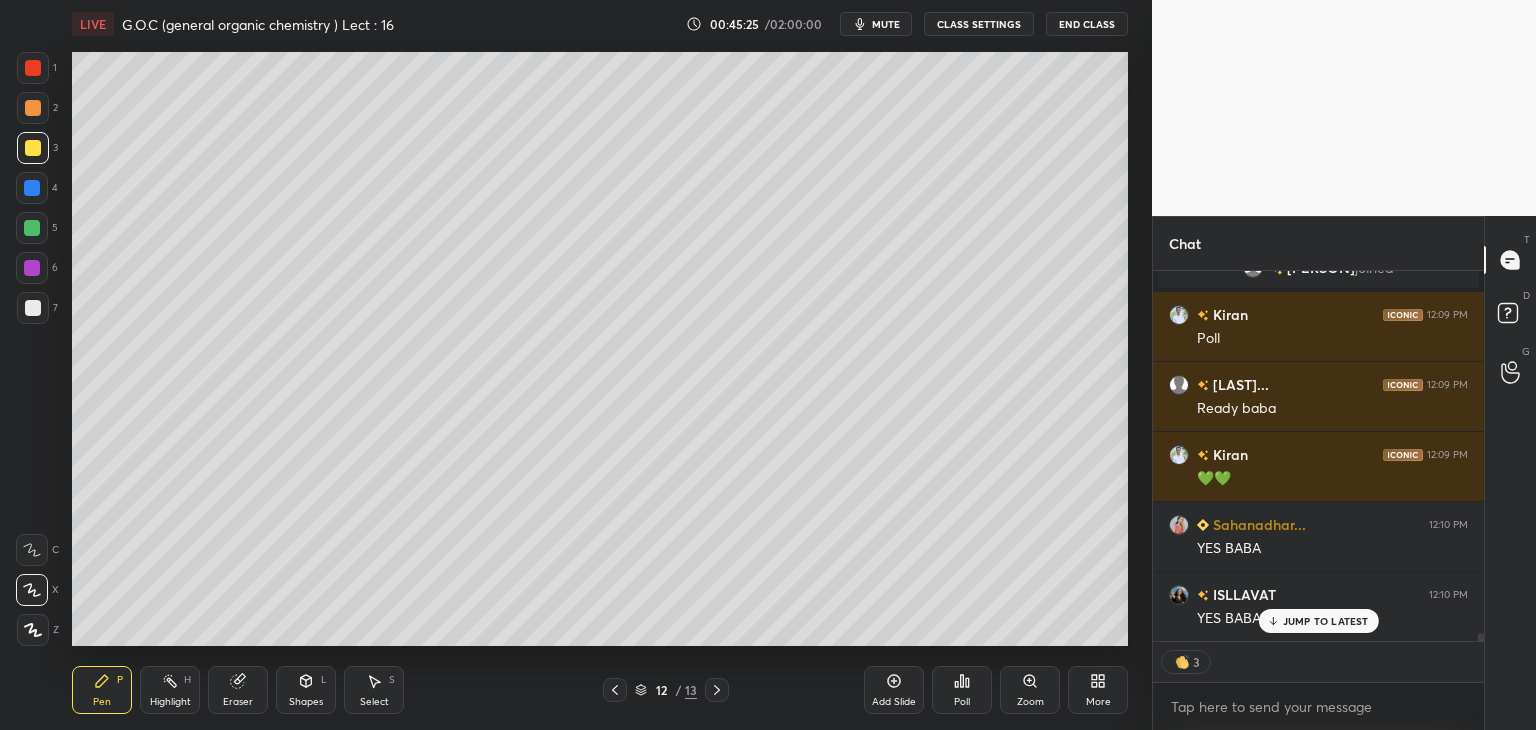 scroll, scrollTop: 16024, scrollLeft: 0, axis: vertical 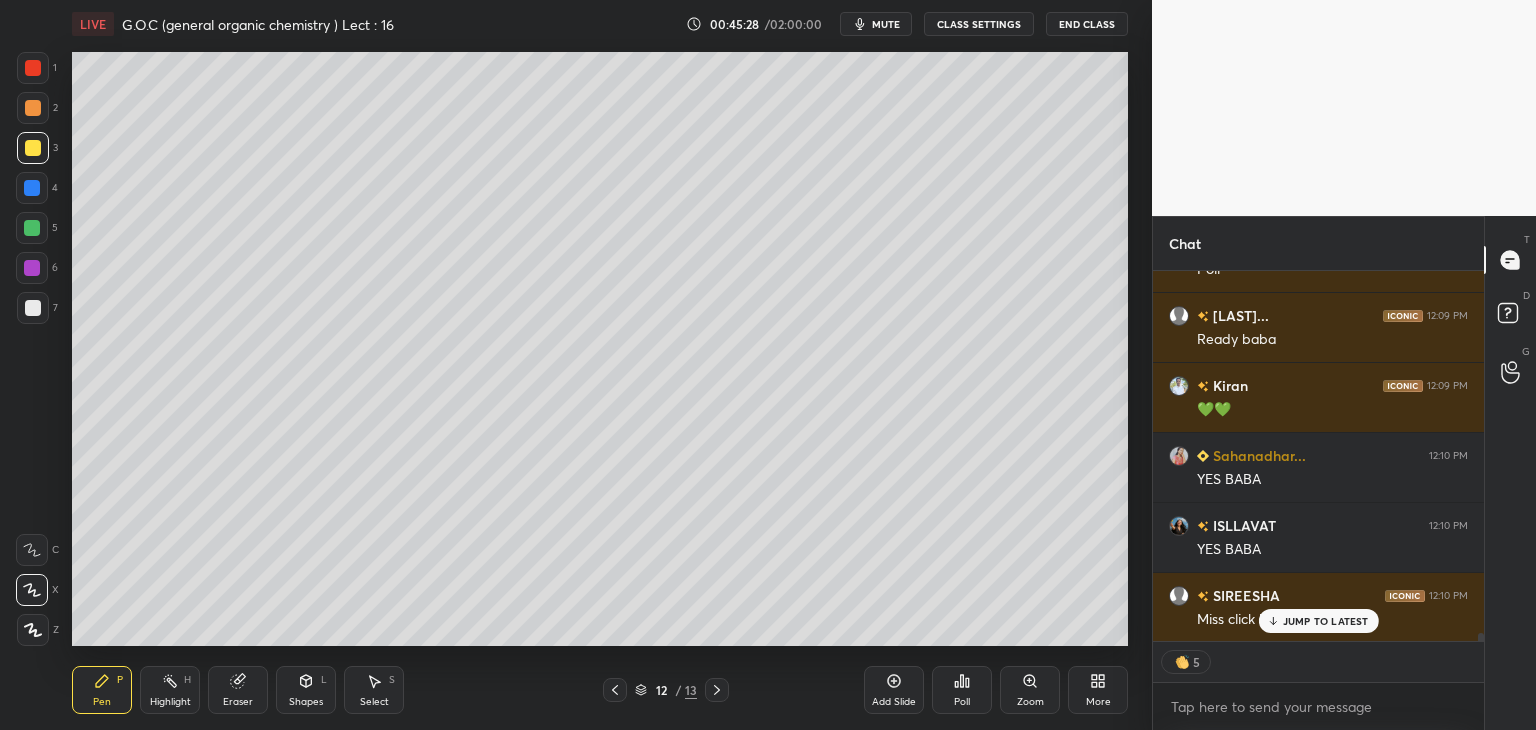 click at bounding box center (32, 188) 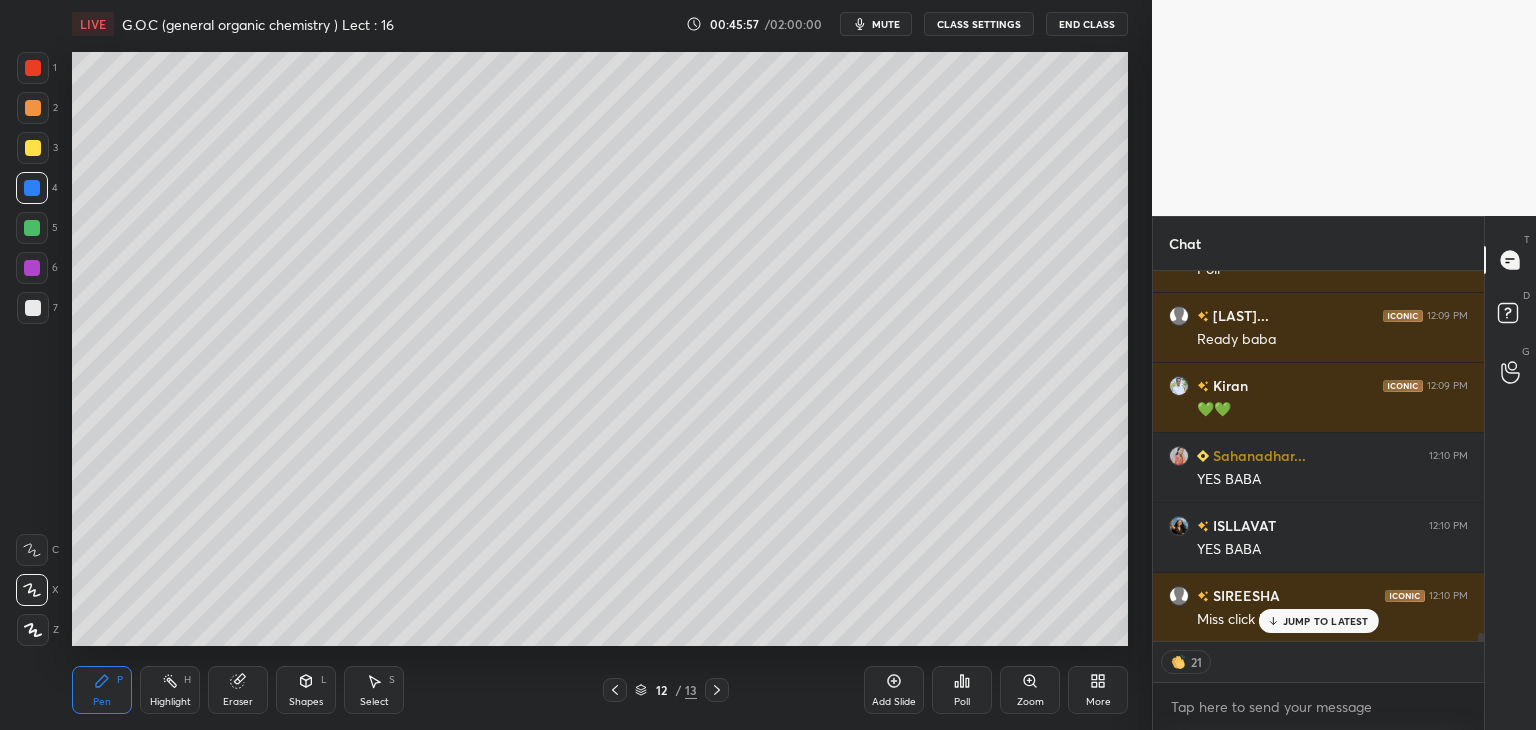 scroll, scrollTop: 6, scrollLeft: 6, axis: both 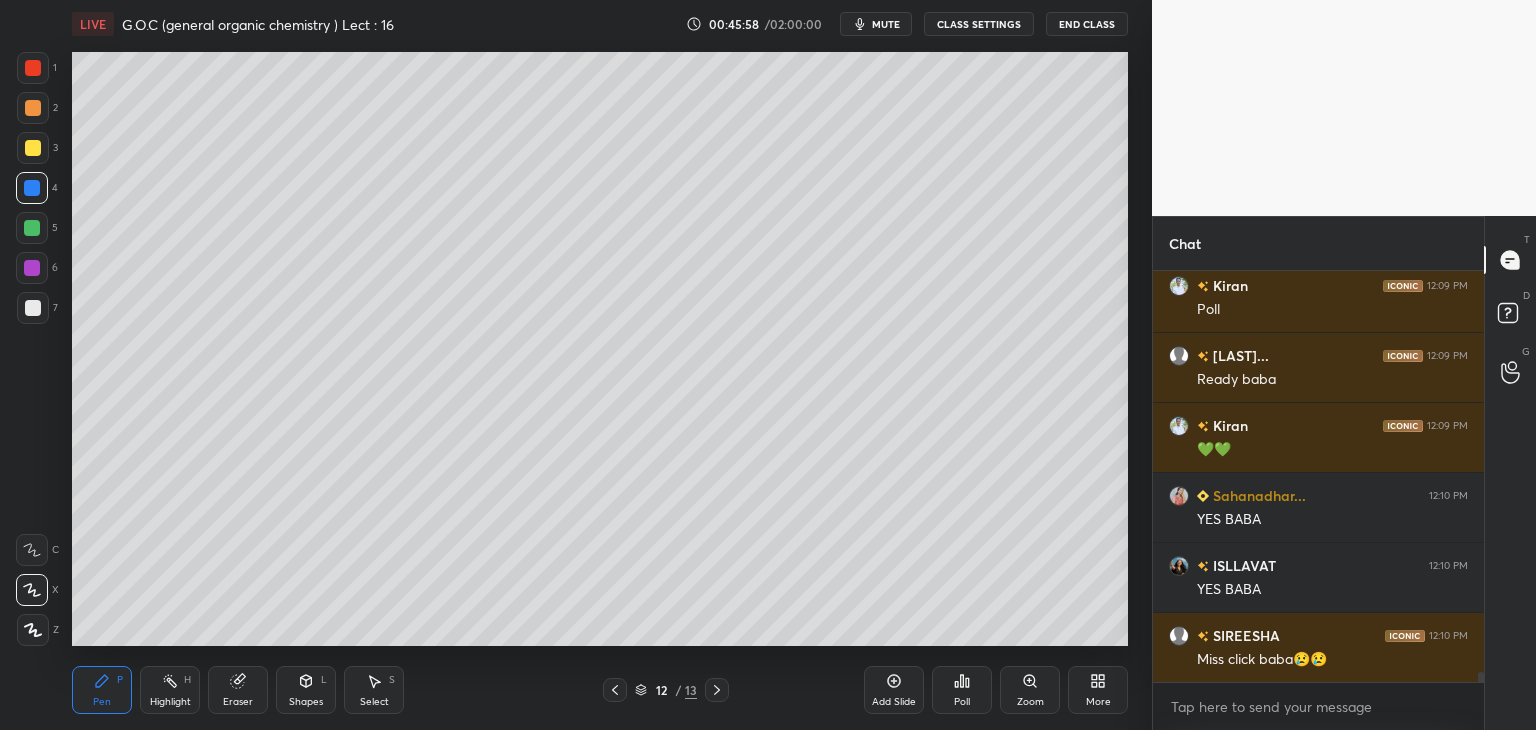 click at bounding box center (33, 68) 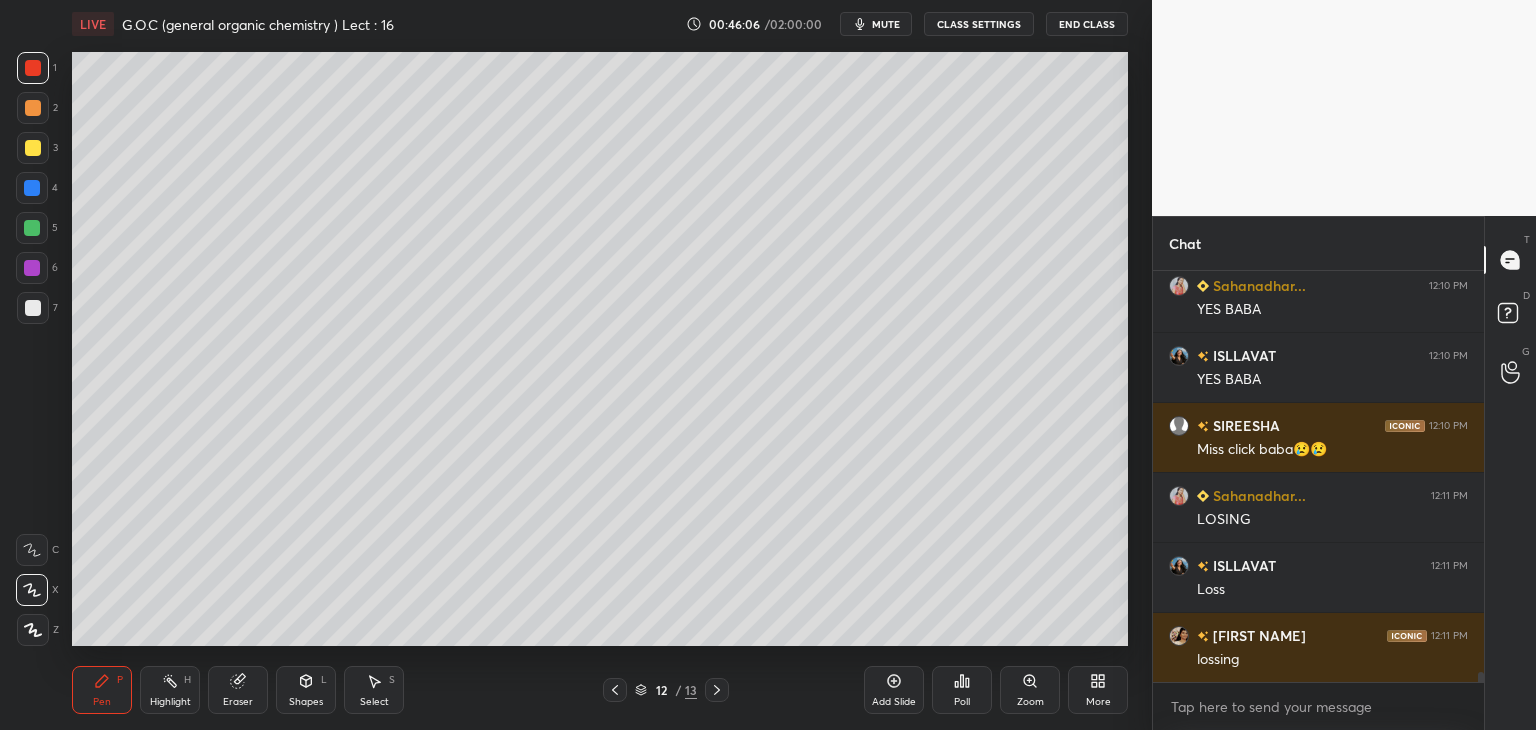 scroll, scrollTop: 16264, scrollLeft: 0, axis: vertical 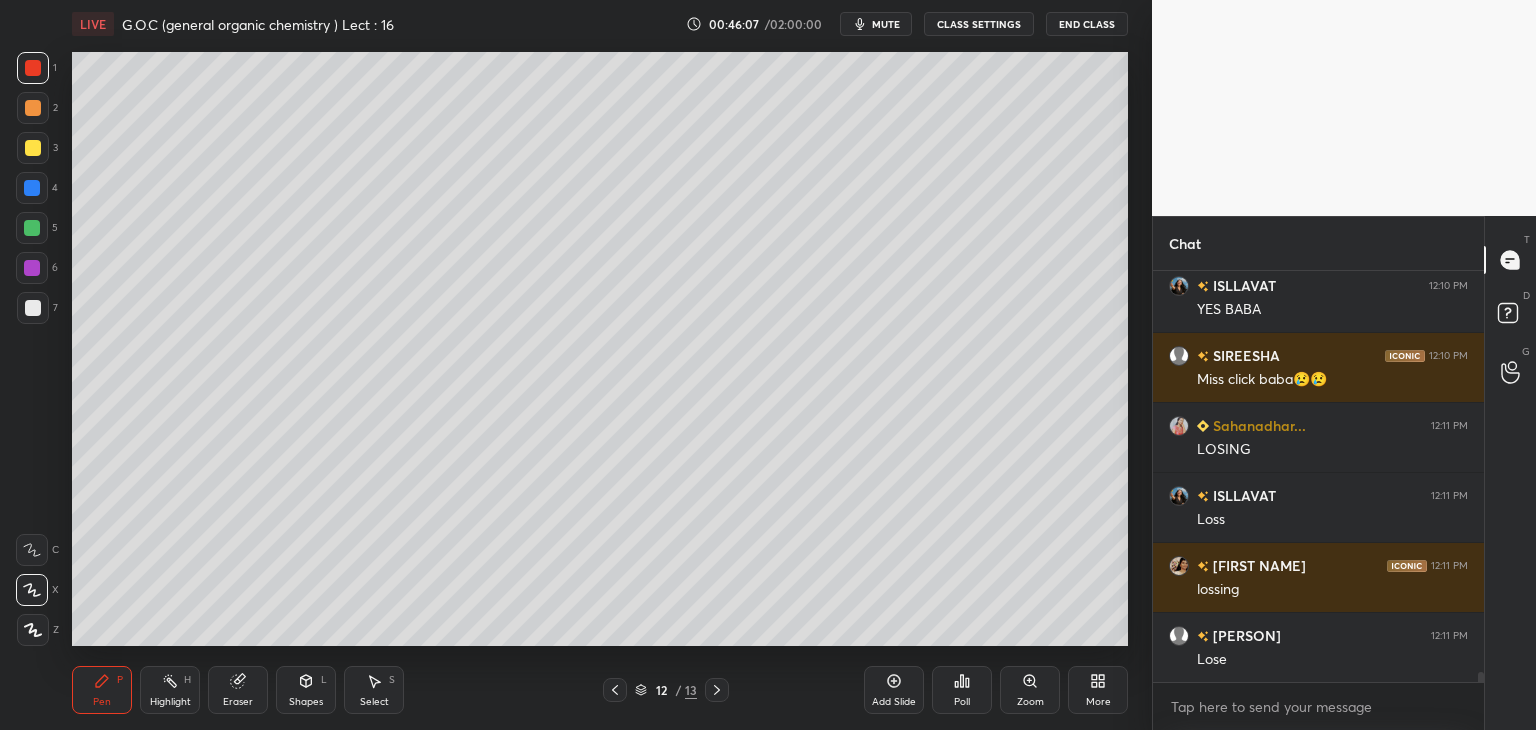 click at bounding box center (33, 148) 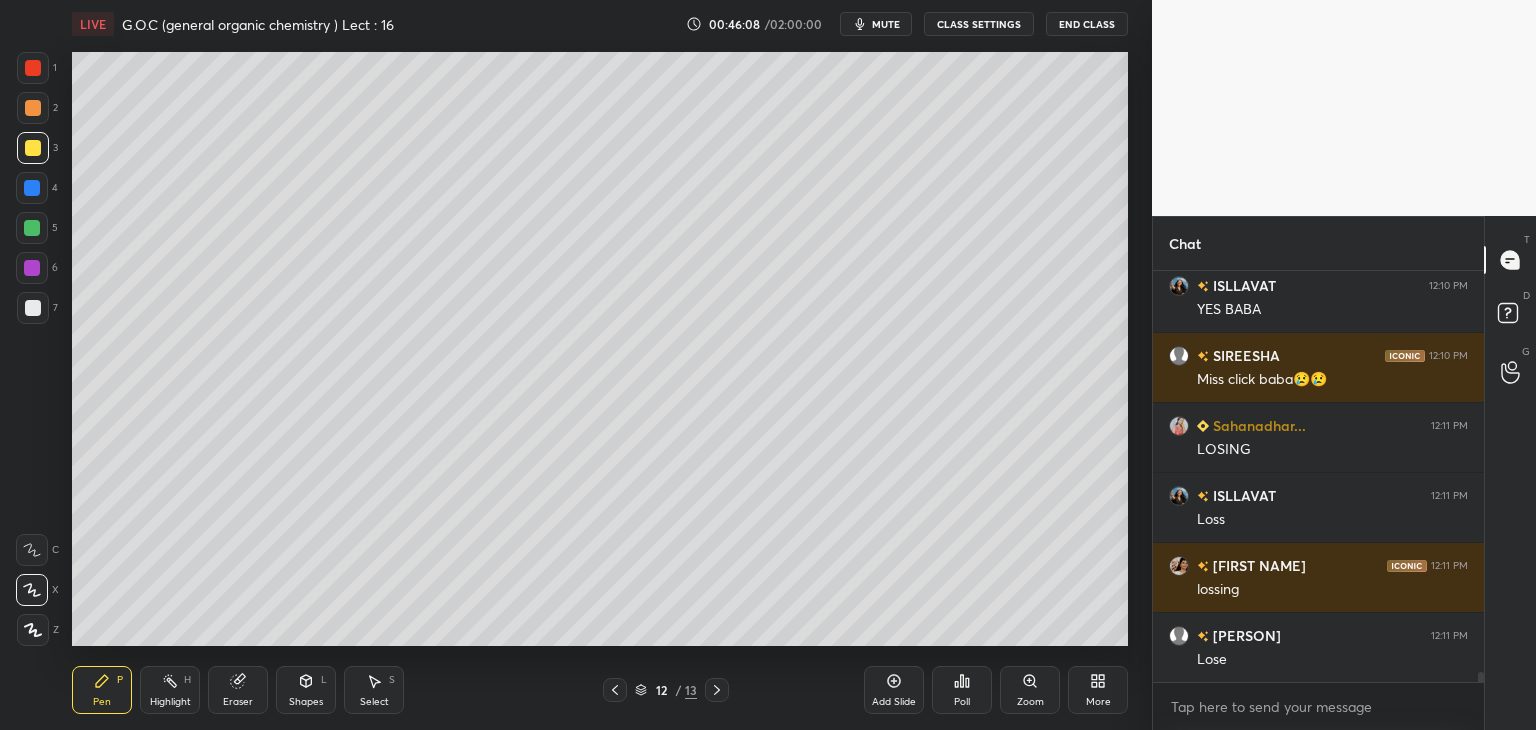 scroll, scrollTop: 16334, scrollLeft: 0, axis: vertical 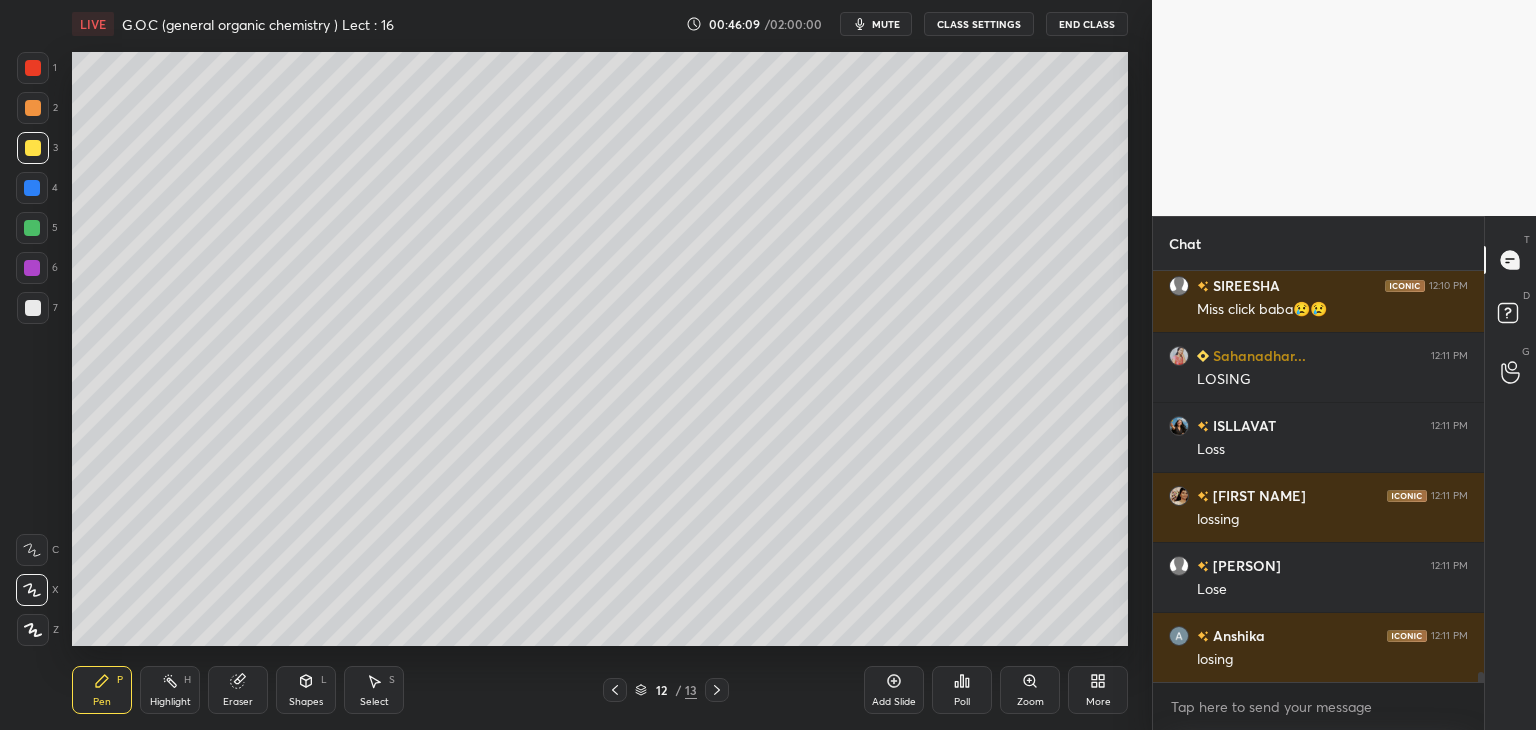 click at bounding box center [32, 228] 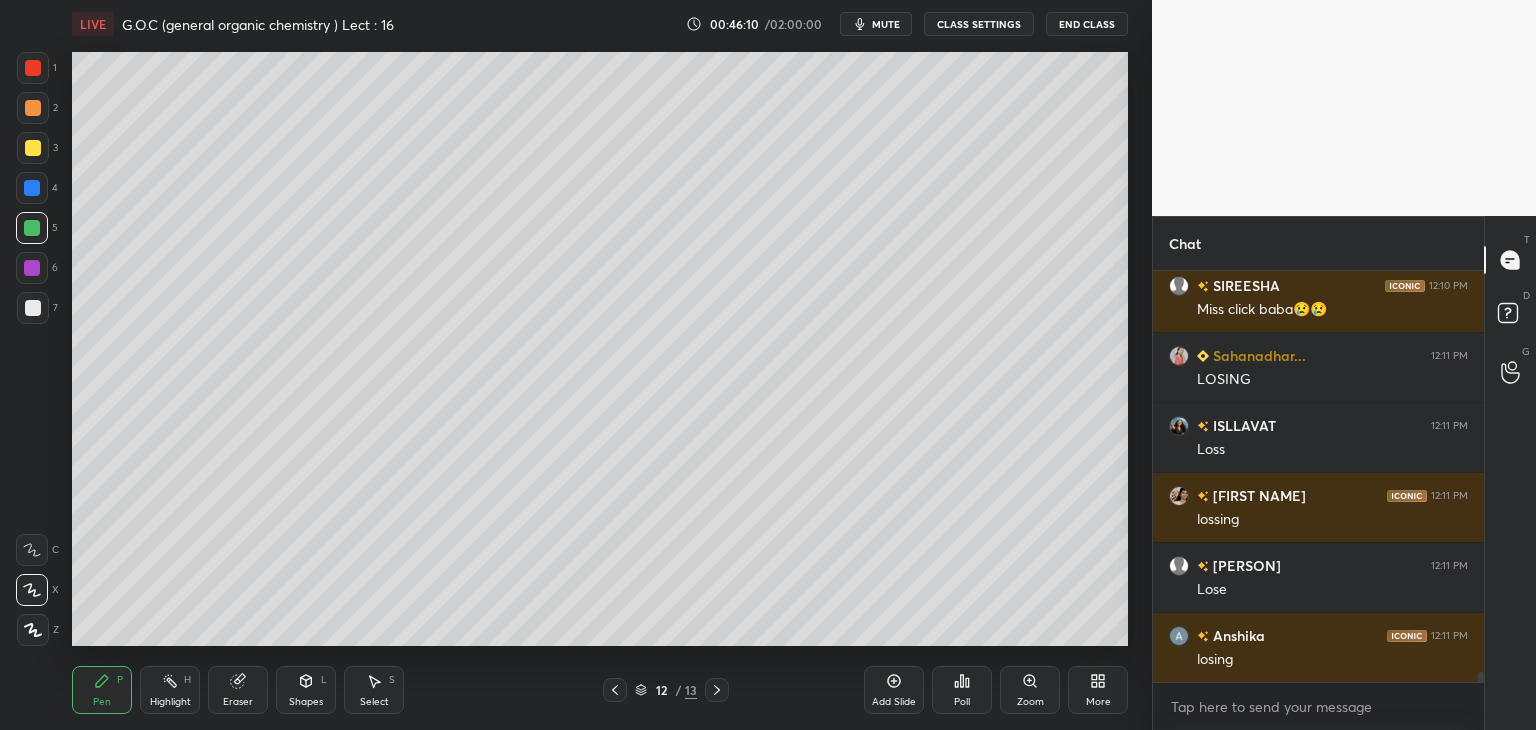 scroll, scrollTop: 16404, scrollLeft: 0, axis: vertical 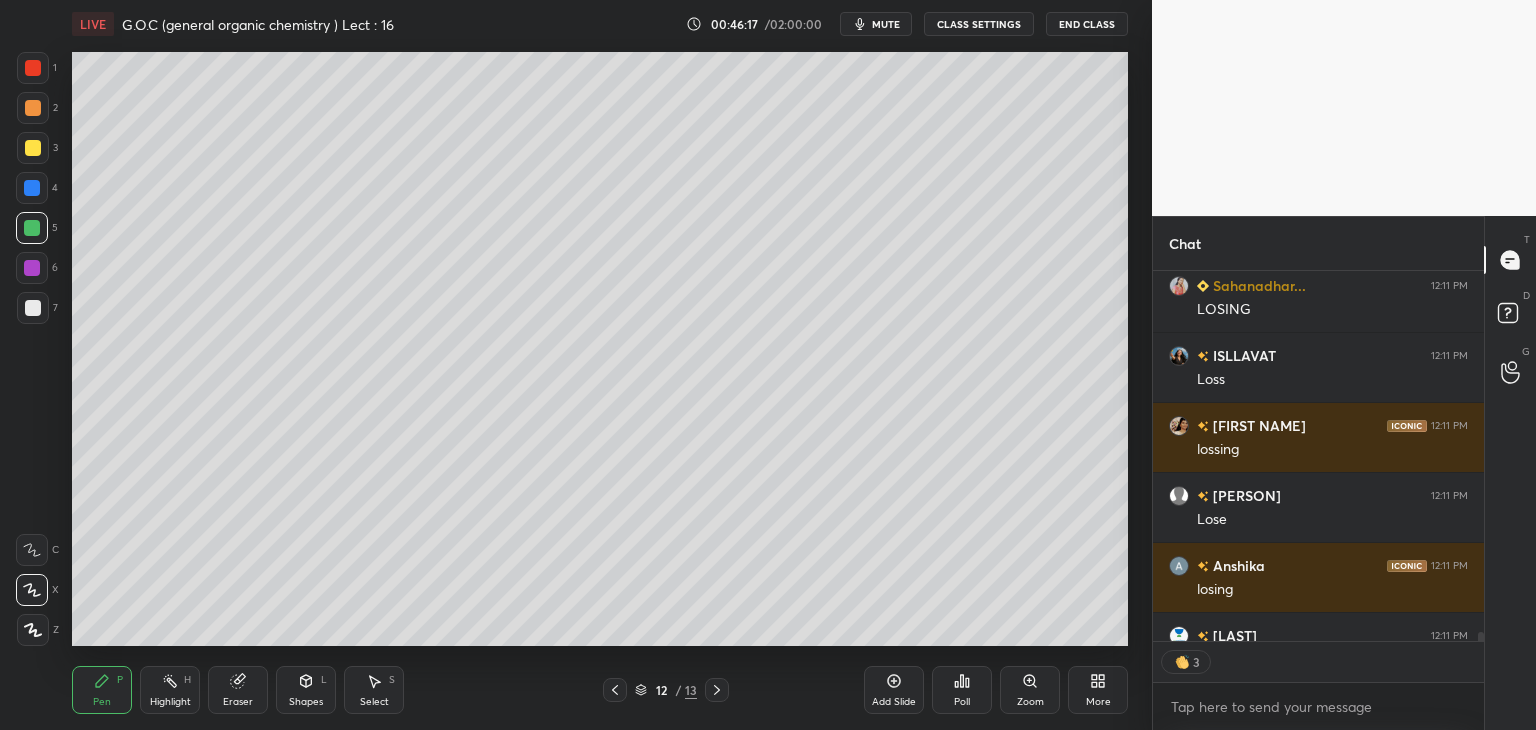 click at bounding box center (33, 148) 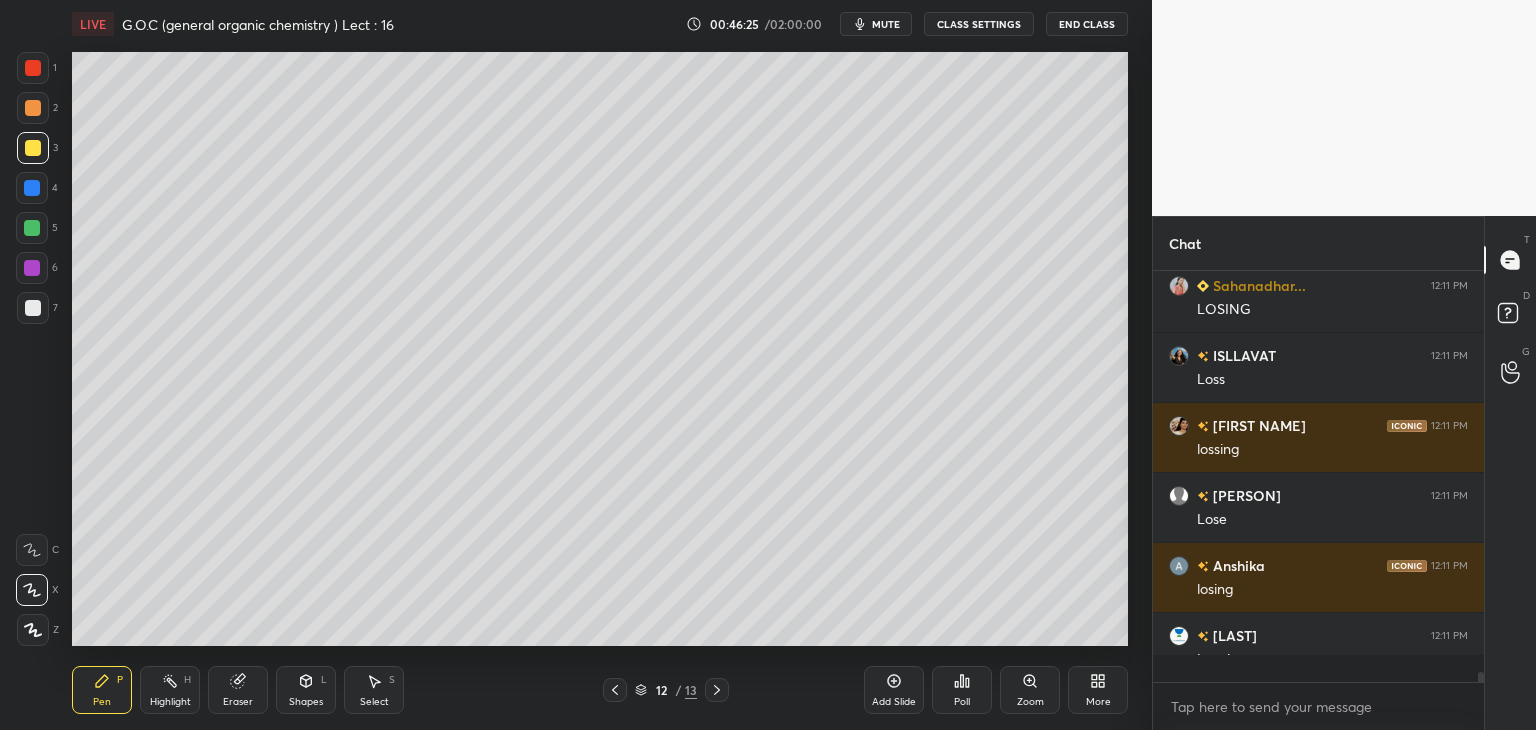 scroll, scrollTop: 6, scrollLeft: 6, axis: both 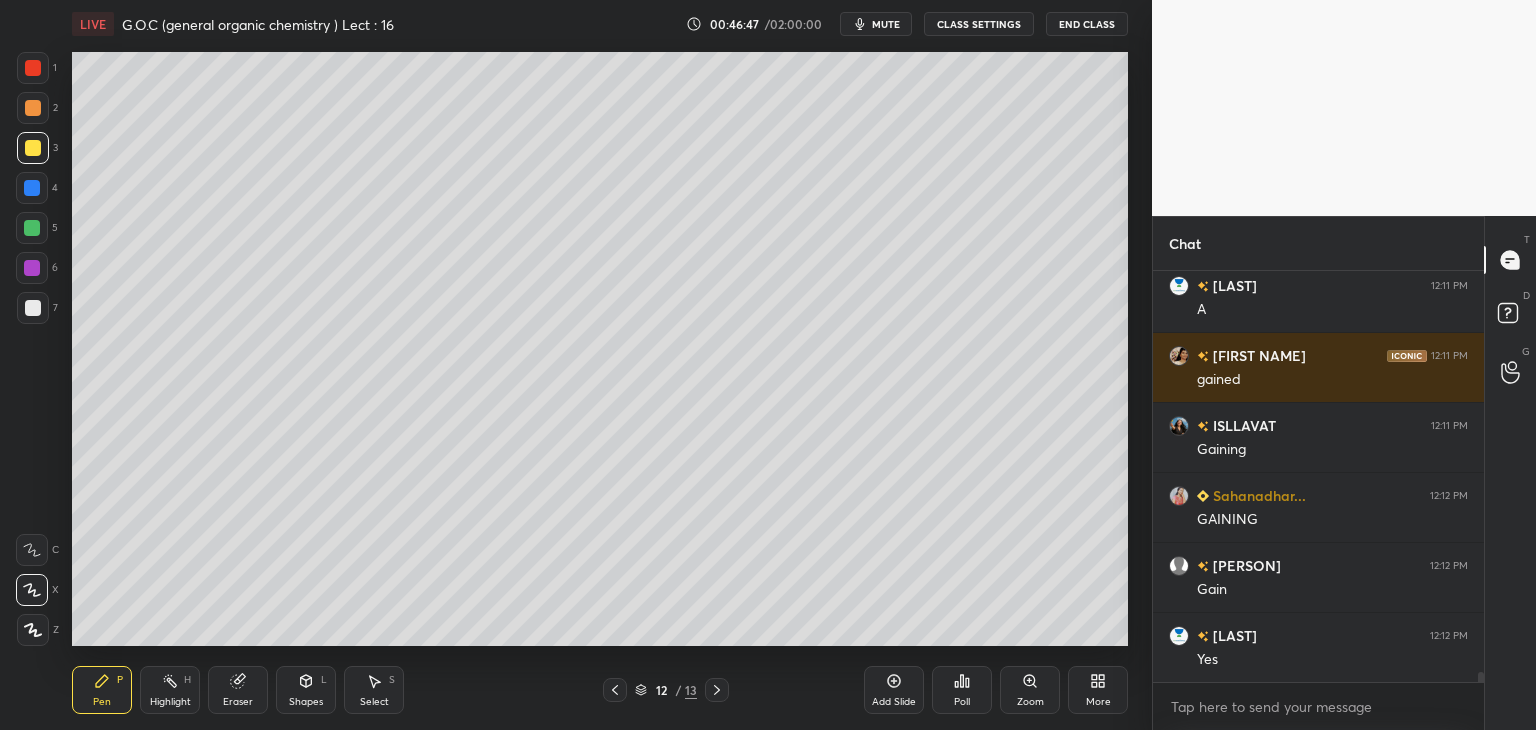 click at bounding box center (32, 228) 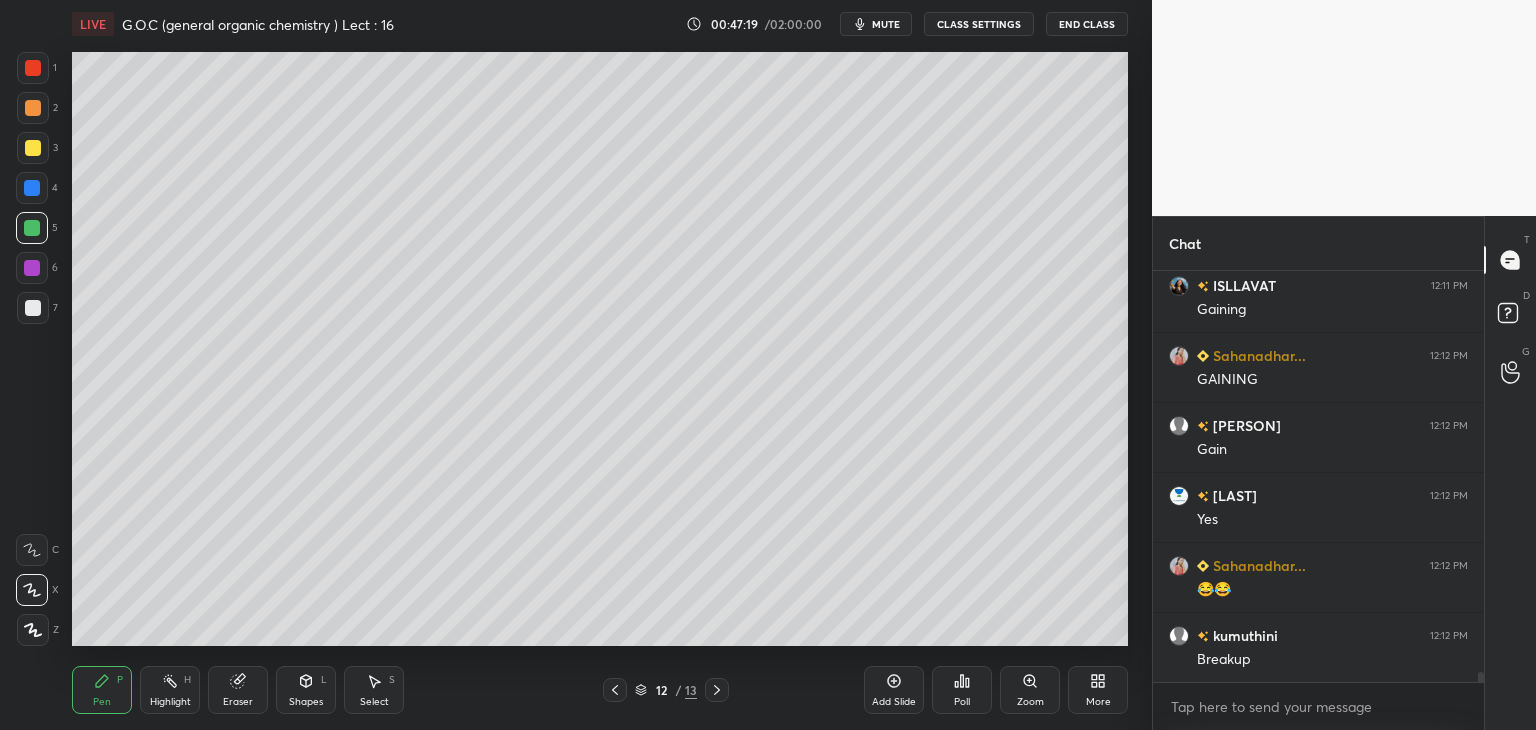 scroll, scrollTop: 17104, scrollLeft: 0, axis: vertical 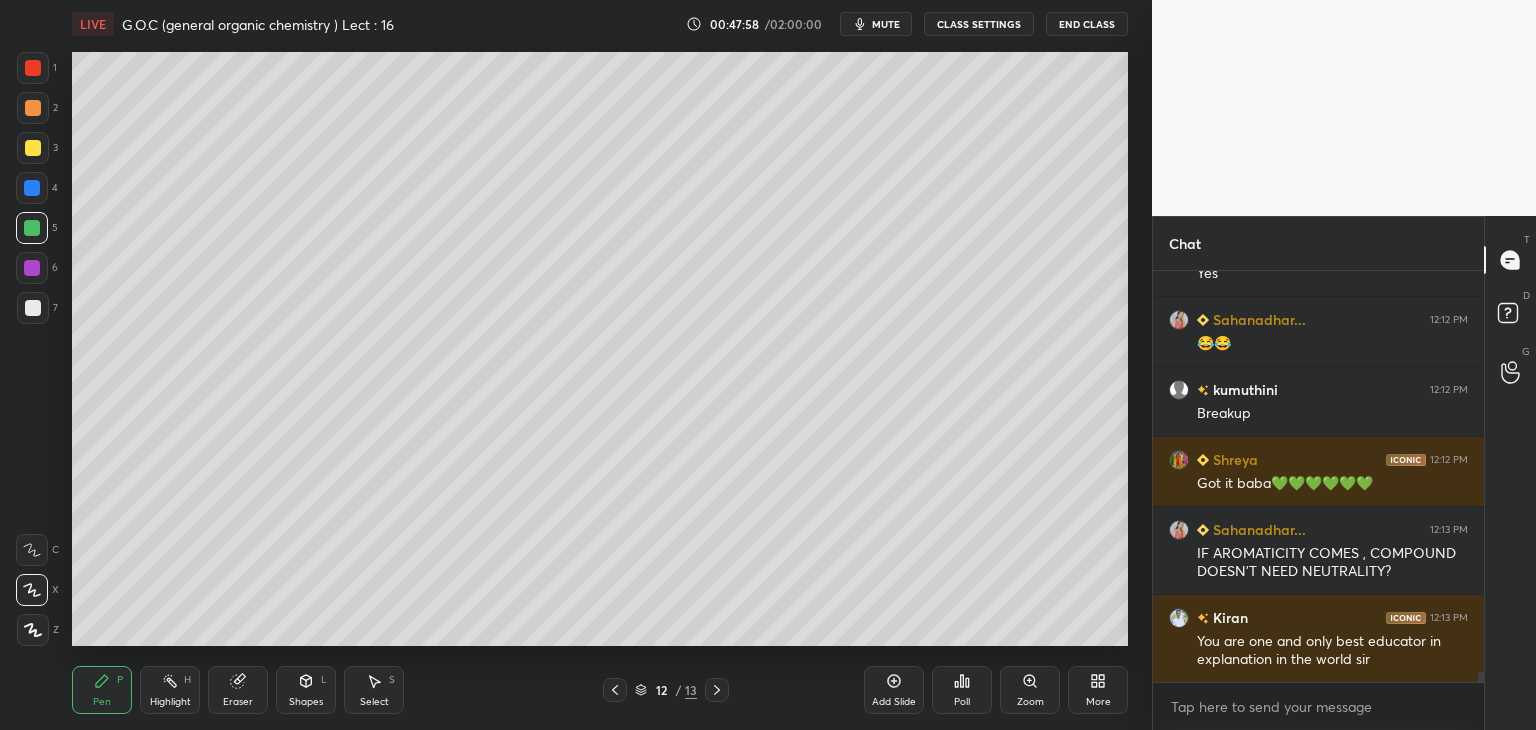 click at bounding box center [33, 108] 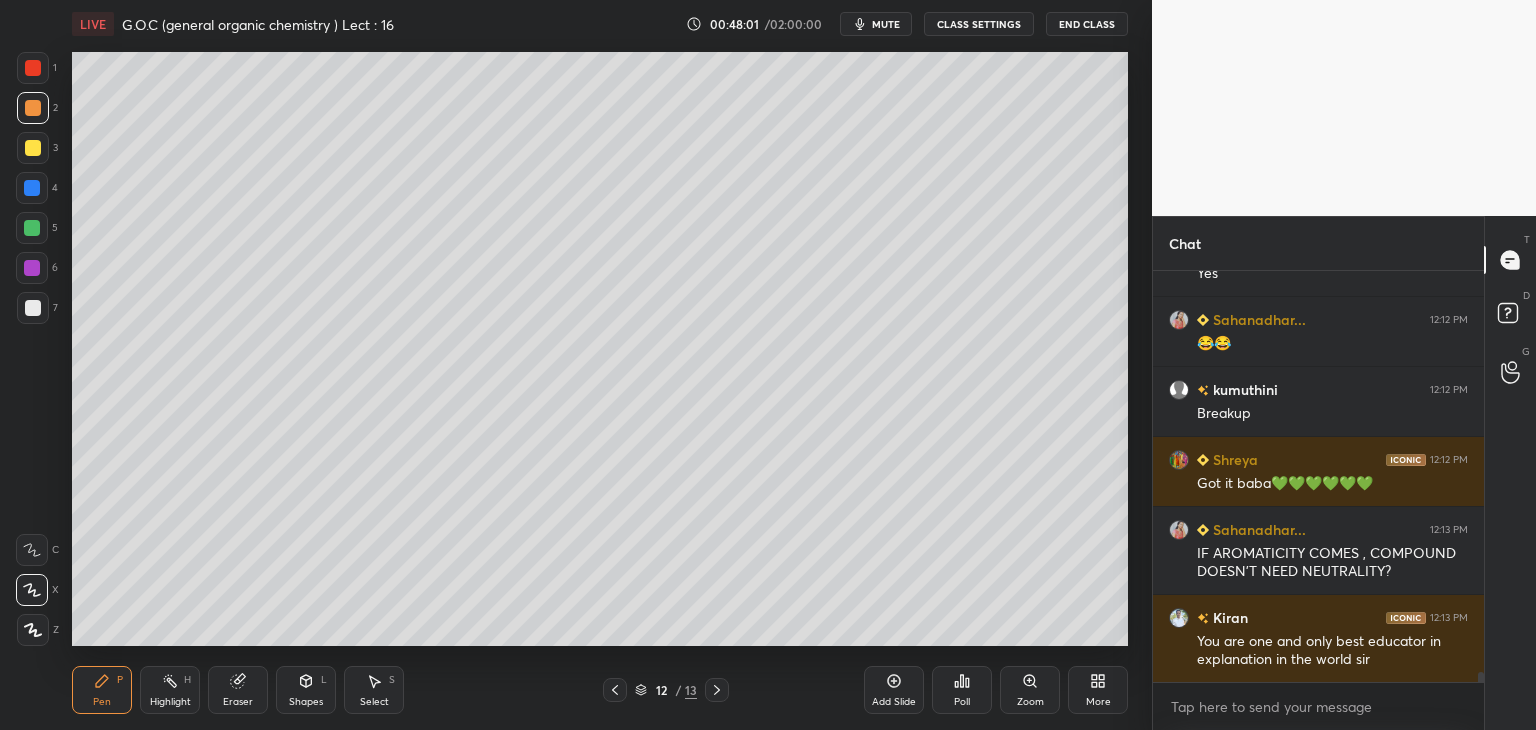 scroll, scrollTop: 7, scrollLeft: 6, axis: both 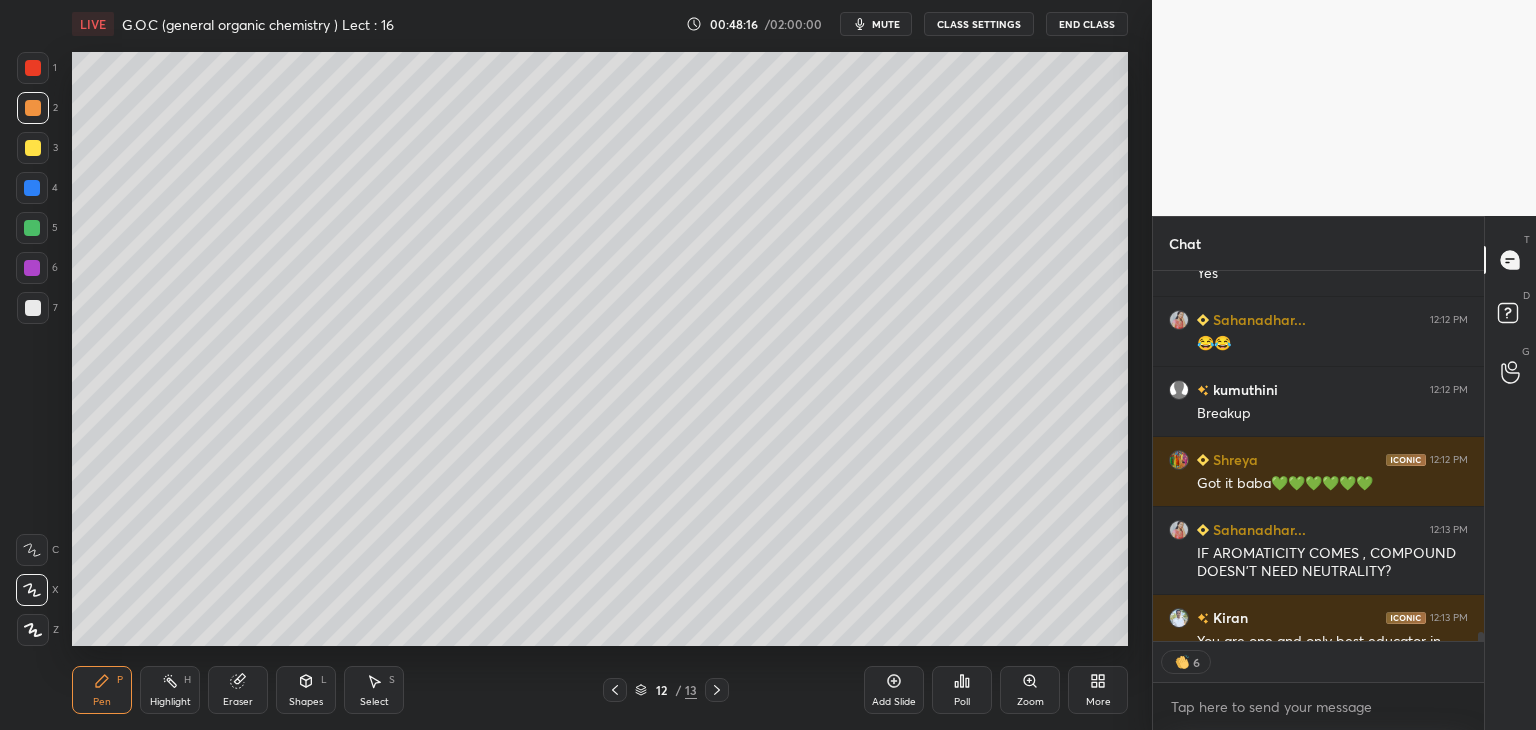click at bounding box center (32, 188) 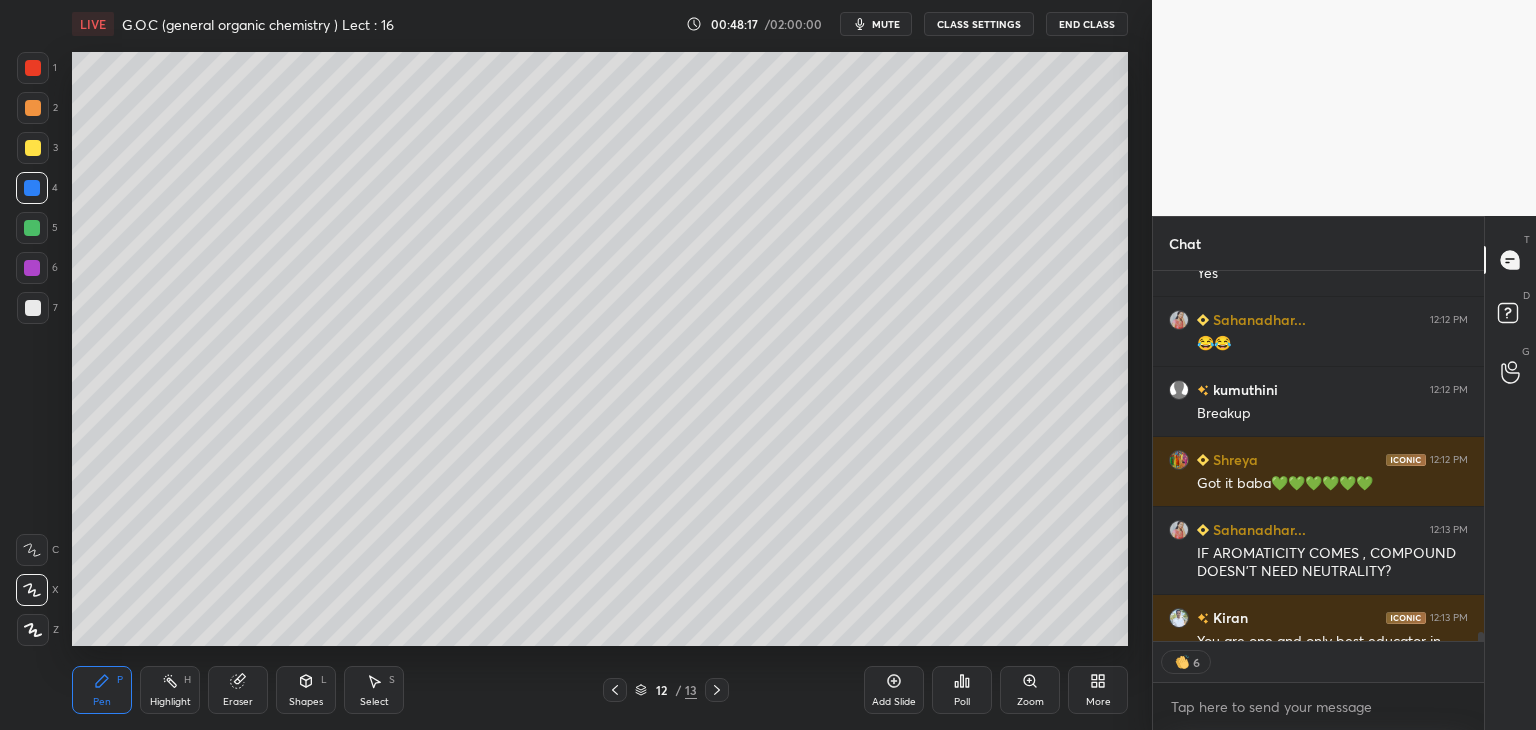 scroll, scrollTop: 7, scrollLeft: 6, axis: both 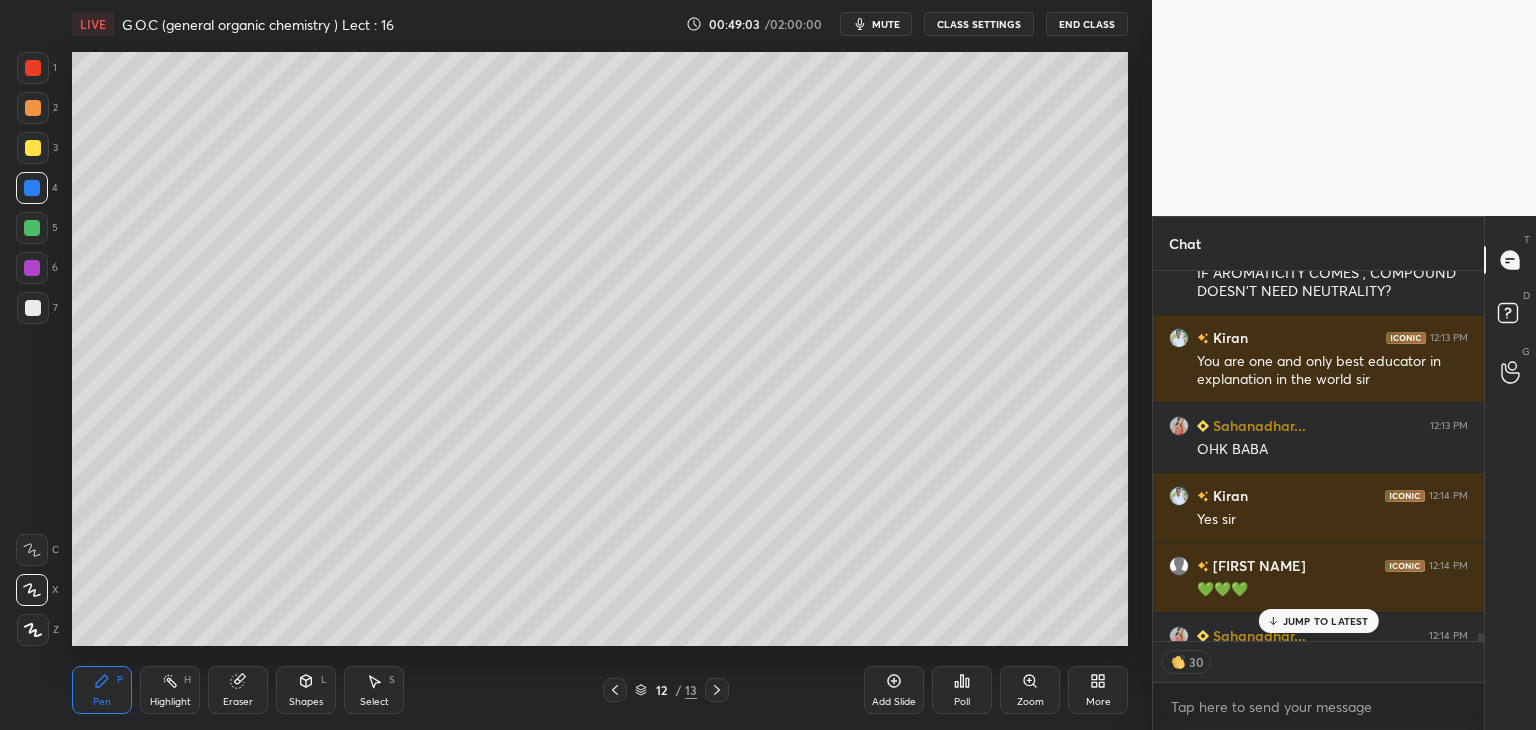 click at bounding box center (32, 268) 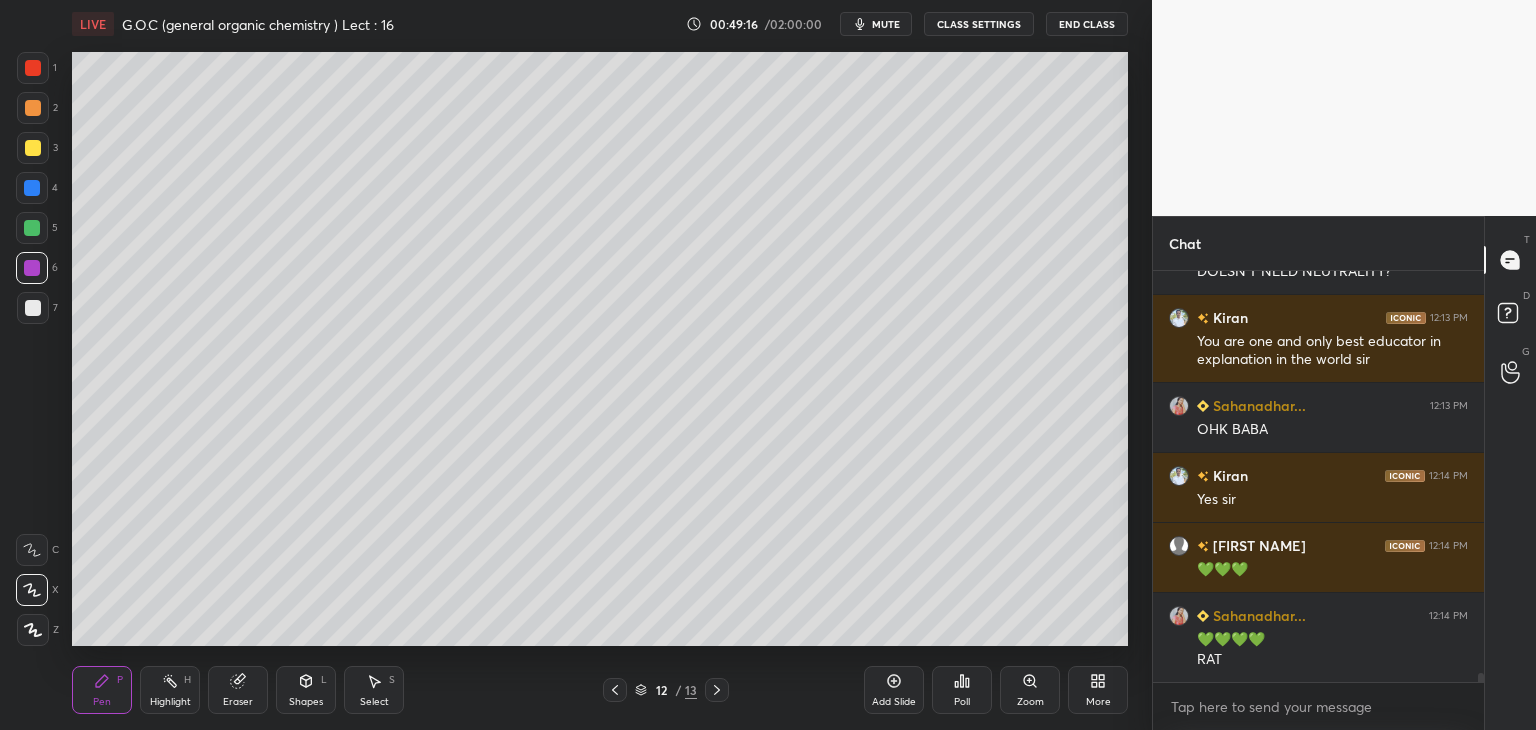 scroll, scrollTop: 17600, scrollLeft: 0, axis: vertical 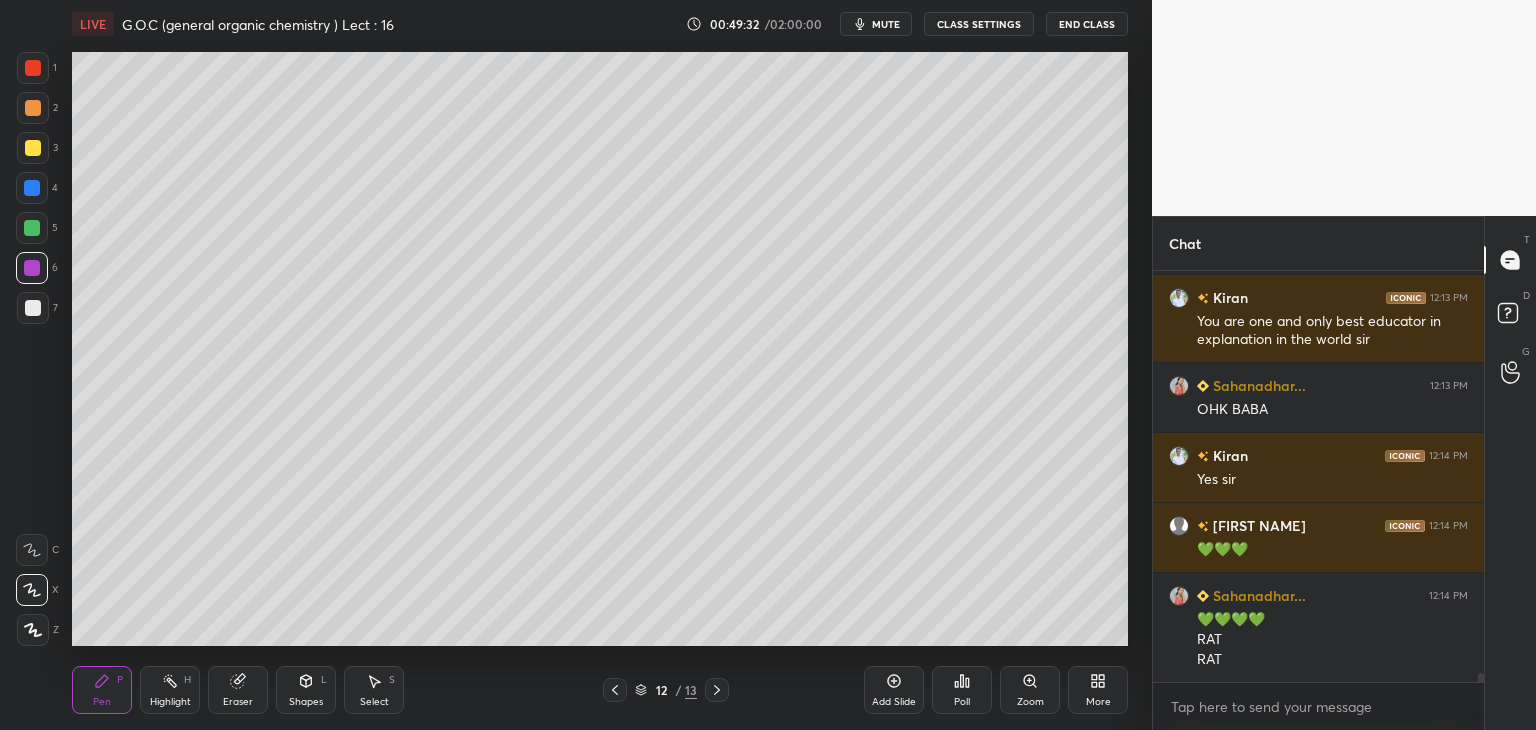 click 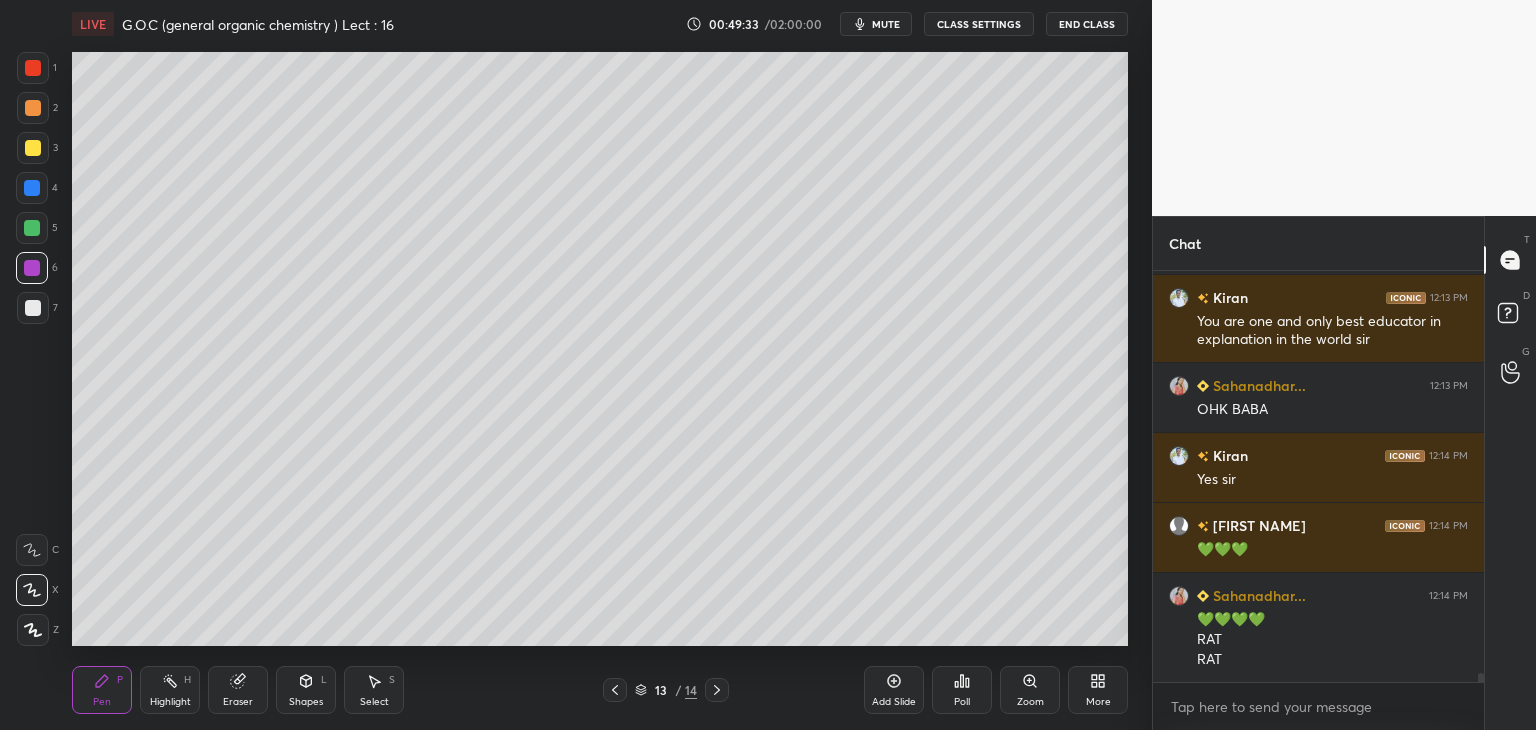 click at bounding box center [33, 308] 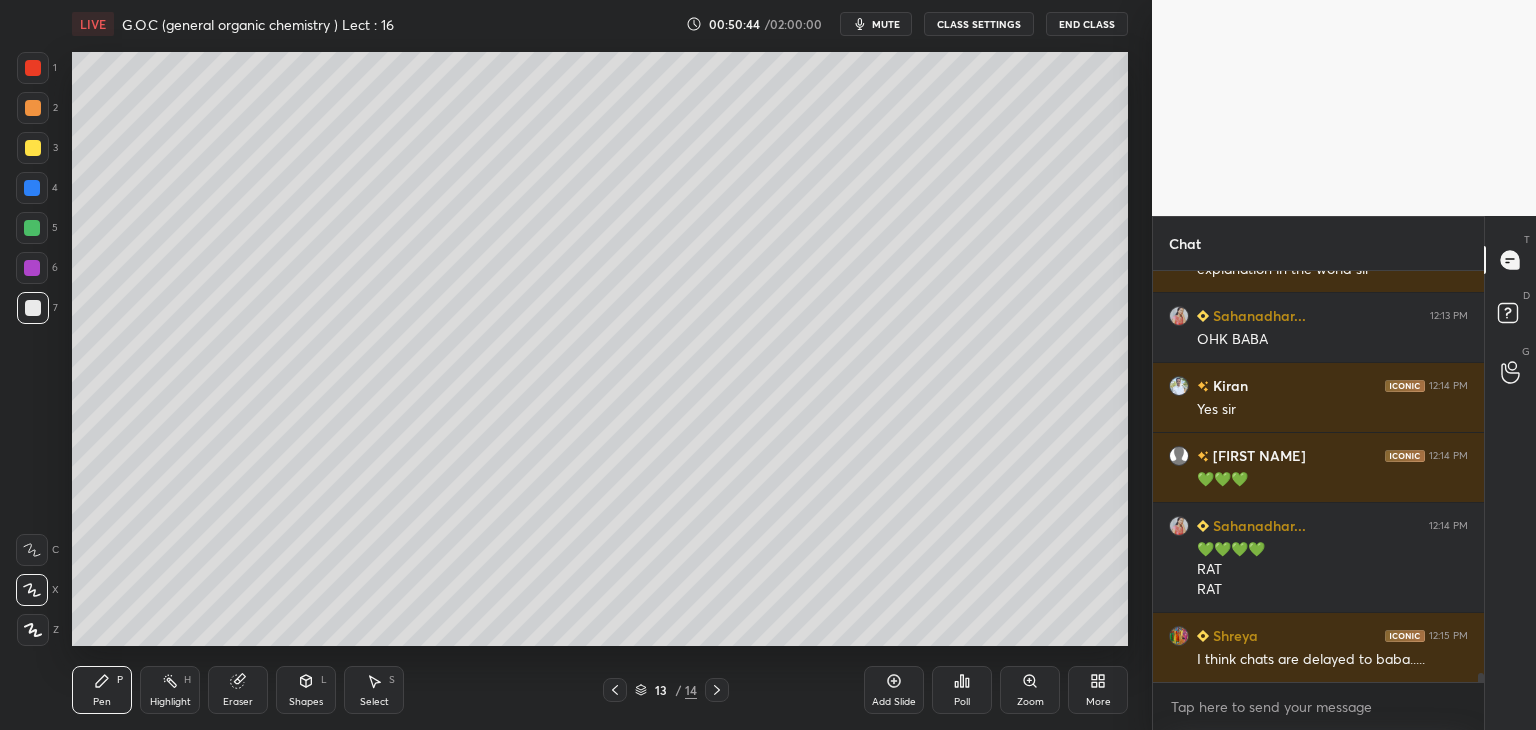 scroll, scrollTop: 17740, scrollLeft: 0, axis: vertical 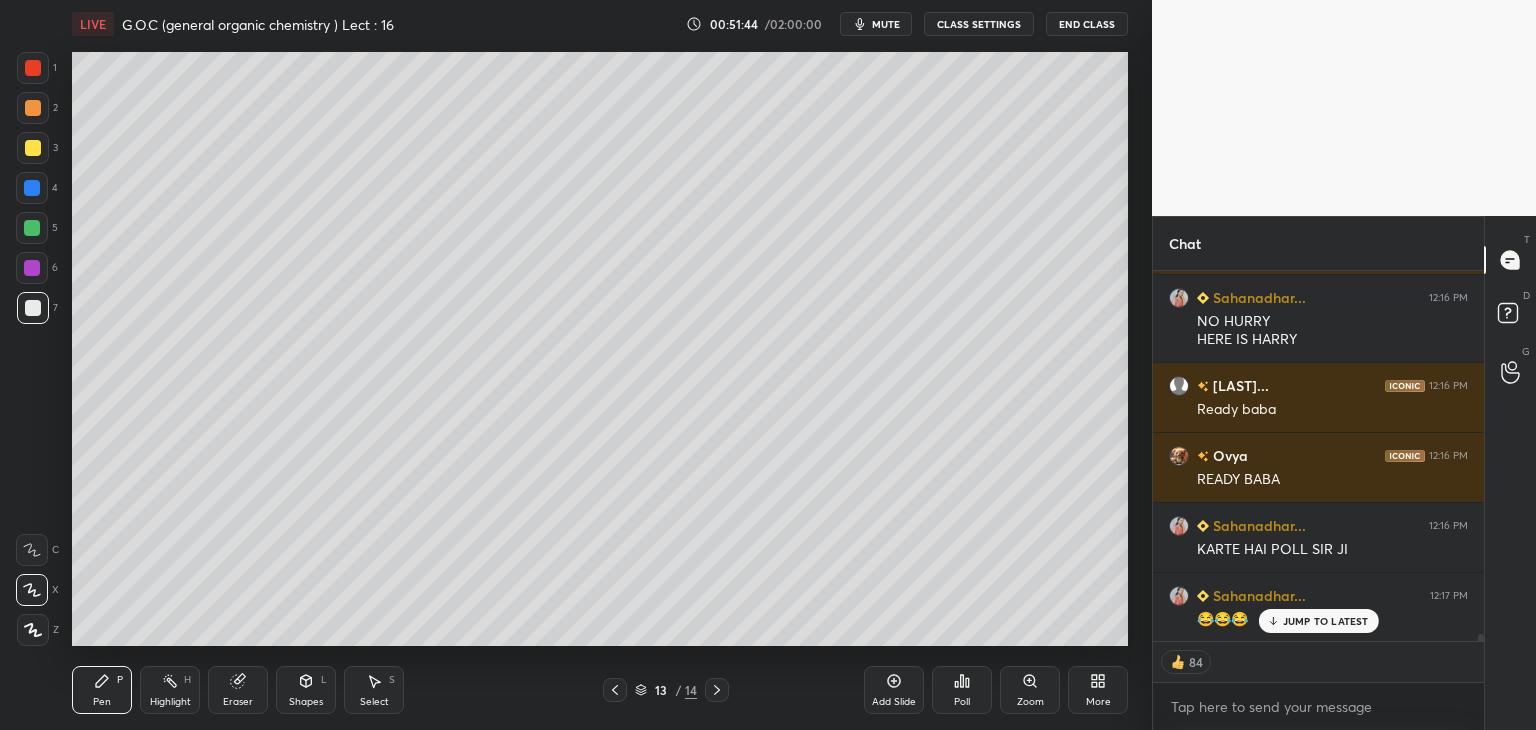 click on "Poll" at bounding box center [962, 690] 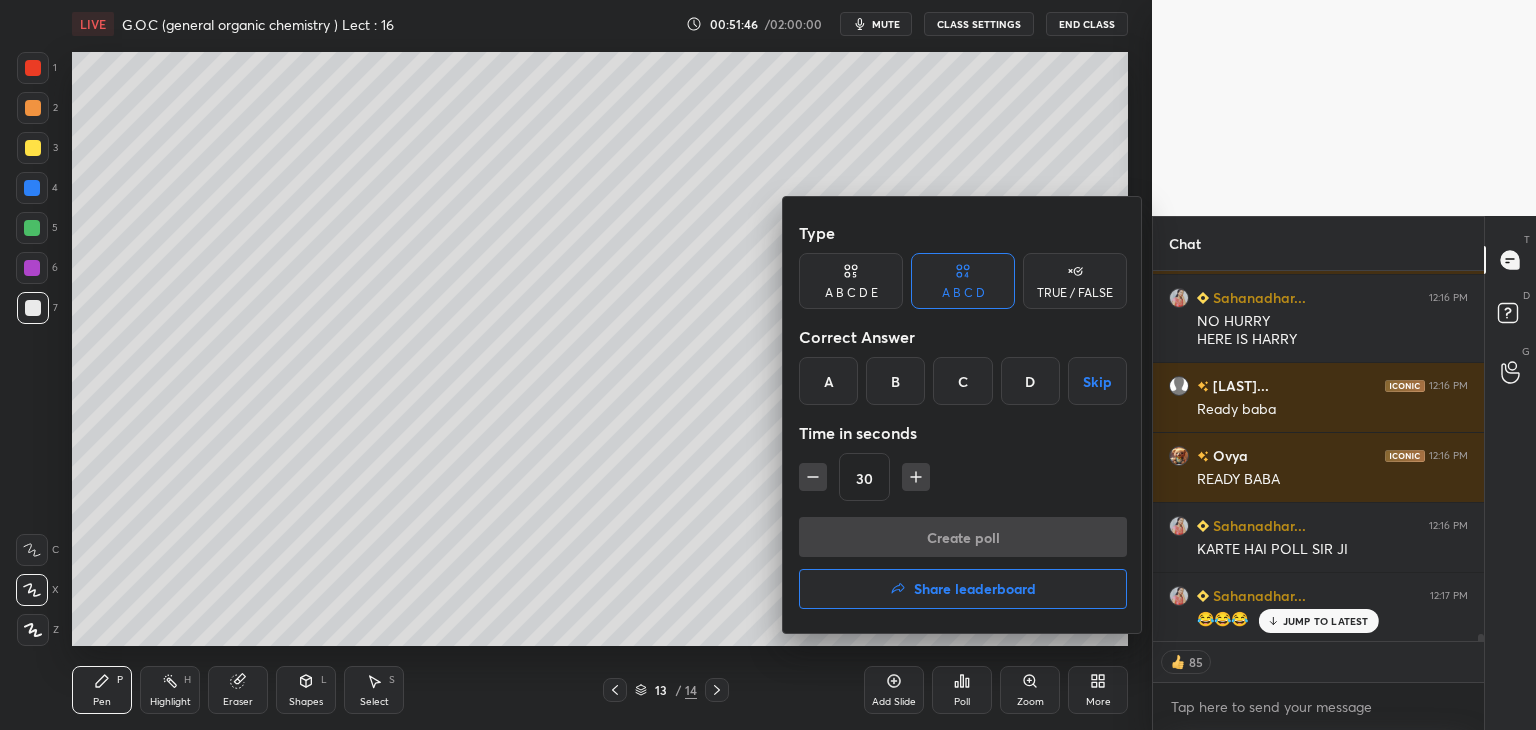 click on "D" at bounding box center [1030, 381] 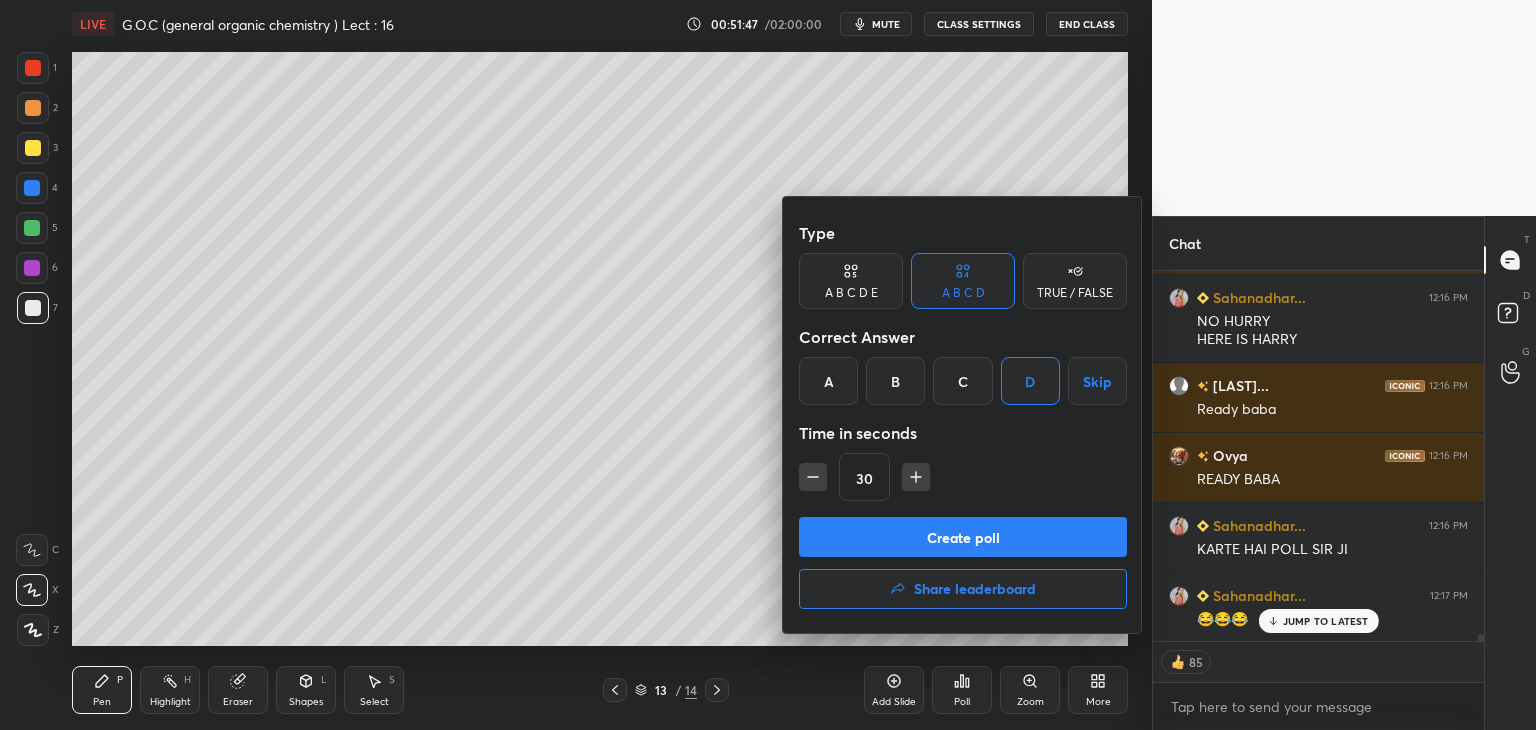 click on "Create poll" at bounding box center [963, 537] 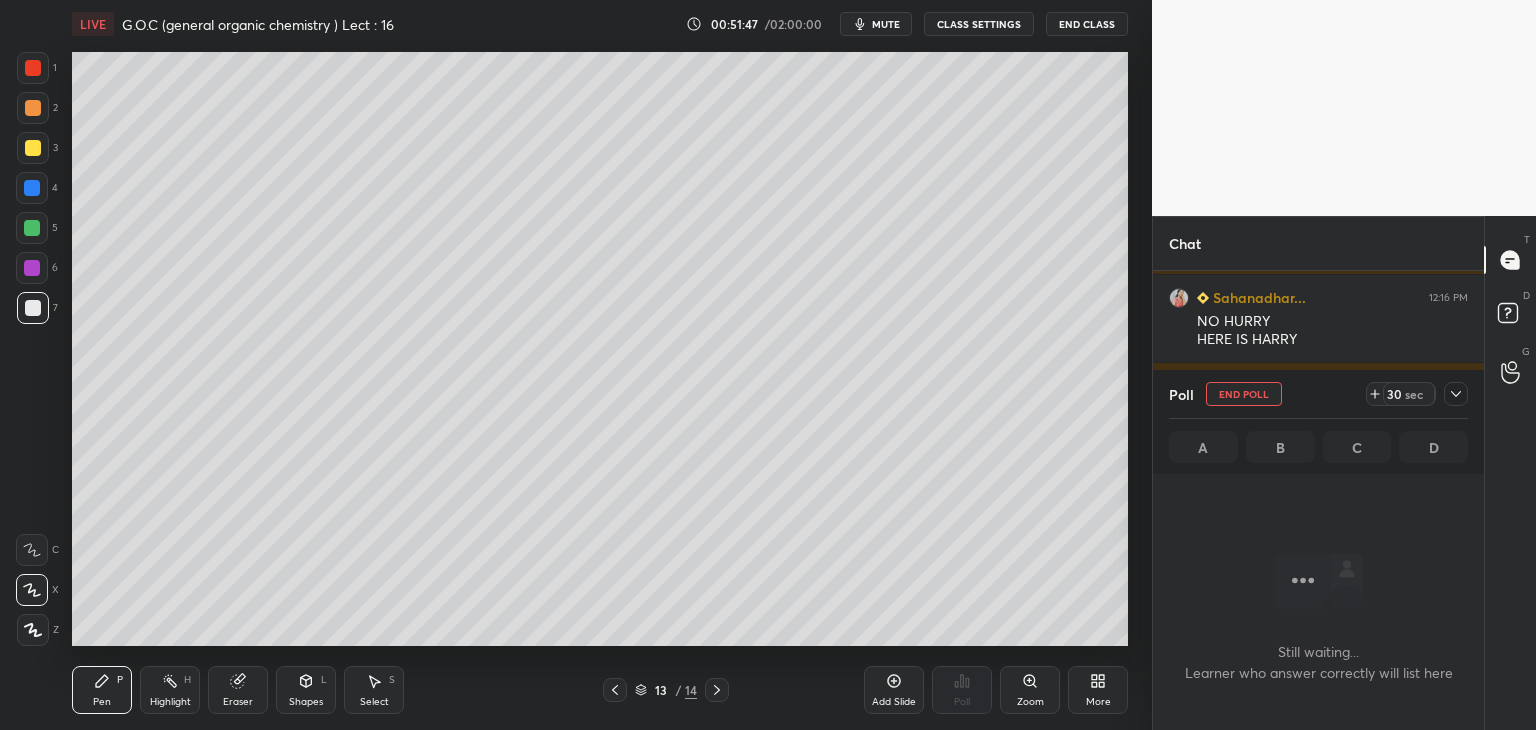 scroll, scrollTop: 271, scrollLeft: 325, axis: both 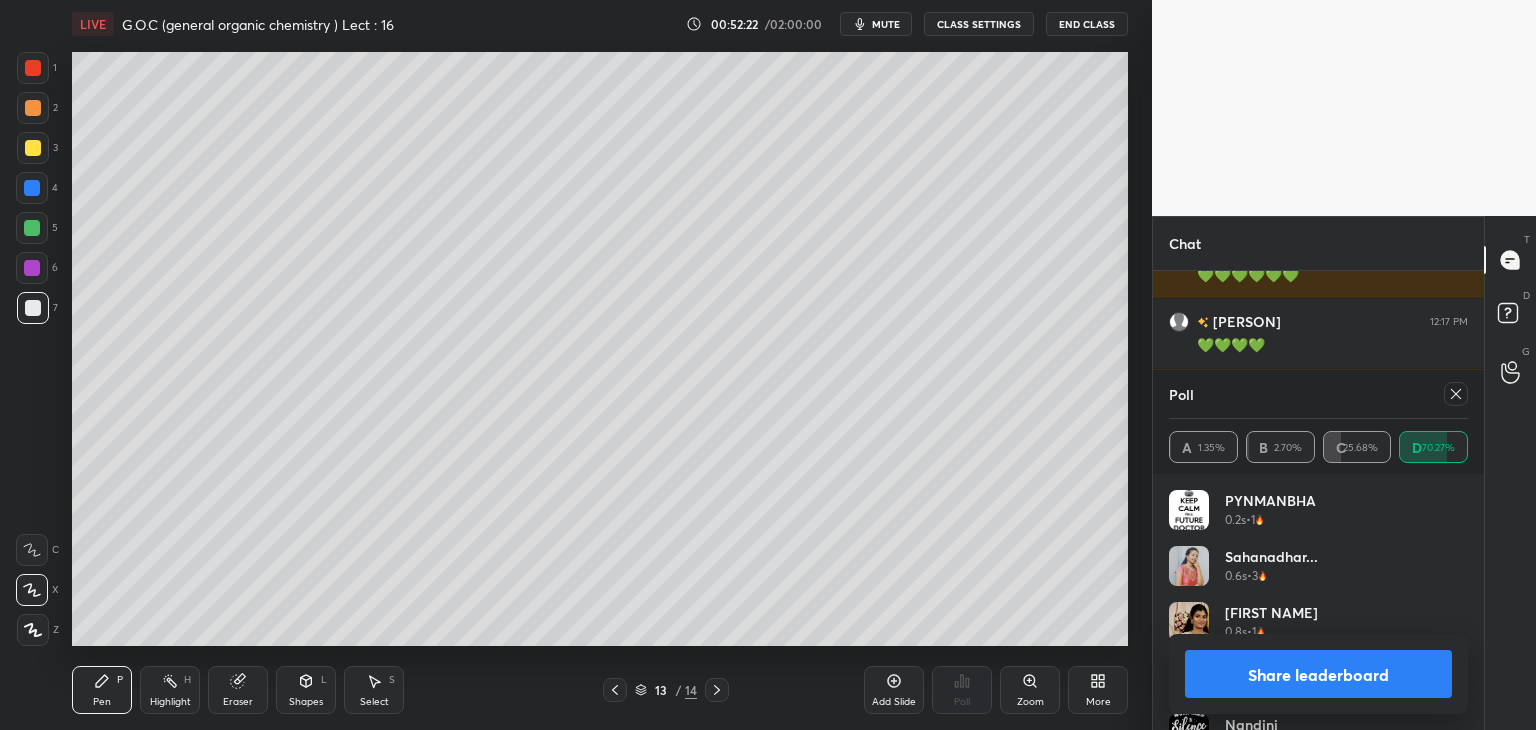 click on "Share leaderboard" at bounding box center [1318, 674] 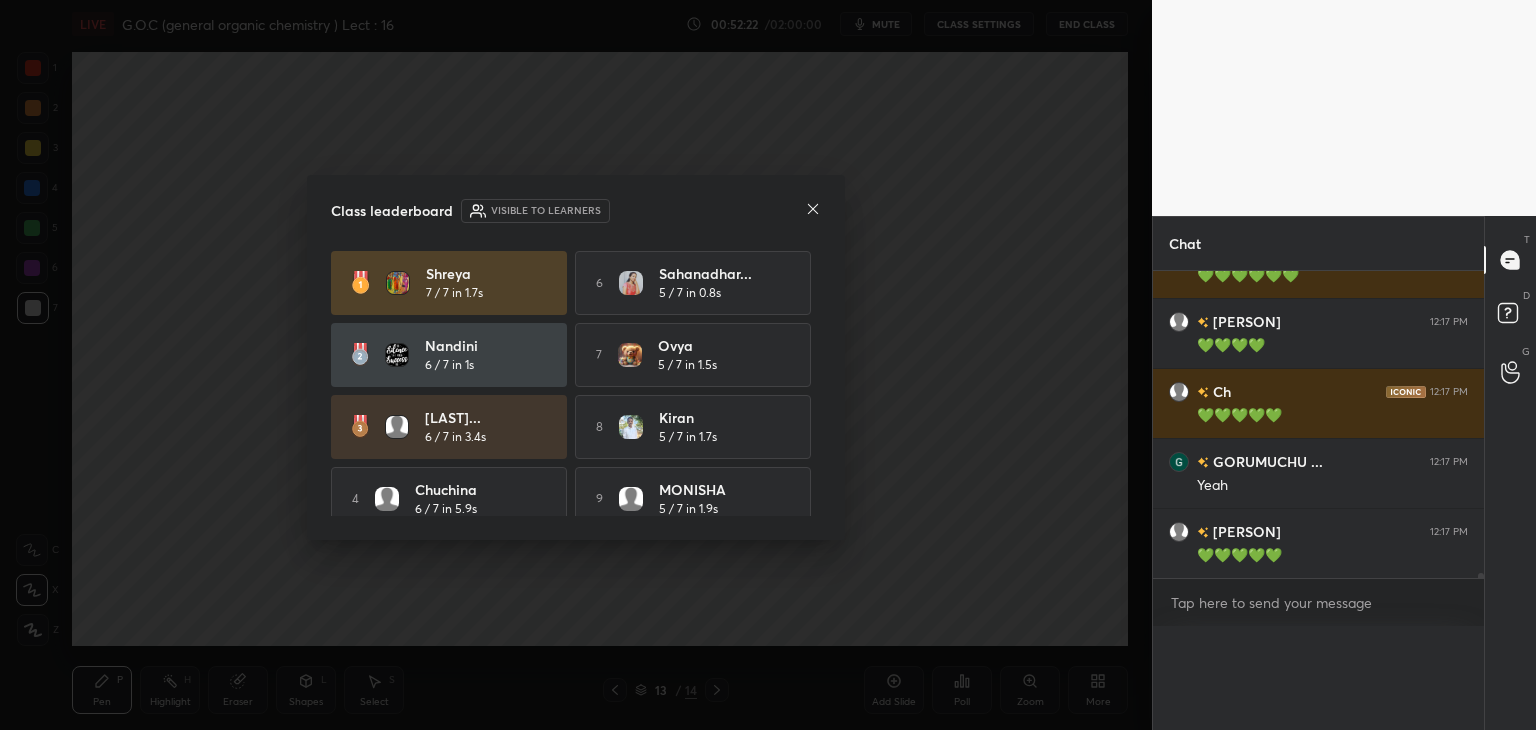 scroll, scrollTop: 0, scrollLeft: 0, axis: both 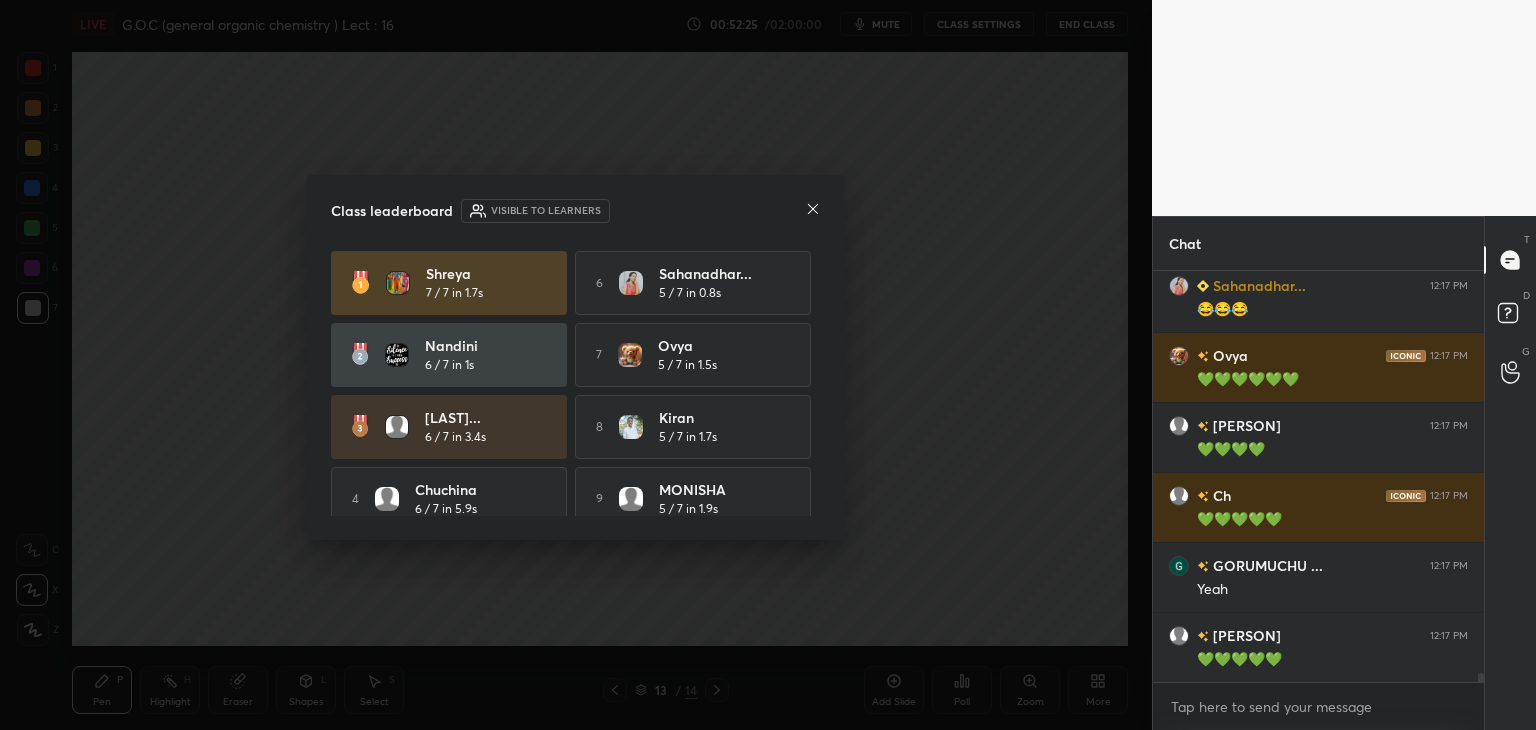 click 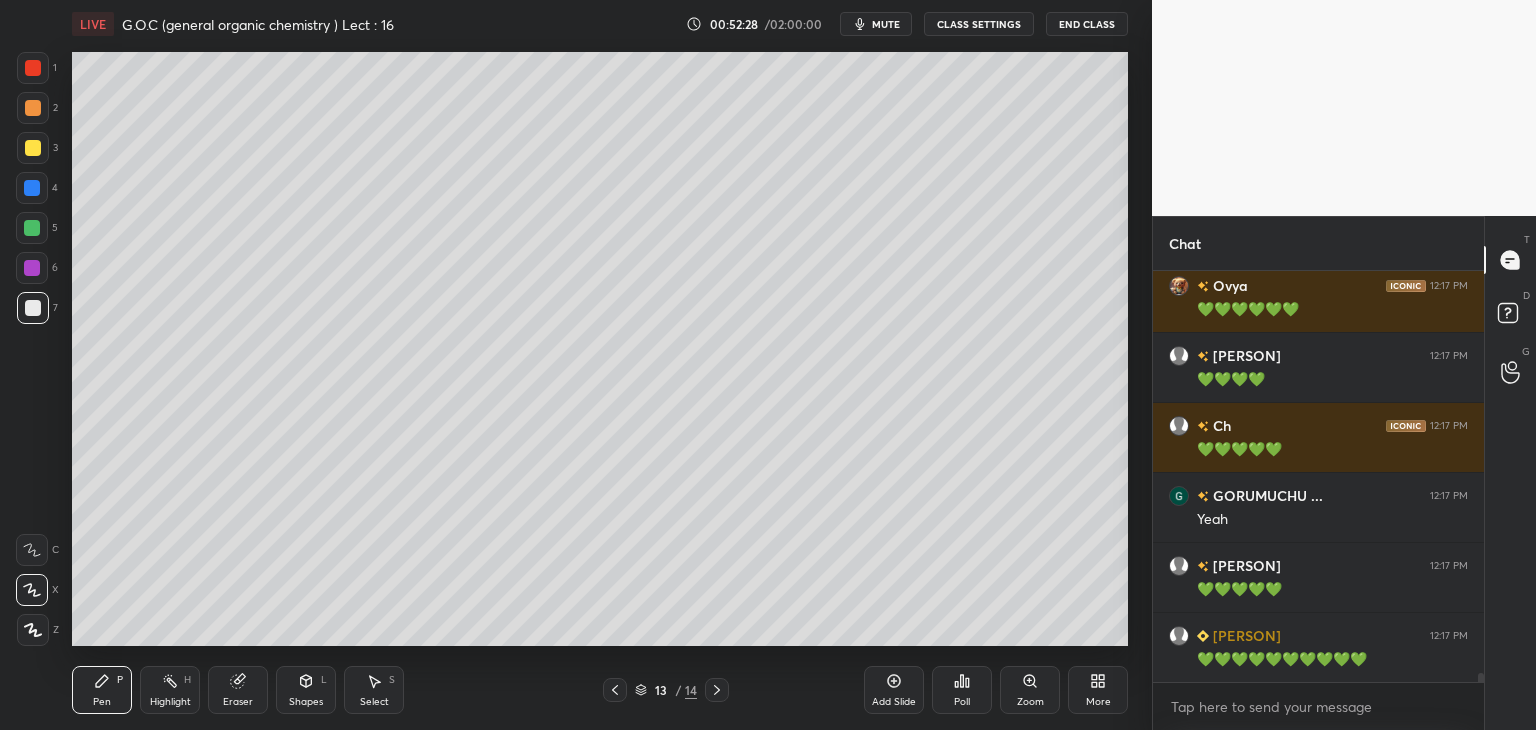 click at bounding box center (33, 108) 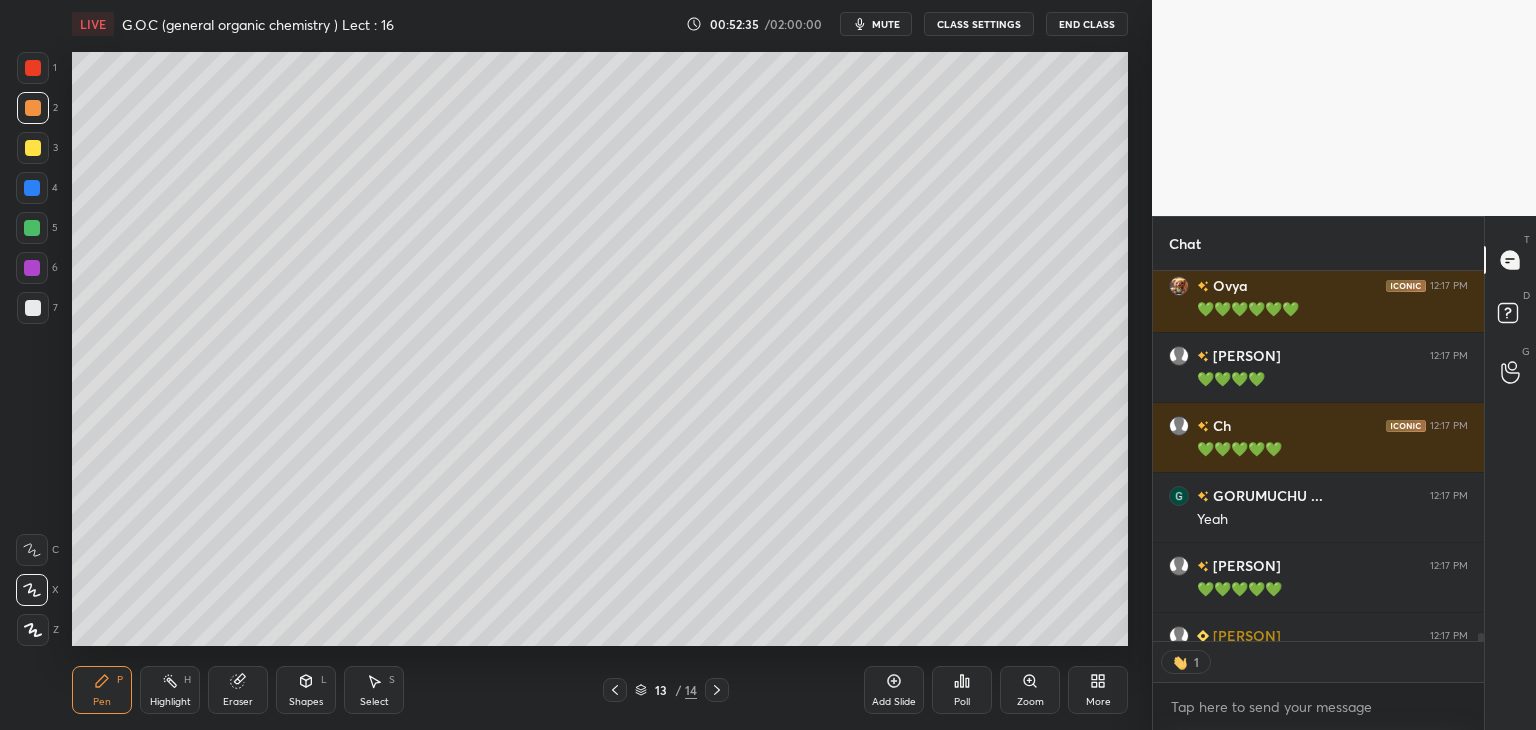 click at bounding box center [32, 228] 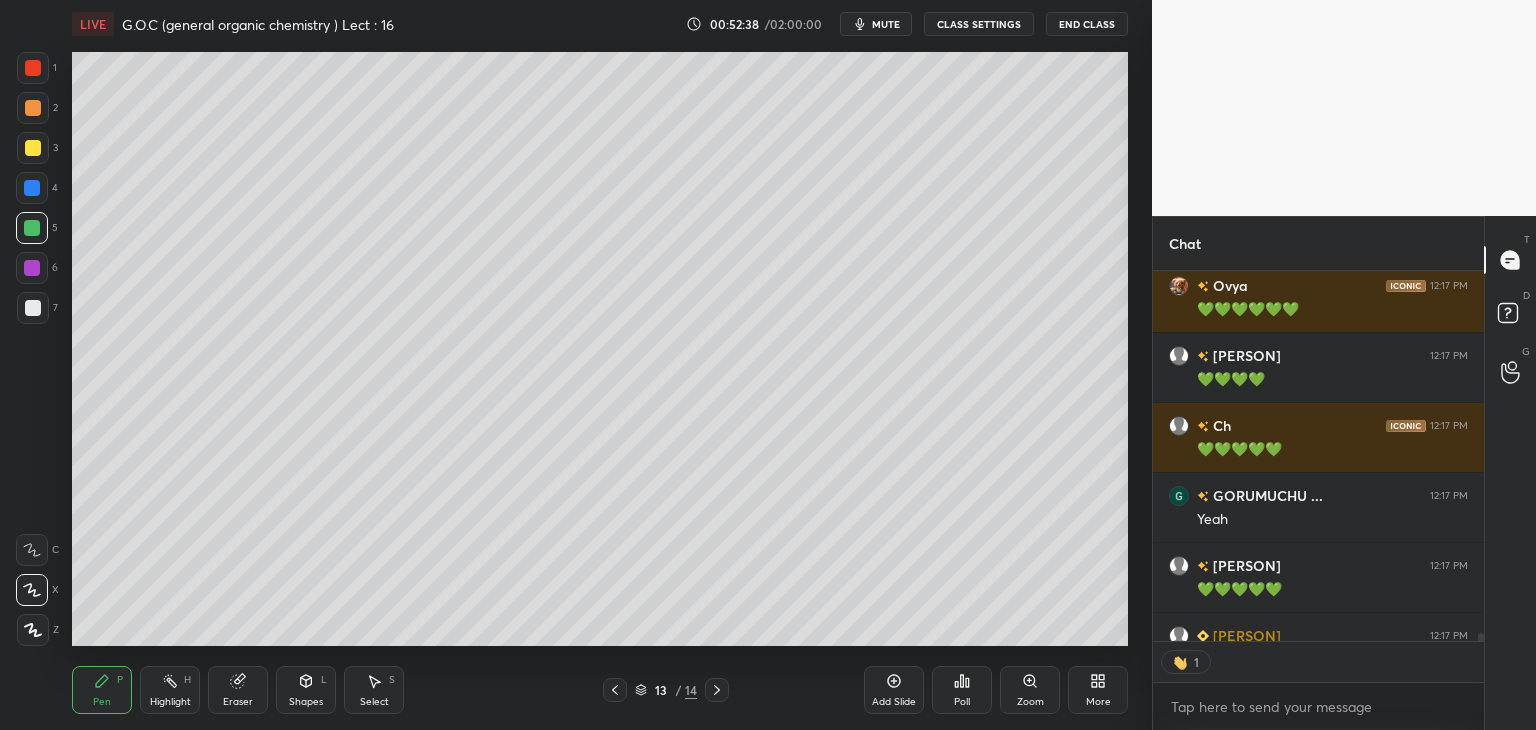 click at bounding box center [33, 108] 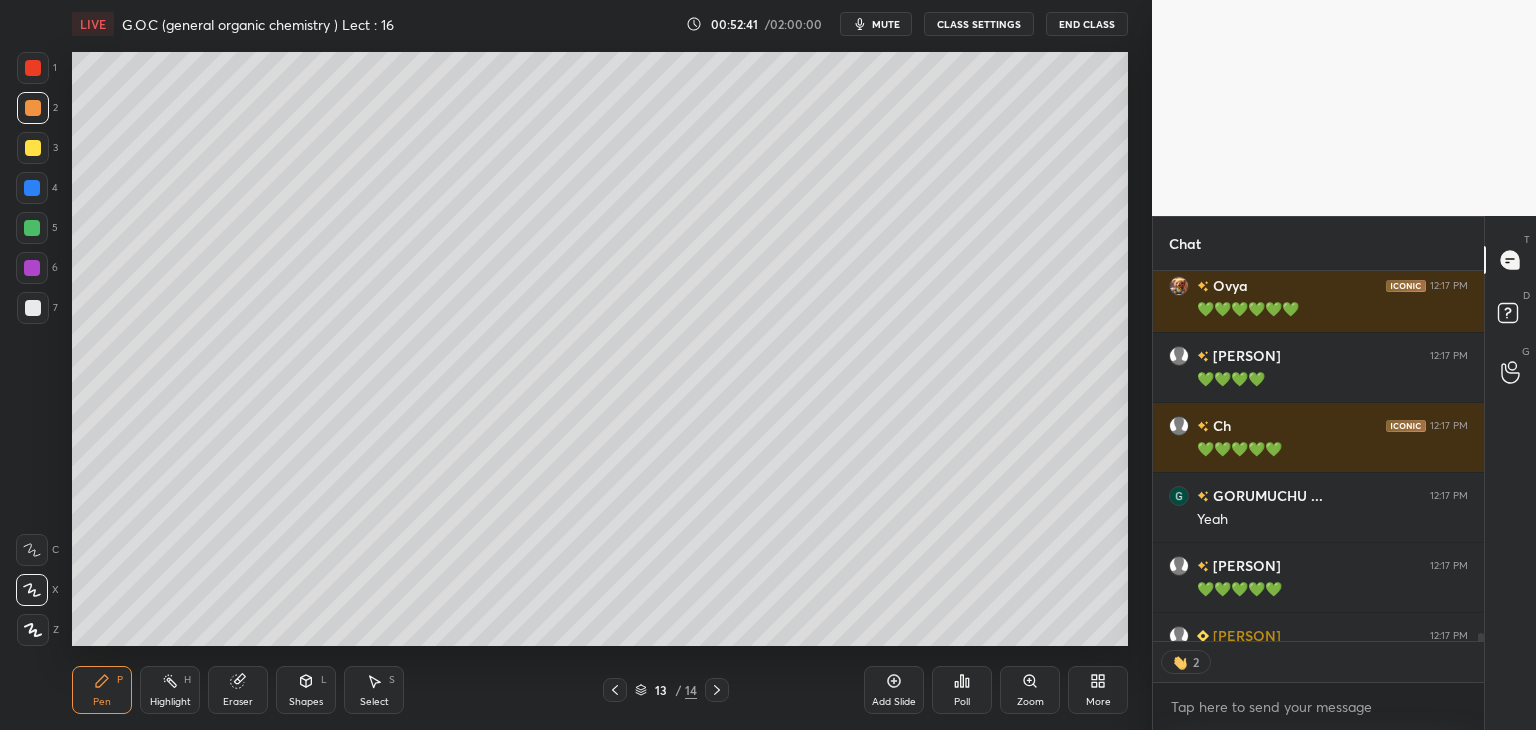 click at bounding box center (32, 228) 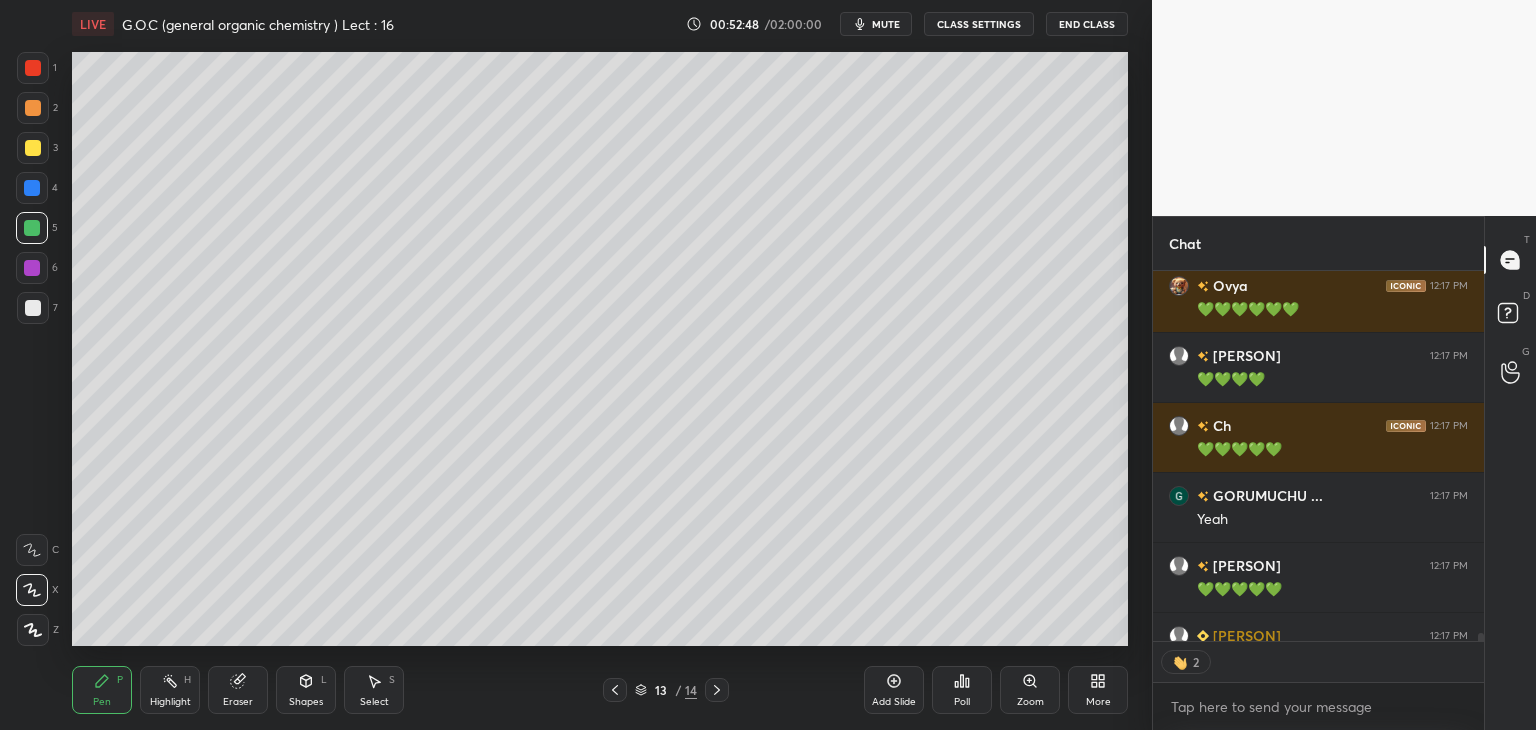 click at bounding box center [33, 308] 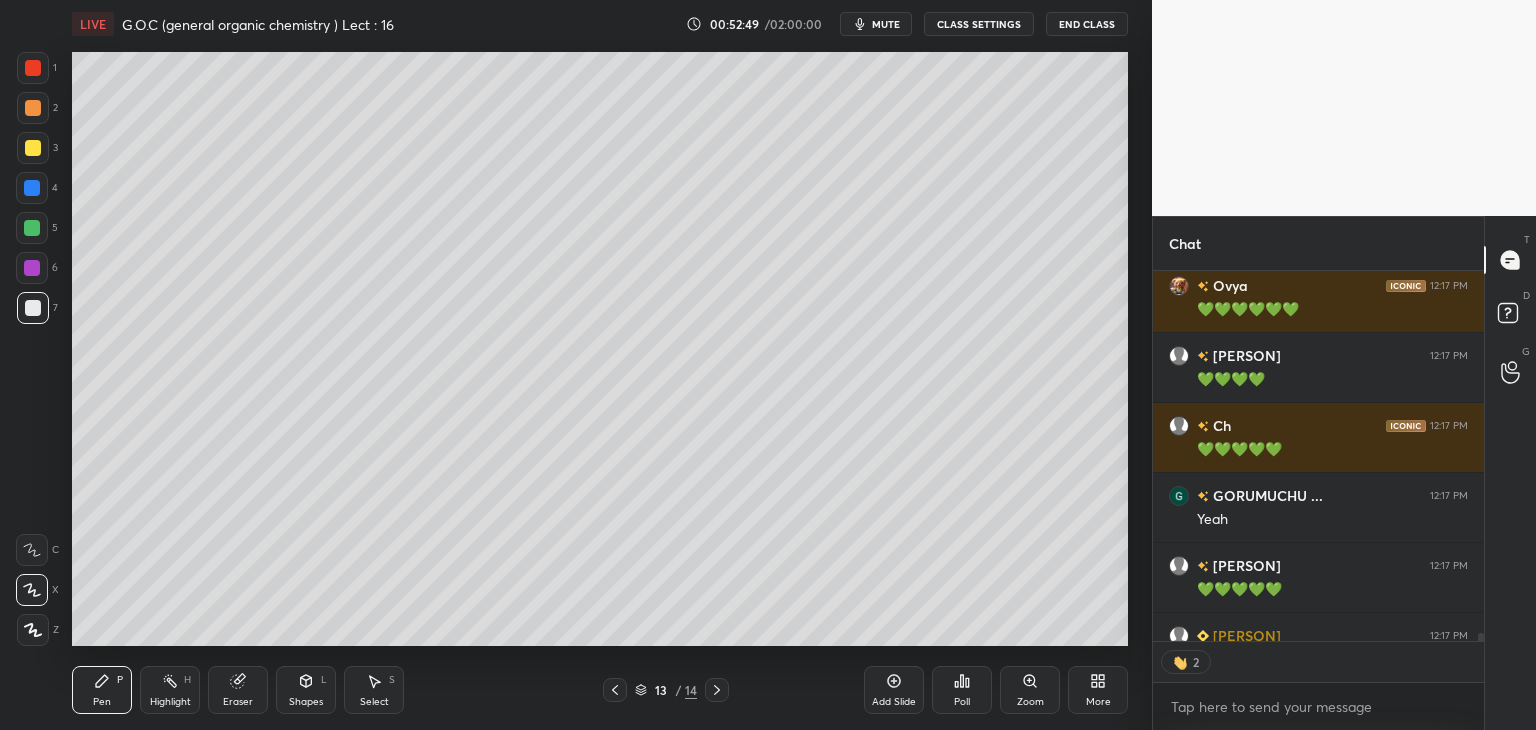 scroll, scrollTop: 6, scrollLeft: 6, axis: both 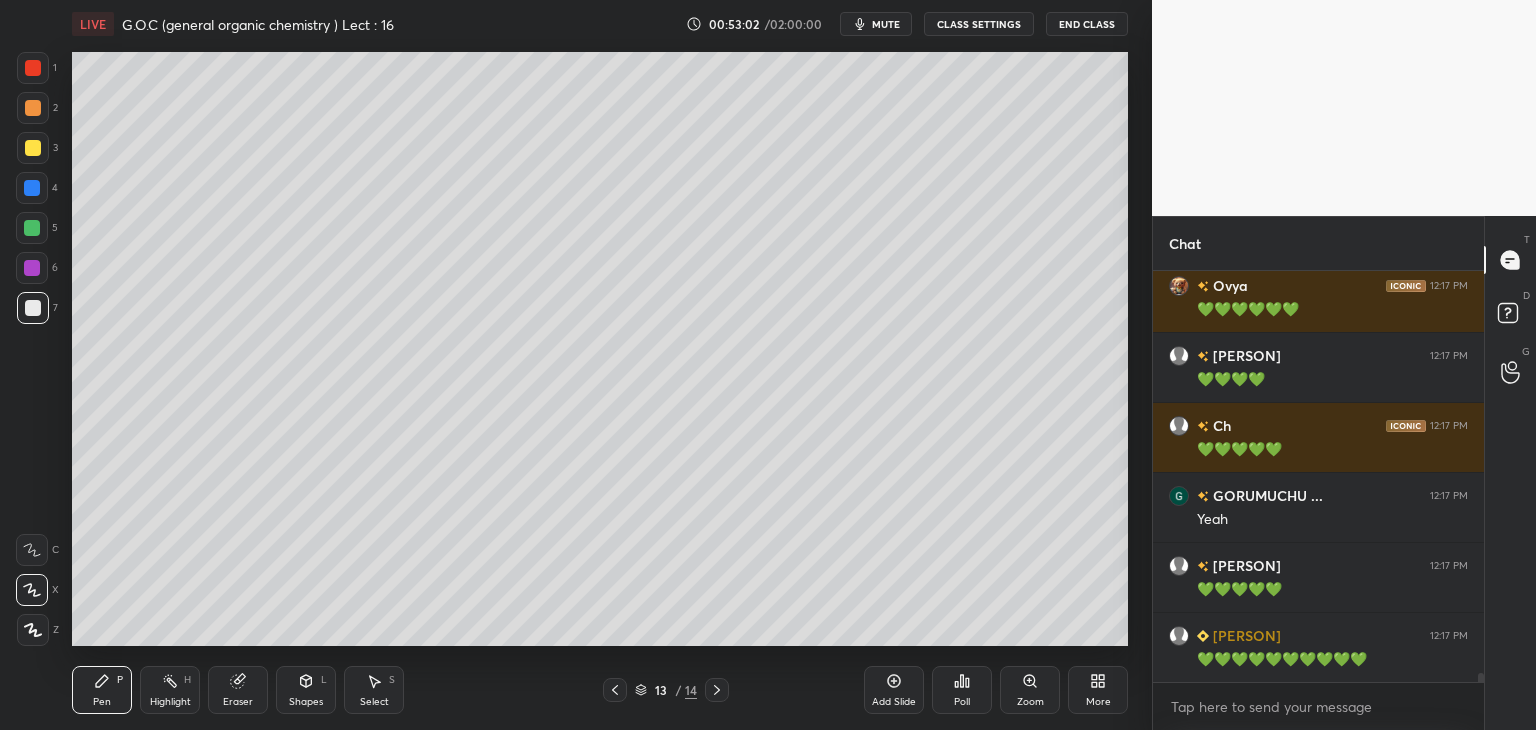 click at bounding box center [33, 148] 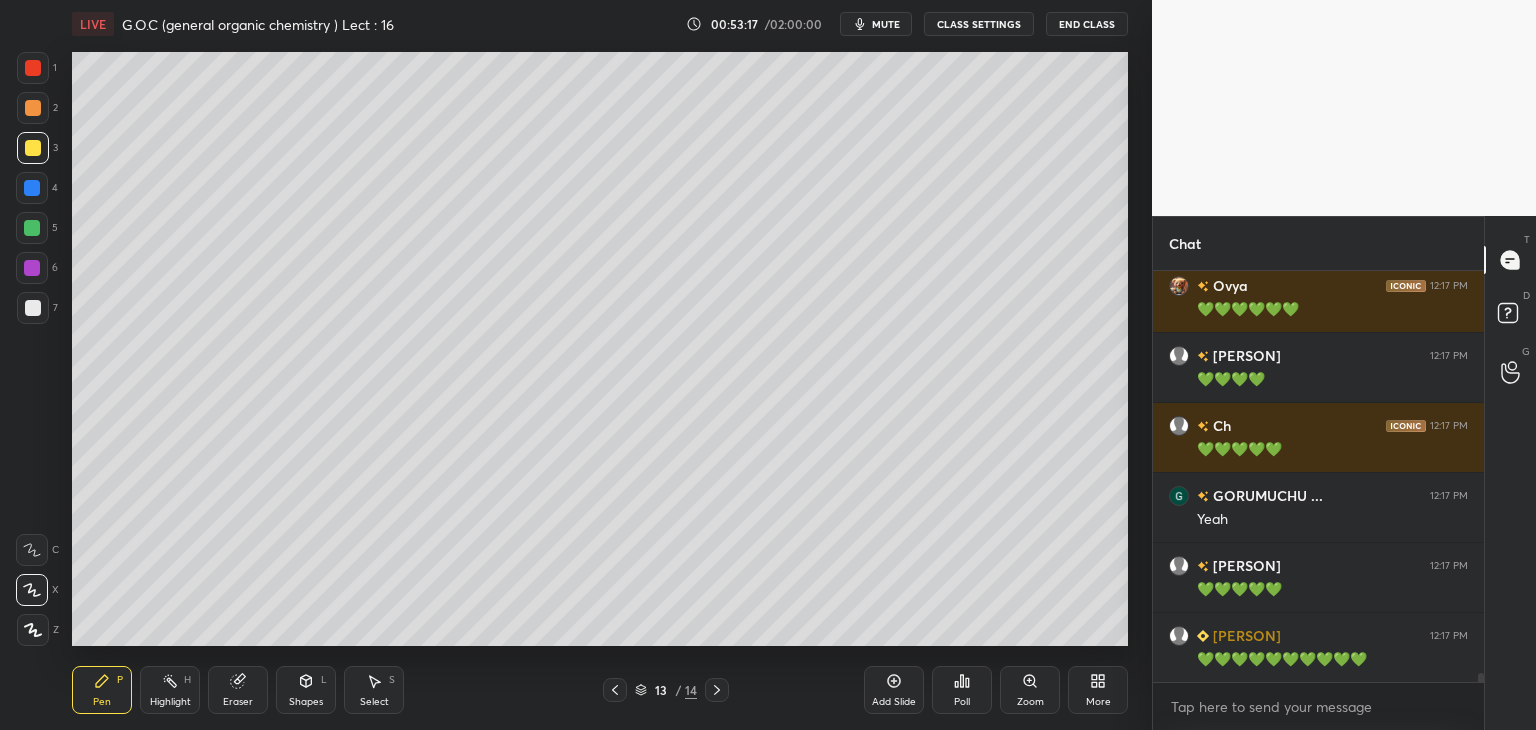 click at bounding box center (32, 268) 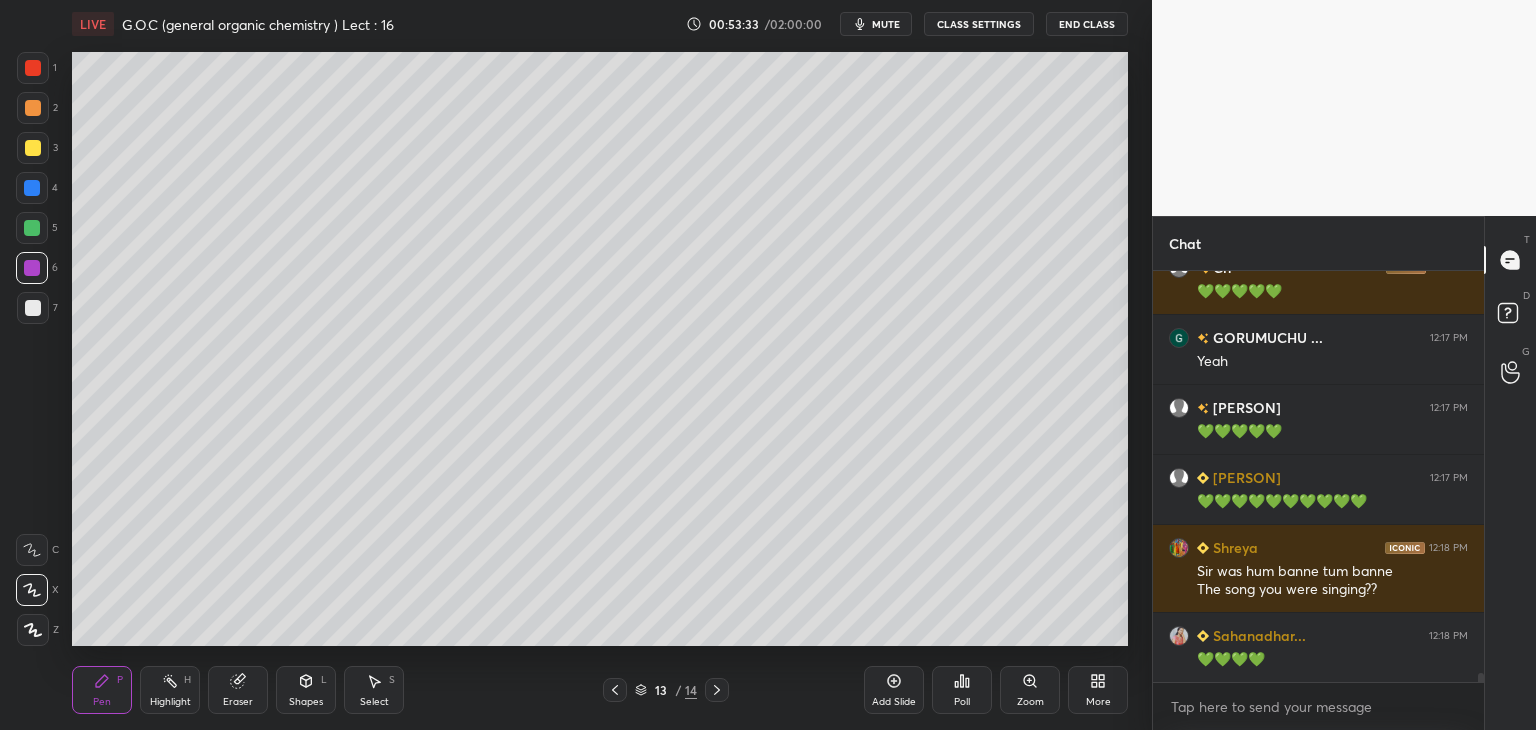 scroll, scrollTop: 18756, scrollLeft: 0, axis: vertical 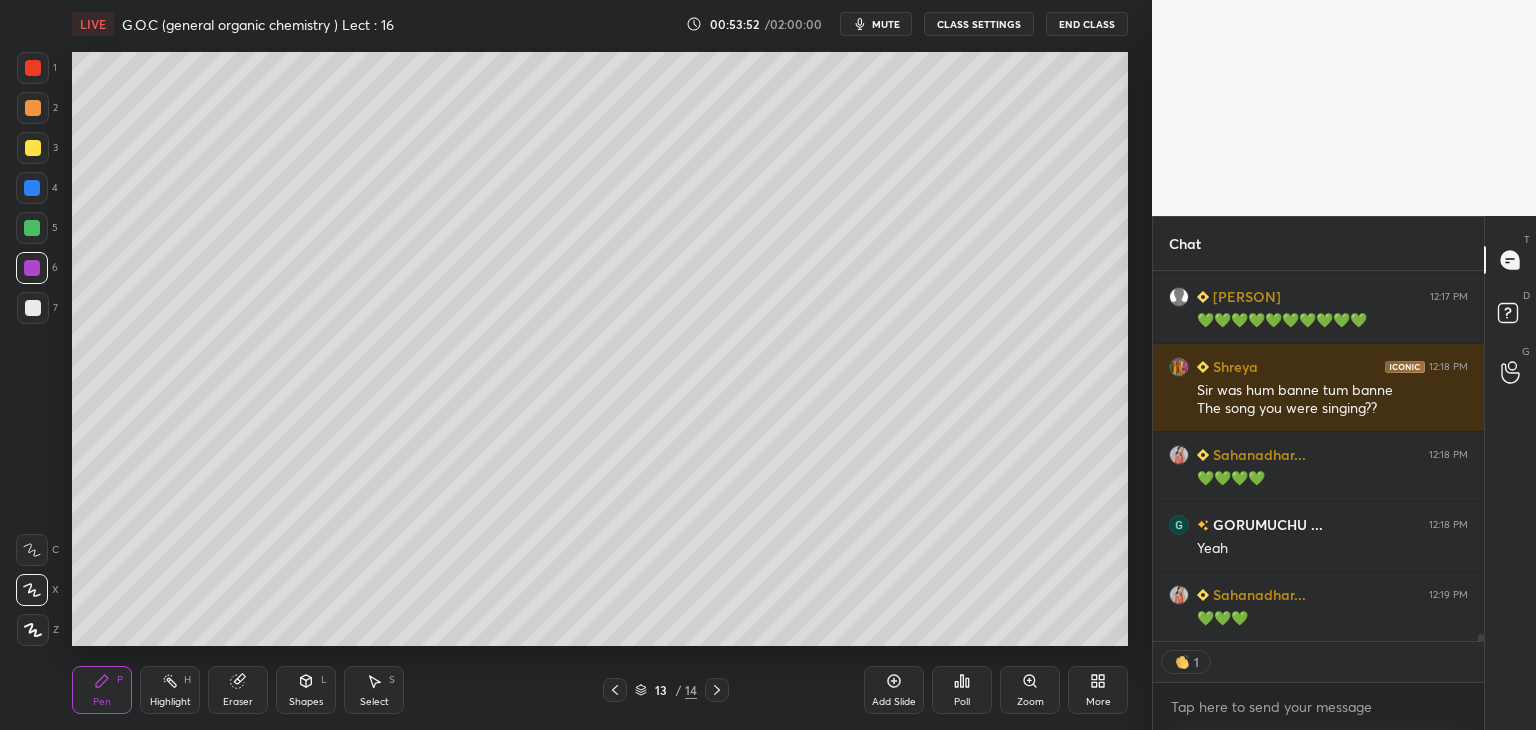 click at bounding box center (33, 108) 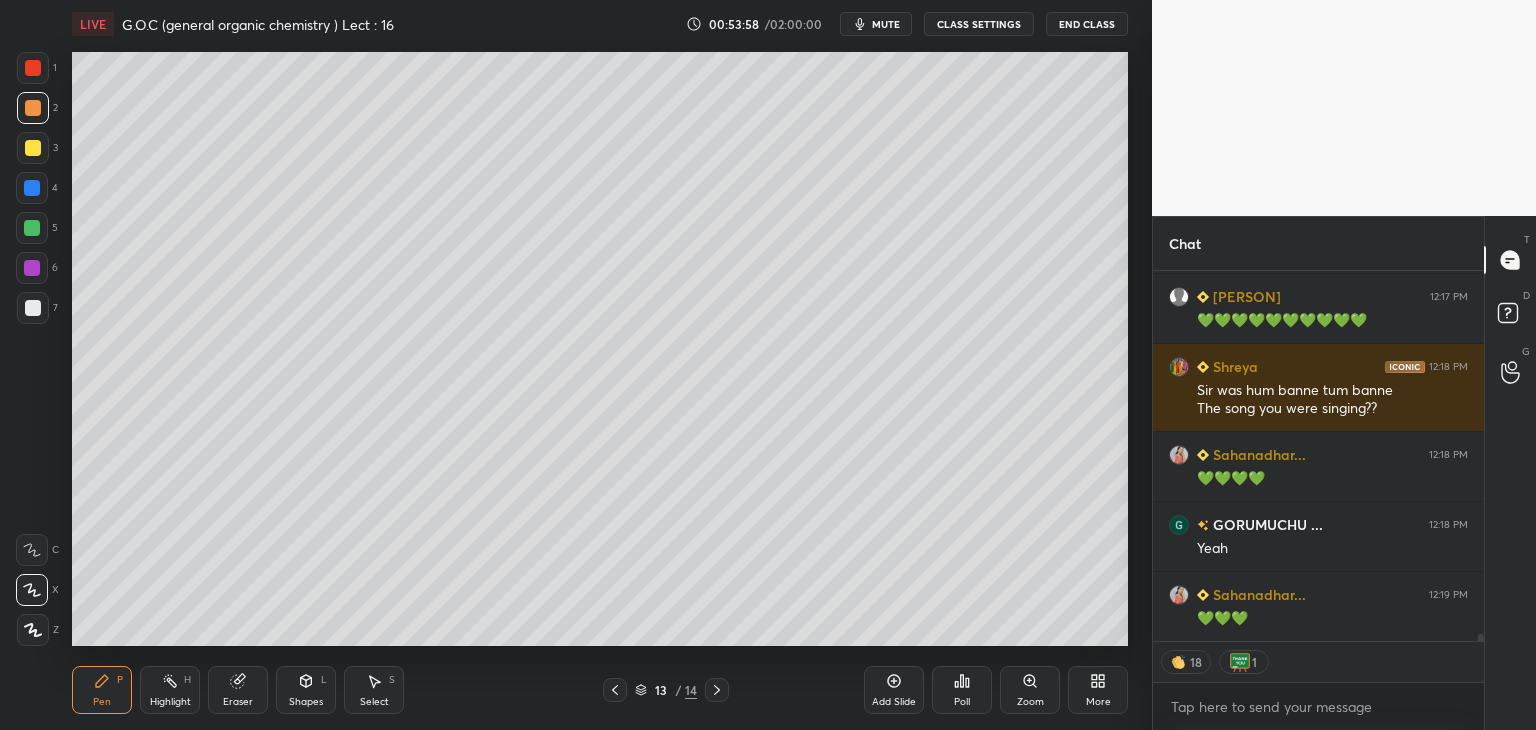 click at bounding box center [32, 228] 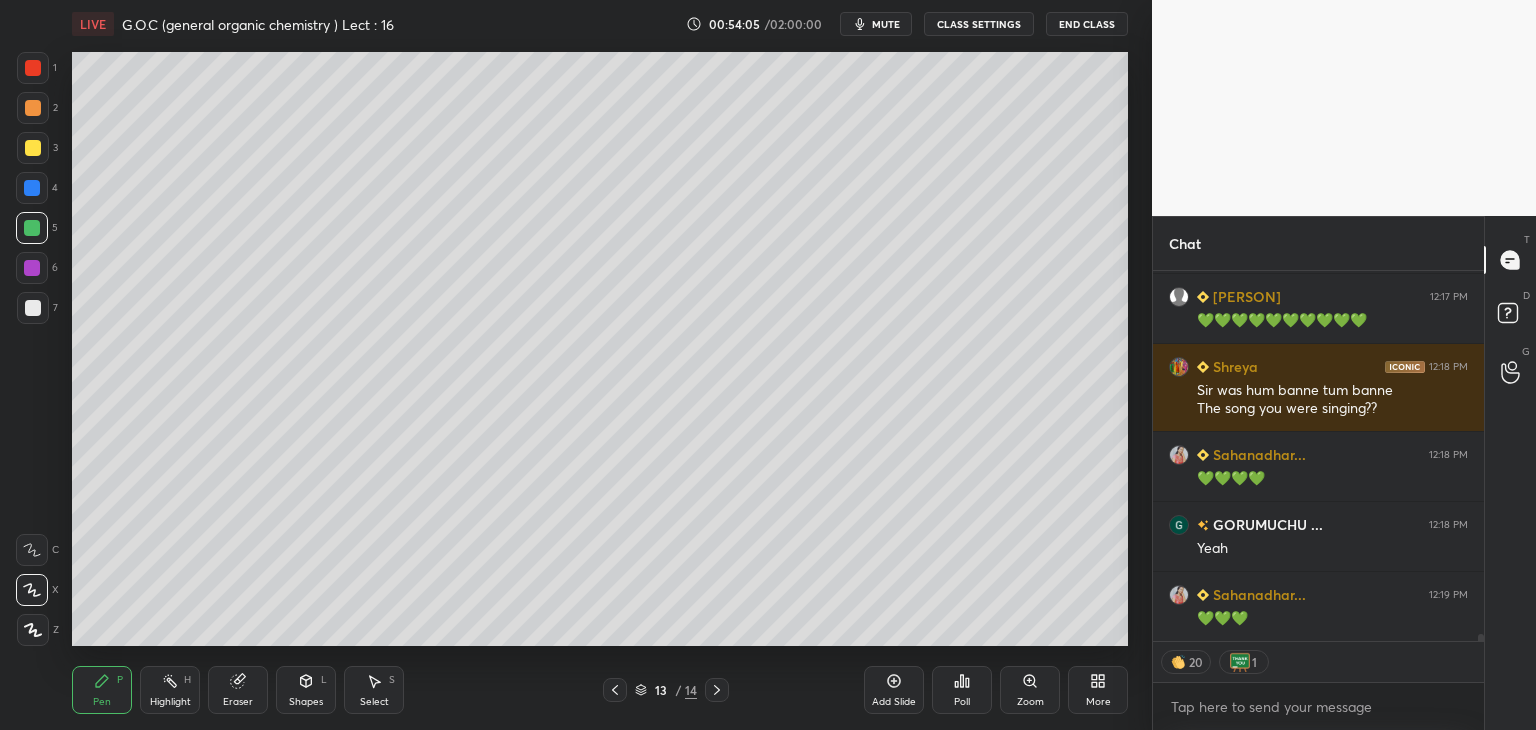 scroll, scrollTop: 18936, scrollLeft: 0, axis: vertical 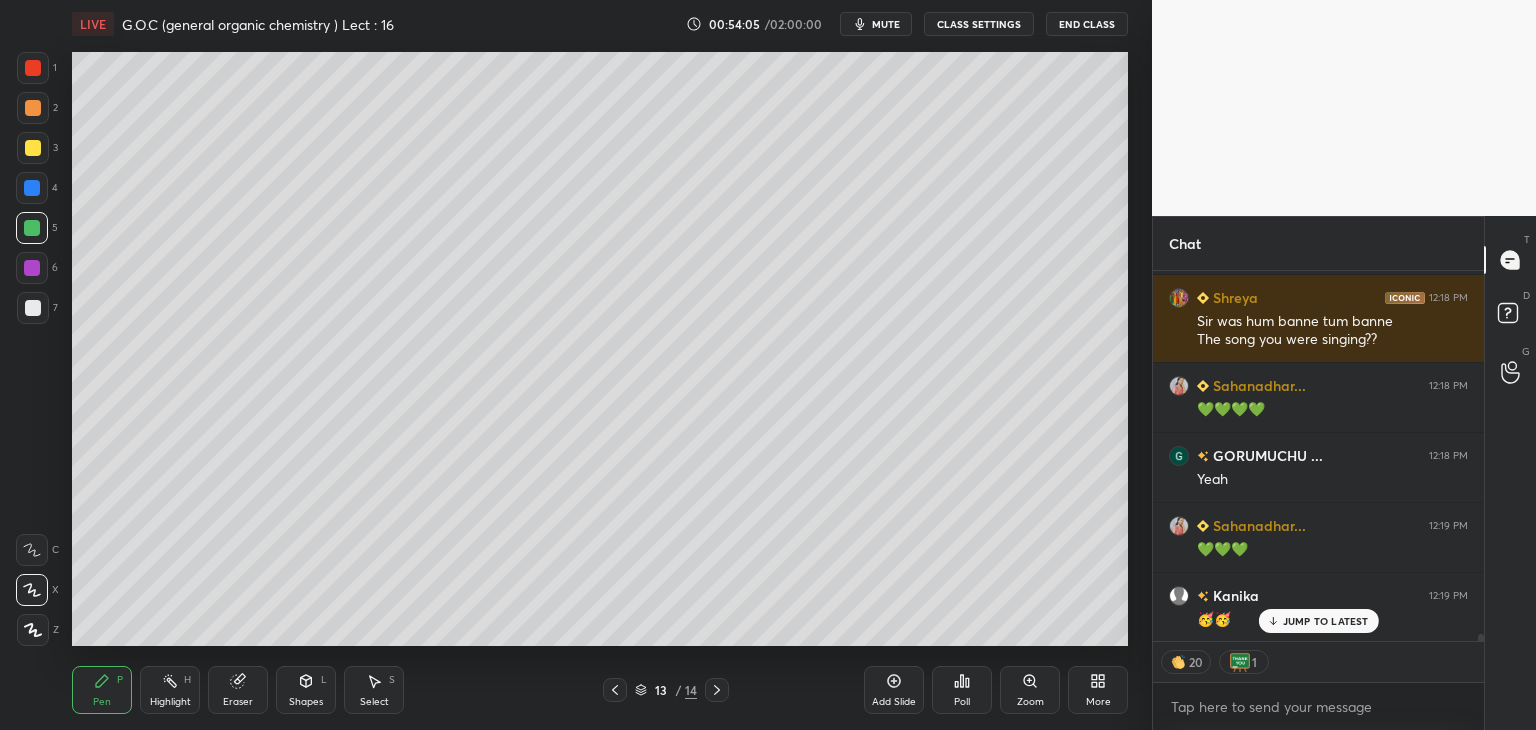 click at bounding box center (32, 188) 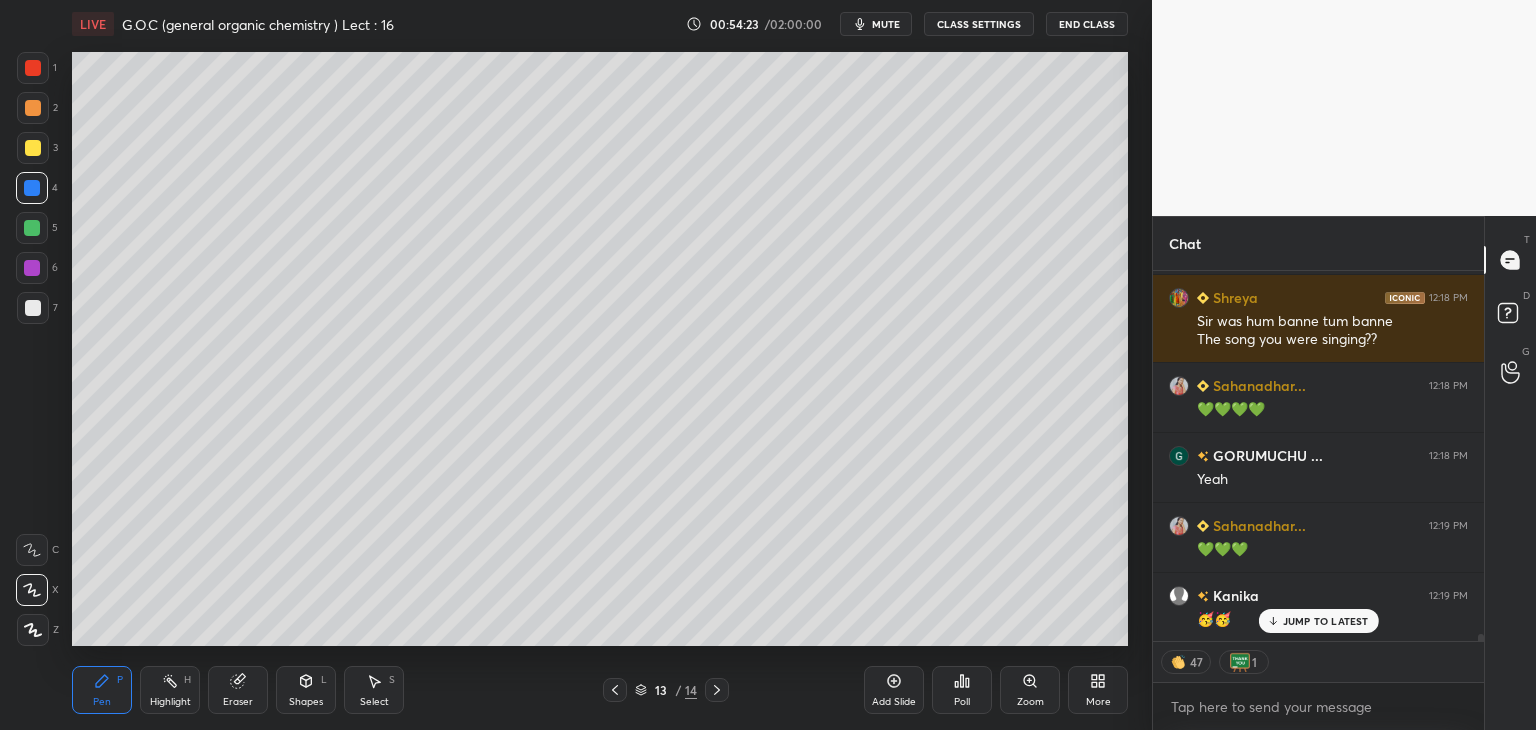 click at bounding box center [33, 108] 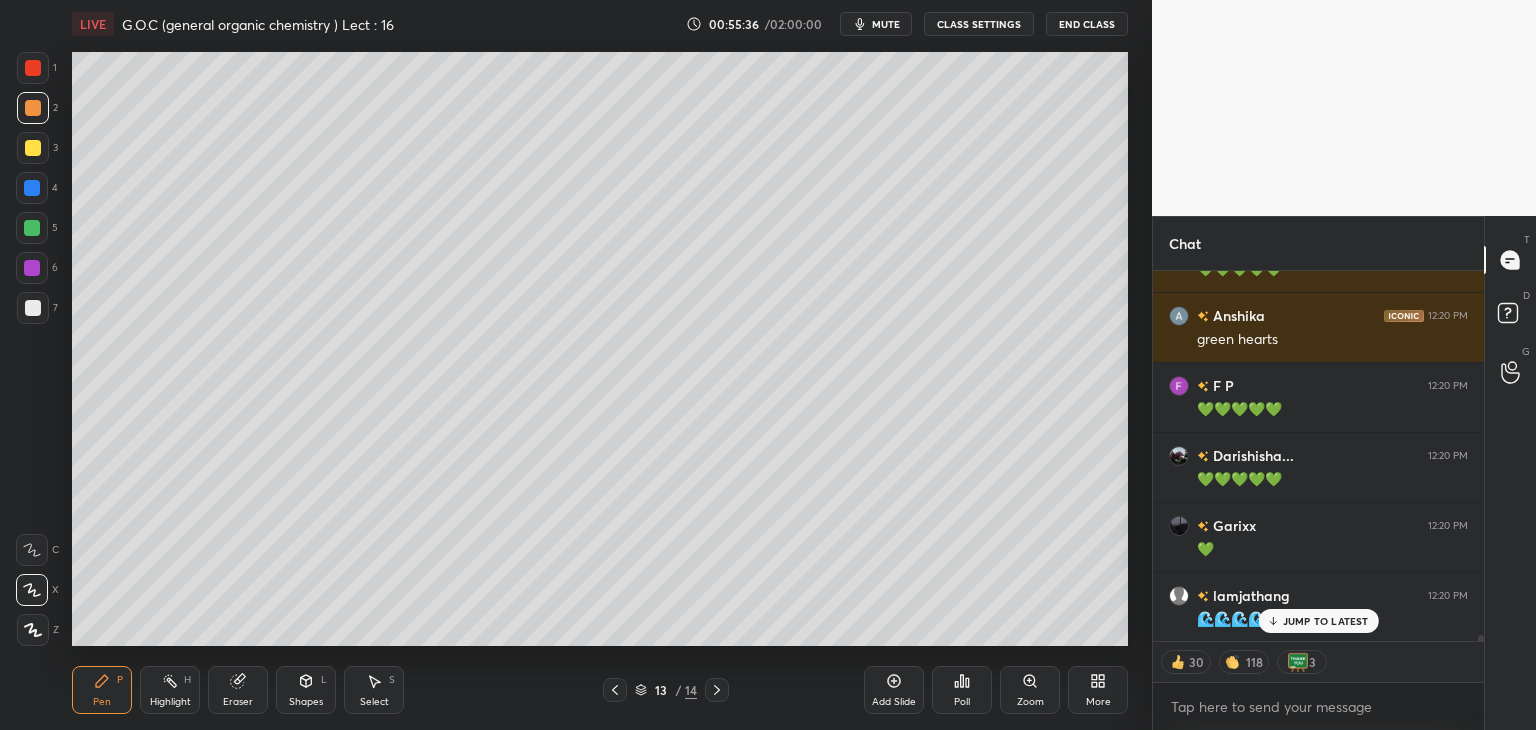 scroll, scrollTop: 21387, scrollLeft: 0, axis: vertical 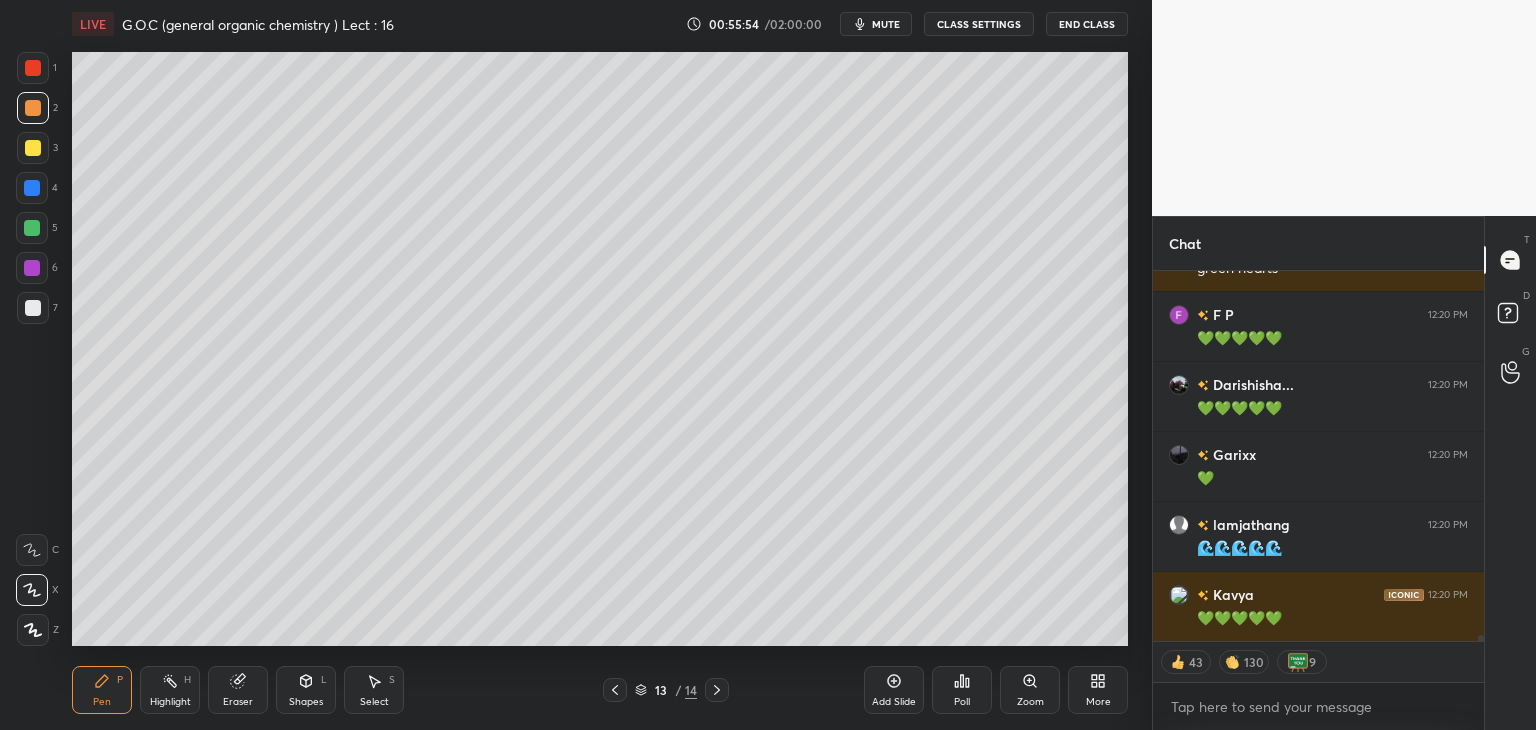 click 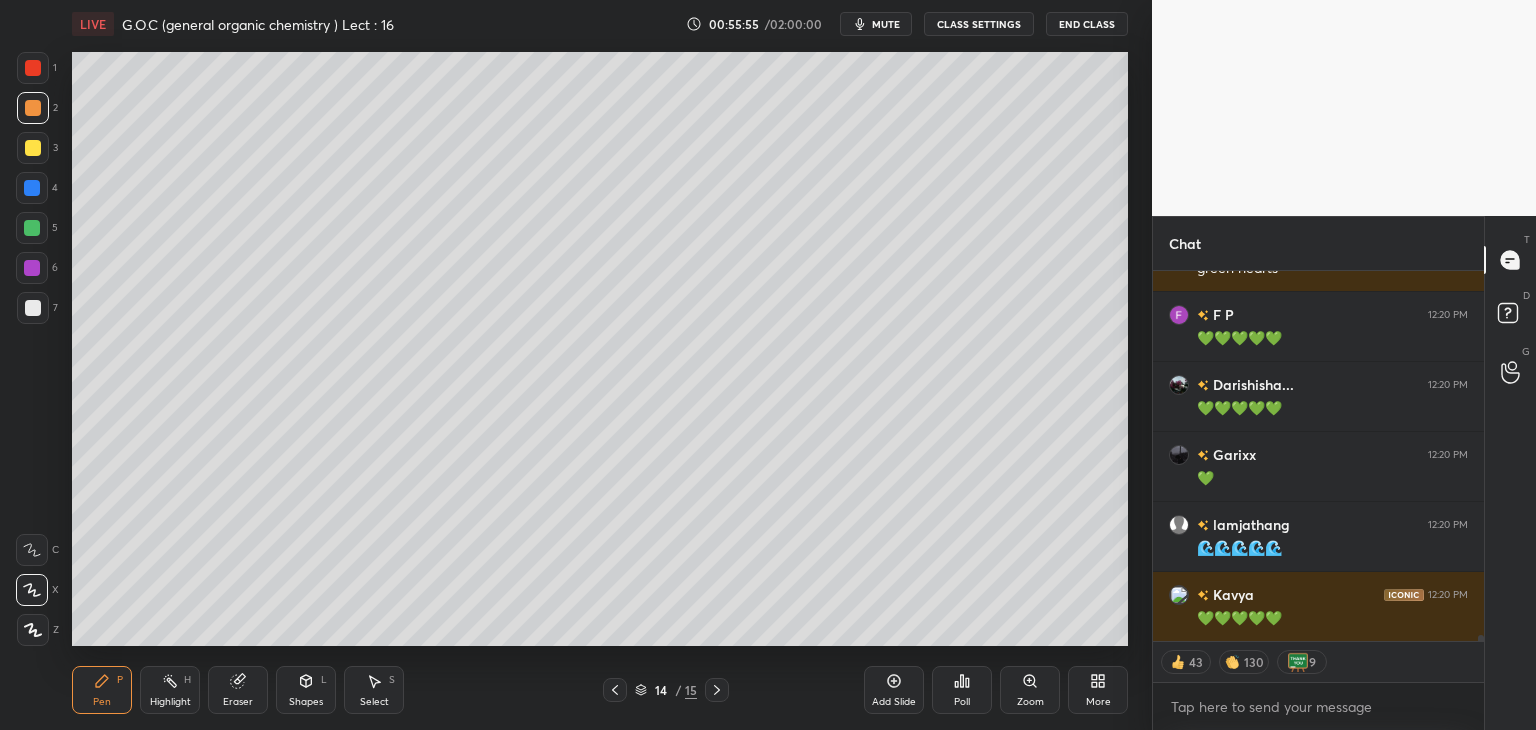click at bounding box center [33, 308] 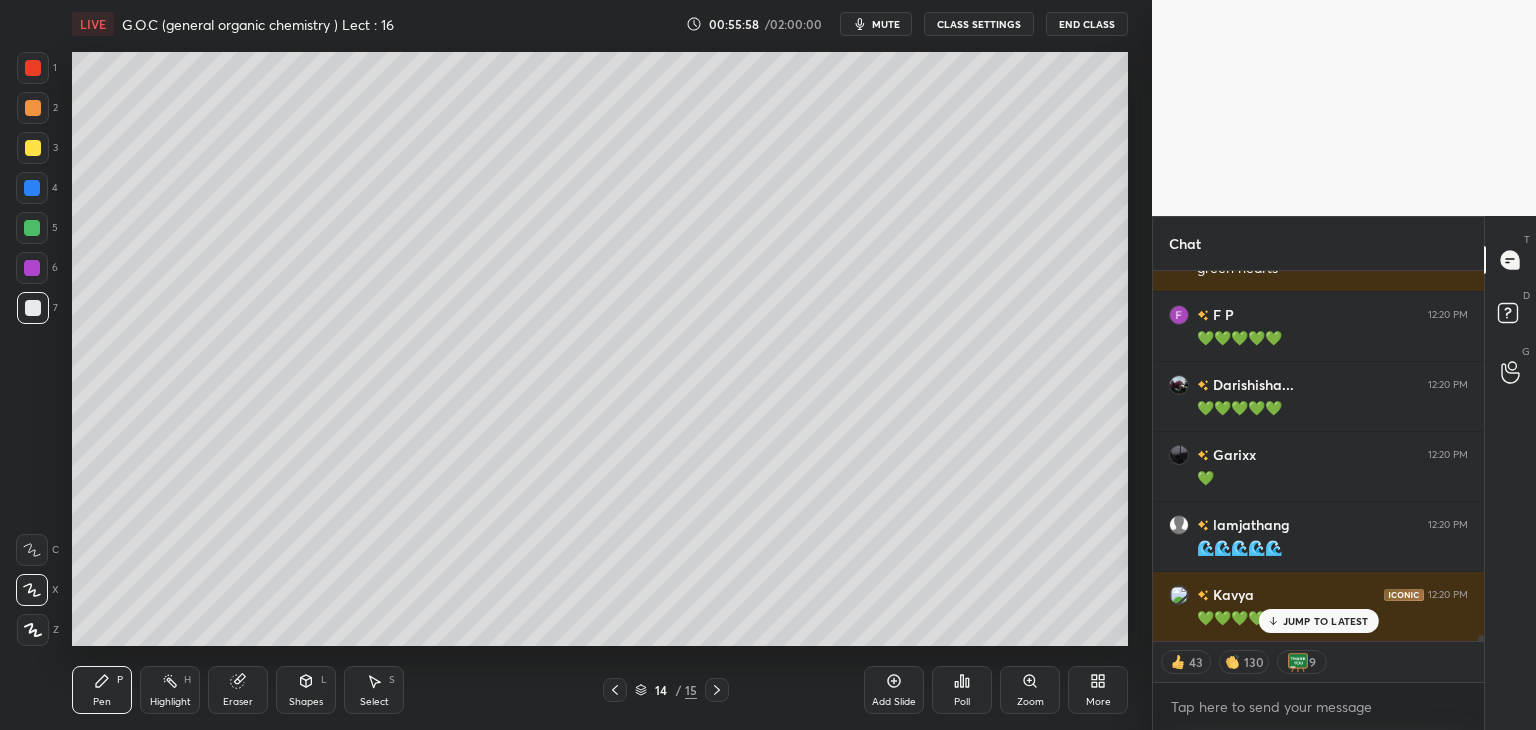 scroll, scrollTop: 21456, scrollLeft: 0, axis: vertical 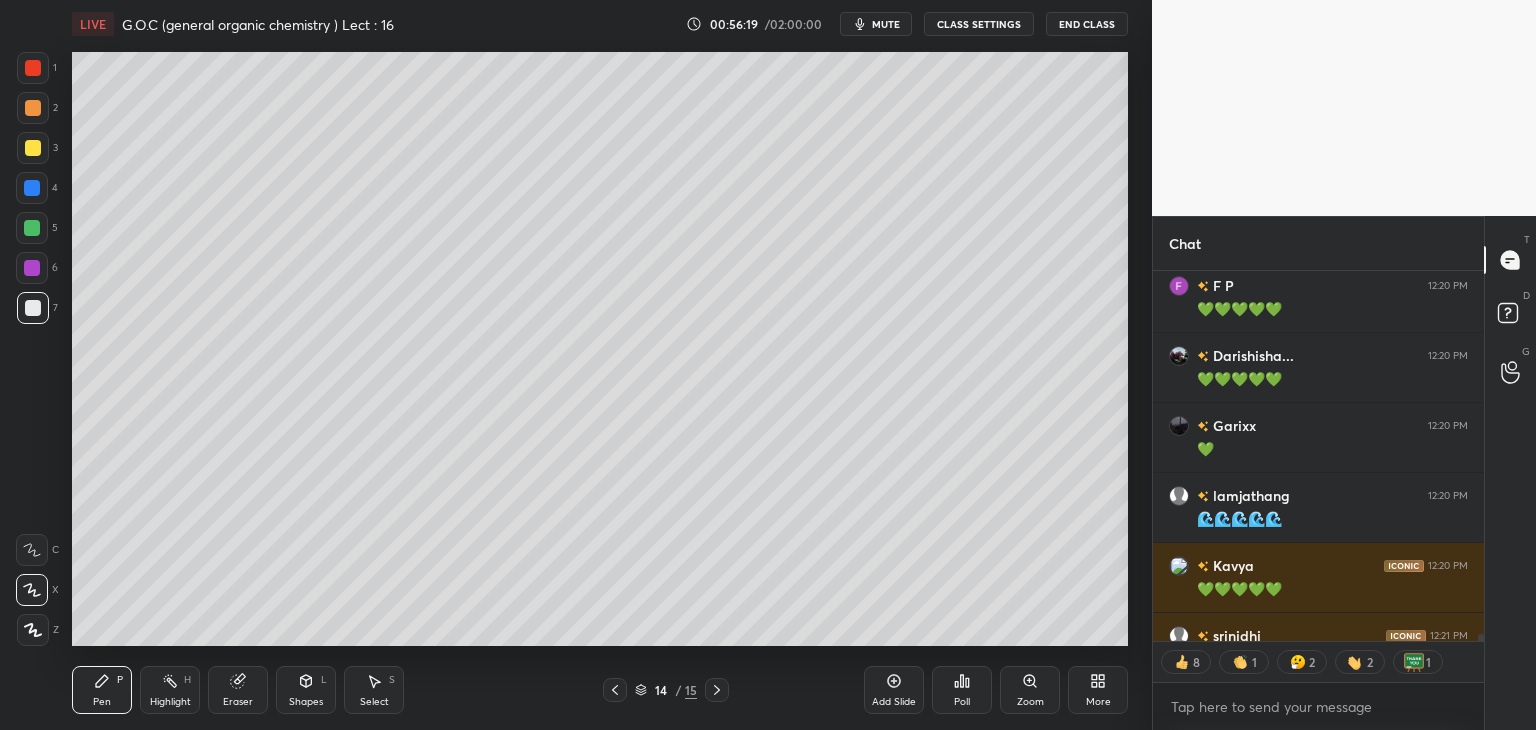 click at bounding box center [33, 148] 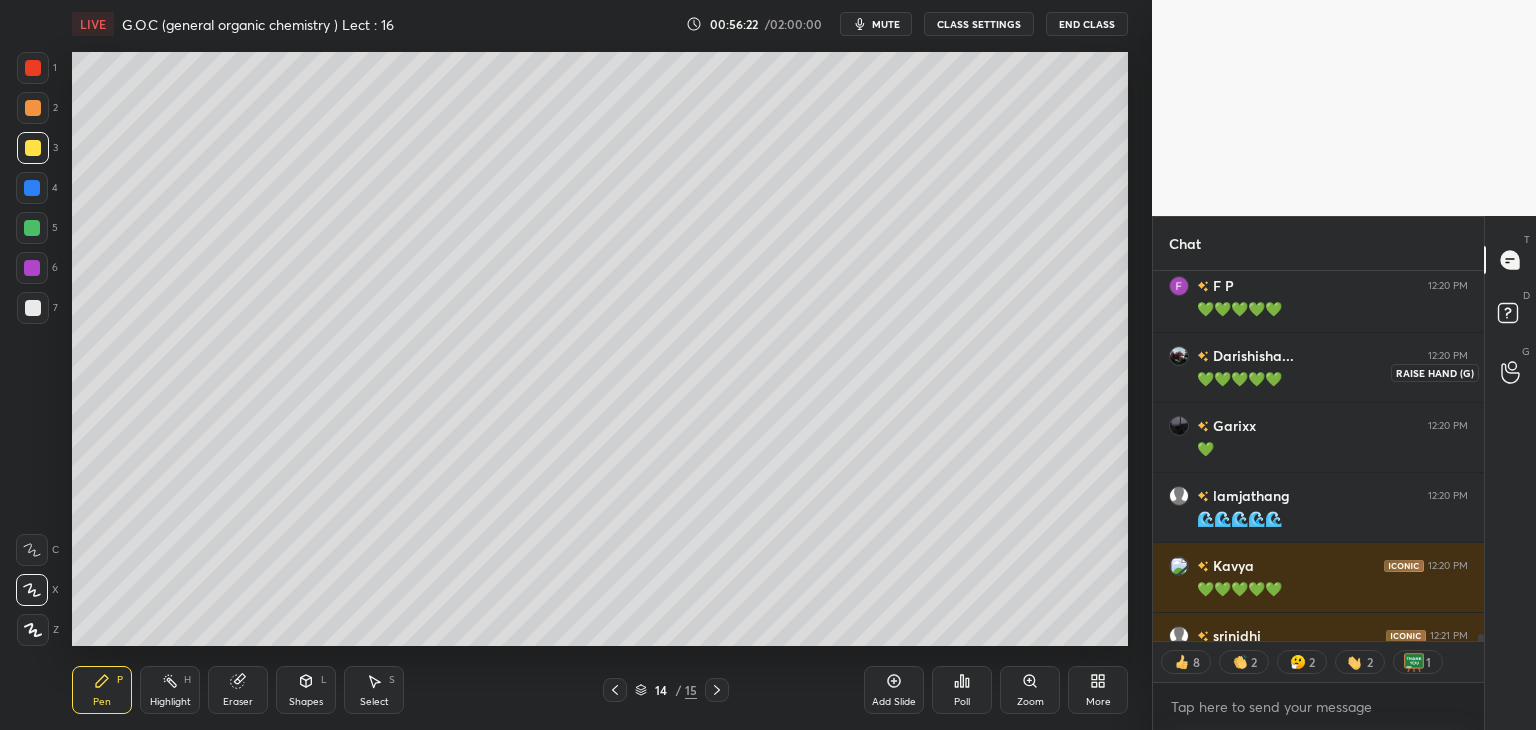 click at bounding box center [1511, 372] 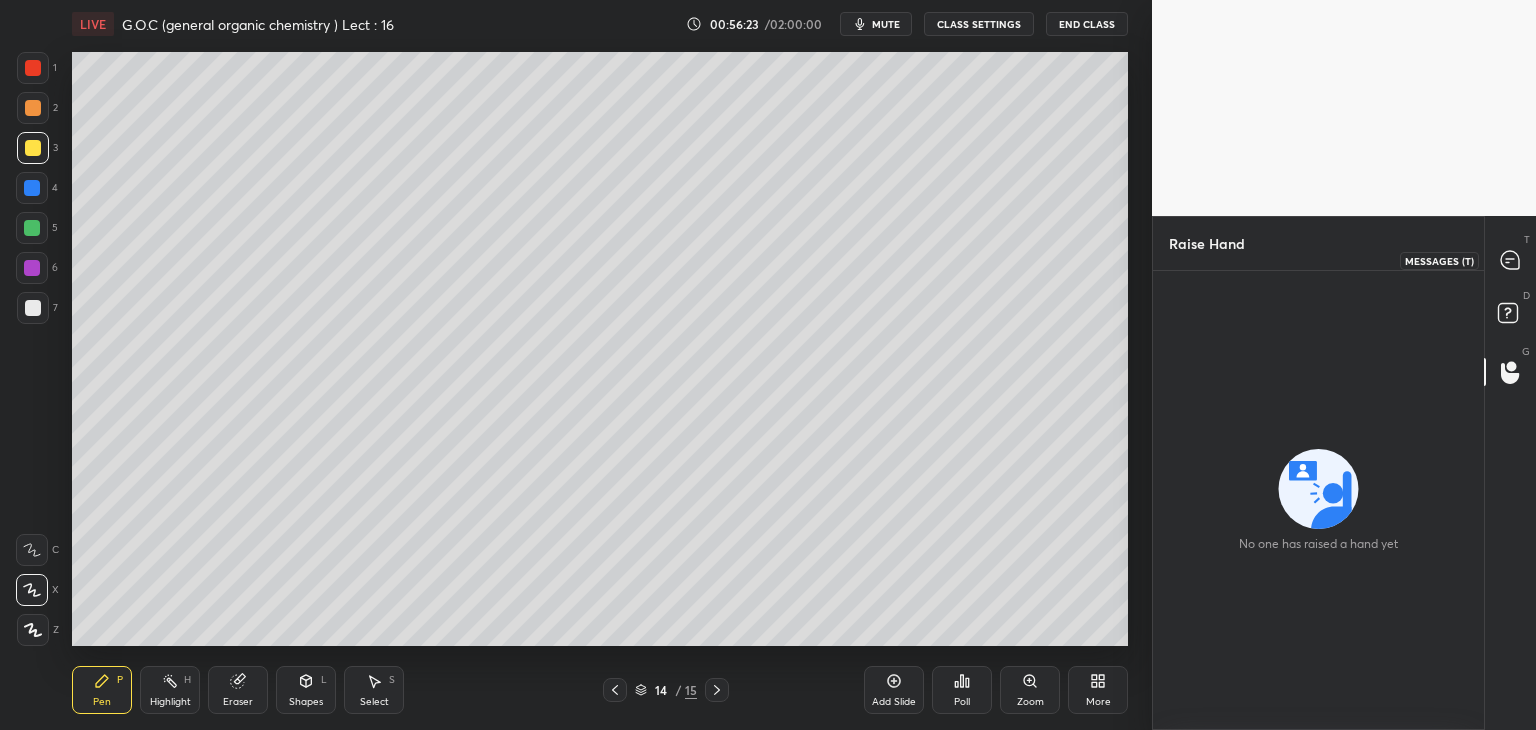 click 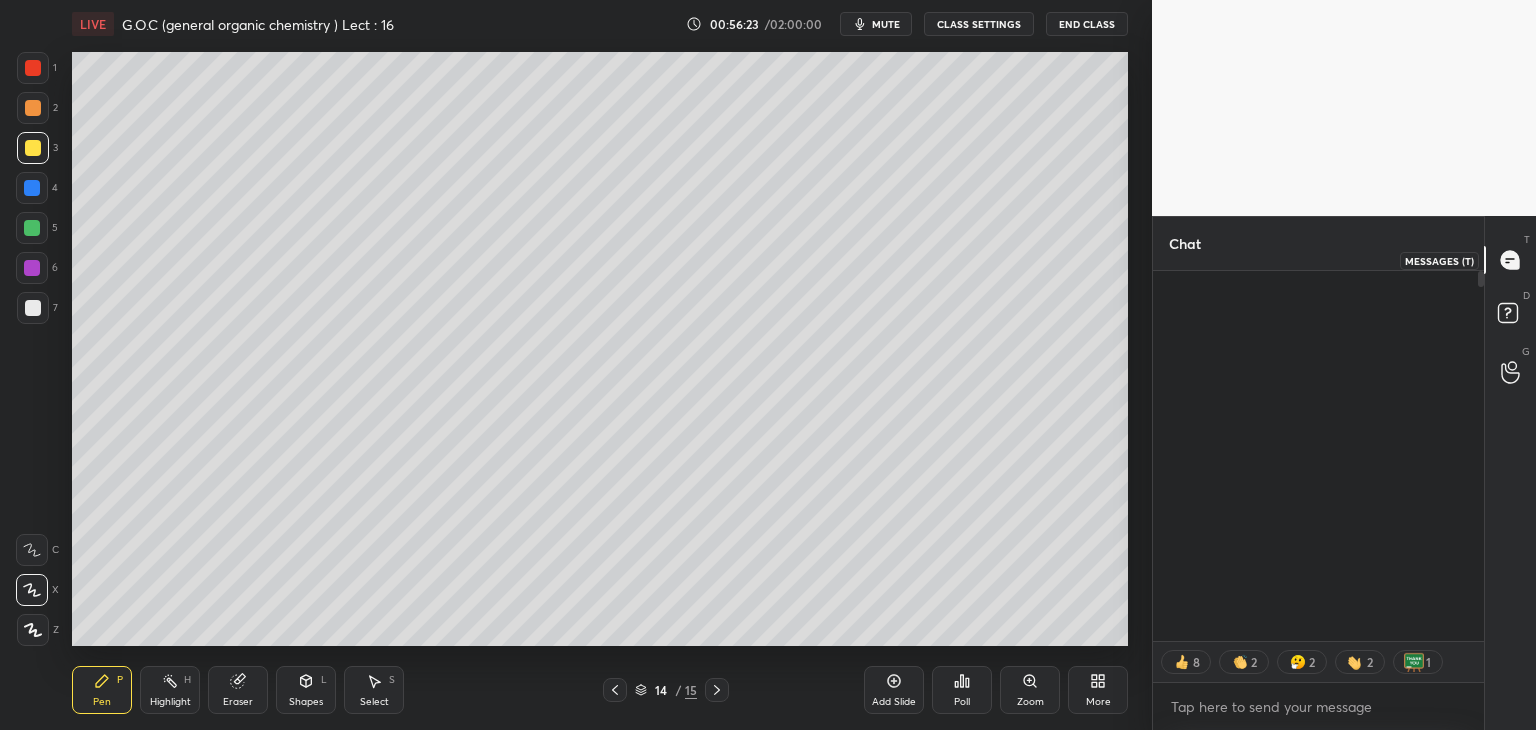 scroll, scrollTop: 21744, scrollLeft: 0, axis: vertical 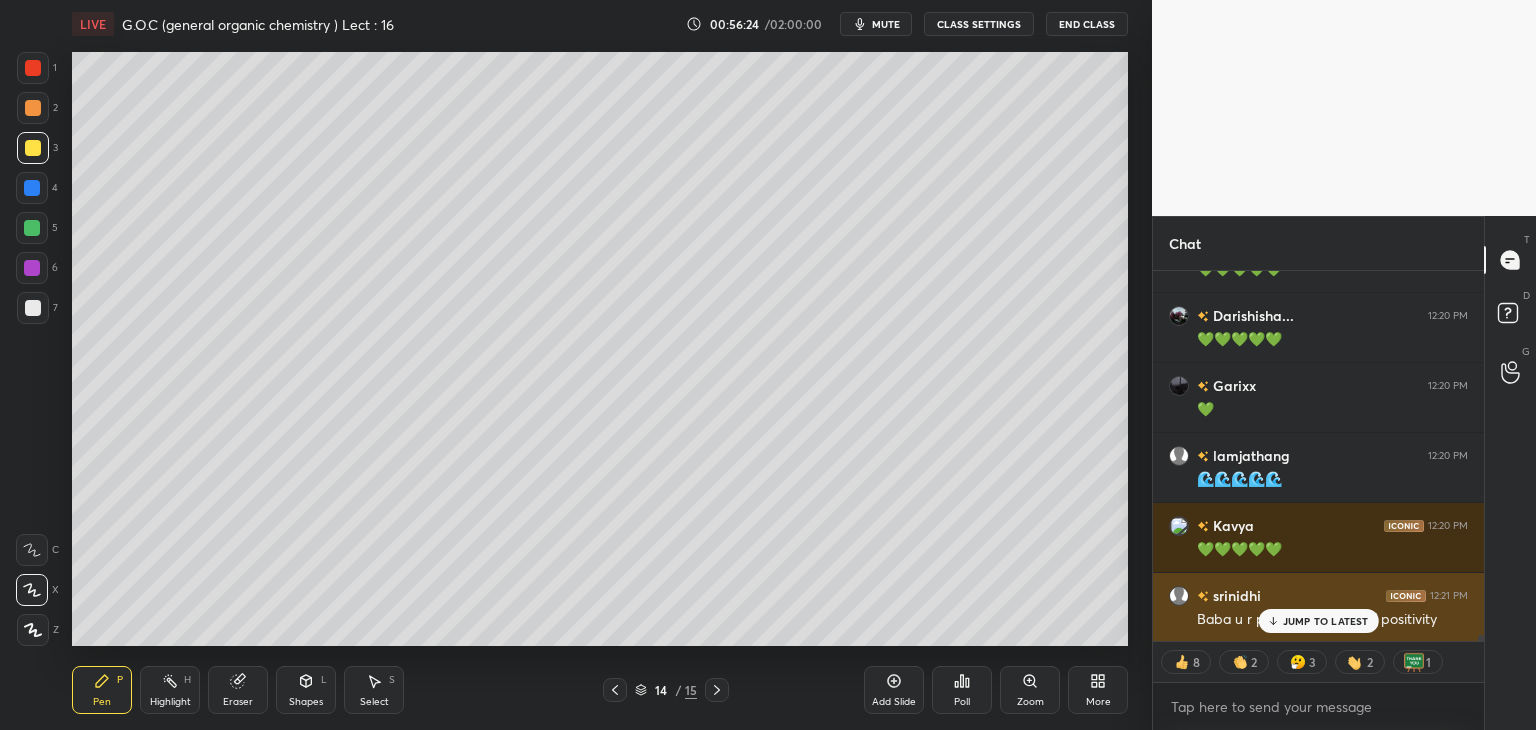 click on "JUMP TO LATEST" at bounding box center [1326, 621] 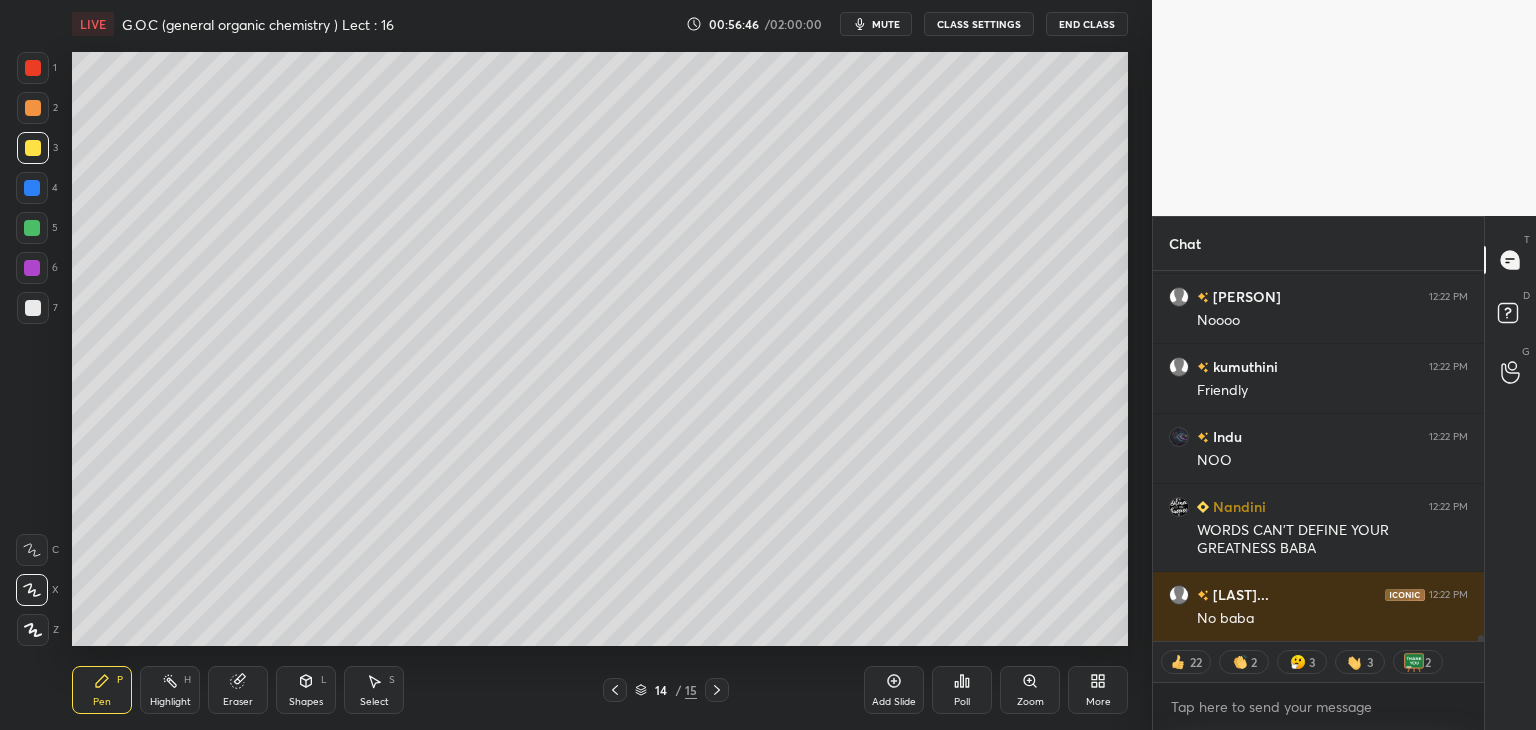 scroll, scrollTop: 22532, scrollLeft: 0, axis: vertical 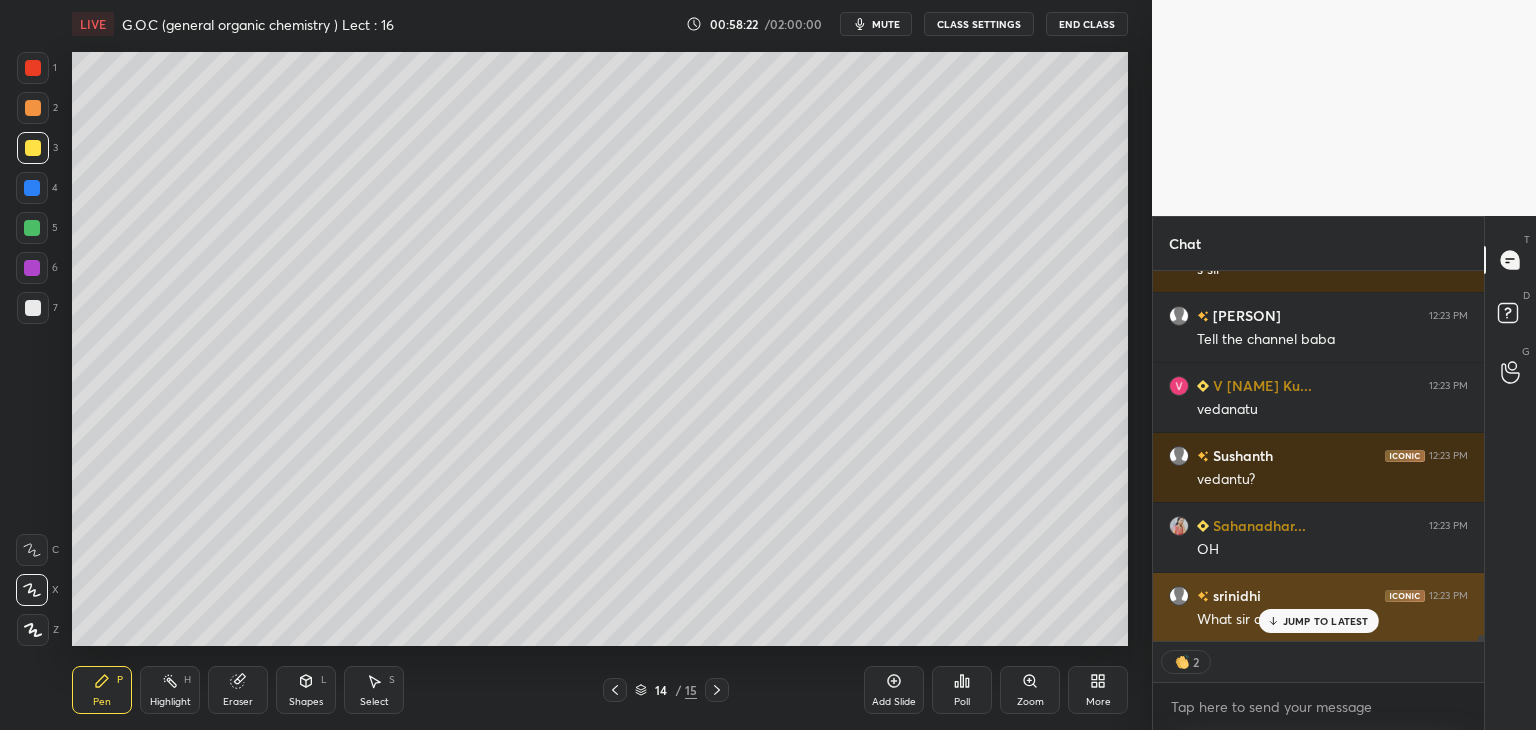 click on "JUMP TO LATEST" at bounding box center (1326, 621) 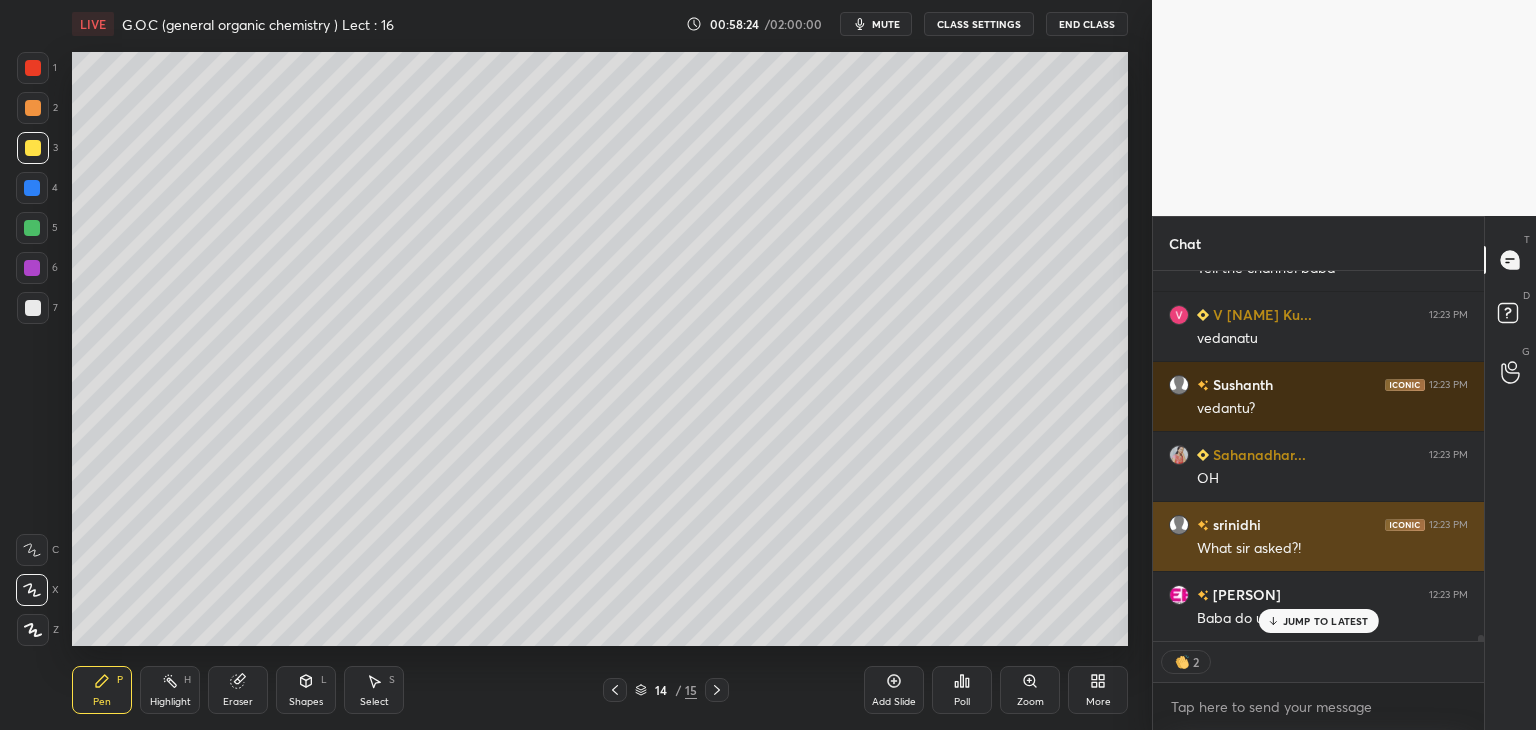 scroll, scrollTop: 23828, scrollLeft: 0, axis: vertical 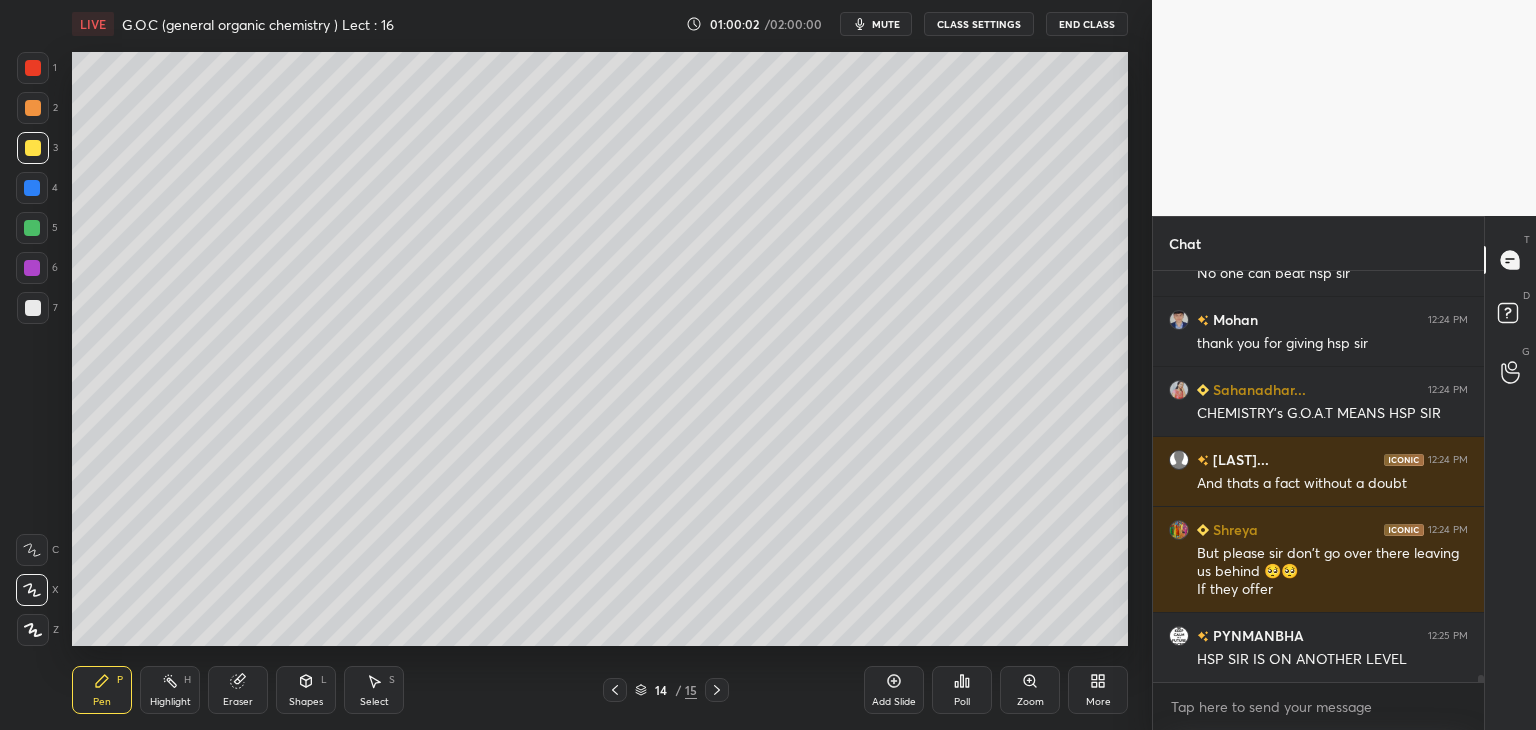click at bounding box center (33, 308) 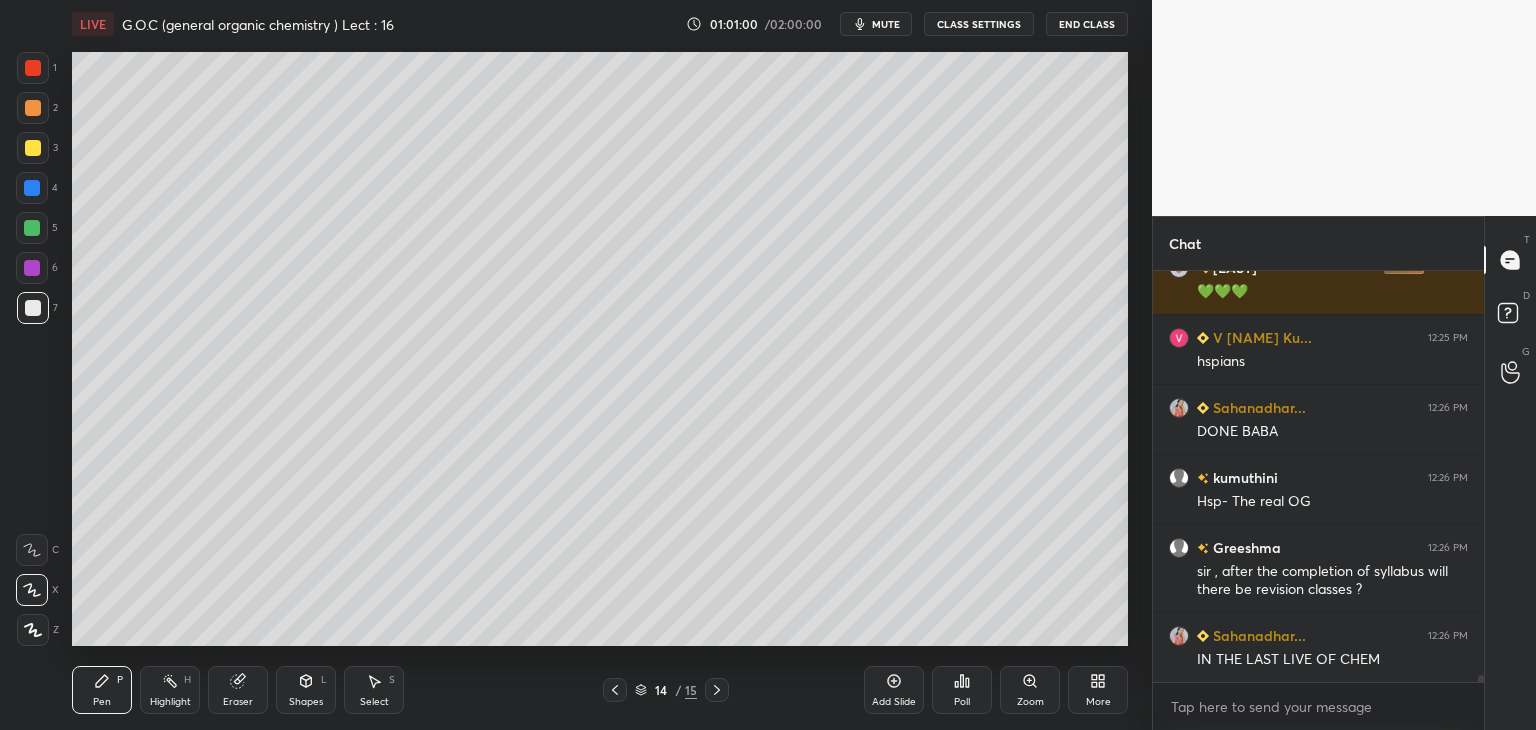 scroll, scrollTop: 25210, scrollLeft: 0, axis: vertical 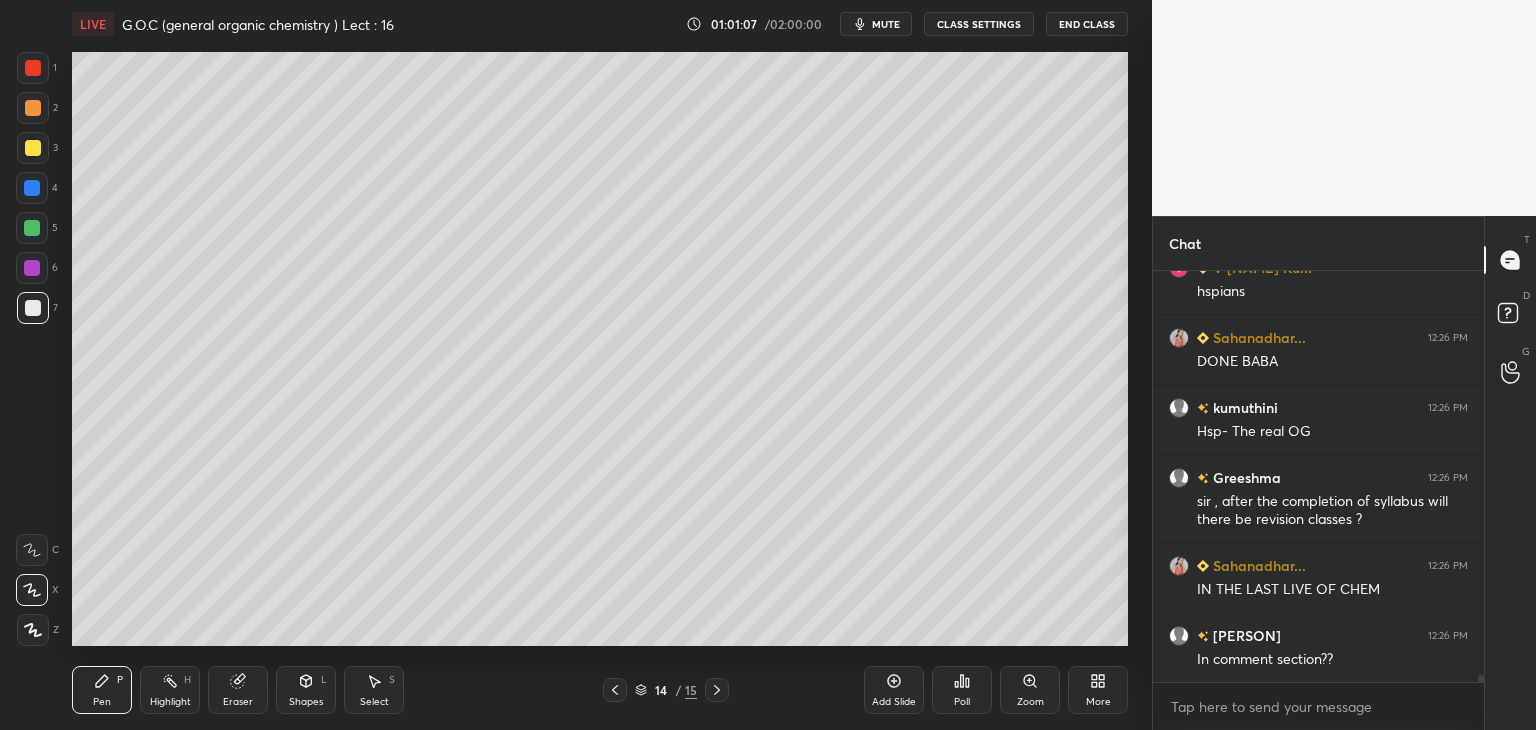 click on "mute" at bounding box center (886, 24) 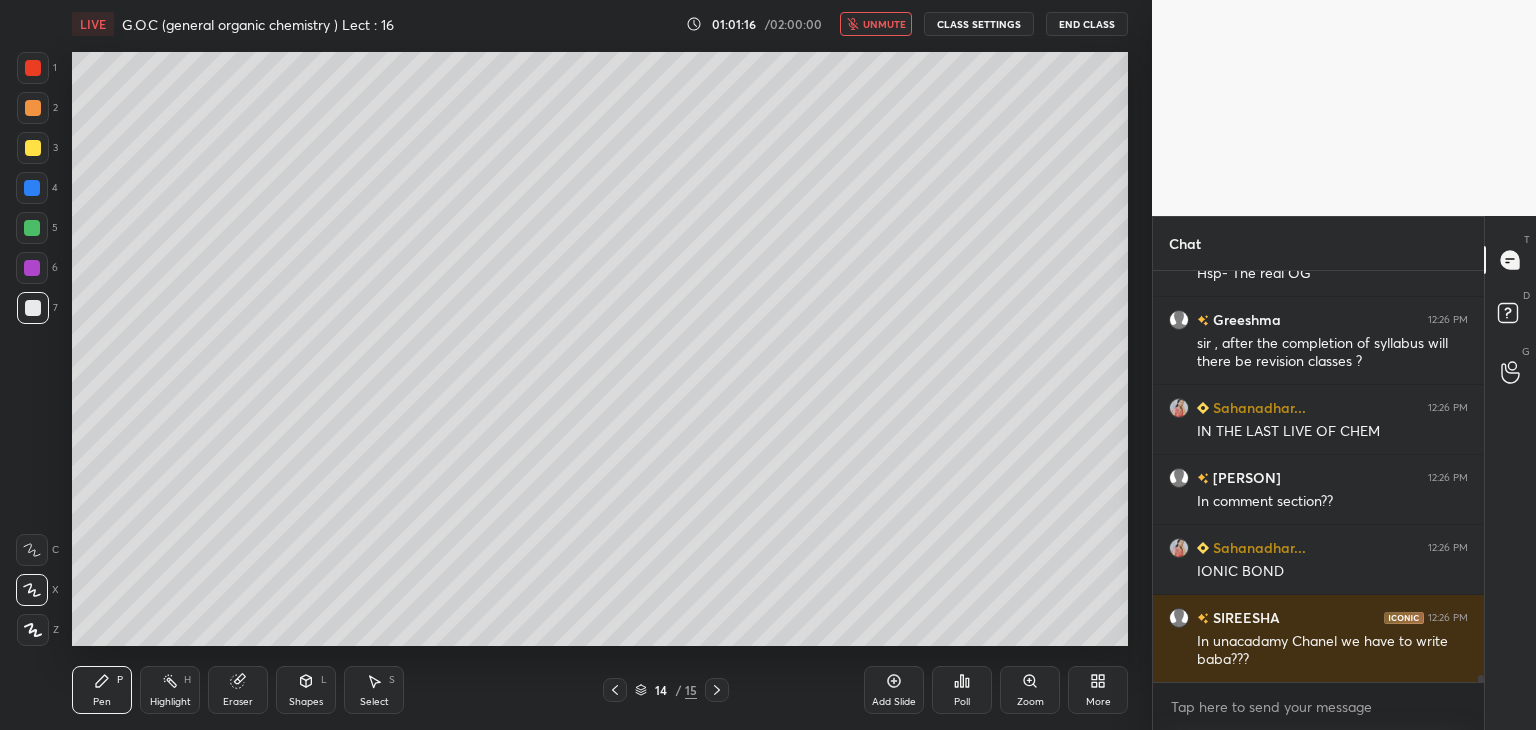 scroll, scrollTop: 25438, scrollLeft: 0, axis: vertical 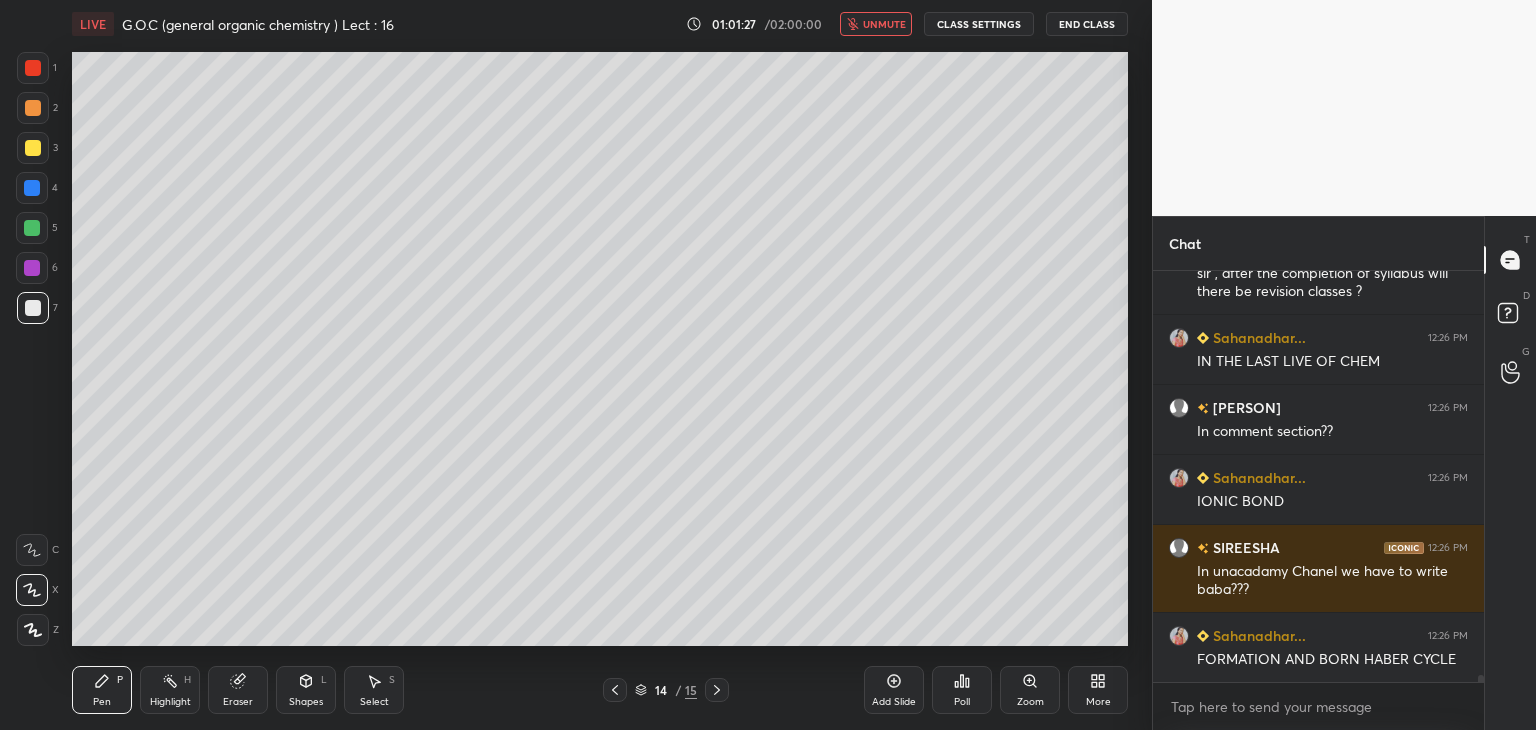 click on "unmute" at bounding box center (884, 24) 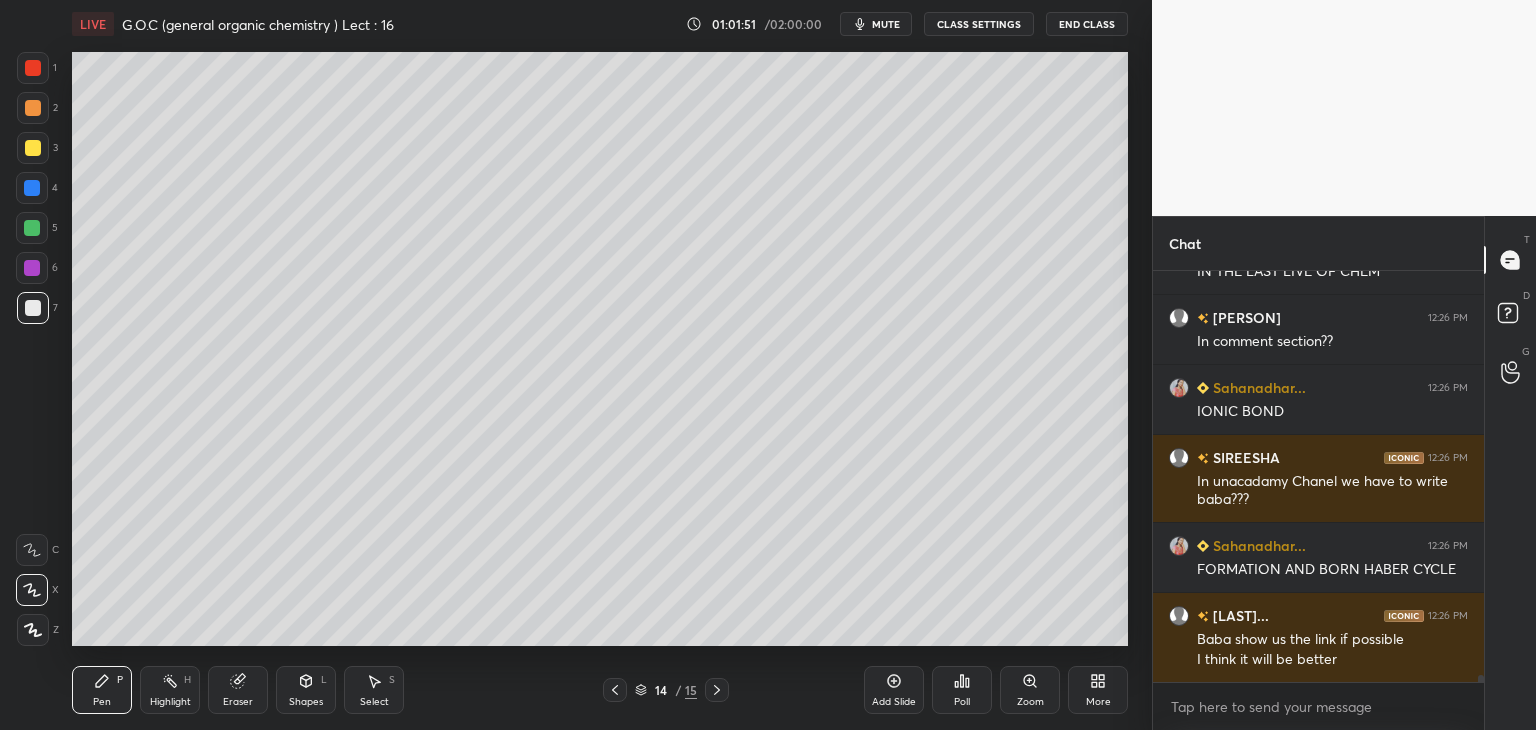 scroll, scrollTop: 25598, scrollLeft: 0, axis: vertical 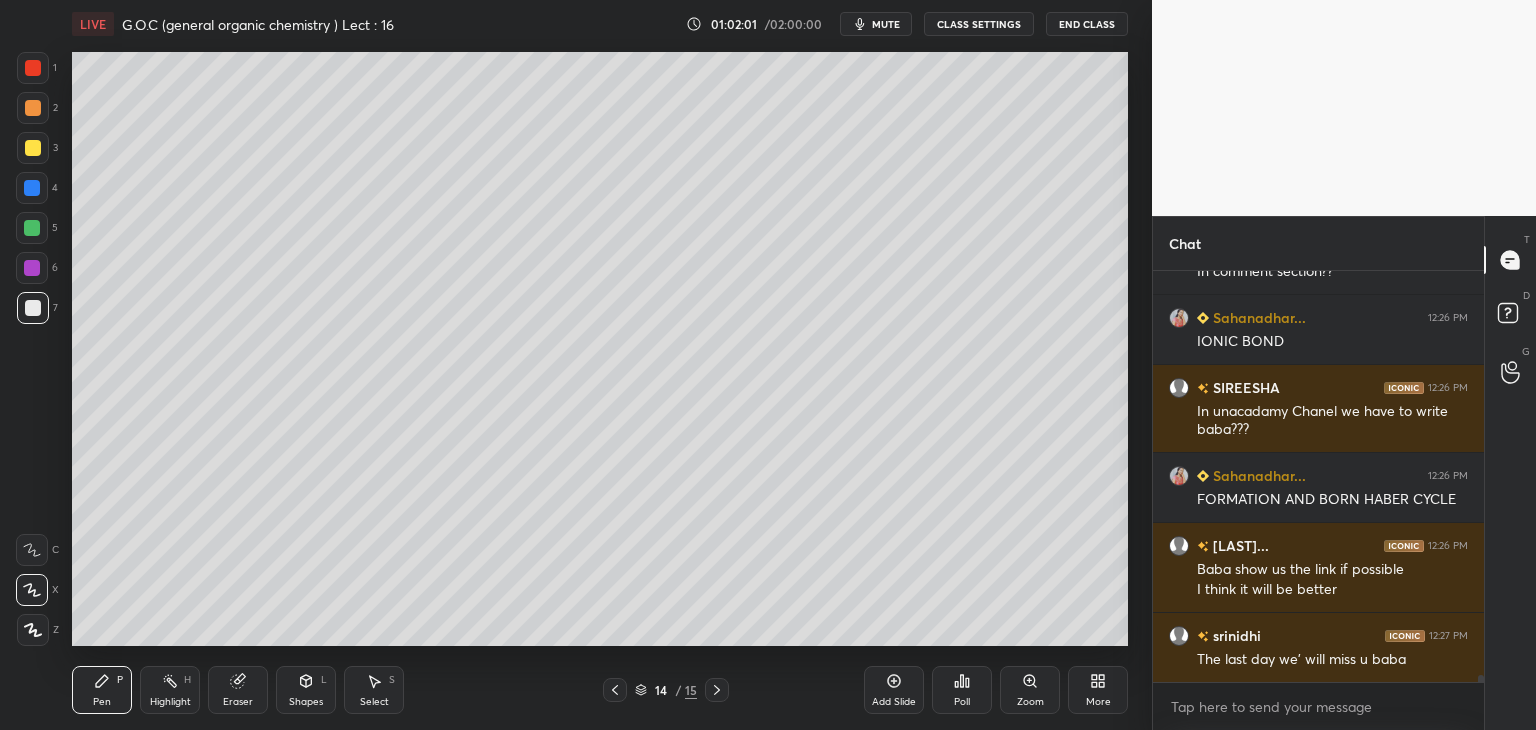 click on "mute" at bounding box center [886, 24] 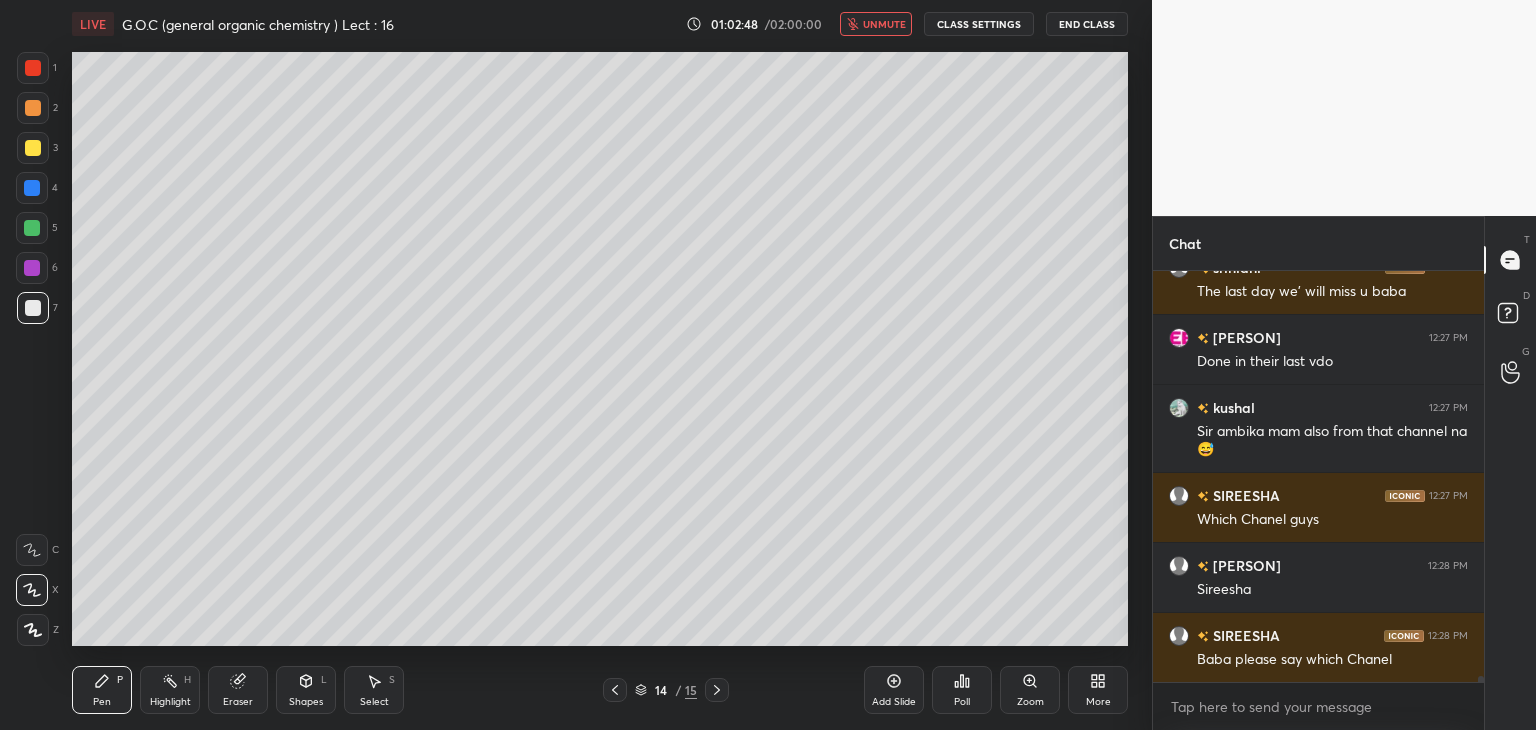 scroll, scrollTop: 26036, scrollLeft: 0, axis: vertical 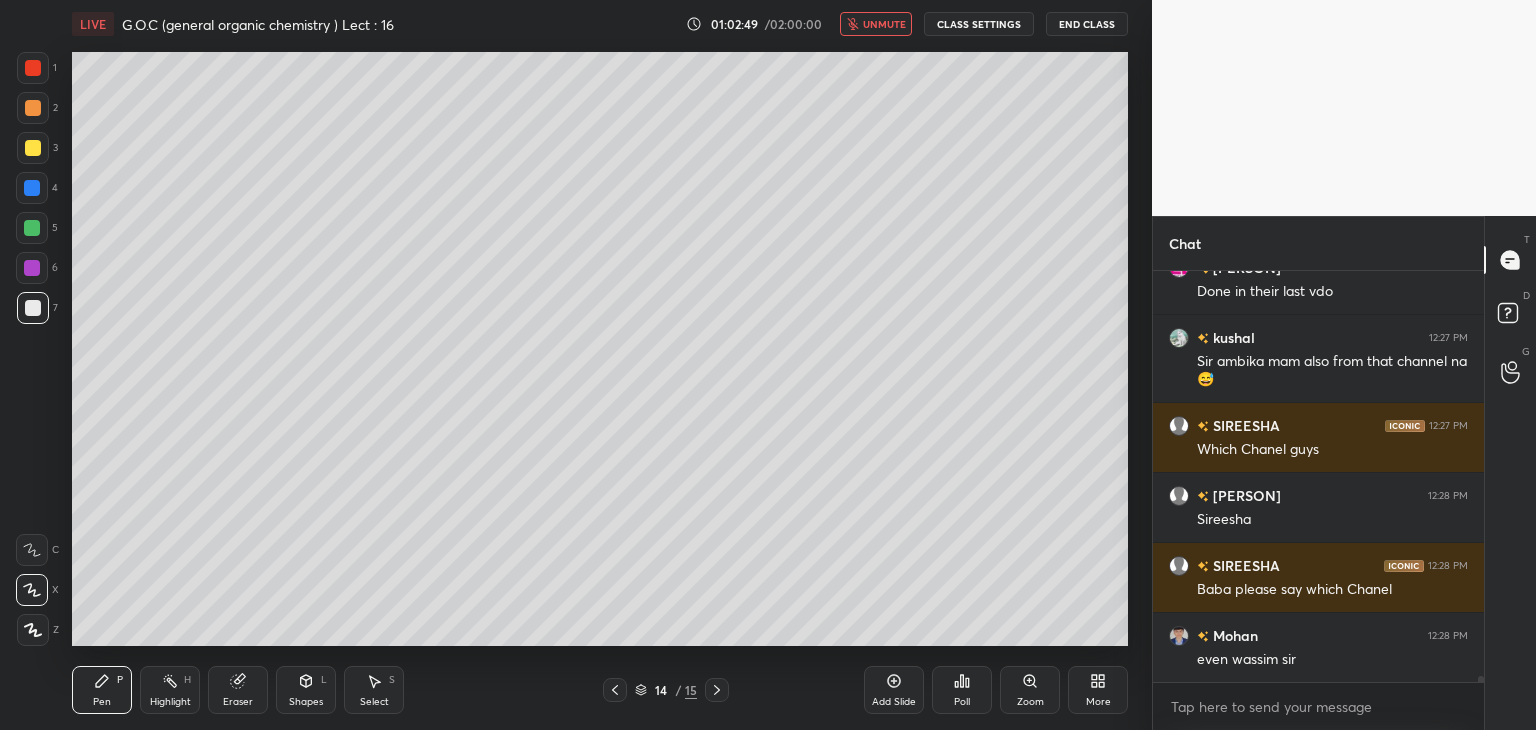 click on "unmute" at bounding box center [884, 24] 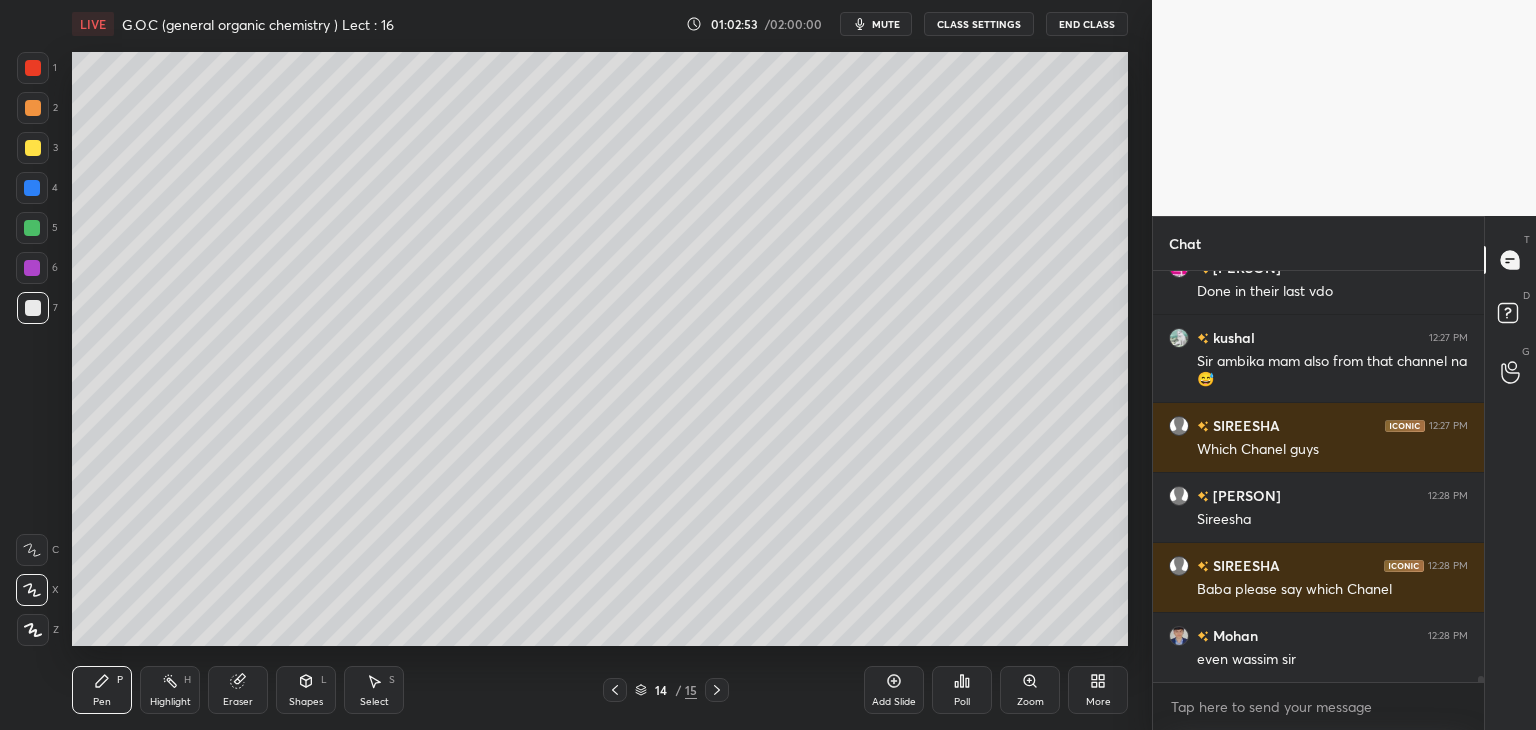 click on "mute" at bounding box center (886, 24) 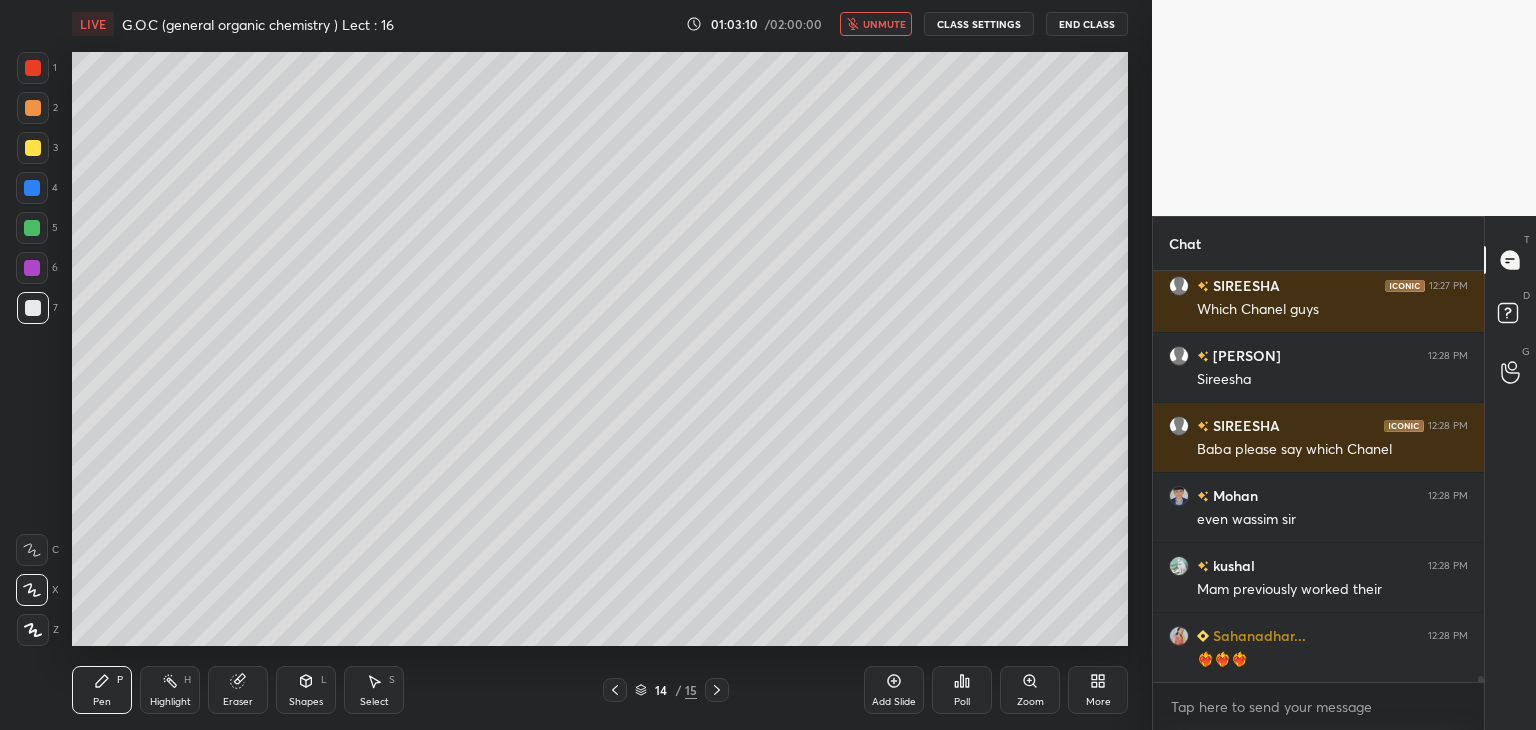 scroll, scrollTop: 26246, scrollLeft: 0, axis: vertical 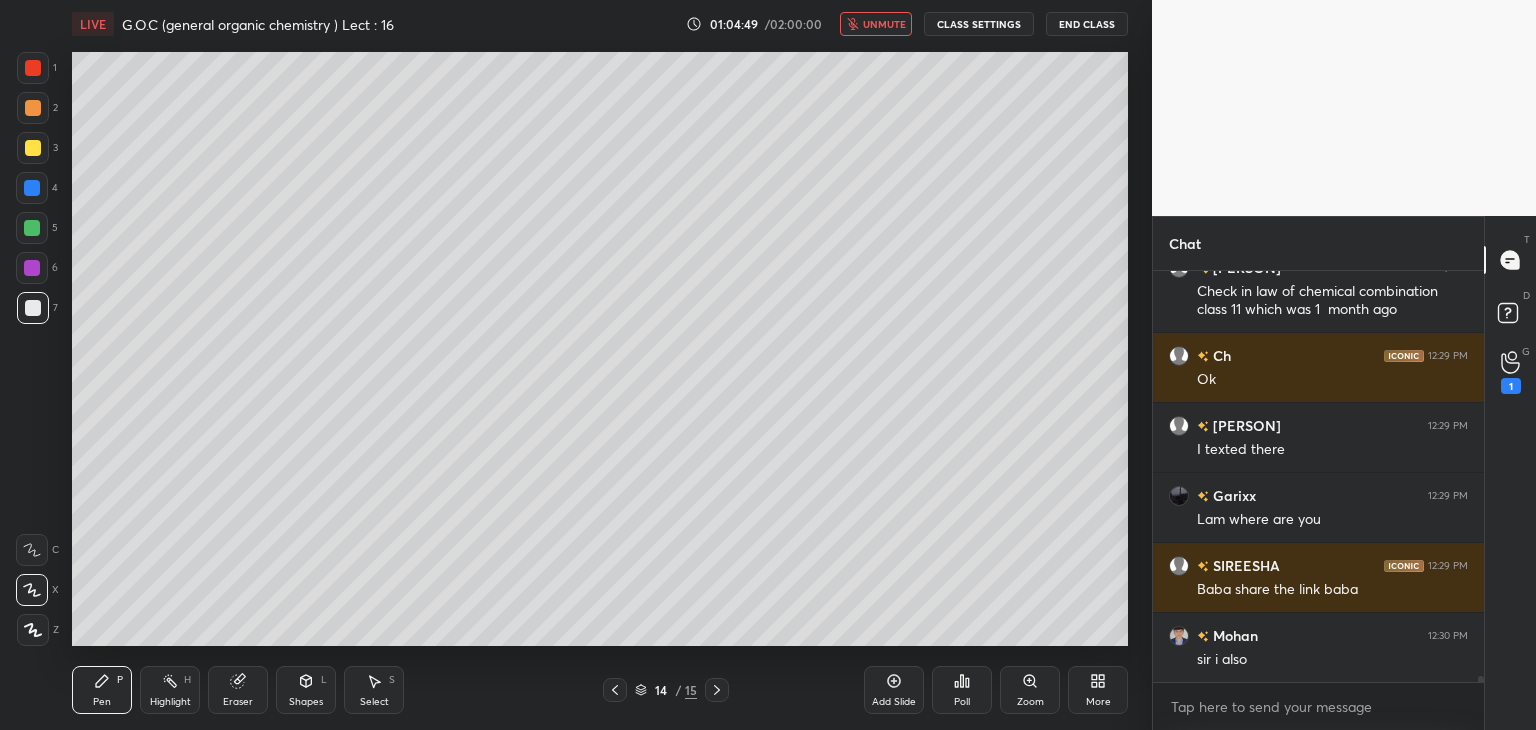 click on "unmute" at bounding box center (884, 24) 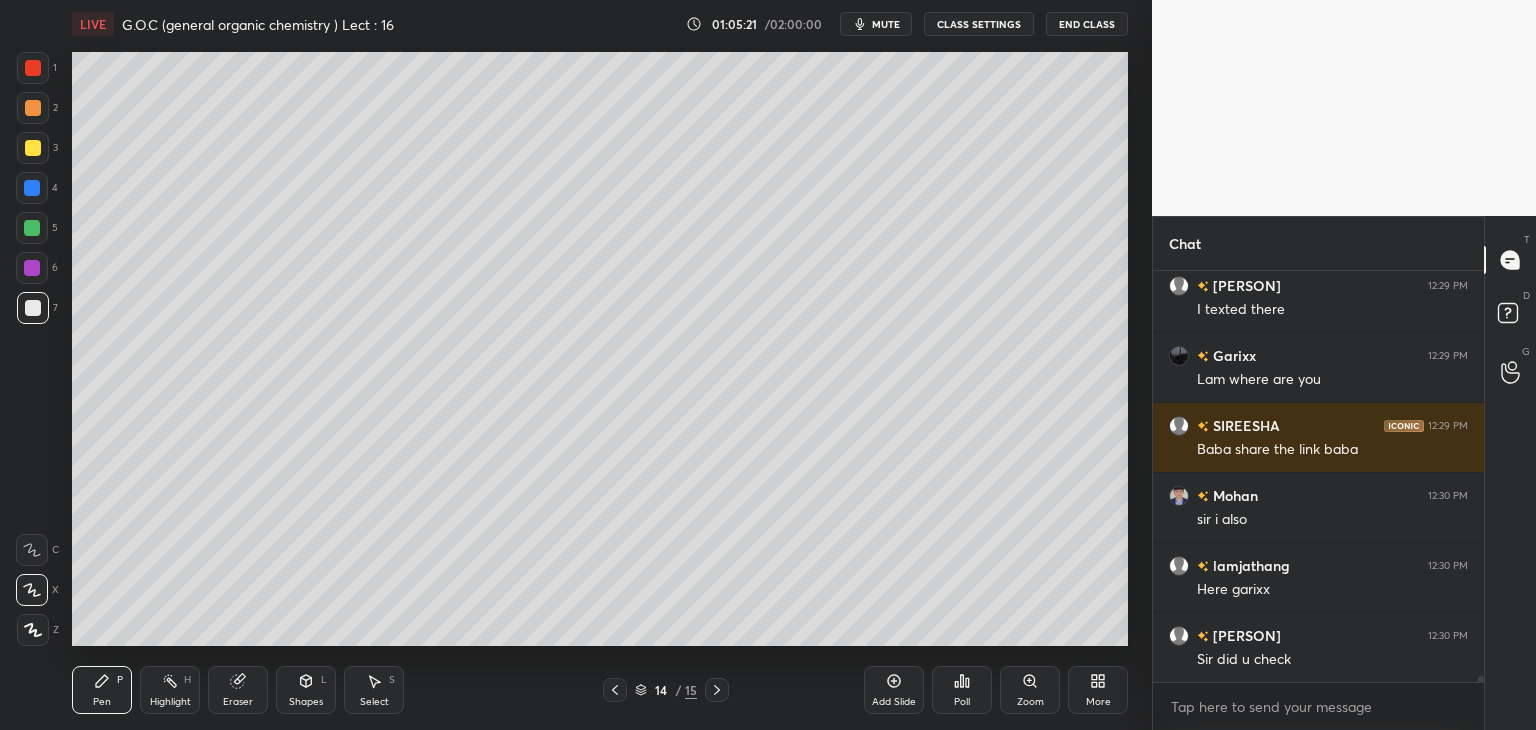 scroll, scrollTop: 27104, scrollLeft: 0, axis: vertical 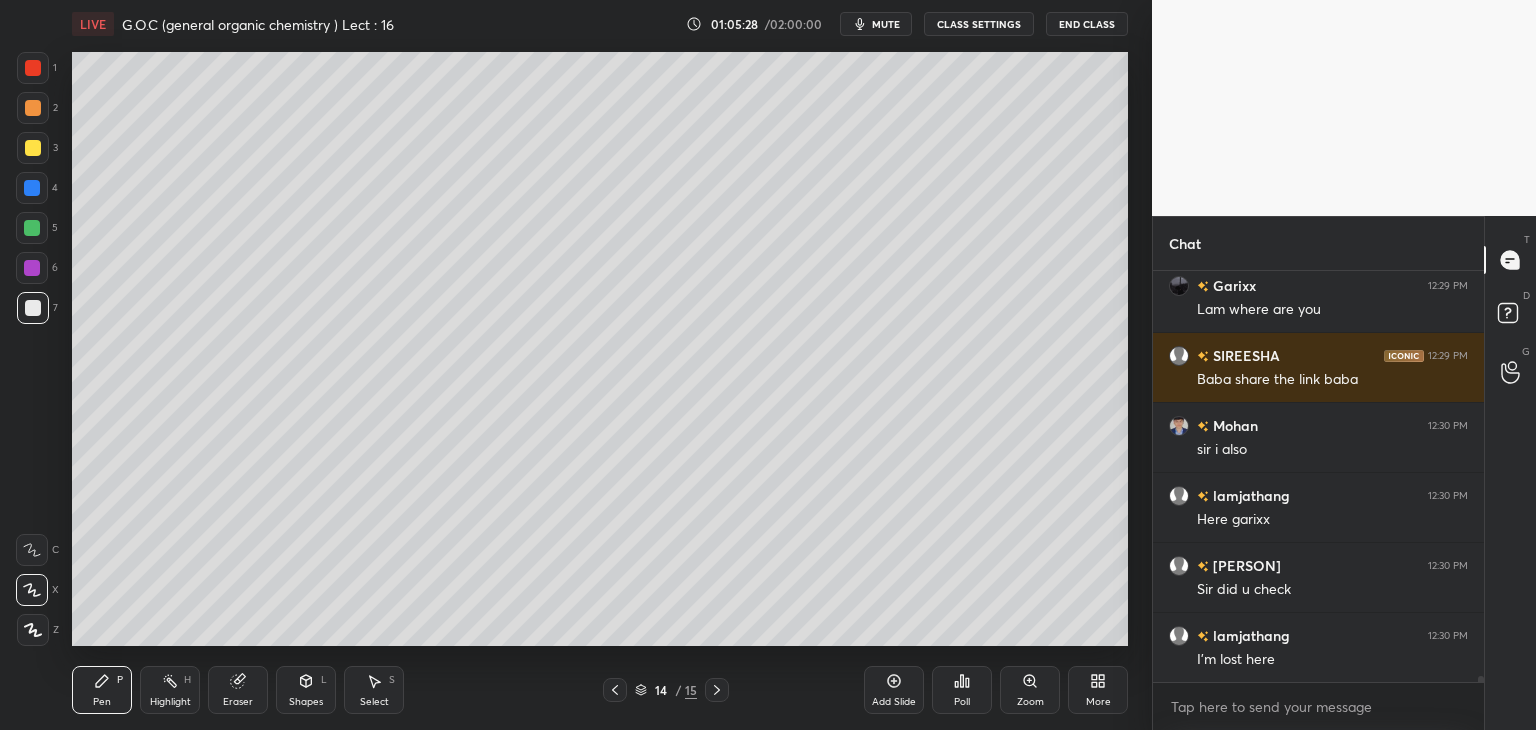 click on "mute" at bounding box center (886, 24) 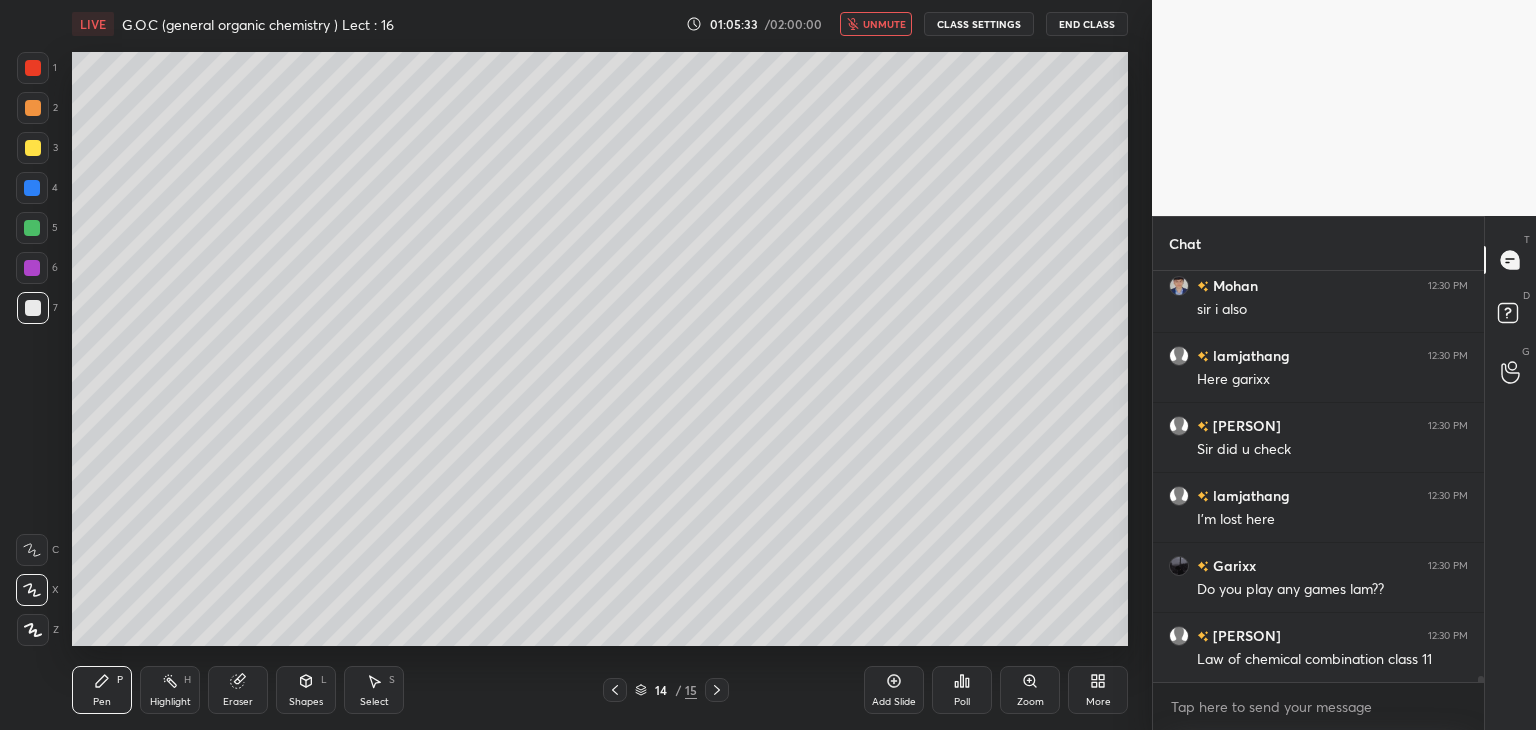 scroll, scrollTop: 27314, scrollLeft: 0, axis: vertical 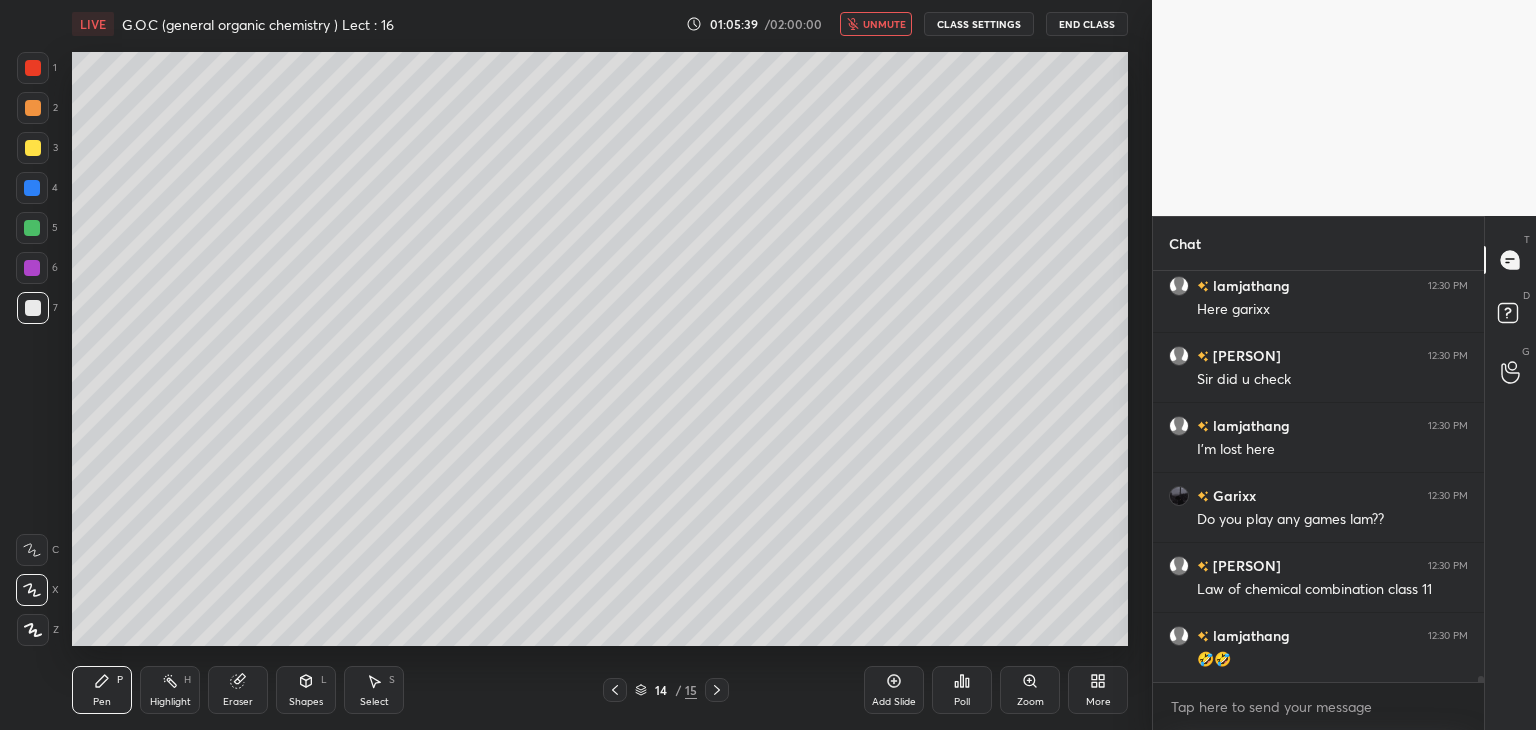 click on "unmute" at bounding box center (884, 24) 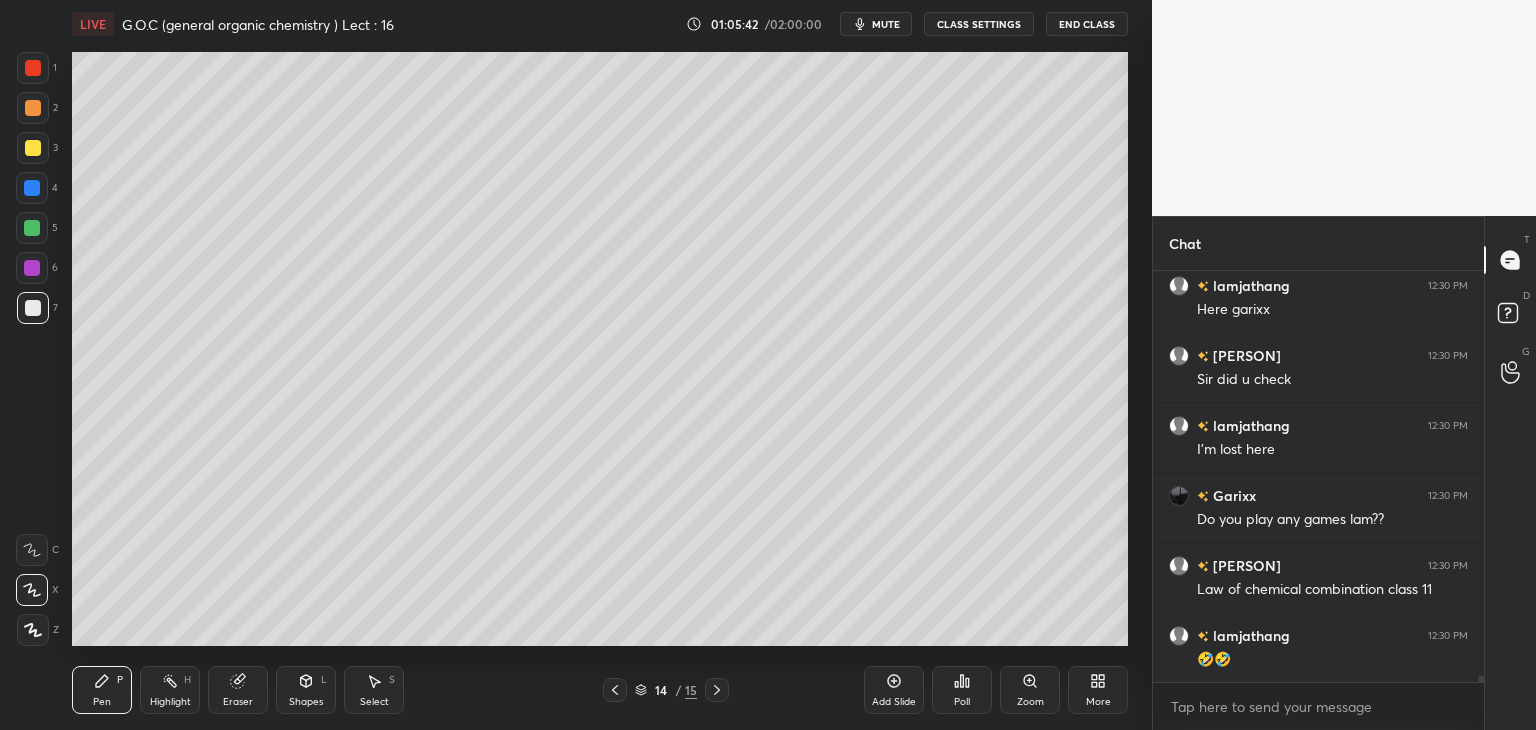 scroll, scrollTop: 27384, scrollLeft: 0, axis: vertical 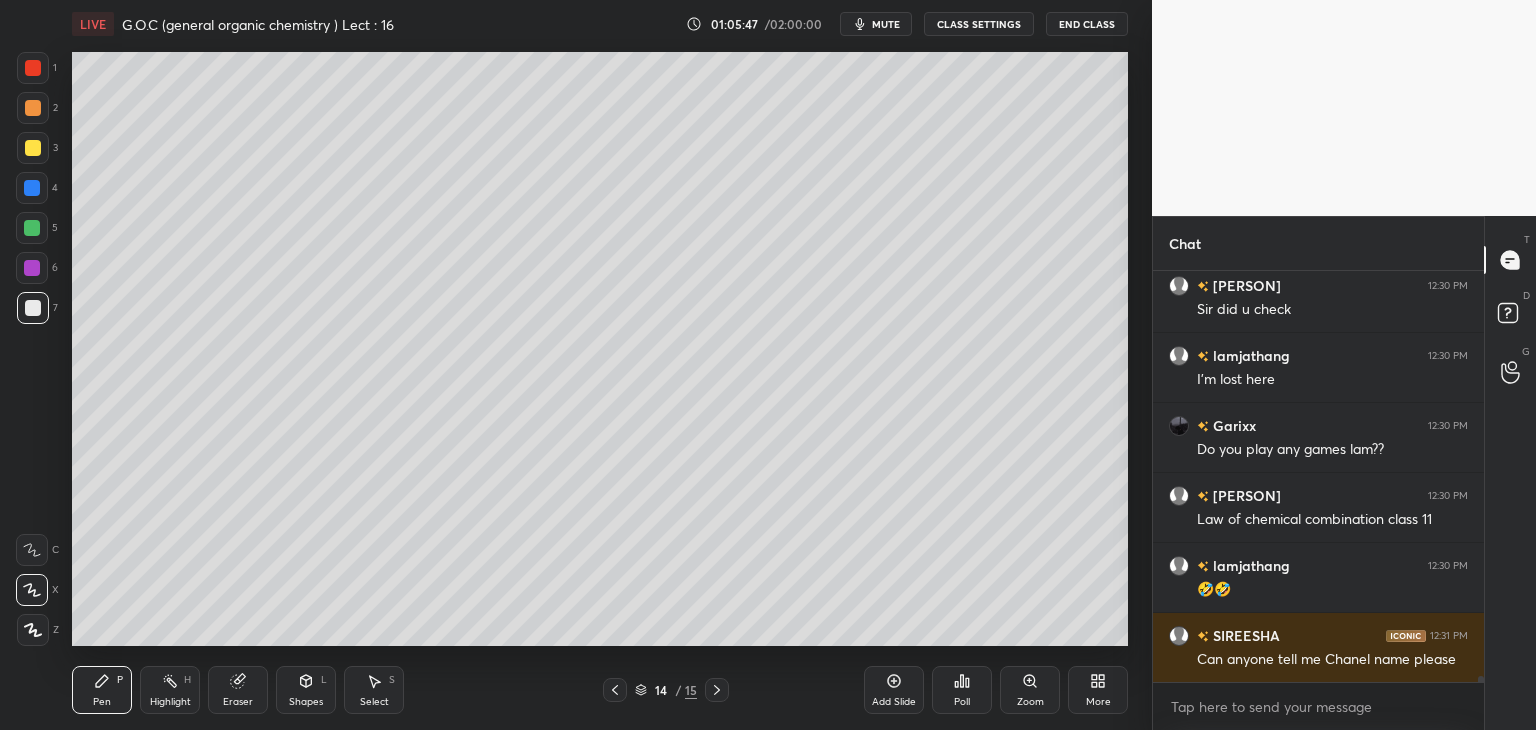 click on "mute" at bounding box center (886, 24) 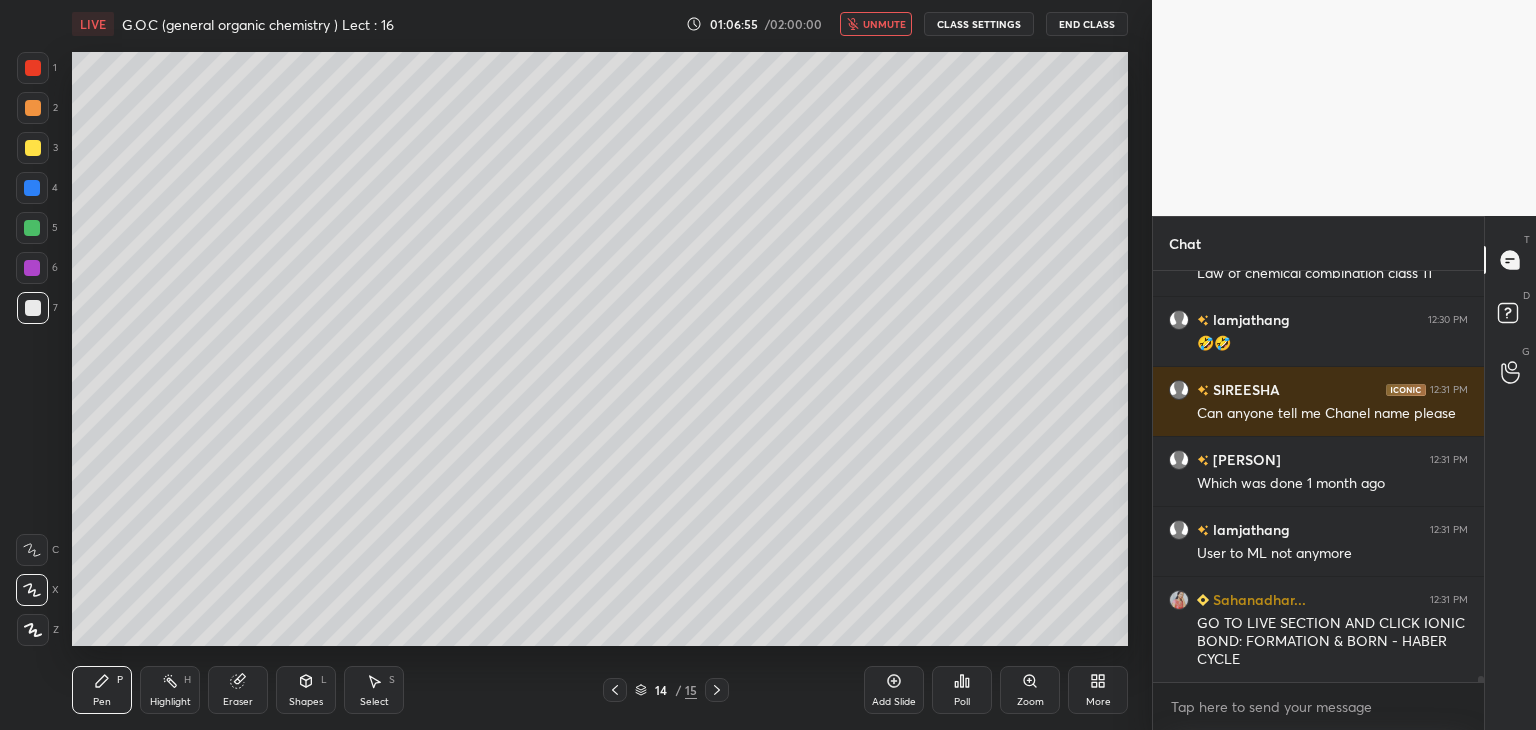 scroll, scrollTop: 27718, scrollLeft: 0, axis: vertical 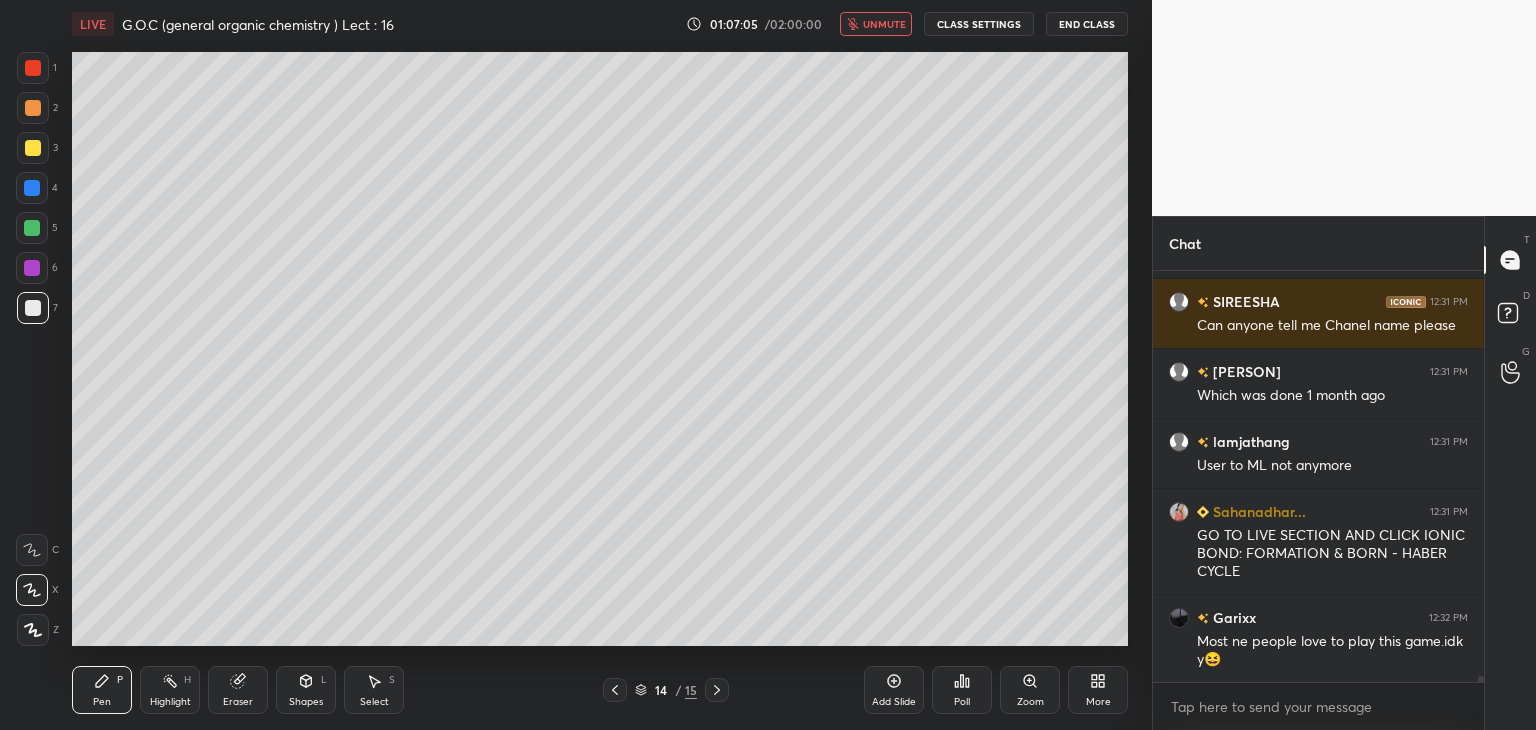 click on "unmute" at bounding box center [884, 24] 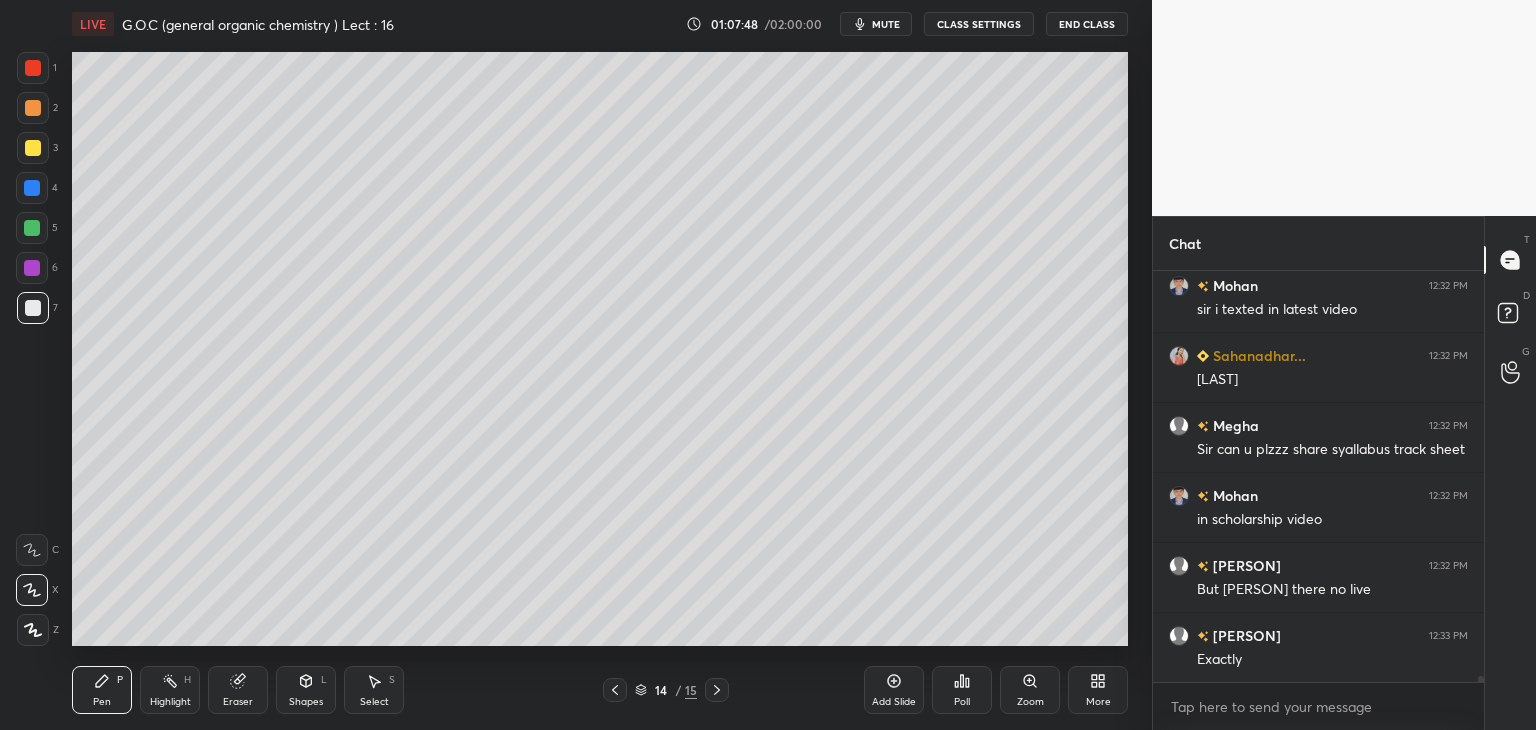 scroll, scrollTop: 28226, scrollLeft: 0, axis: vertical 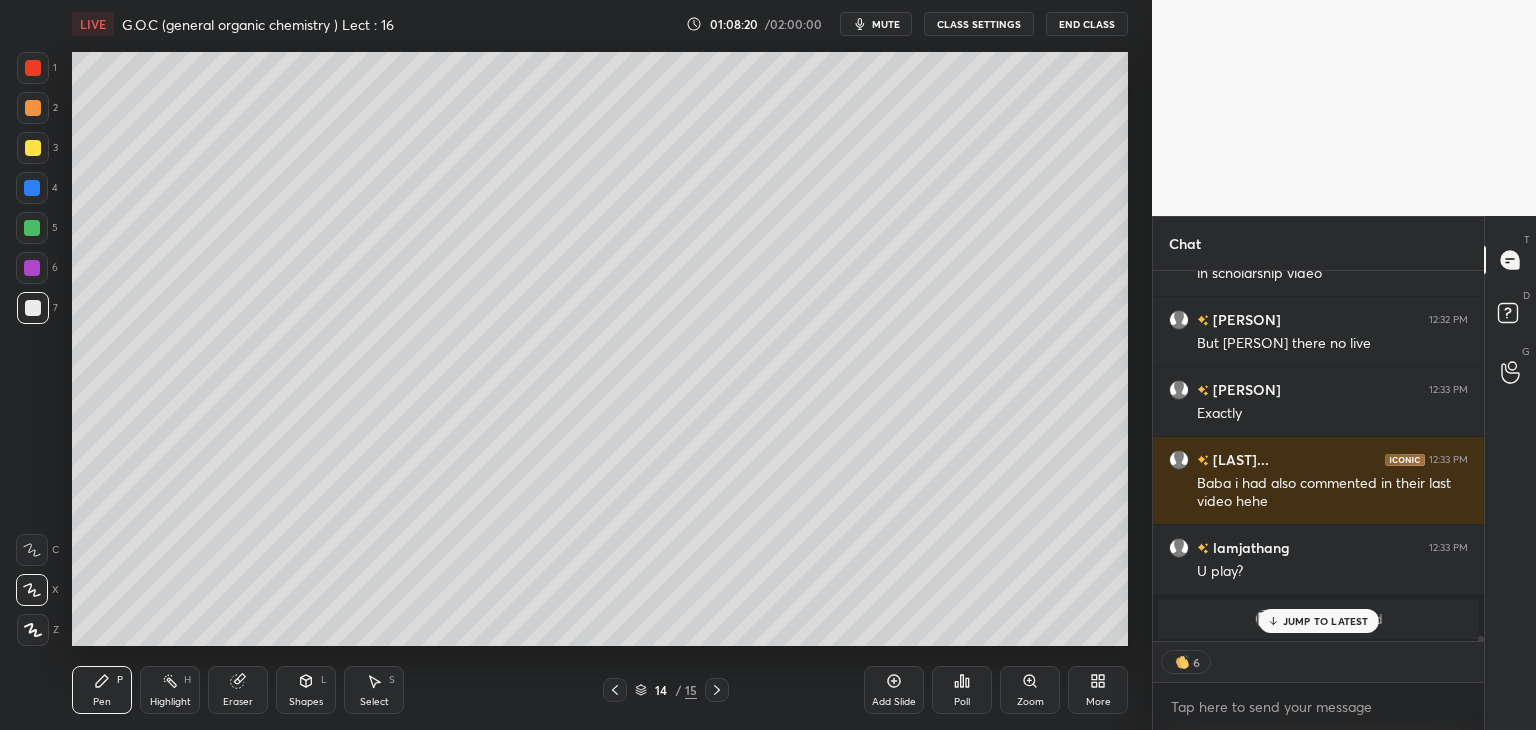 click on "mute" at bounding box center (886, 24) 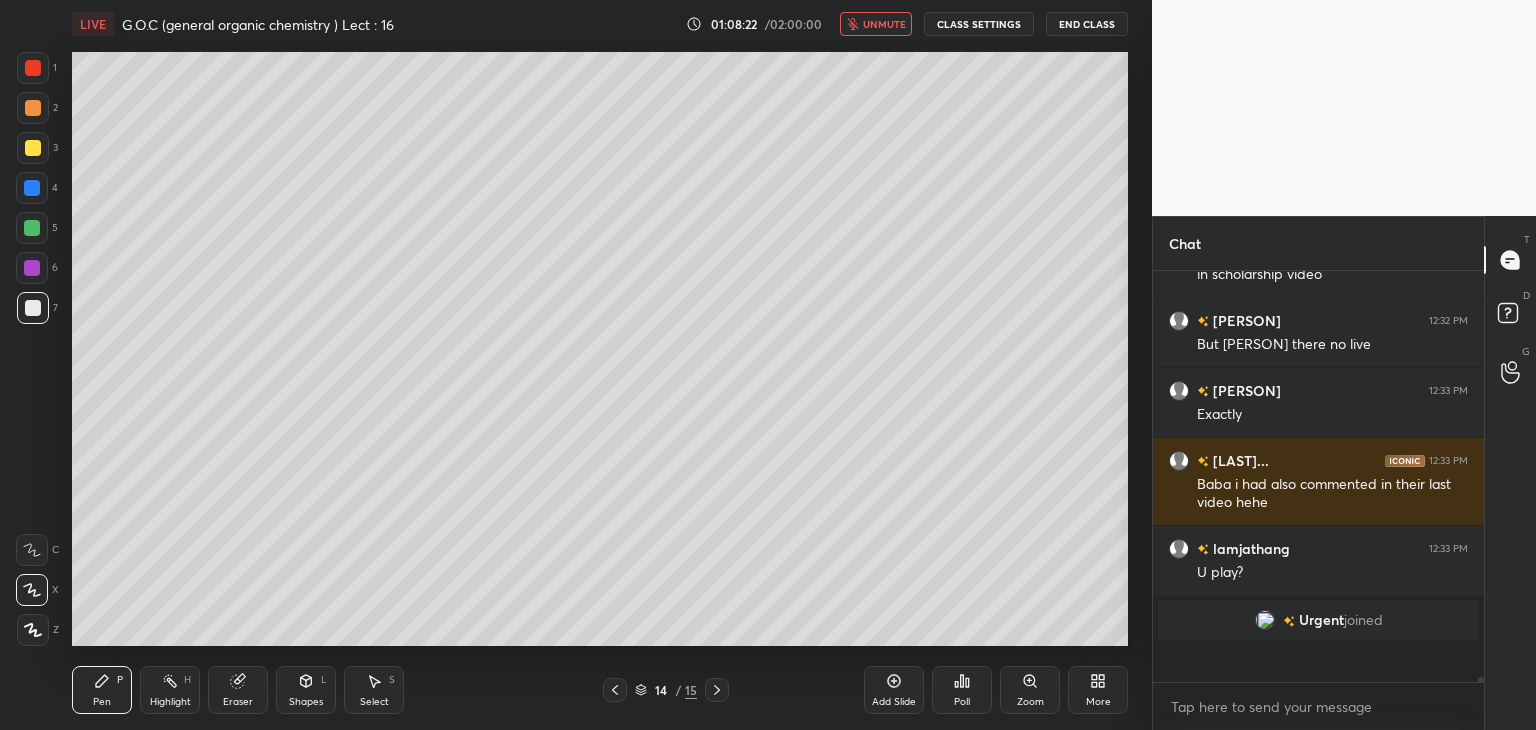 scroll, scrollTop: 6, scrollLeft: 6, axis: both 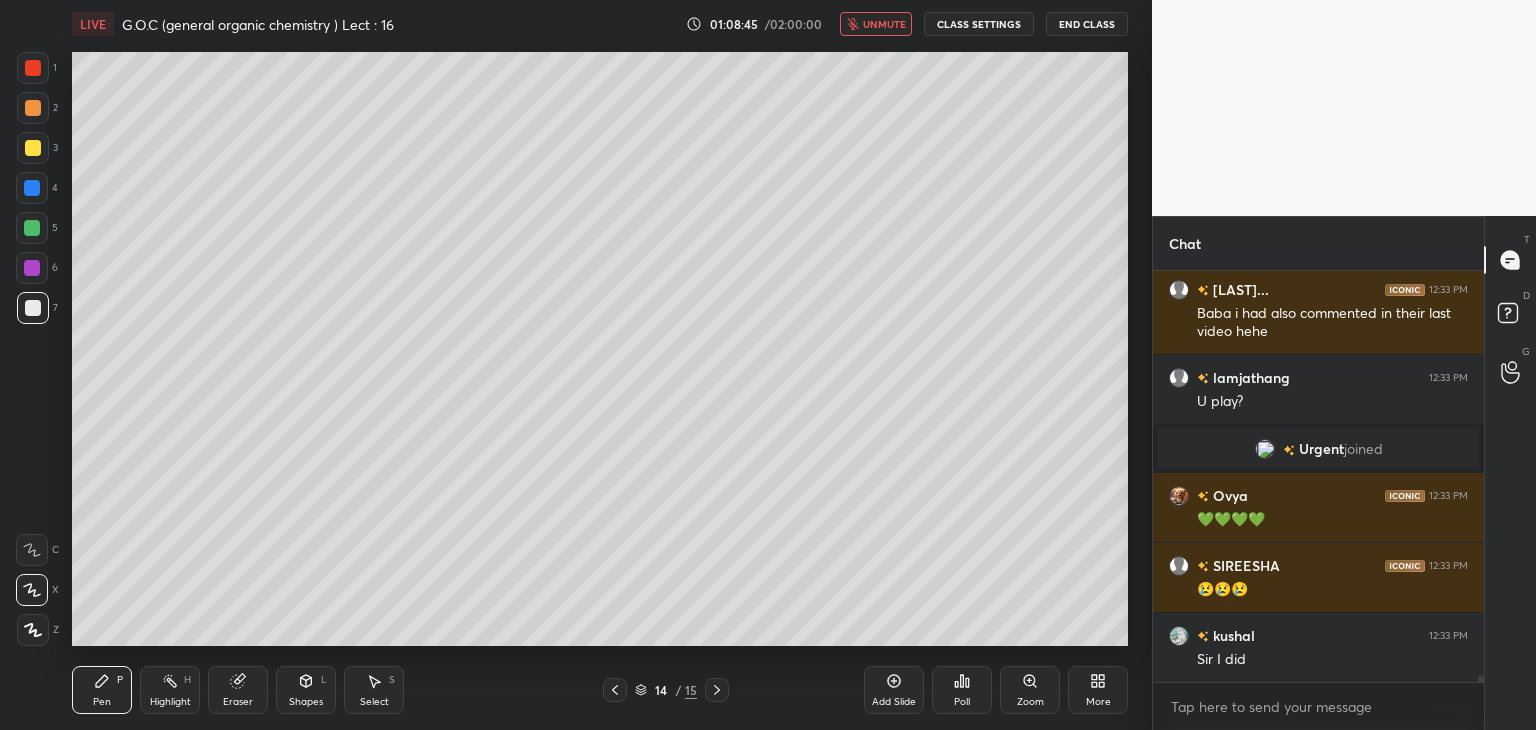 click on "unmute" at bounding box center [884, 24] 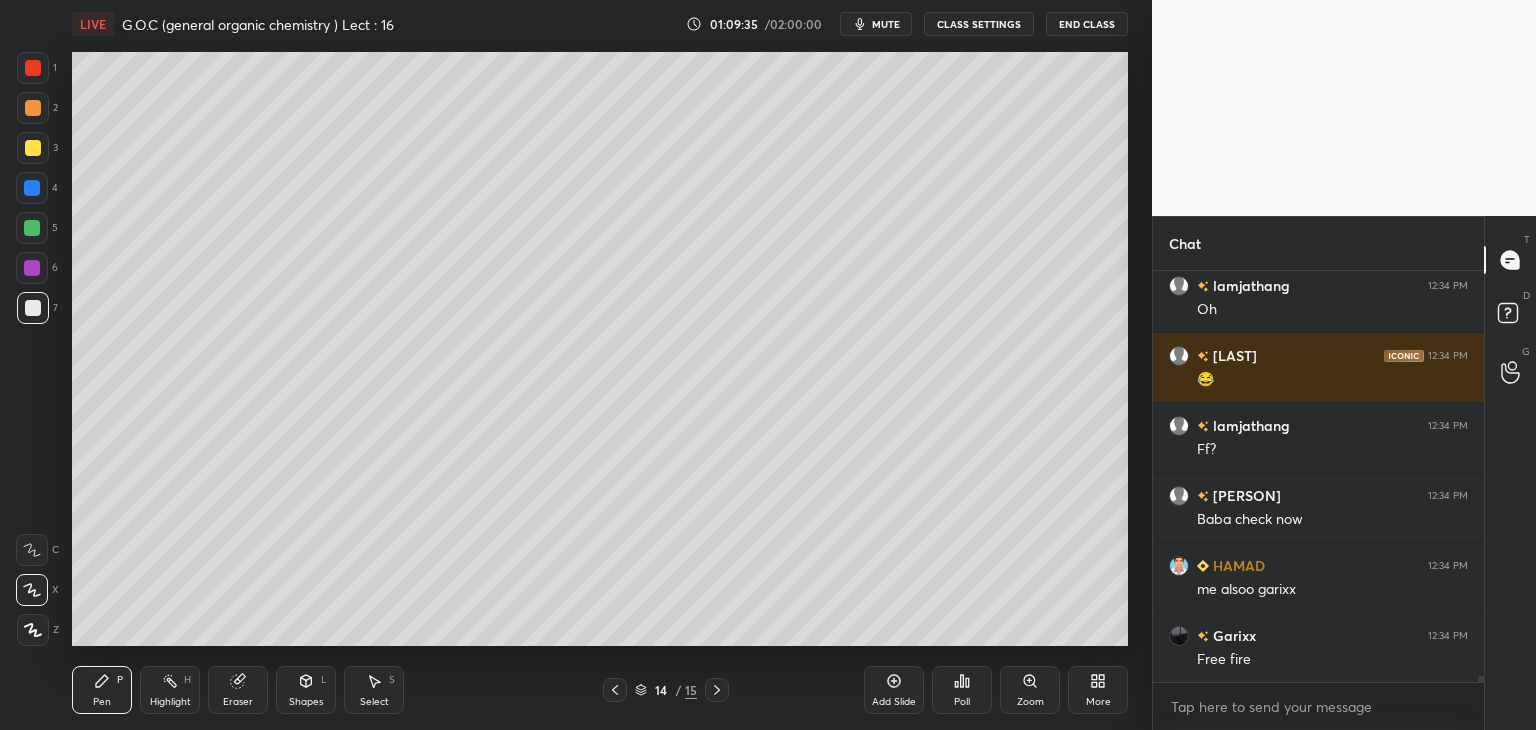 scroll, scrollTop: 29464, scrollLeft: 0, axis: vertical 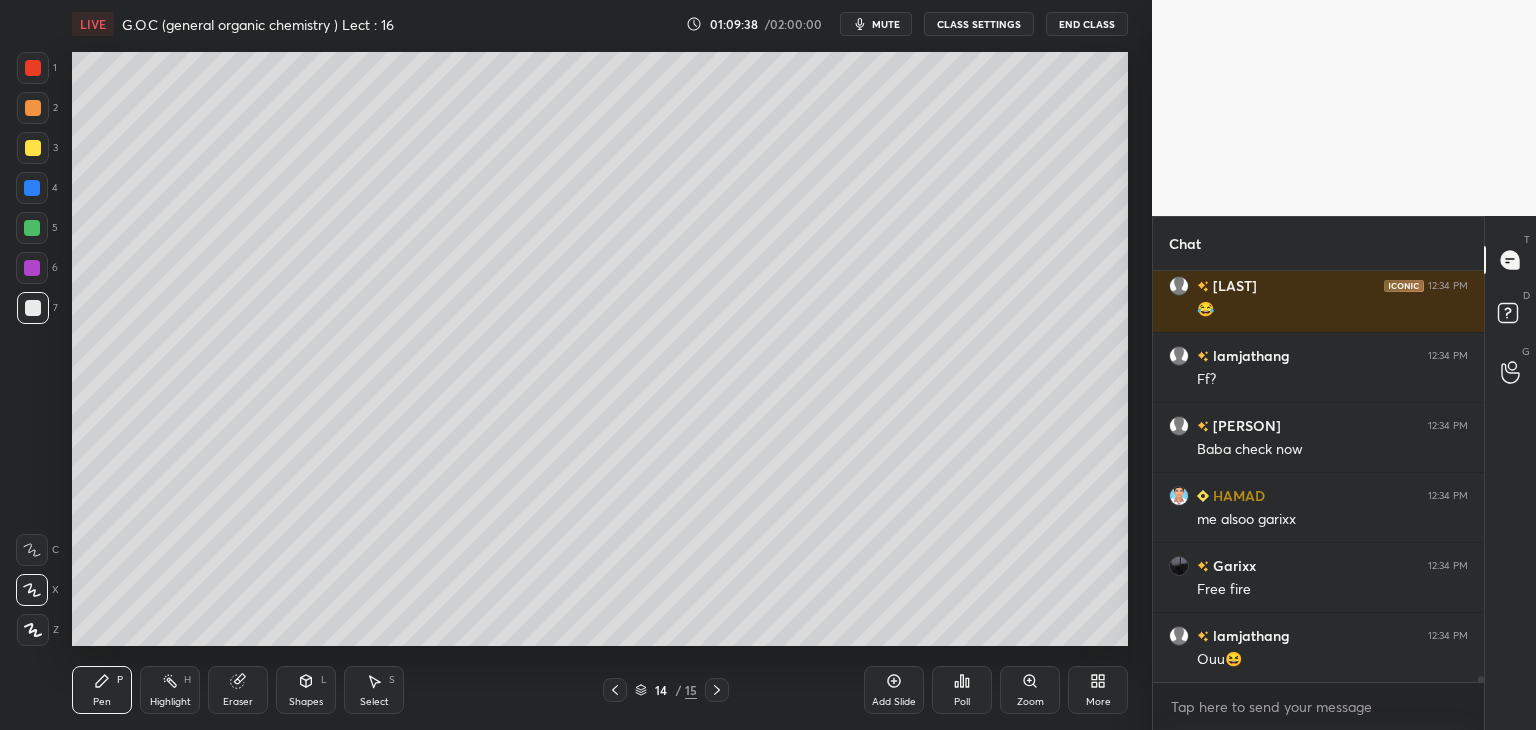 type 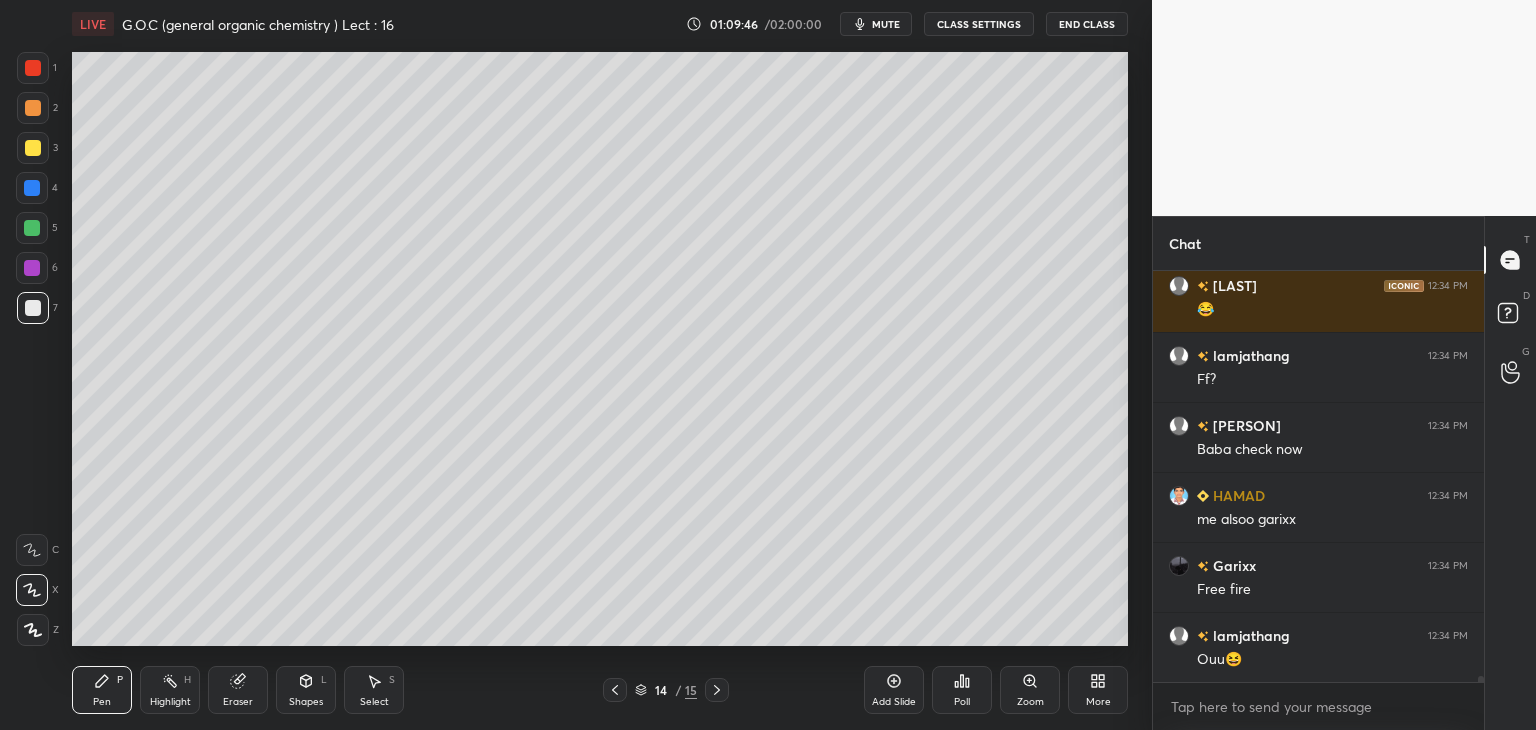 scroll, scrollTop: 29534, scrollLeft: 0, axis: vertical 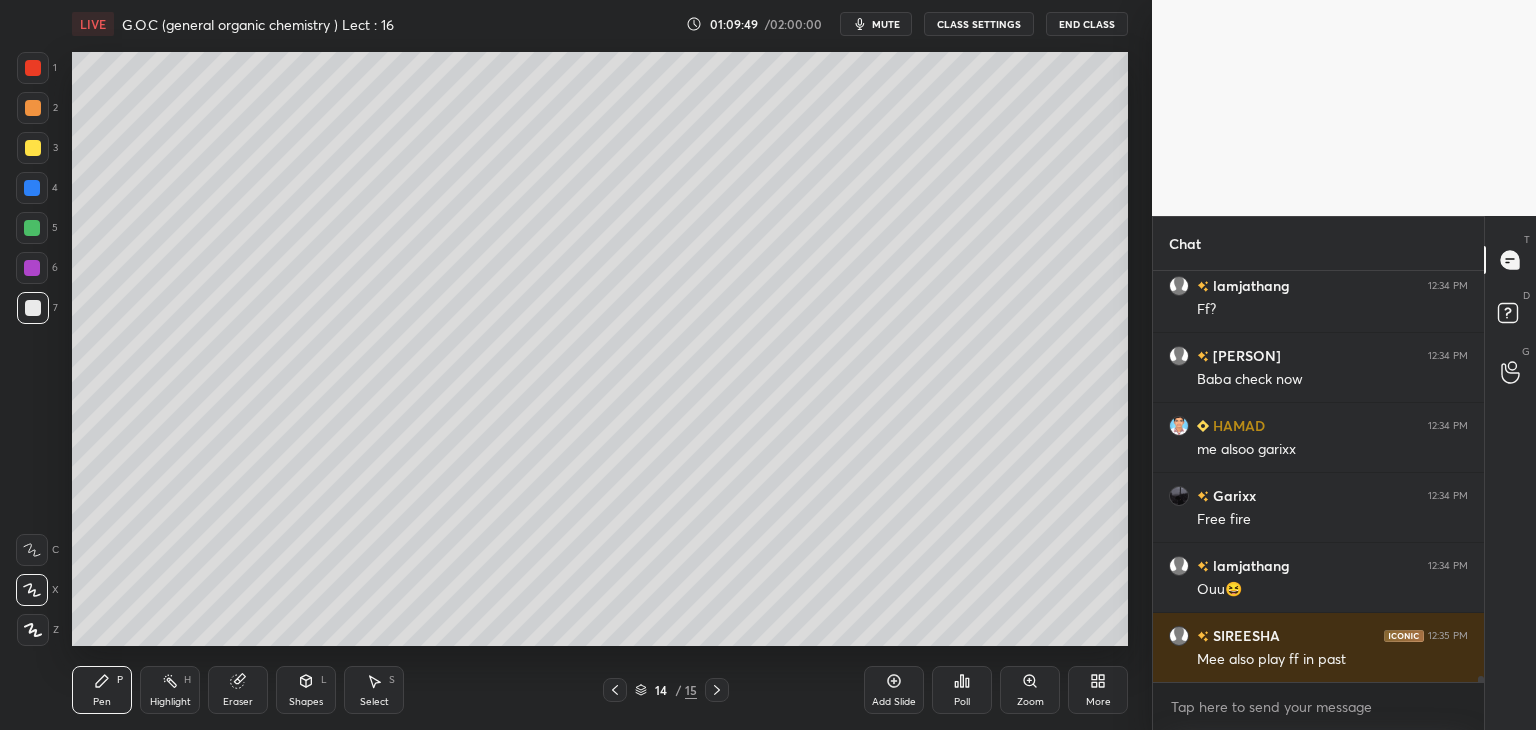 click on "mute" at bounding box center [886, 24] 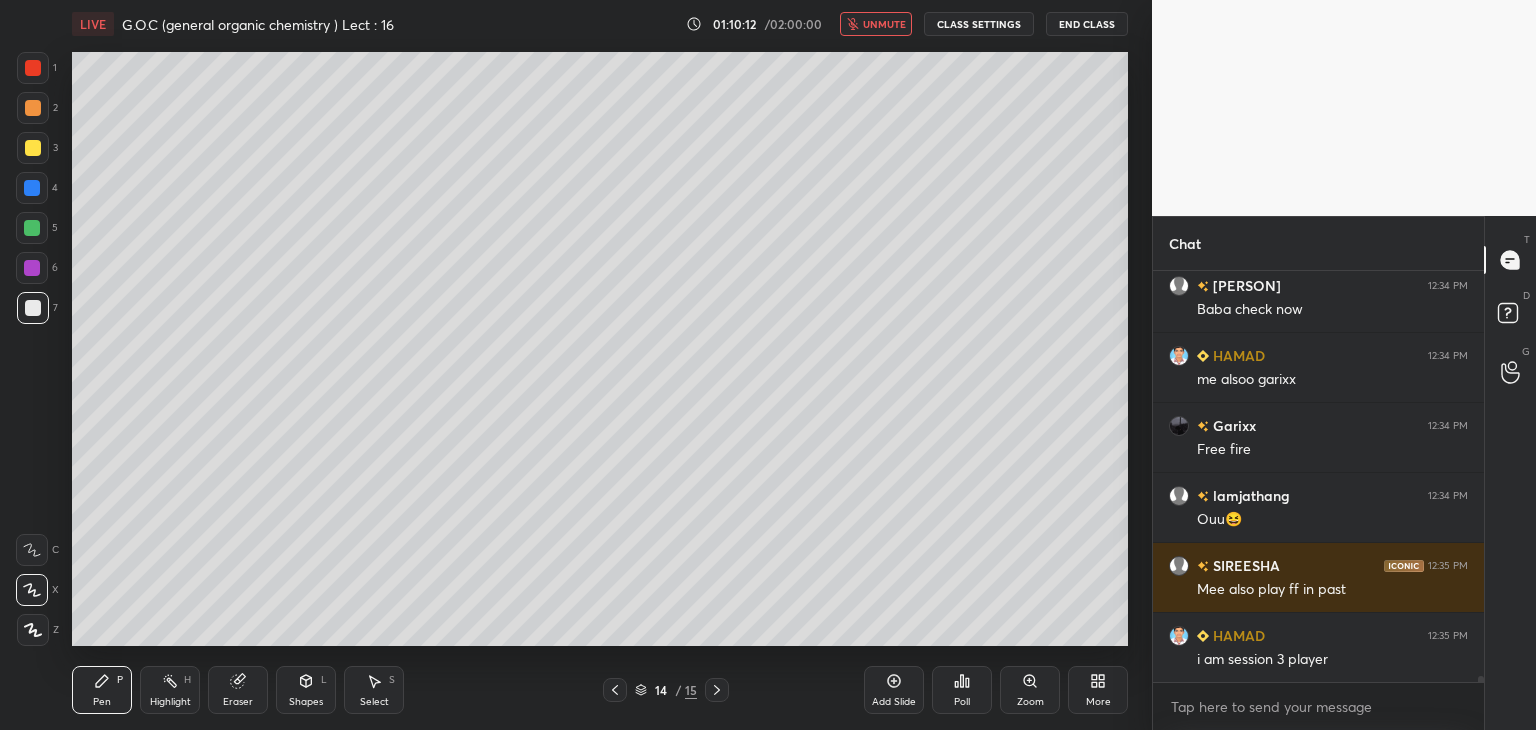 scroll, scrollTop: 29692, scrollLeft: 0, axis: vertical 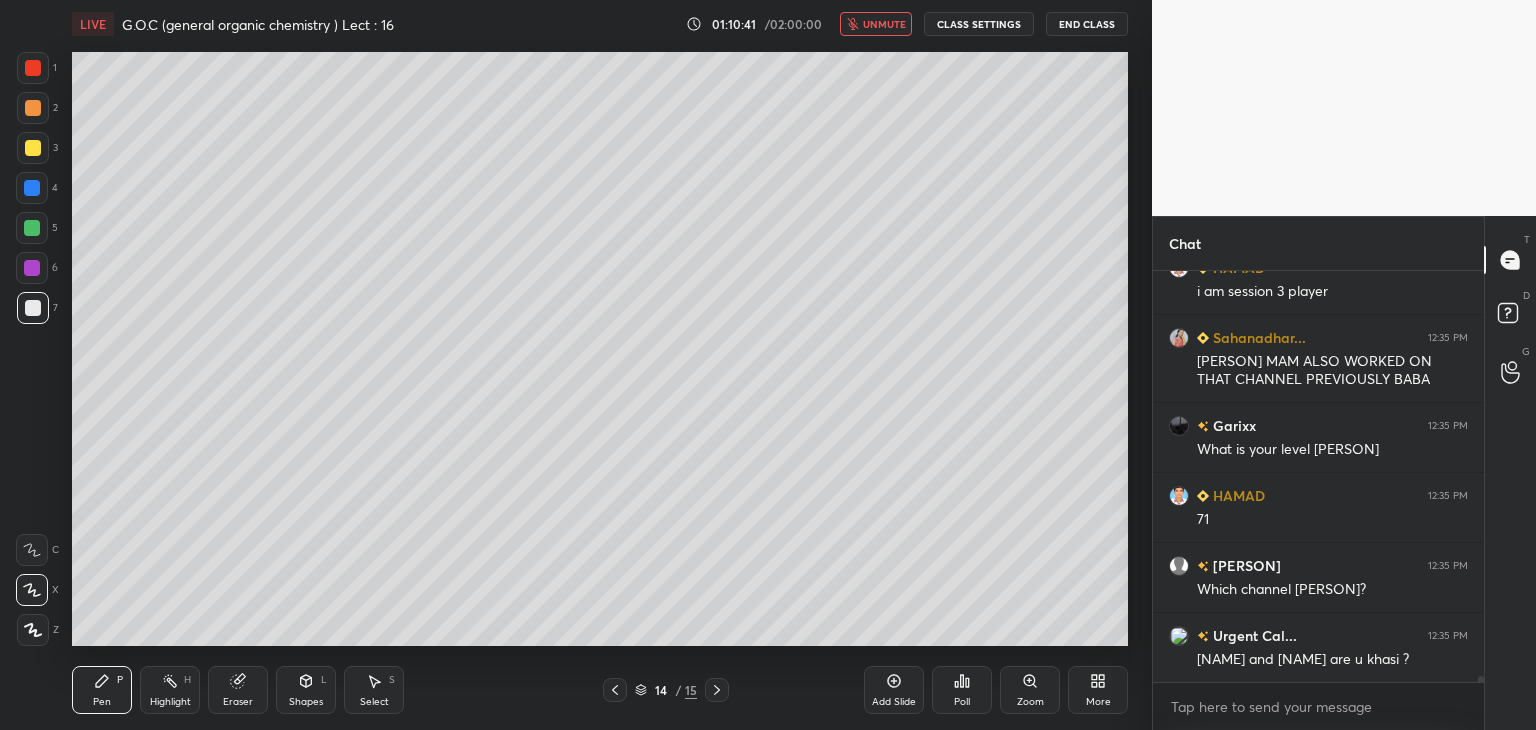 click on "LIVE G.O.C (general organic chemistry ) Lect : 16 01:10:41 /  02:00:00 unmute CLASS SETTINGS End Class" at bounding box center [600, 24] 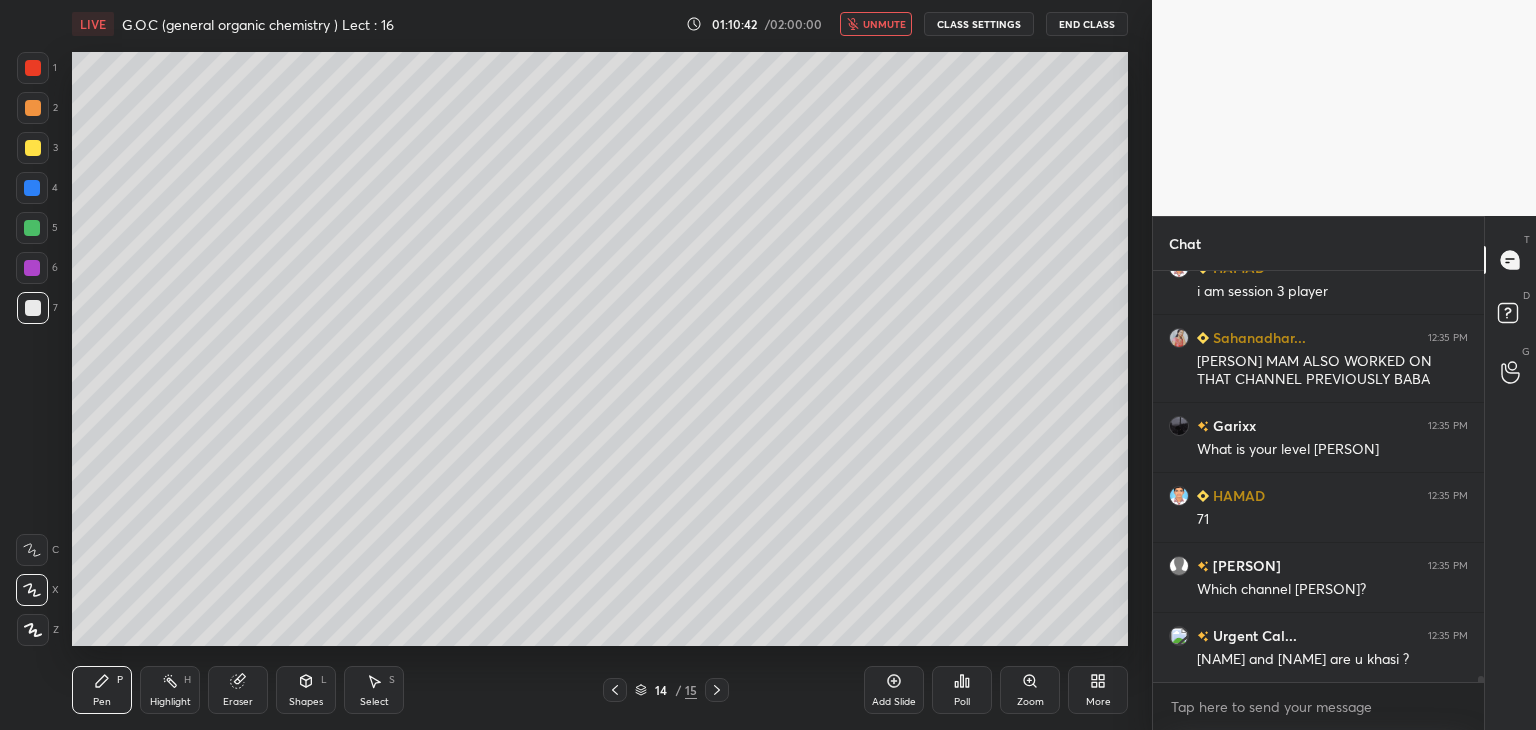 click on "unmute" at bounding box center [876, 24] 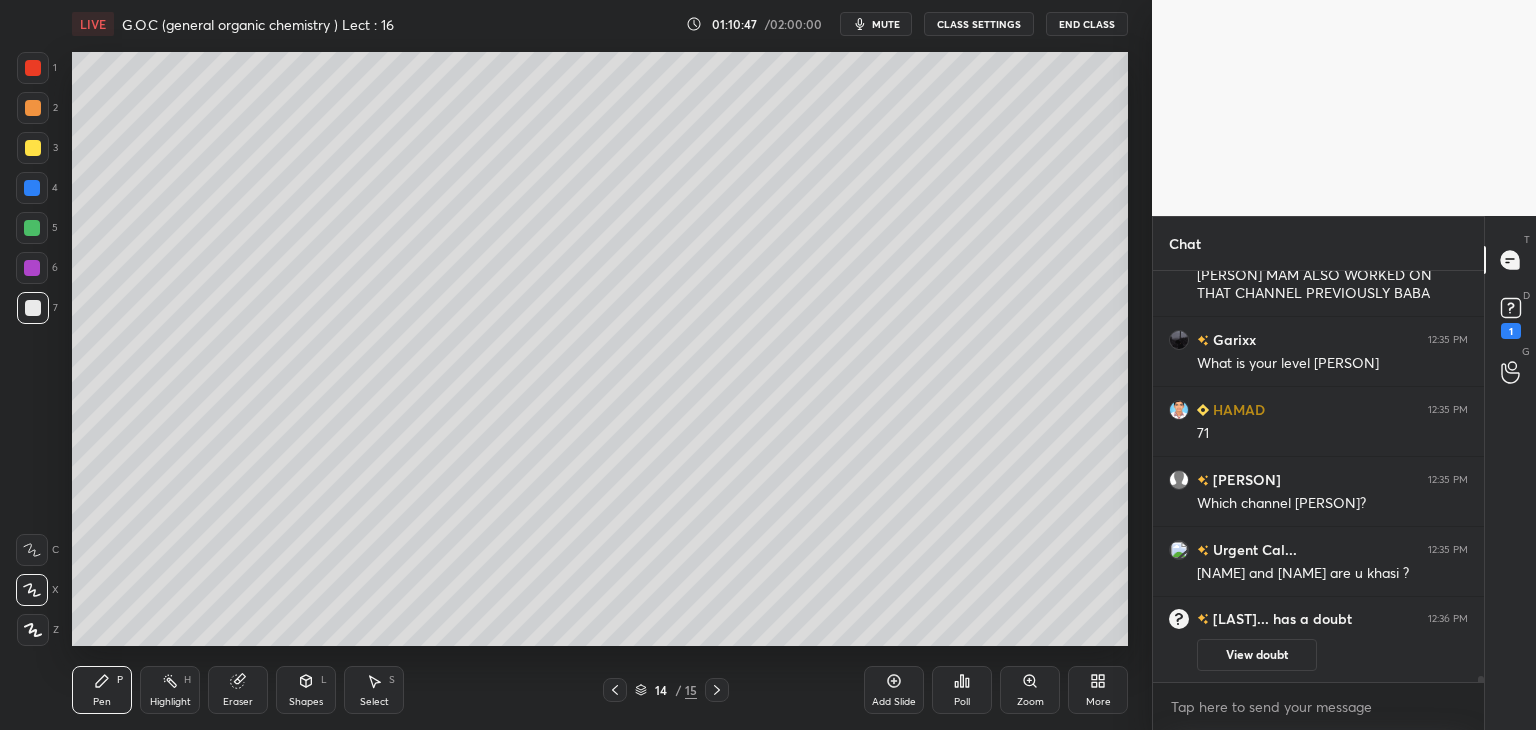 scroll, scrollTop: 24802, scrollLeft: 0, axis: vertical 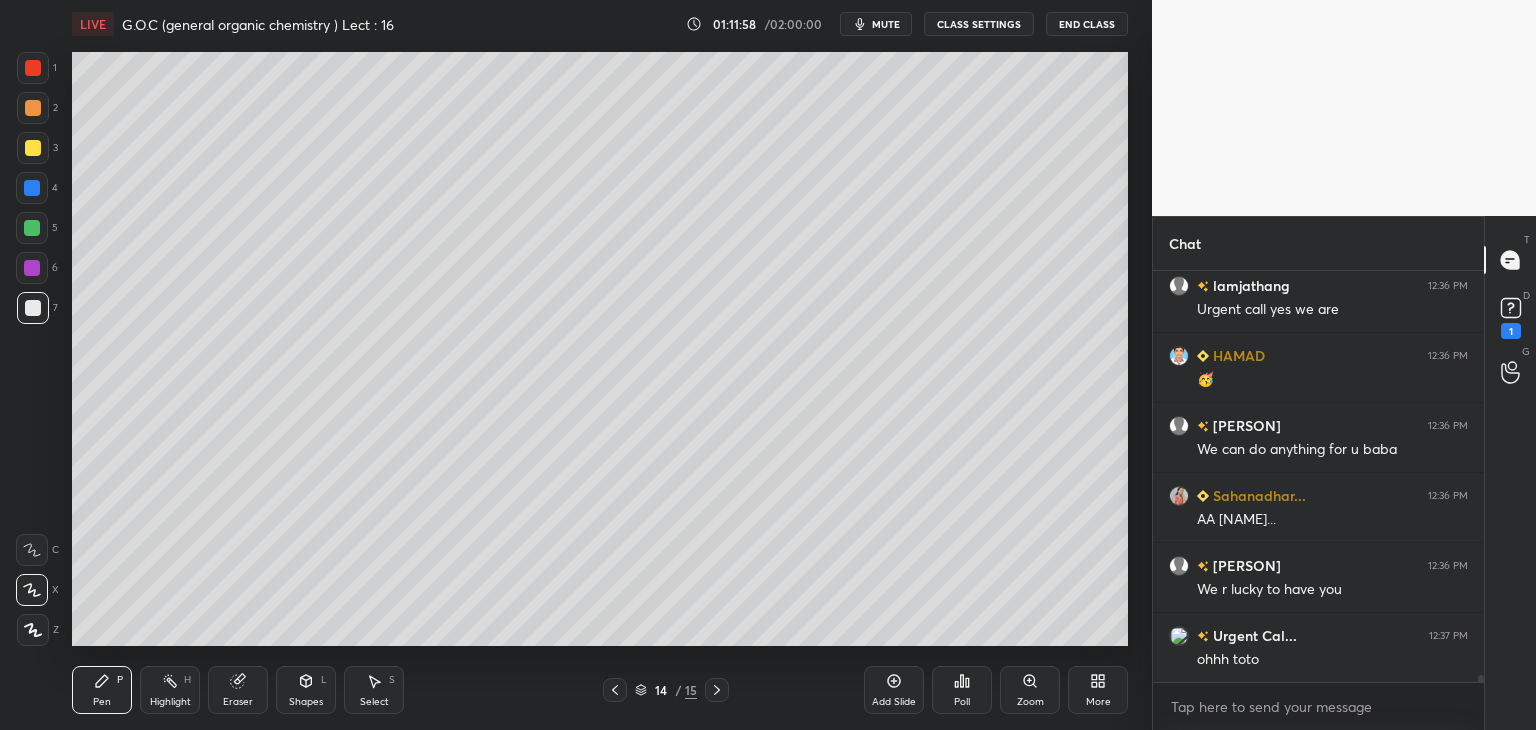 click at bounding box center [33, 148] 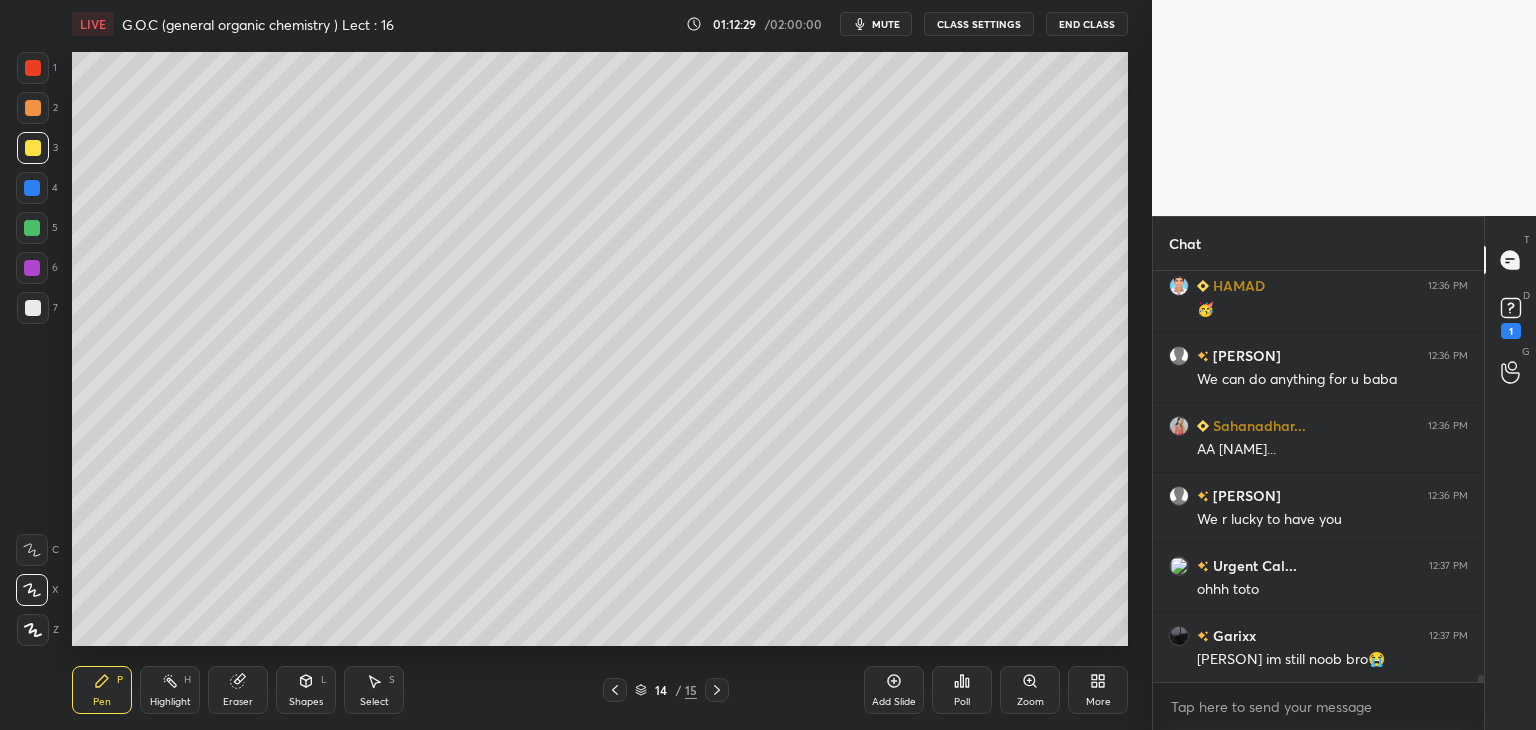 scroll, scrollTop: 25550, scrollLeft: 0, axis: vertical 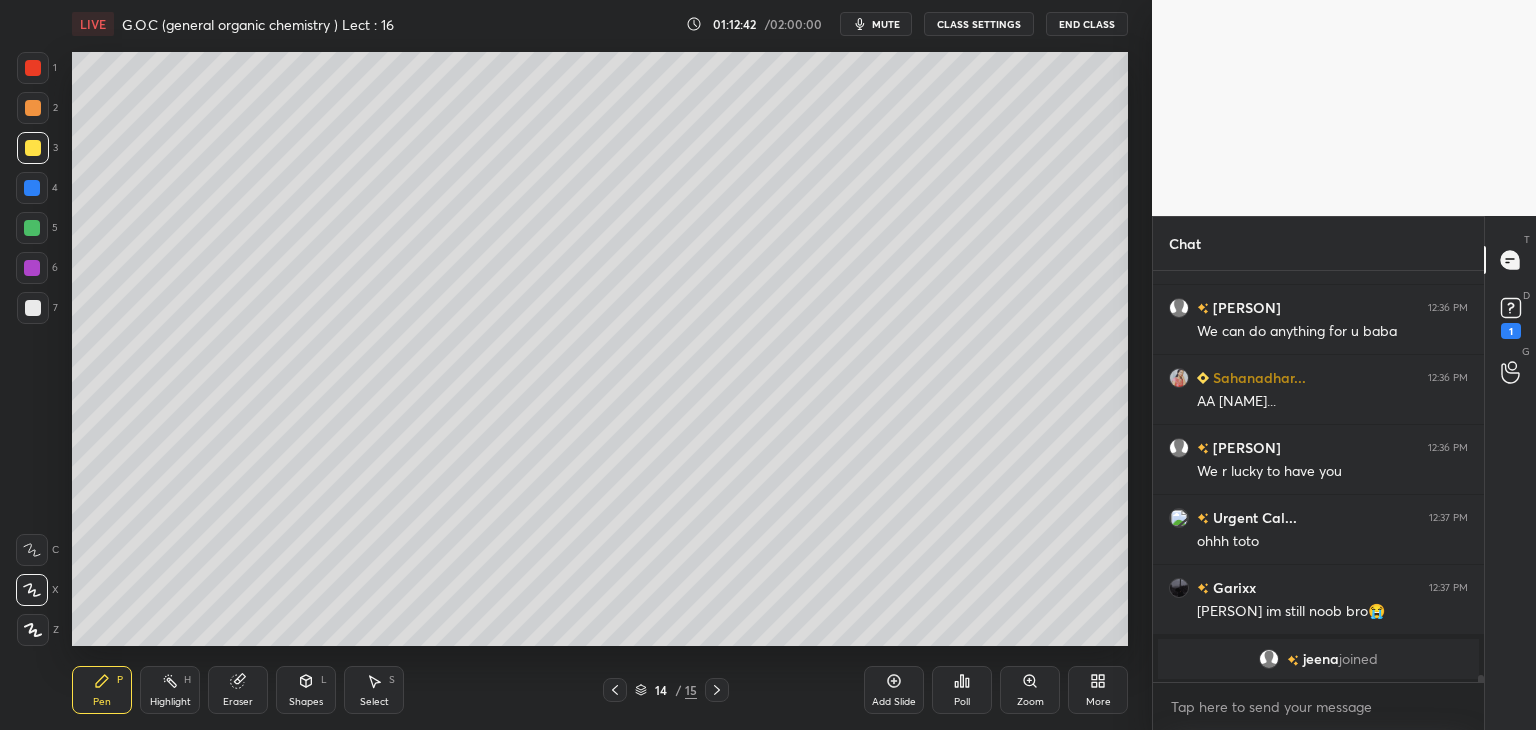 click at bounding box center [33, 308] 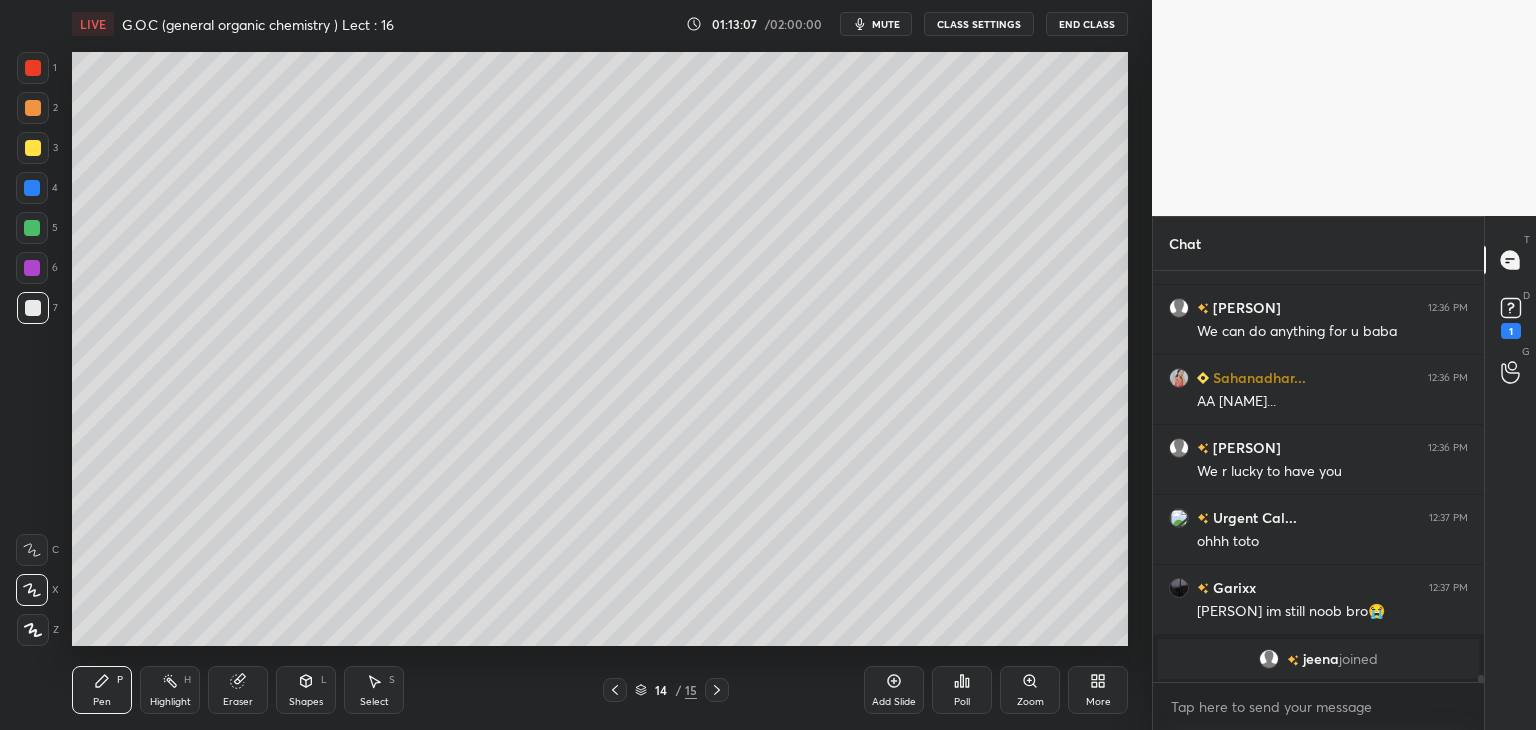 click at bounding box center [32, 188] 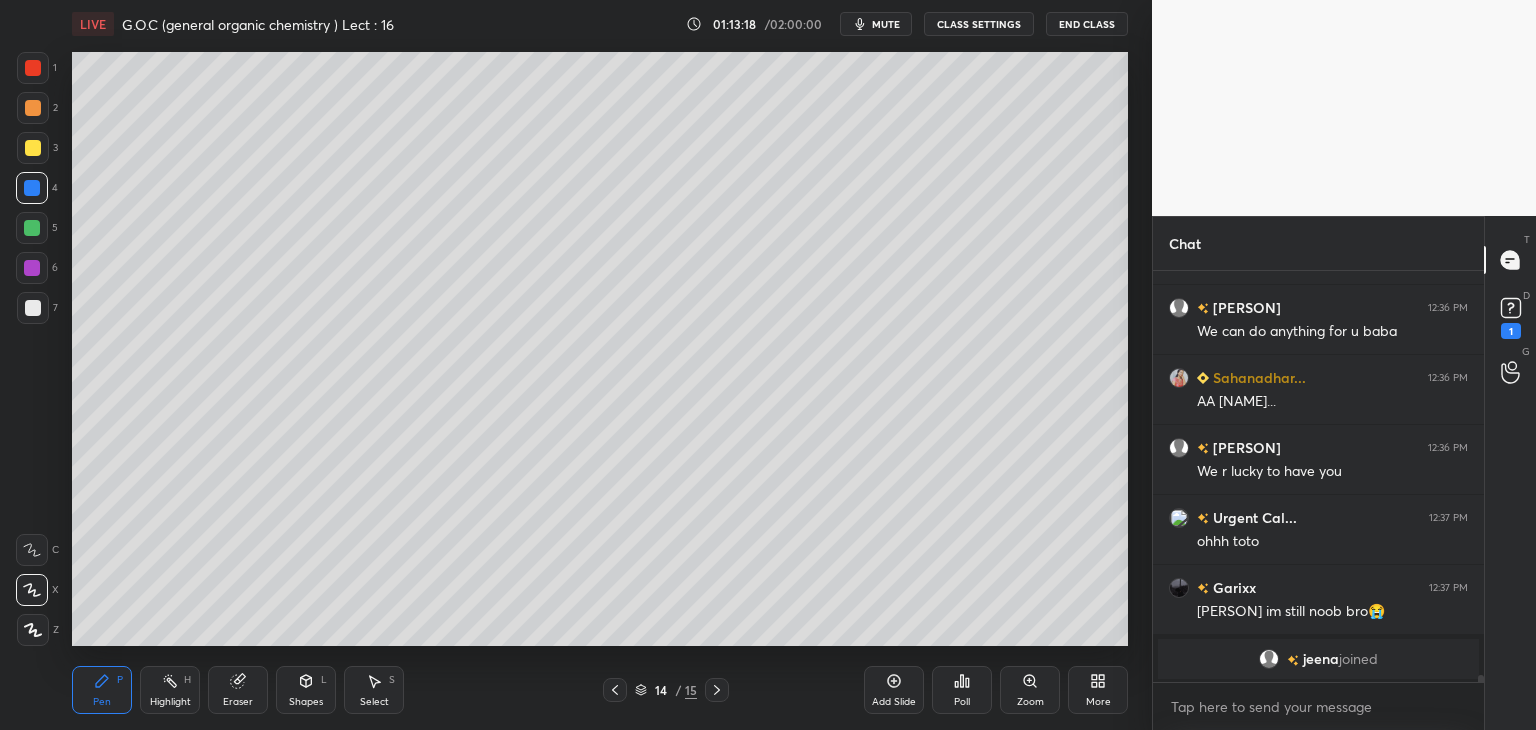 click at bounding box center (33, 108) 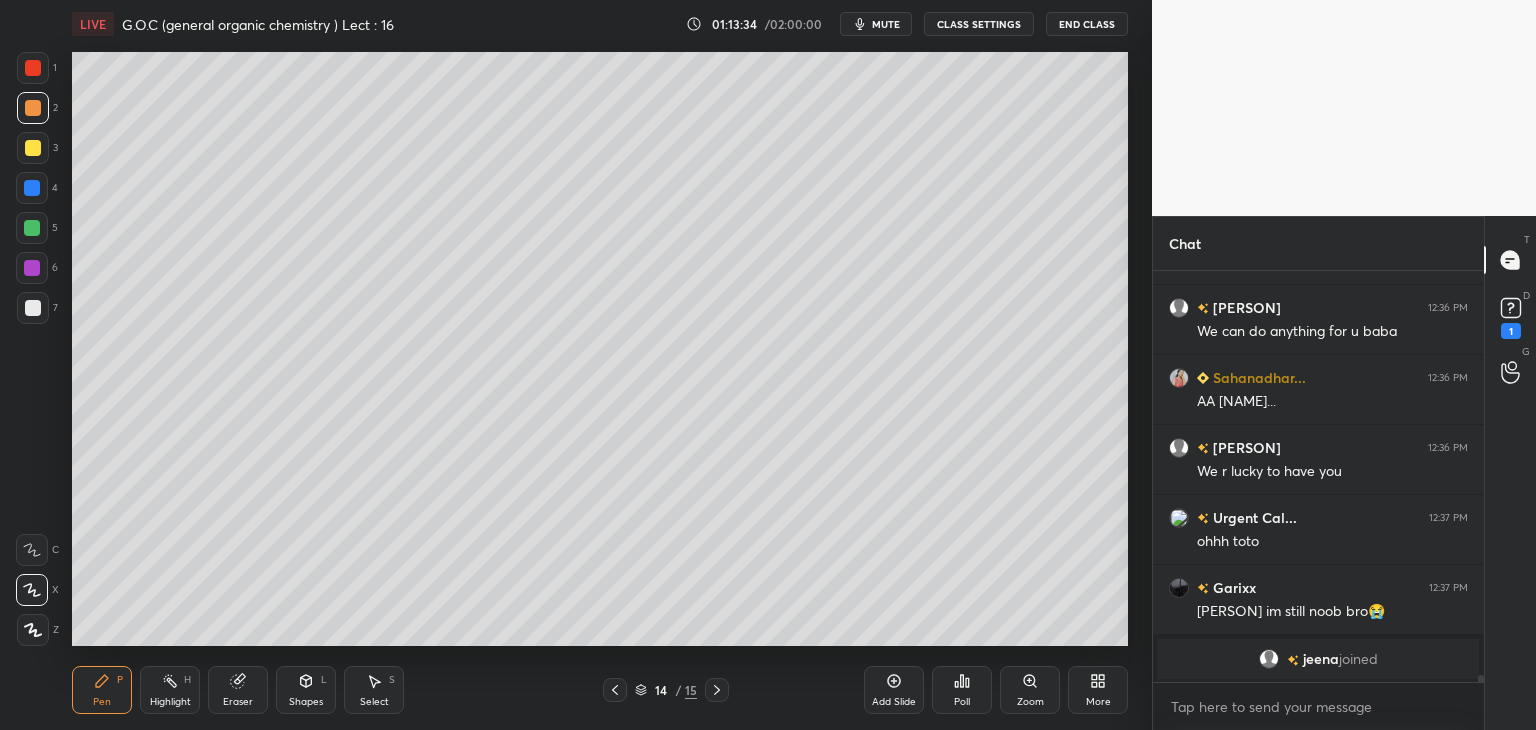 click at bounding box center [33, 308] 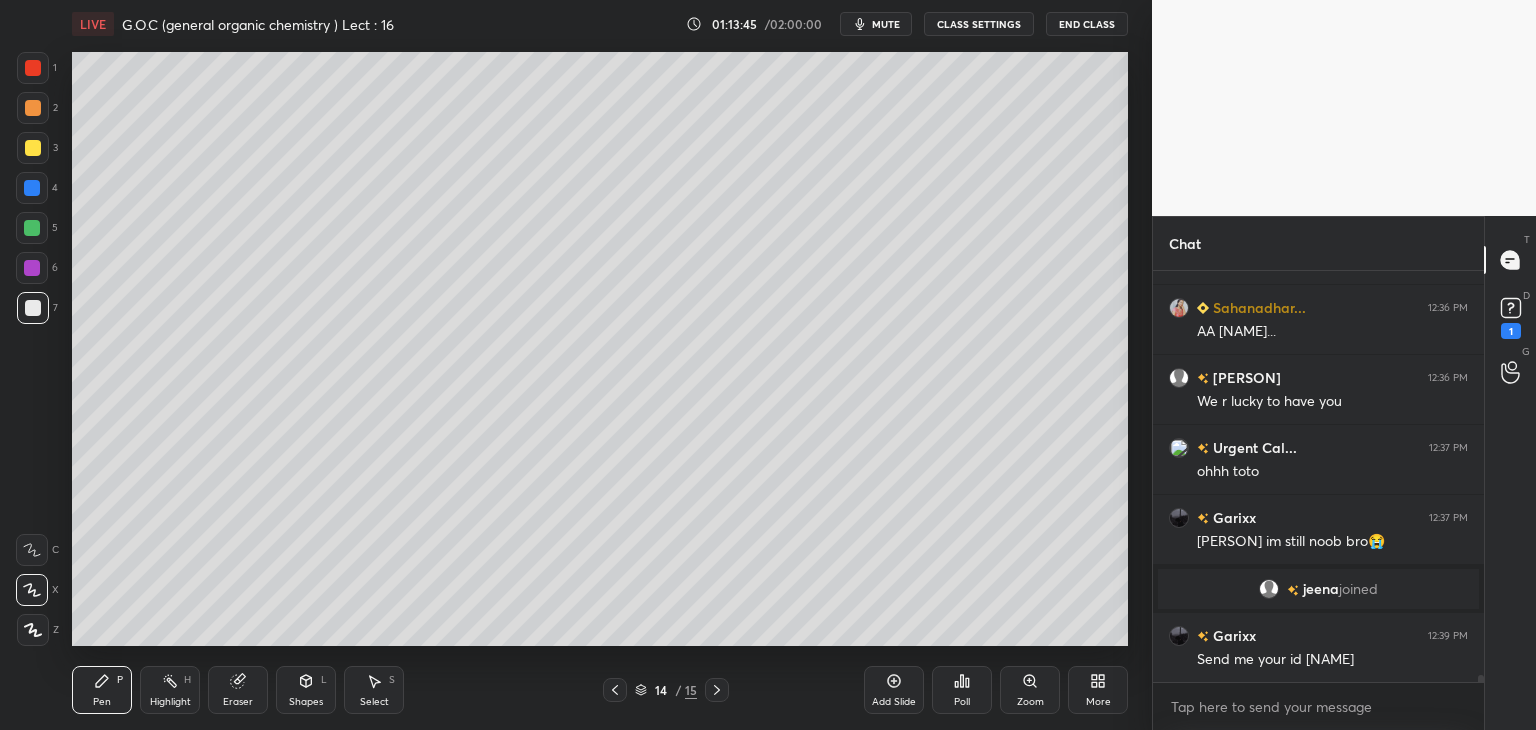 click at bounding box center (33, 108) 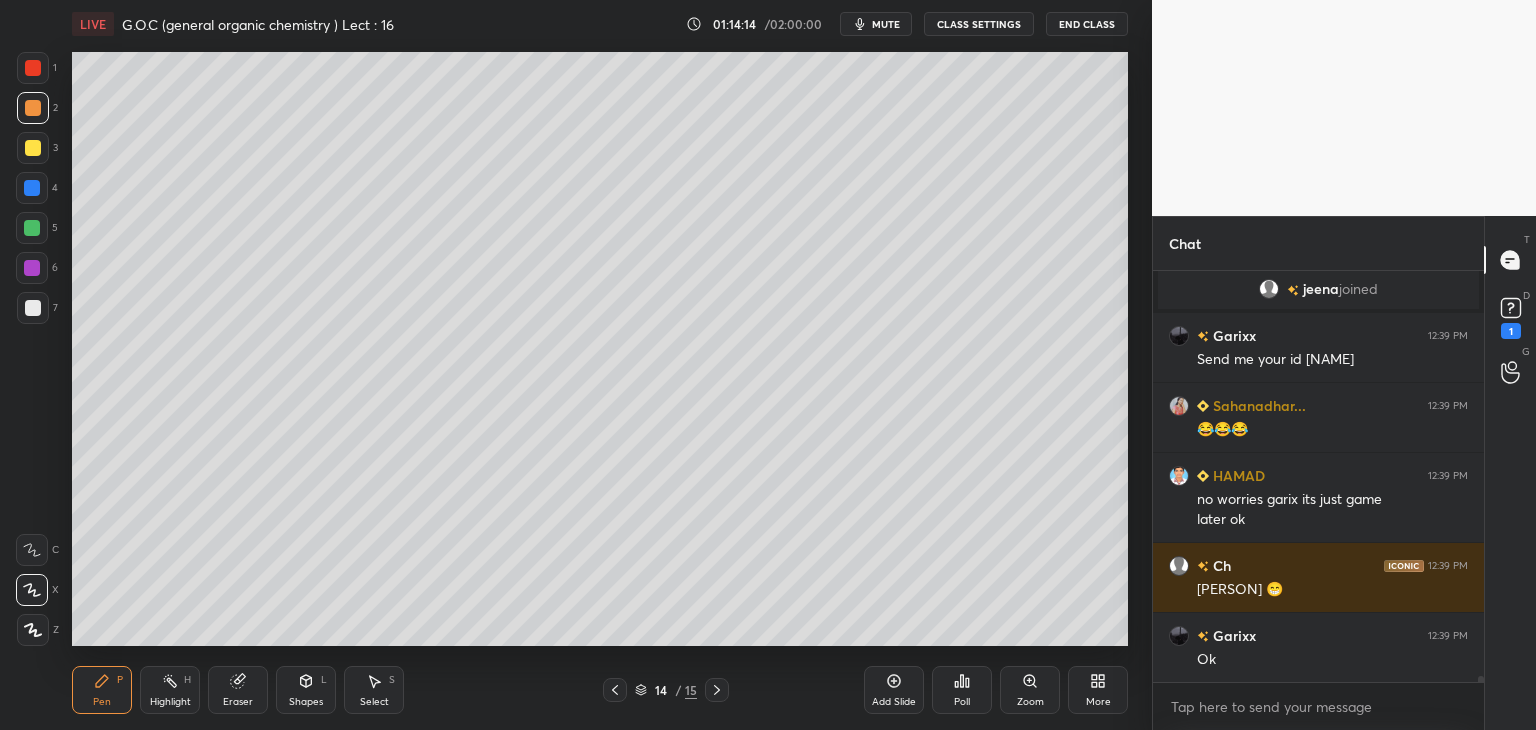 scroll, scrollTop: 25790, scrollLeft: 0, axis: vertical 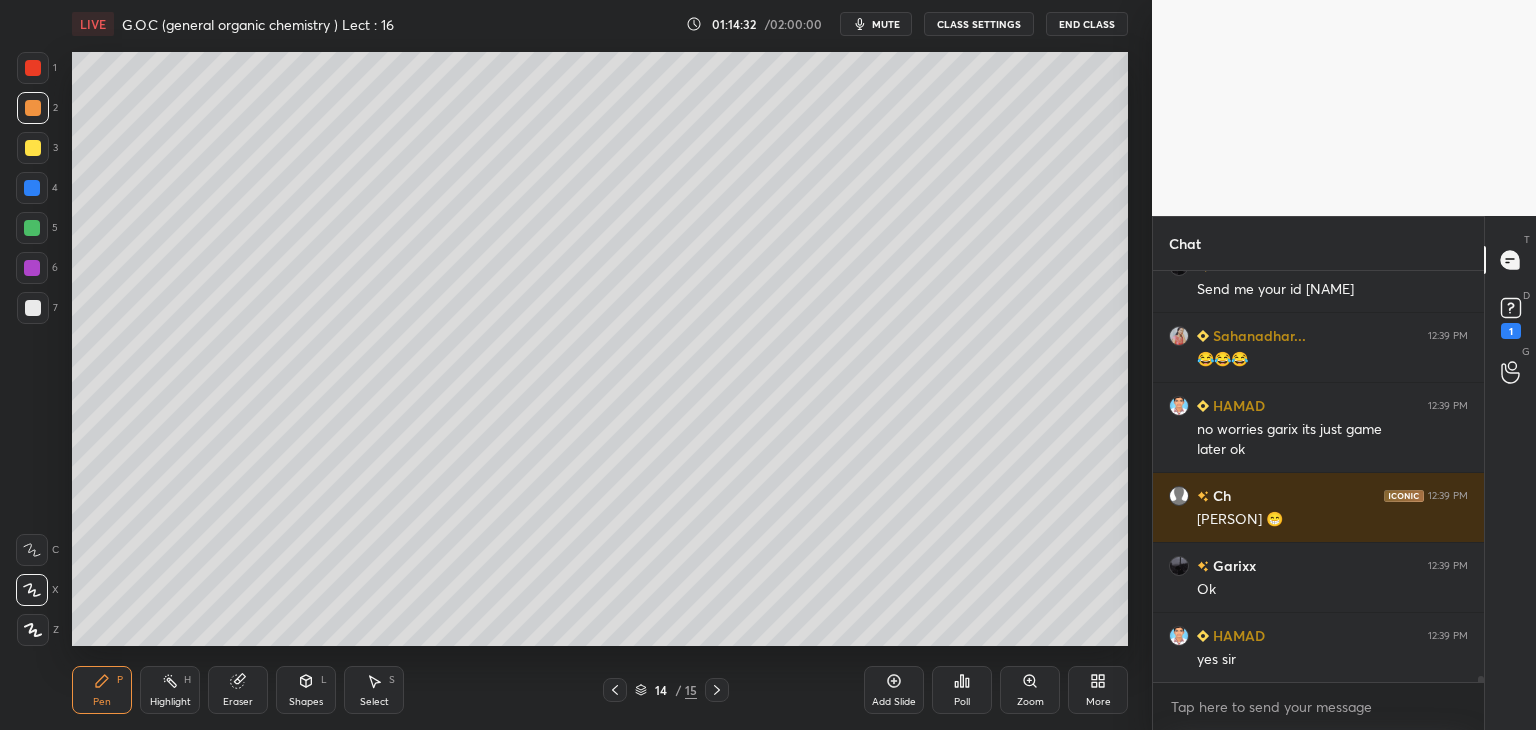 click 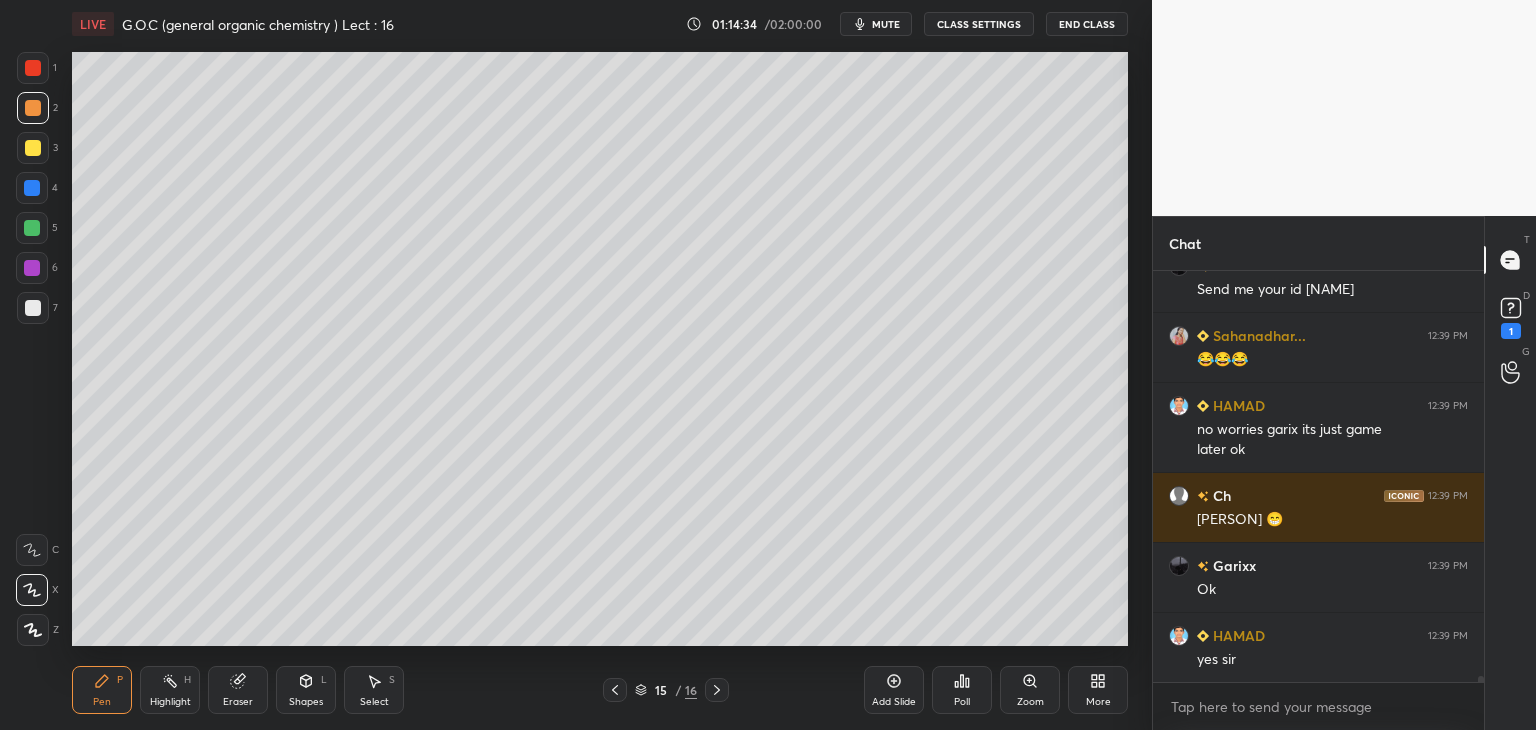 click at bounding box center [33, 308] 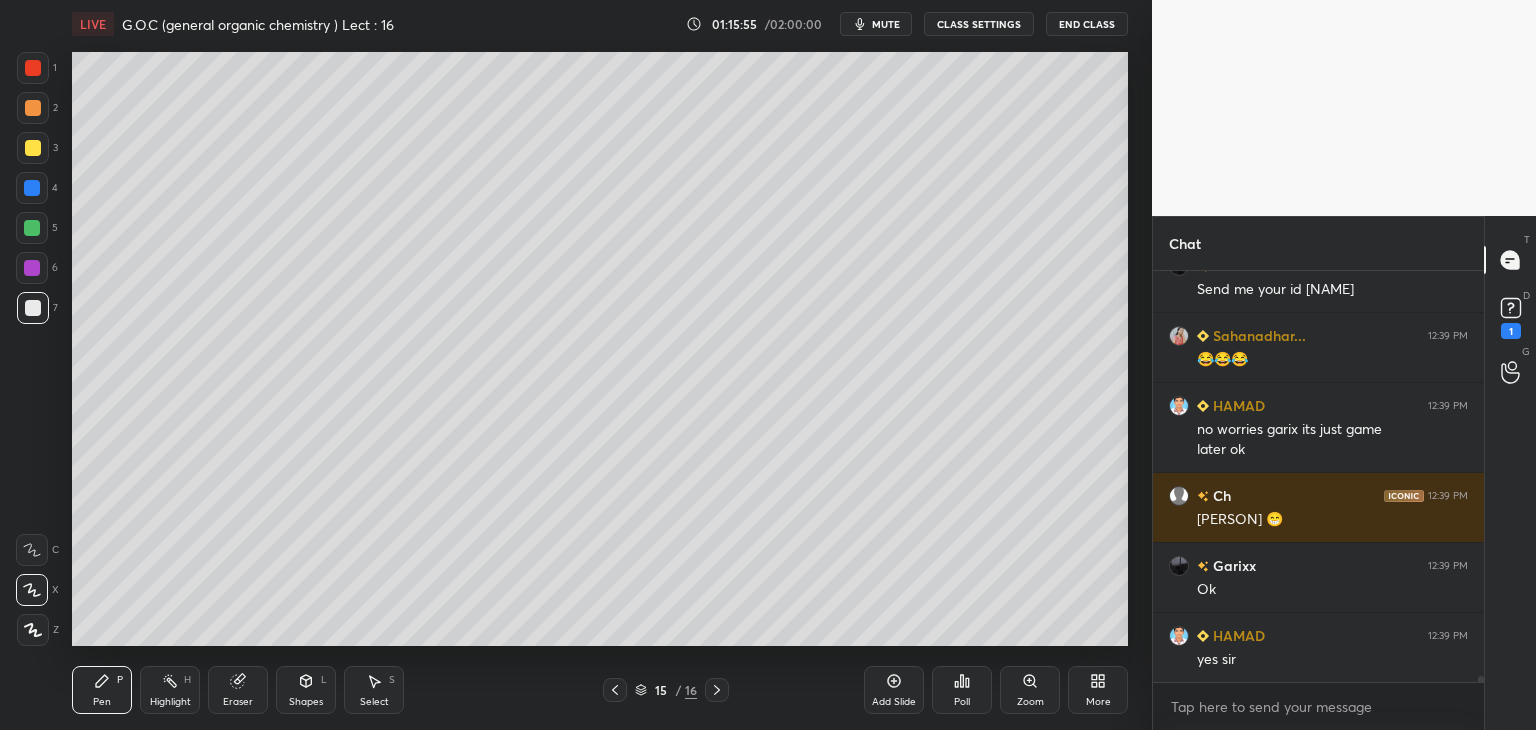 scroll, scrollTop: 25860, scrollLeft: 0, axis: vertical 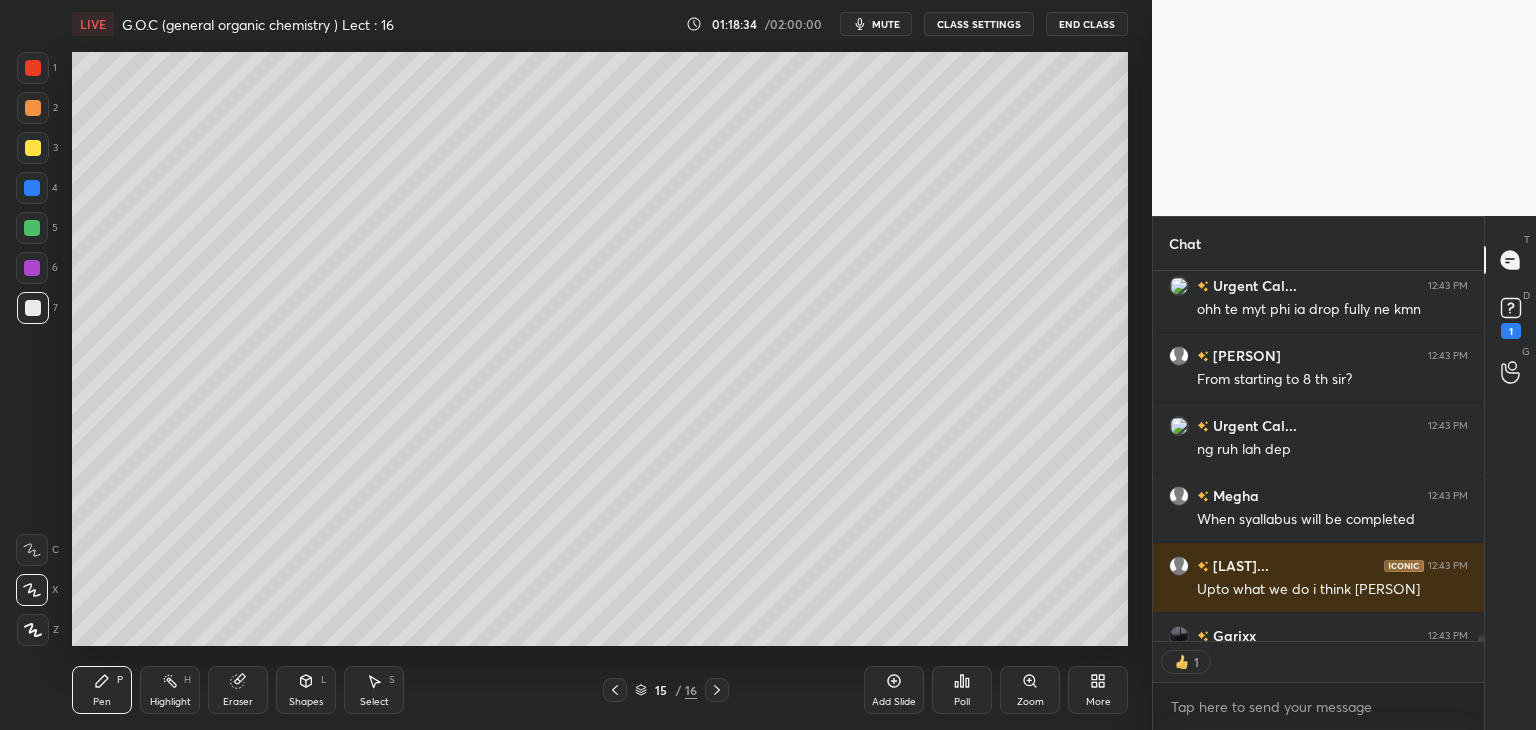 click 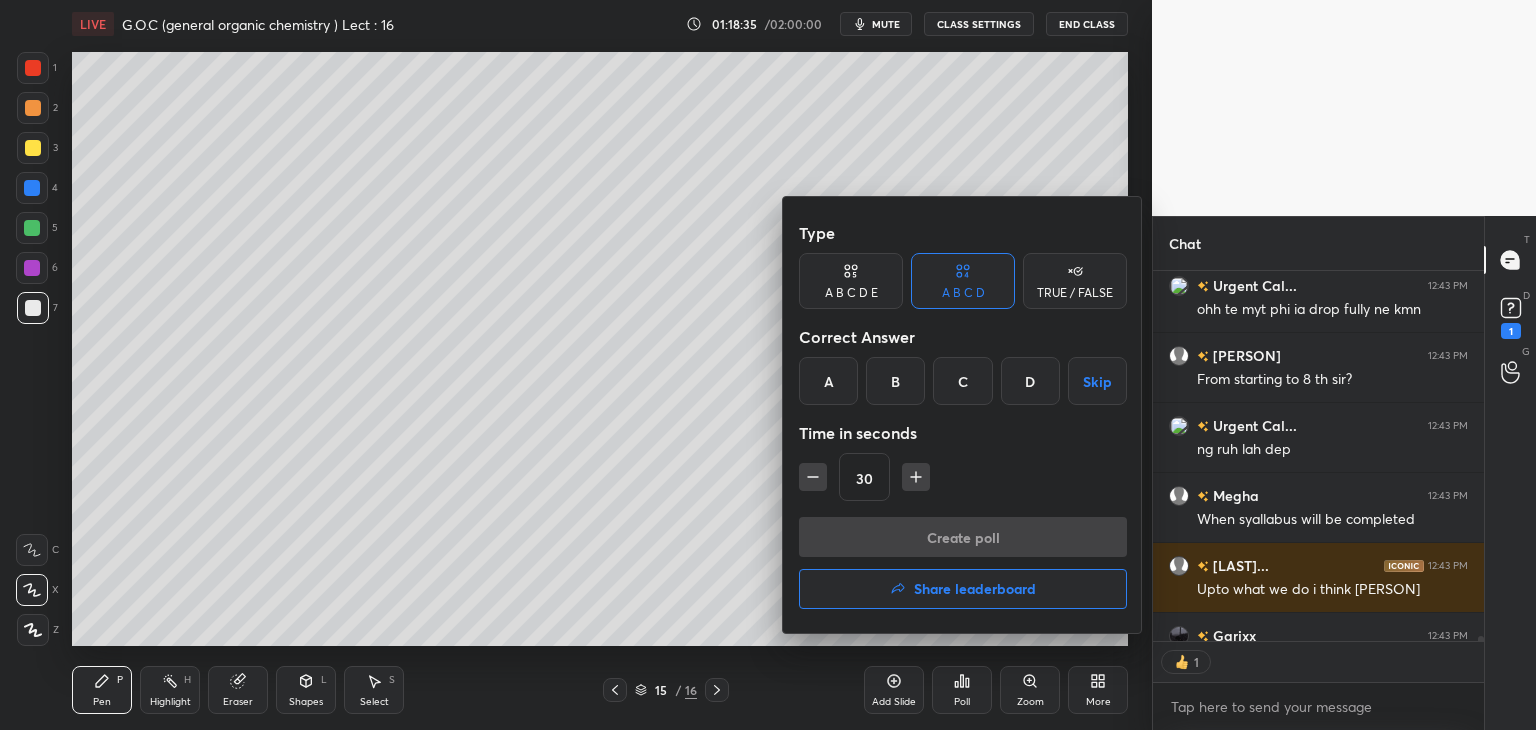 click on "C" at bounding box center [962, 381] 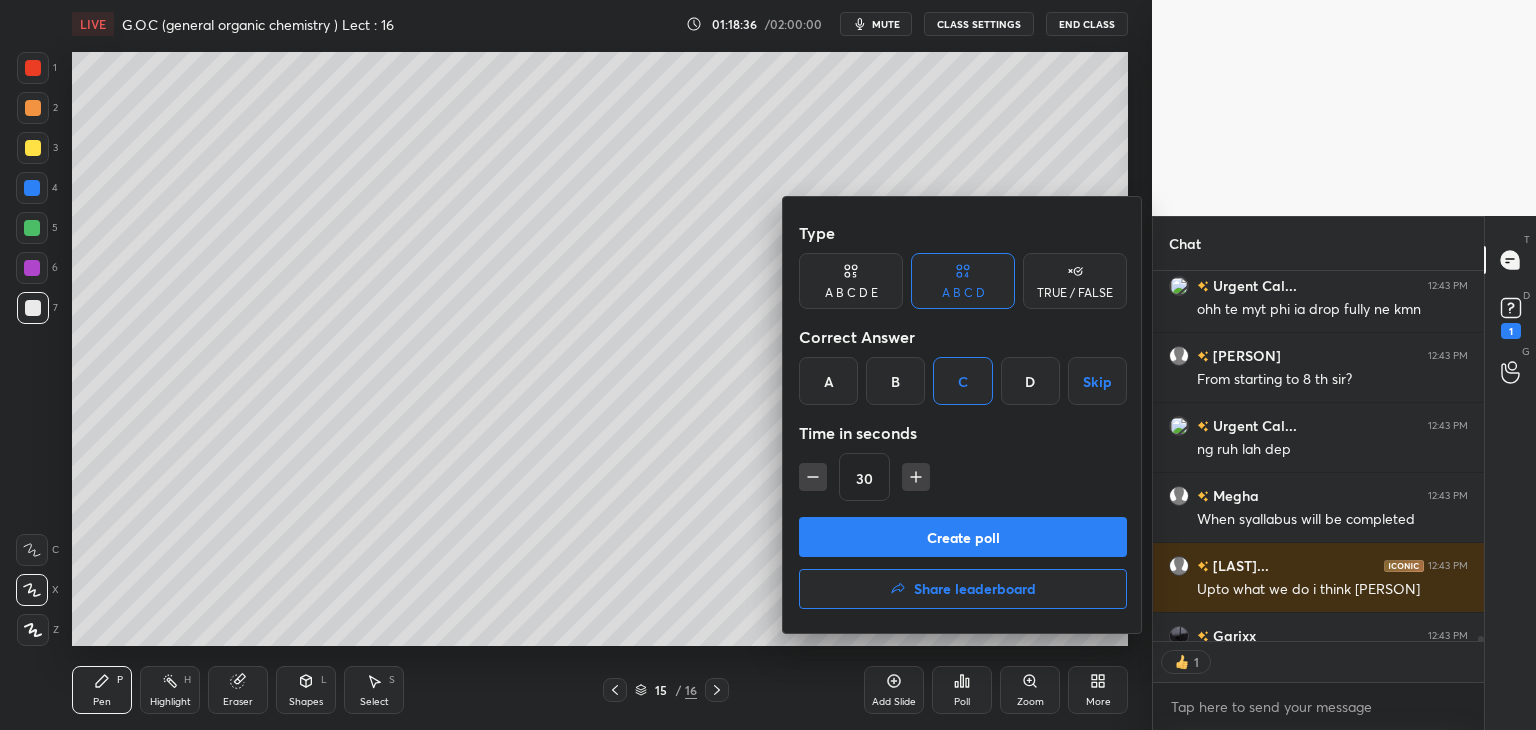 click on "Create poll" at bounding box center [963, 537] 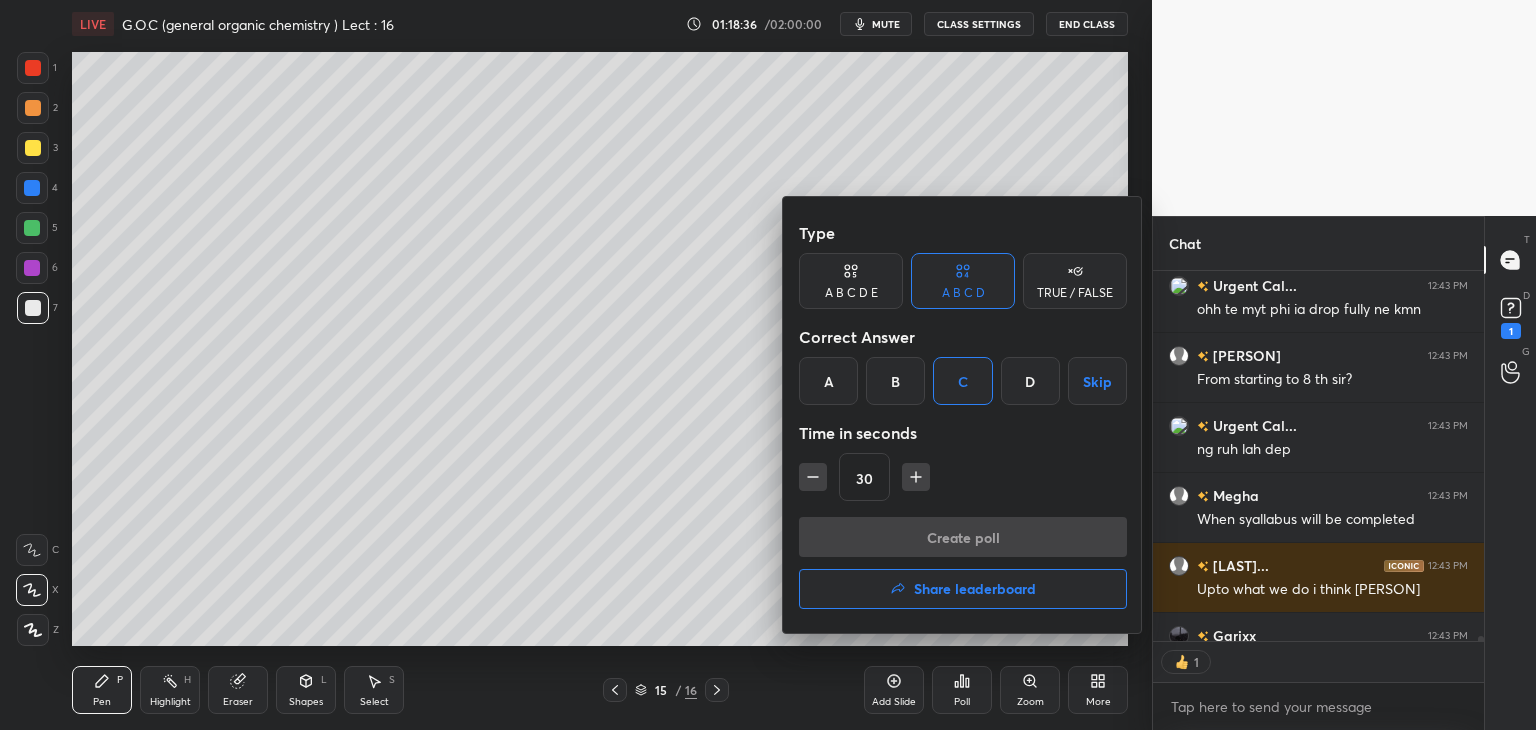 scroll, scrollTop: 322, scrollLeft: 325, axis: both 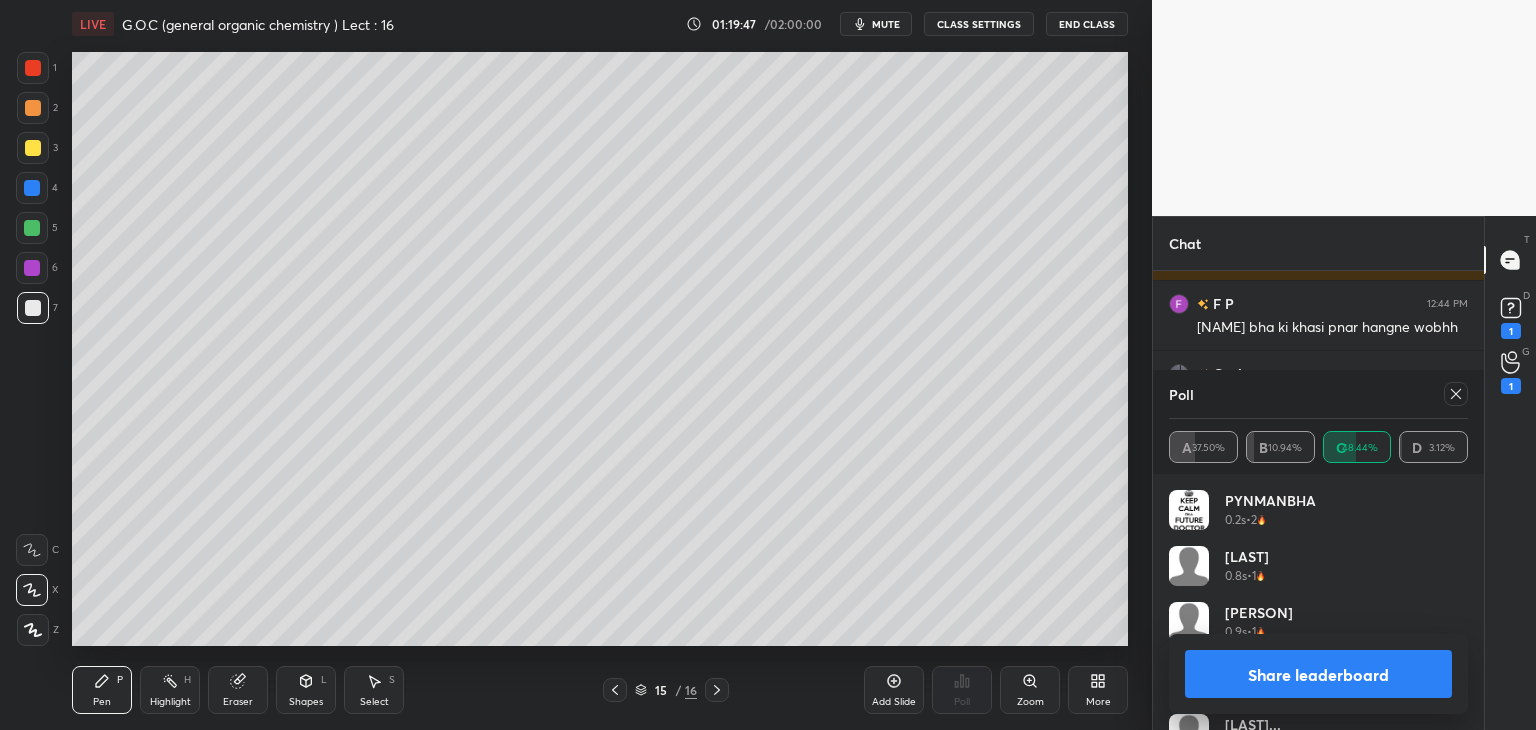 click on "Share leaderboard" at bounding box center [1318, 674] 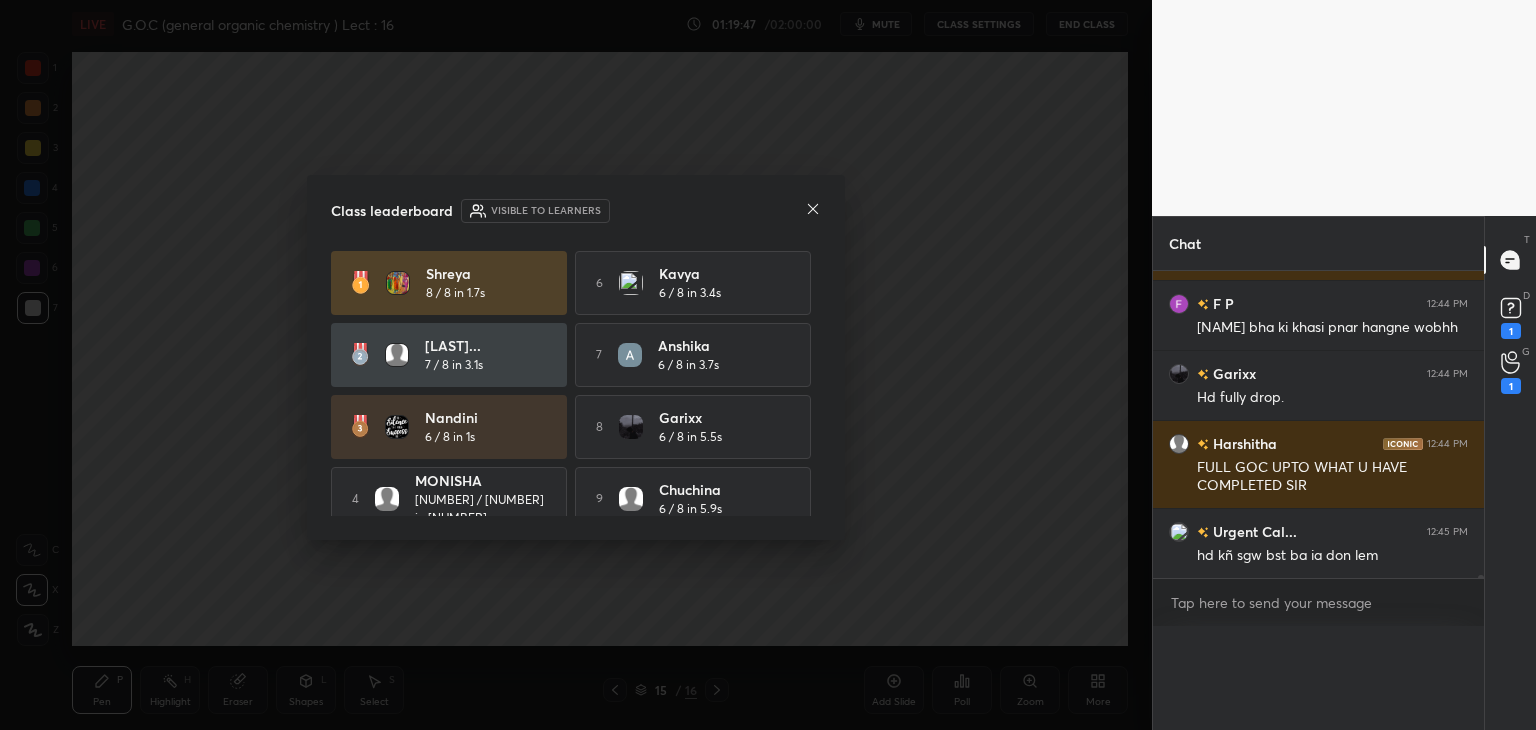 scroll, scrollTop: 0, scrollLeft: 0, axis: both 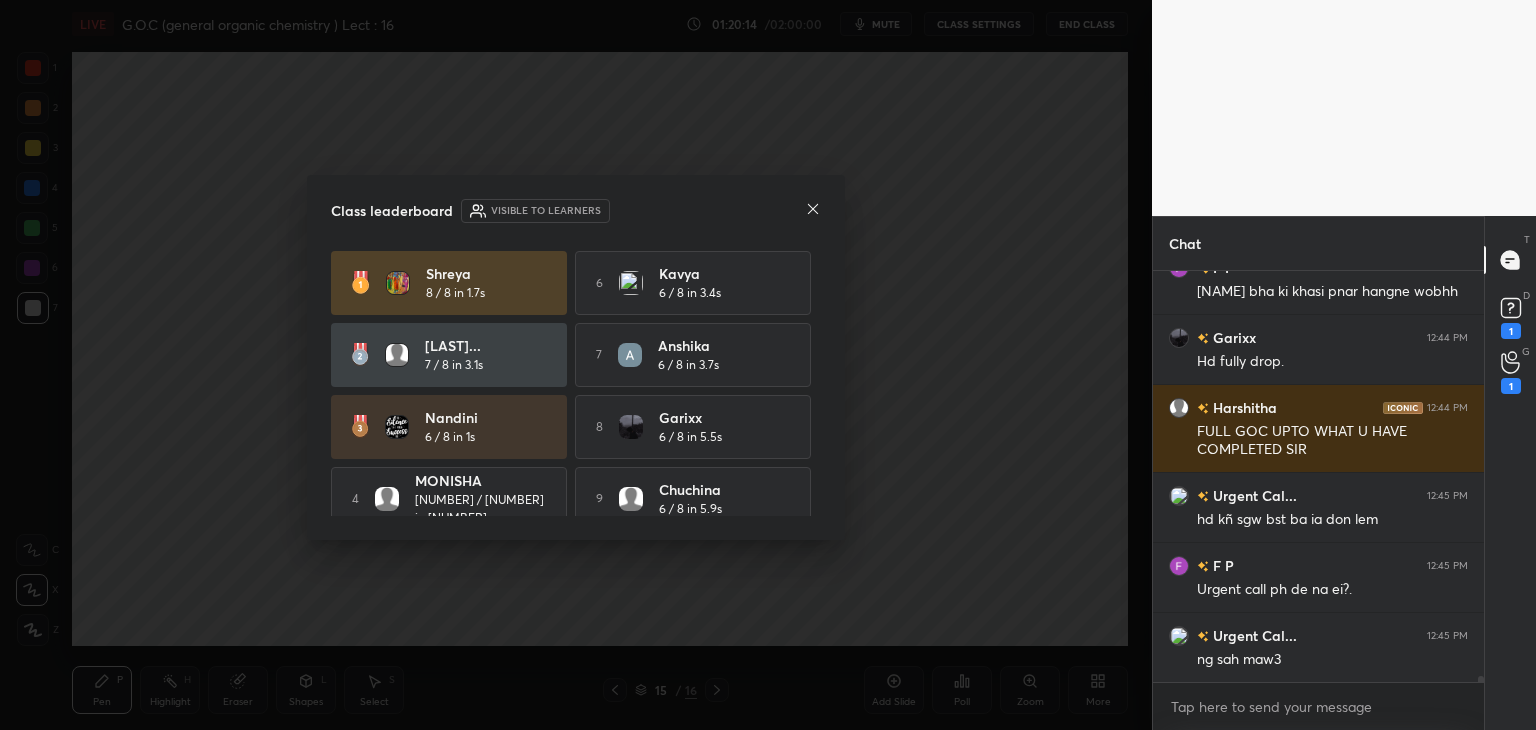 click 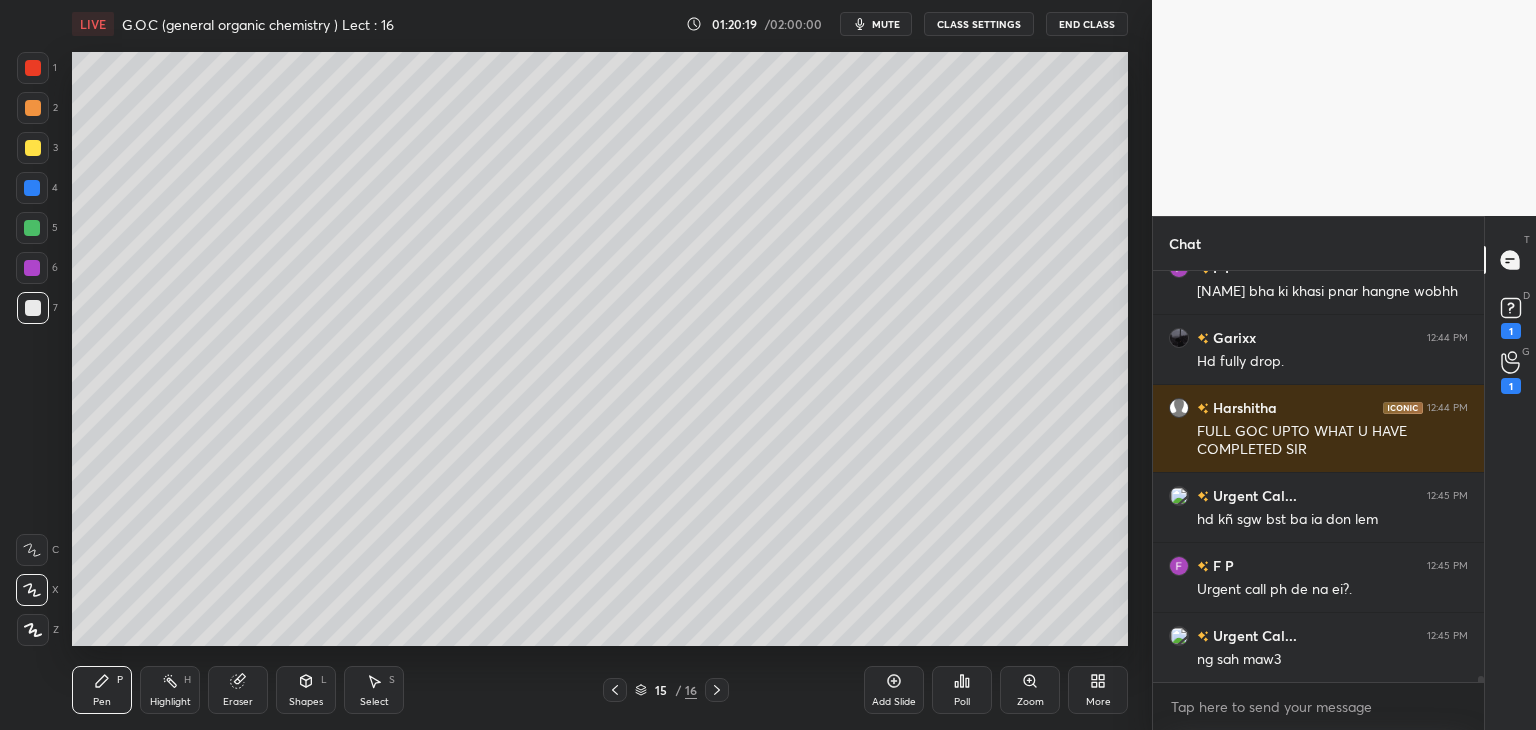 click at bounding box center (33, 148) 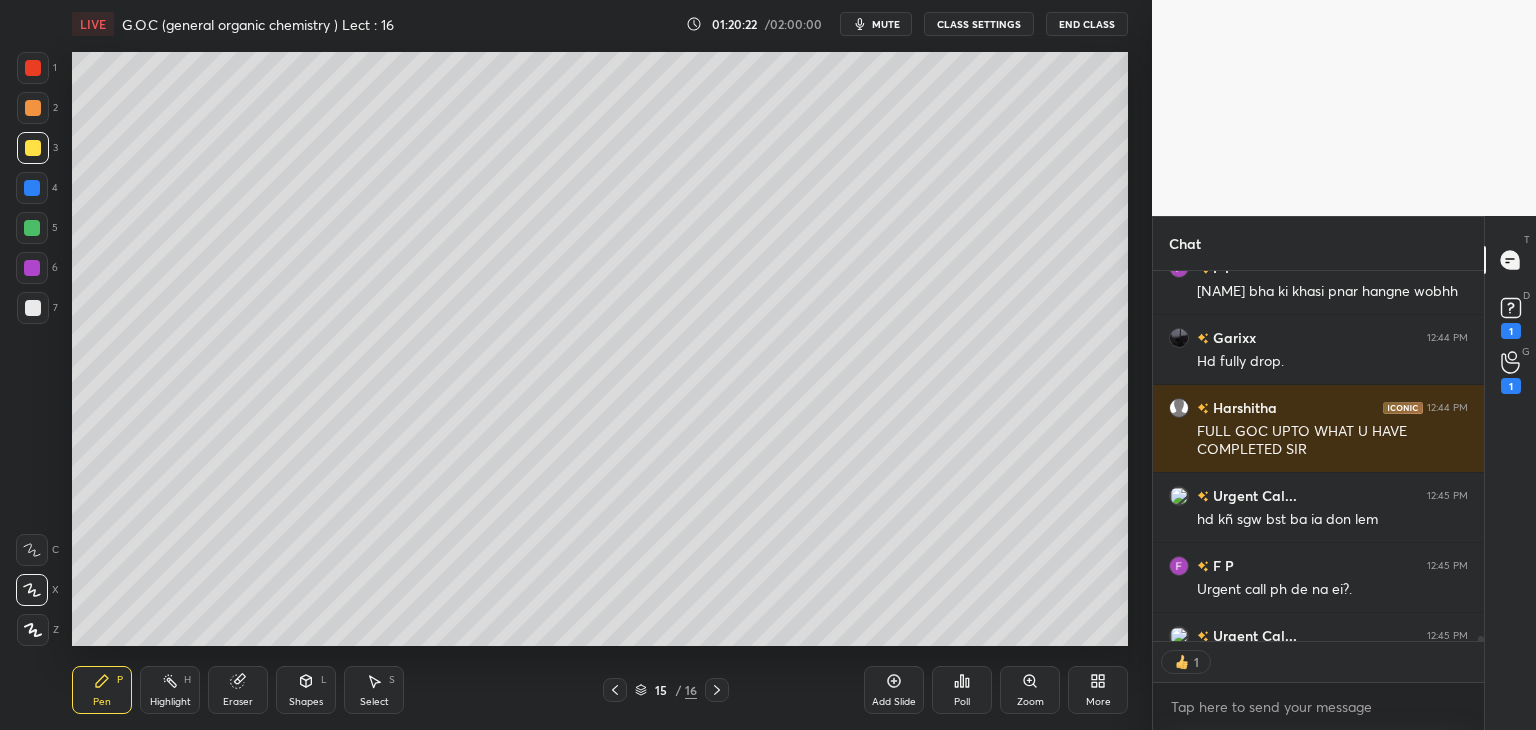 scroll, scrollTop: 365, scrollLeft: 325, axis: both 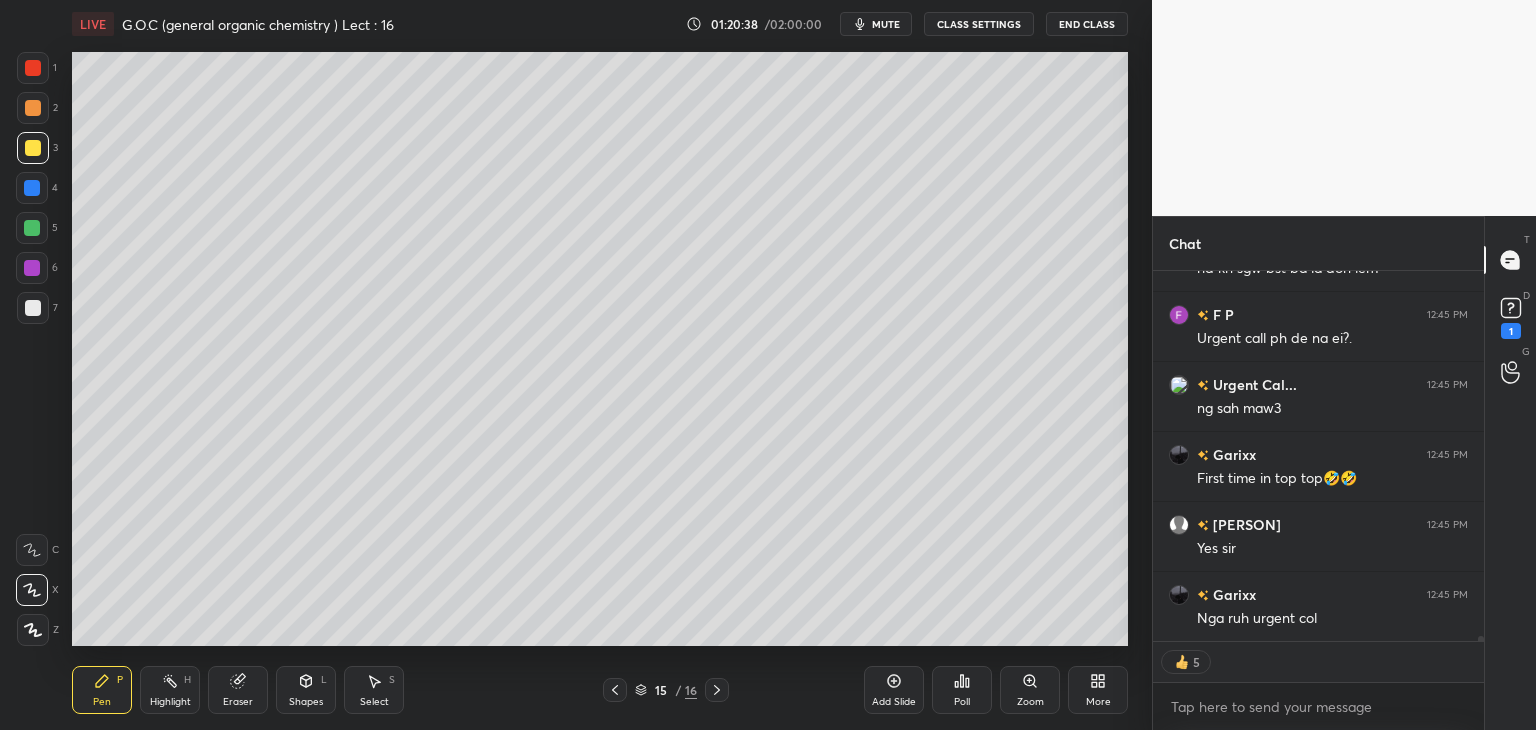 click 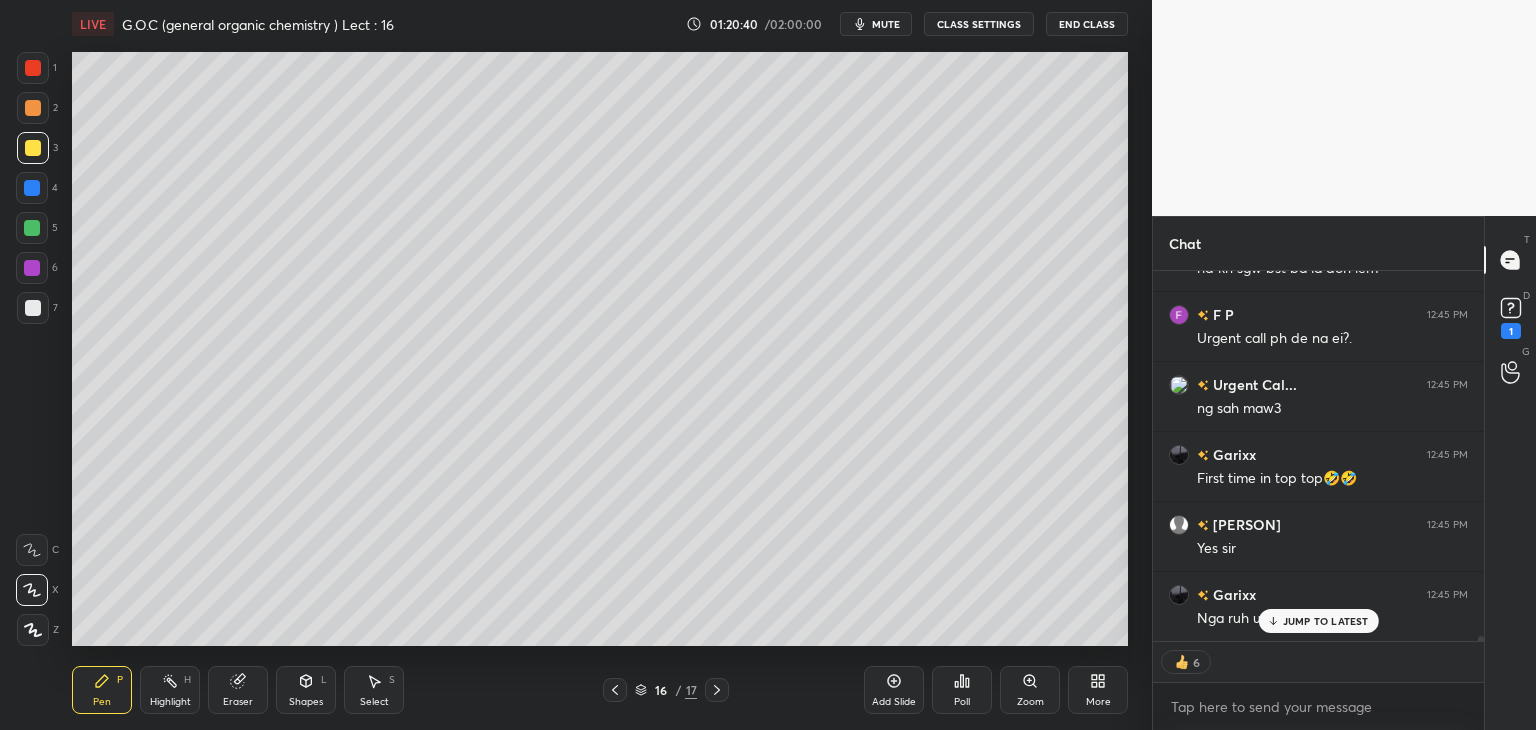 scroll, scrollTop: 28228, scrollLeft: 0, axis: vertical 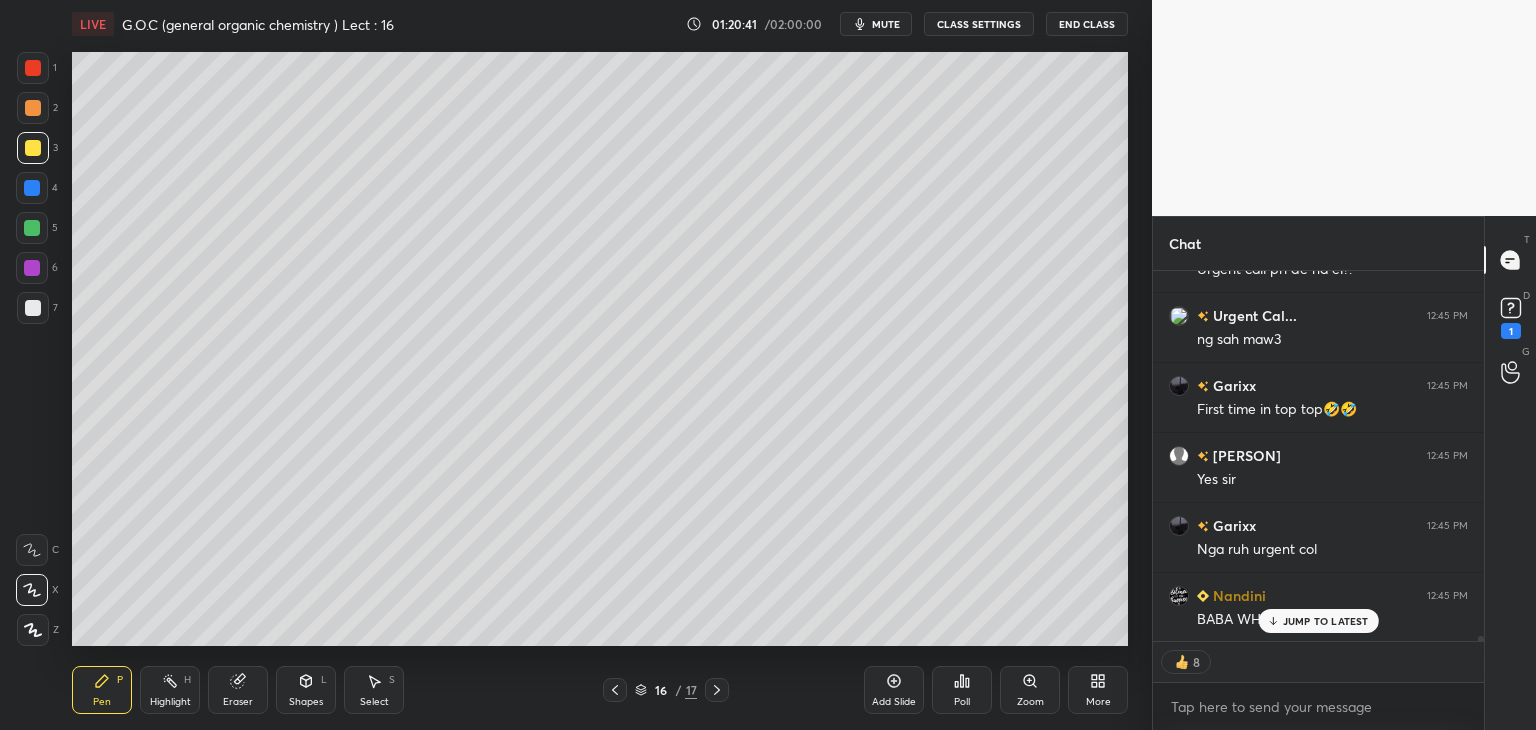 click at bounding box center (33, 308) 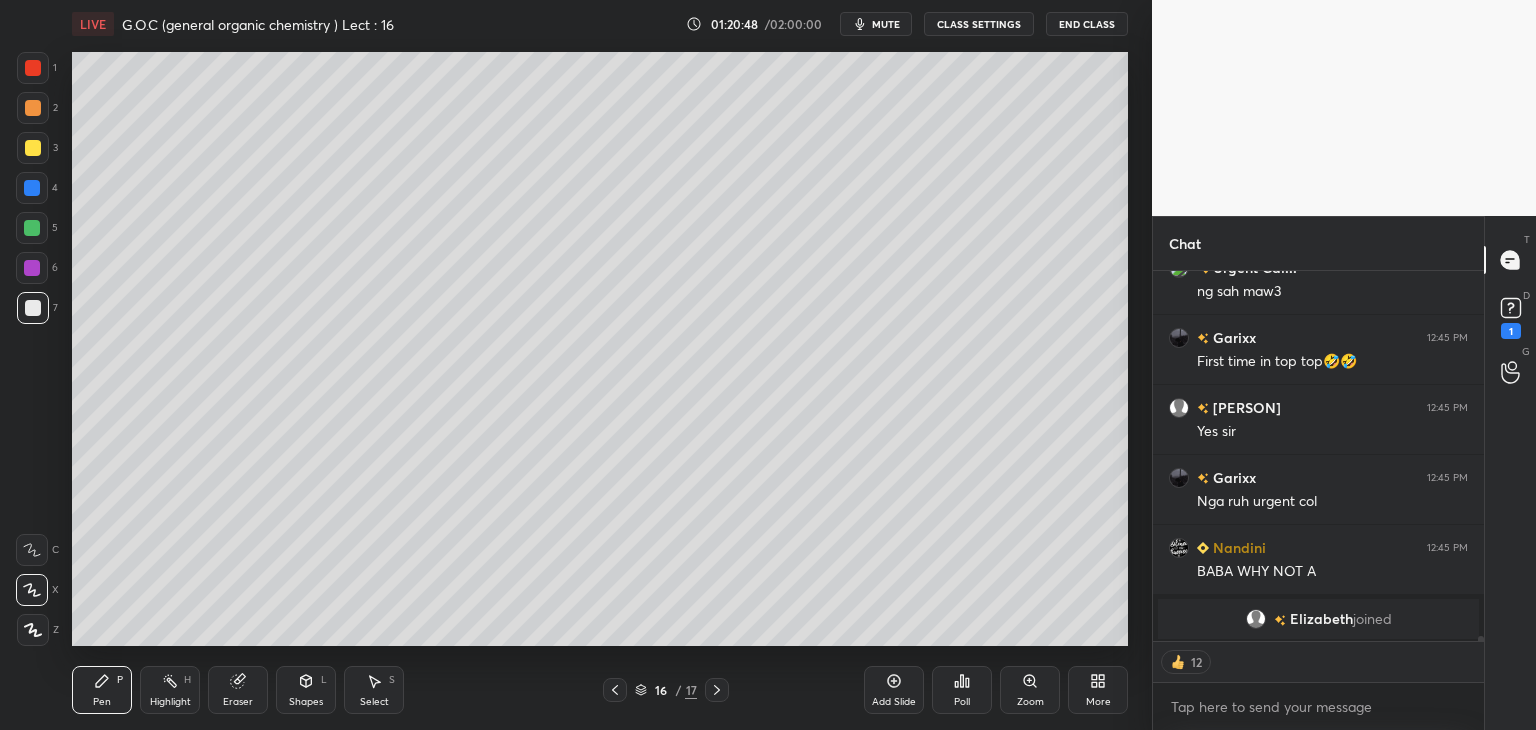 scroll, scrollTop: 28347, scrollLeft: 0, axis: vertical 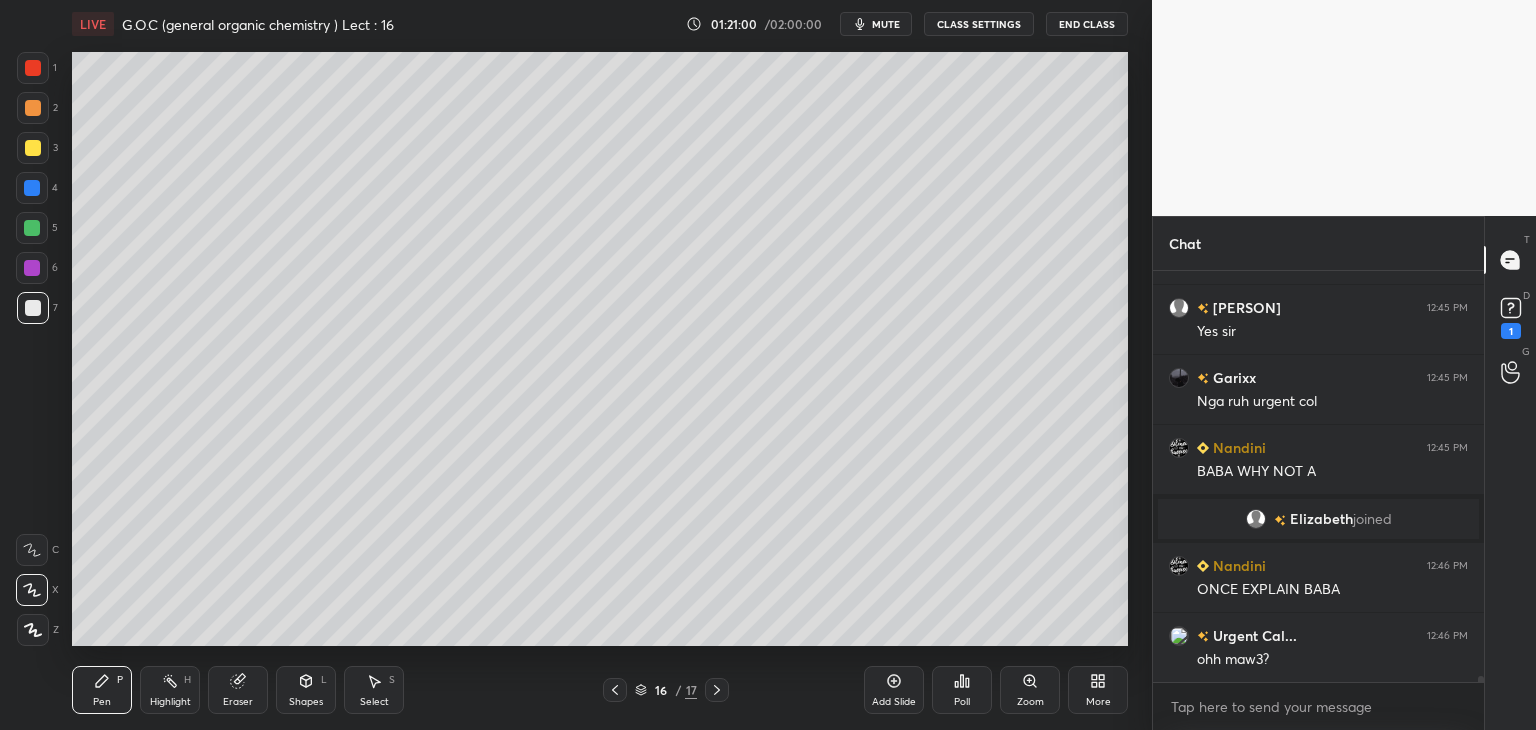 click 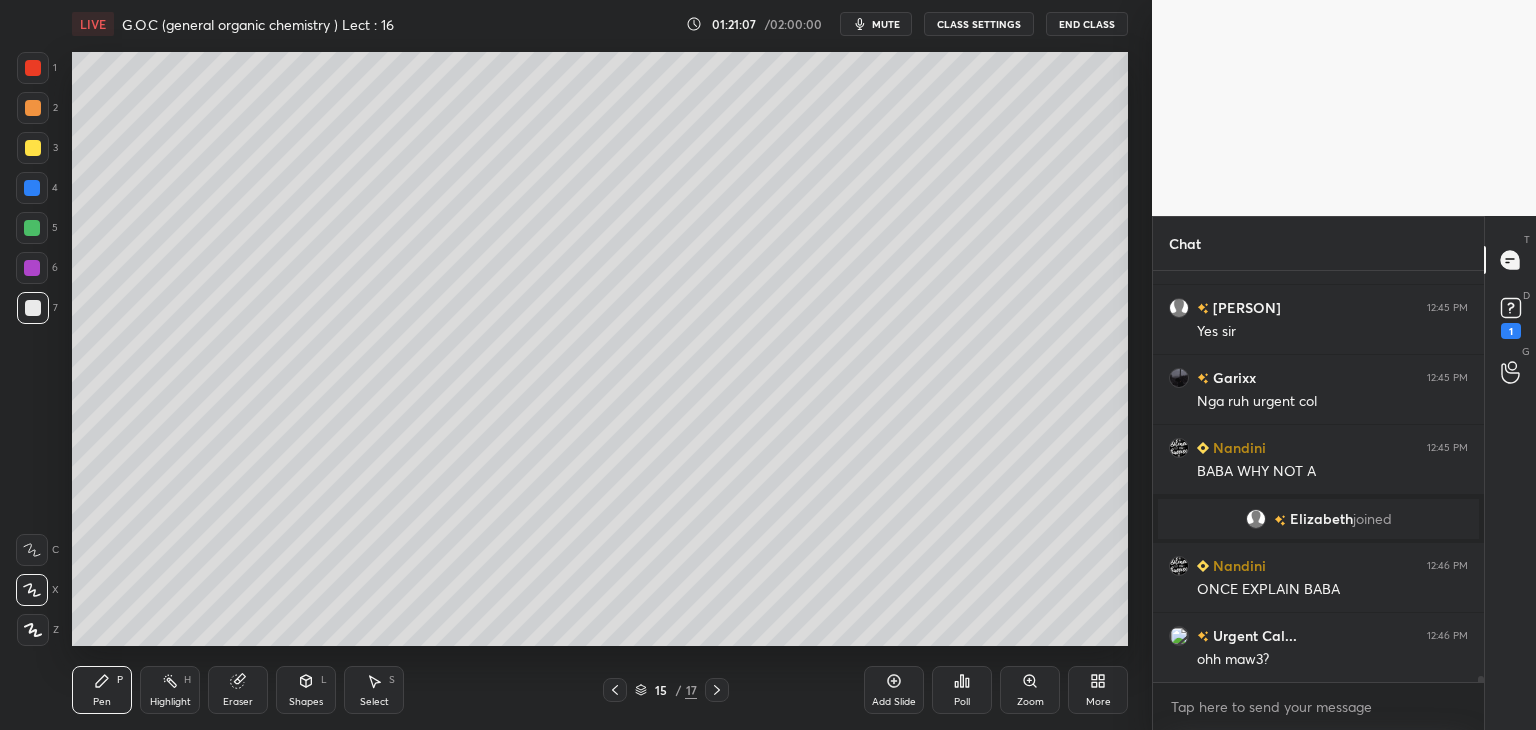 scroll, scrollTop: 28446, scrollLeft: 0, axis: vertical 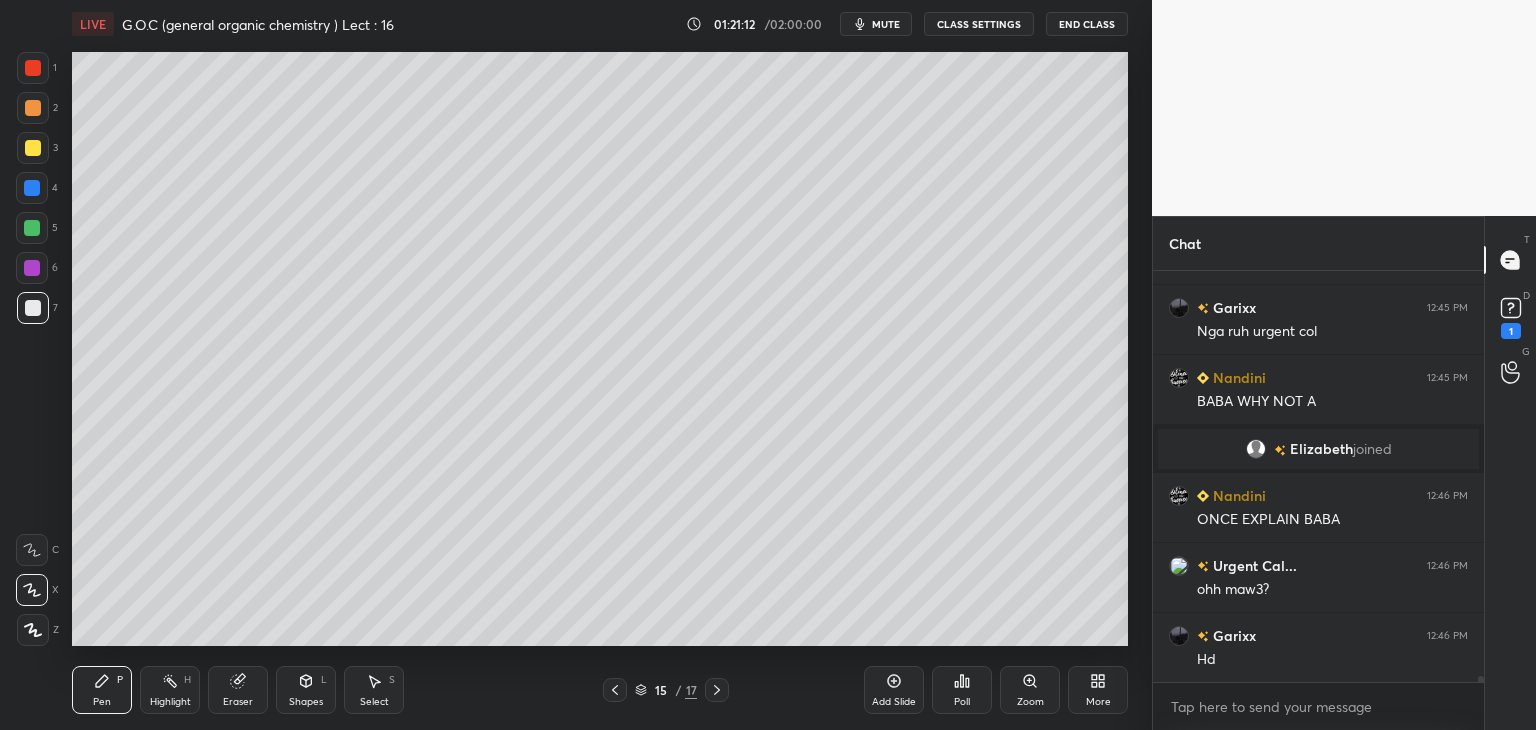 click at bounding box center [33, 148] 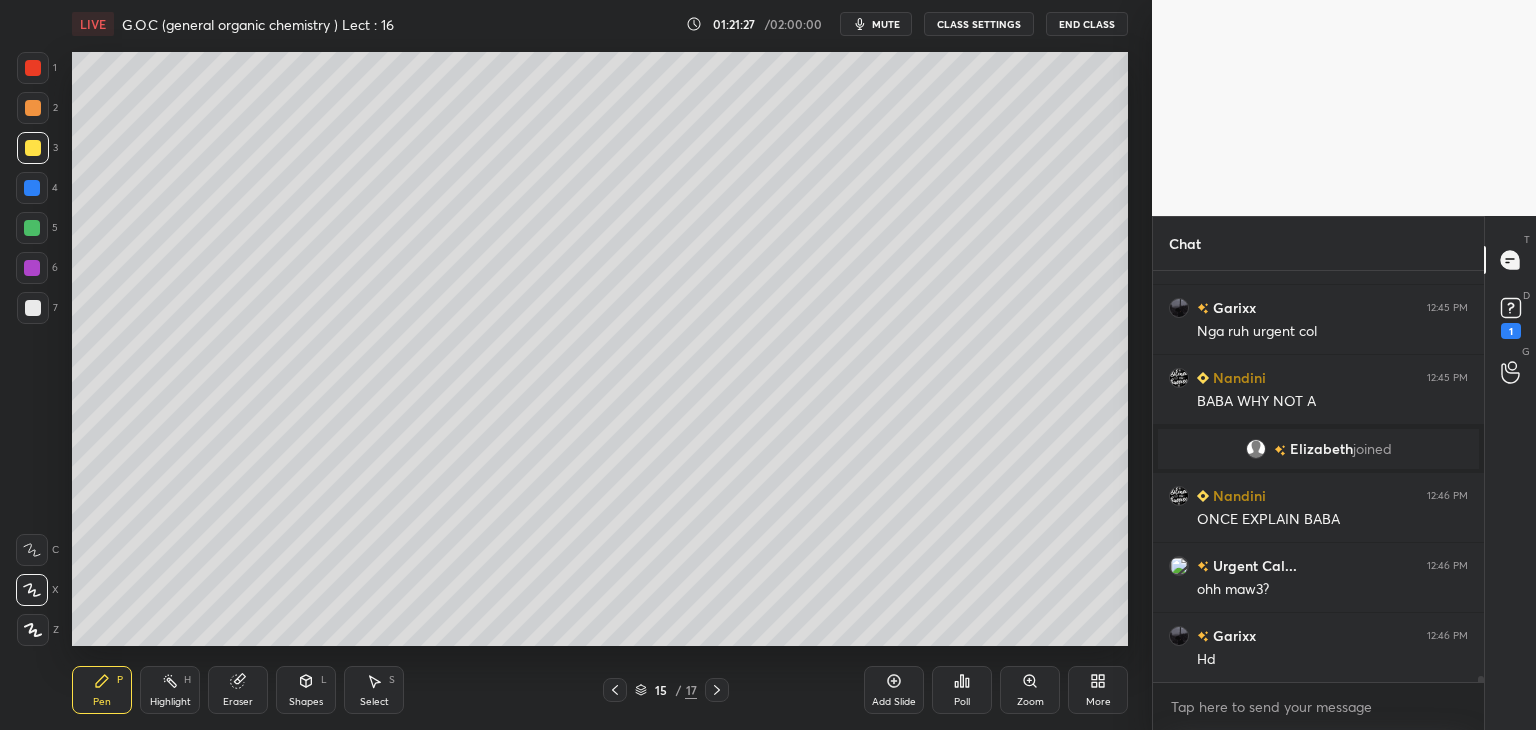 scroll, scrollTop: 28516, scrollLeft: 0, axis: vertical 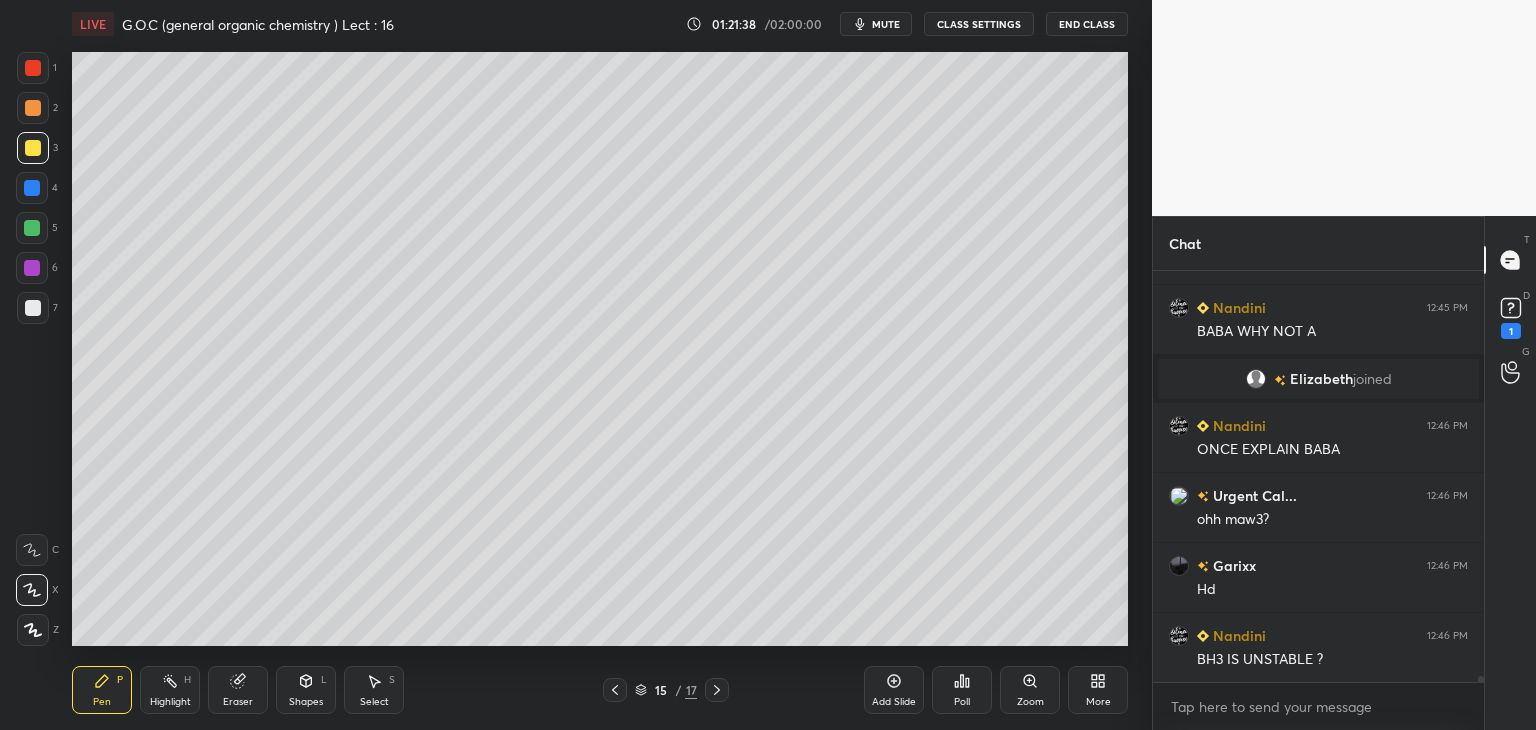 click at bounding box center (32, 228) 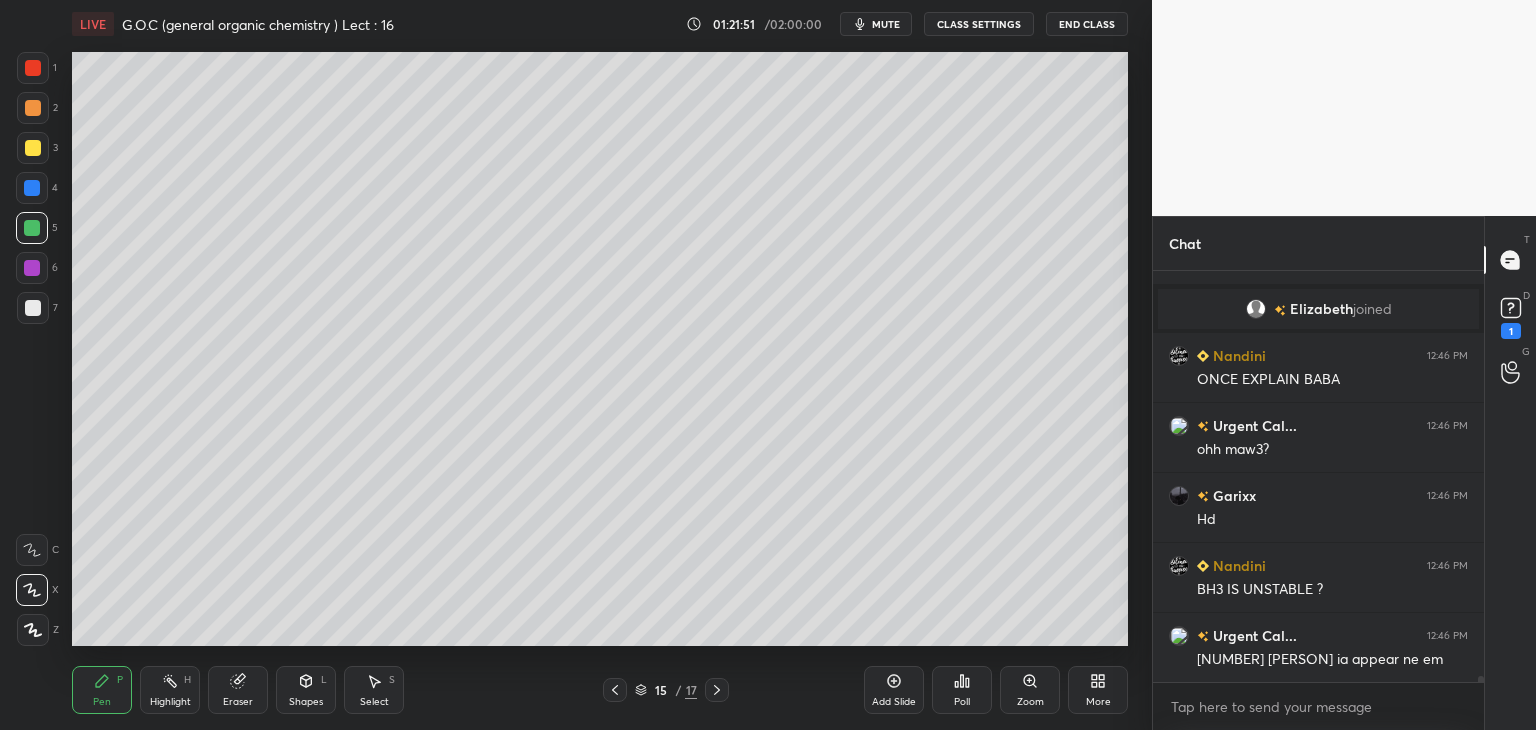 scroll, scrollTop: 28656, scrollLeft: 0, axis: vertical 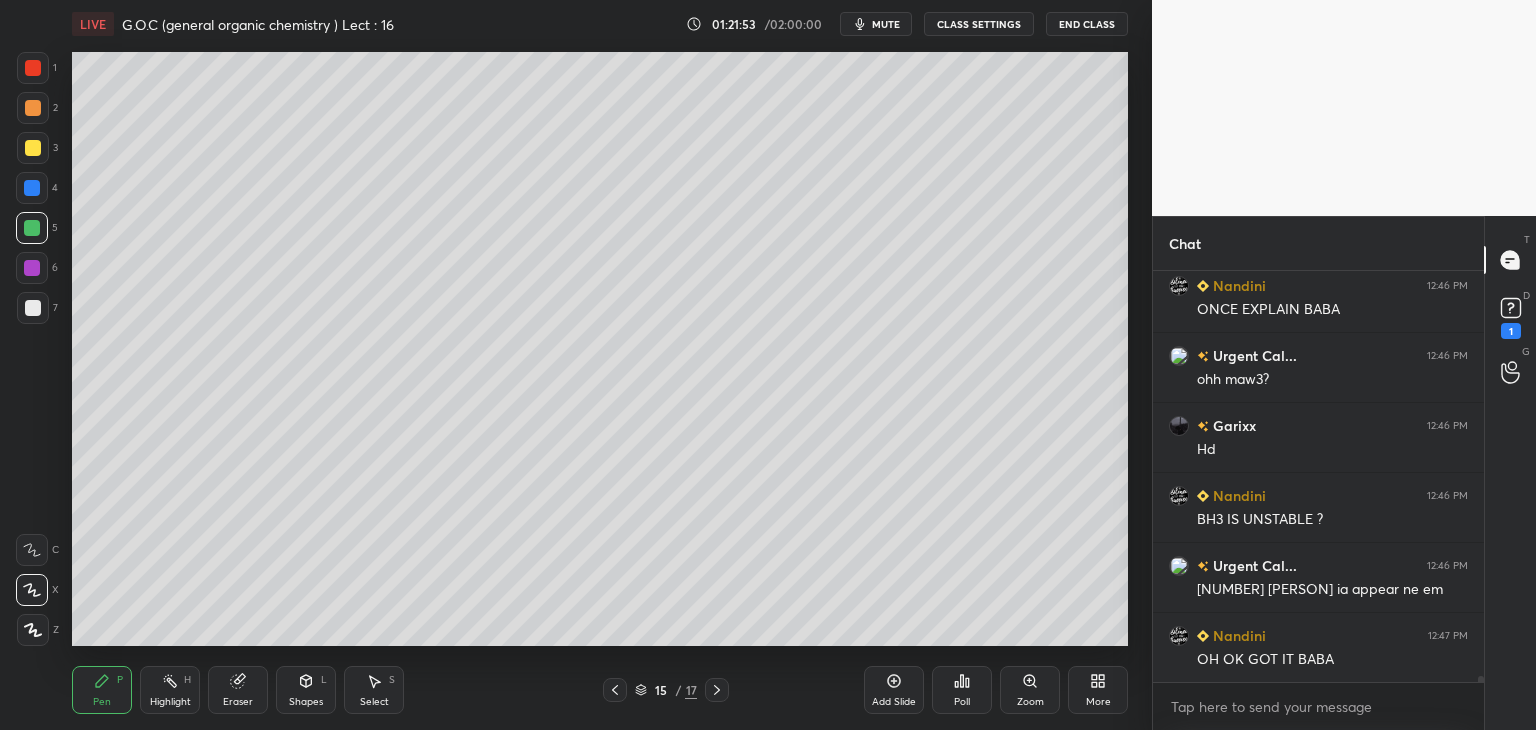 click 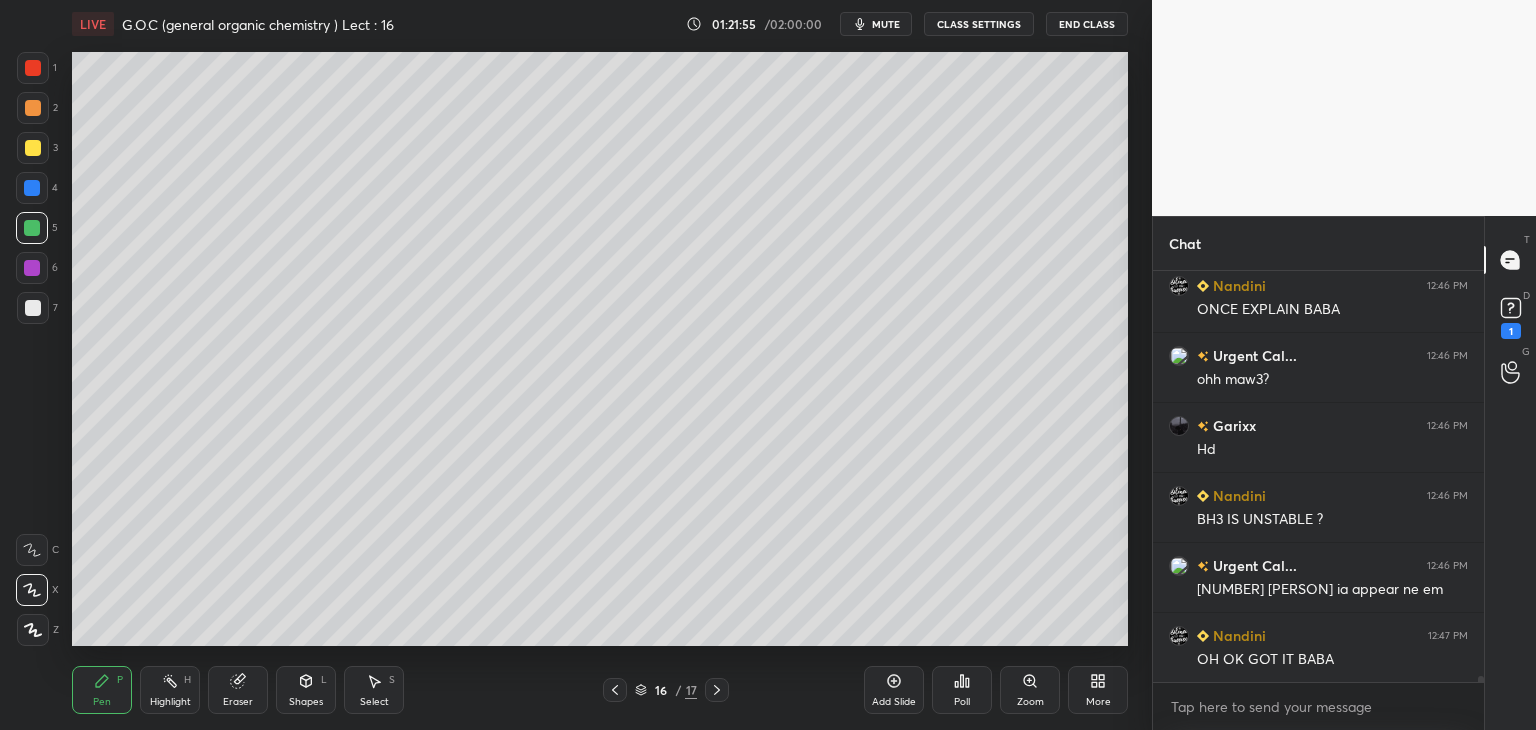 click at bounding box center [33, 148] 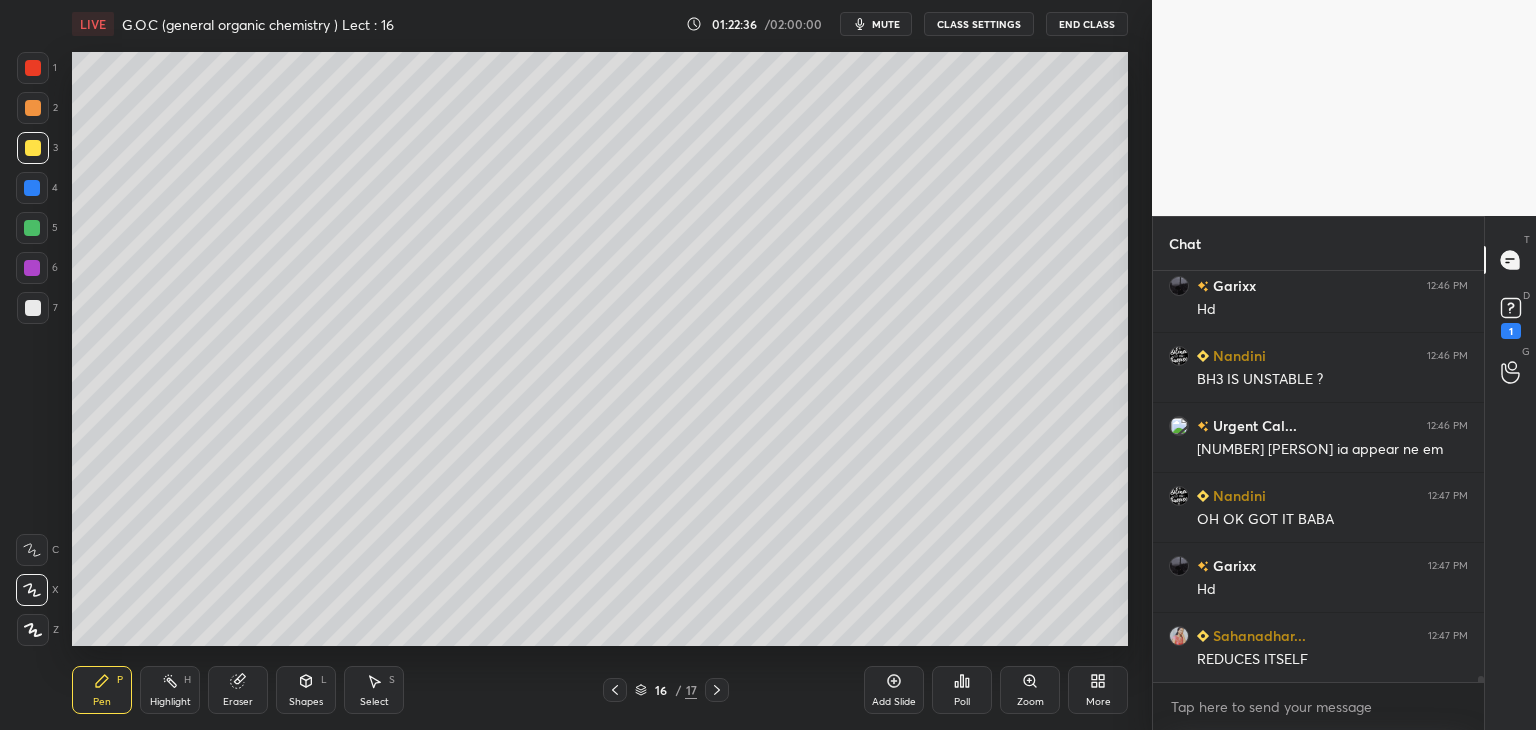 scroll, scrollTop: 28866, scrollLeft: 0, axis: vertical 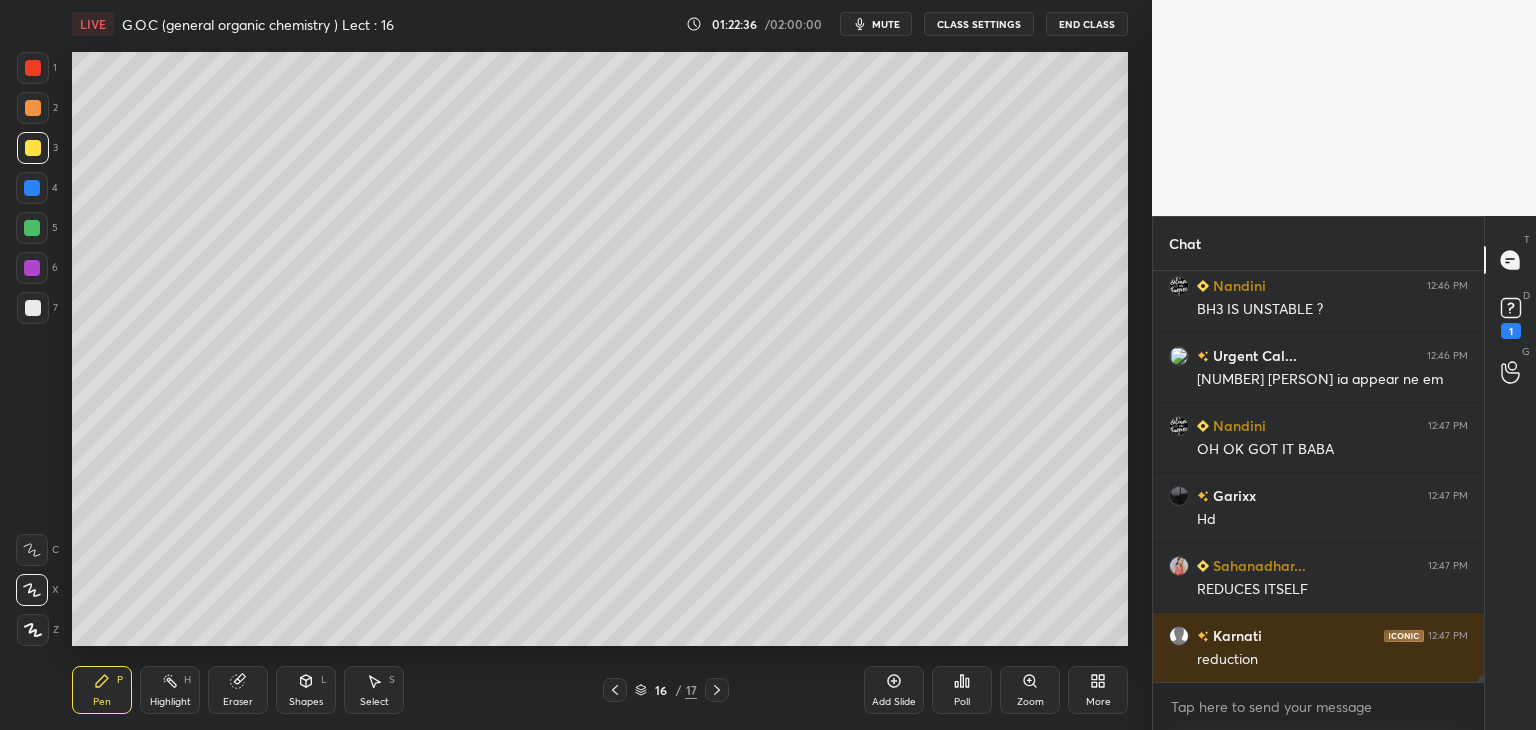 click at bounding box center (33, 308) 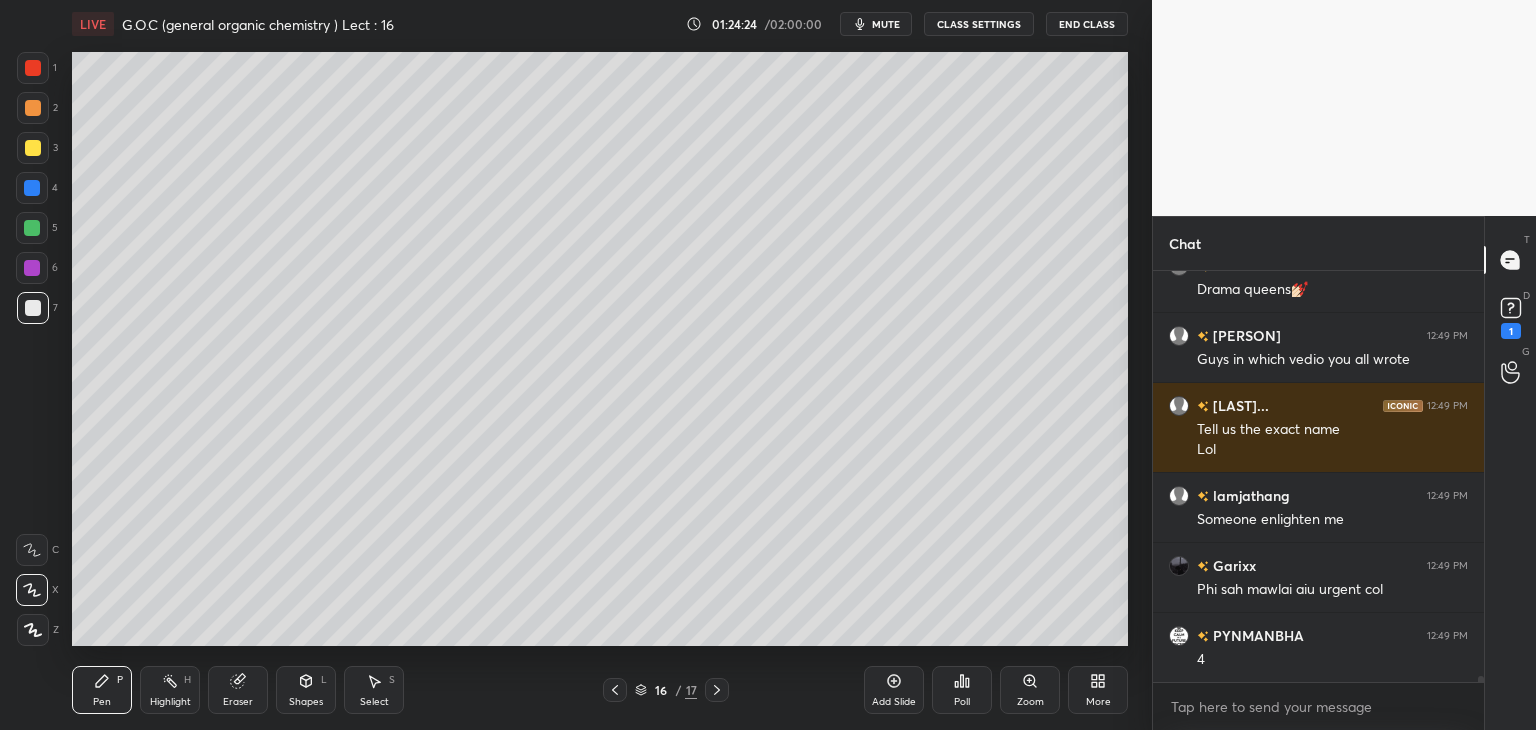 scroll, scrollTop: 29524, scrollLeft: 0, axis: vertical 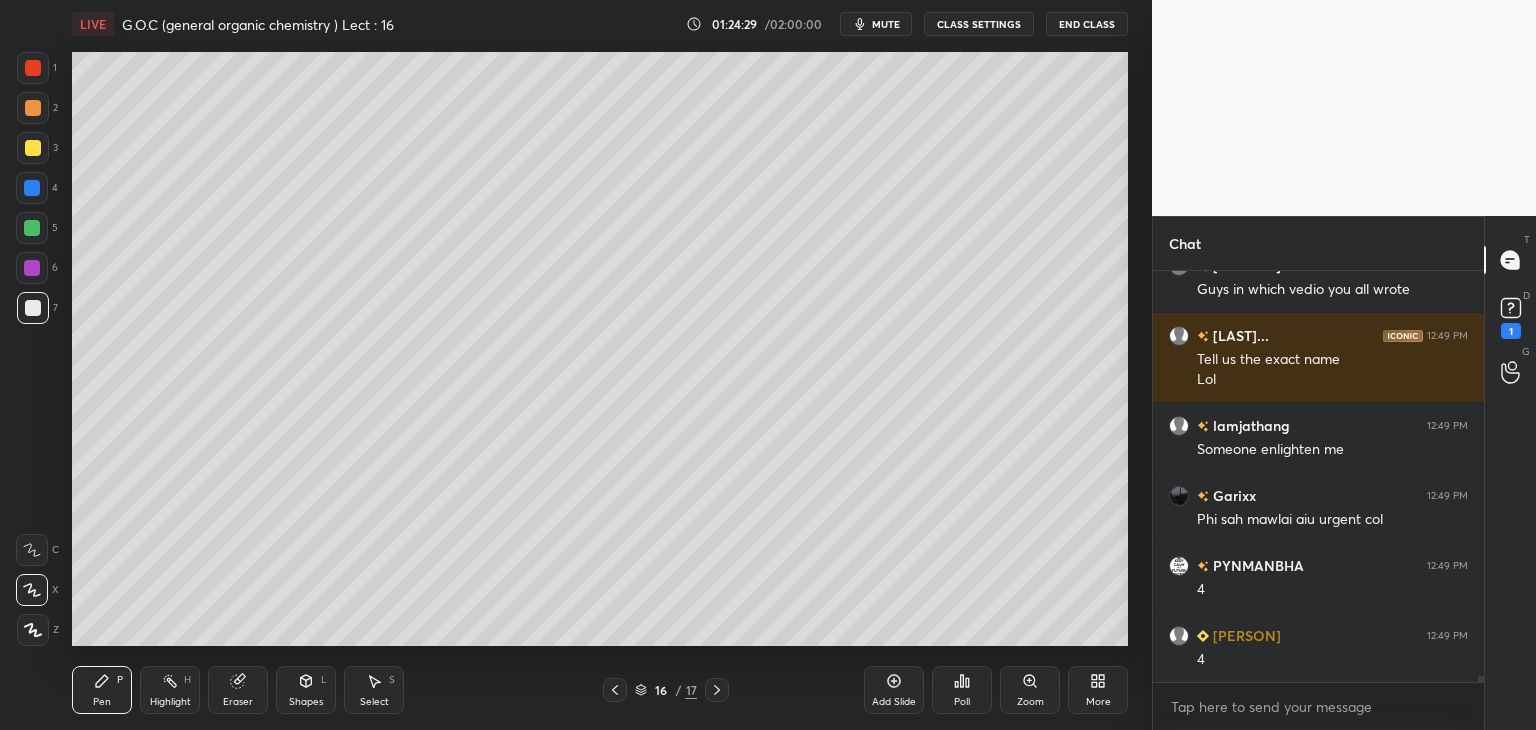 click at bounding box center [33, 148] 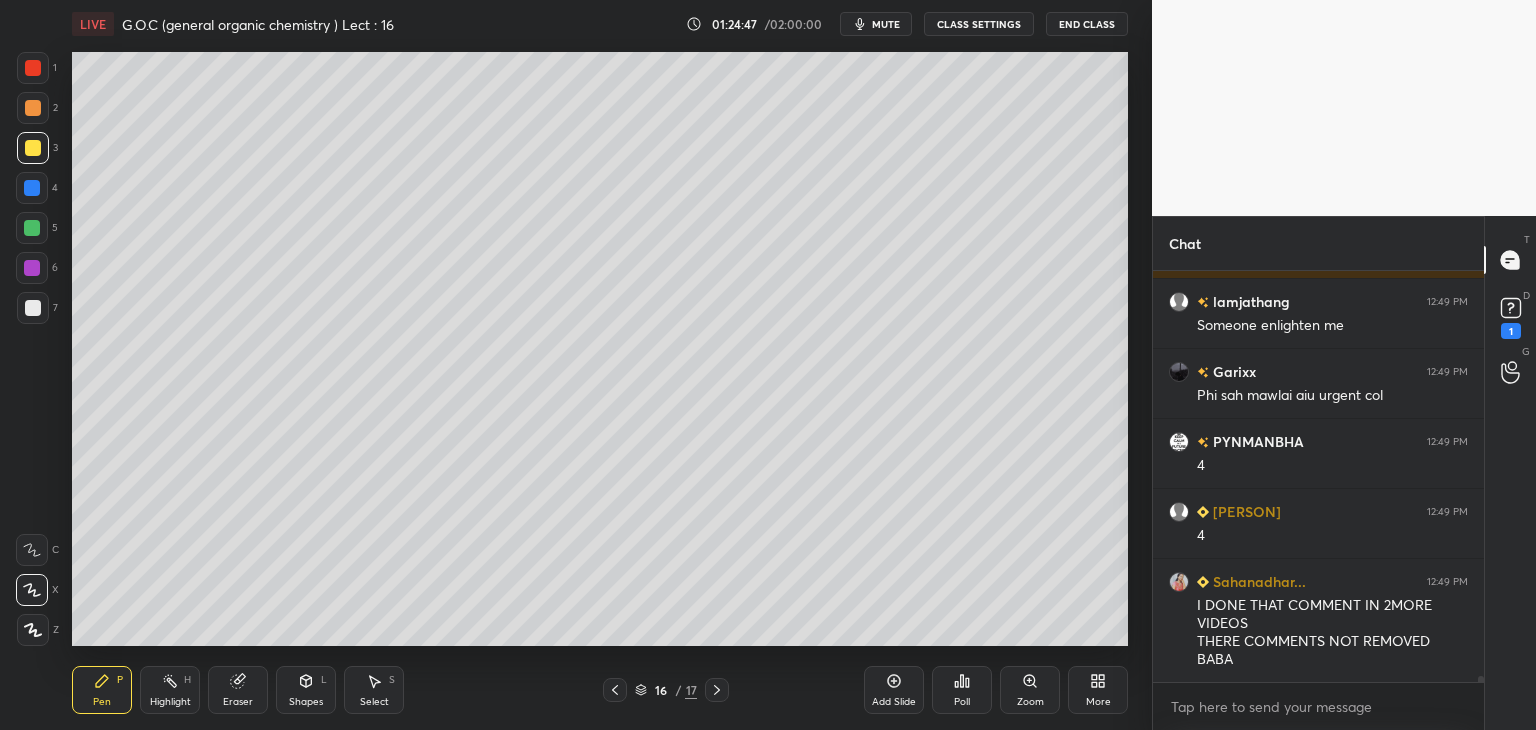 scroll, scrollTop: 29718, scrollLeft: 0, axis: vertical 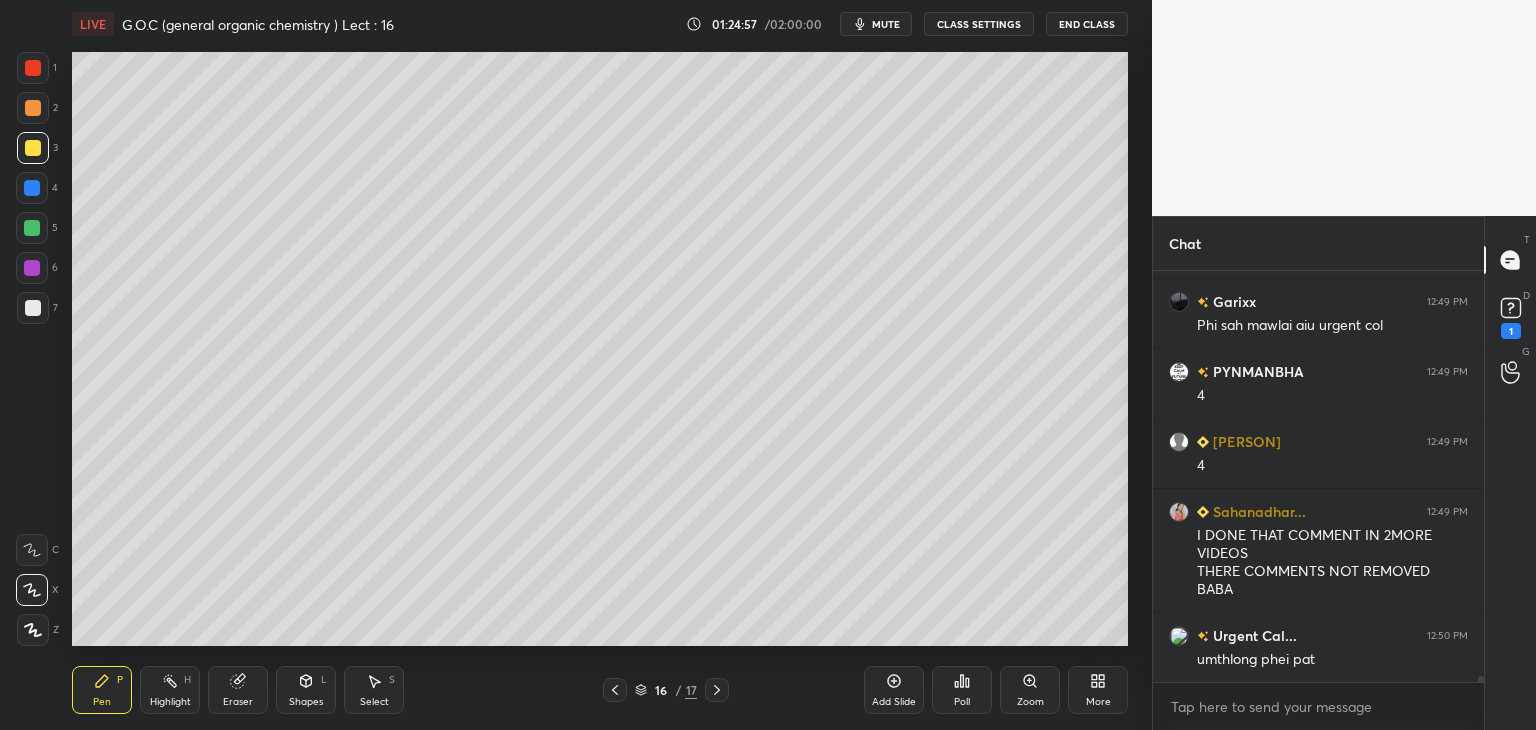 click at bounding box center [33, 108] 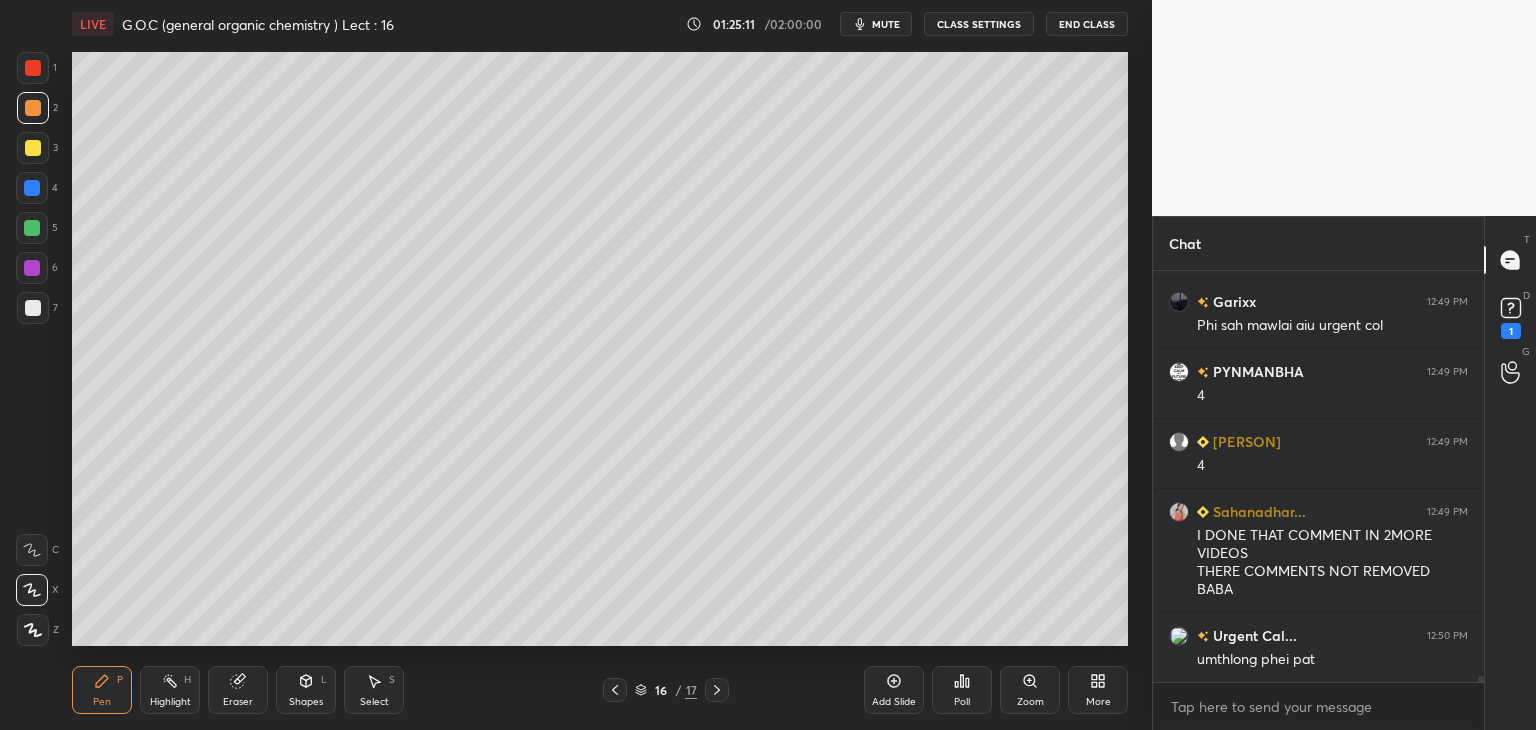 click at bounding box center [32, 228] 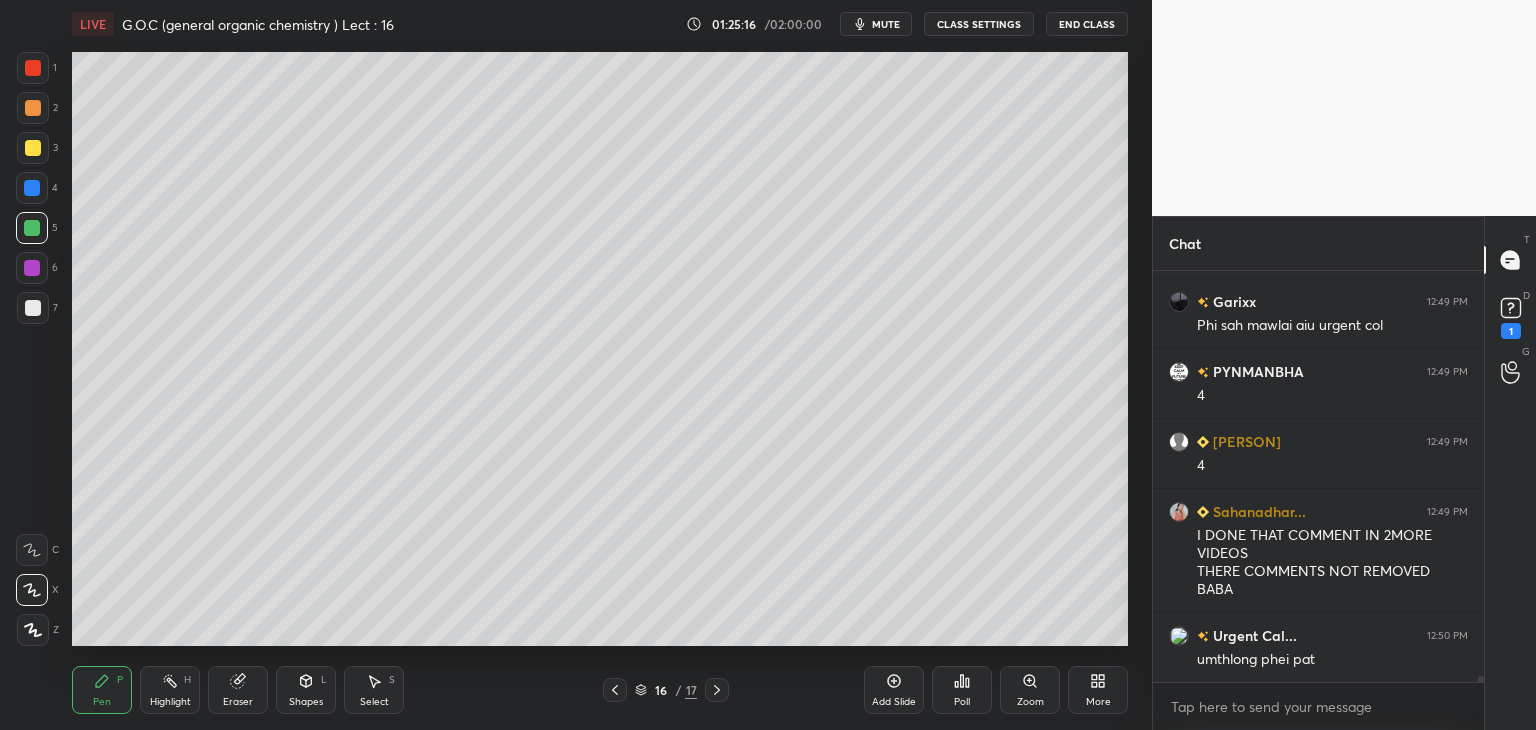 scroll, scrollTop: 29788, scrollLeft: 0, axis: vertical 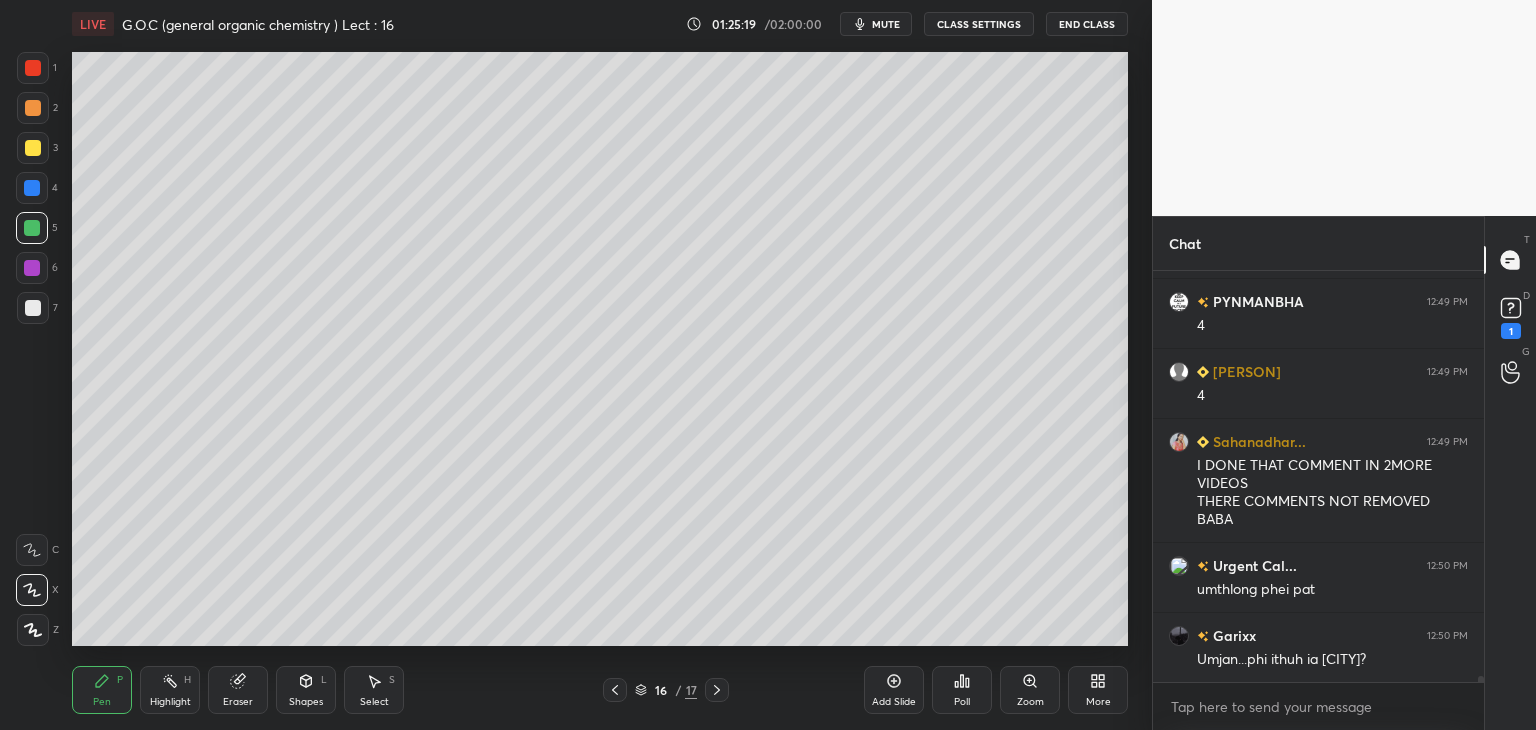 click at bounding box center (33, 308) 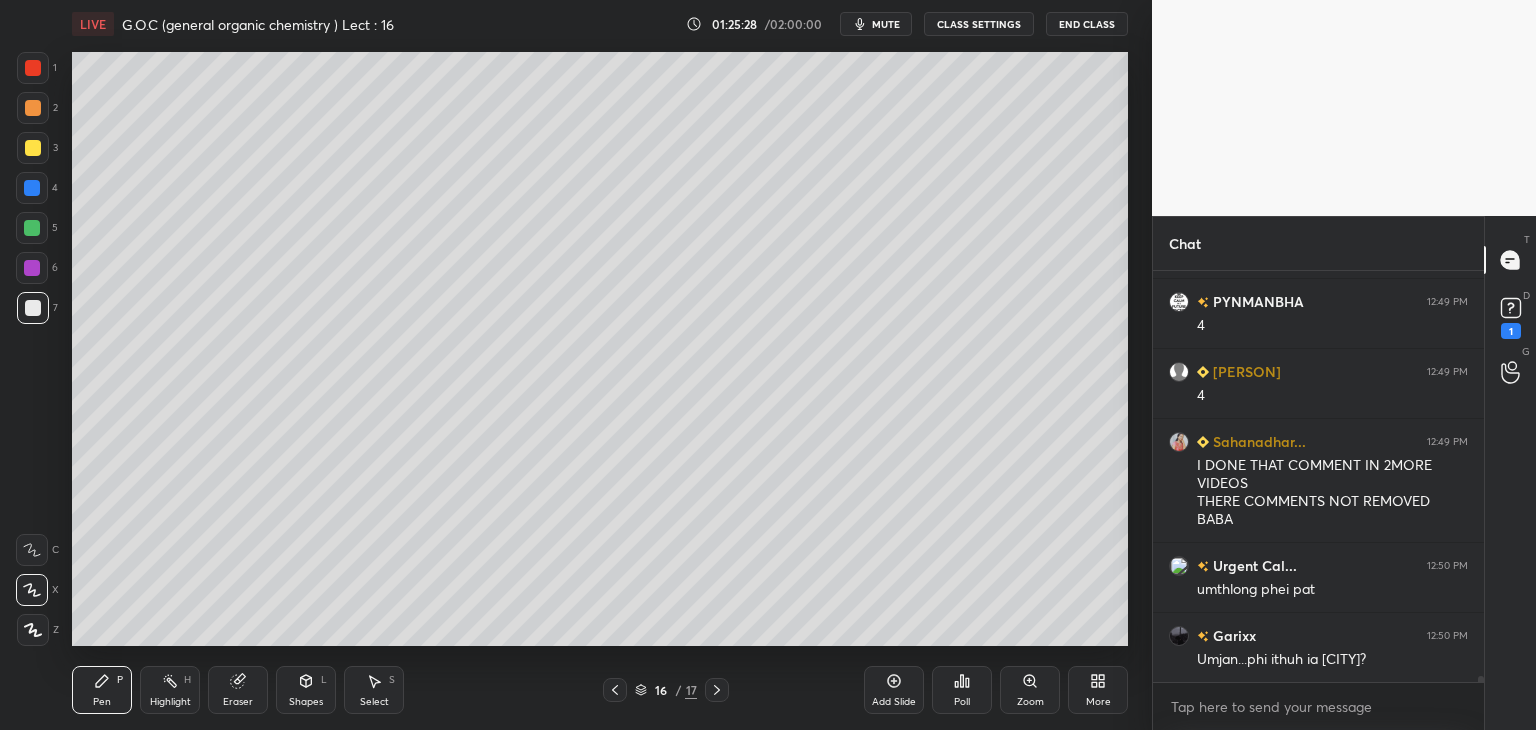 click at bounding box center [33, 148] 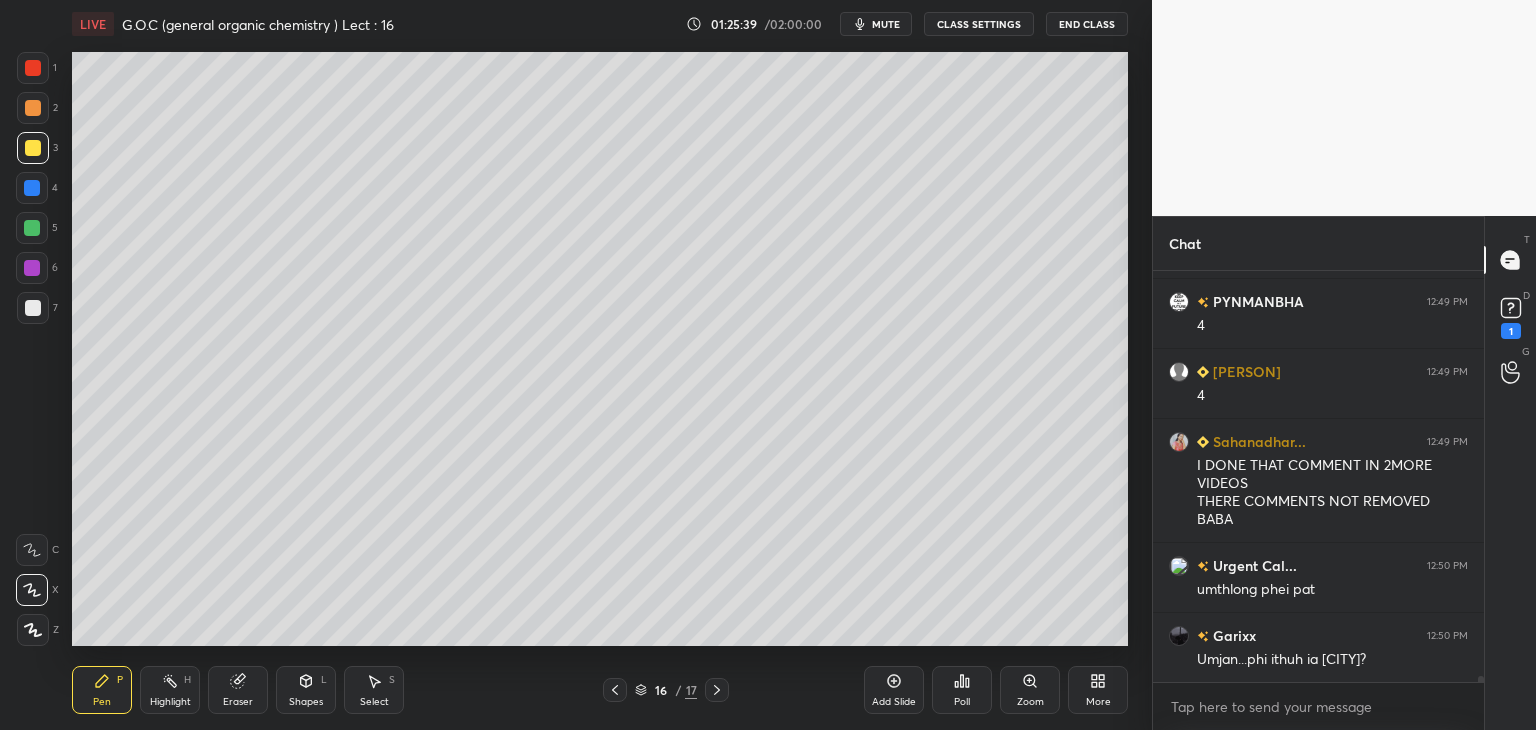 click at bounding box center (33, 108) 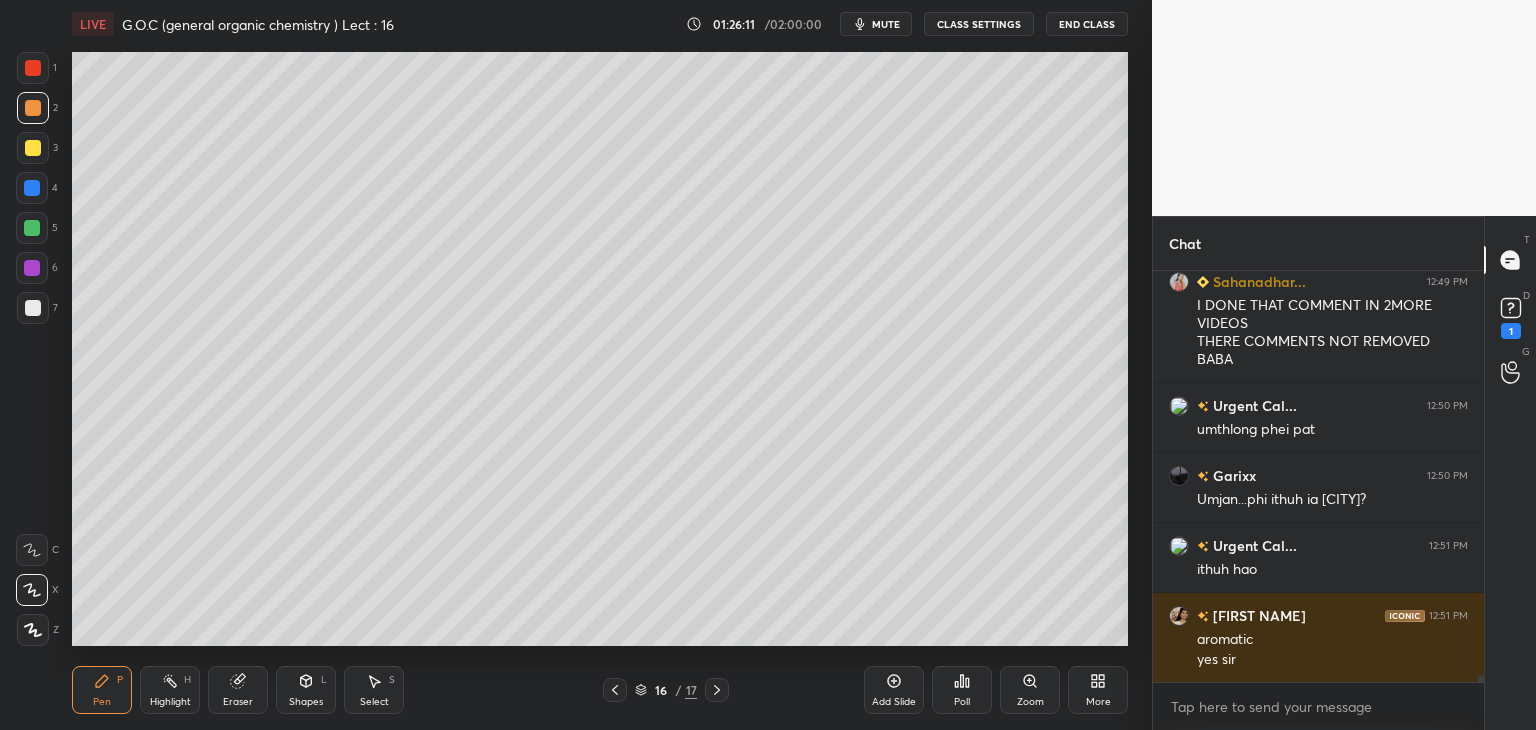 scroll, scrollTop: 30018, scrollLeft: 0, axis: vertical 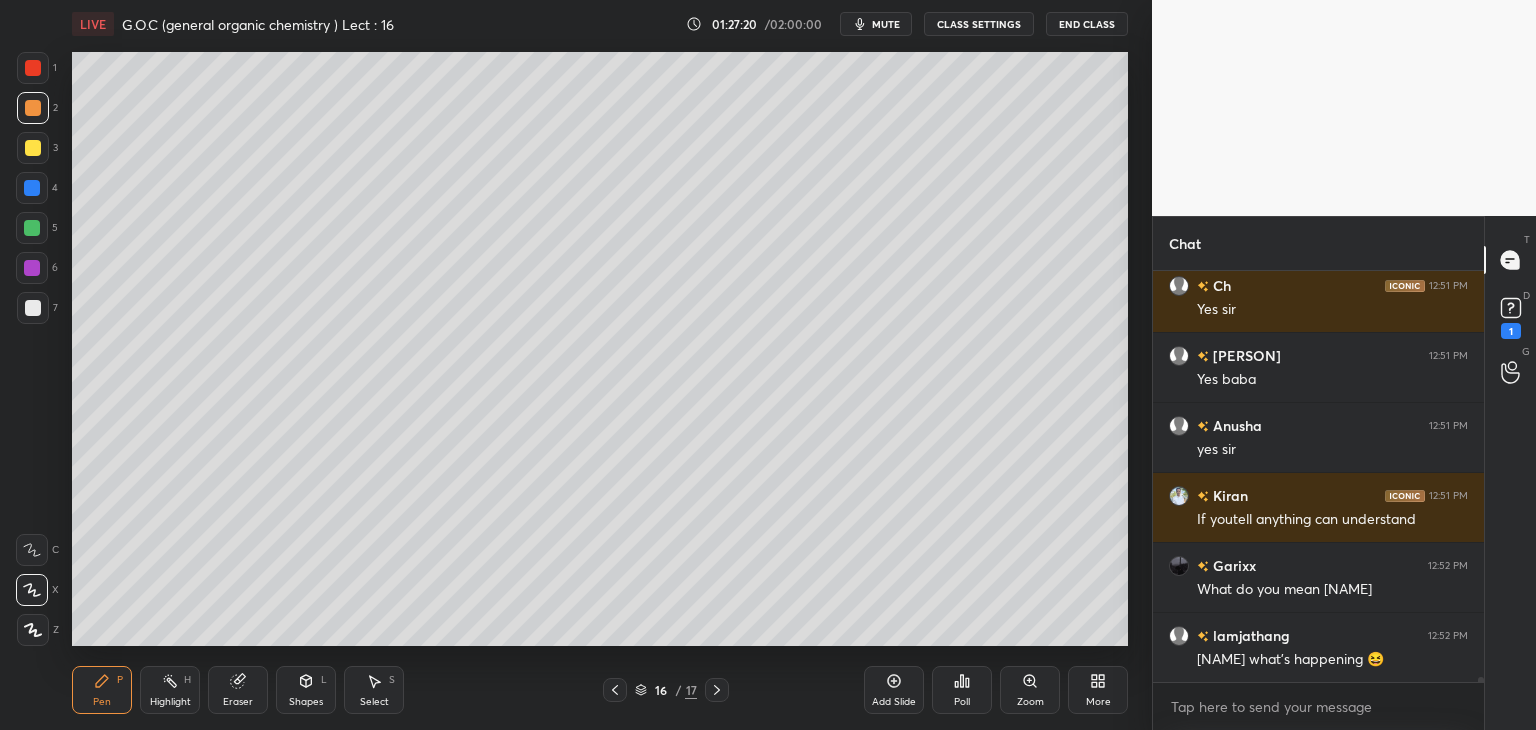 click at bounding box center (32, 228) 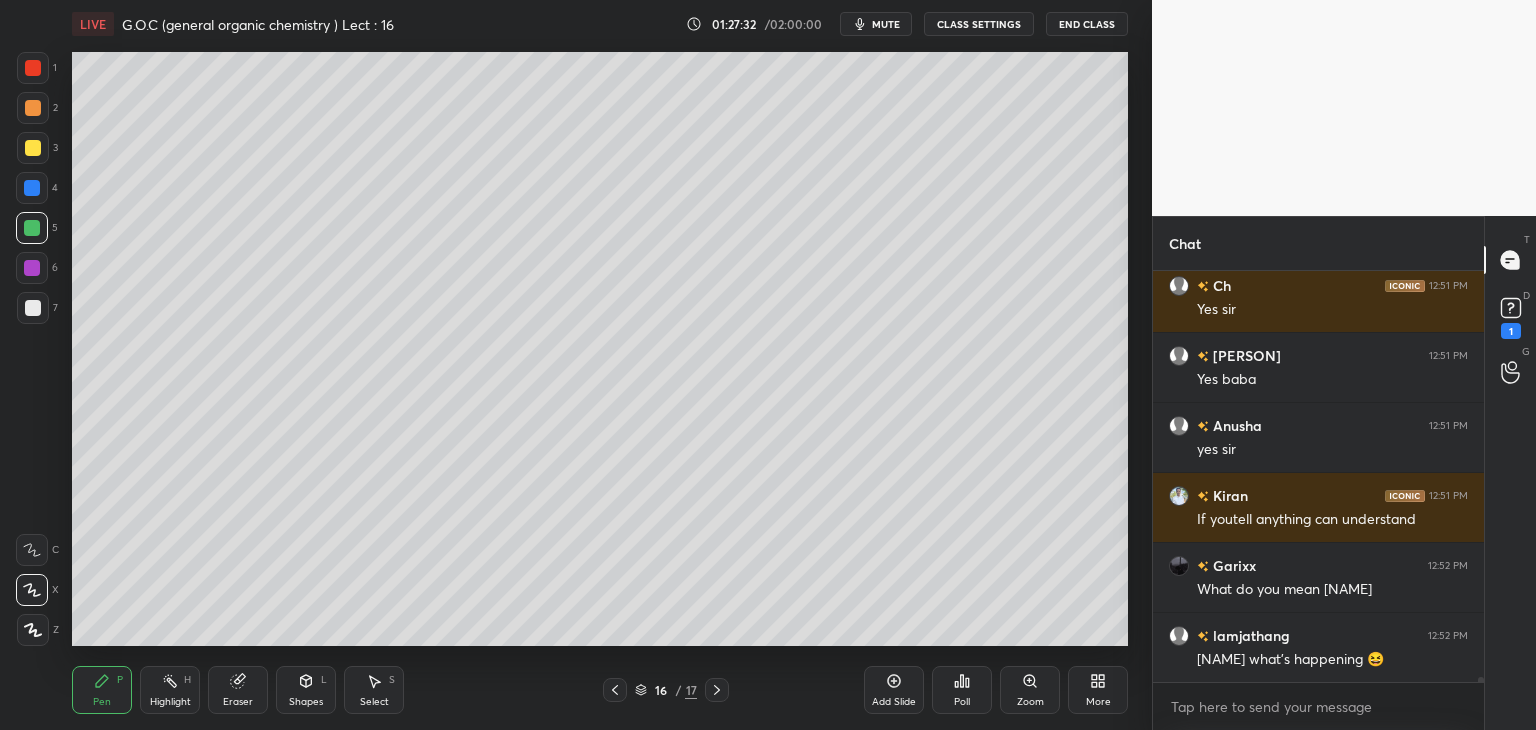 click at bounding box center [33, 108] 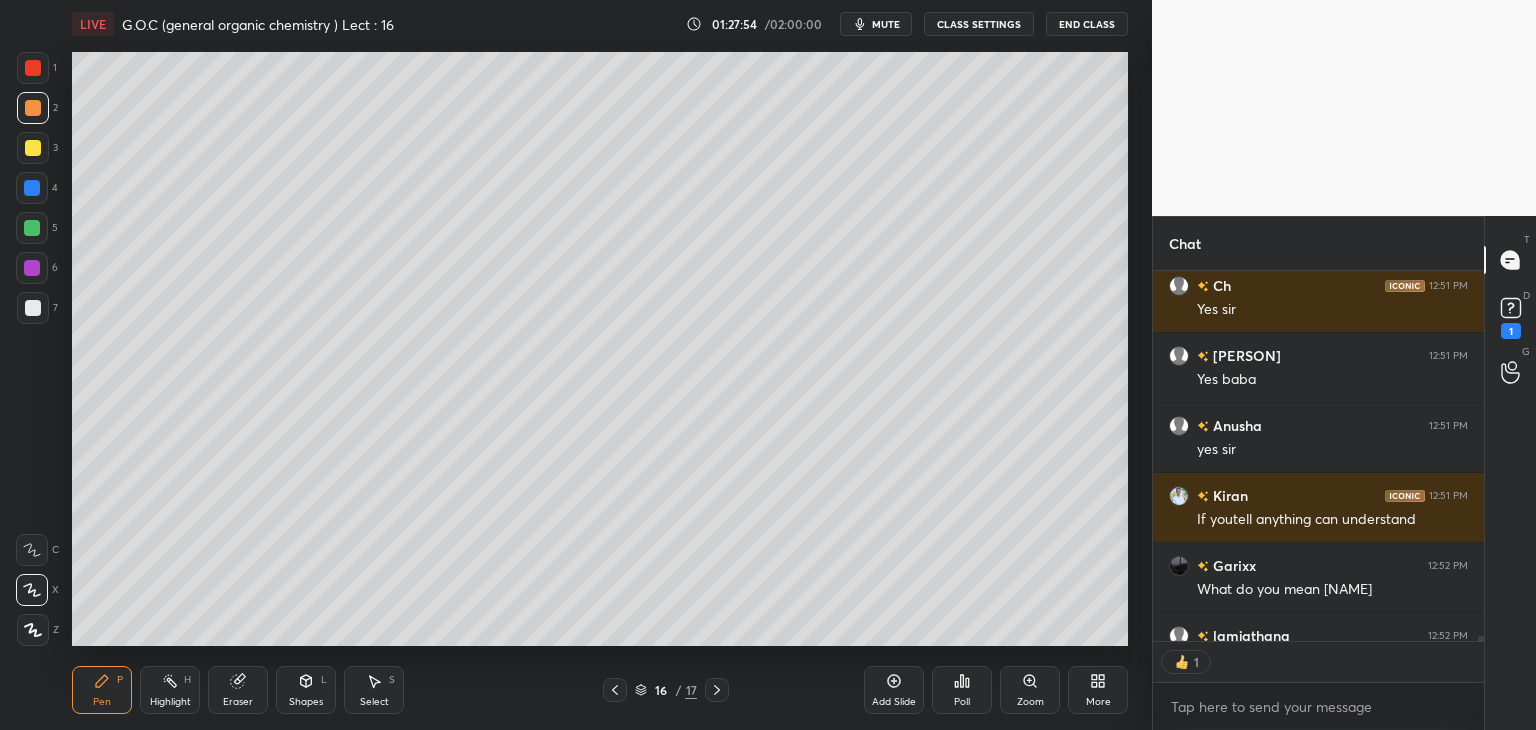 scroll, scrollTop: 7, scrollLeft: 6, axis: both 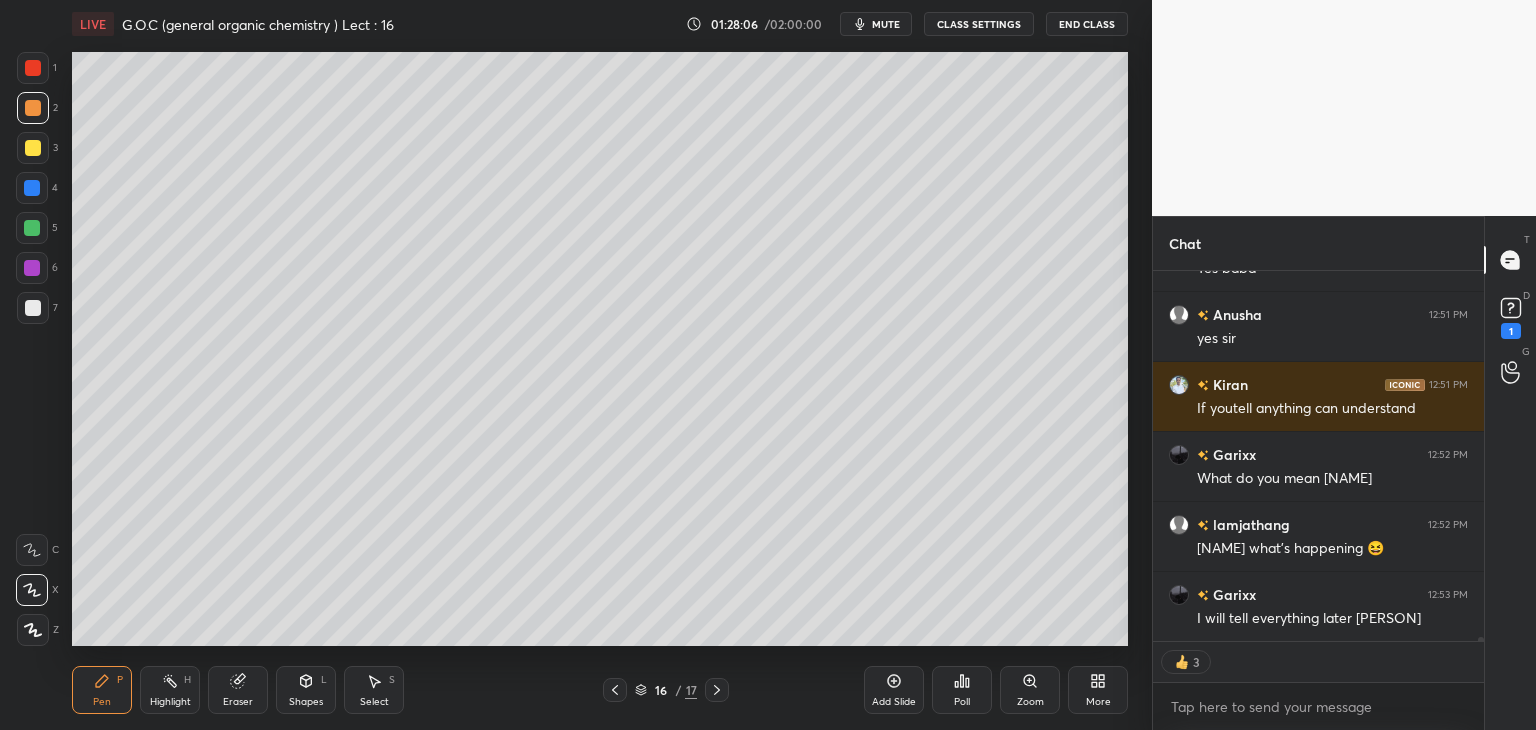 click on "Add Slide" at bounding box center [894, 690] 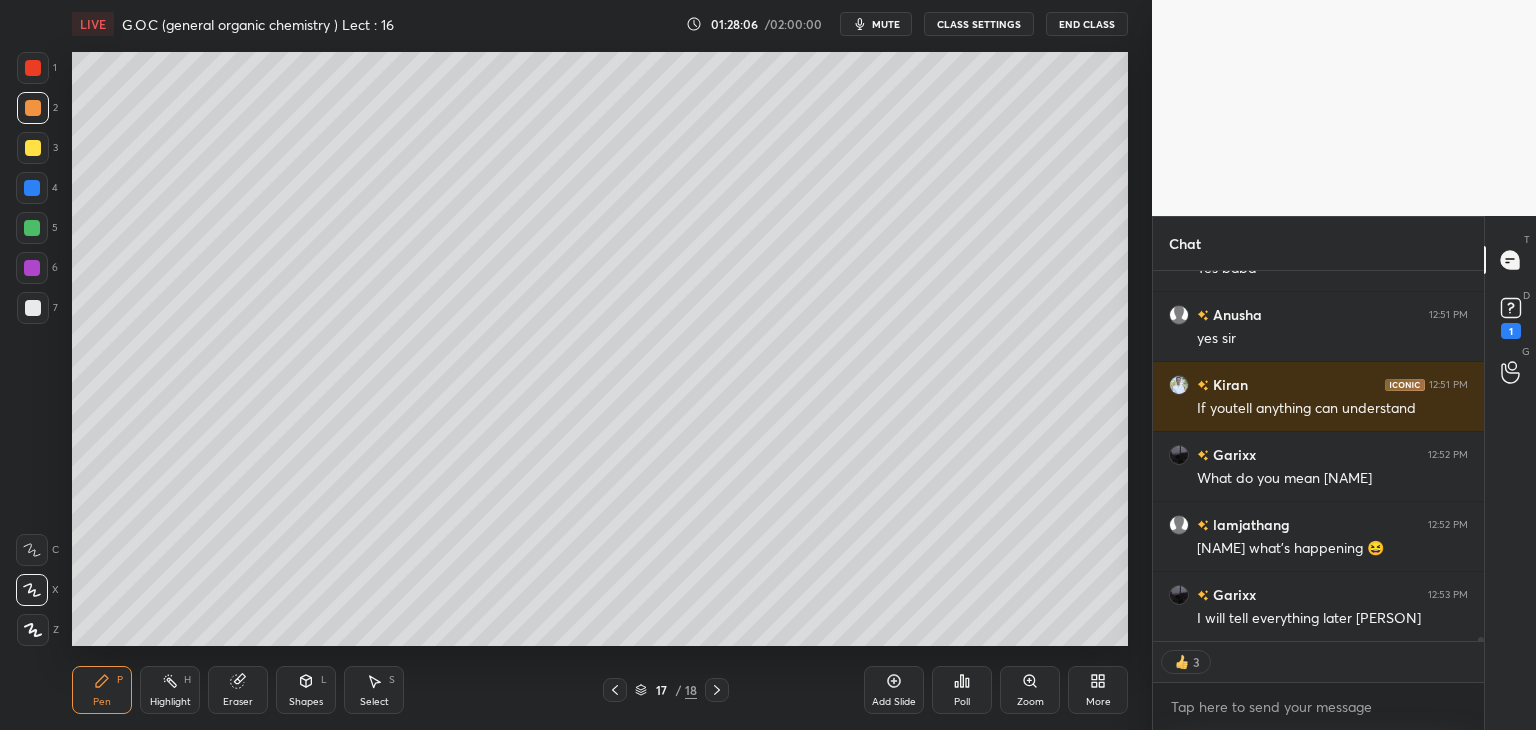 scroll, scrollTop: 30707, scrollLeft: 0, axis: vertical 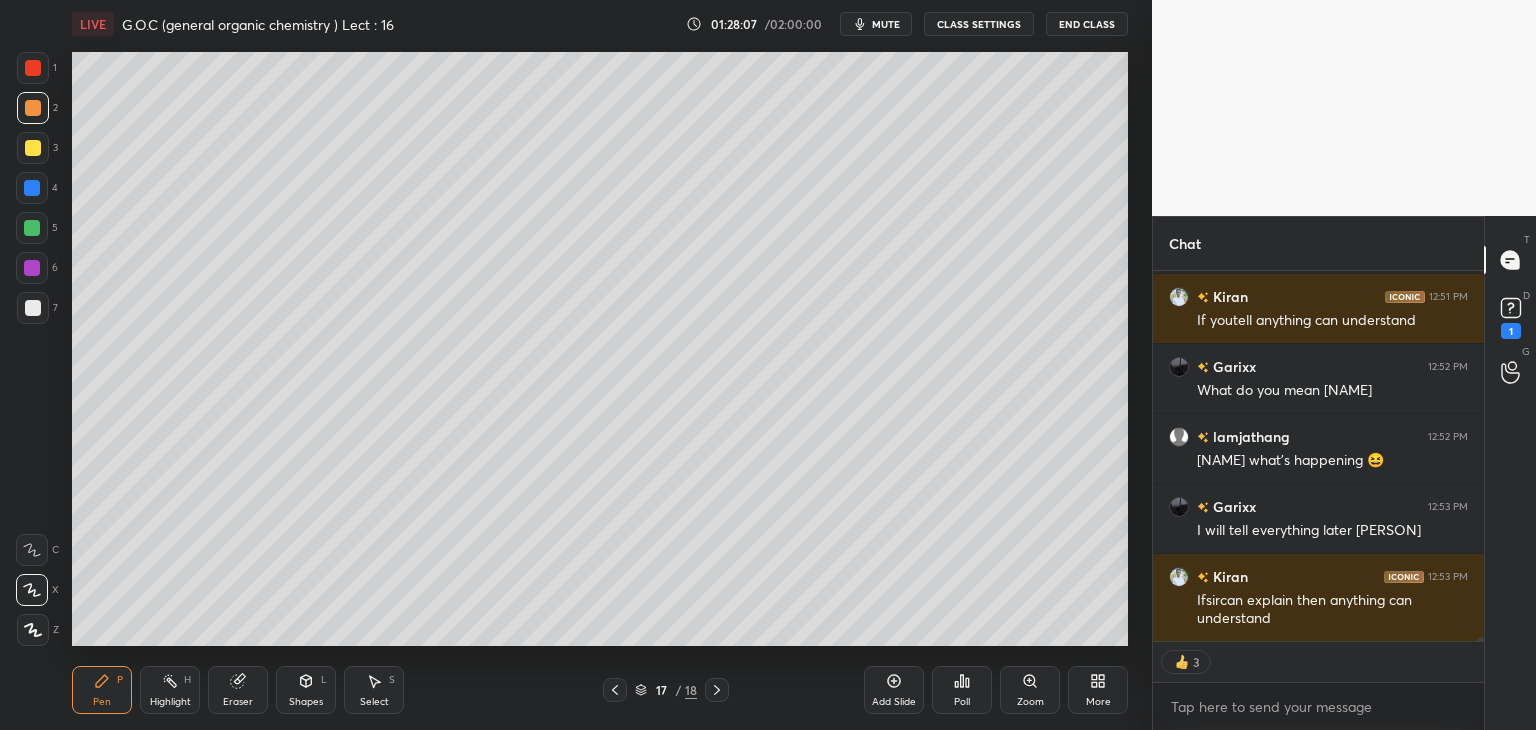 click at bounding box center (33, 308) 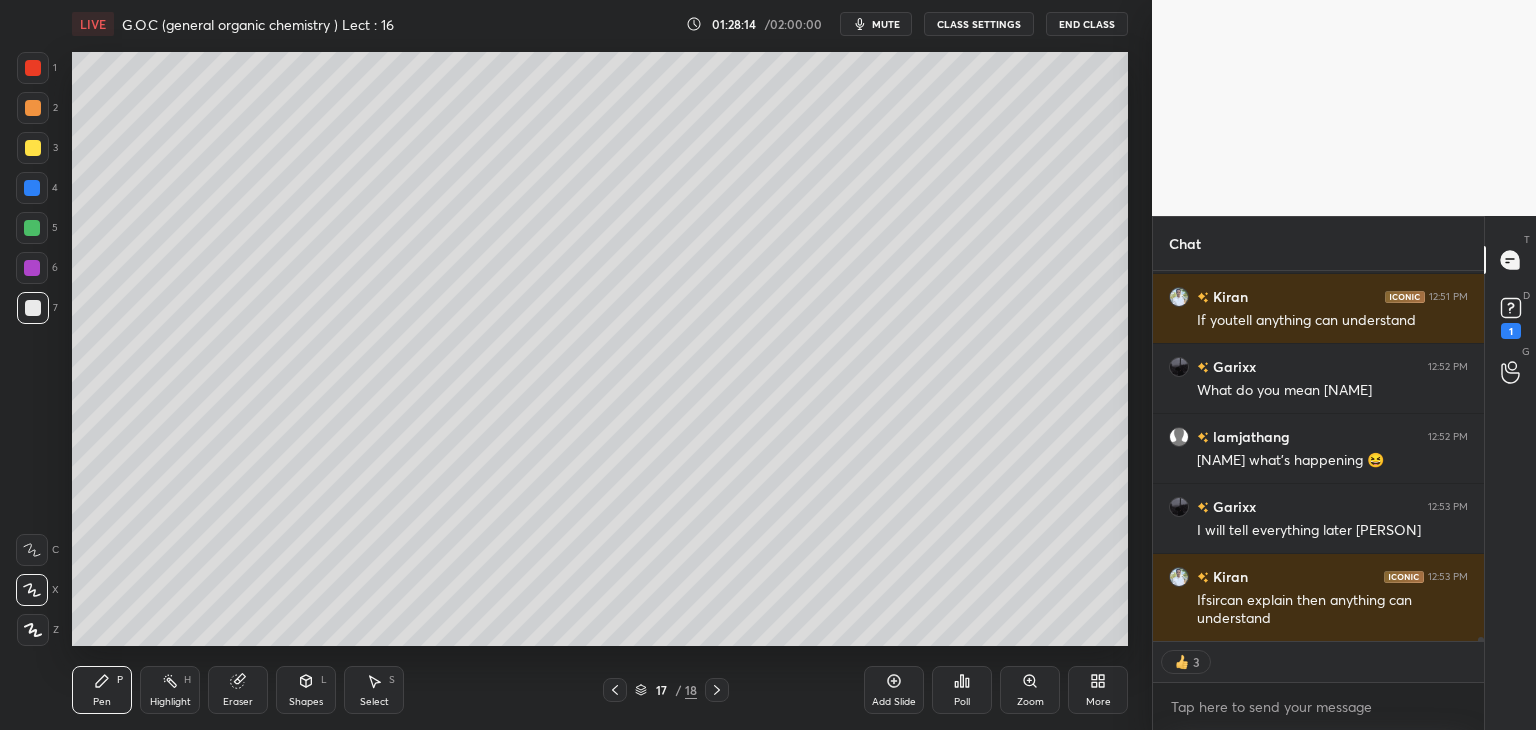 scroll, scrollTop: 7, scrollLeft: 6, axis: both 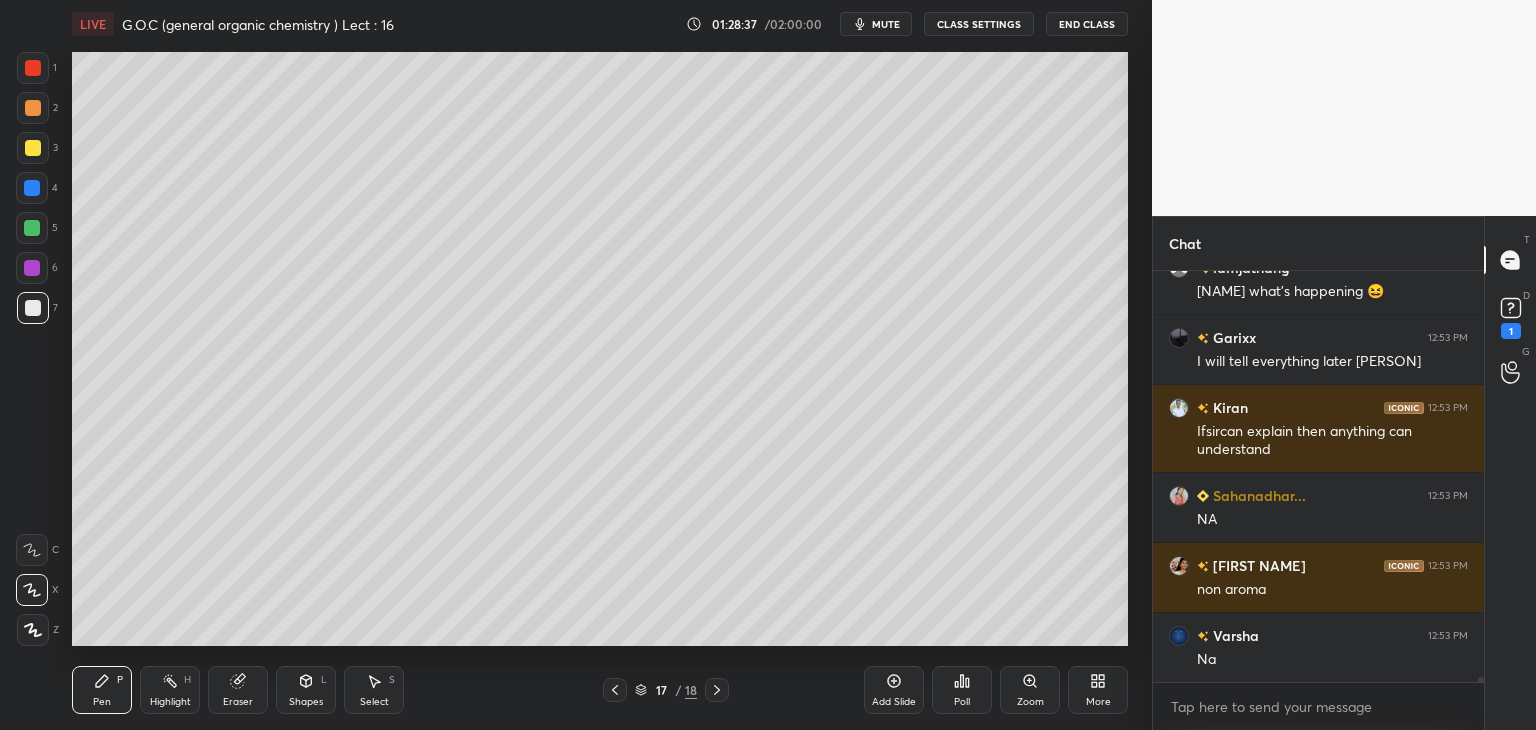 click at bounding box center (33, 148) 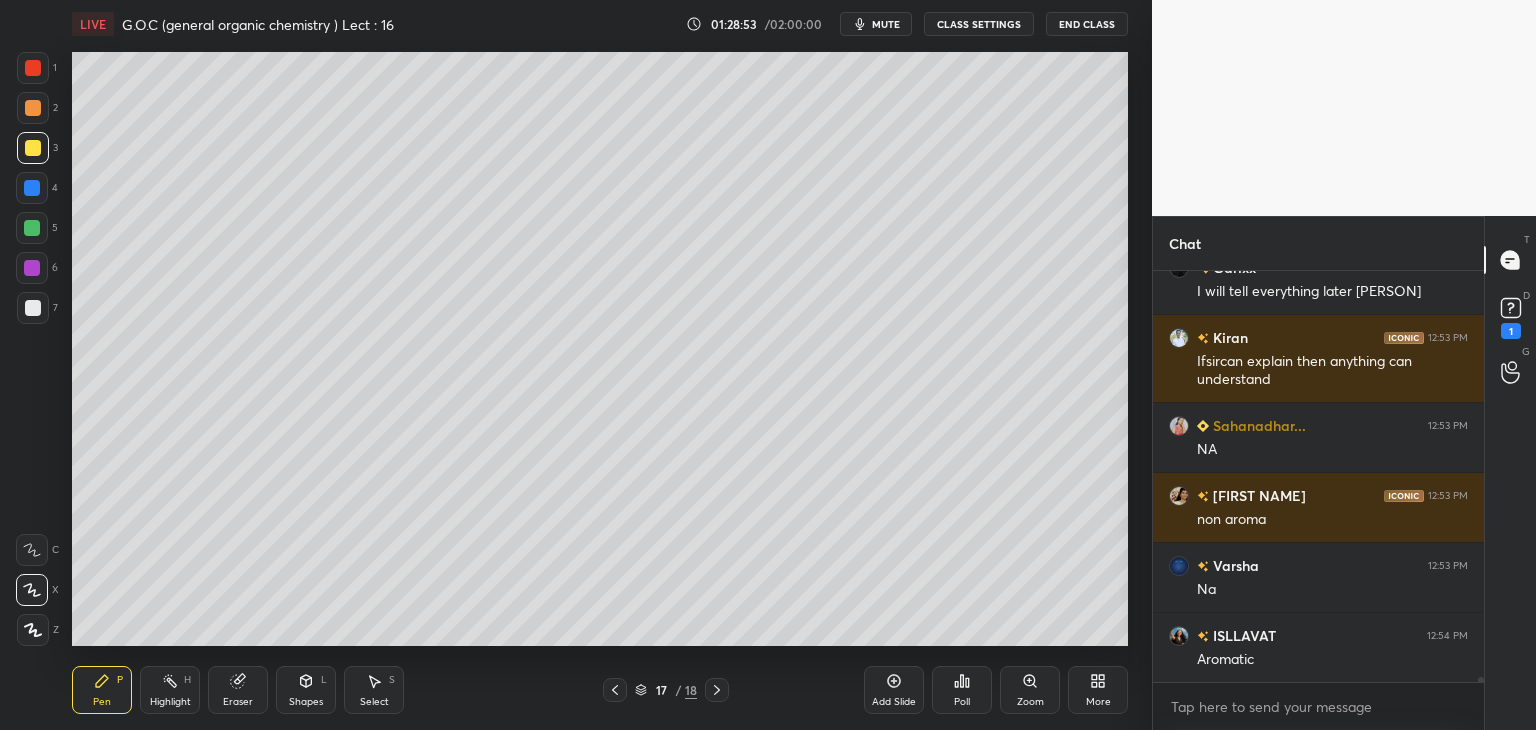 scroll, scrollTop: 31016, scrollLeft: 0, axis: vertical 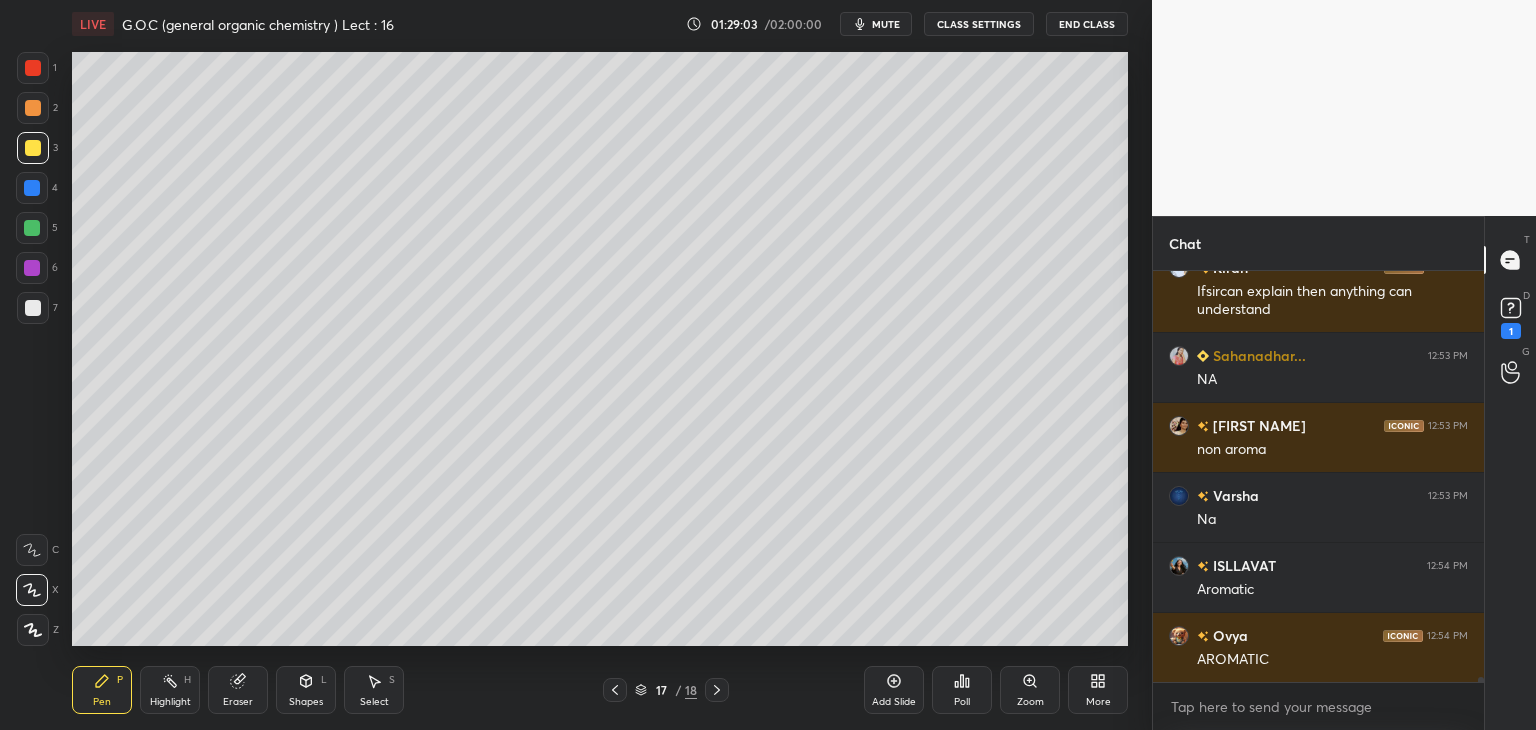 click at bounding box center (33, 108) 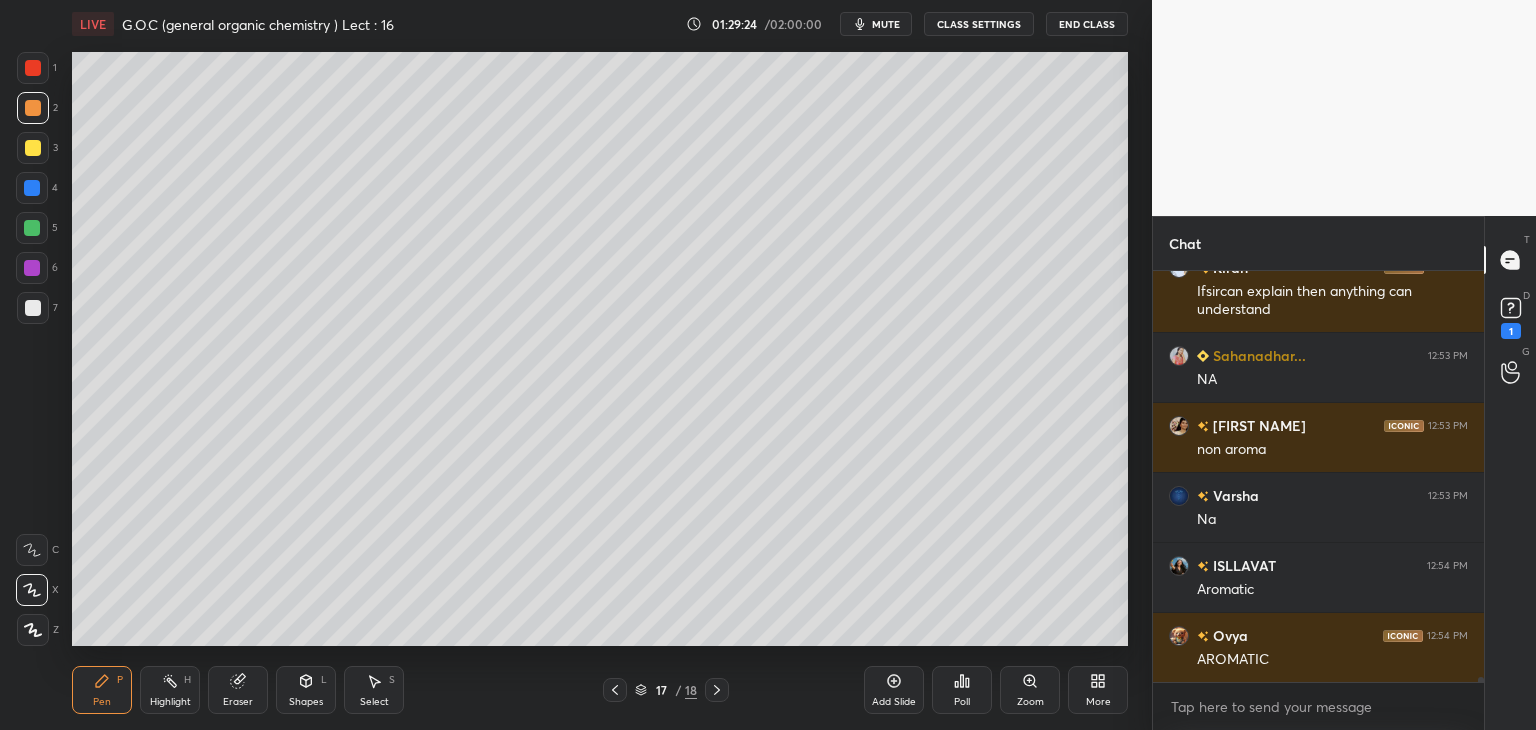 scroll, scrollTop: 365, scrollLeft: 325, axis: both 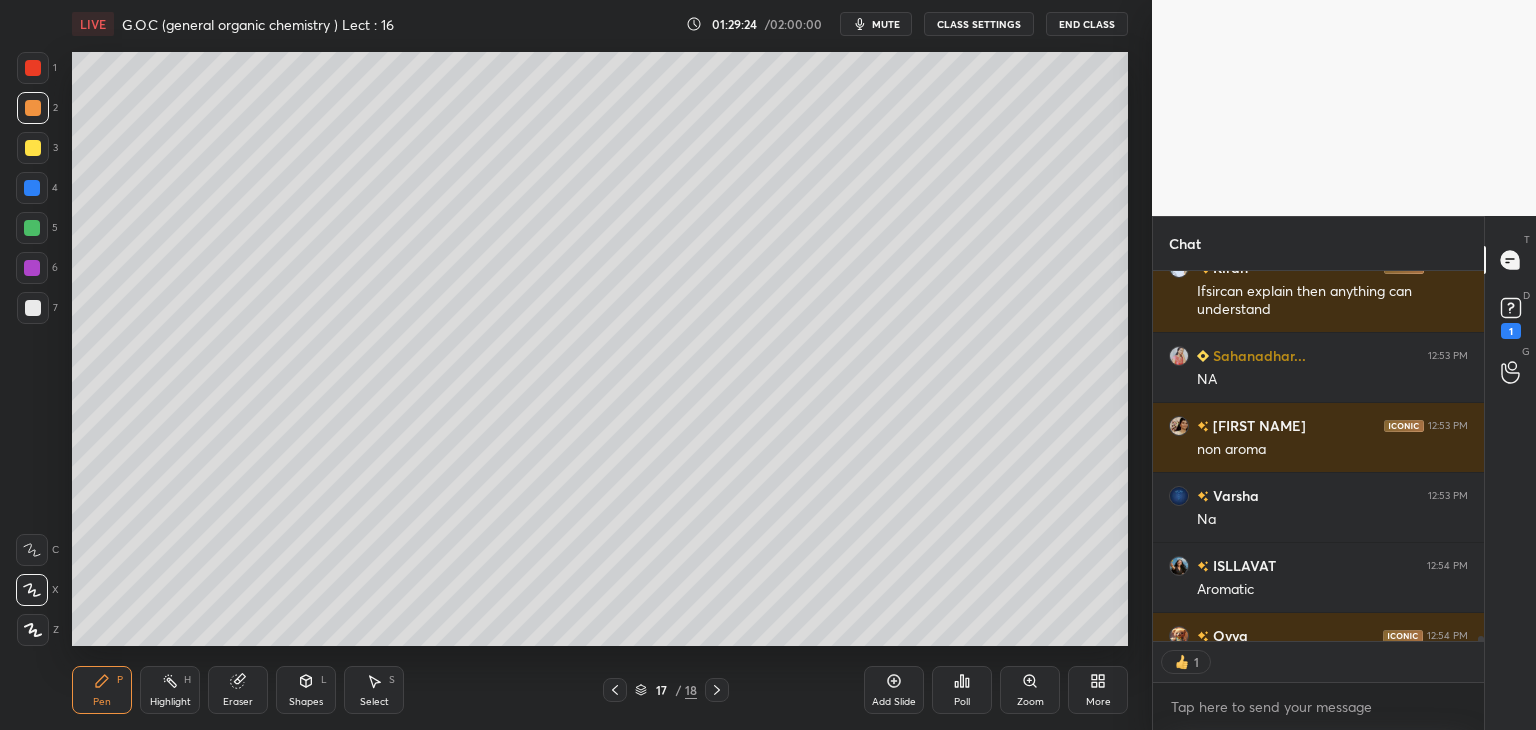 click on "Add Slide" at bounding box center (894, 690) 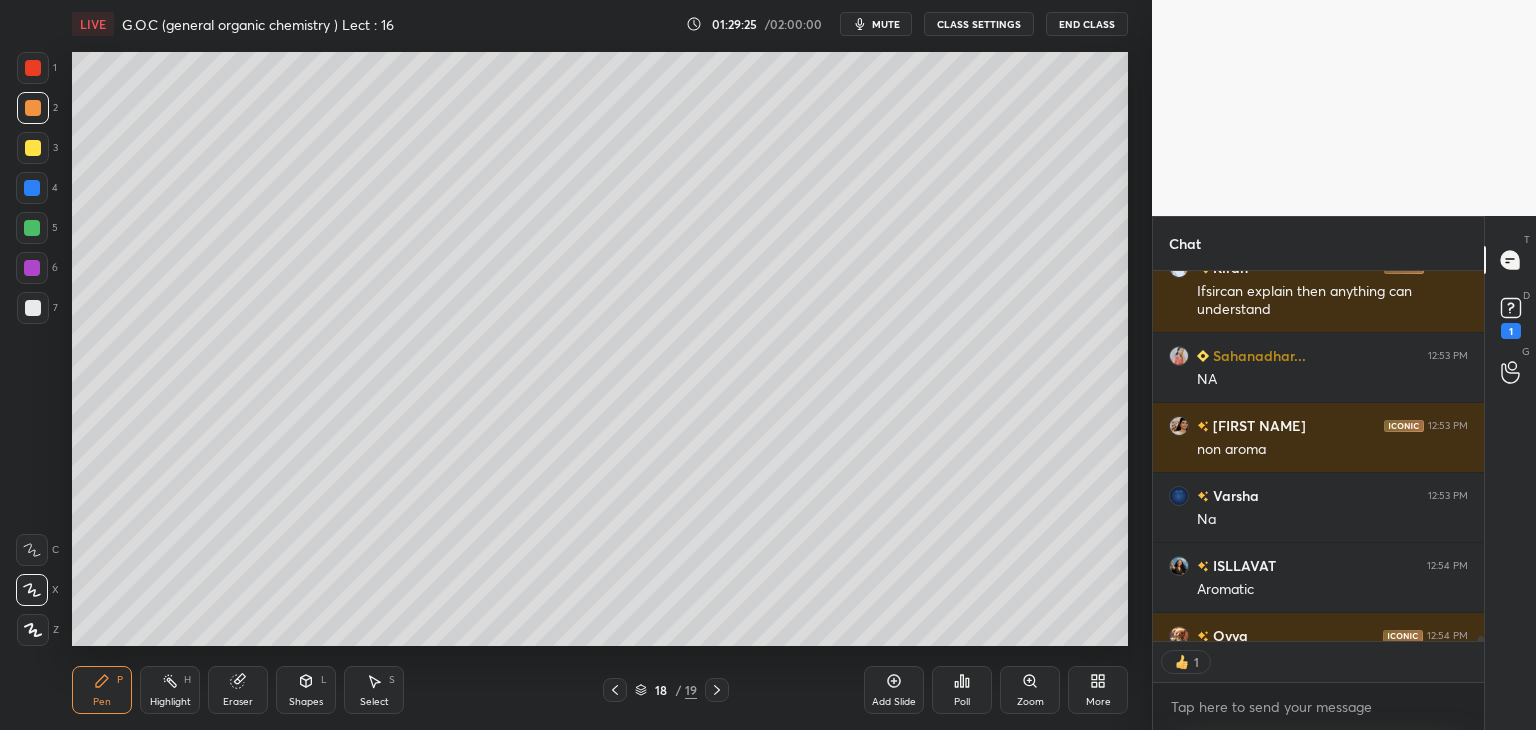 click at bounding box center (33, 308) 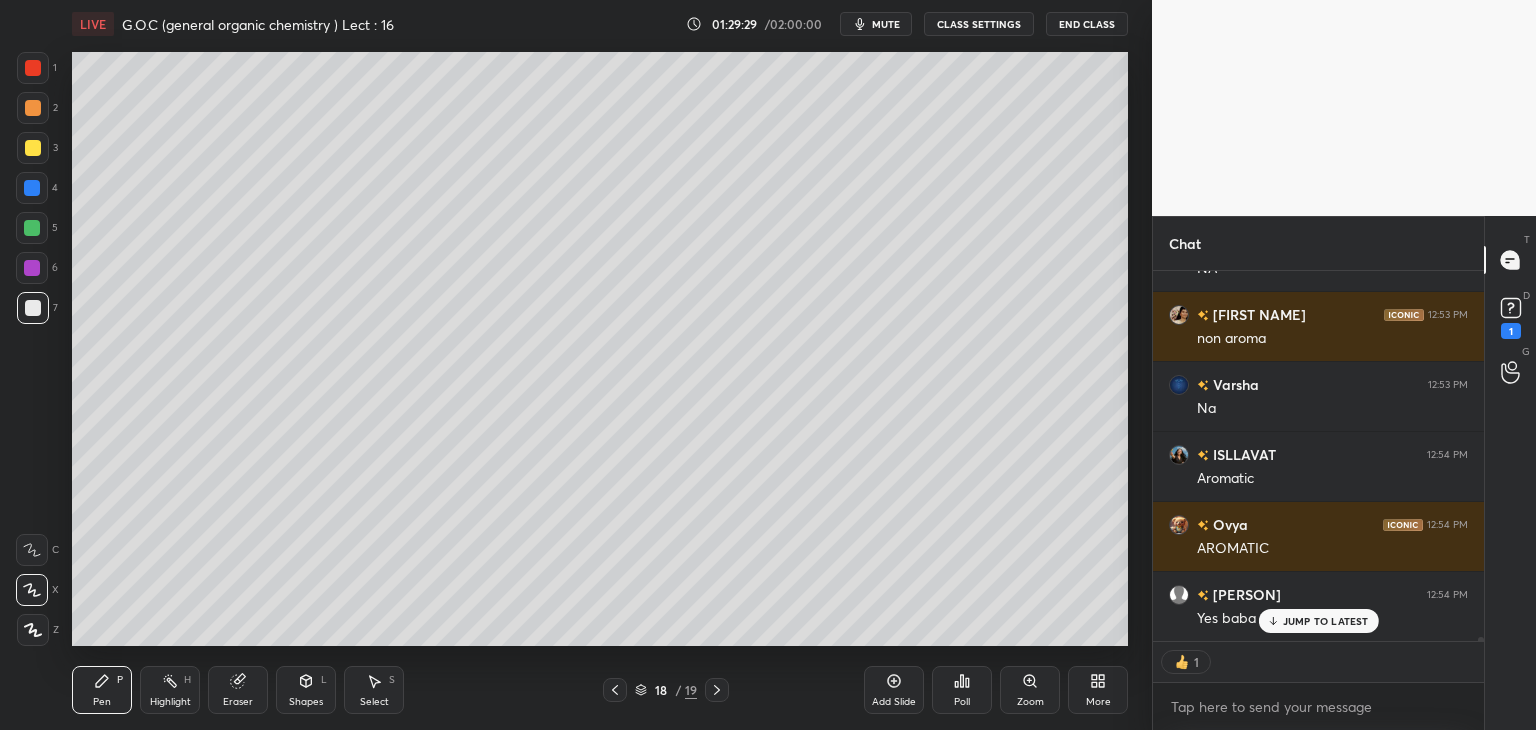 scroll, scrollTop: 31196, scrollLeft: 0, axis: vertical 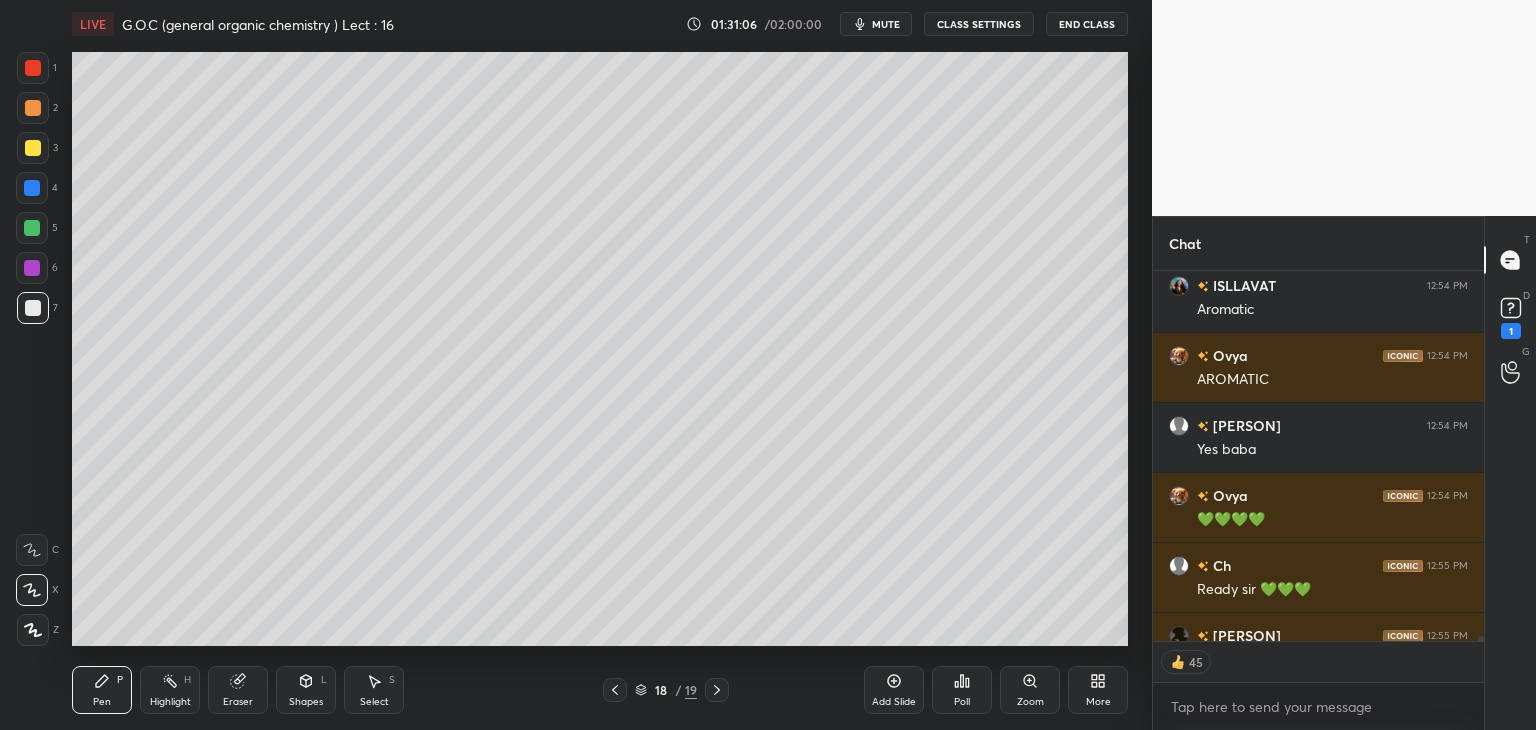 click on "Poll" at bounding box center (962, 690) 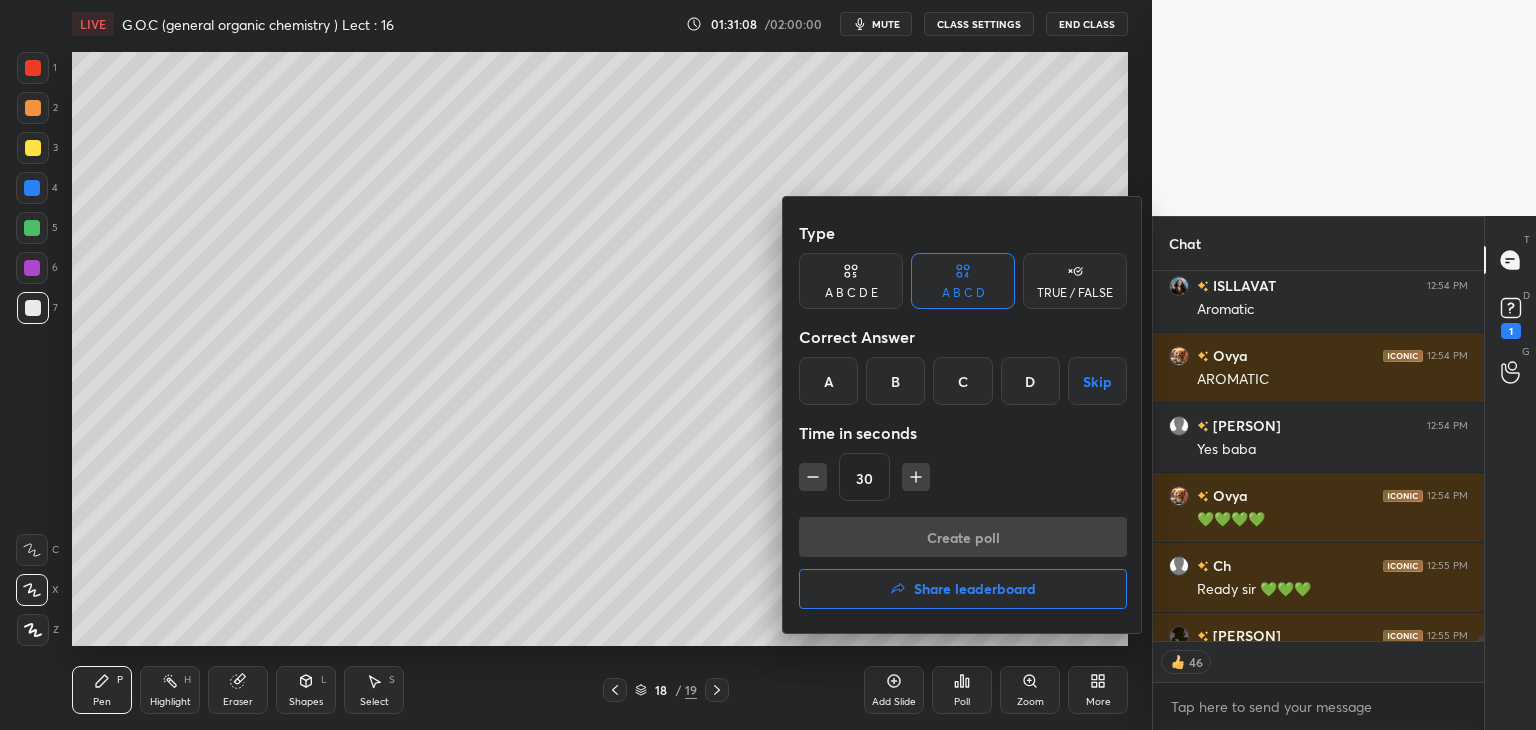 click on "D" at bounding box center [1030, 381] 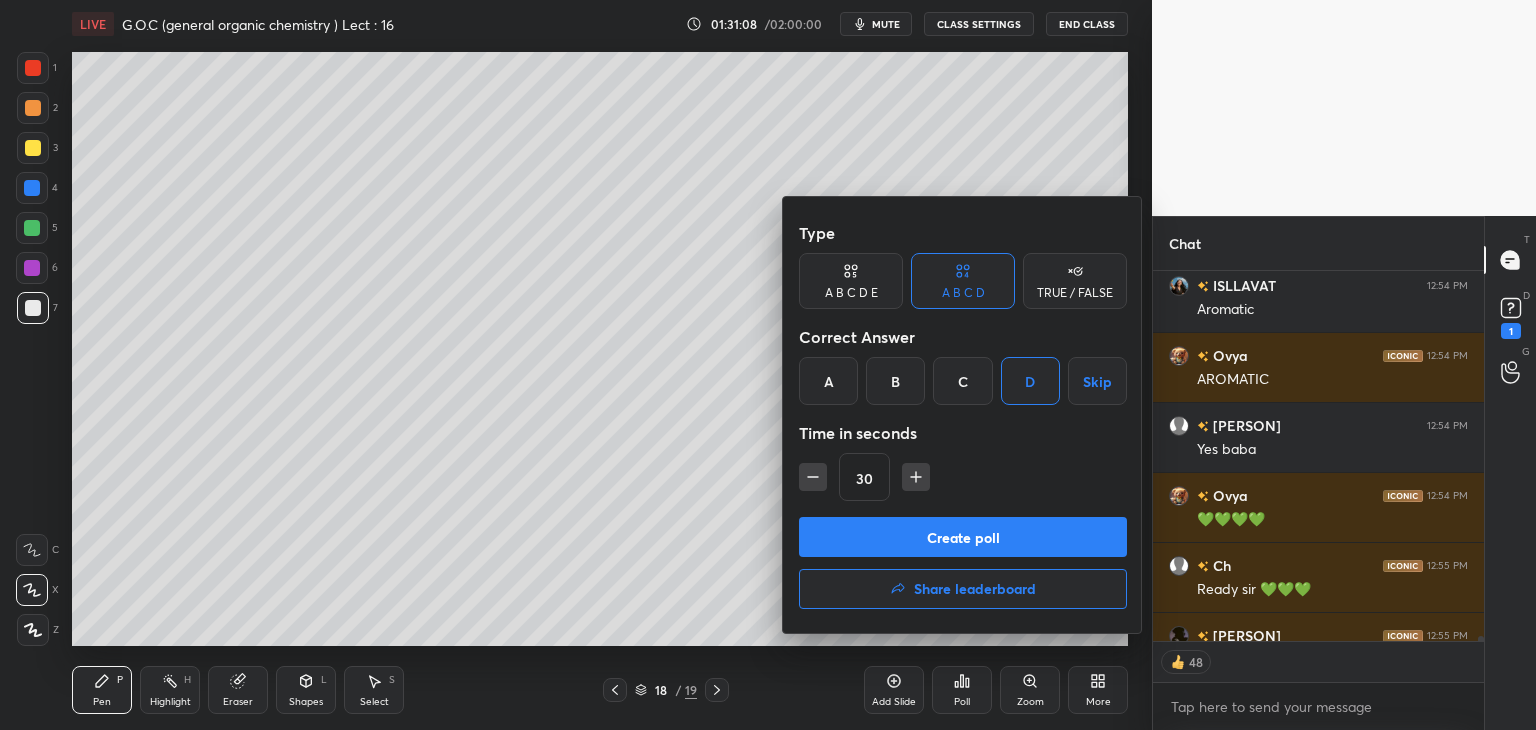 click on "Create poll" at bounding box center [963, 537] 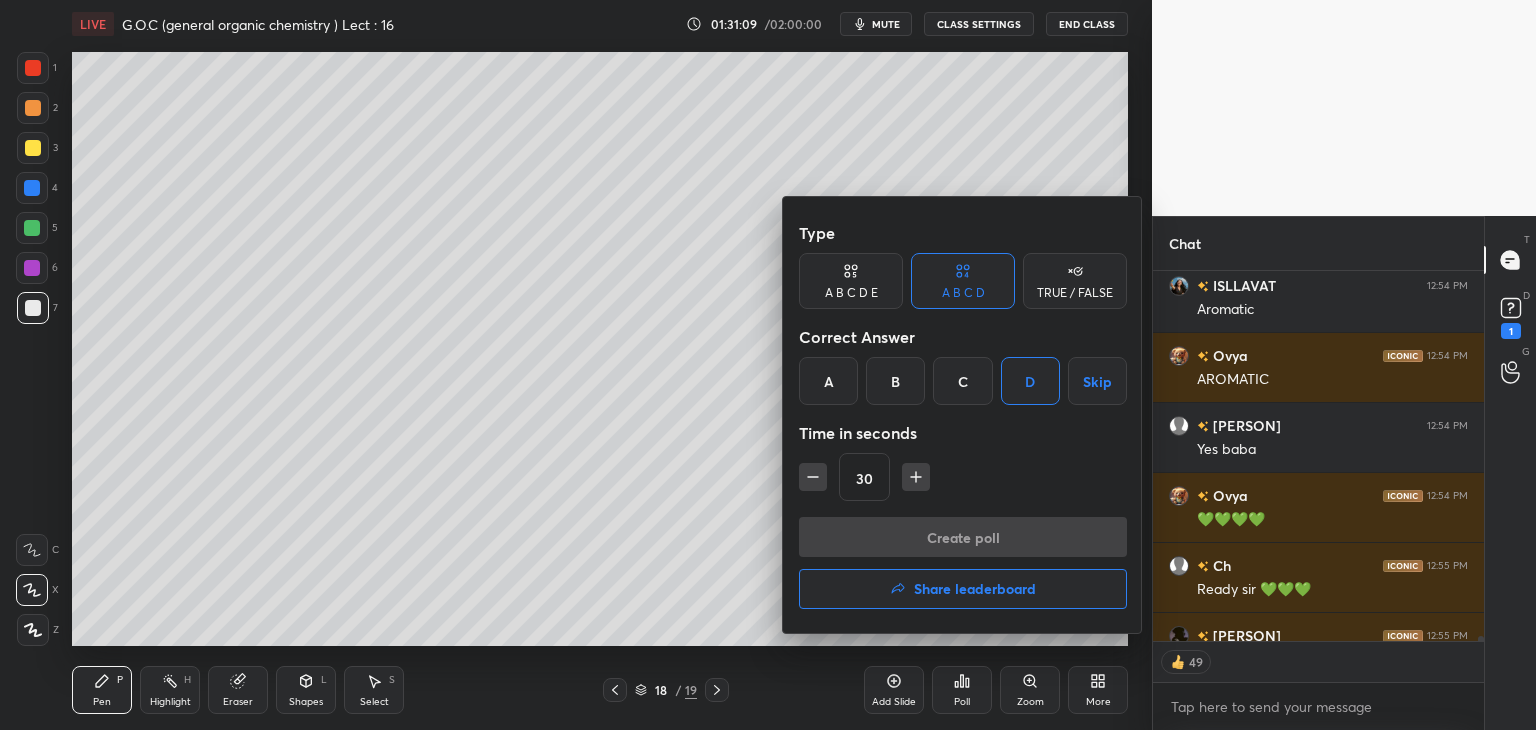 scroll, scrollTop: 313, scrollLeft: 325, axis: both 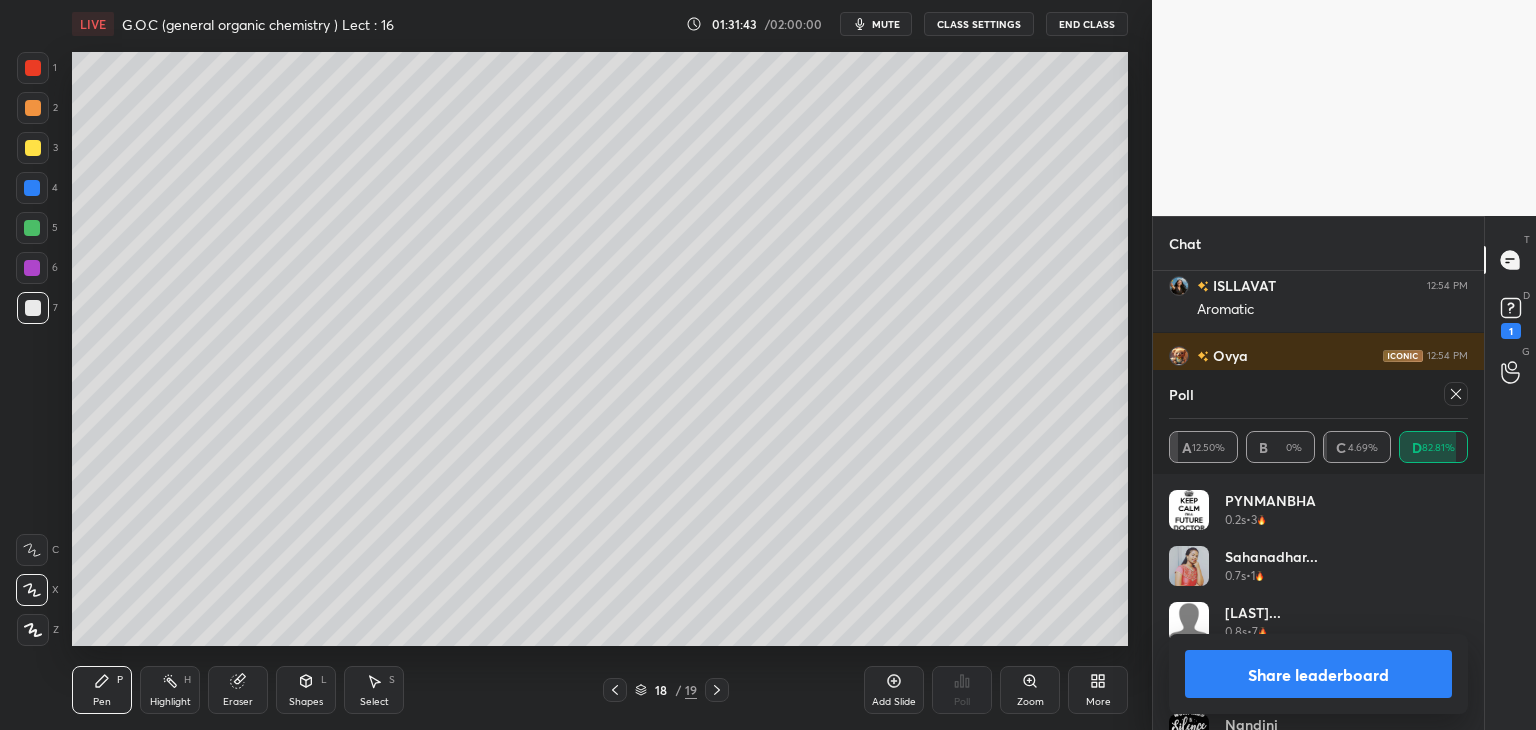 click on "Share leaderboard" at bounding box center [1318, 674] 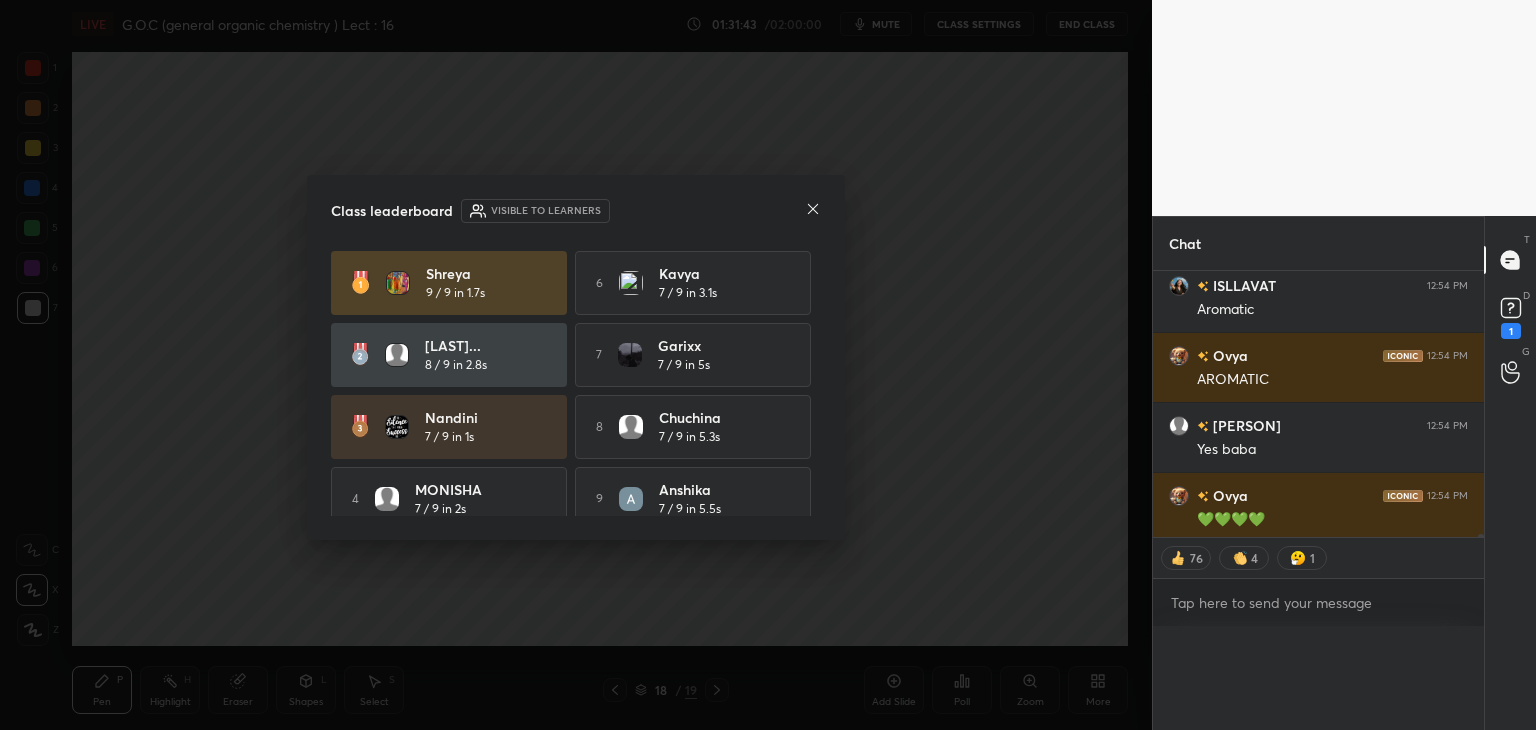 scroll, scrollTop: 0, scrollLeft: 0, axis: both 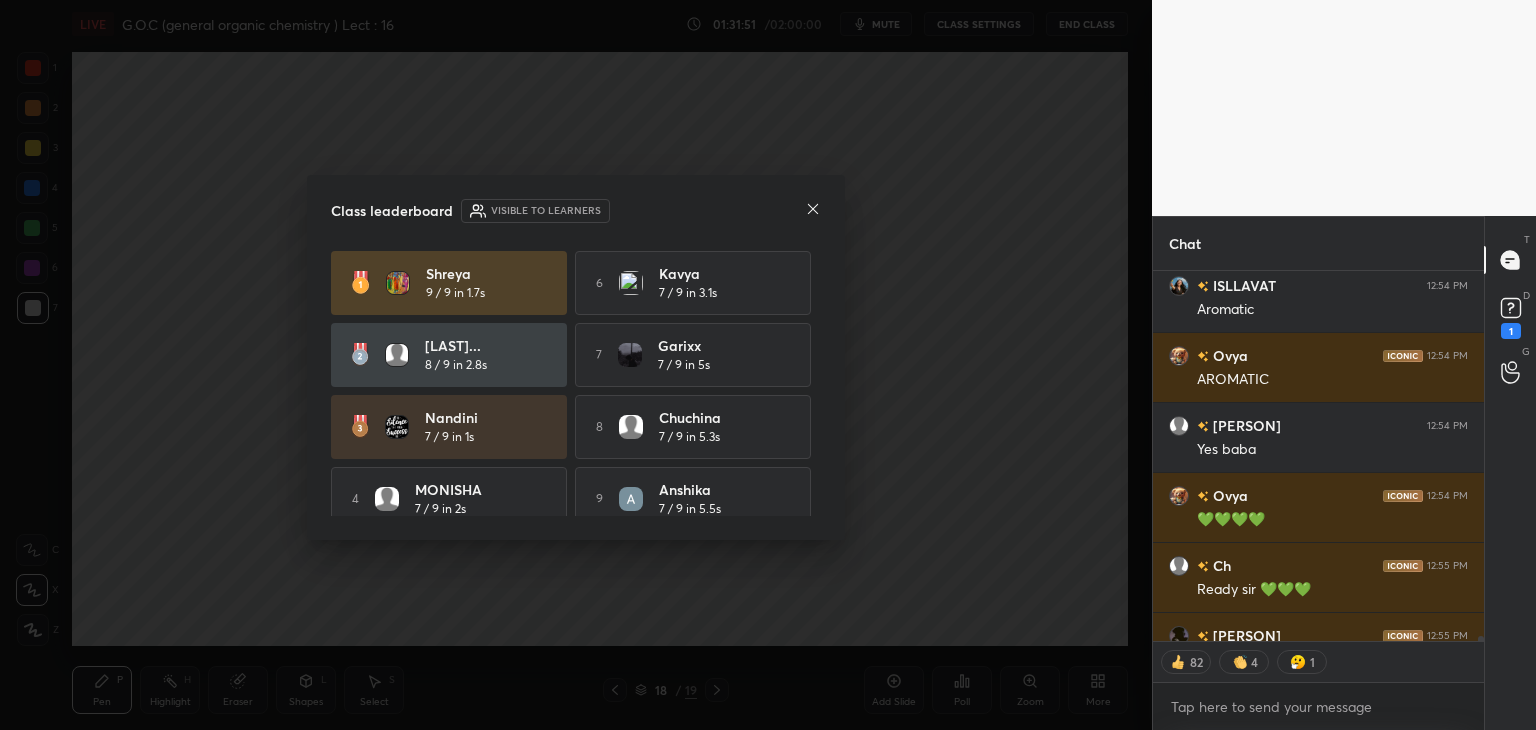 click 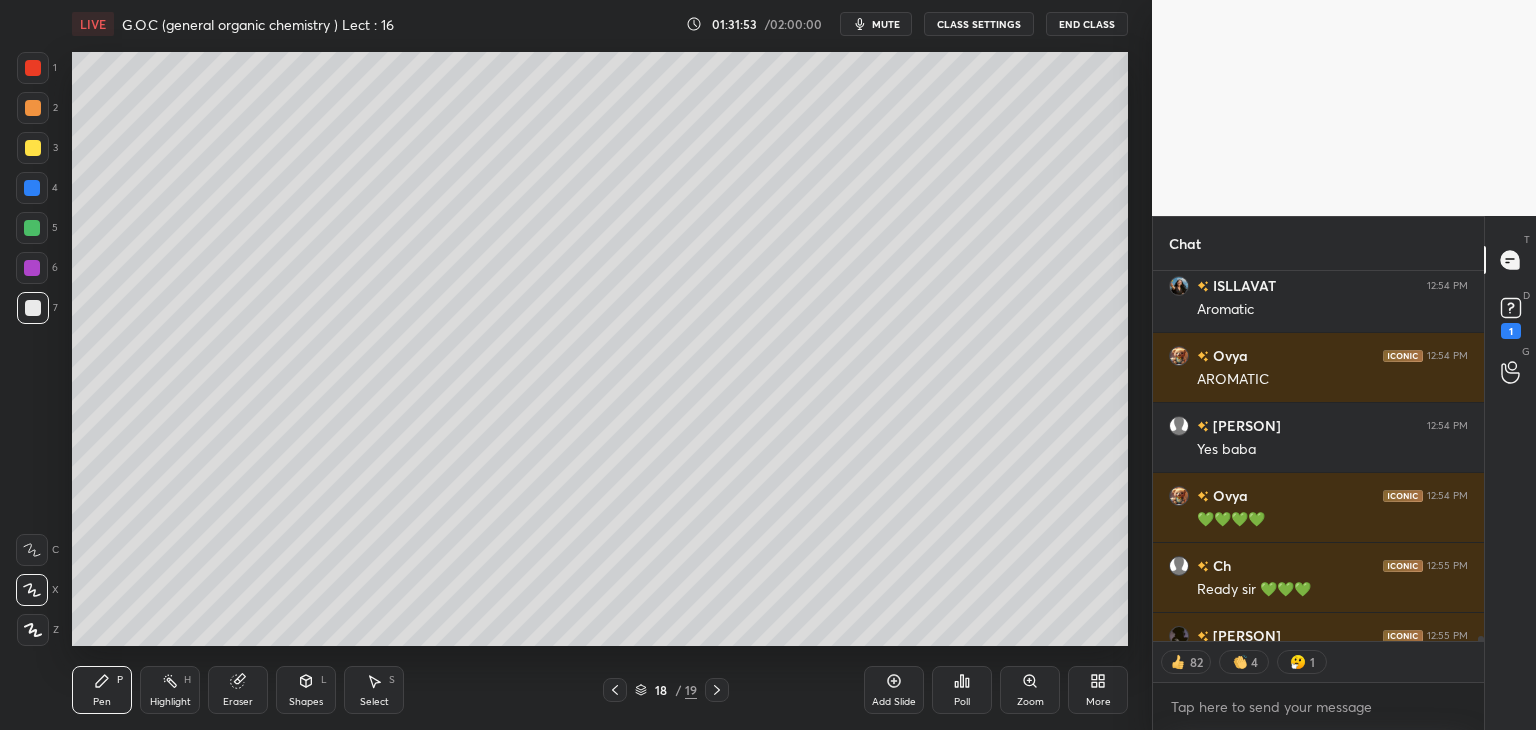 click at bounding box center [33, 148] 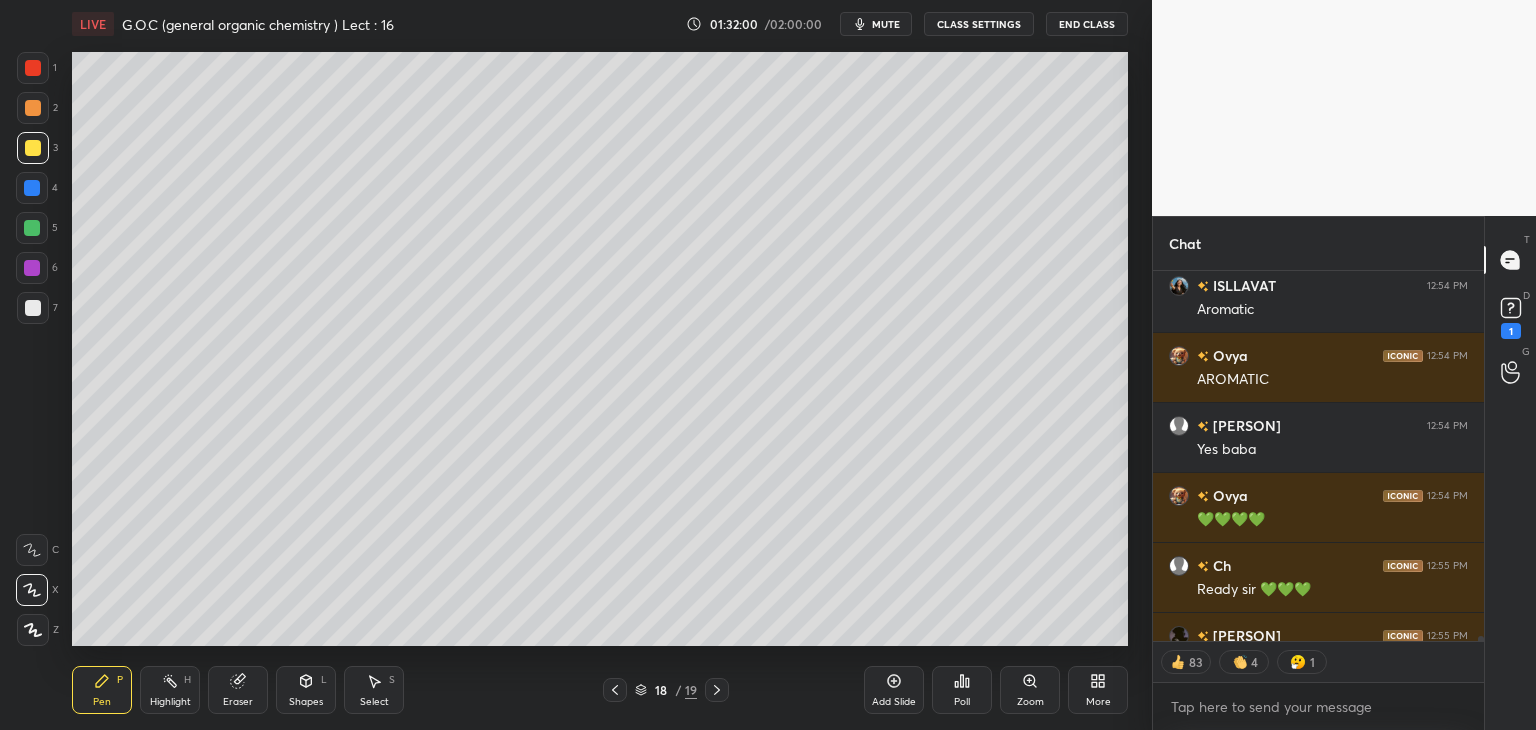 scroll, scrollTop: 31407, scrollLeft: 0, axis: vertical 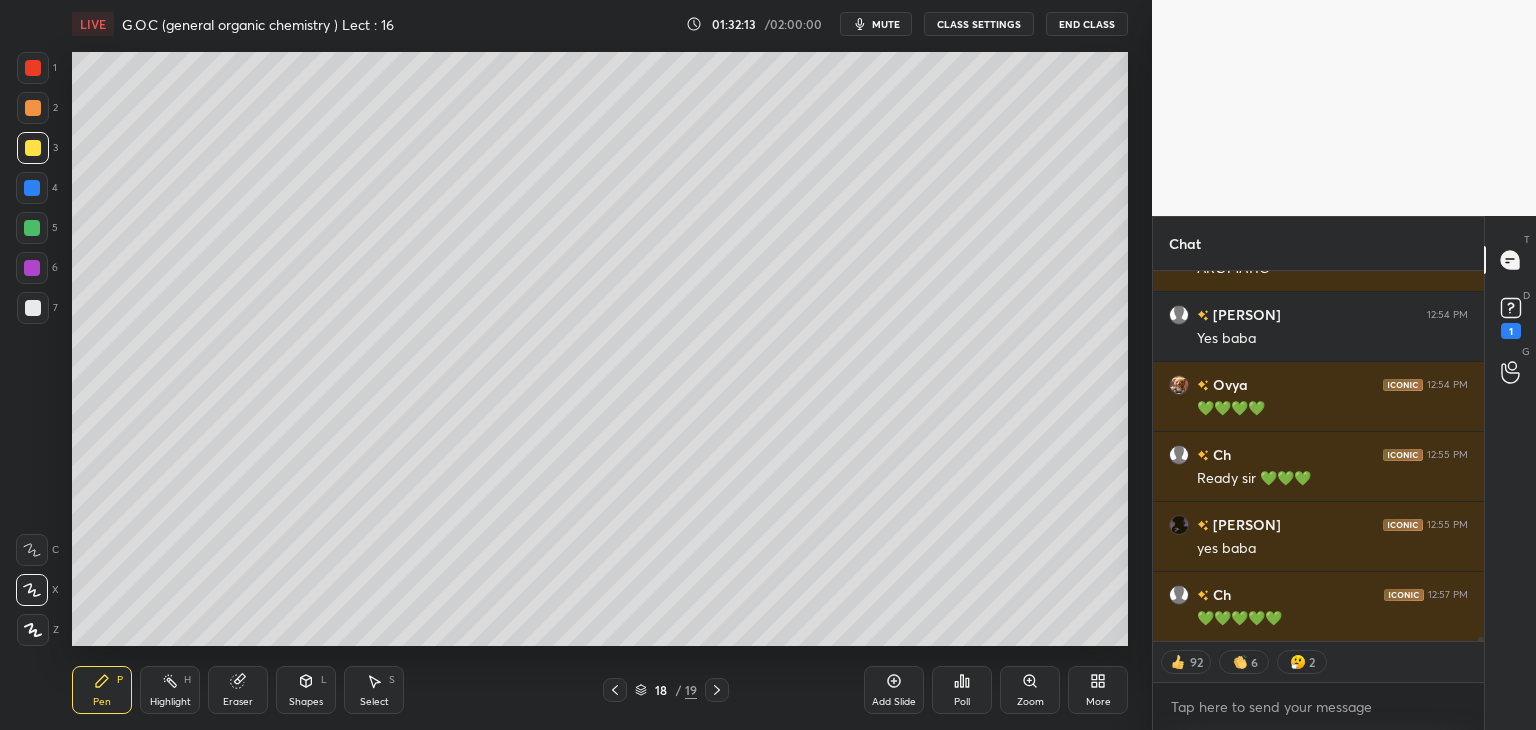 click on "Add Slide" at bounding box center [894, 690] 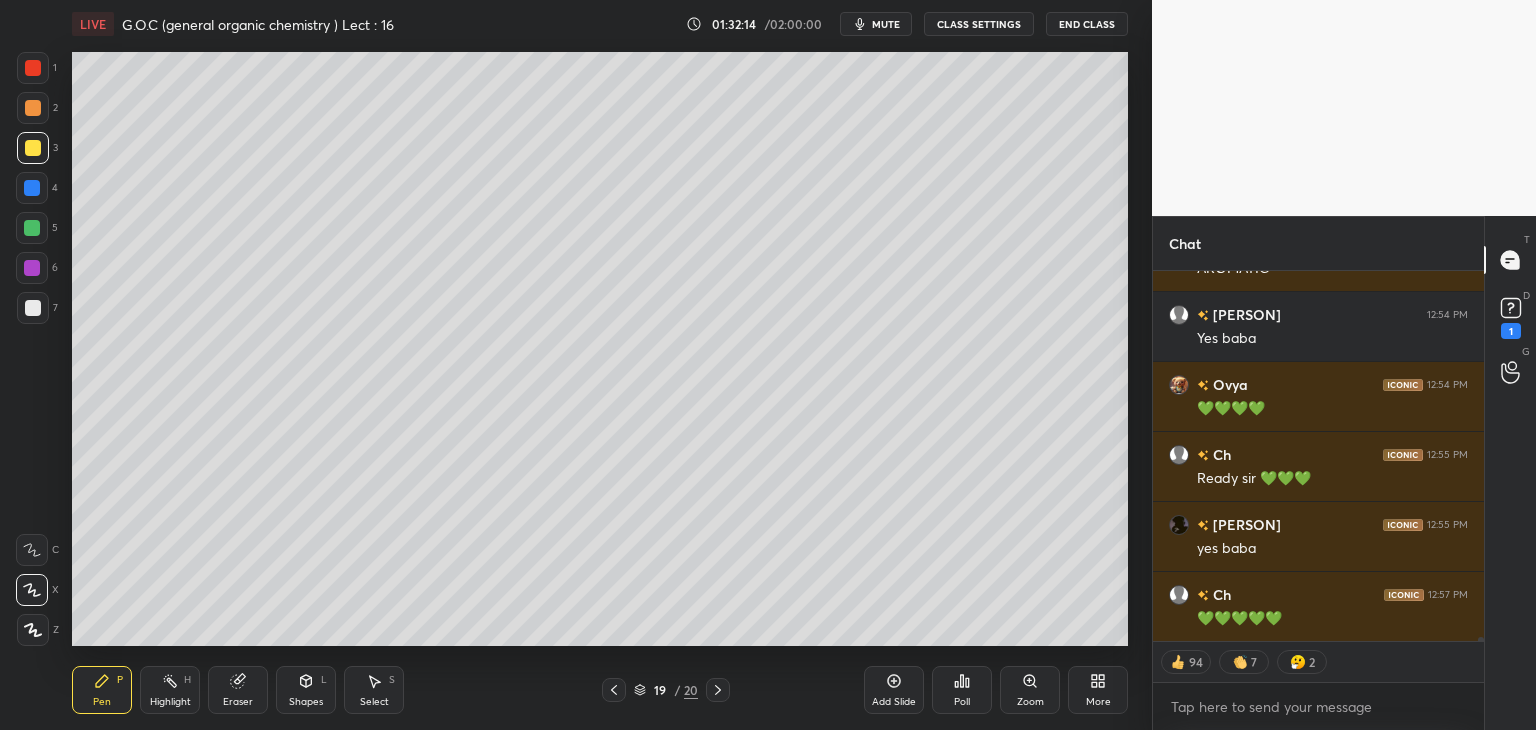 click at bounding box center [33, 308] 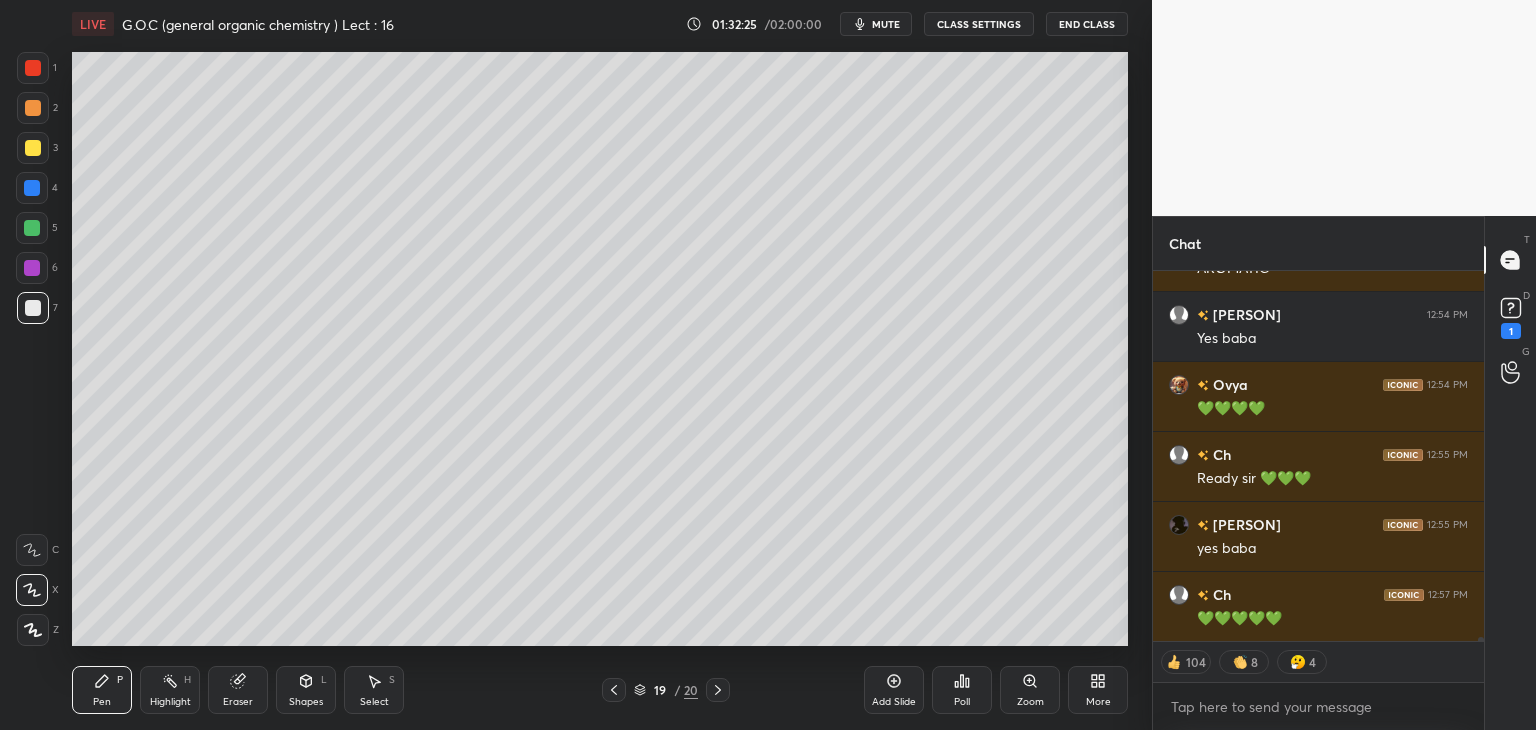scroll, scrollTop: 31495, scrollLeft: 0, axis: vertical 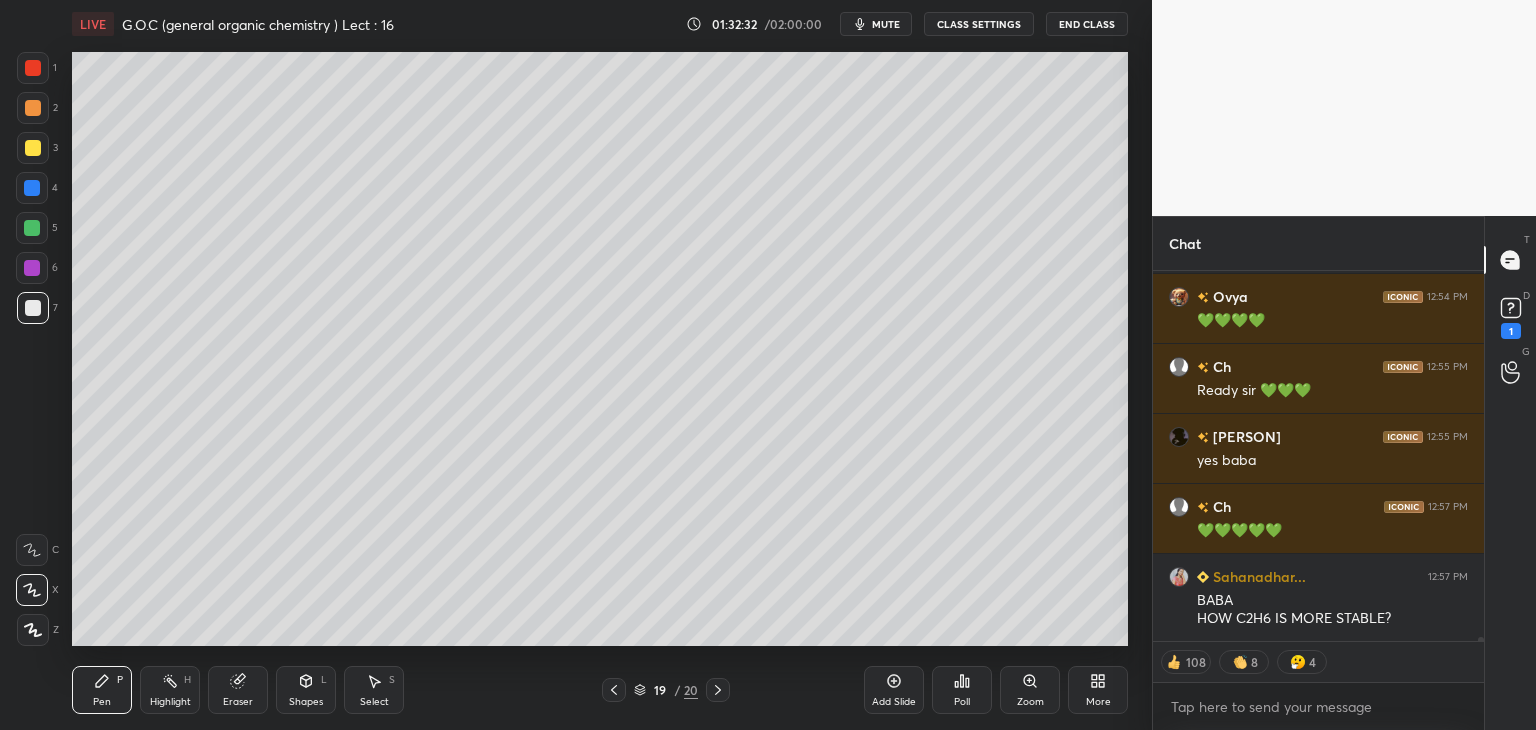 click 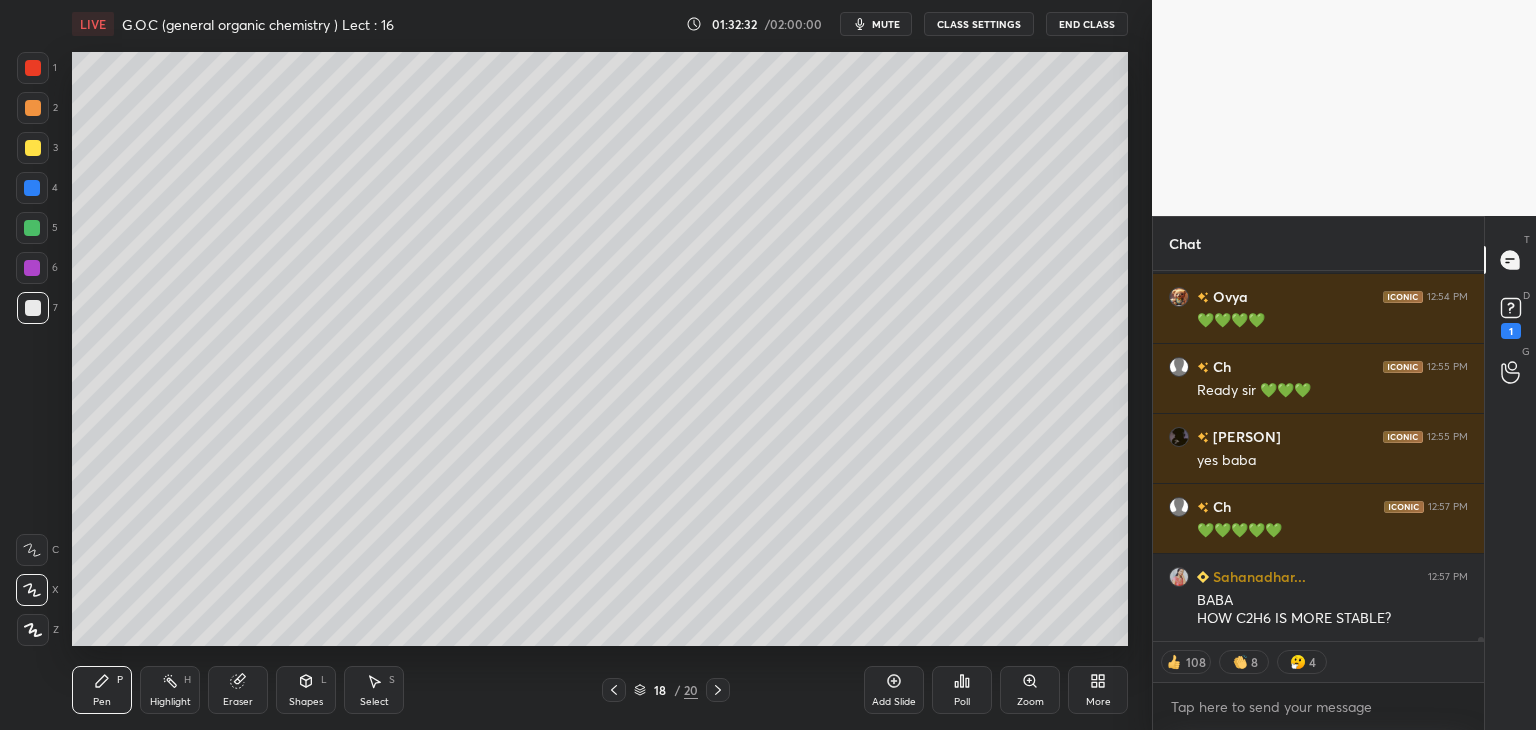 click 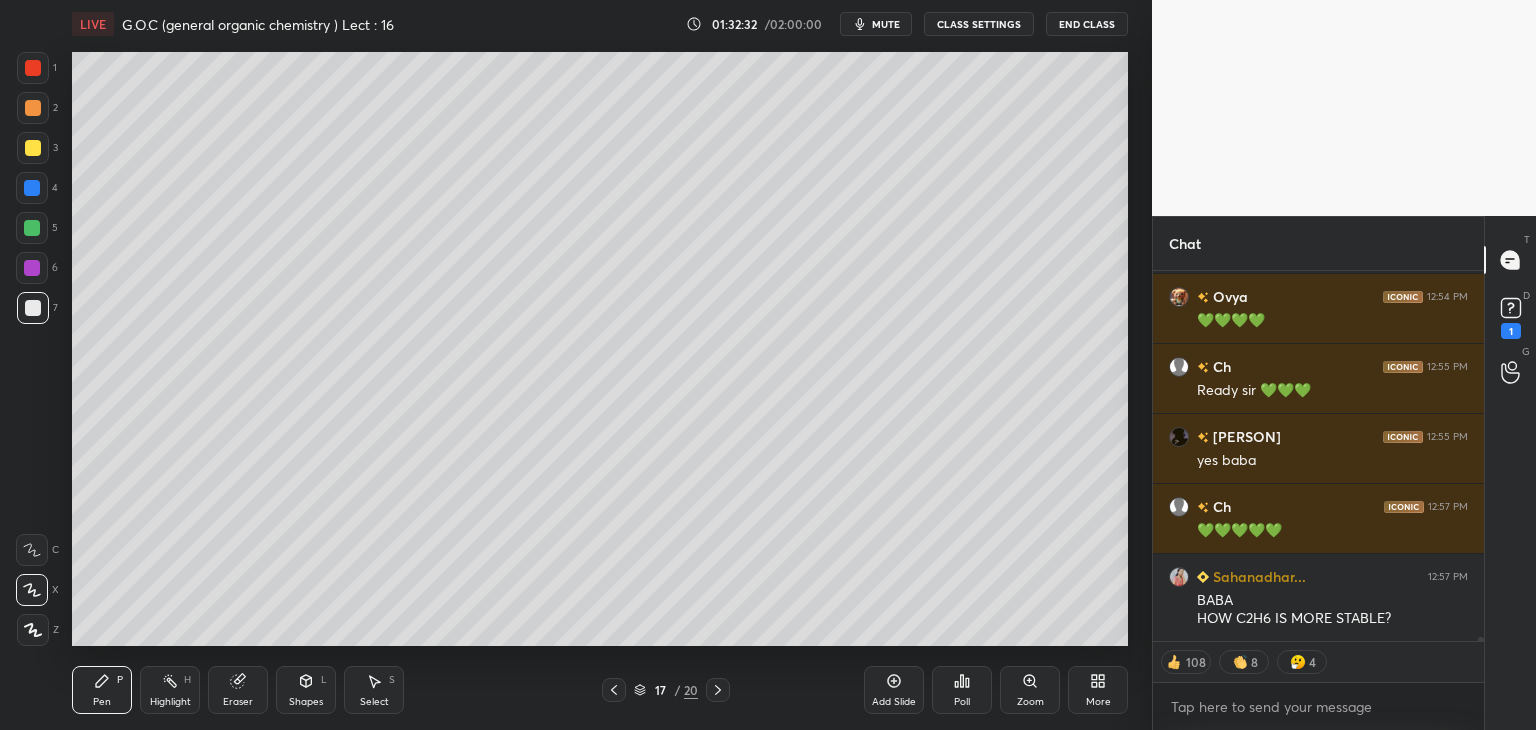 click 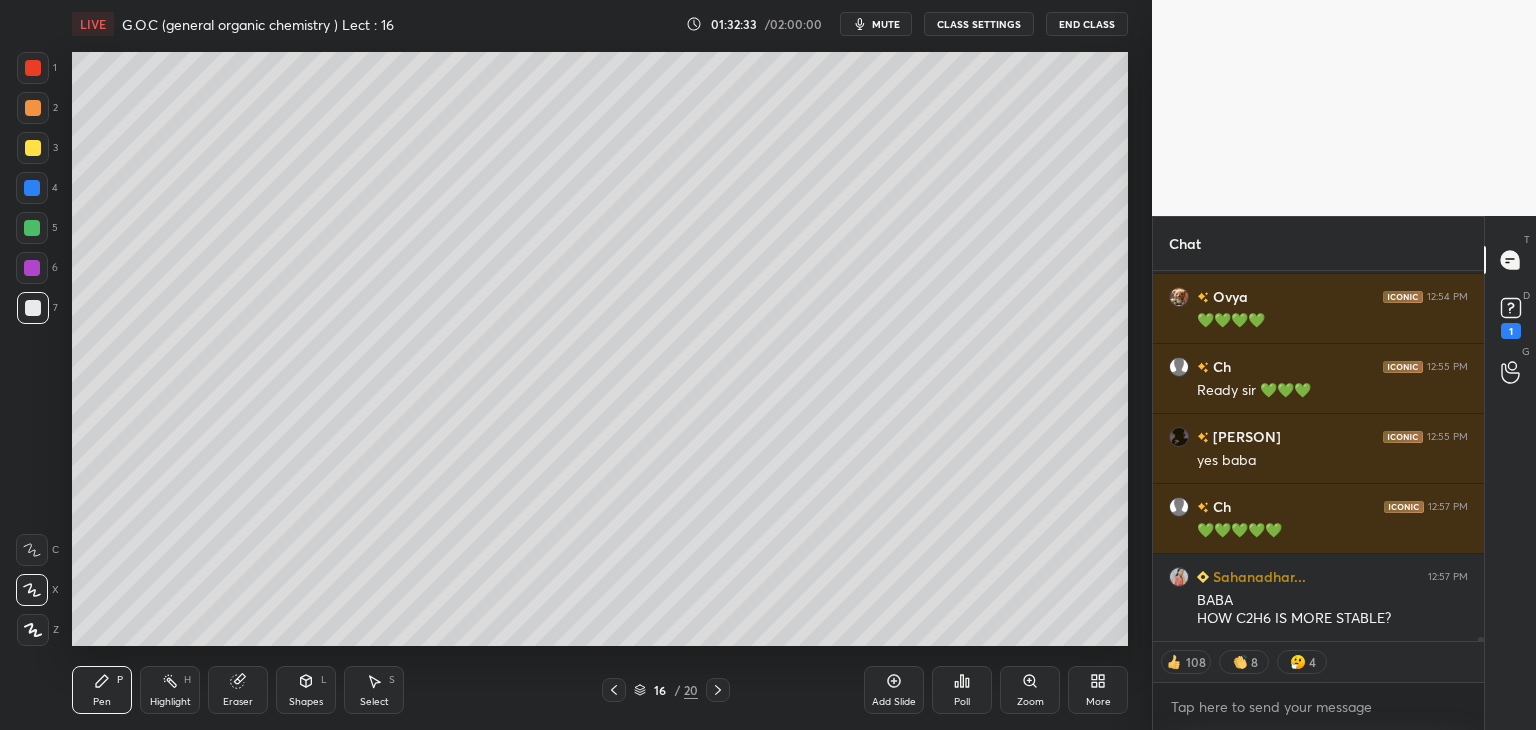 click 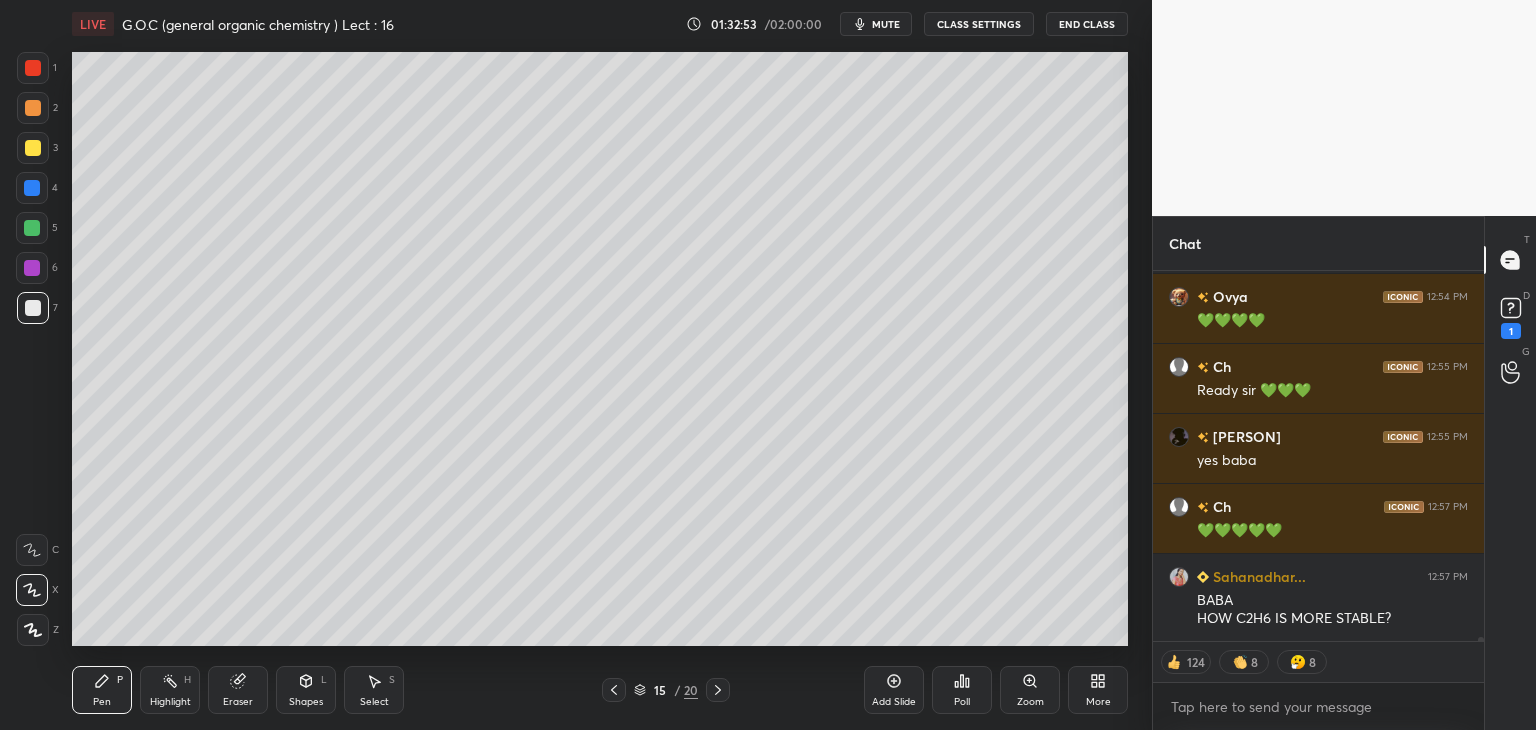 click 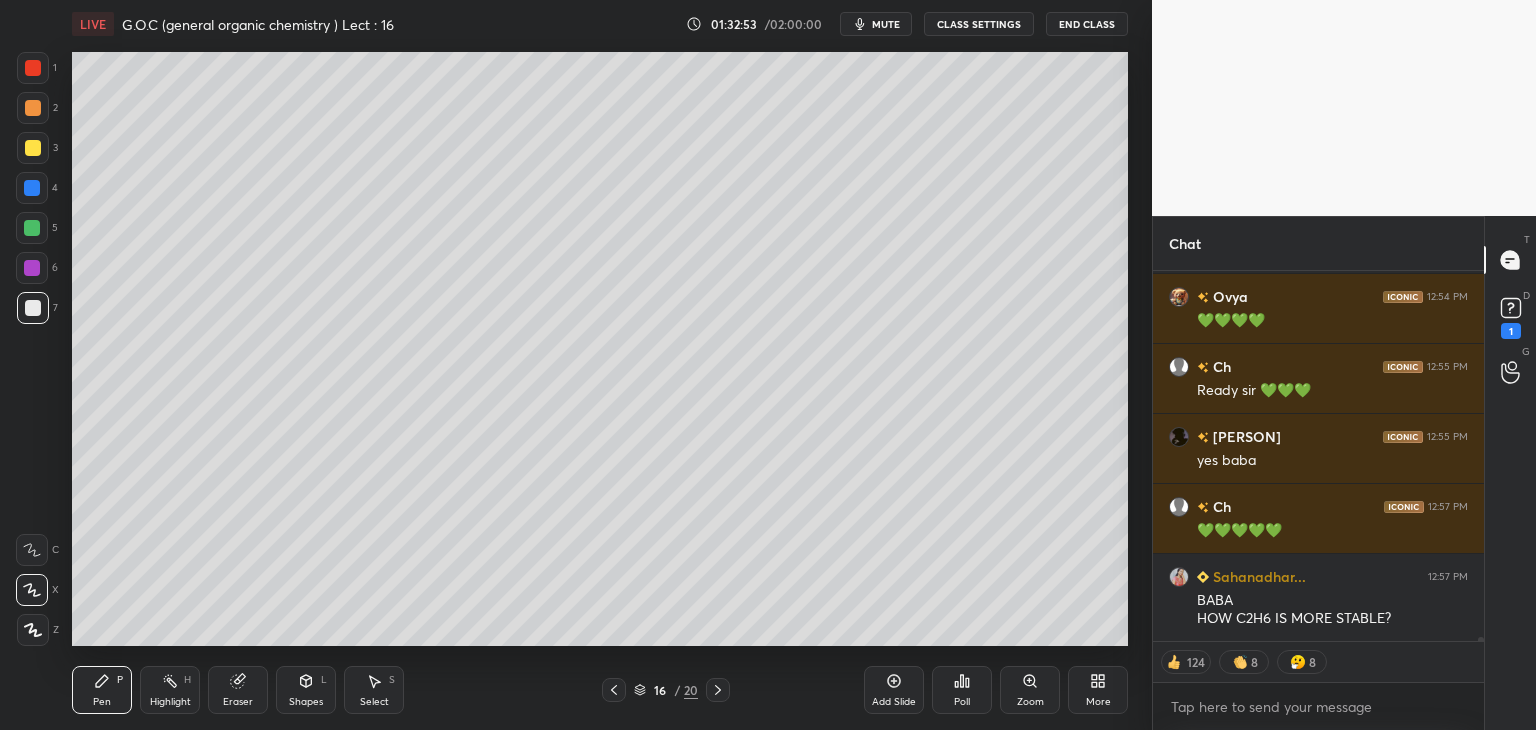 click 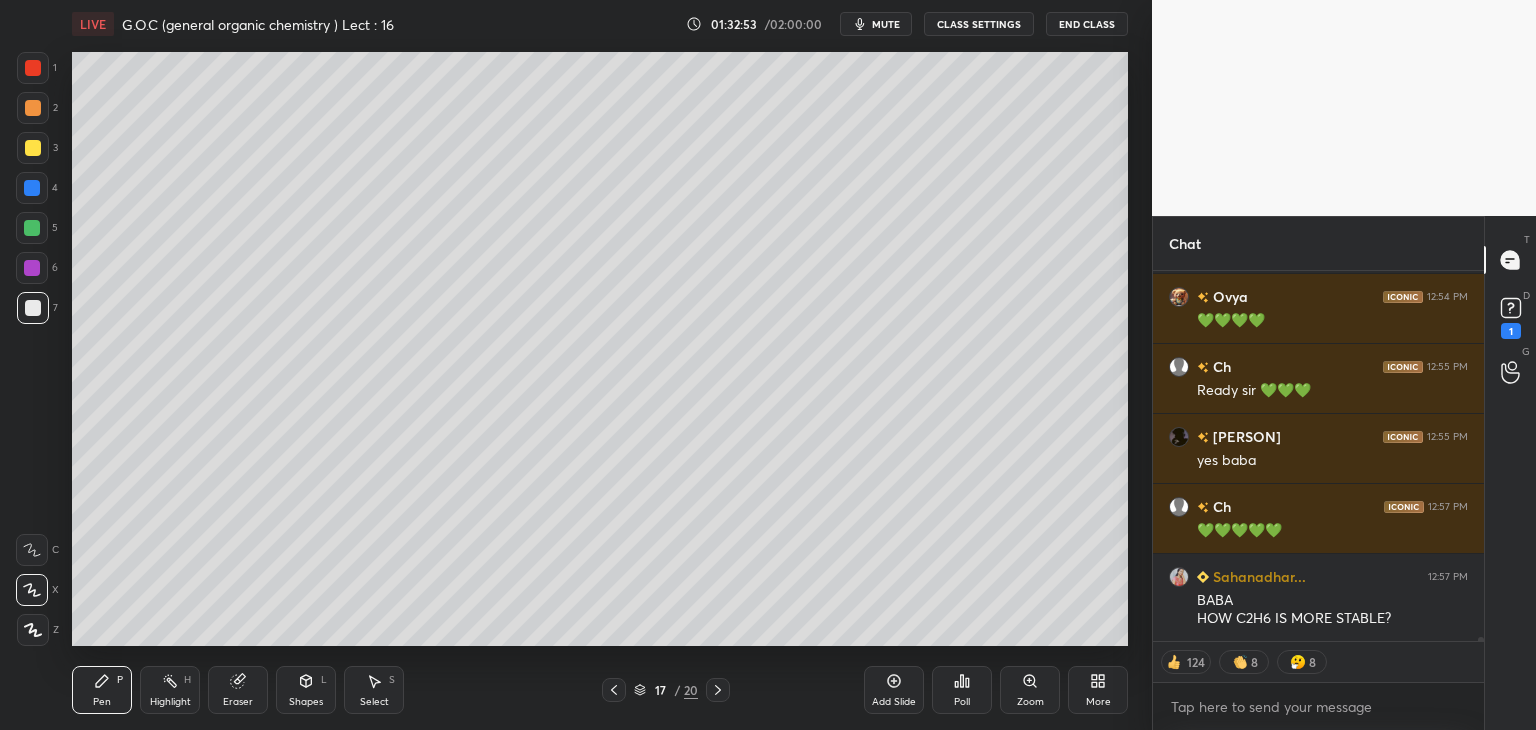 click 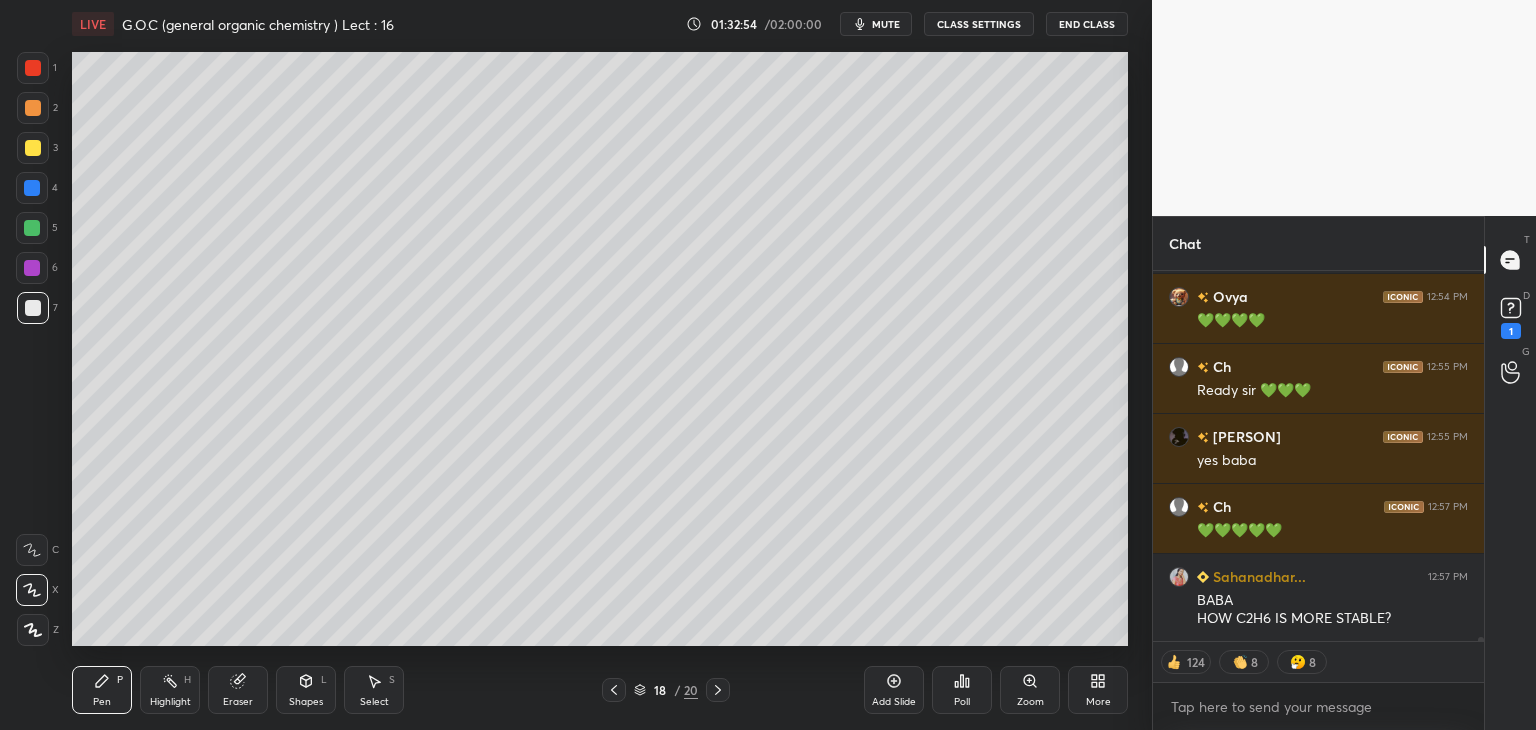 click 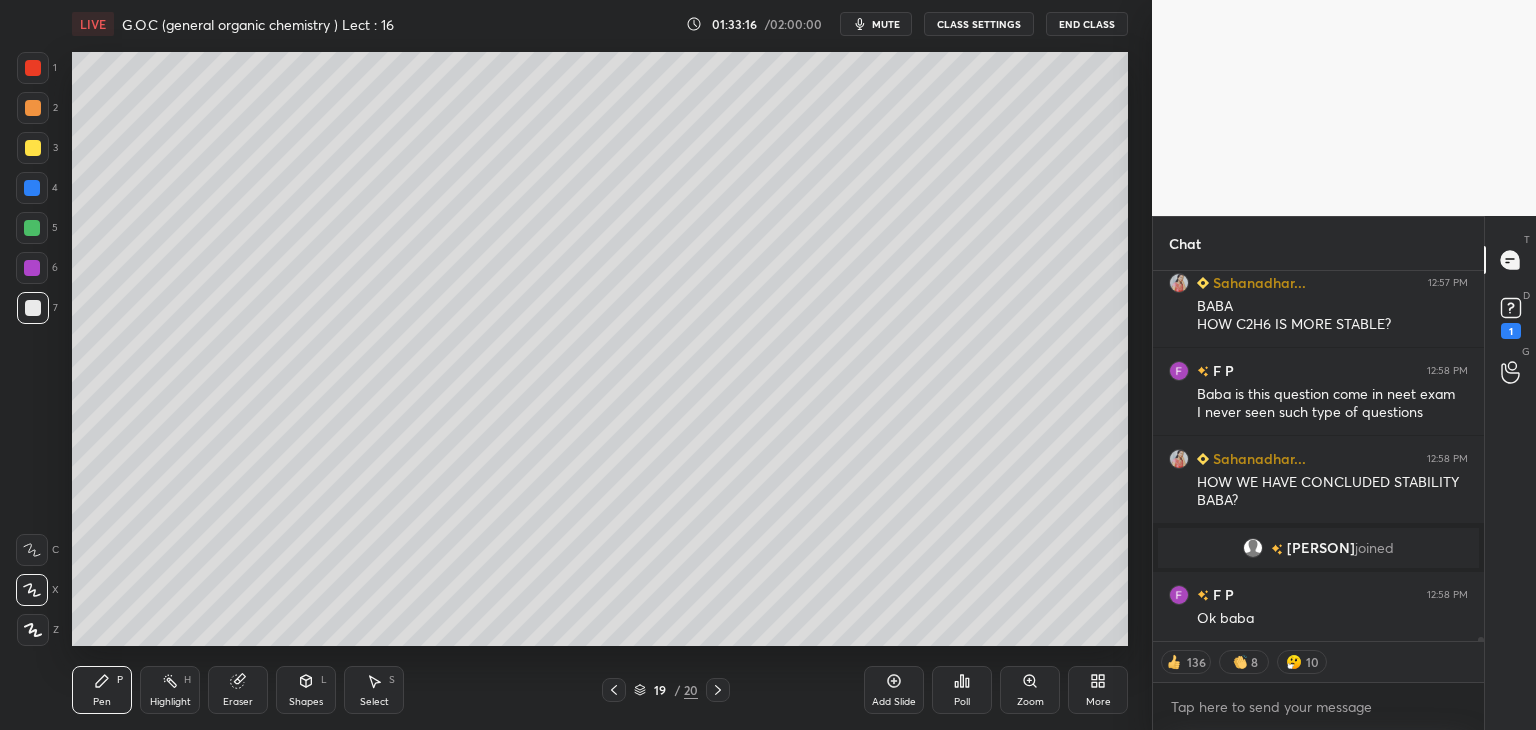scroll, scrollTop: 30759, scrollLeft: 0, axis: vertical 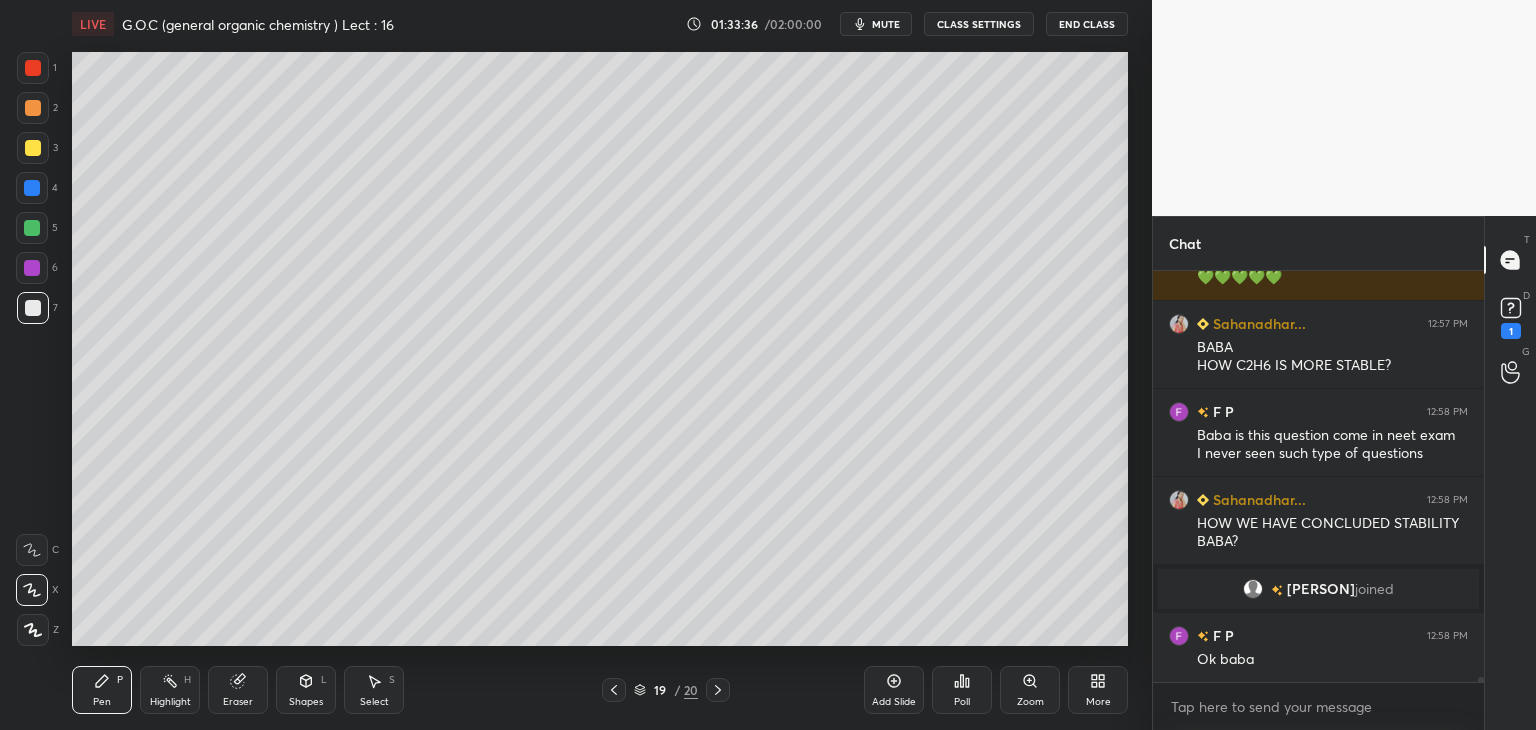 click 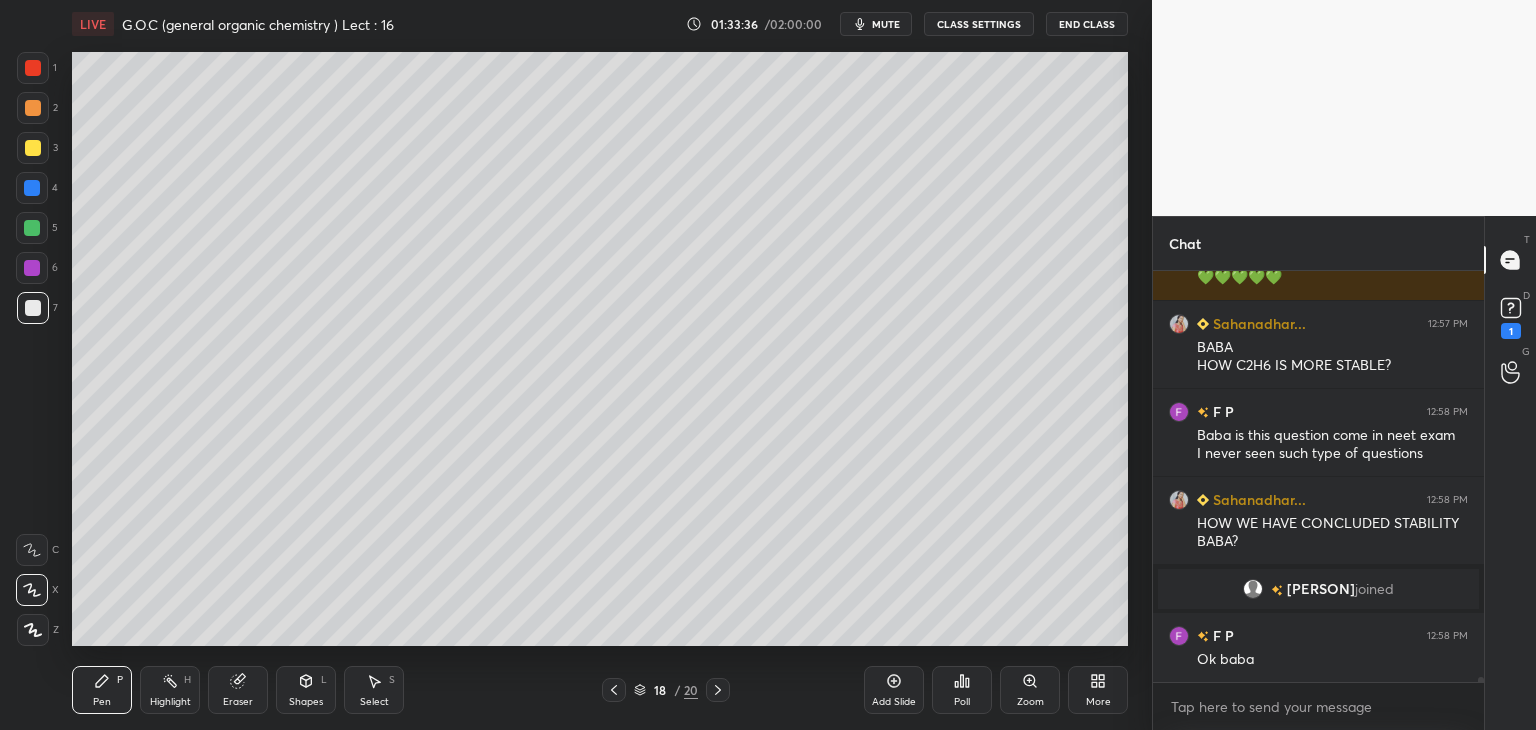 click 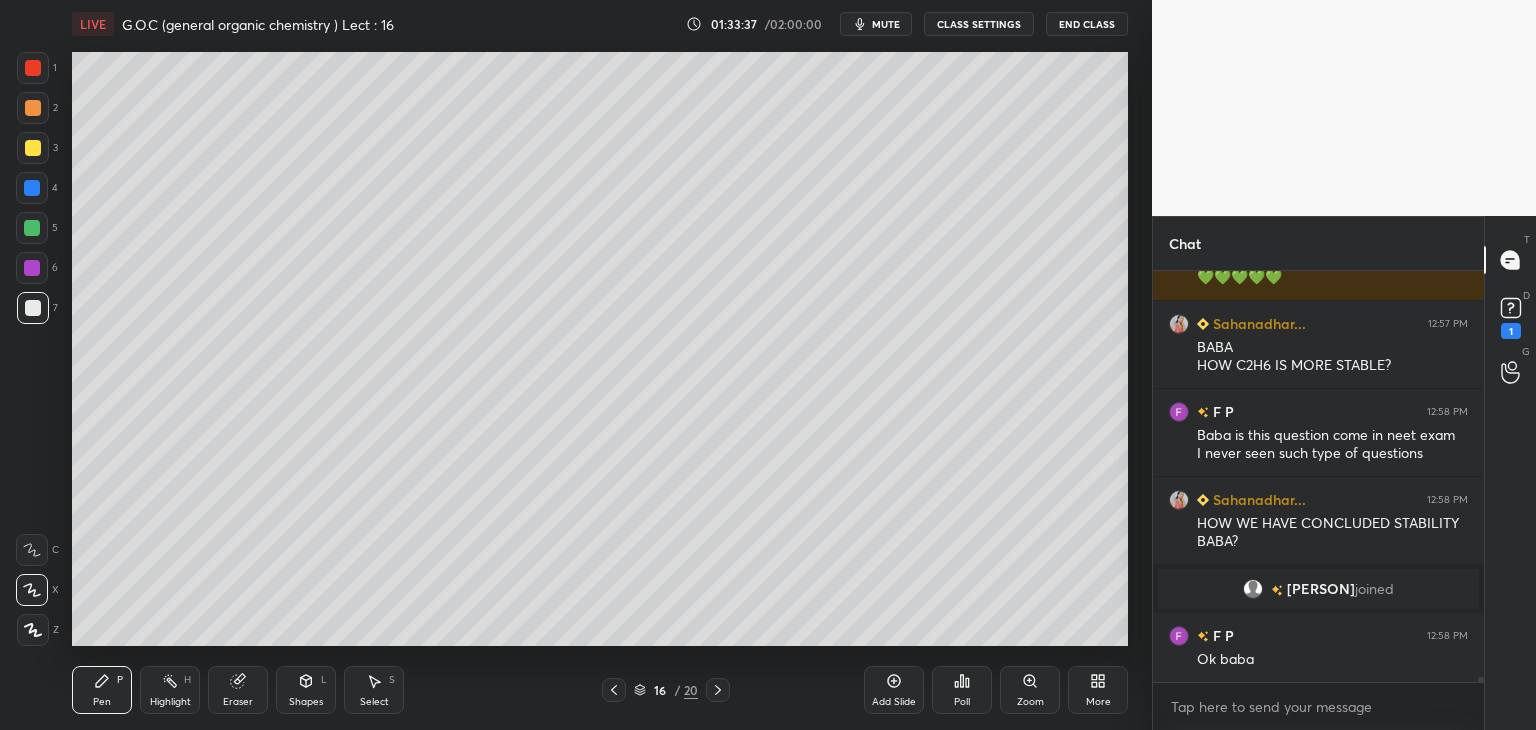 click 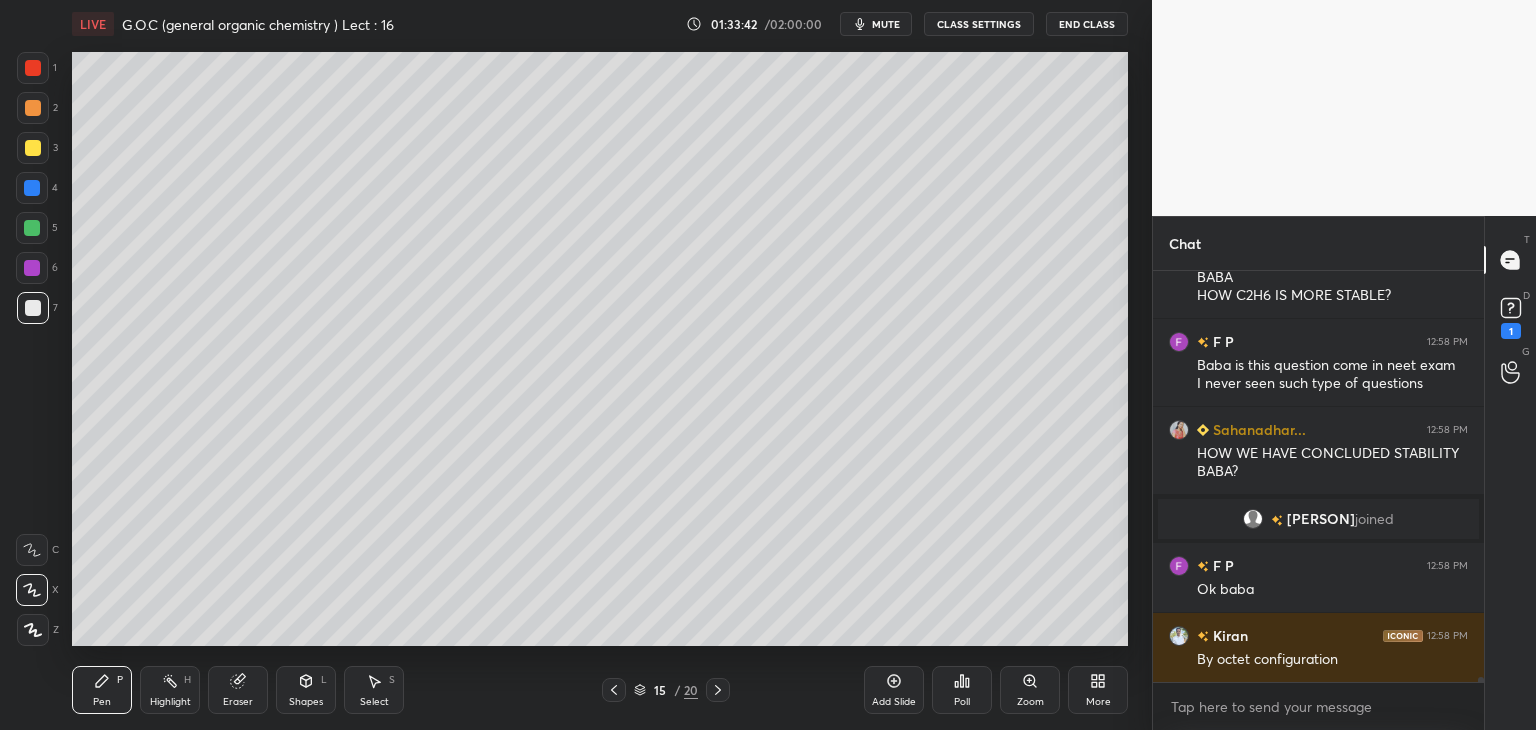 scroll, scrollTop: 30858, scrollLeft: 0, axis: vertical 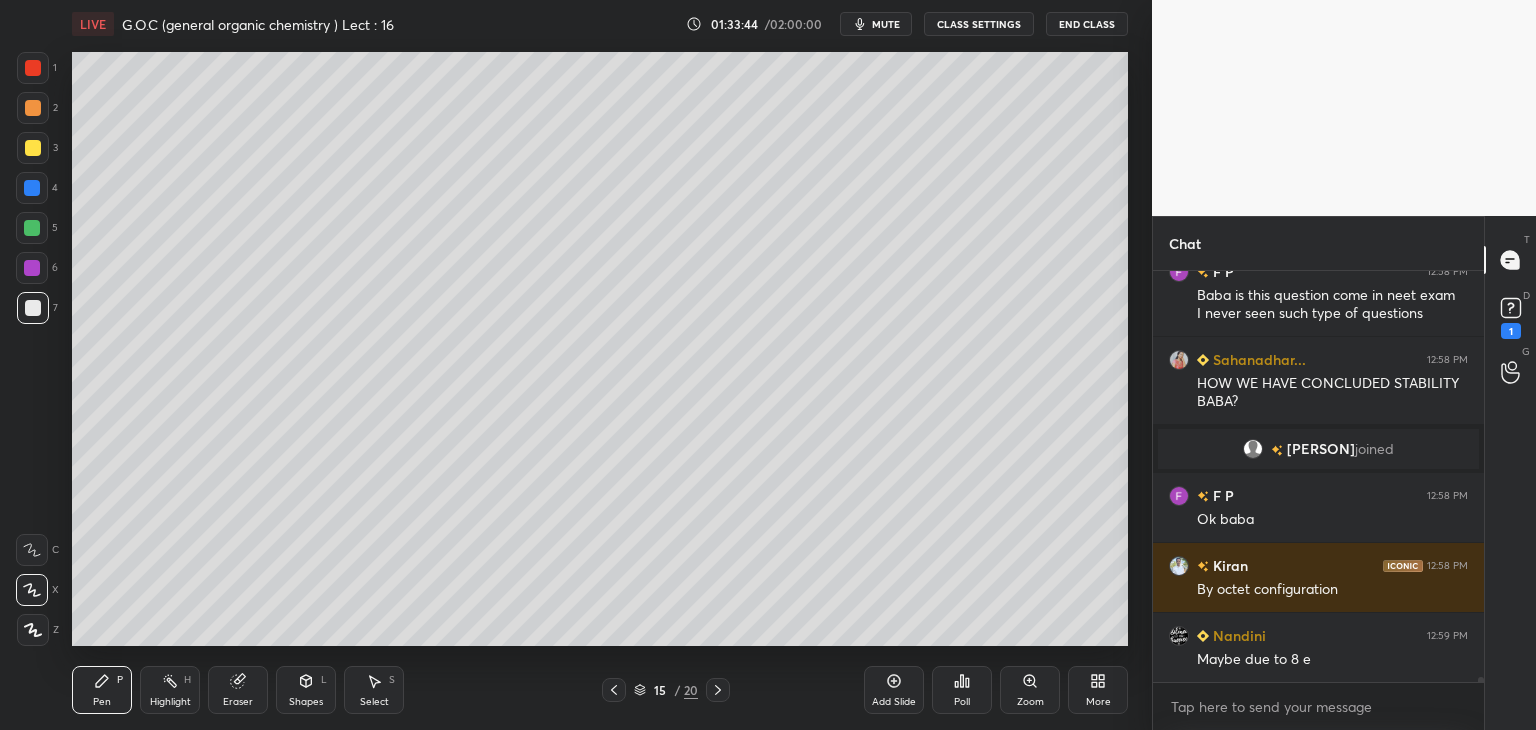 click at bounding box center [33, 148] 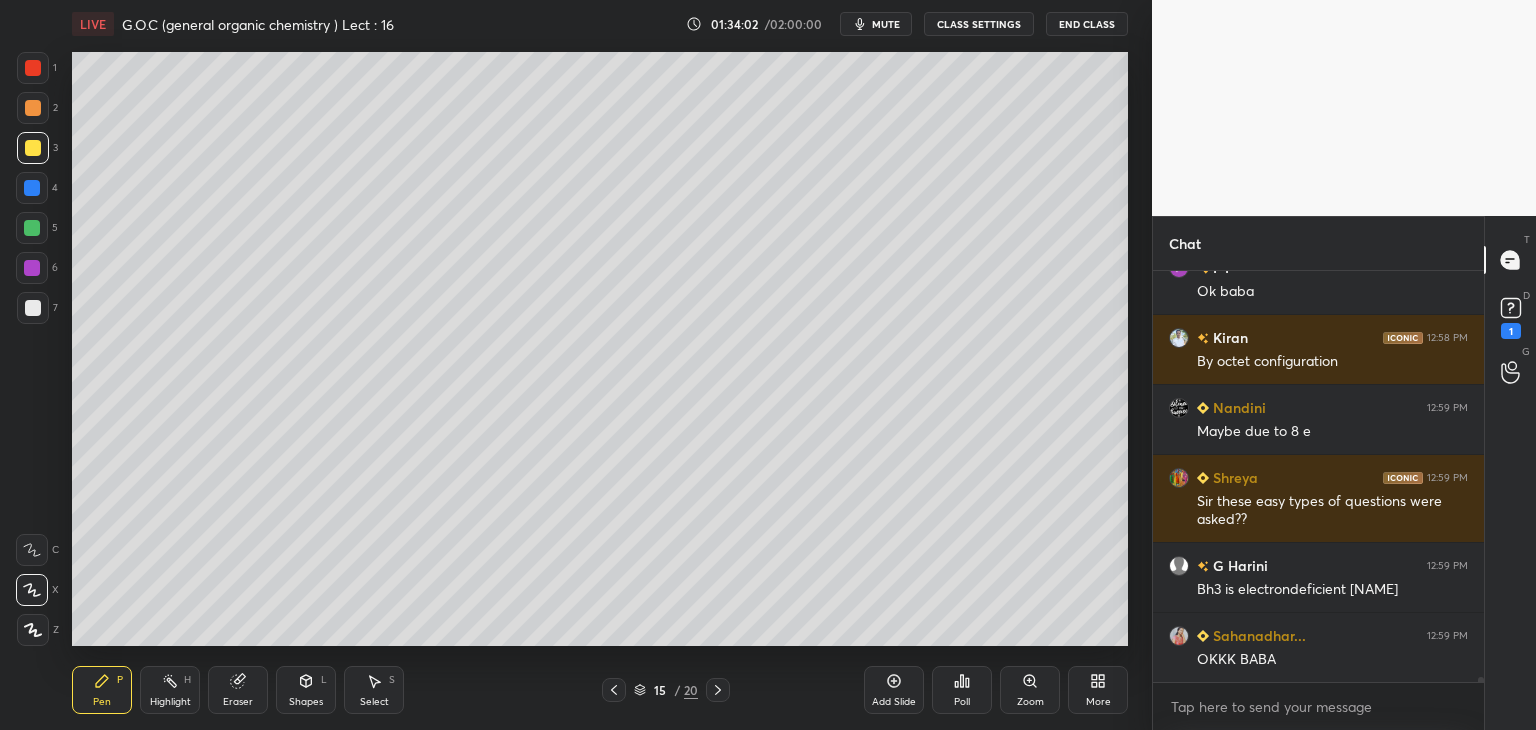 scroll, scrollTop: 31106, scrollLeft: 0, axis: vertical 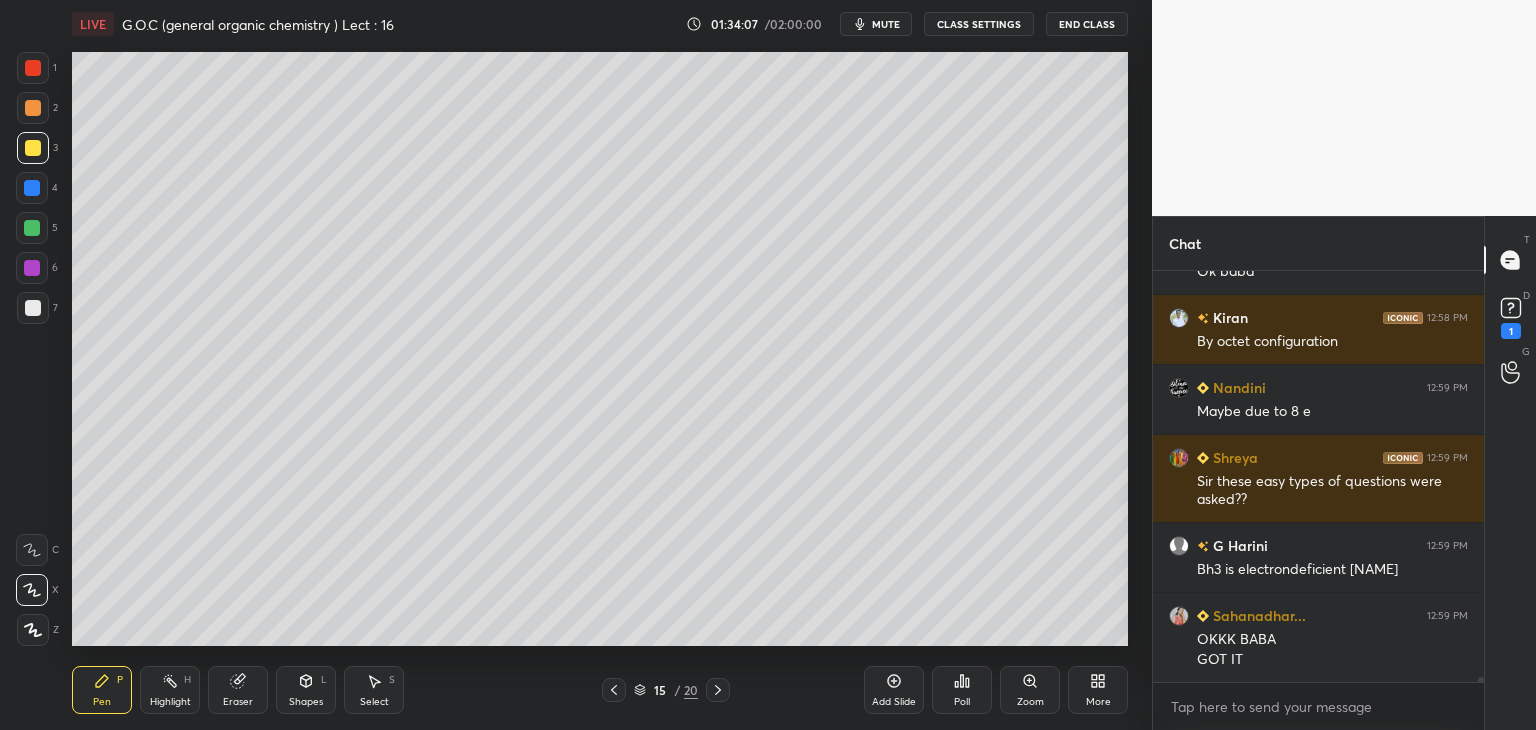 click 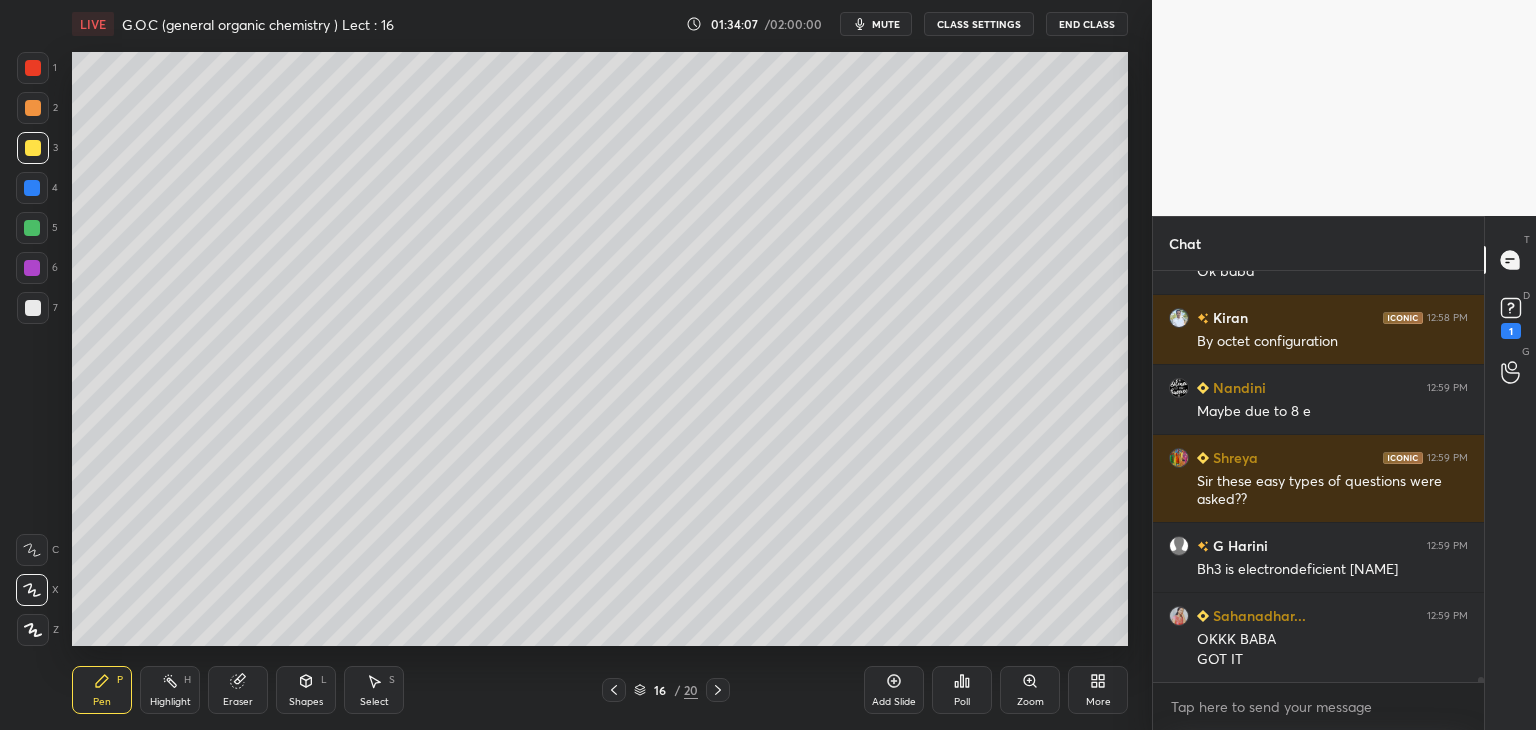 click 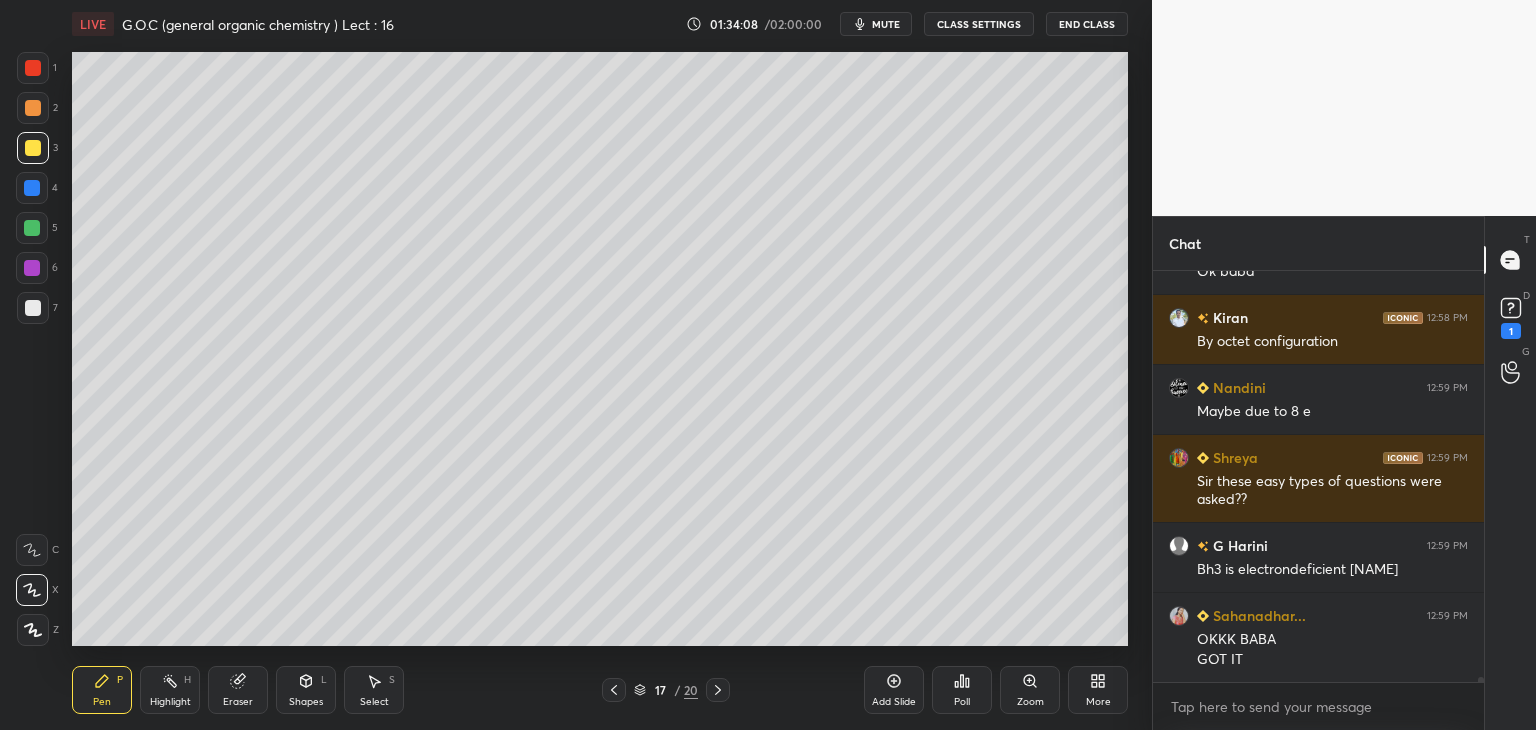 click 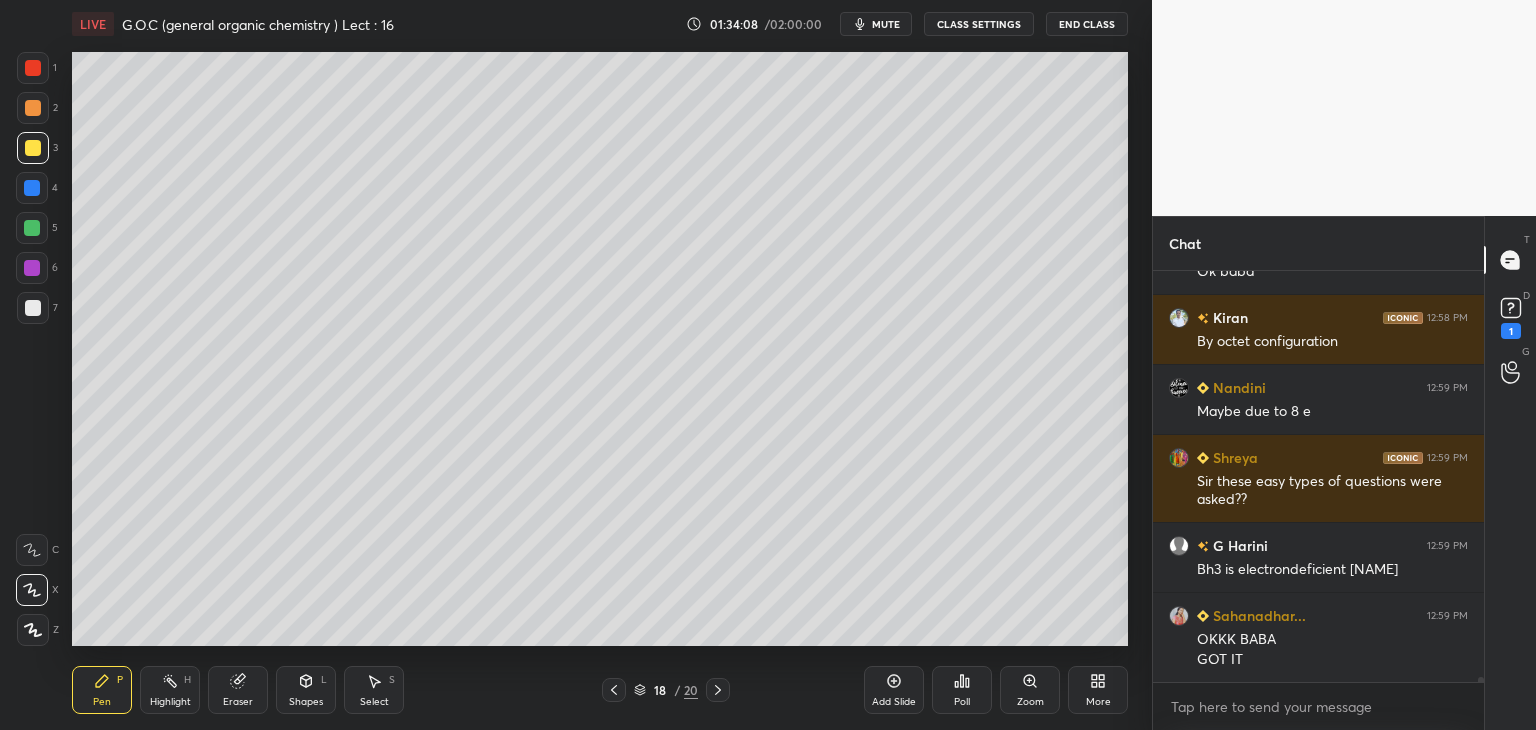 click 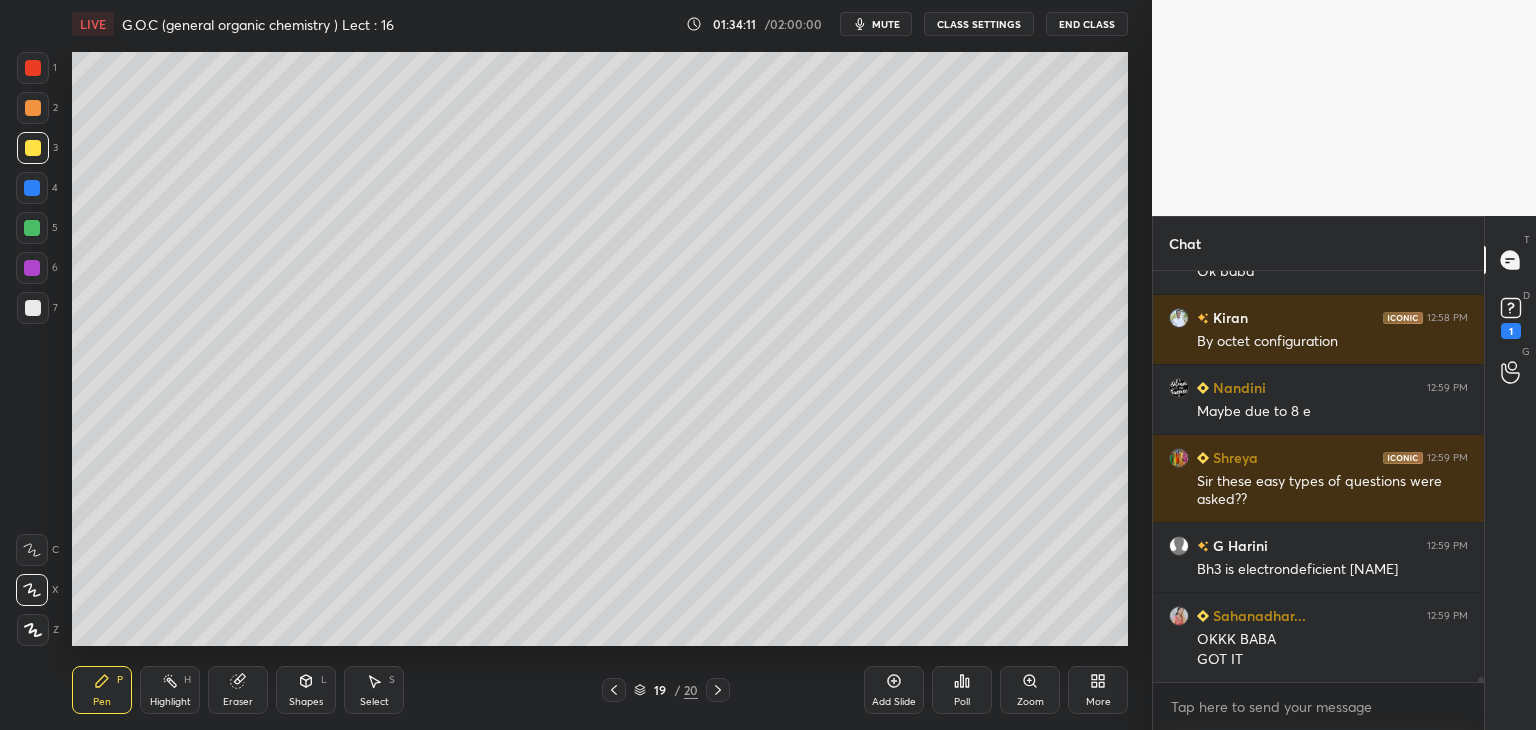 click at bounding box center [33, 308] 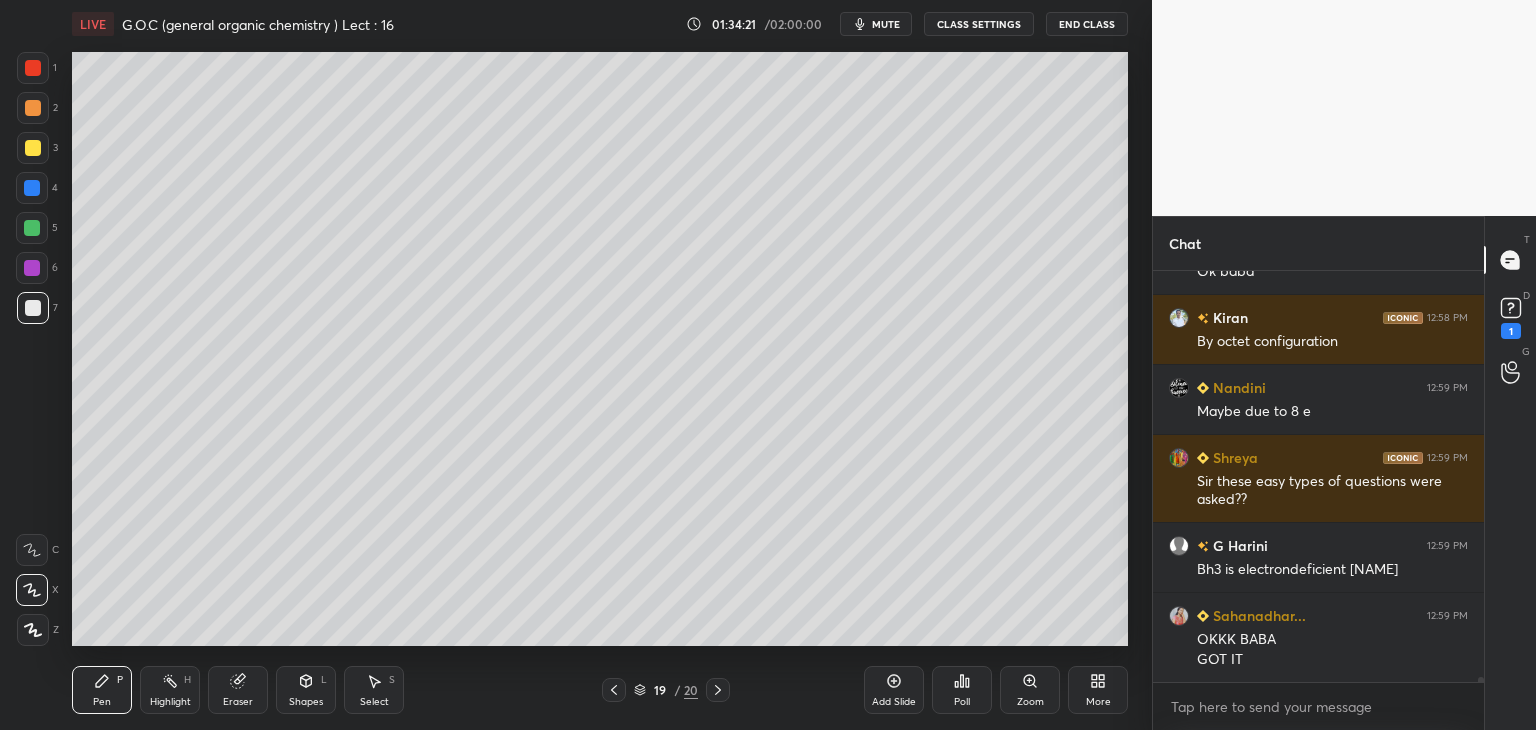 click on "Shapes L" at bounding box center (306, 690) 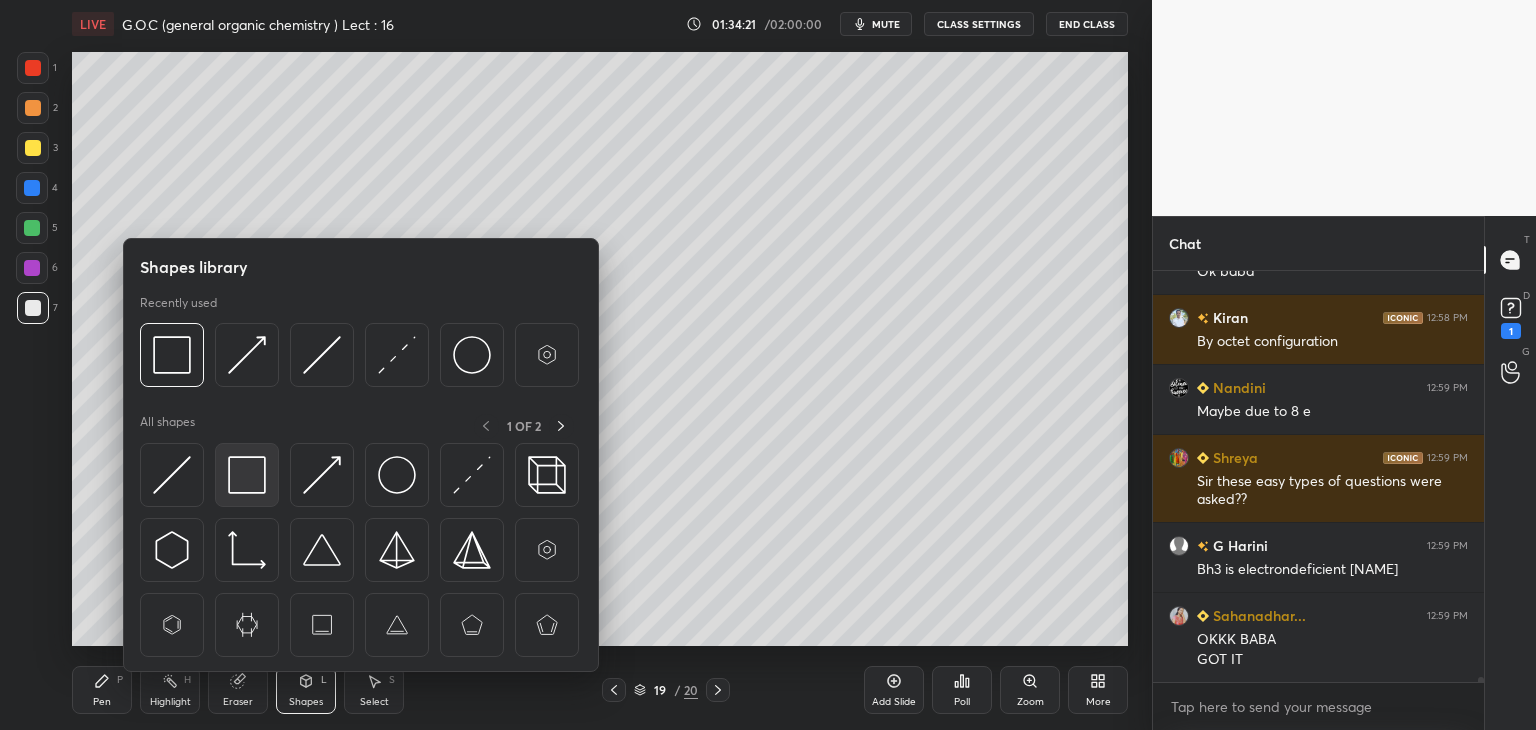 click at bounding box center [247, 475] 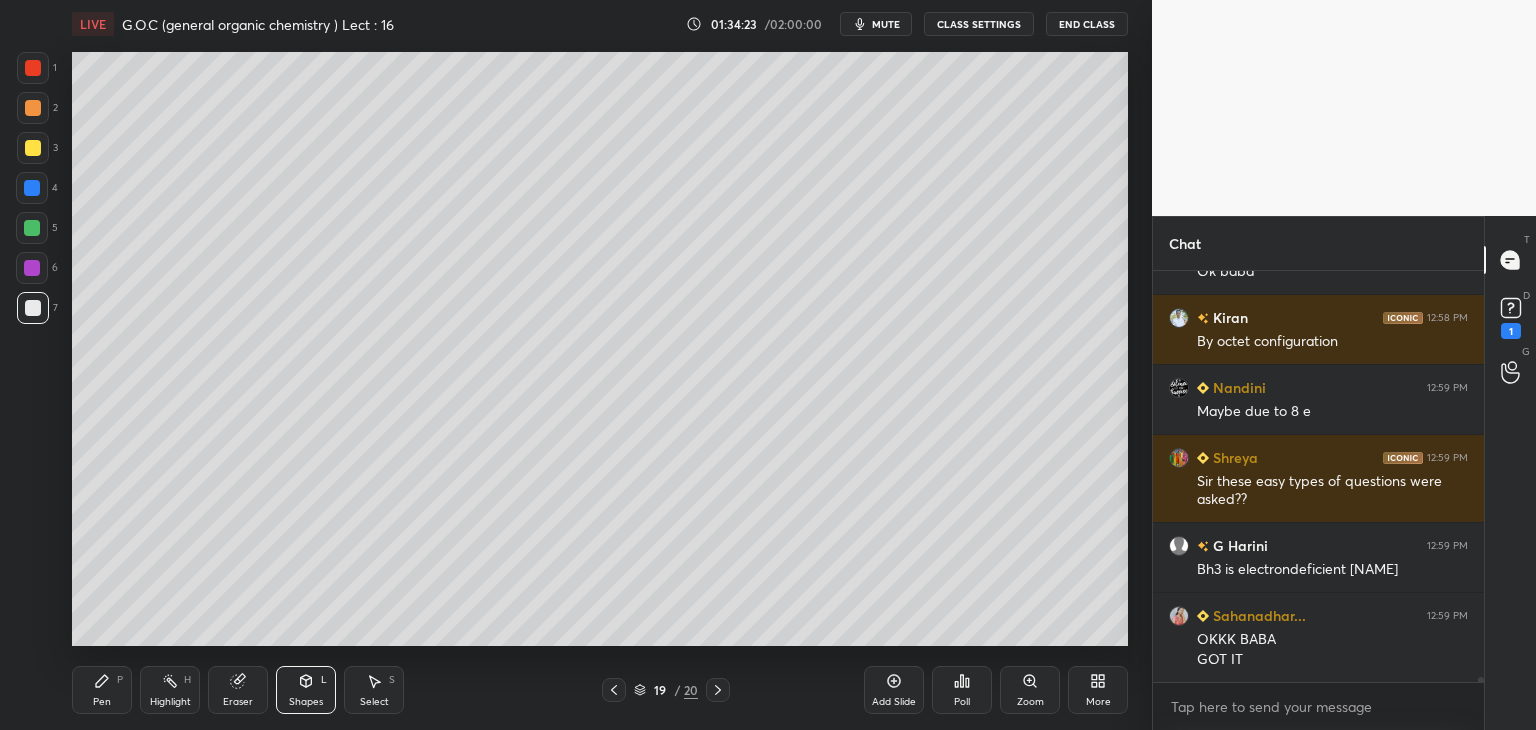click at bounding box center (32, 188) 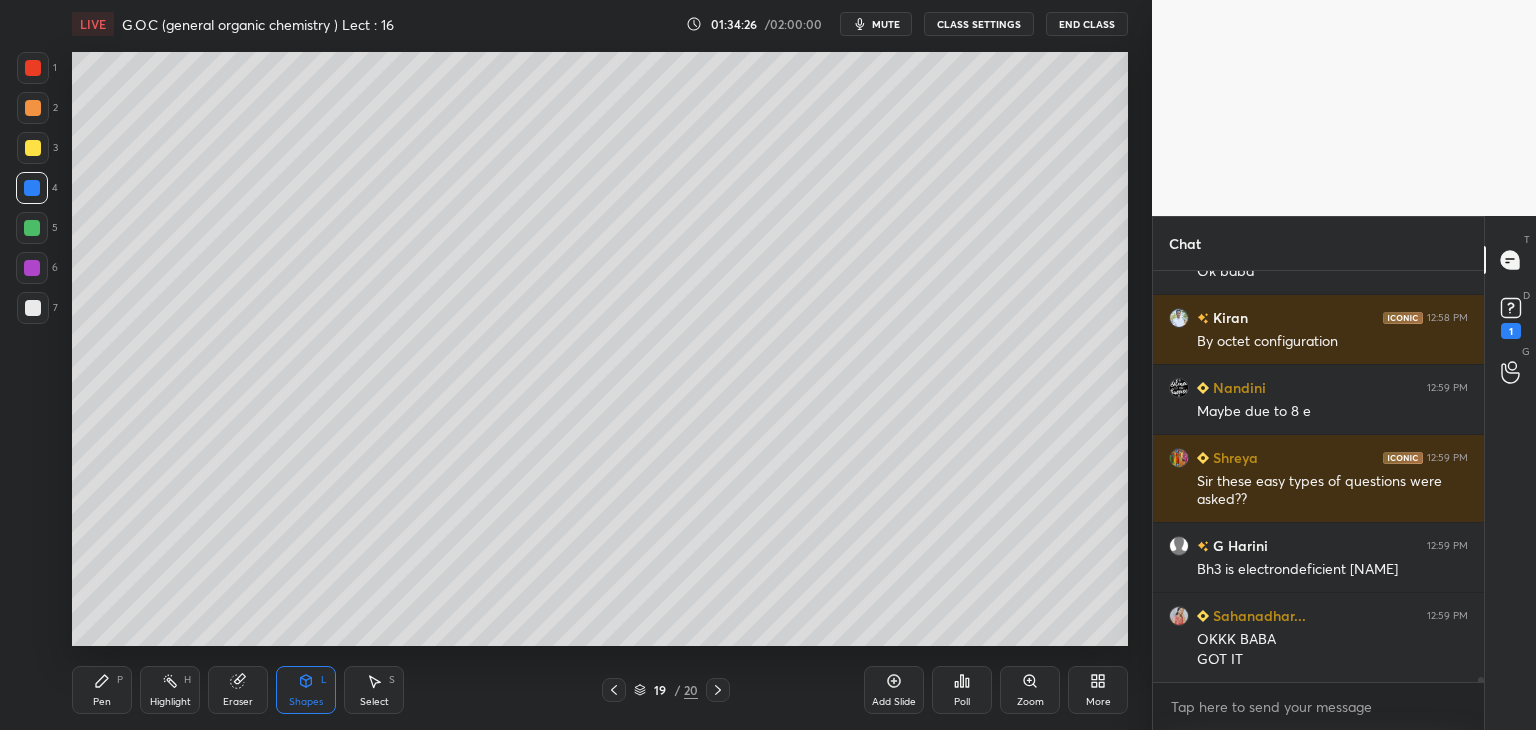 click at bounding box center (33, 148) 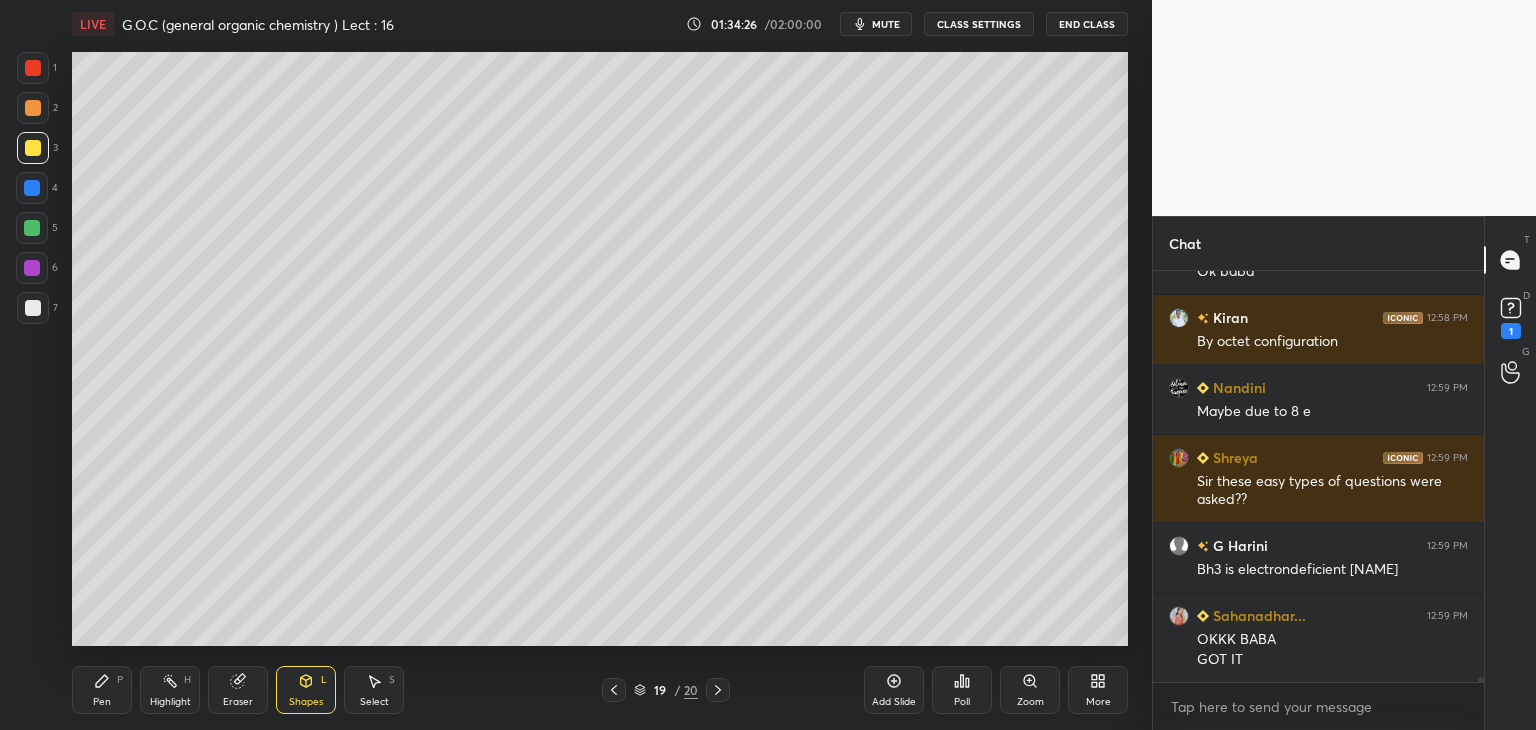 click on "Pen" at bounding box center (102, 702) 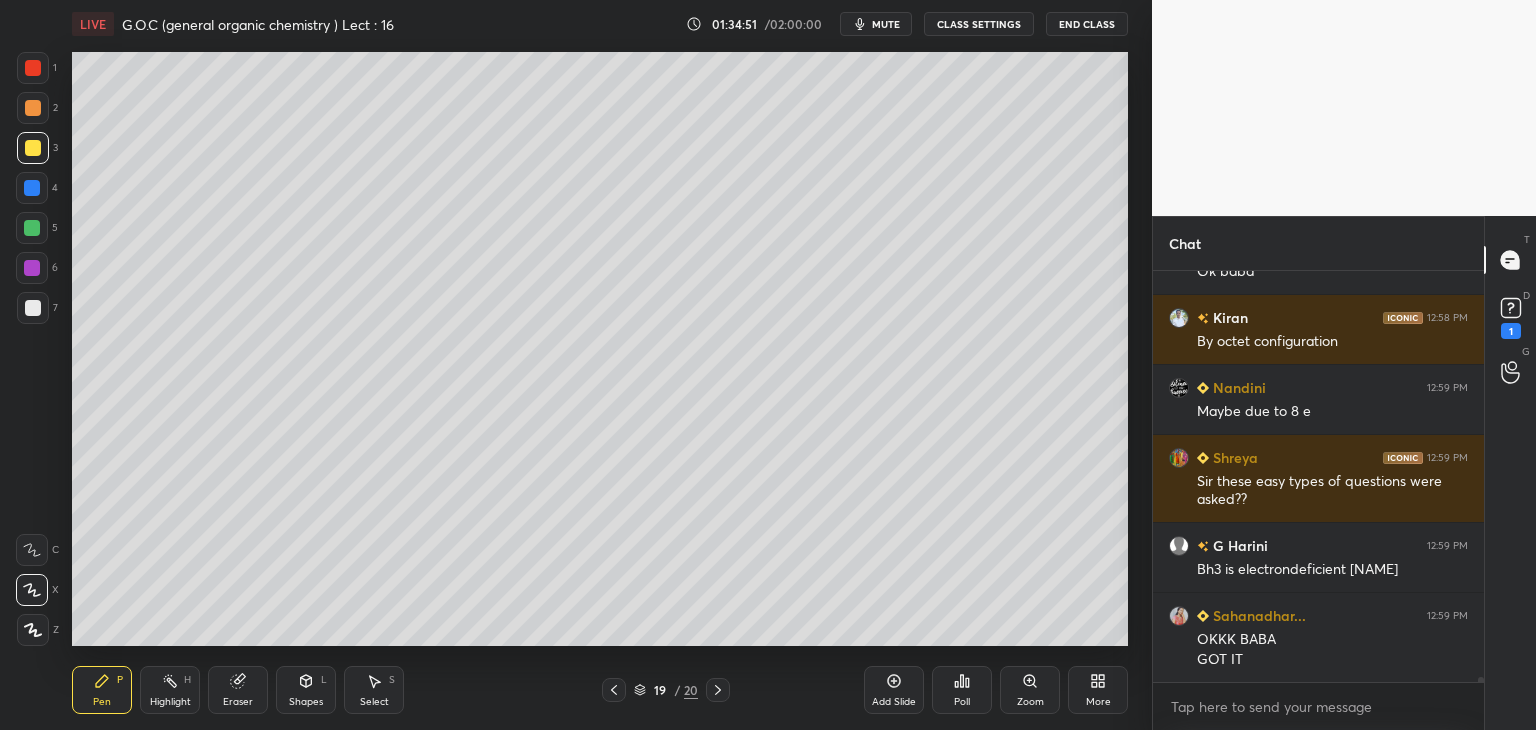 click at bounding box center (33, 308) 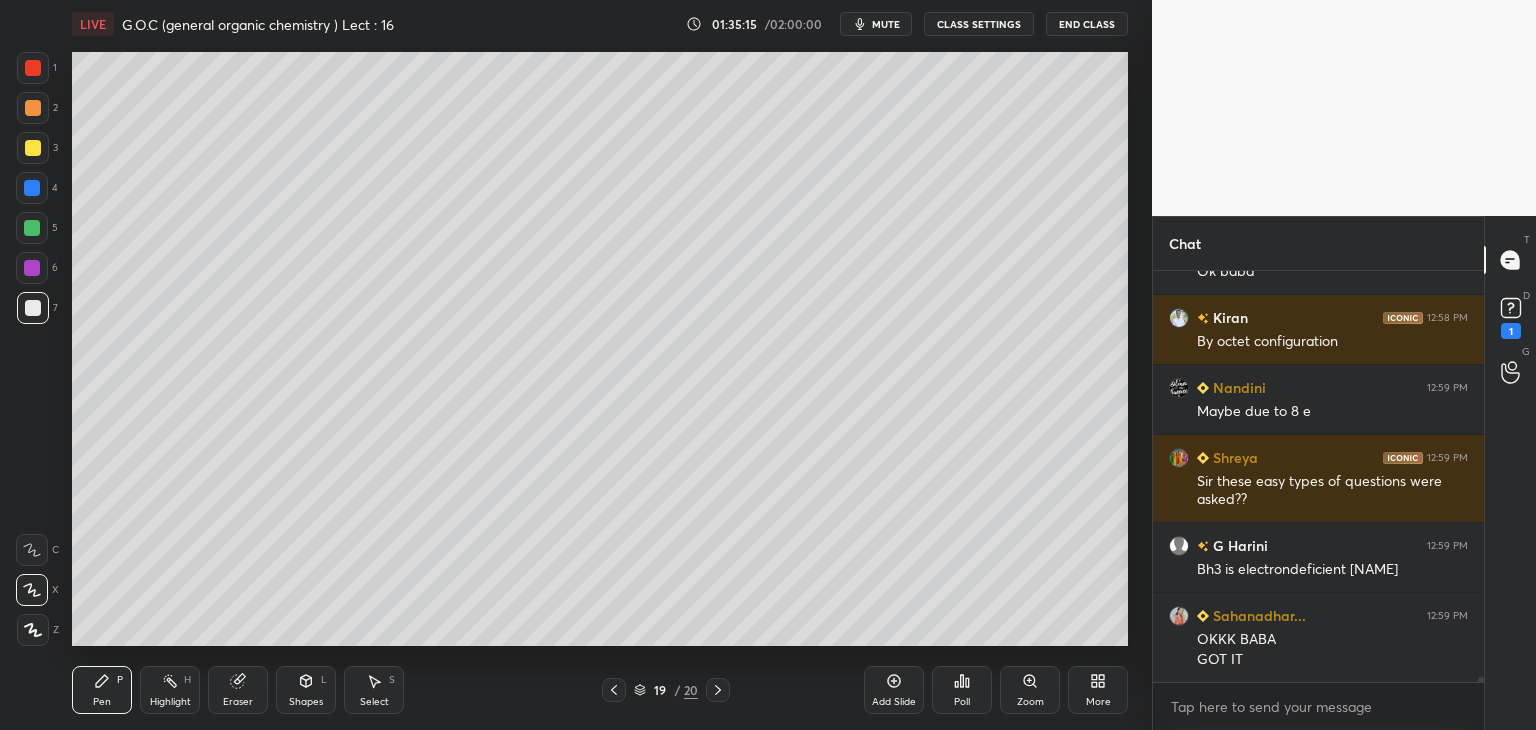 click at bounding box center [33, 308] 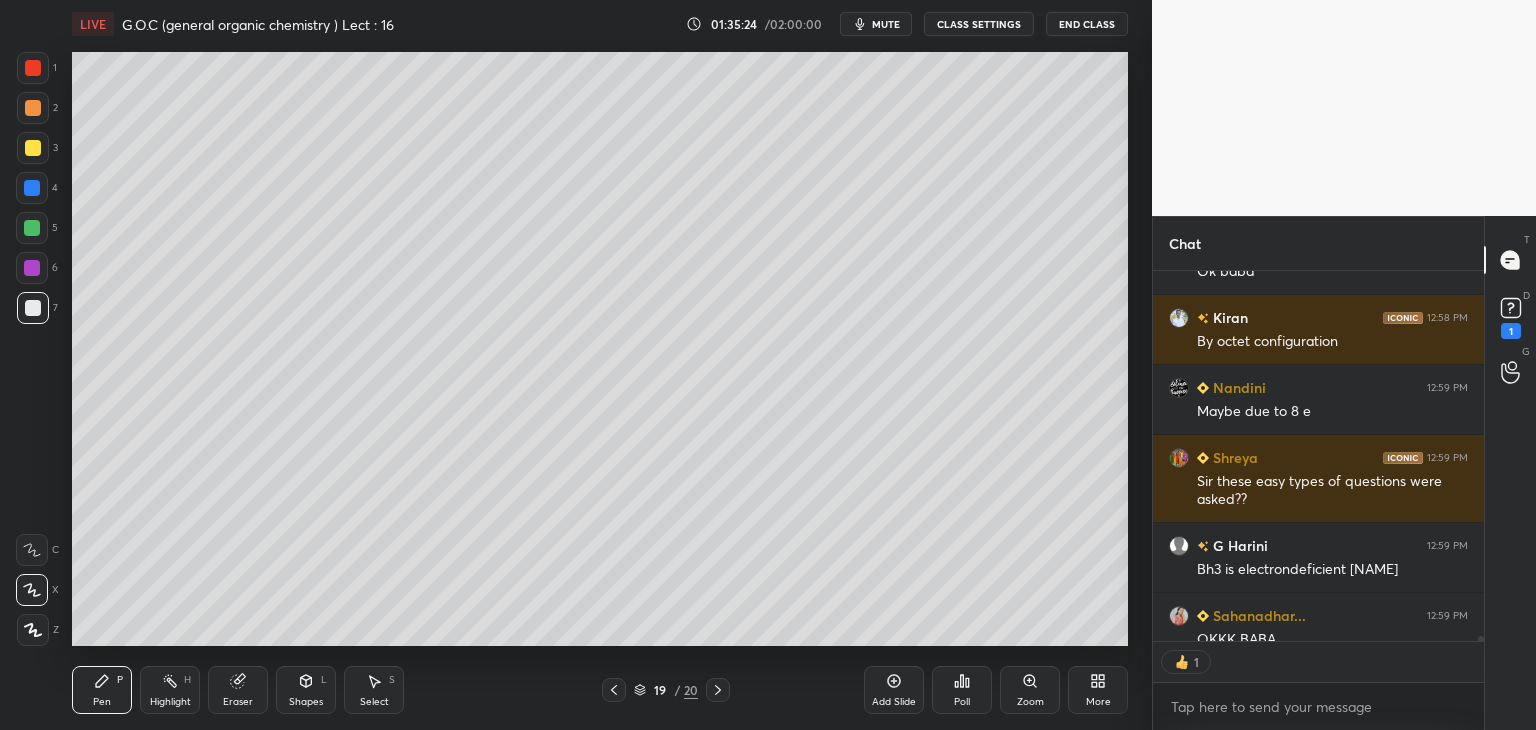 scroll, scrollTop: 365, scrollLeft: 325, axis: both 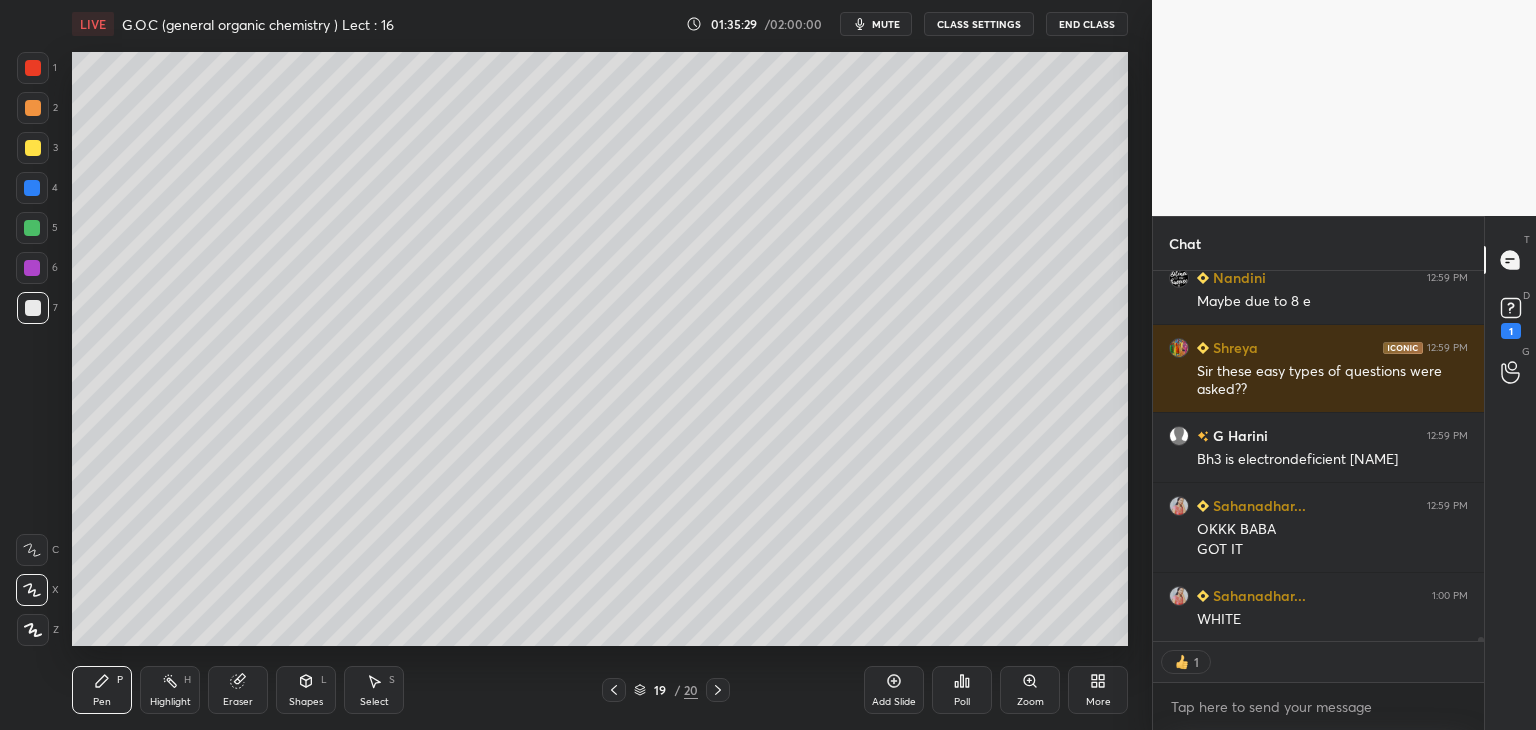 click at bounding box center (33, 148) 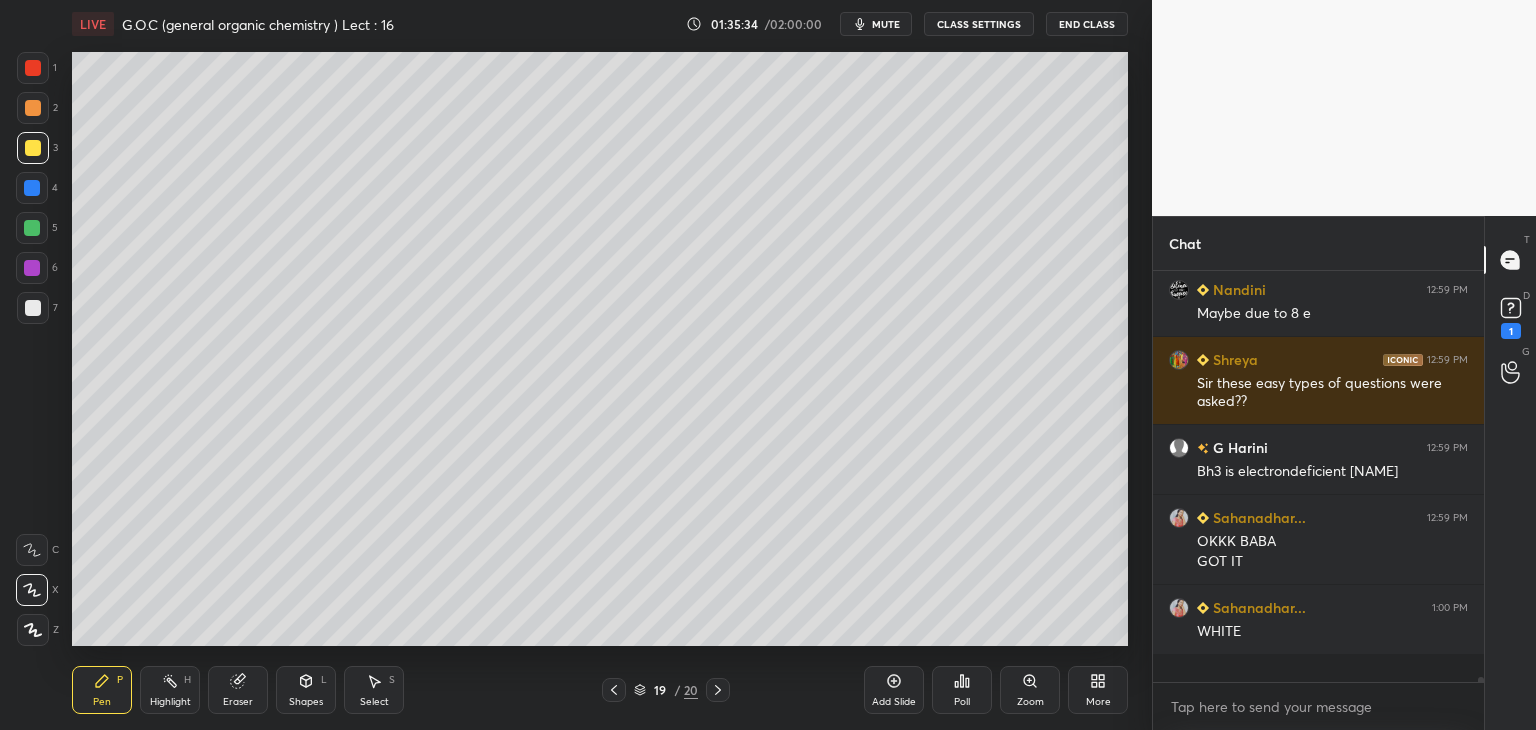 scroll, scrollTop: 6, scrollLeft: 6, axis: both 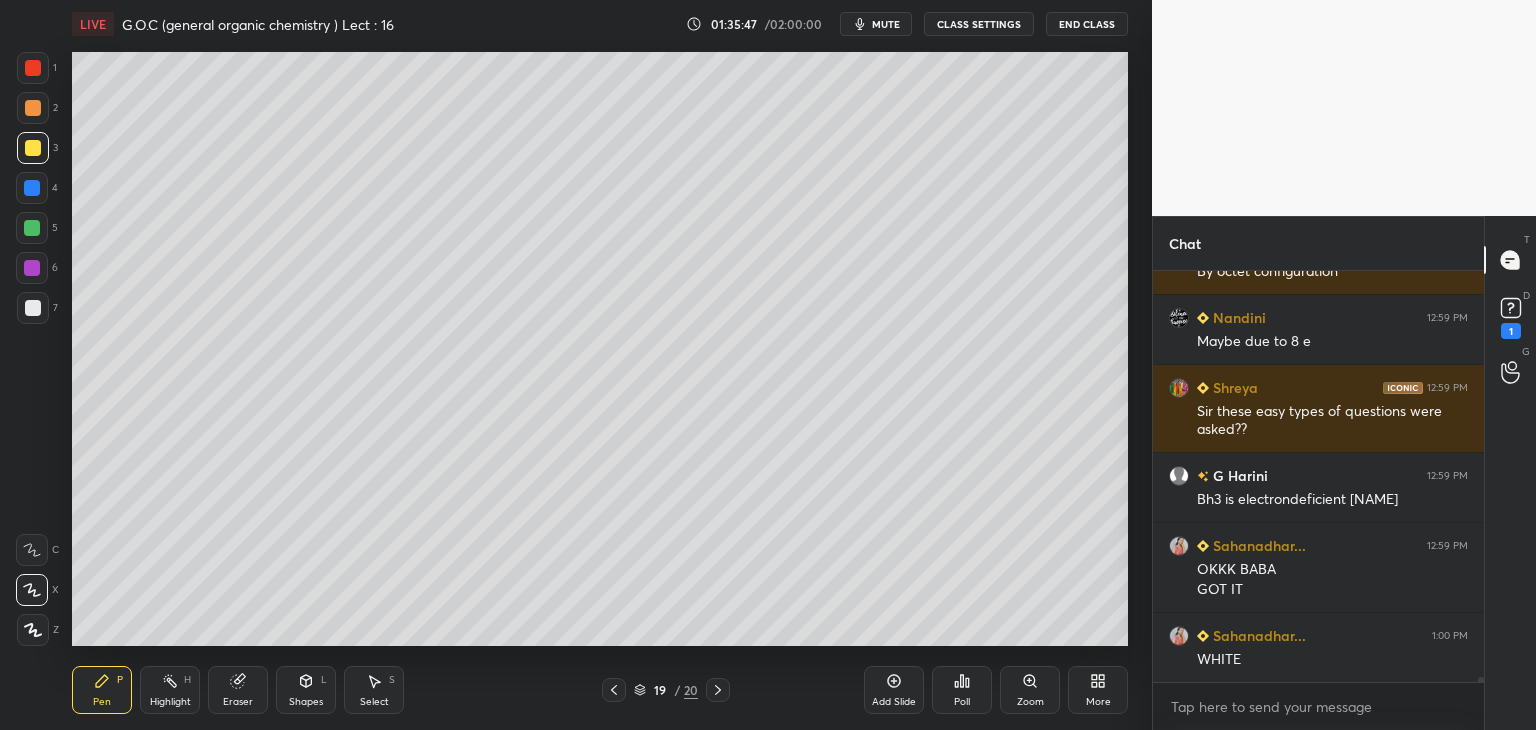click at bounding box center [33, 108] 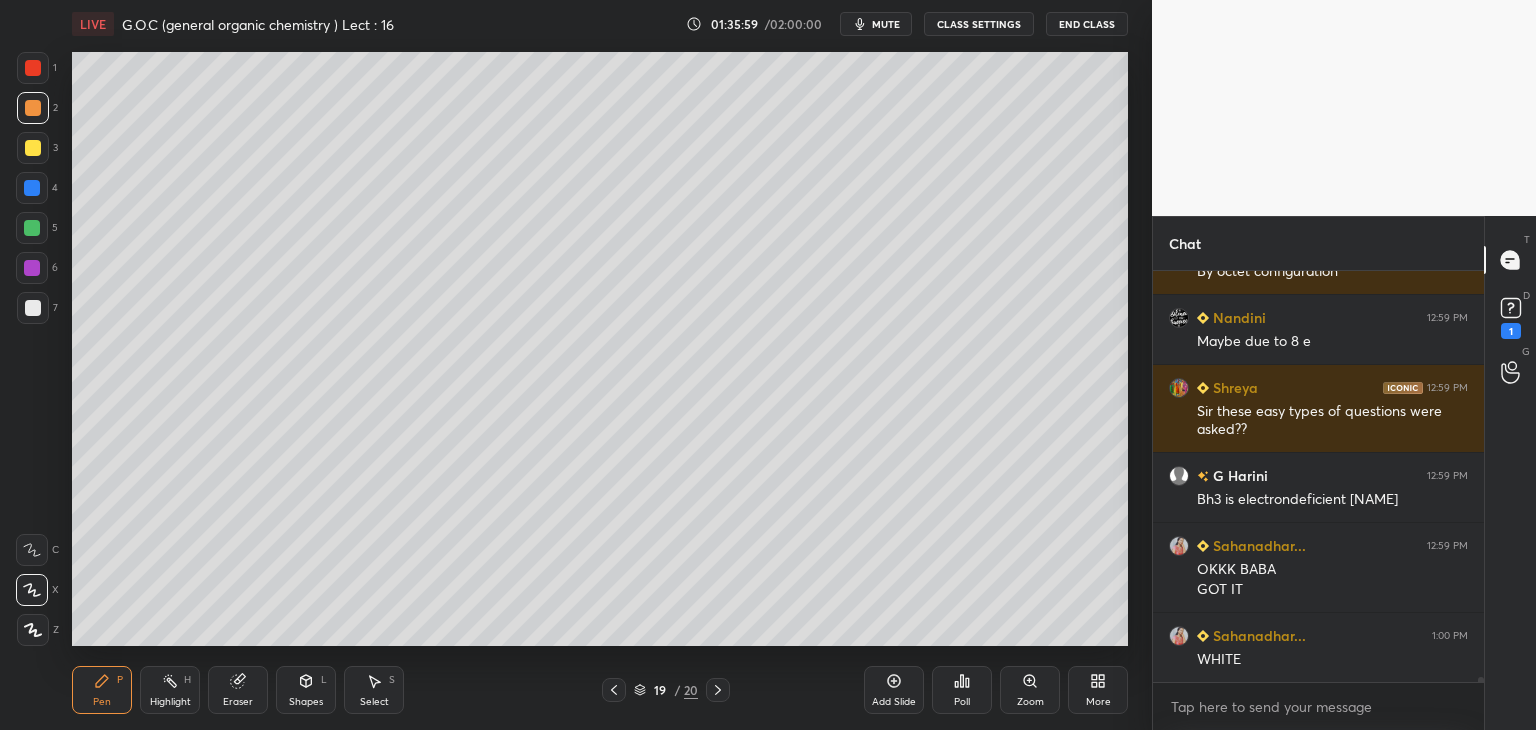 scroll, scrollTop: 365, scrollLeft: 325, axis: both 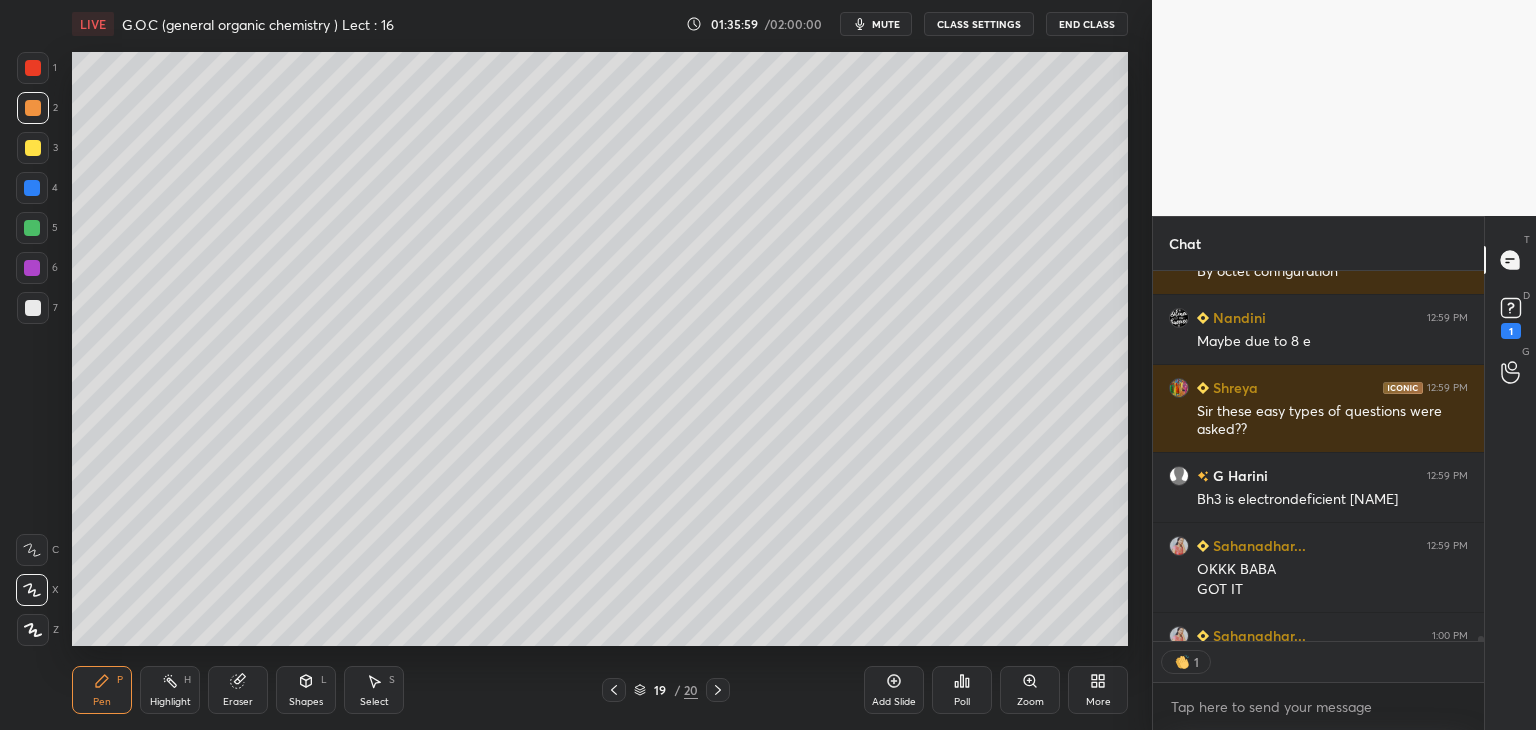 click at bounding box center [33, 308] 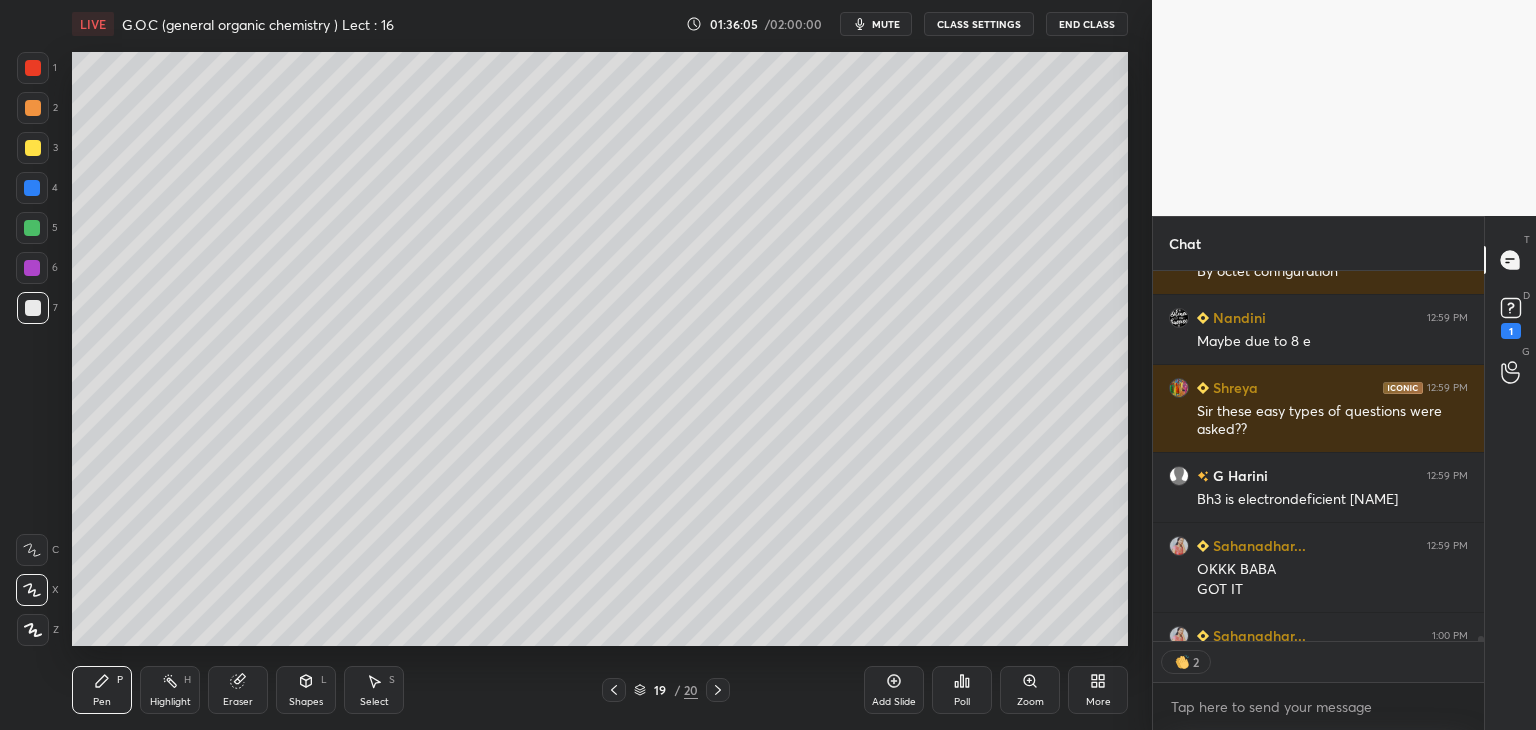 click at bounding box center (32, 228) 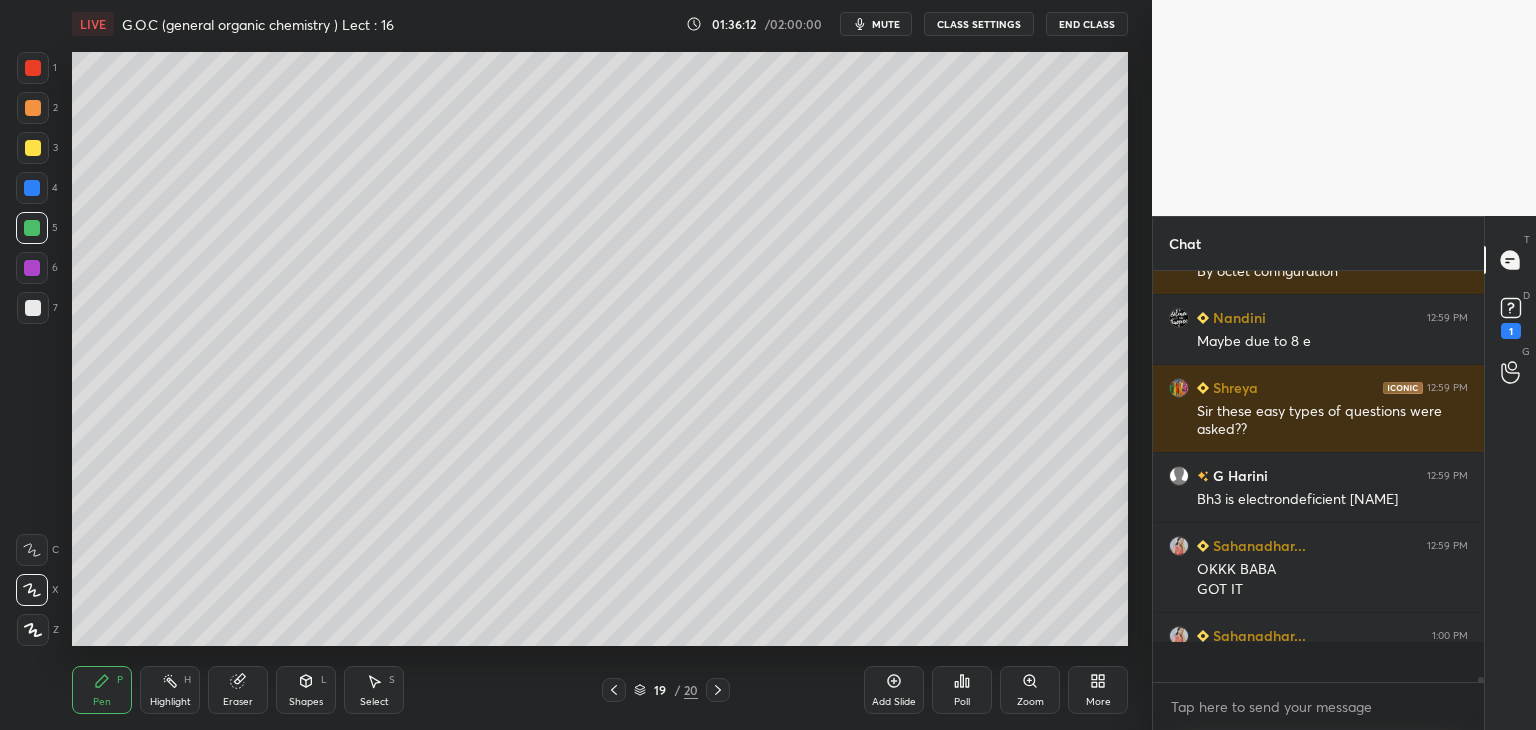 scroll, scrollTop: 6, scrollLeft: 6, axis: both 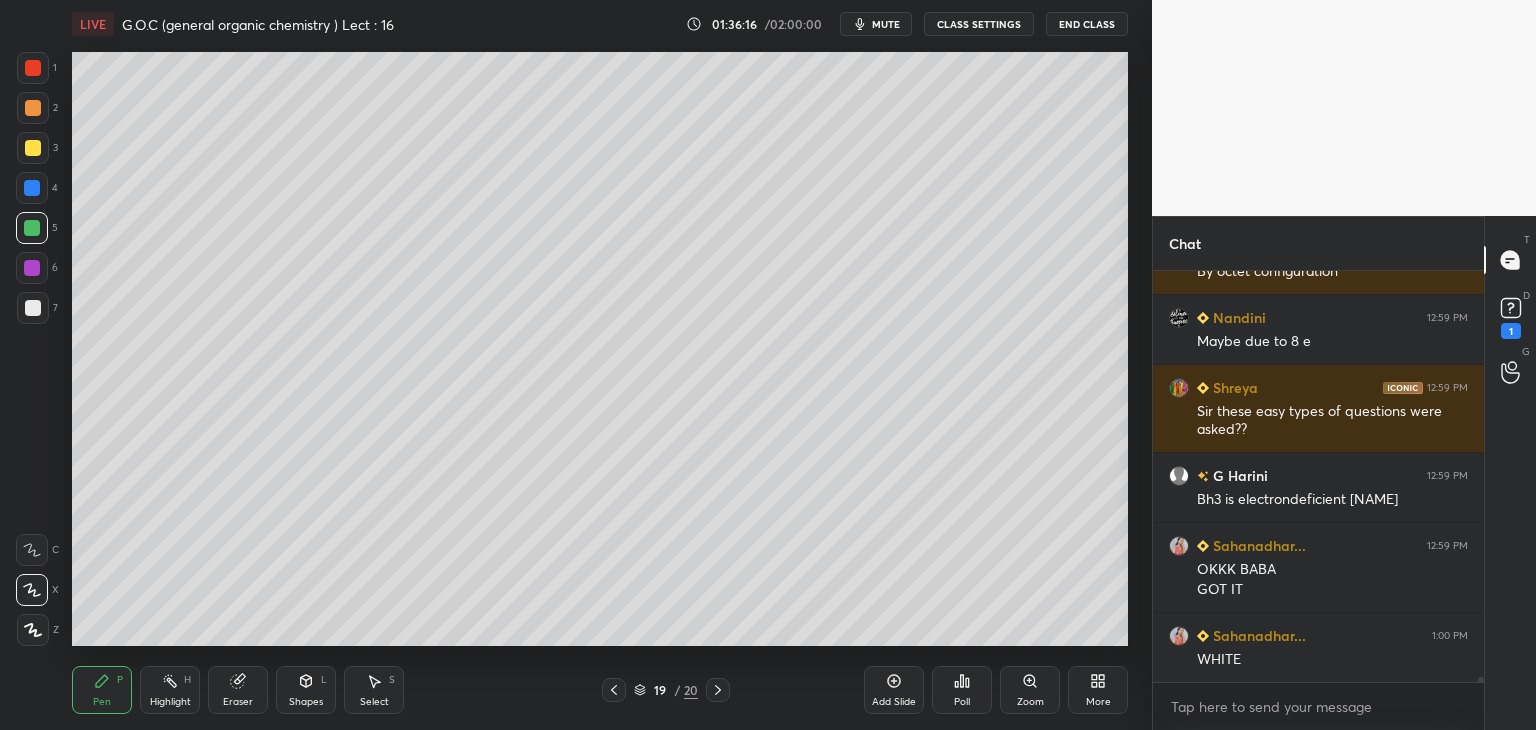 click at bounding box center (32, 188) 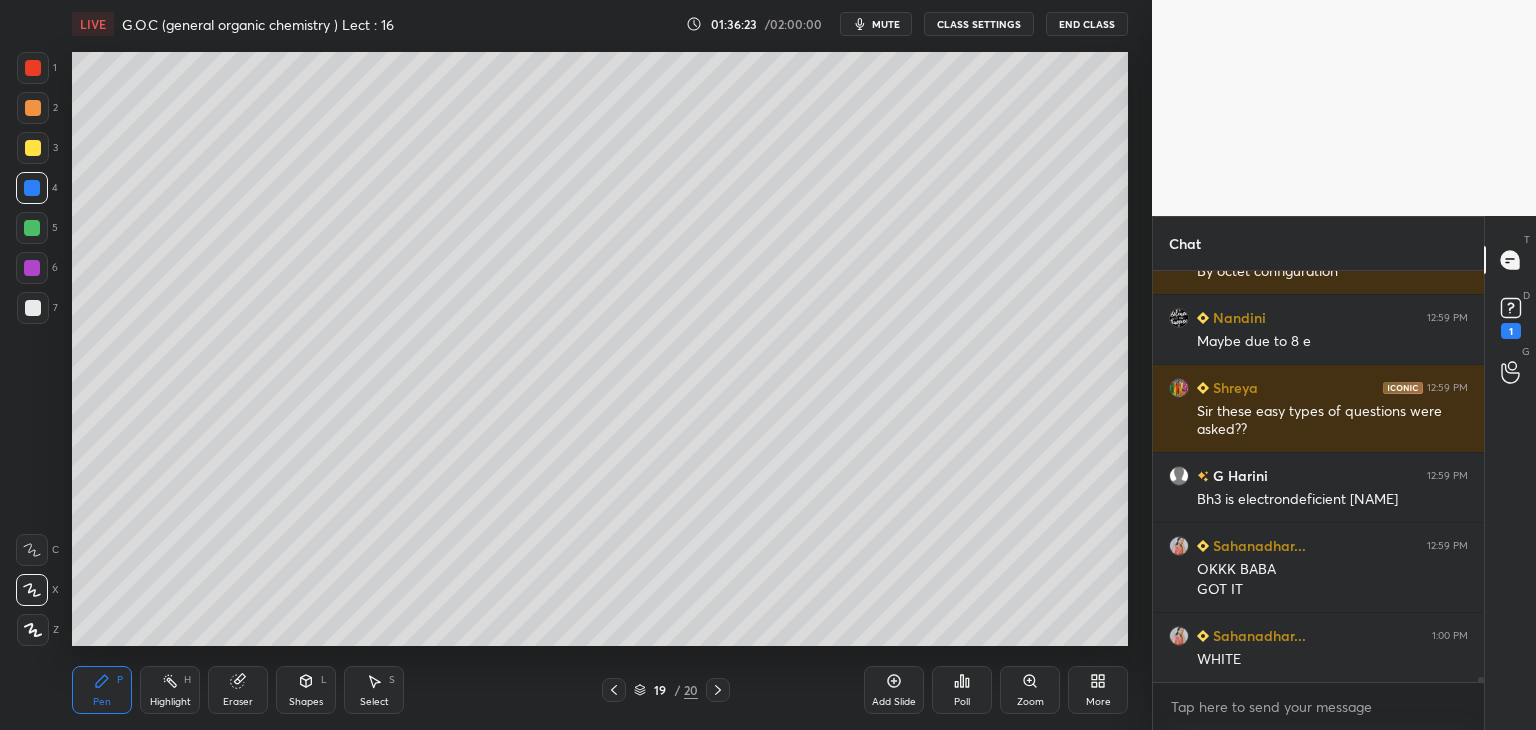 click at bounding box center [33, 308] 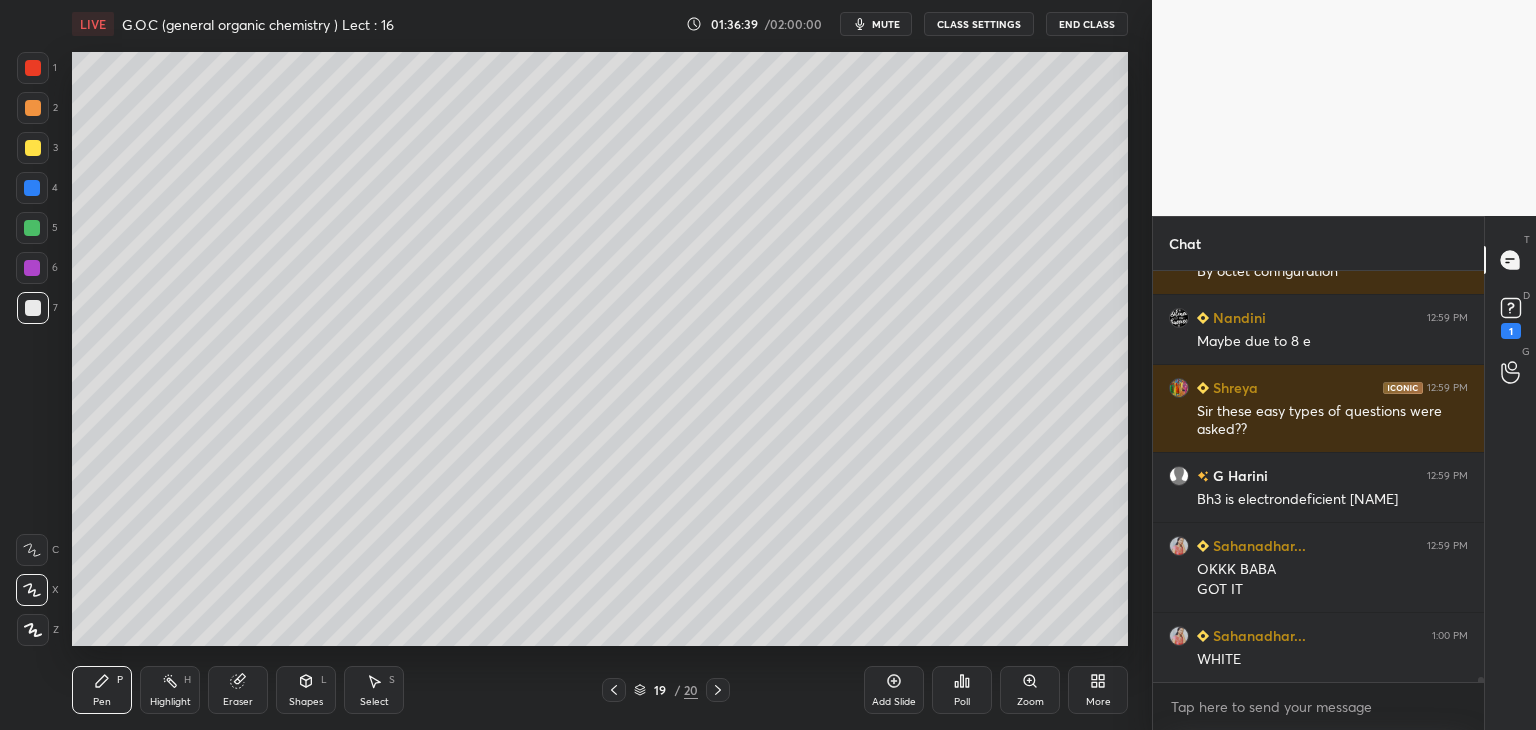 scroll, scrollTop: 31246, scrollLeft: 0, axis: vertical 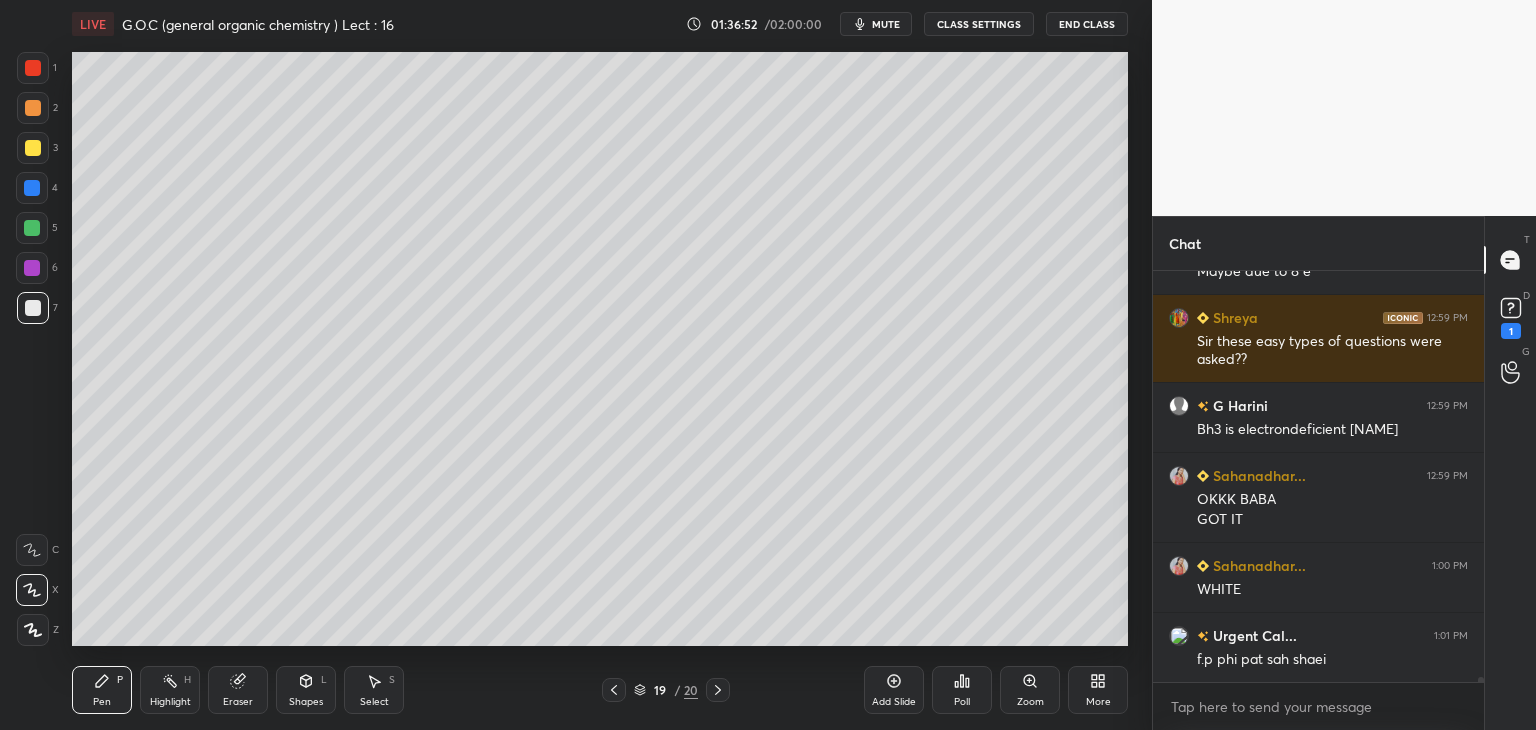 click on "Add Slide" at bounding box center (894, 702) 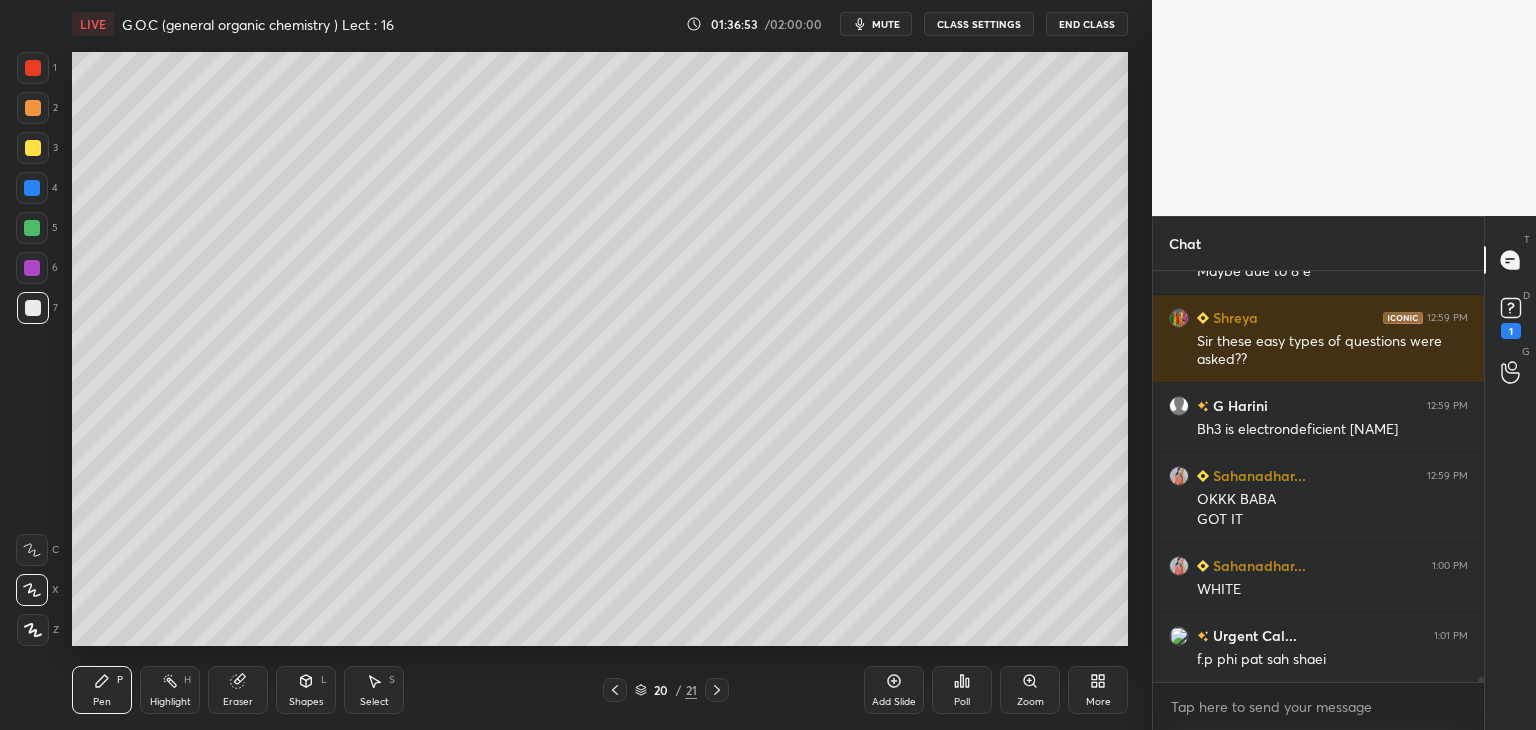 click at bounding box center (33, 308) 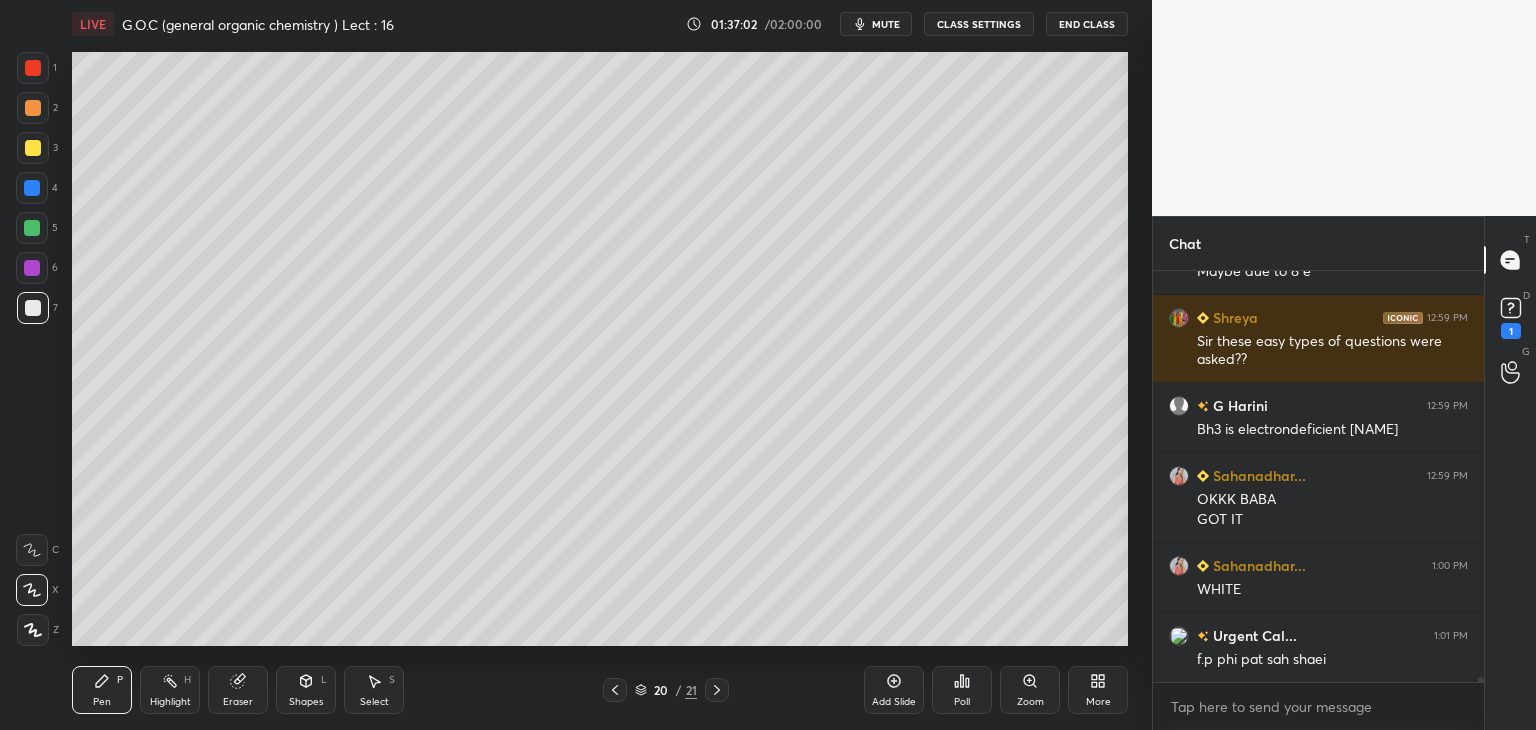 click at bounding box center [33, 108] 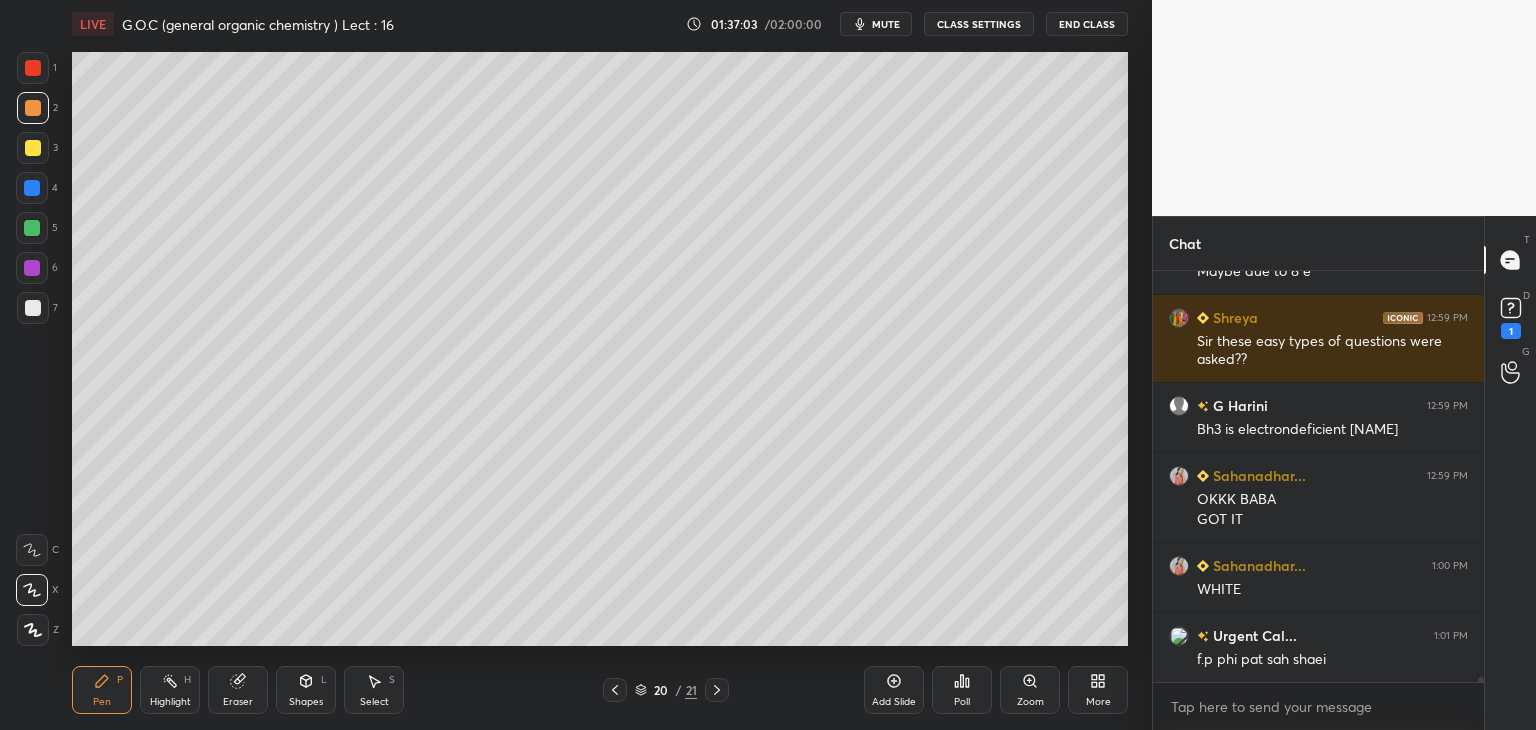 scroll, scrollTop: 31316, scrollLeft: 0, axis: vertical 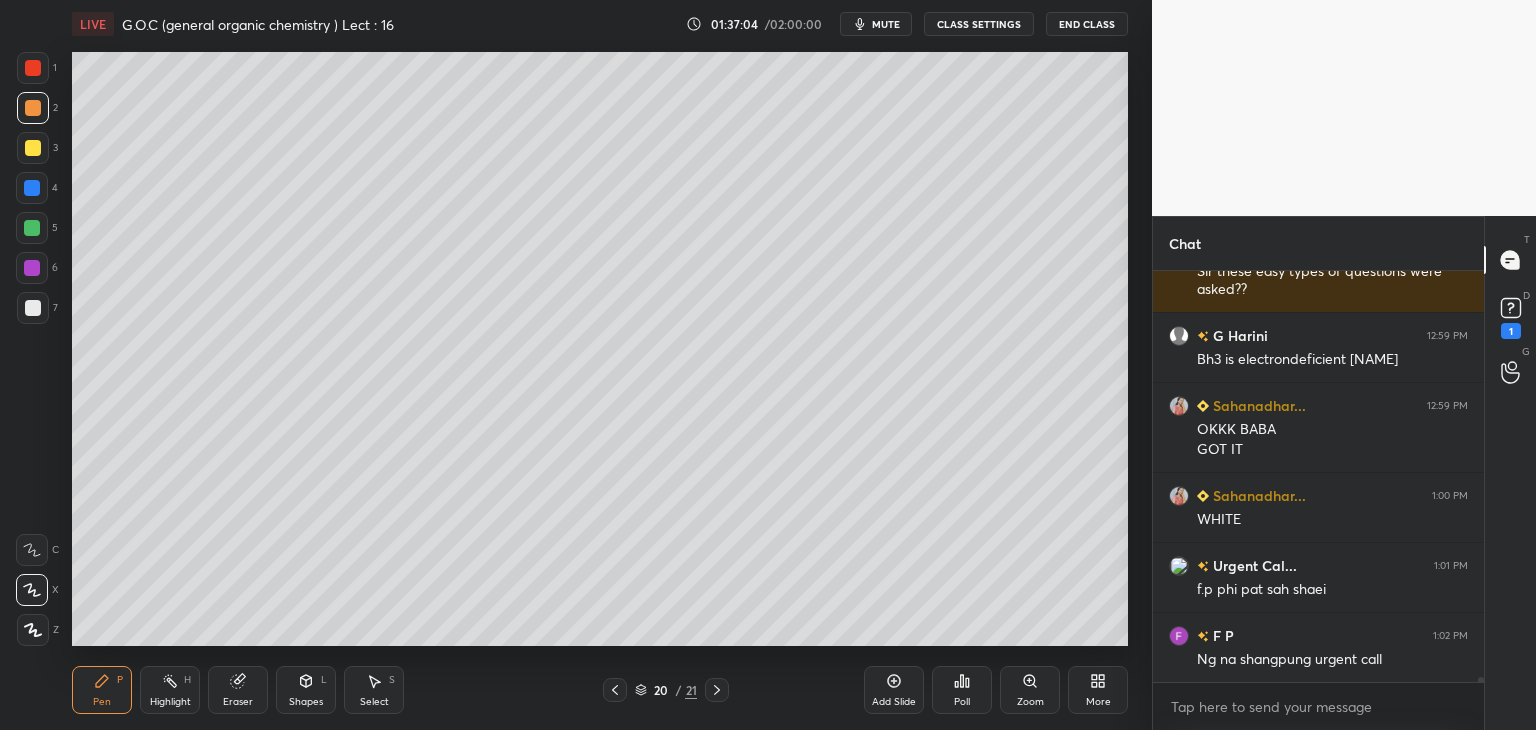 click on "7" at bounding box center (37, 308) 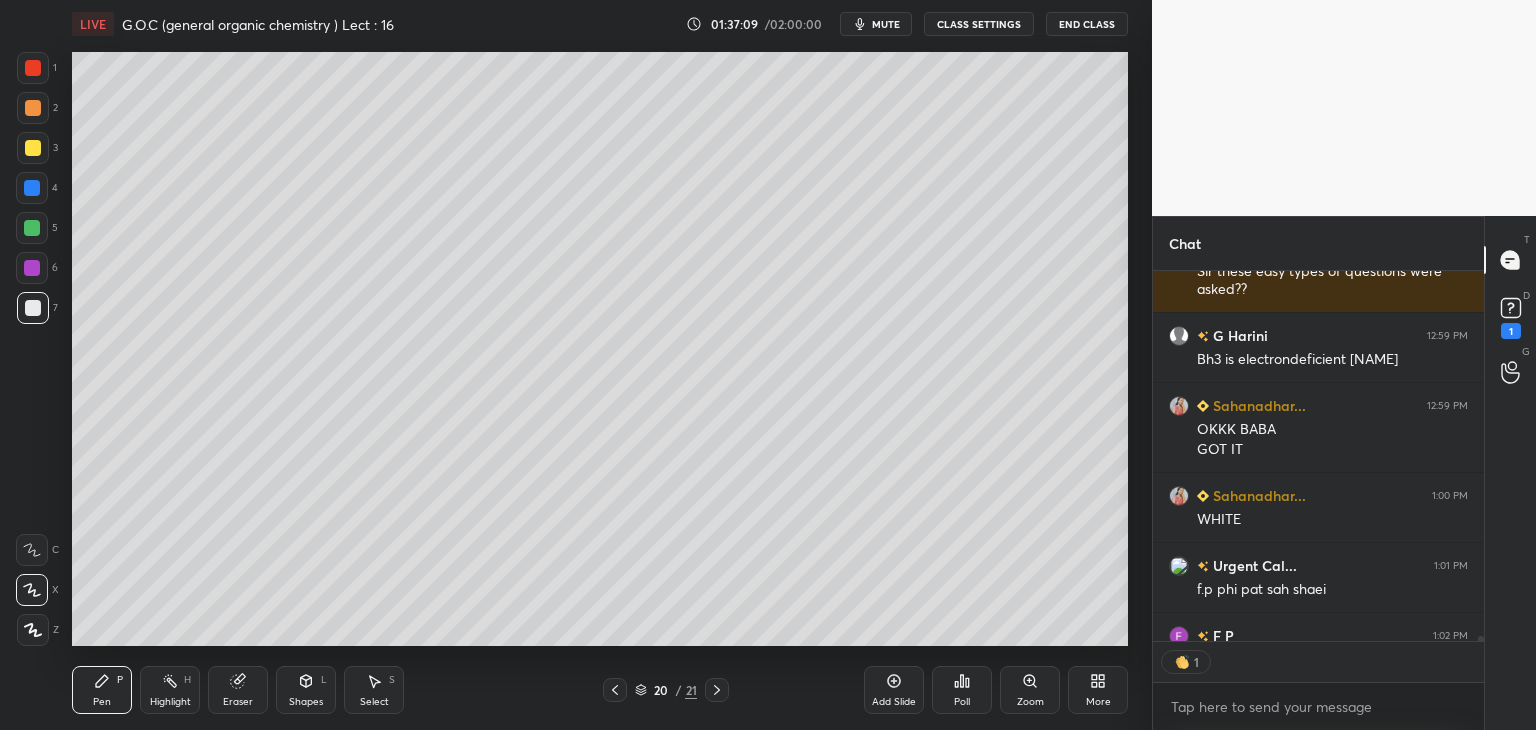 scroll, scrollTop: 365, scrollLeft: 325, axis: both 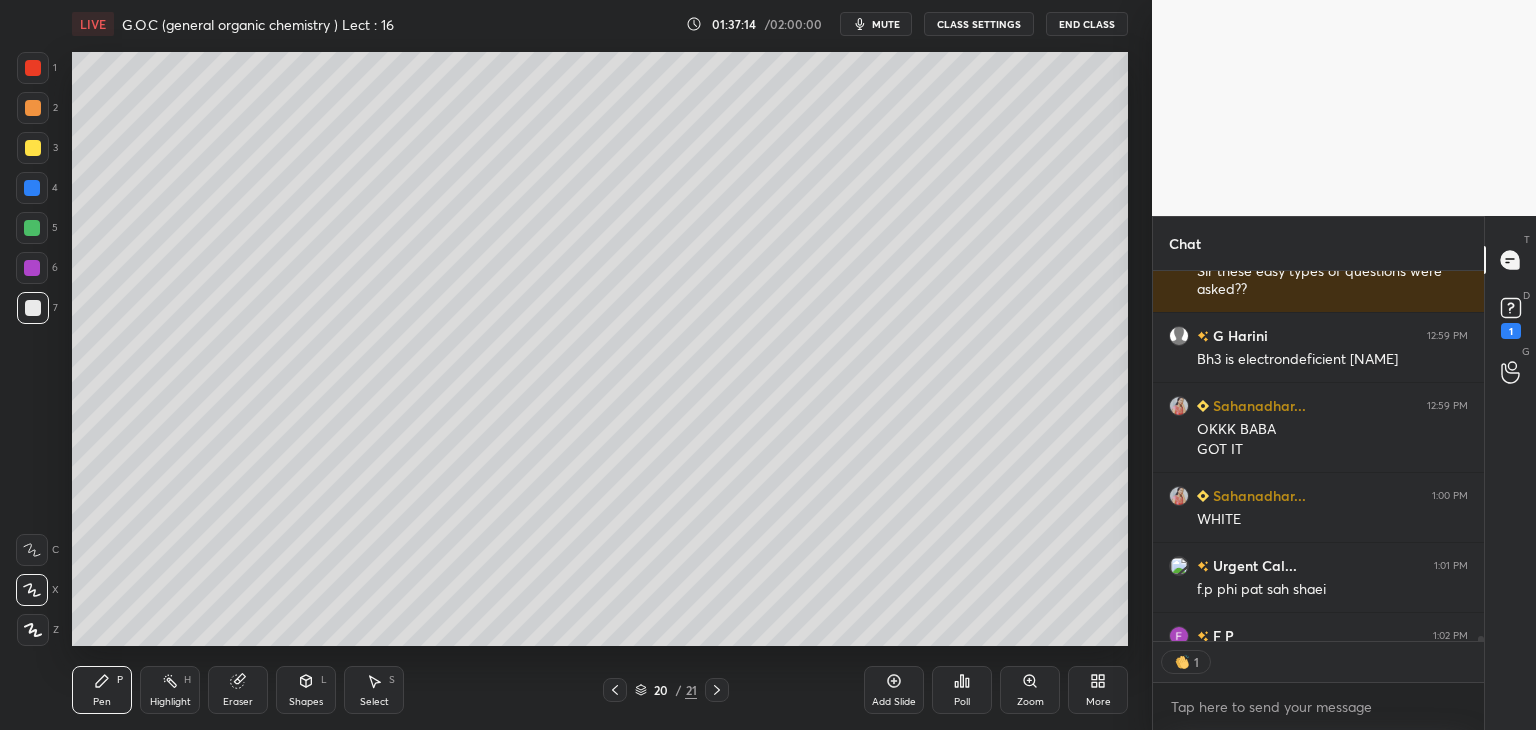 click at bounding box center [33, 308] 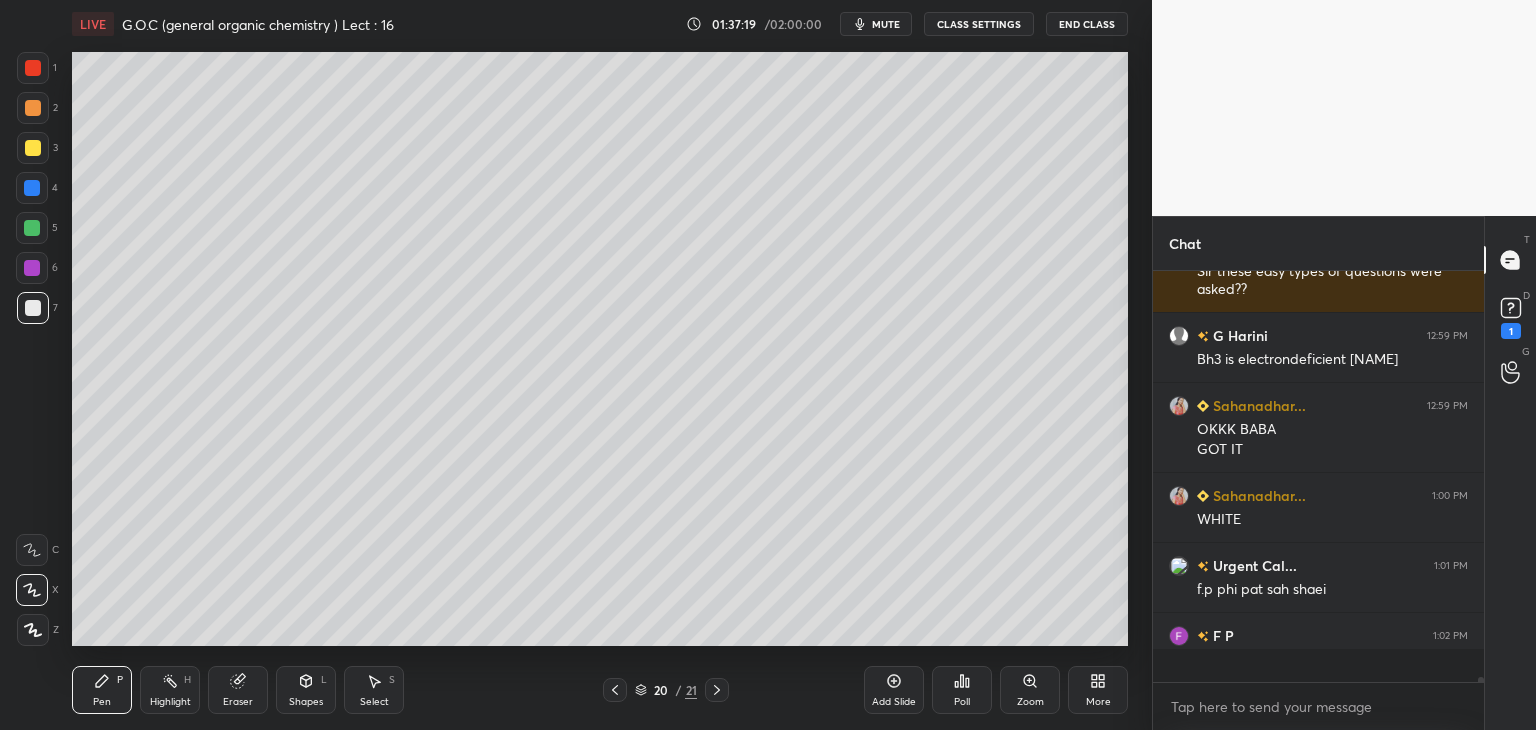 scroll, scrollTop: 6, scrollLeft: 6, axis: both 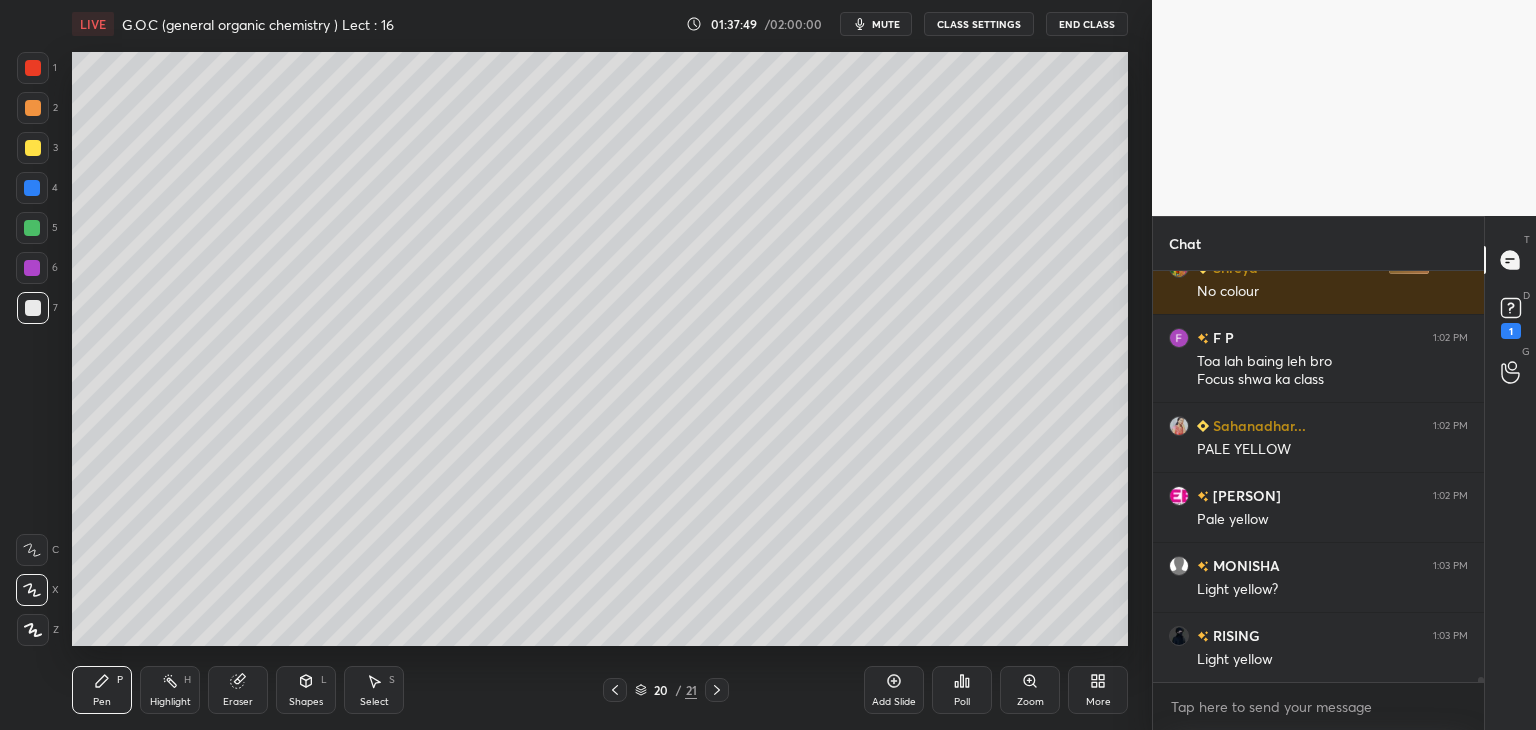 click at bounding box center (33, 148) 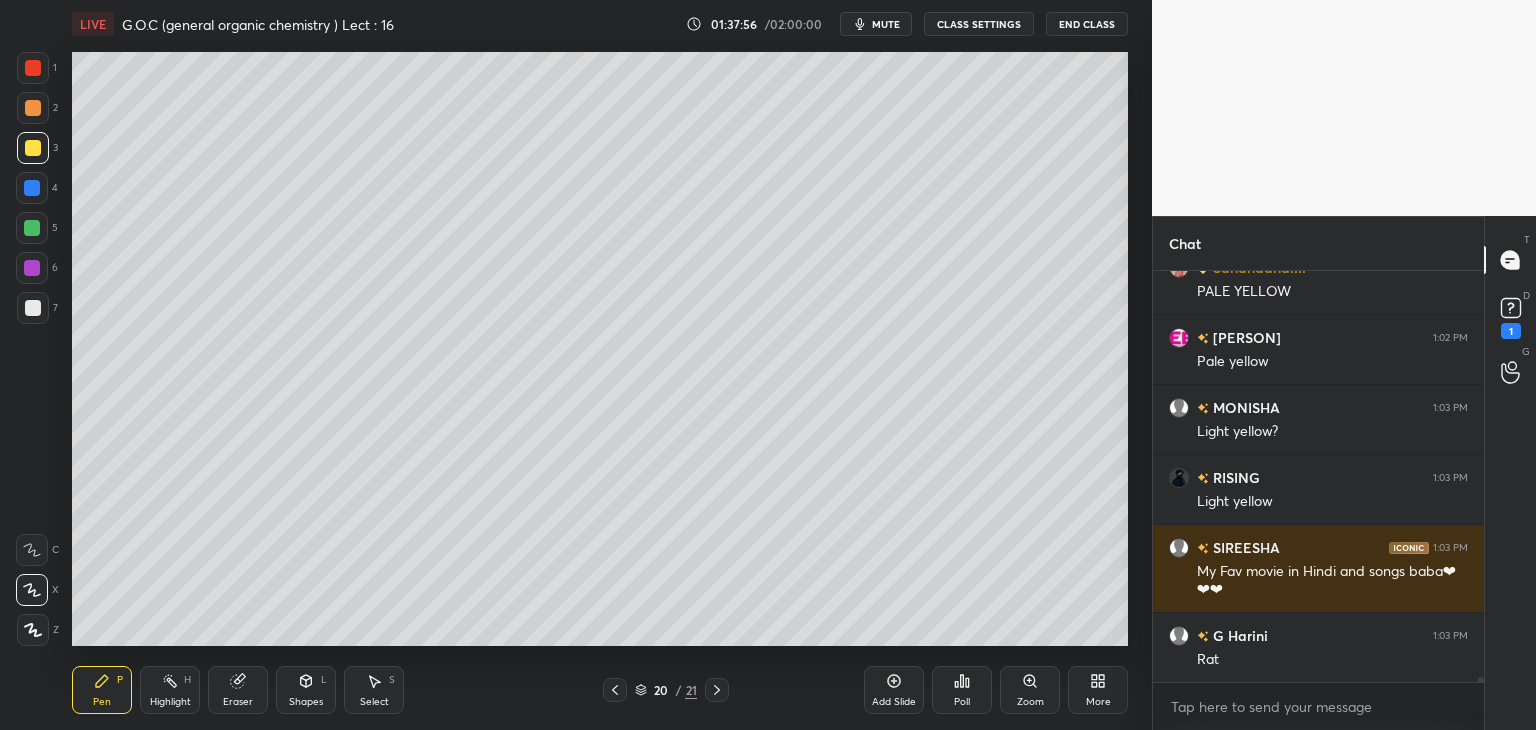 scroll, scrollTop: 32052, scrollLeft: 0, axis: vertical 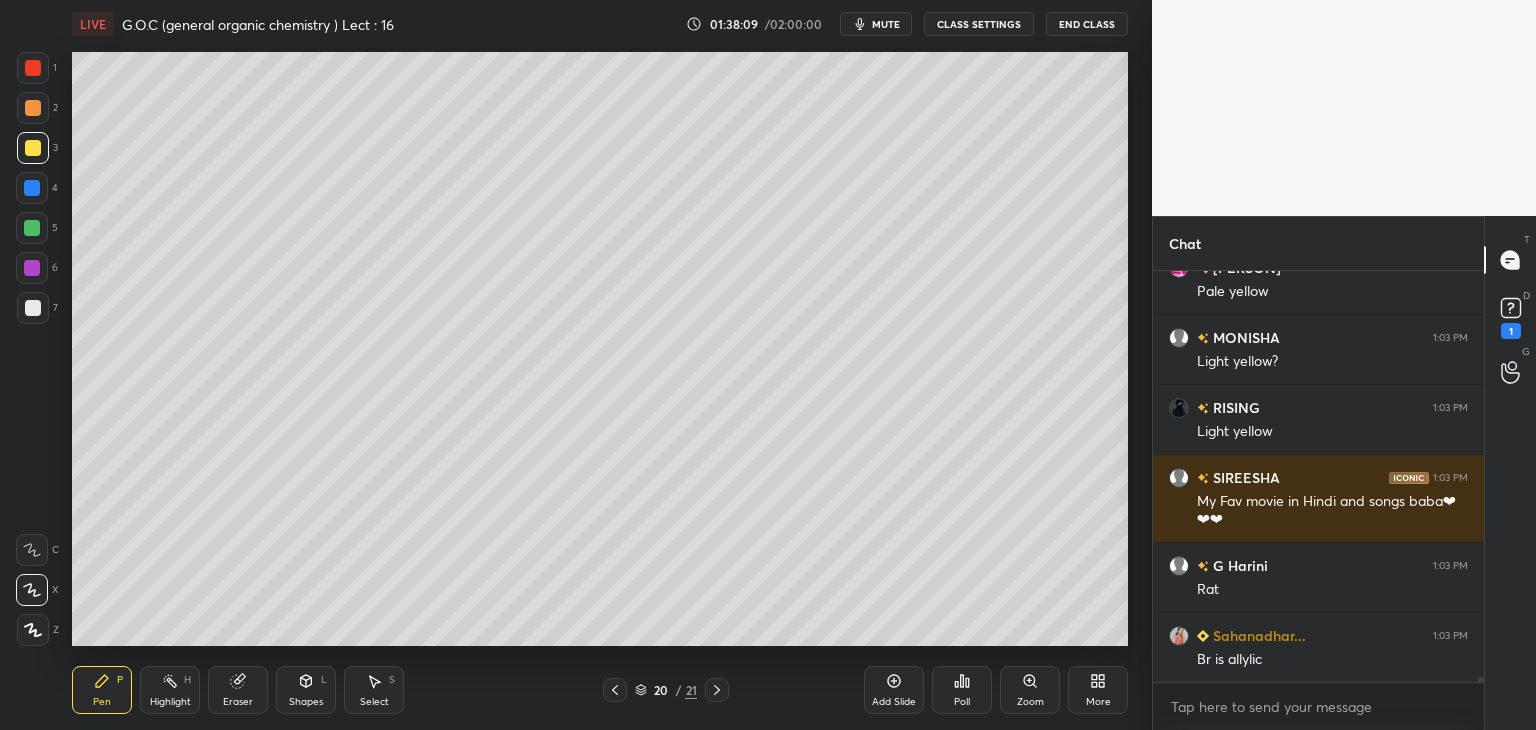 click at bounding box center [32, 188] 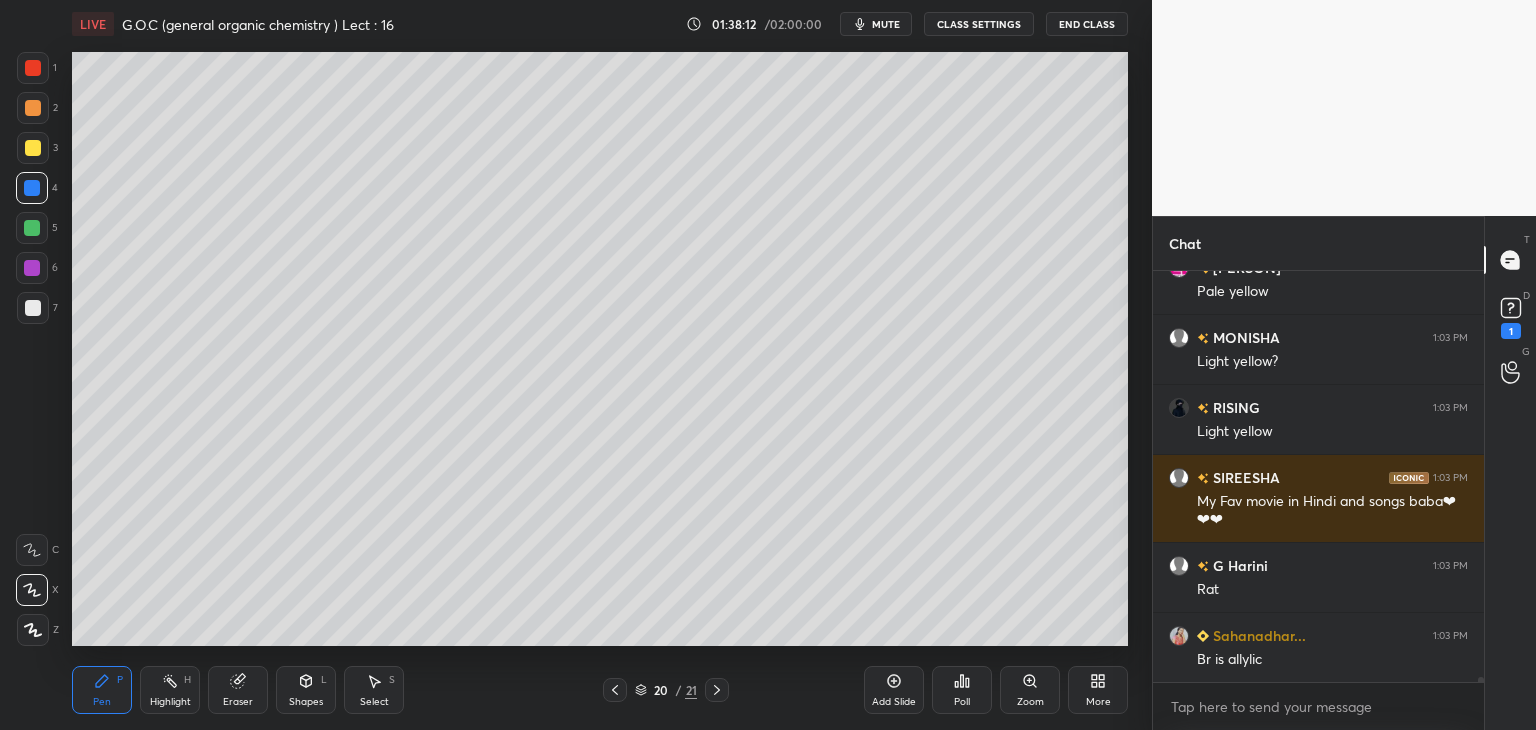click at bounding box center (33, 308) 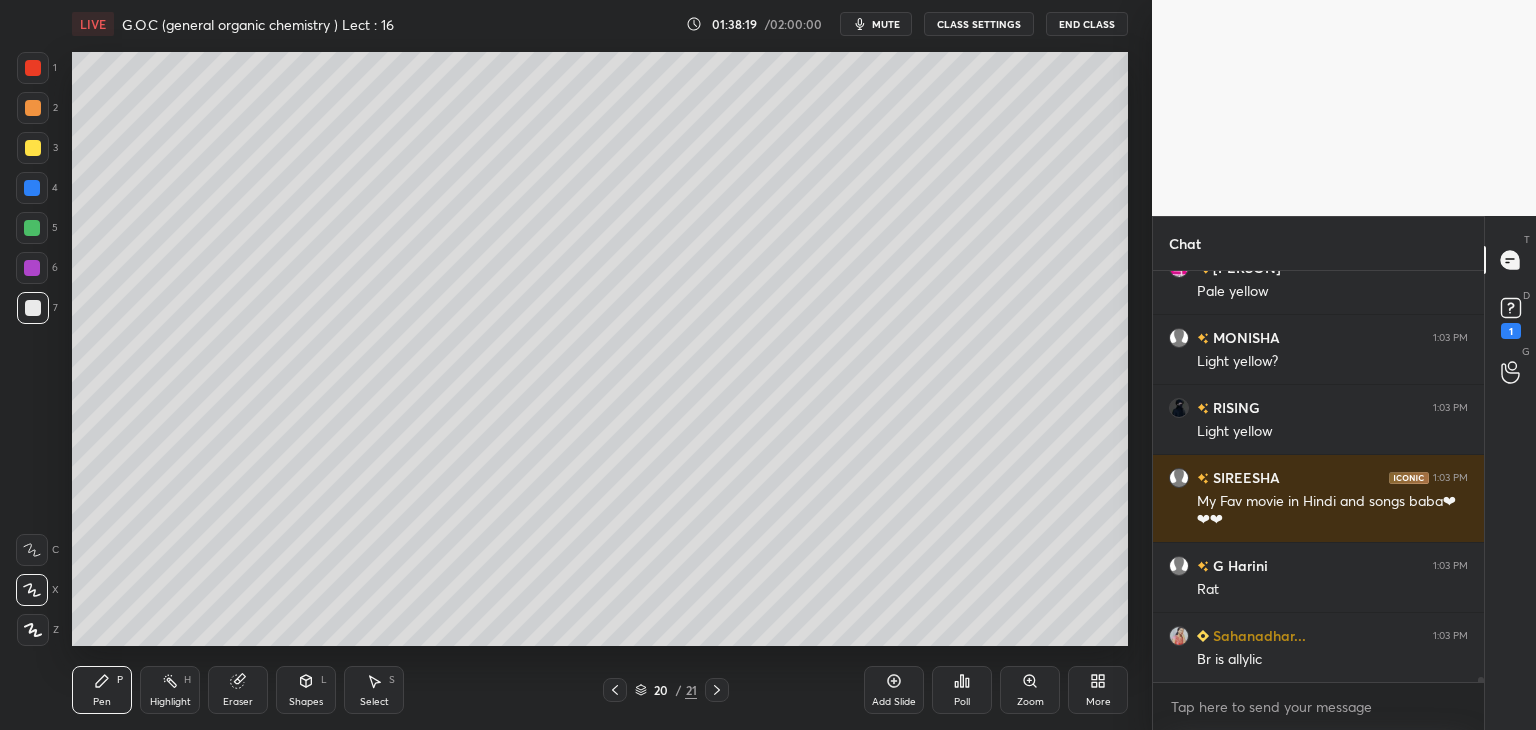 click at bounding box center (33, 148) 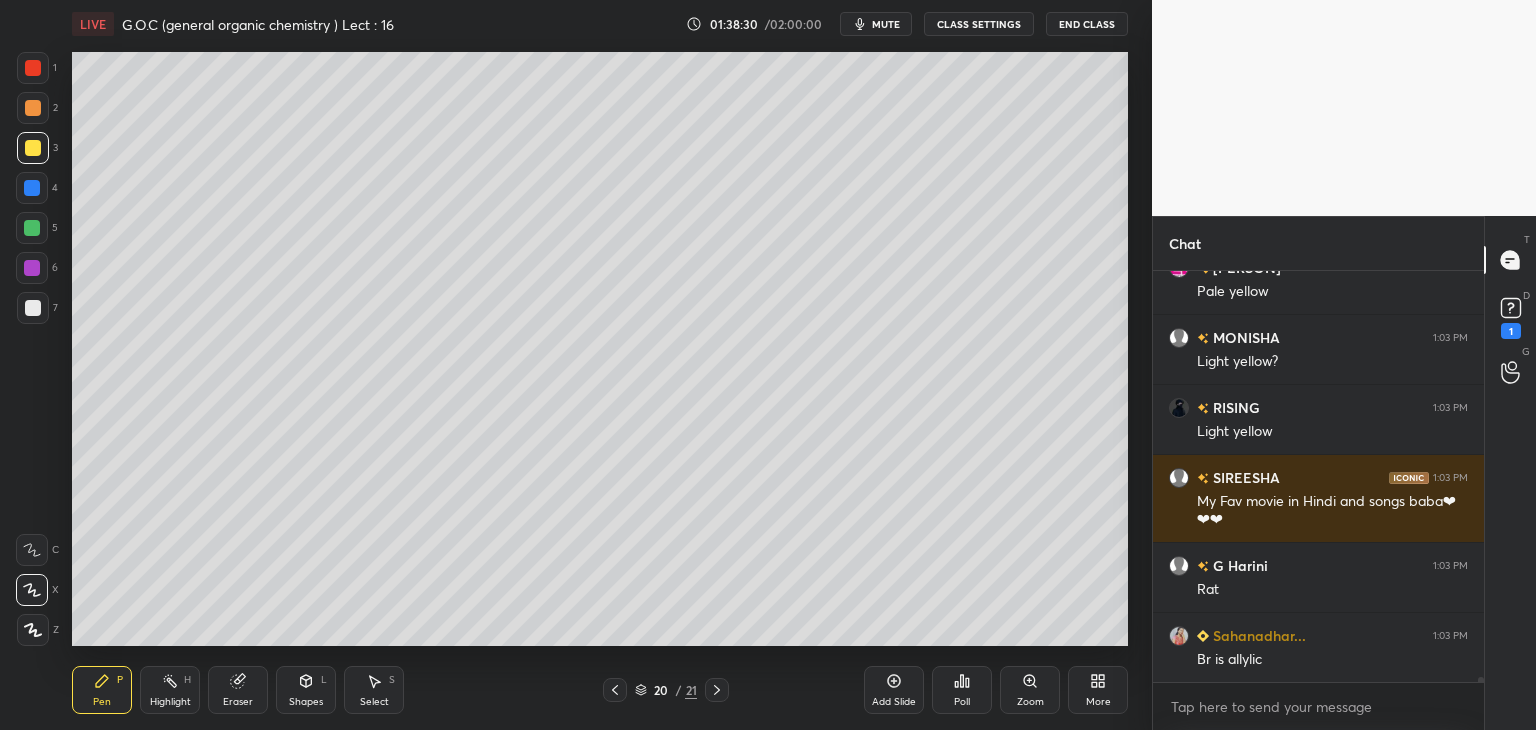 click at bounding box center (33, 308) 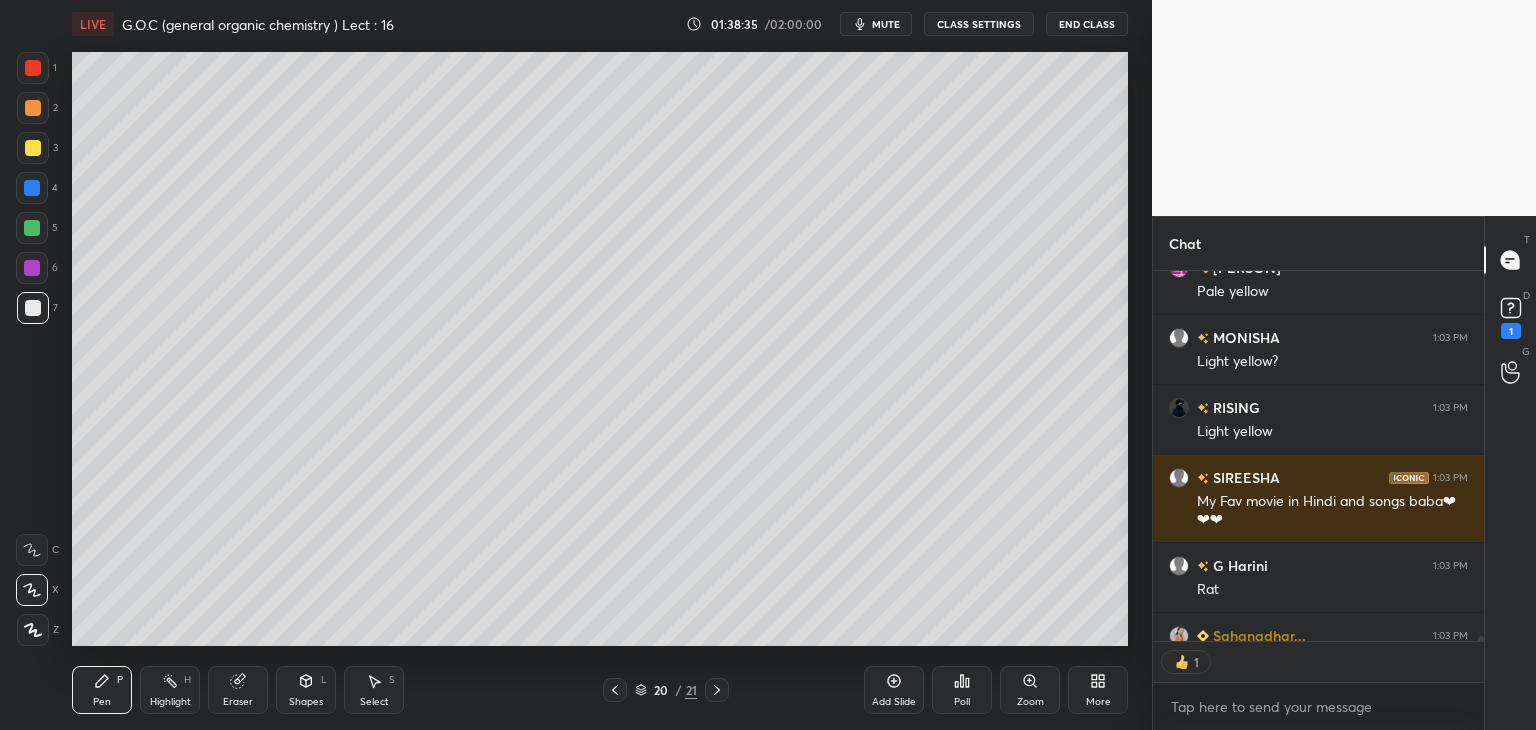scroll, scrollTop: 7, scrollLeft: 6, axis: both 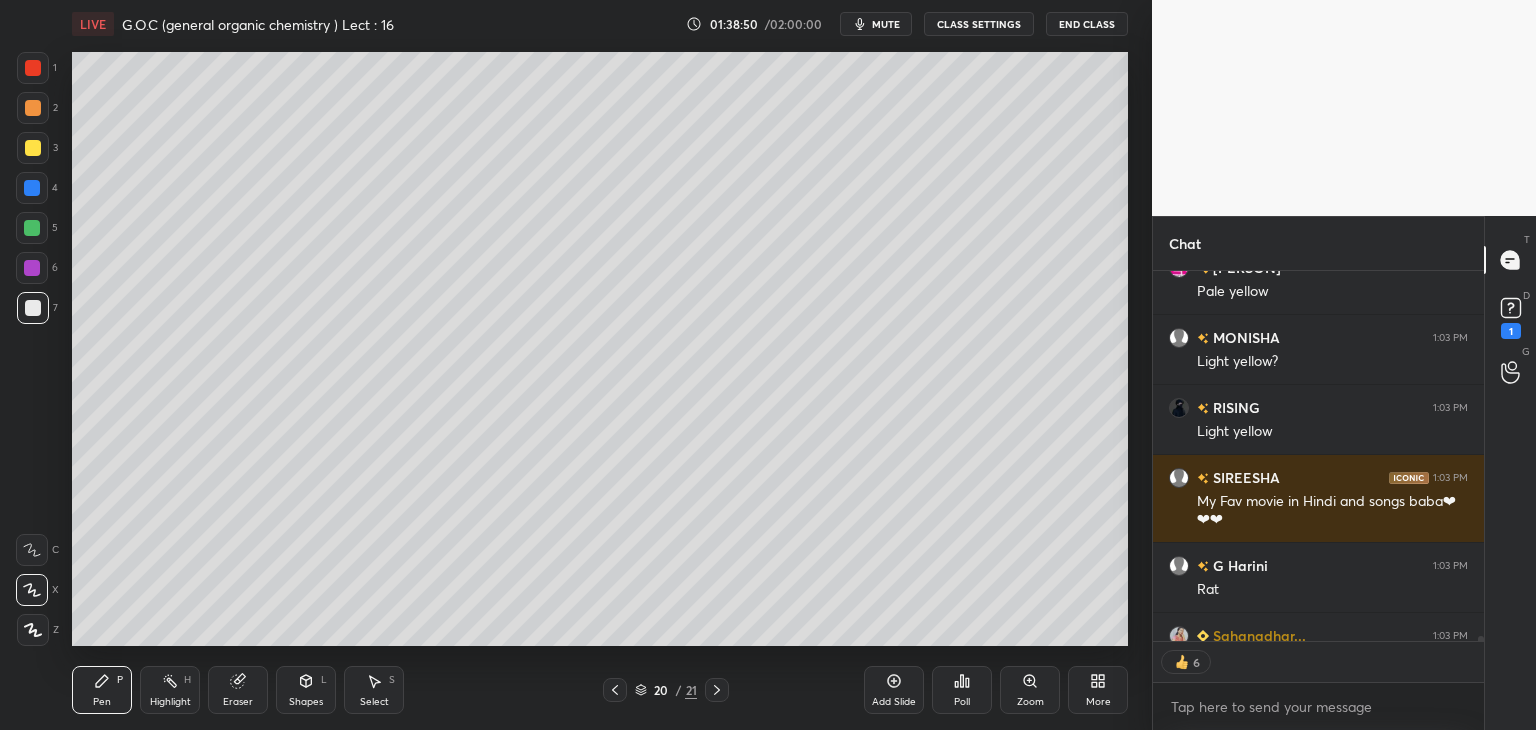 click at bounding box center (32, 188) 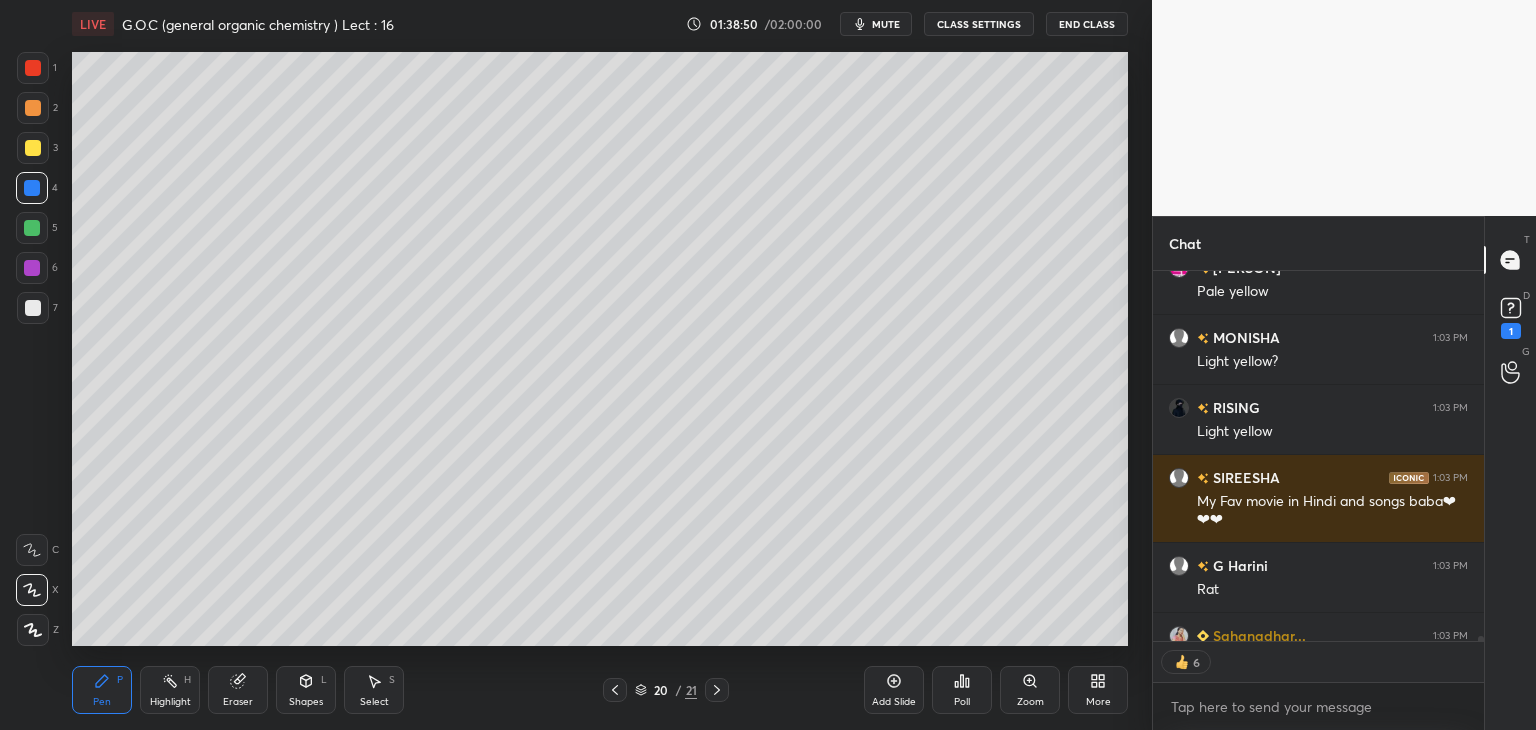 scroll, scrollTop: 6, scrollLeft: 6, axis: both 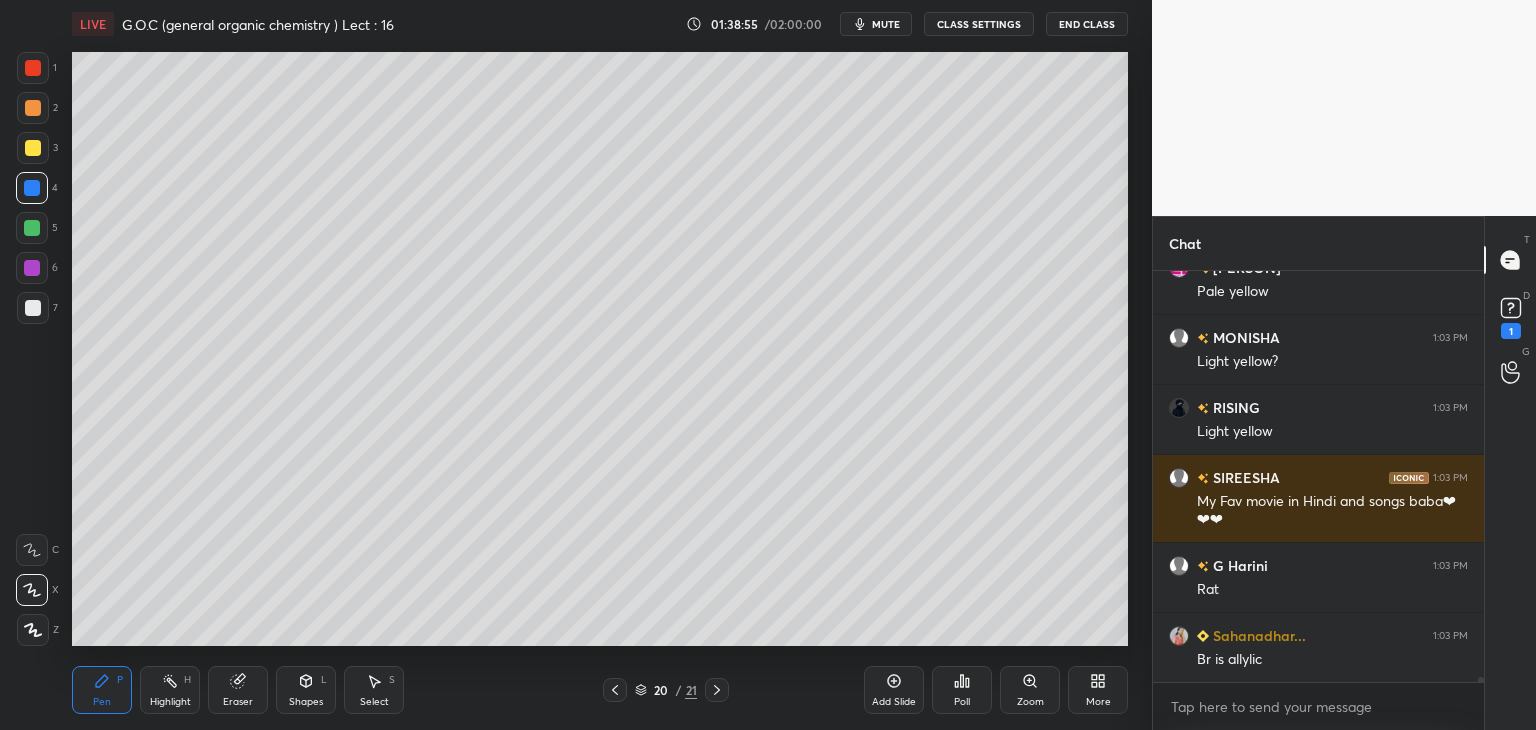 click at bounding box center (33, 108) 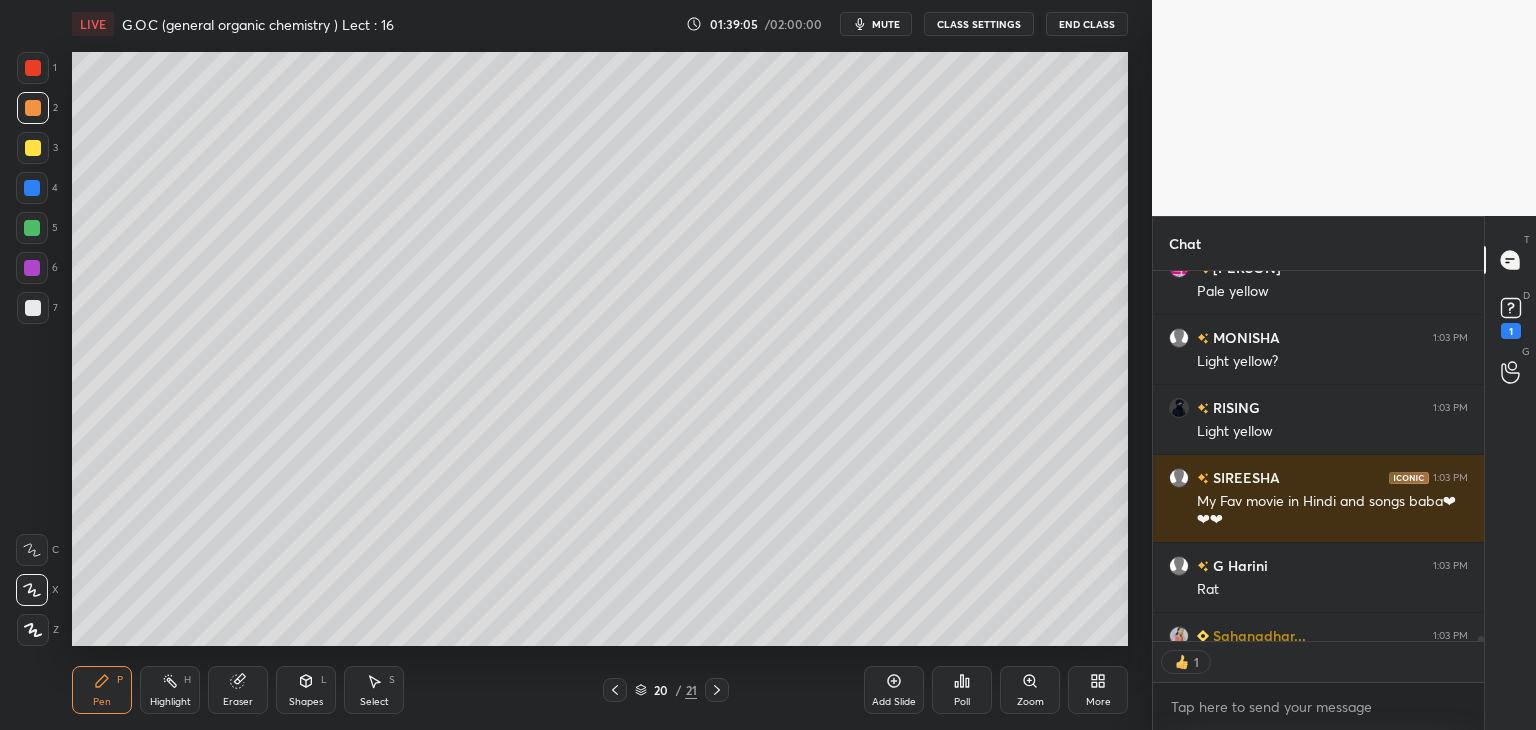 scroll, scrollTop: 365, scrollLeft: 325, axis: both 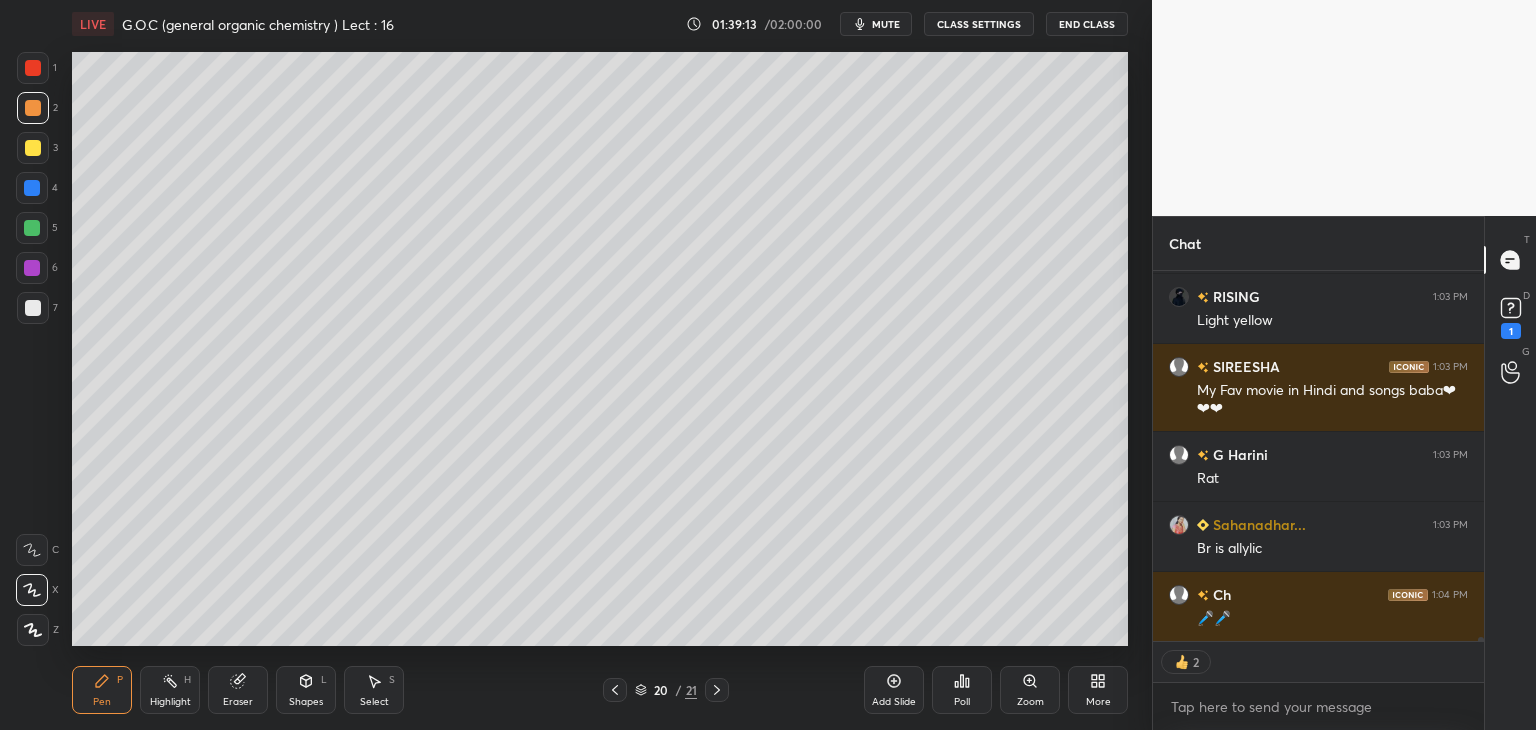 click at bounding box center [32, 188] 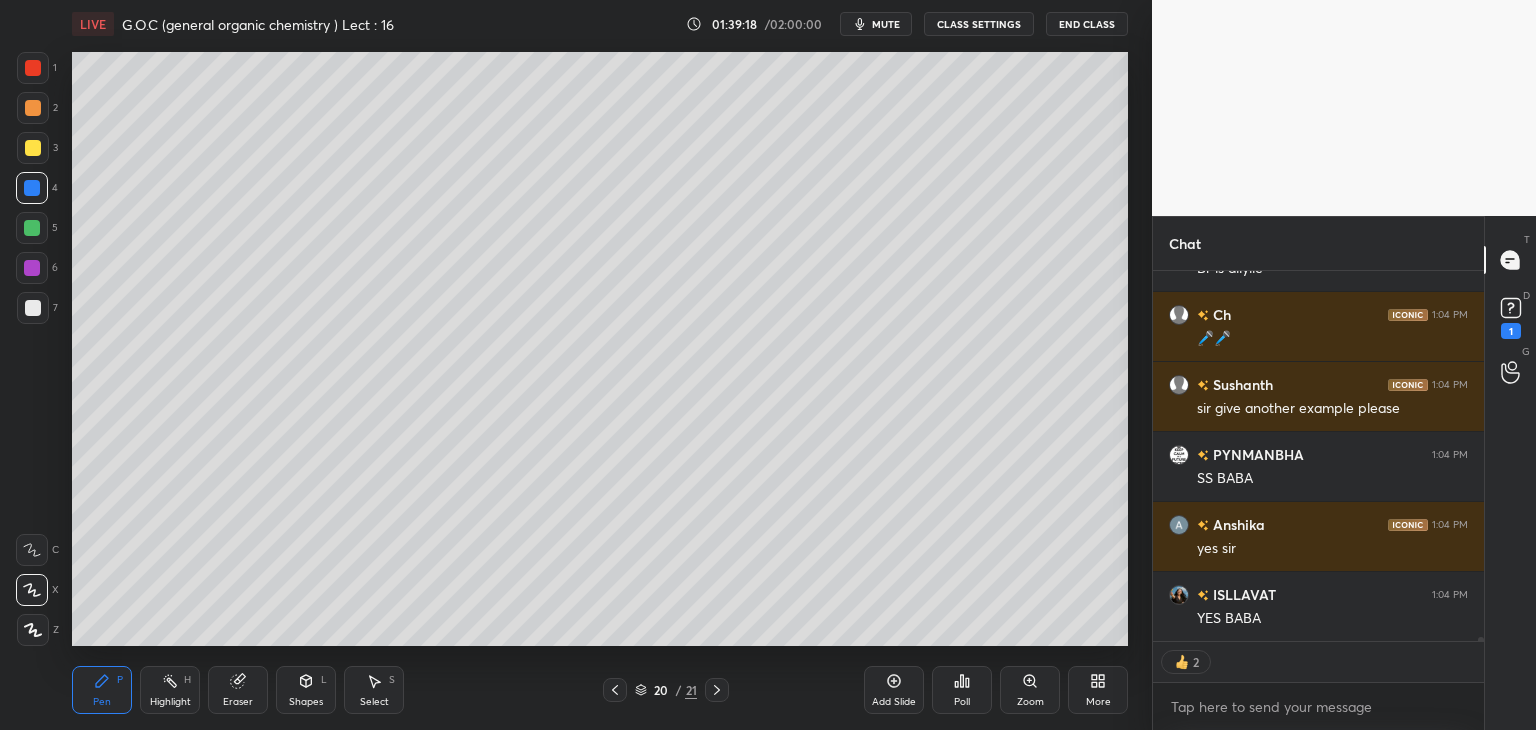 scroll, scrollTop: 32512, scrollLeft: 0, axis: vertical 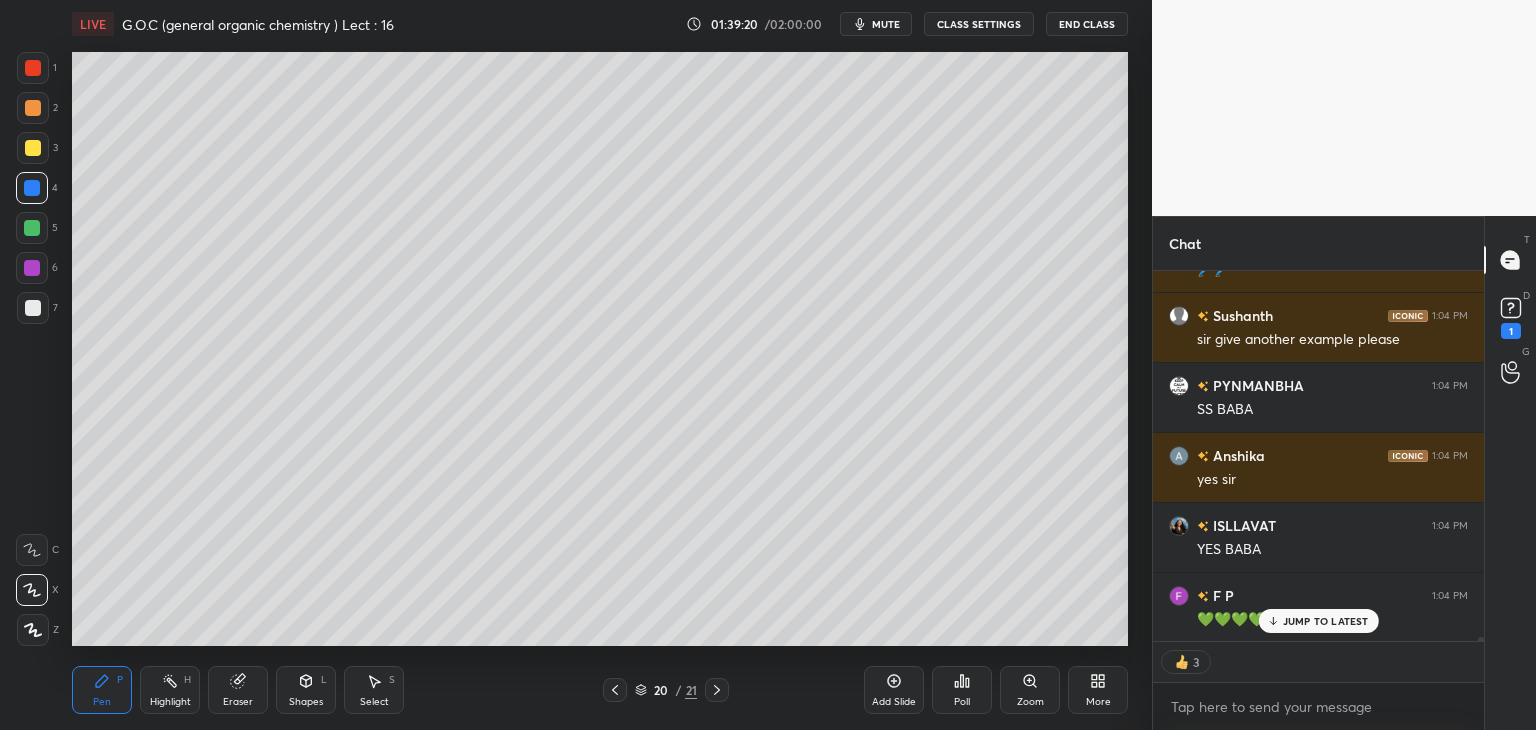 click at bounding box center [32, 228] 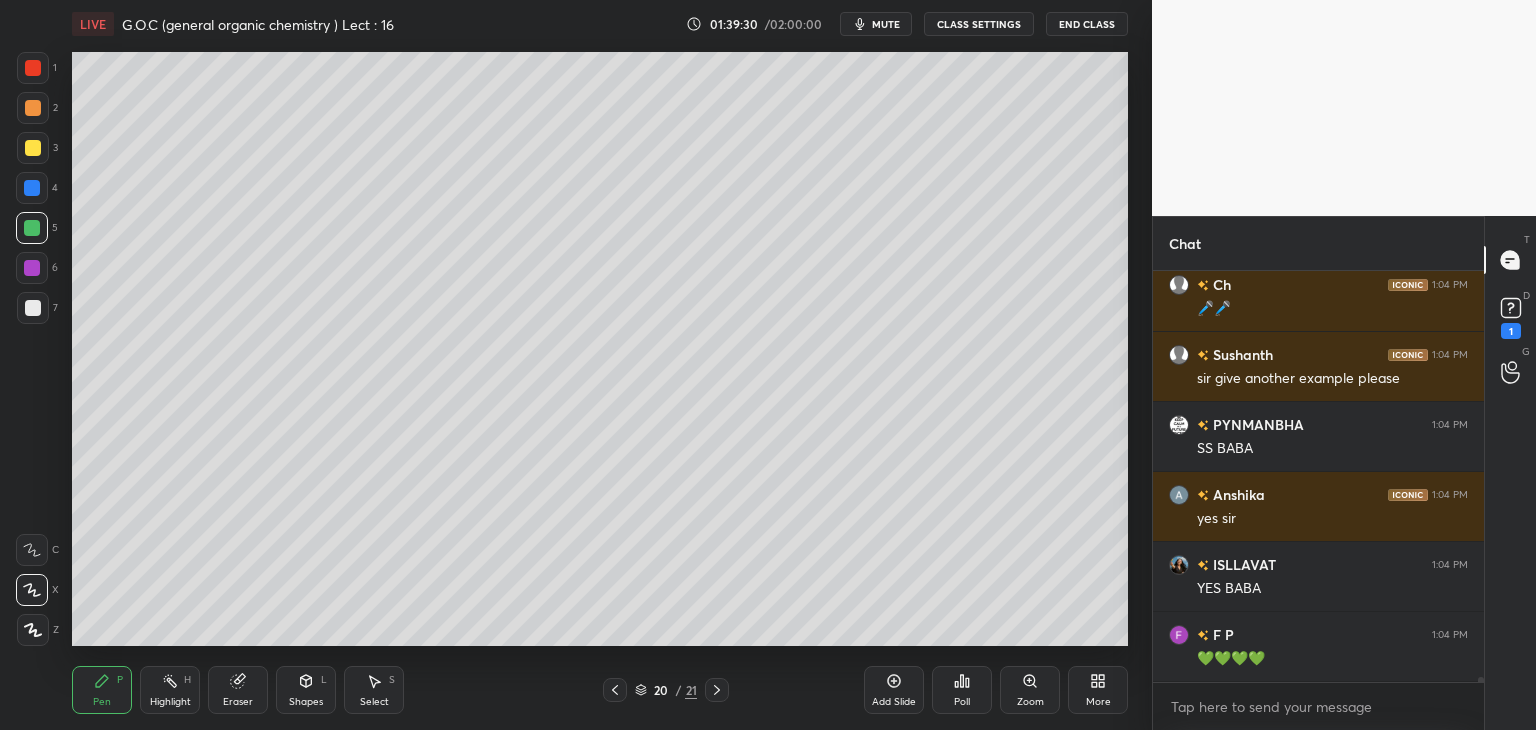 scroll, scrollTop: 6, scrollLeft: 6, axis: both 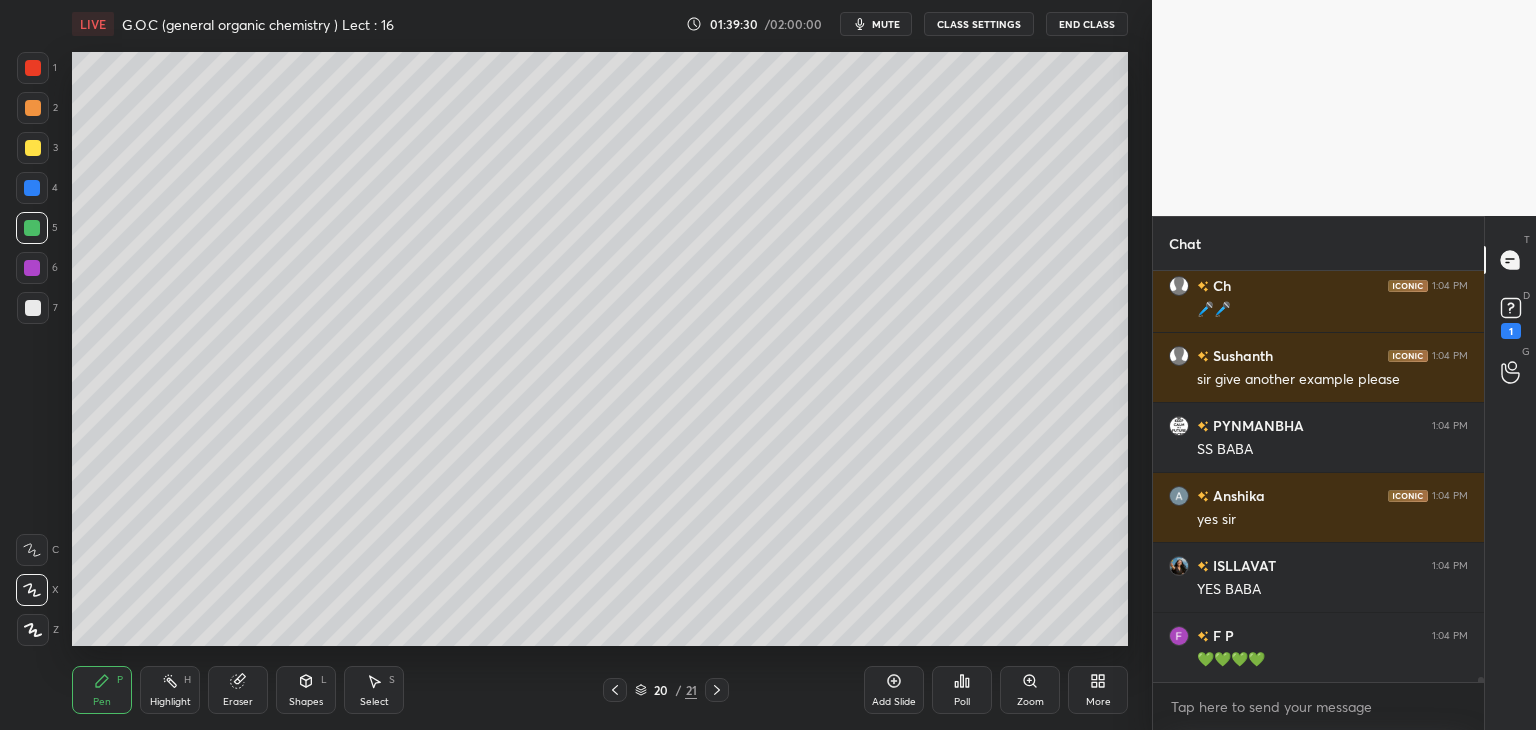 click 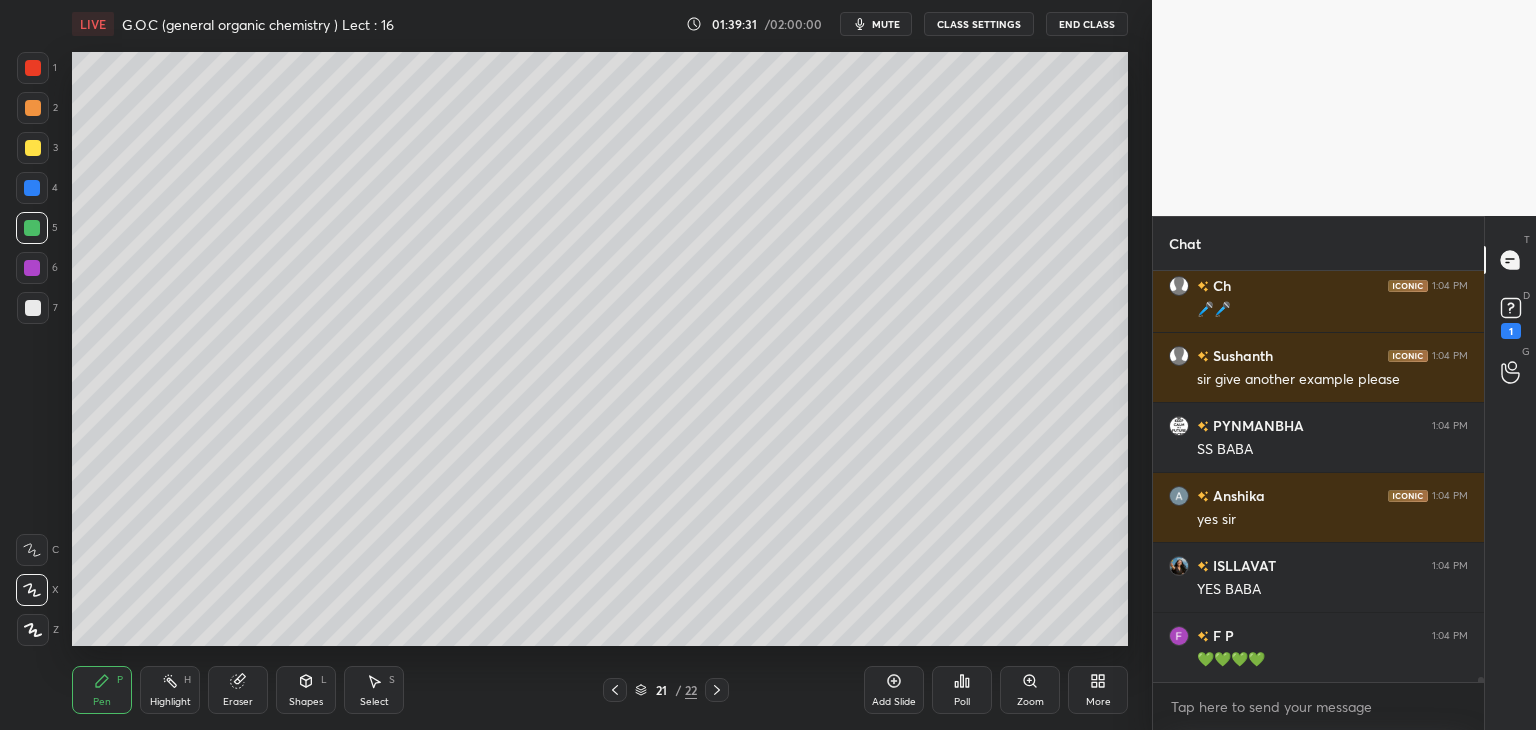 scroll, scrollTop: 32542, scrollLeft: 0, axis: vertical 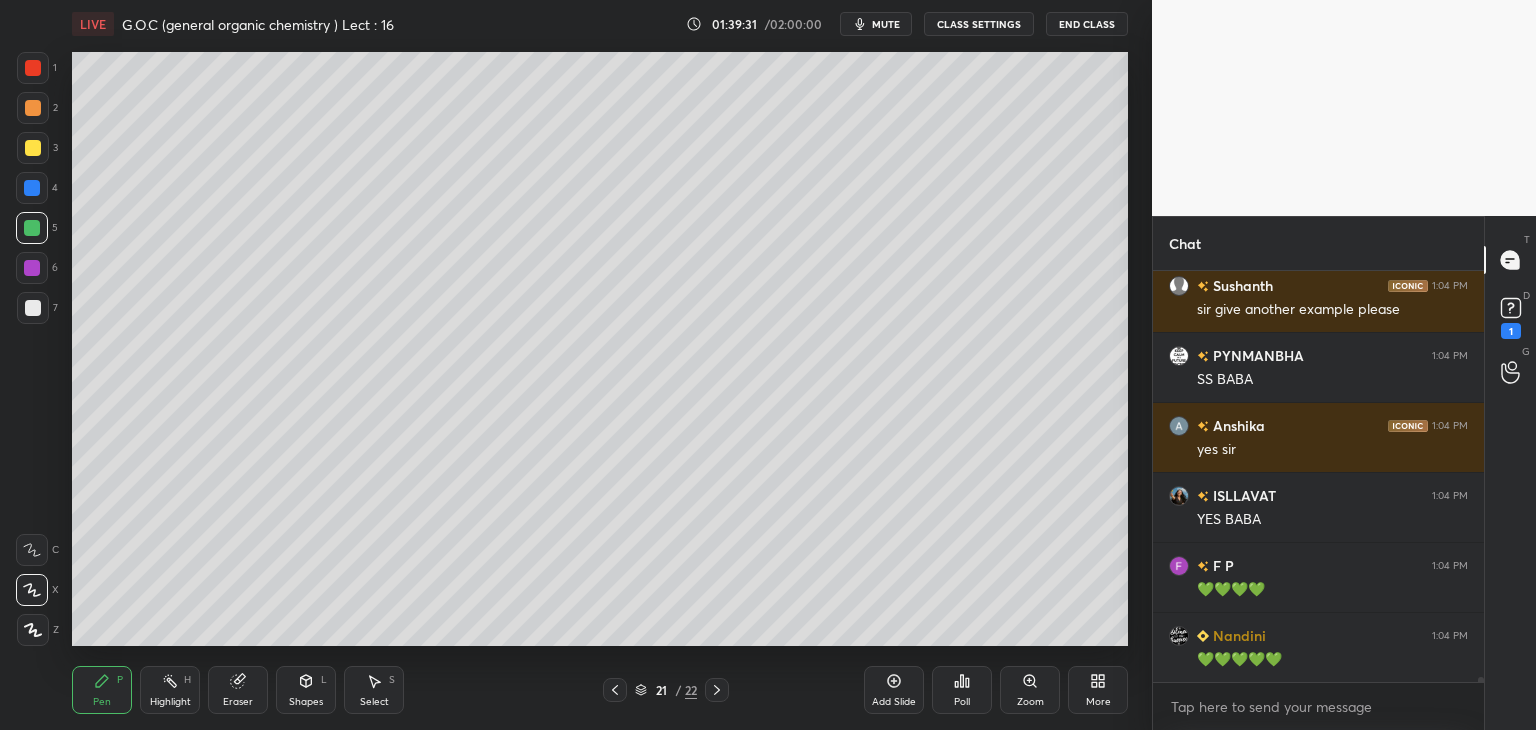 click at bounding box center (33, 308) 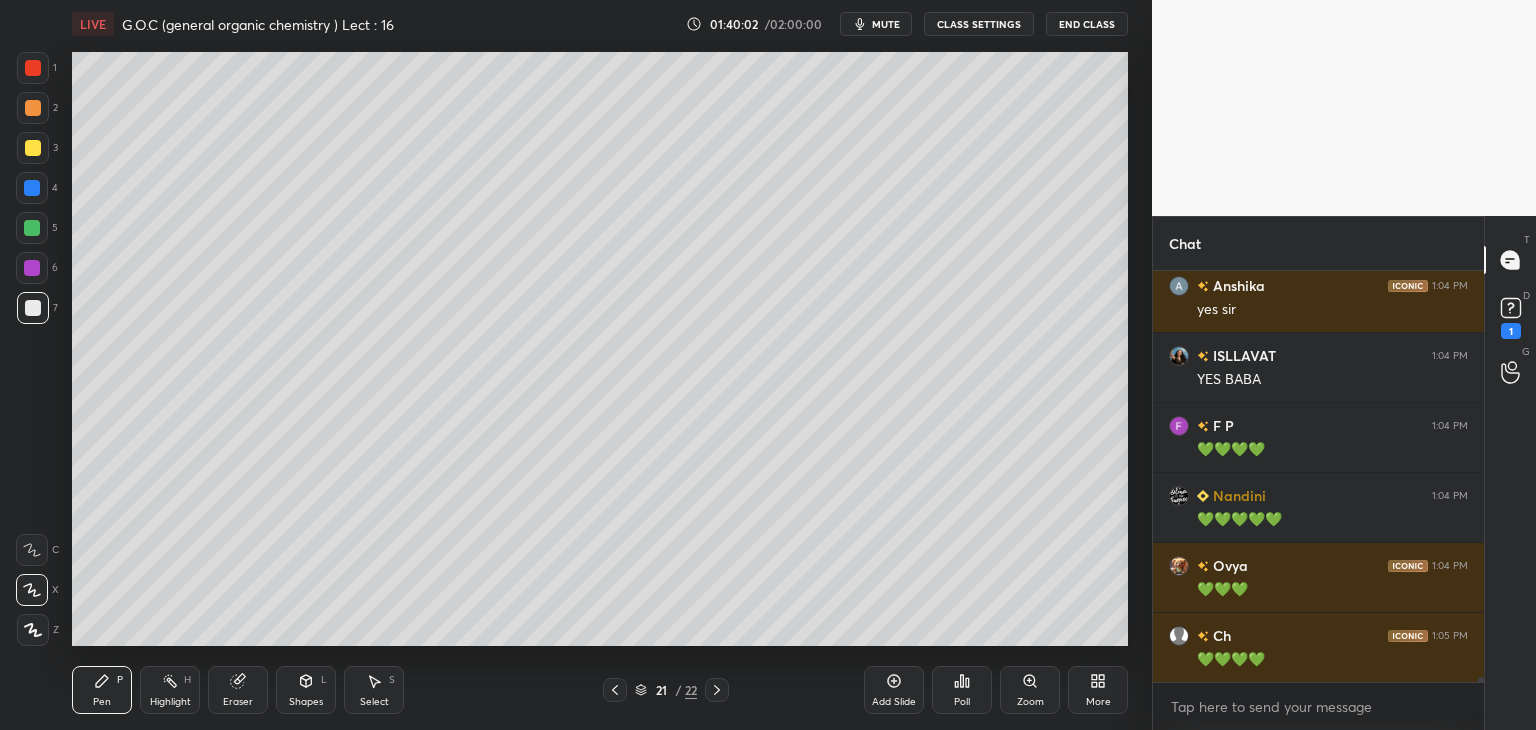 scroll, scrollTop: 32752, scrollLeft: 0, axis: vertical 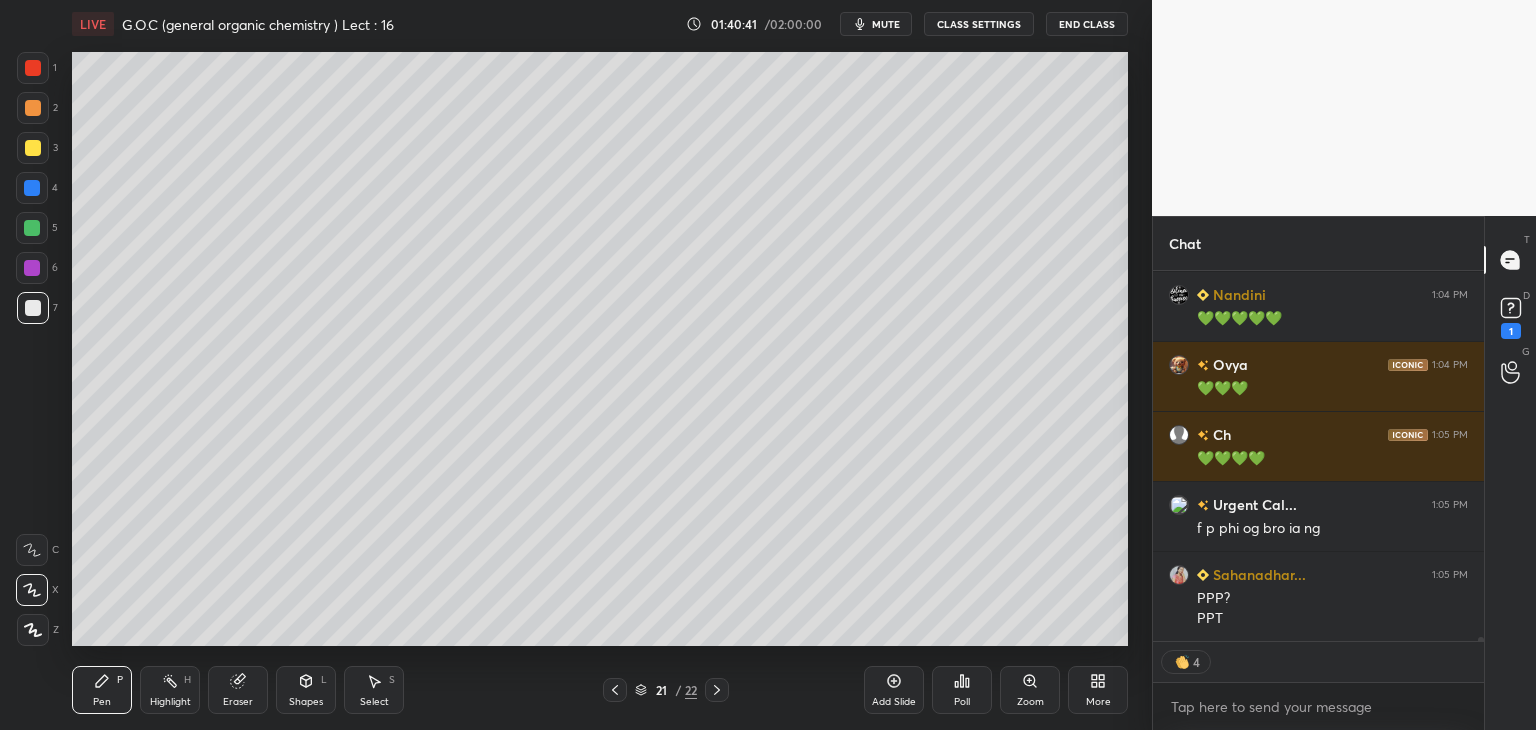 click on "Eraser" at bounding box center [238, 690] 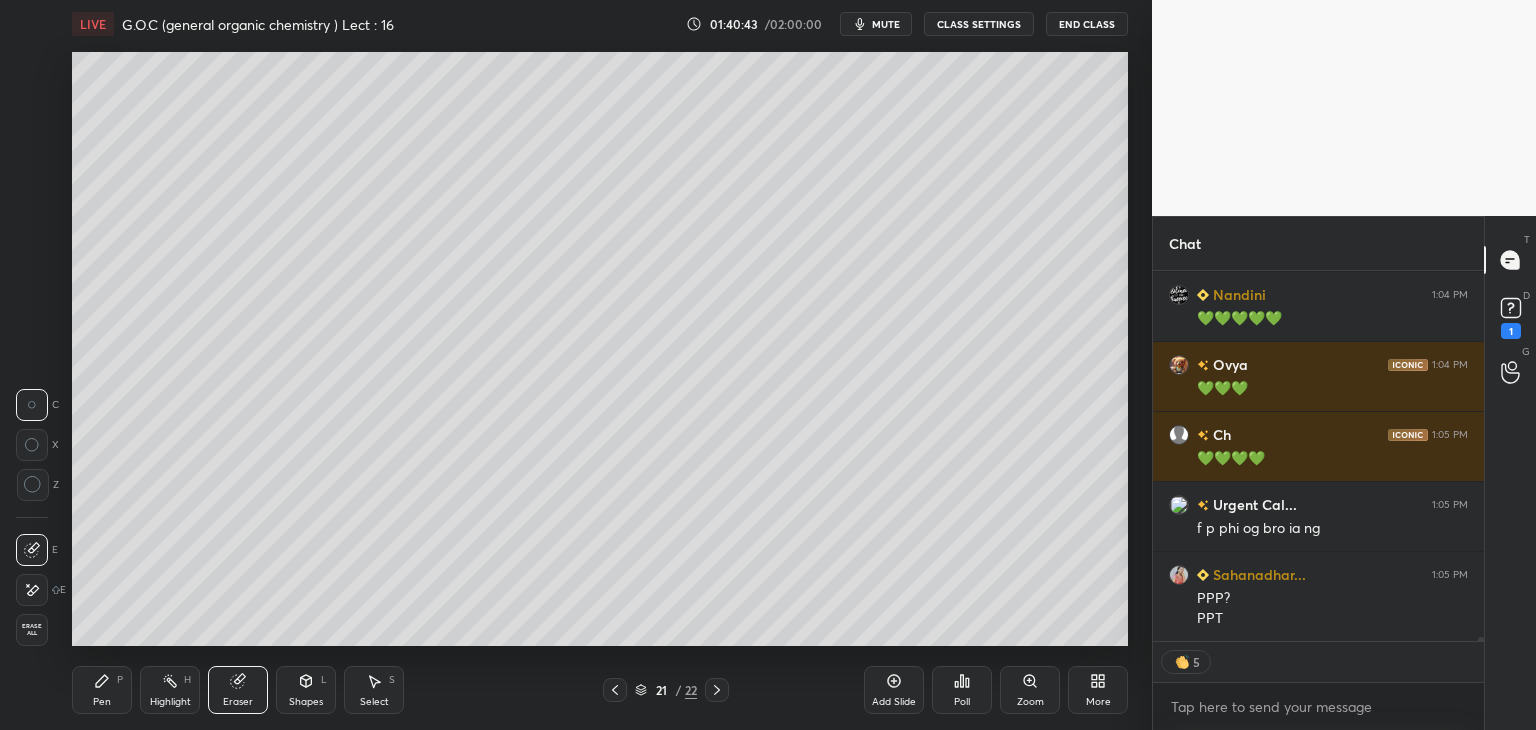 scroll, scrollTop: 32952, scrollLeft: 0, axis: vertical 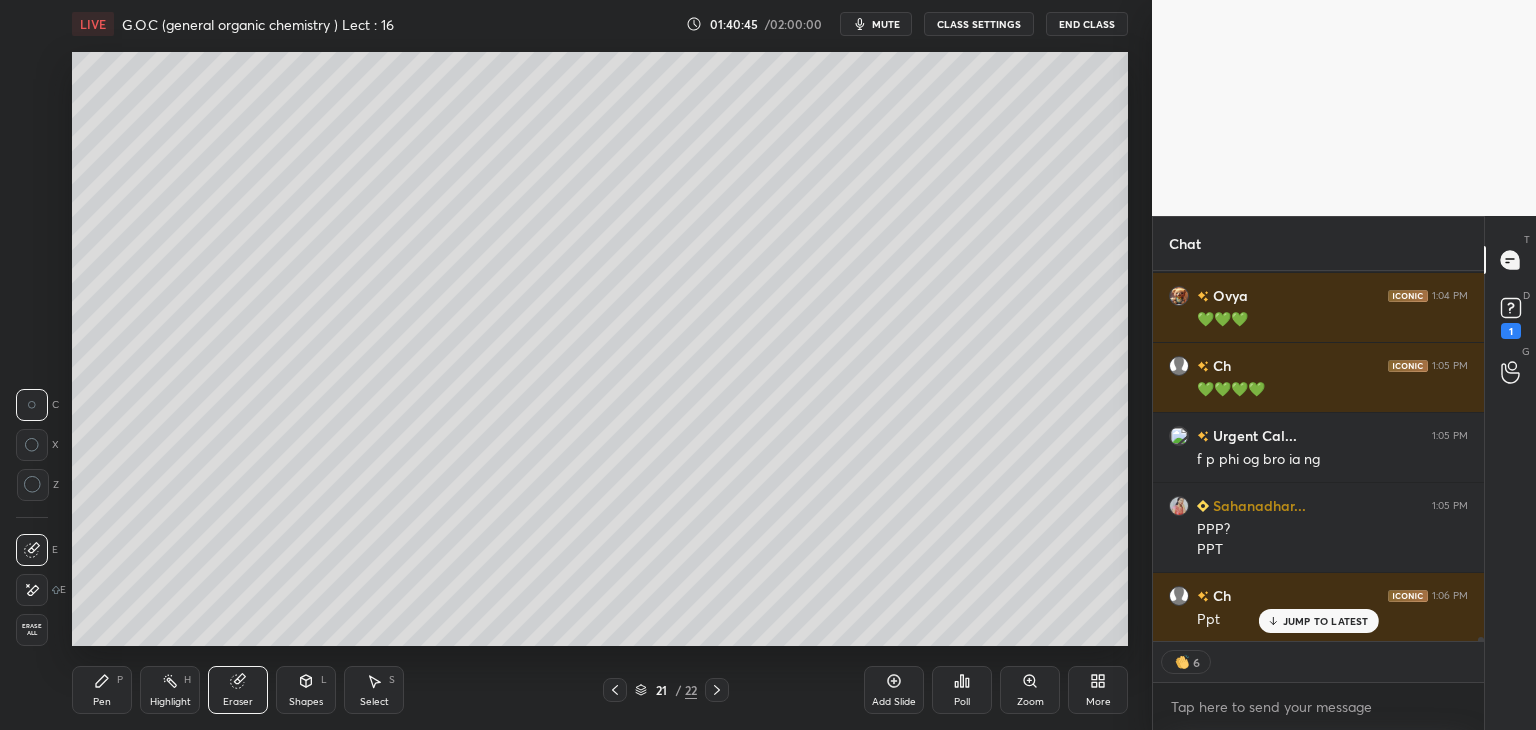 click on "Pen P" at bounding box center (102, 690) 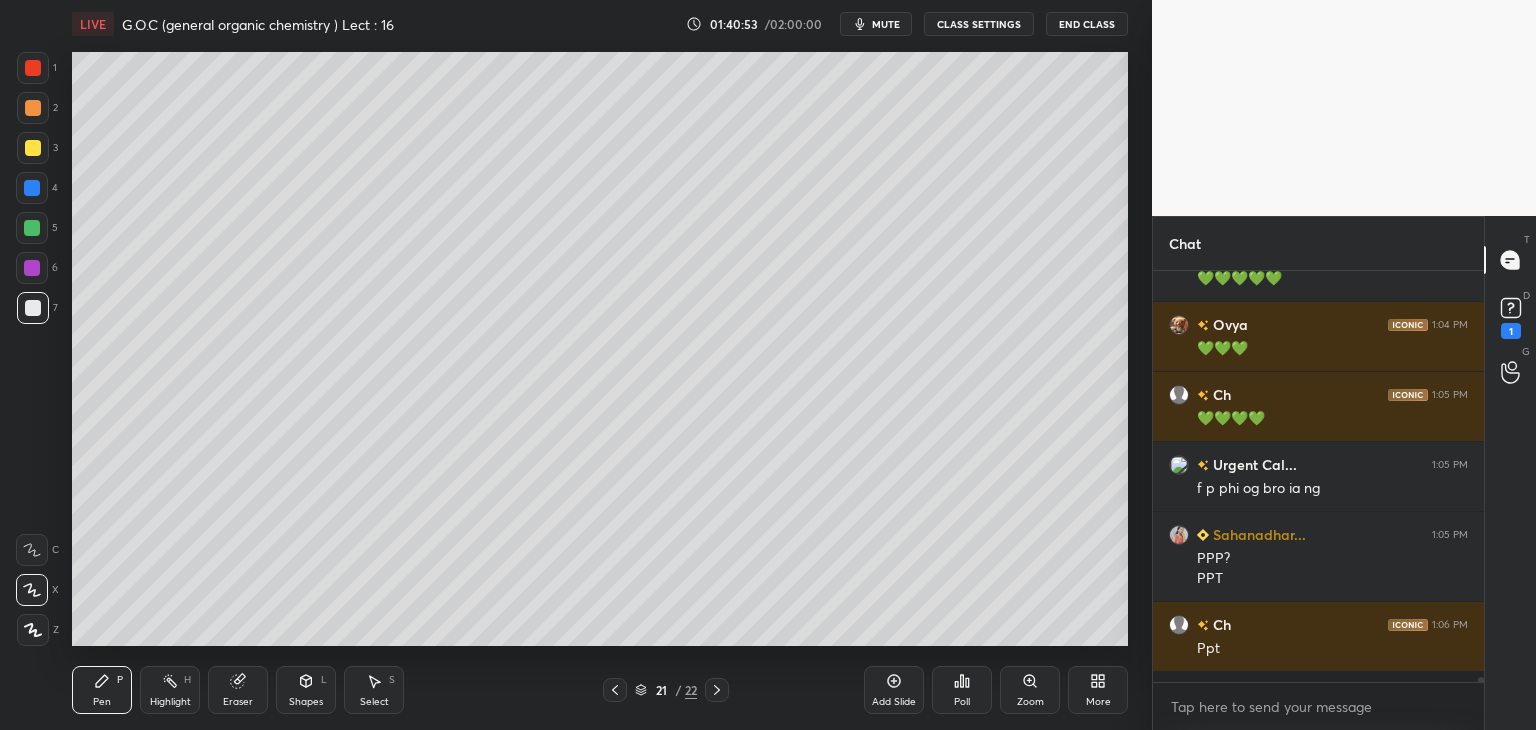 scroll, scrollTop: 6, scrollLeft: 6, axis: both 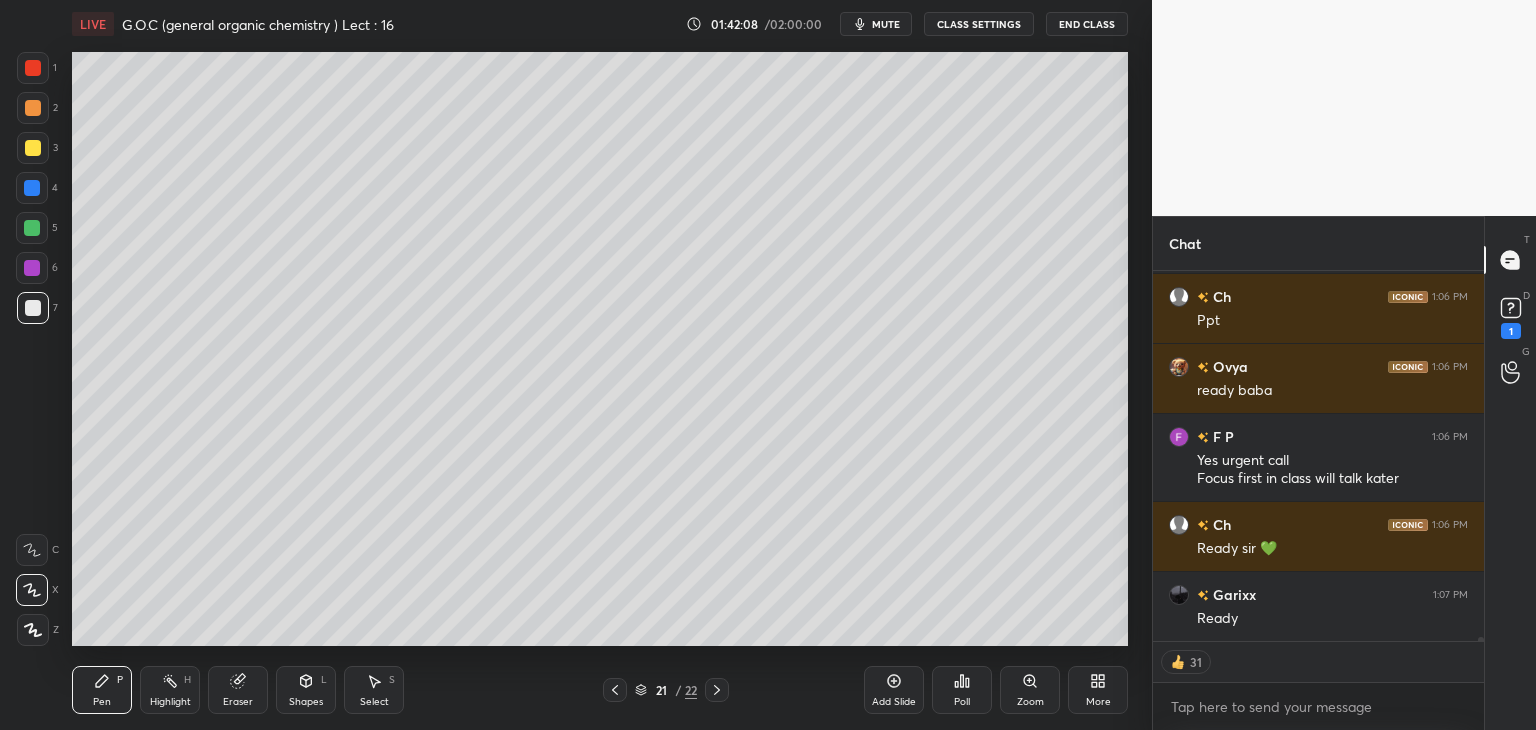 click 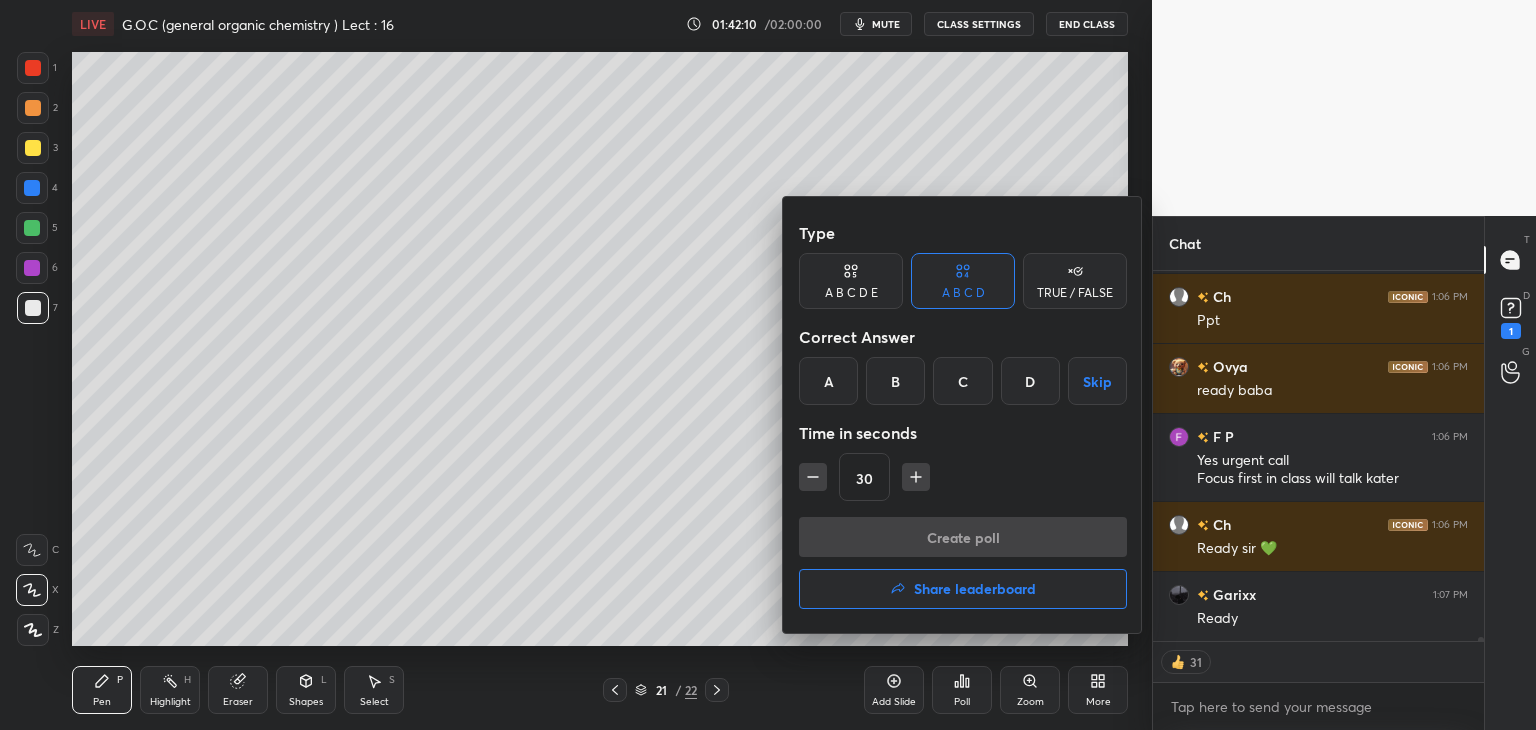 click on "D" at bounding box center (1030, 381) 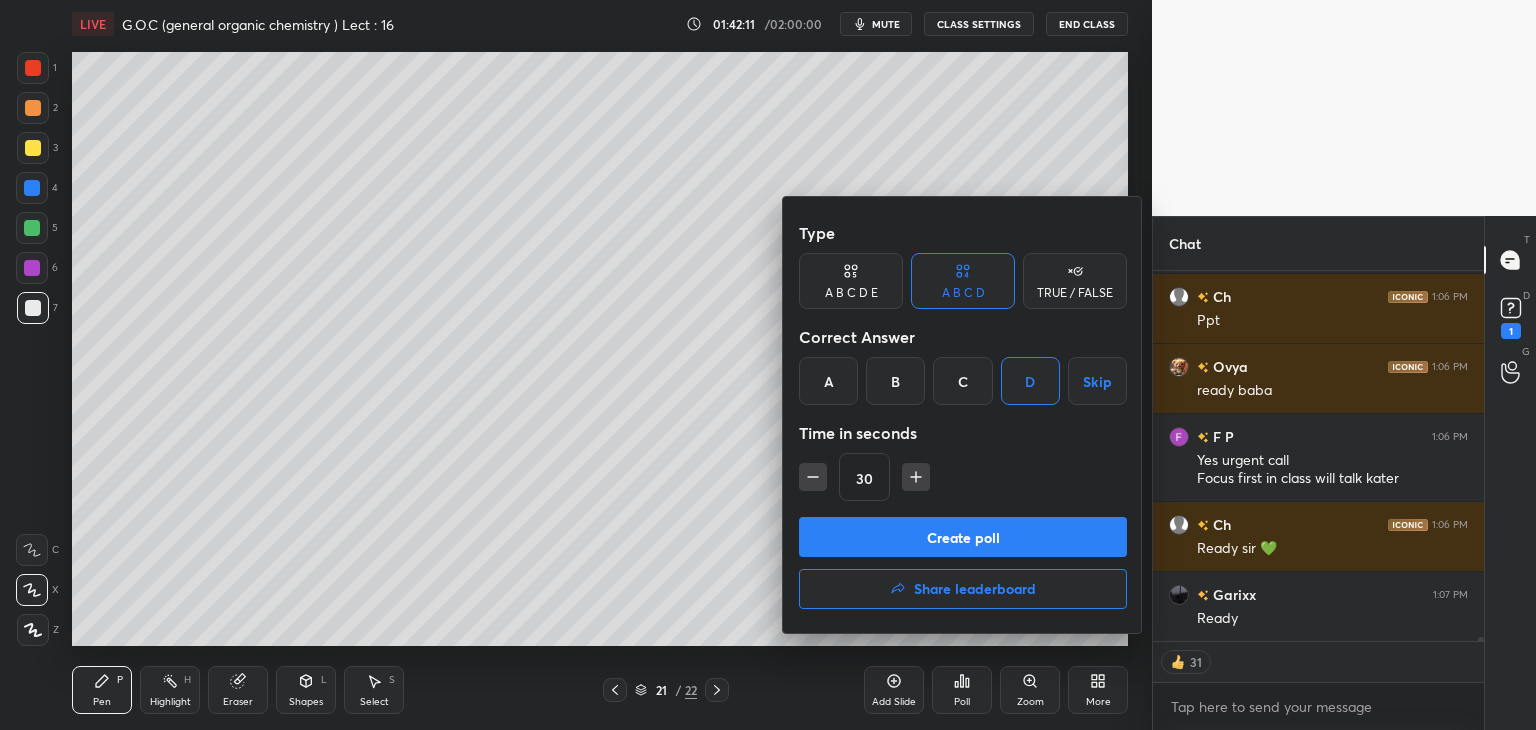 click on "Create poll" at bounding box center [963, 537] 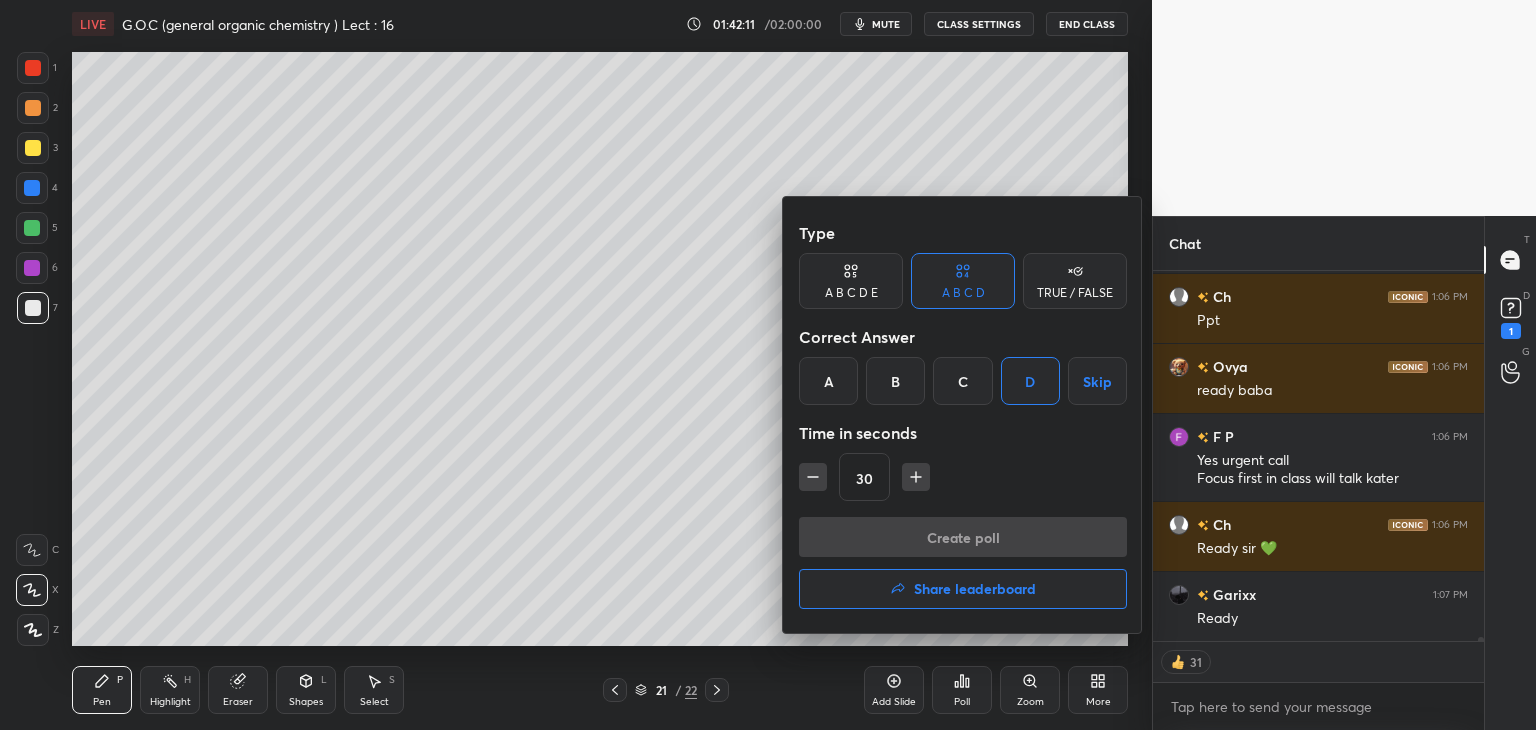 scroll, scrollTop: 332, scrollLeft: 325, axis: both 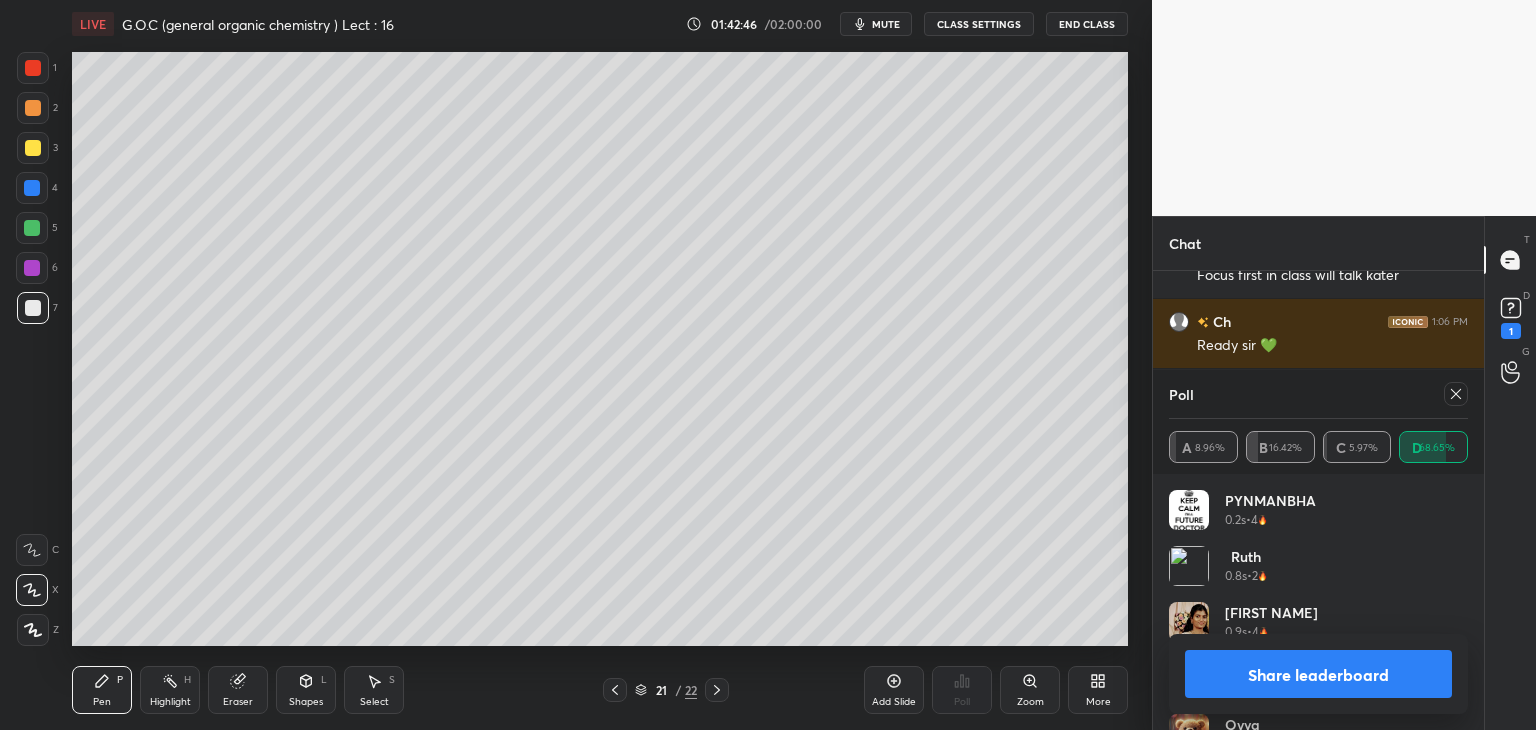 click on "Share leaderboard" at bounding box center [1318, 674] 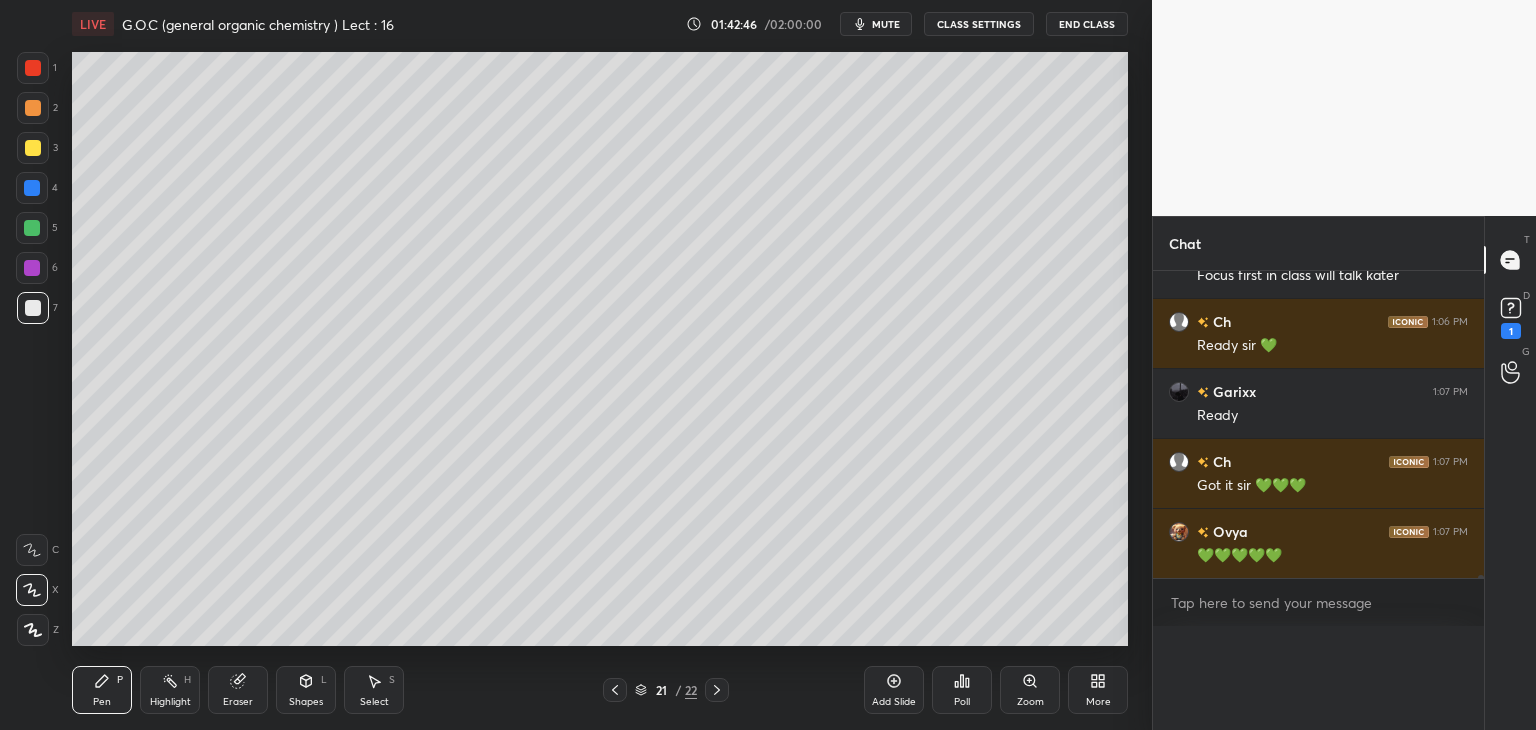 scroll, scrollTop: 89, scrollLeft: 293, axis: both 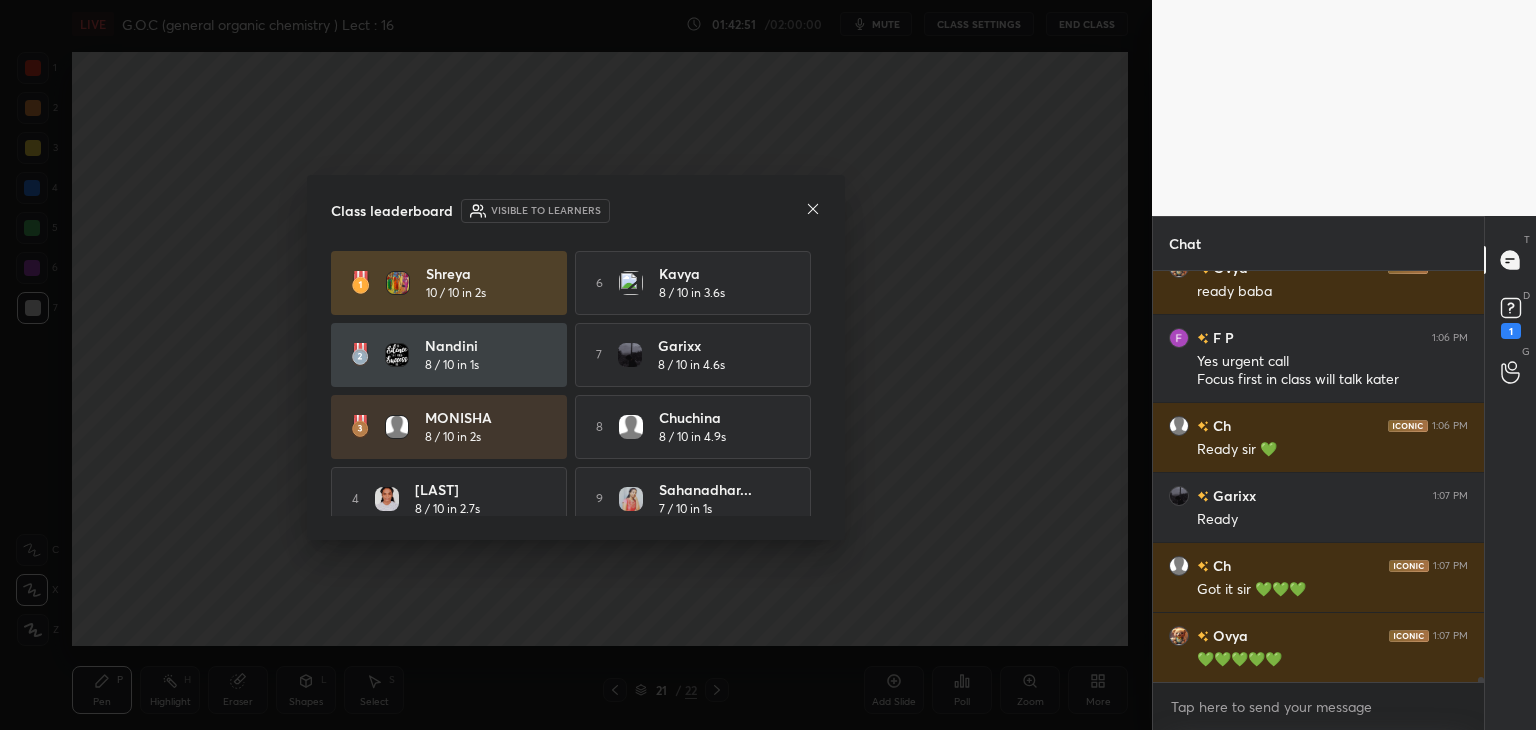 click 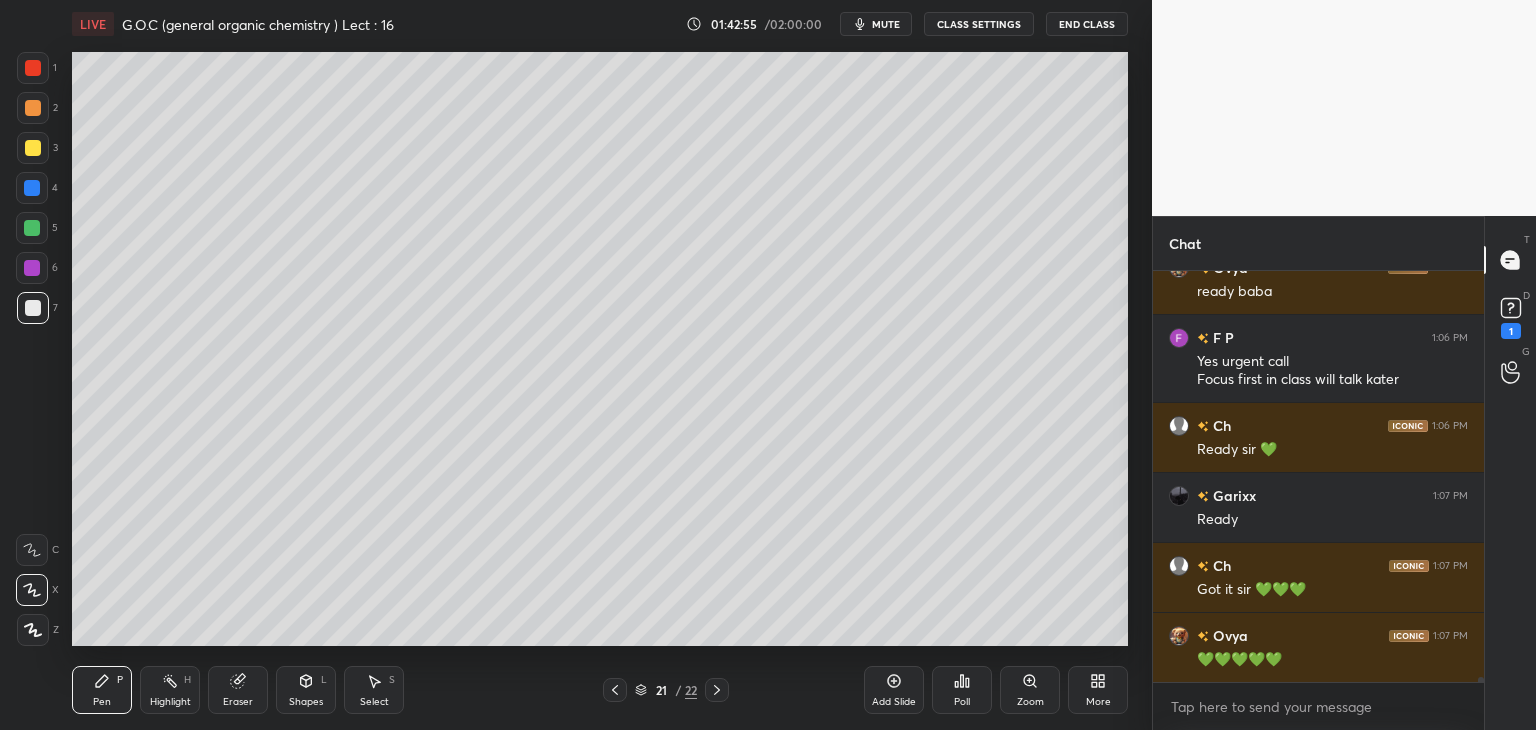 click at bounding box center [33, 148] 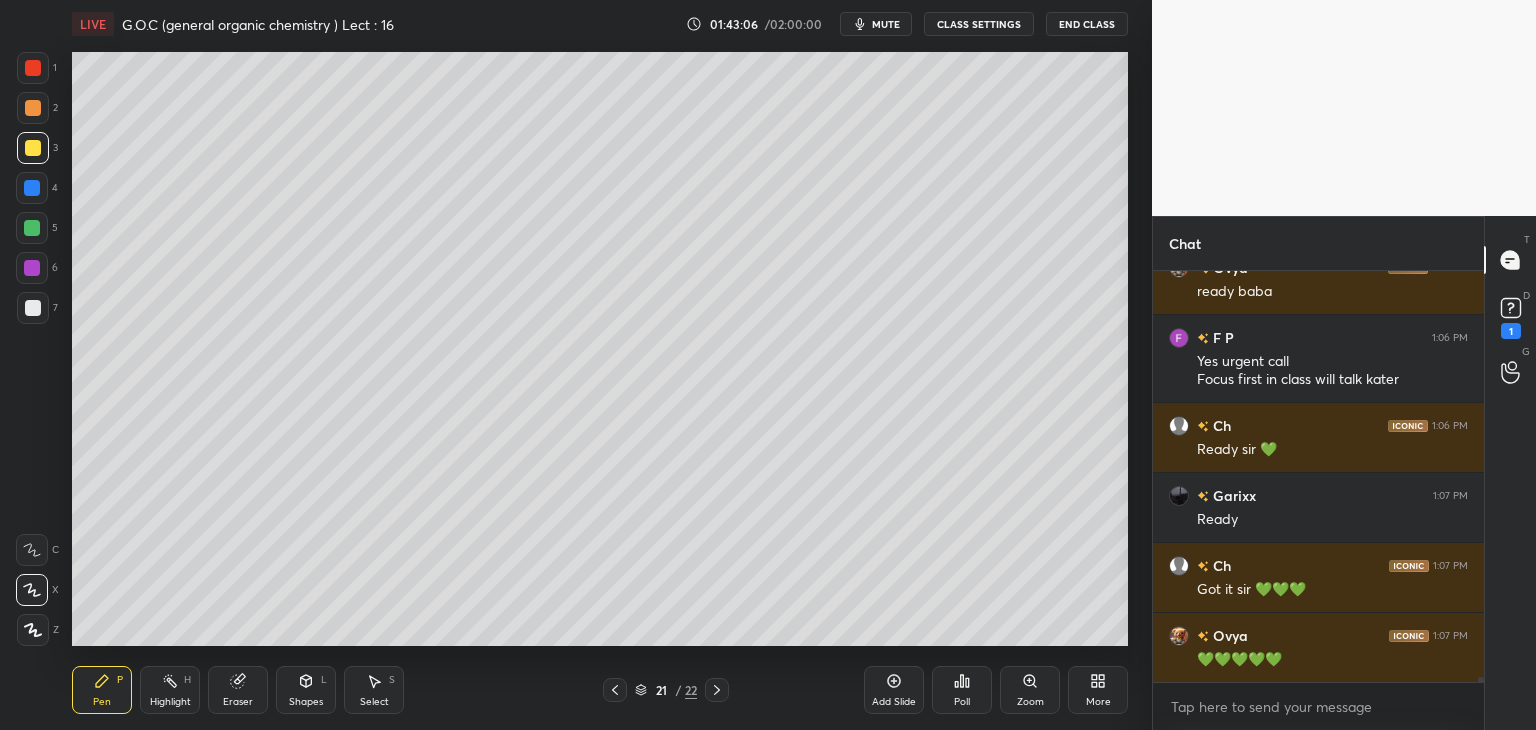 click at bounding box center (32, 188) 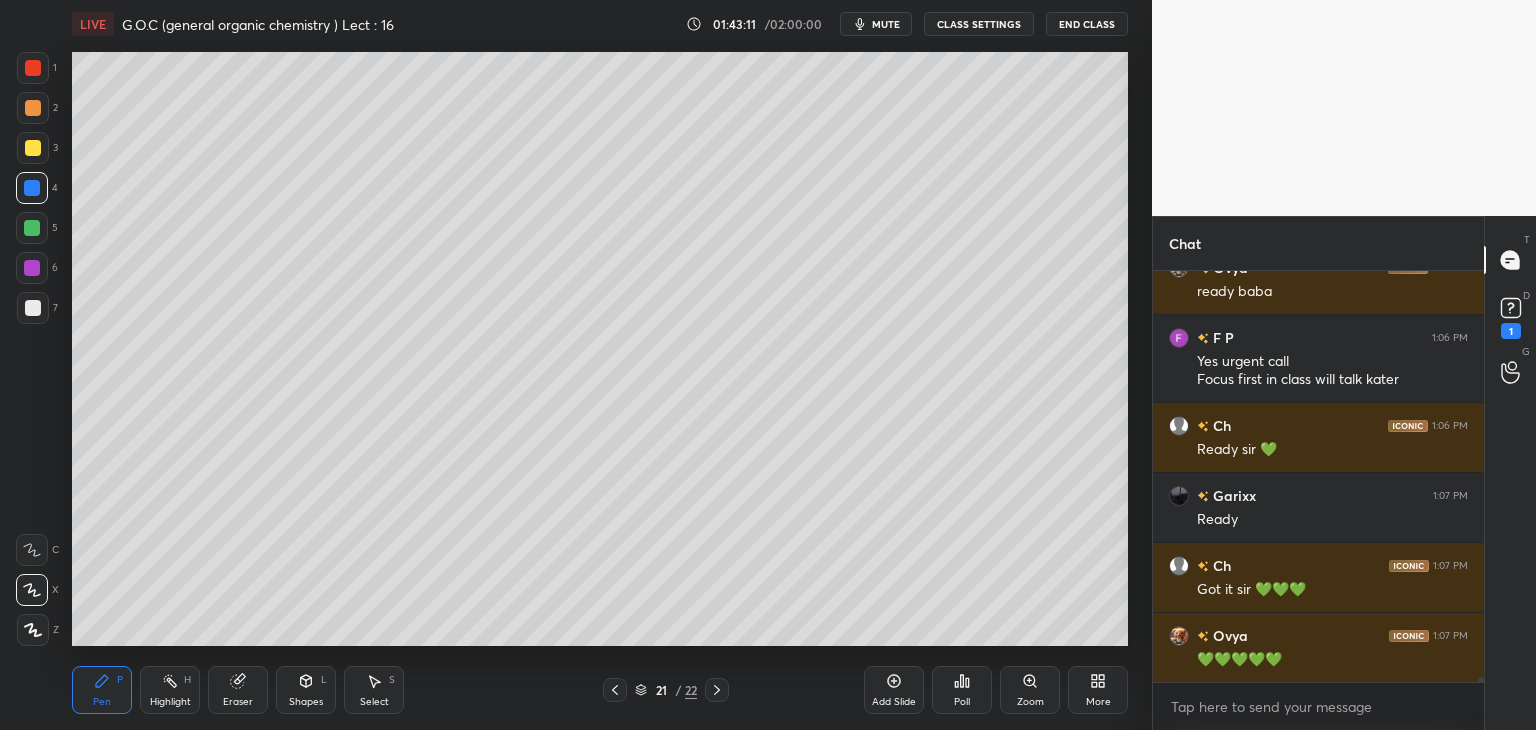 scroll, scrollTop: 33420, scrollLeft: 0, axis: vertical 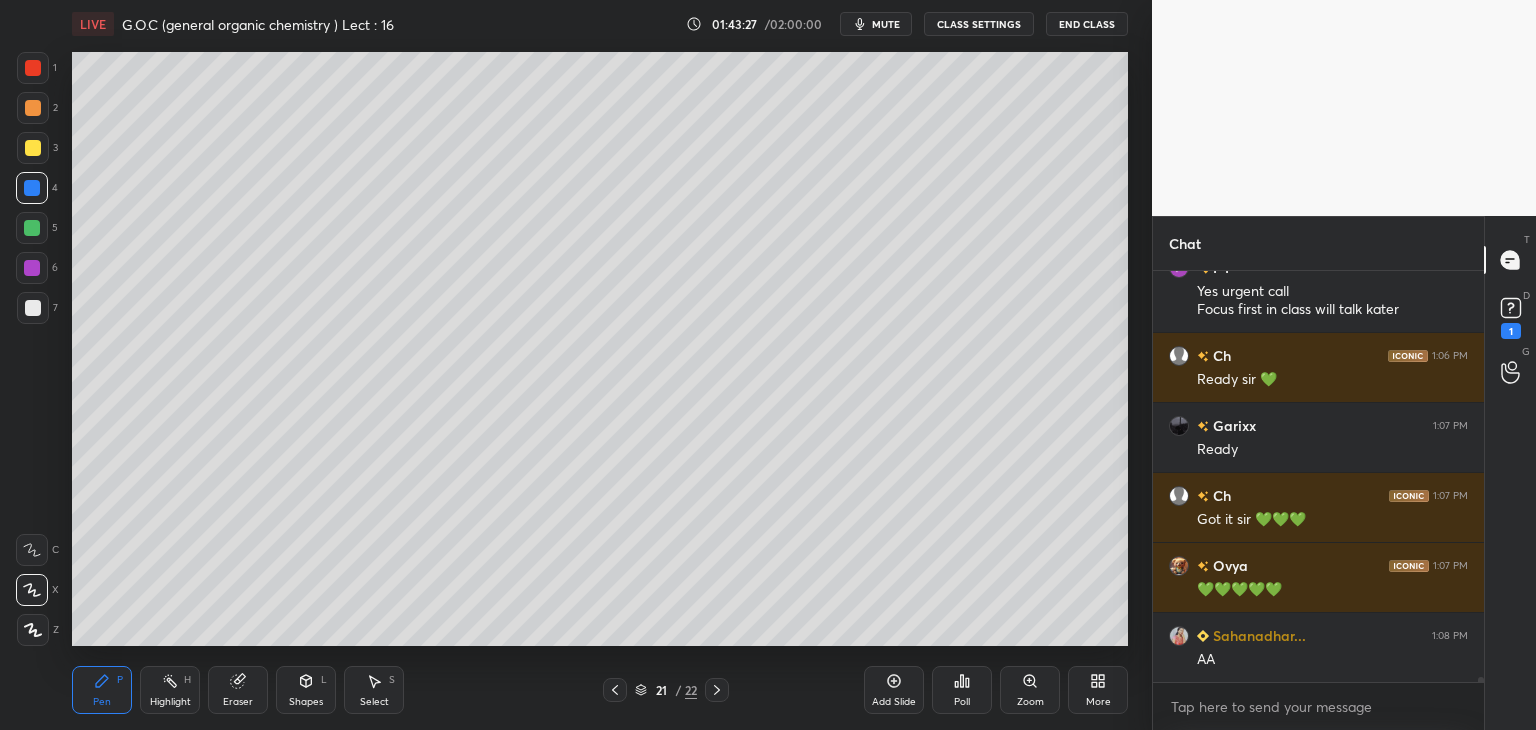 click at bounding box center [33, 108] 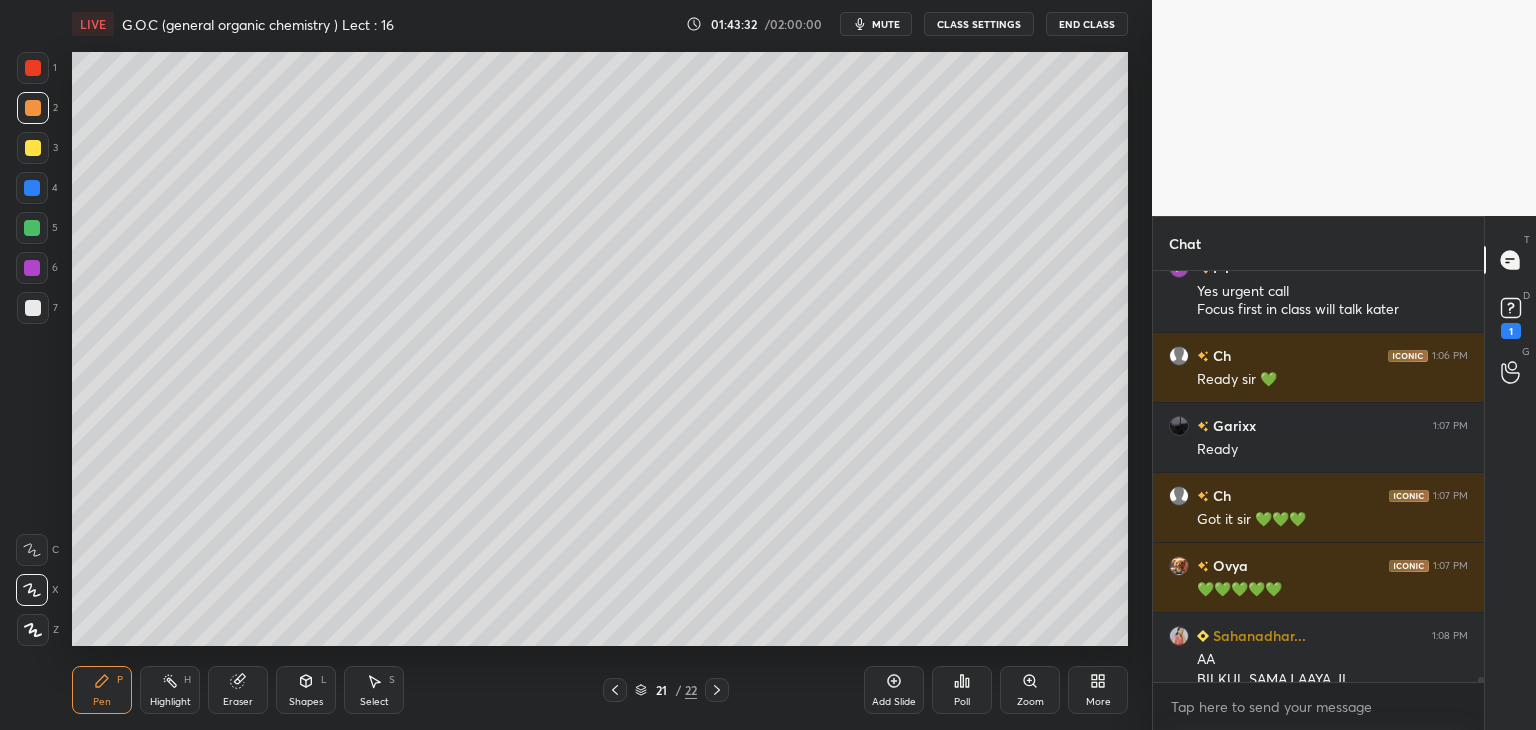 scroll, scrollTop: 33440, scrollLeft: 0, axis: vertical 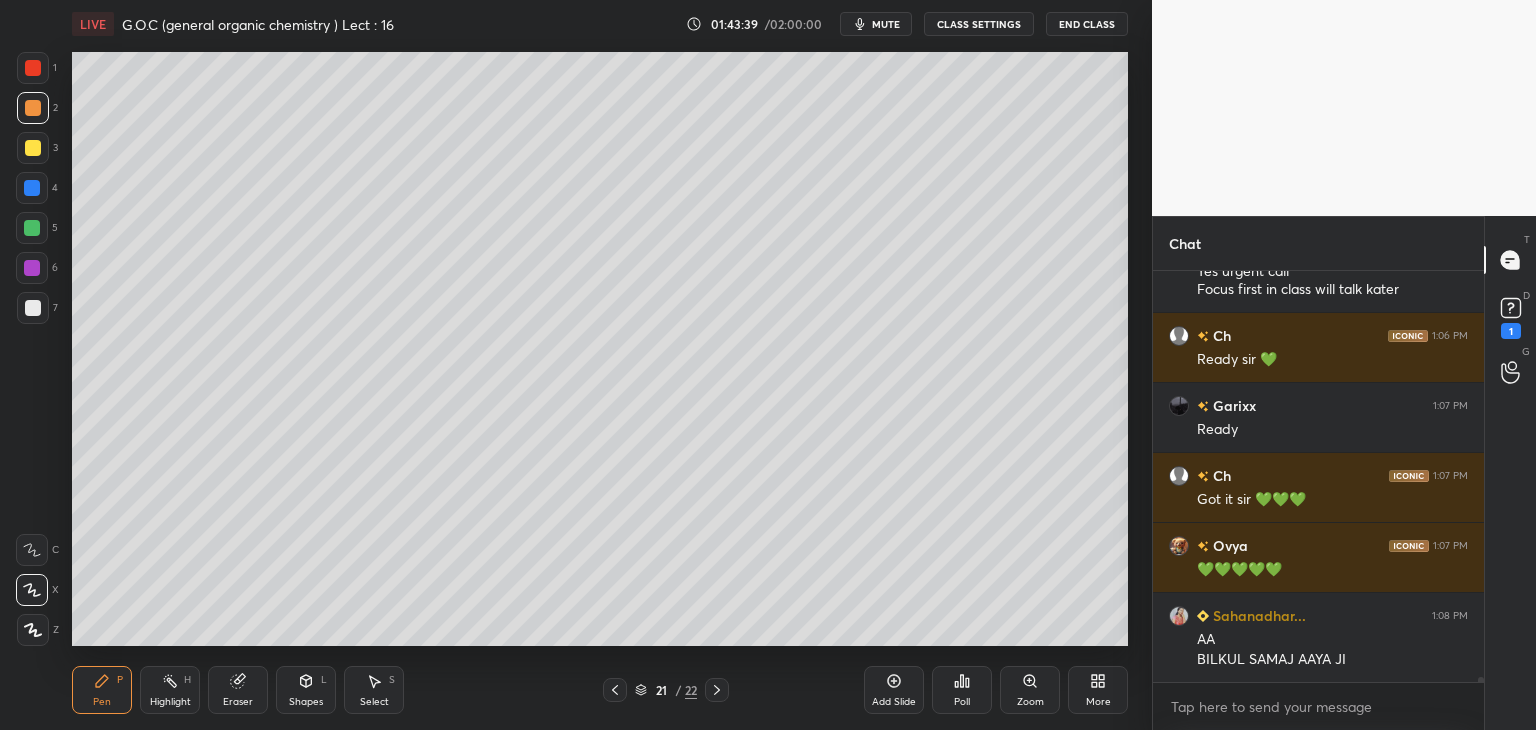click on "mute" at bounding box center [886, 24] 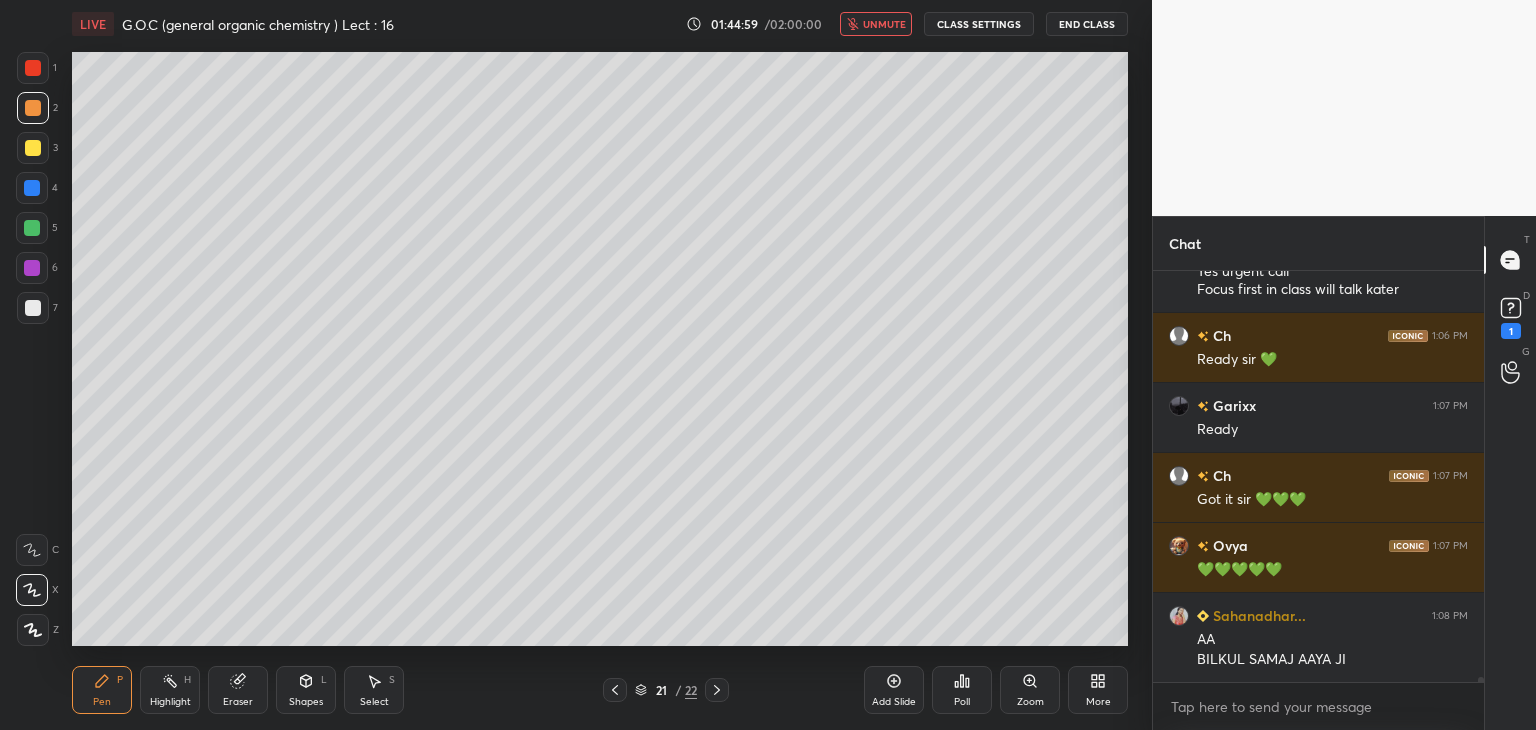 click at bounding box center [33, 148] 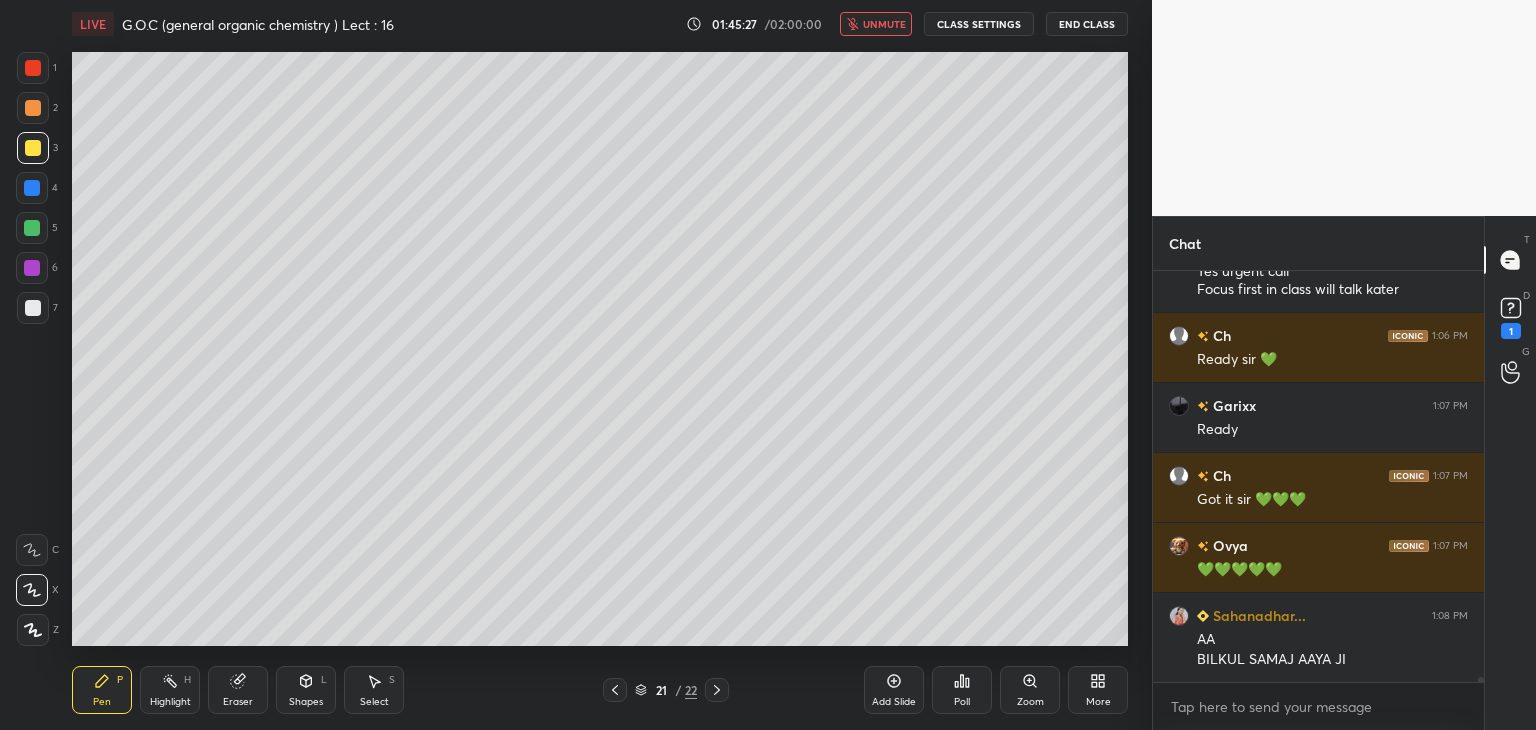 click at bounding box center (33, 308) 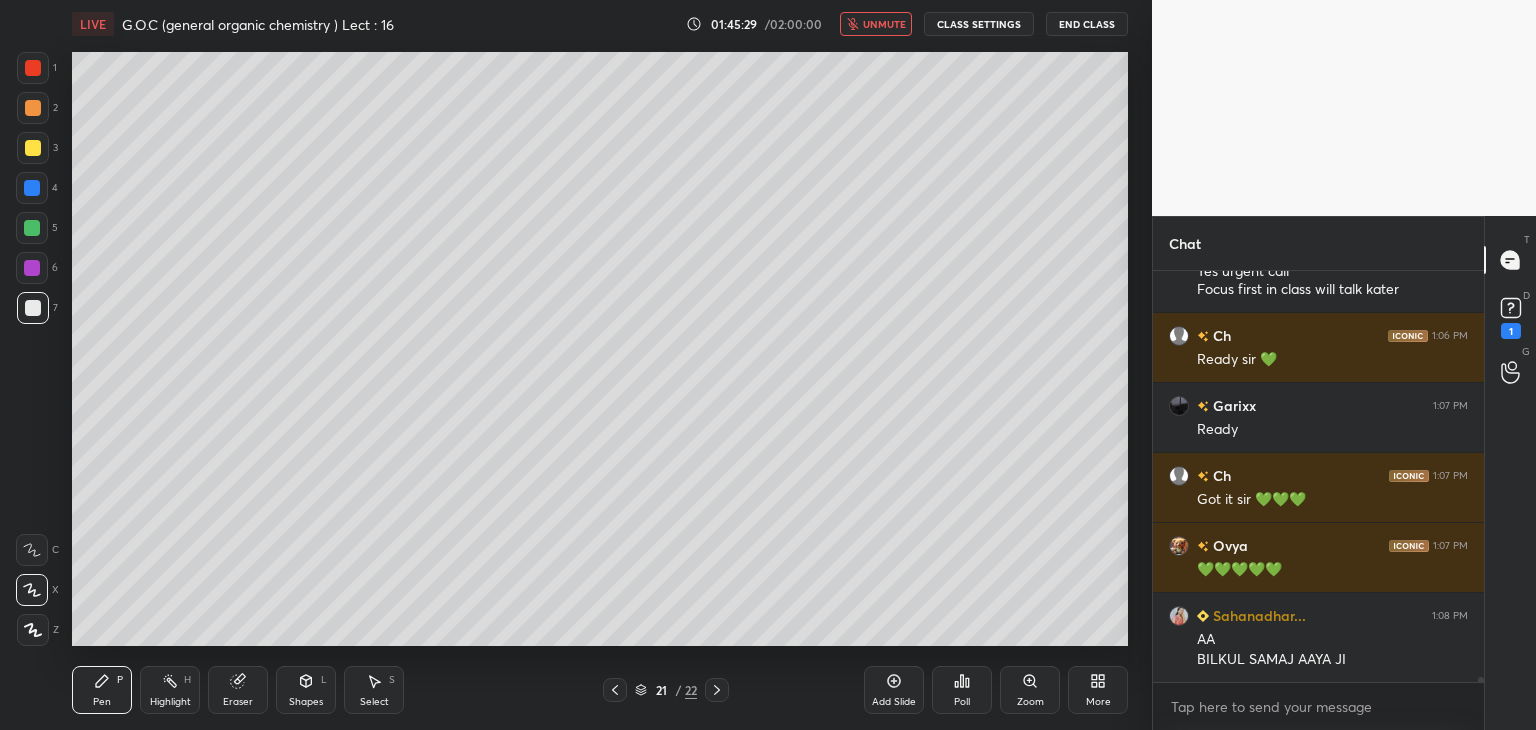 scroll, scrollTop: 33488, scrollLeft: 0, axis: vertical 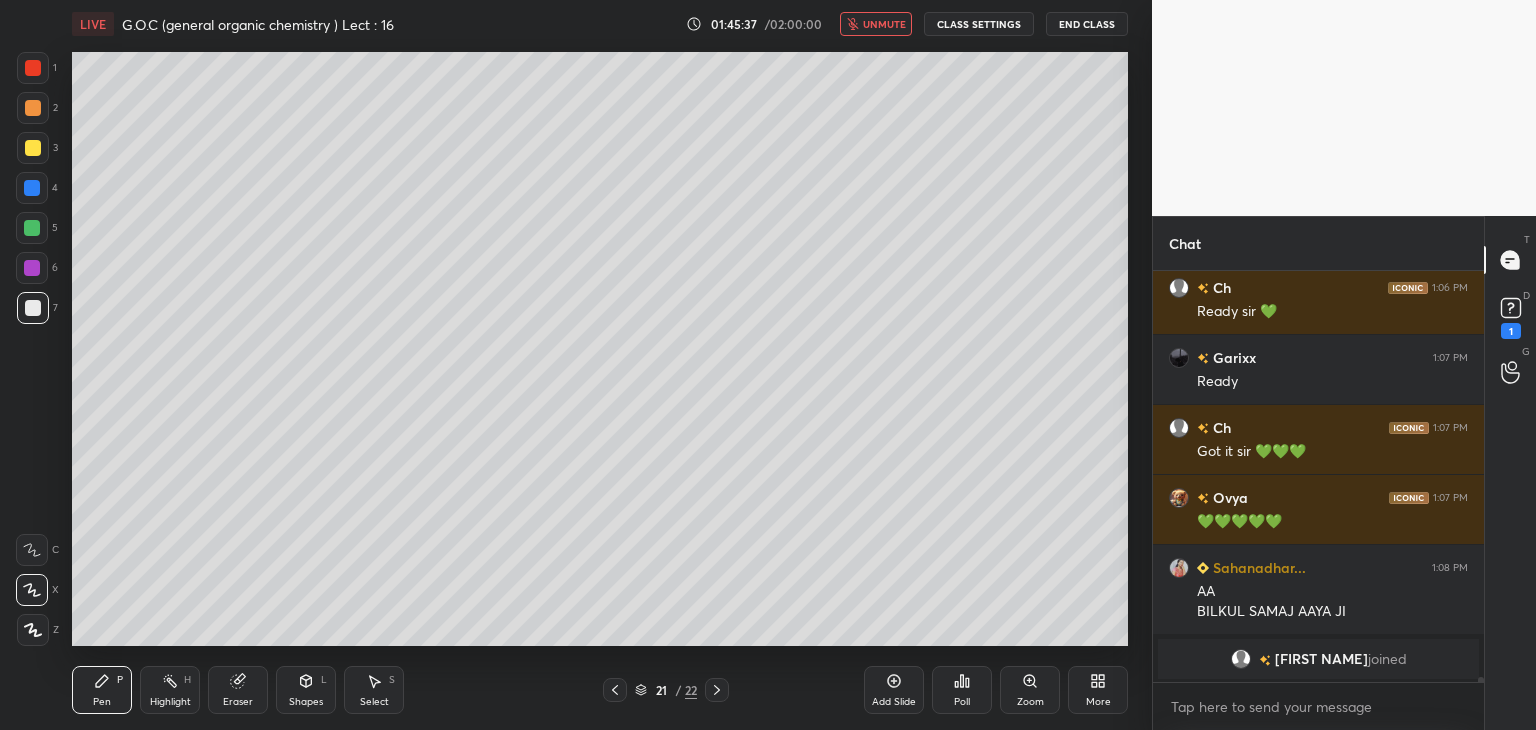 click on "unmute" at bounding box center [876, 24] 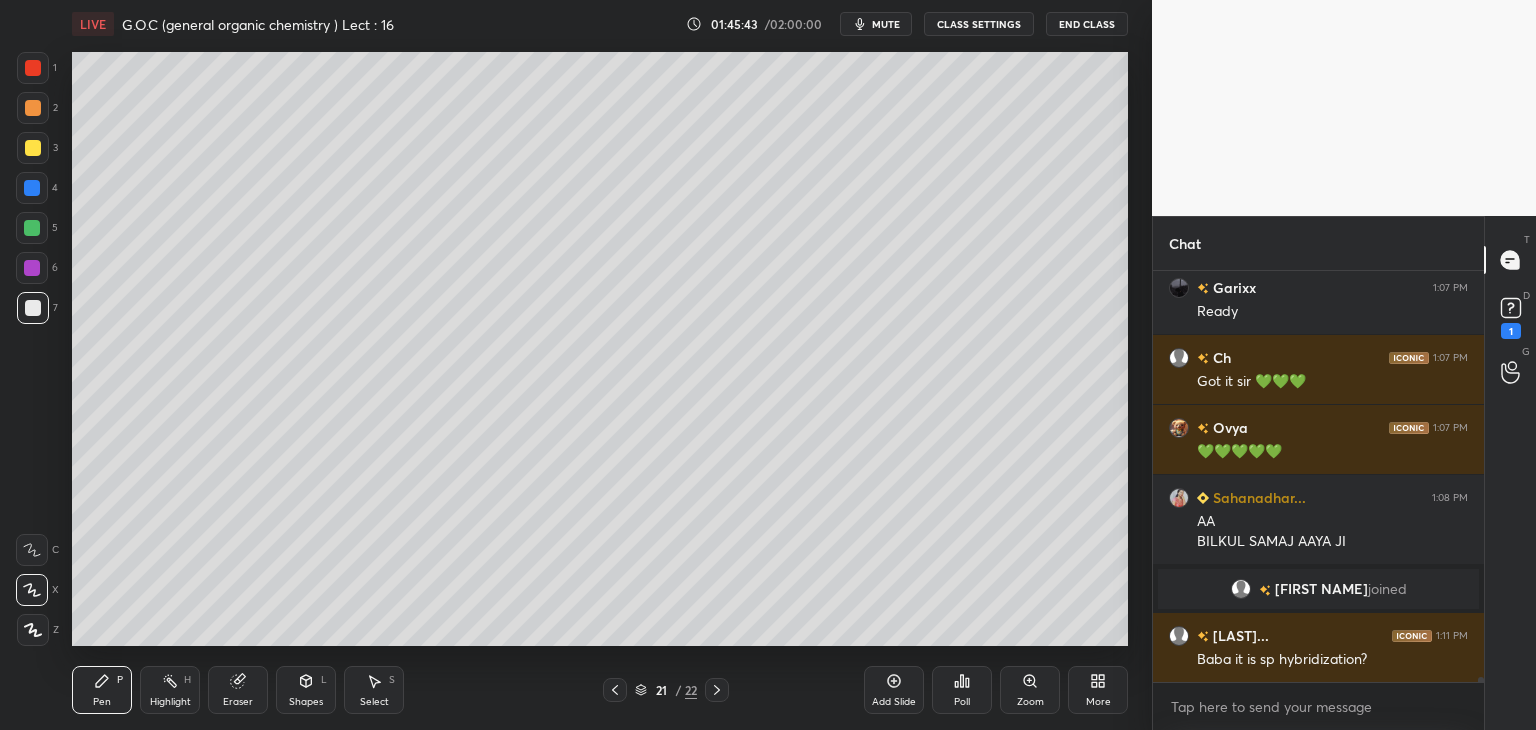 scroll, scrollTop: 32654, scrollLeft: 0, axis: vertical 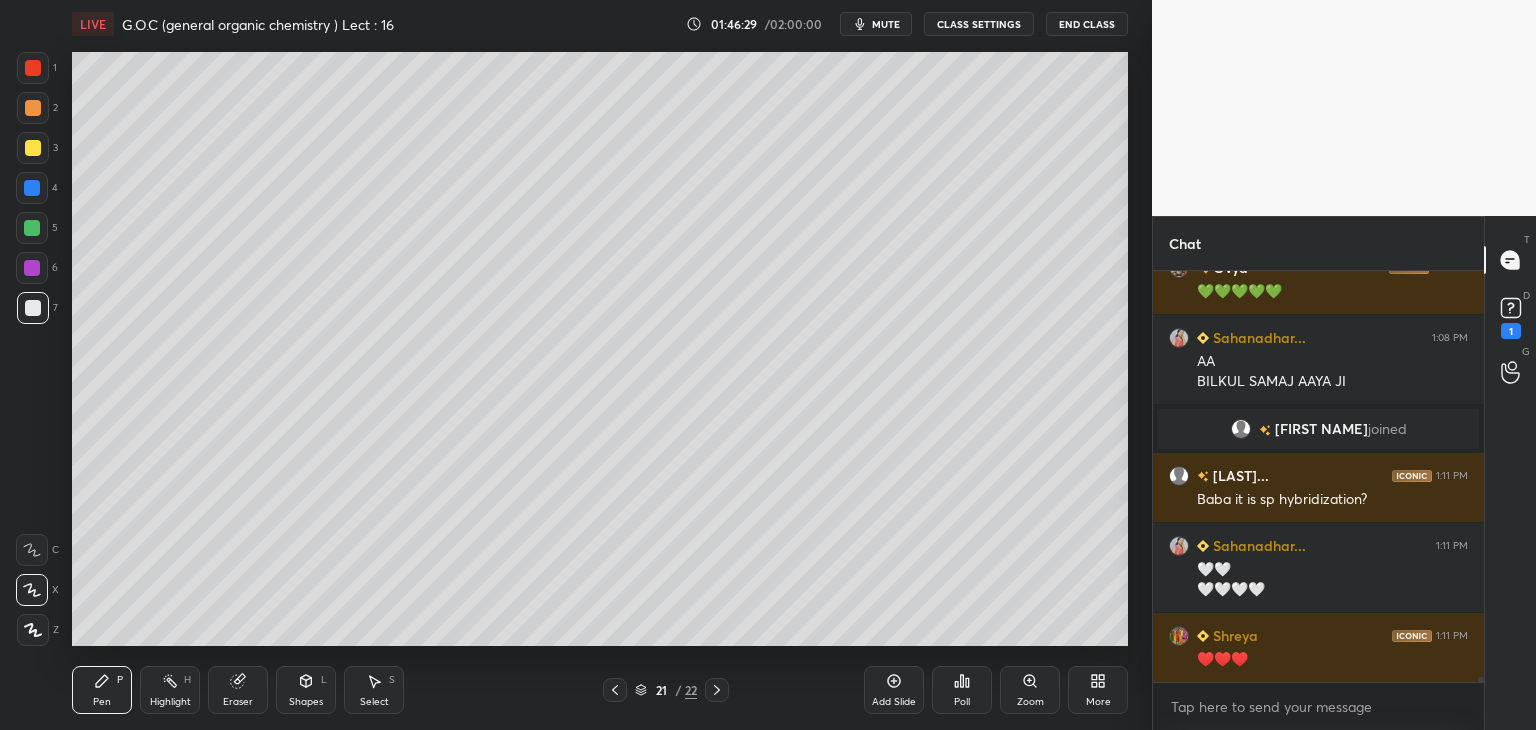 click on "mute" at bounding box center [886, 24] 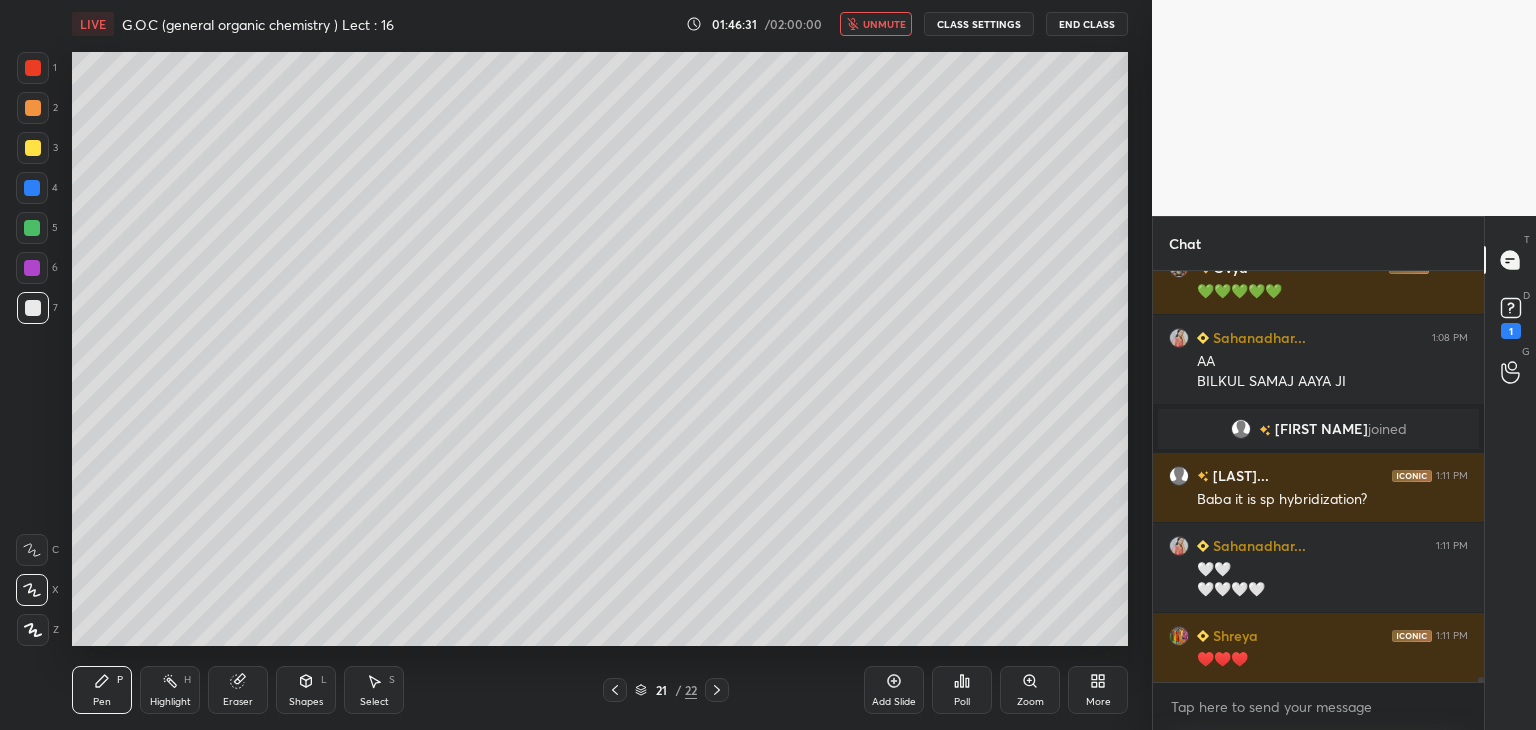 click on "Add Slide" at bounding box center [894, 702] 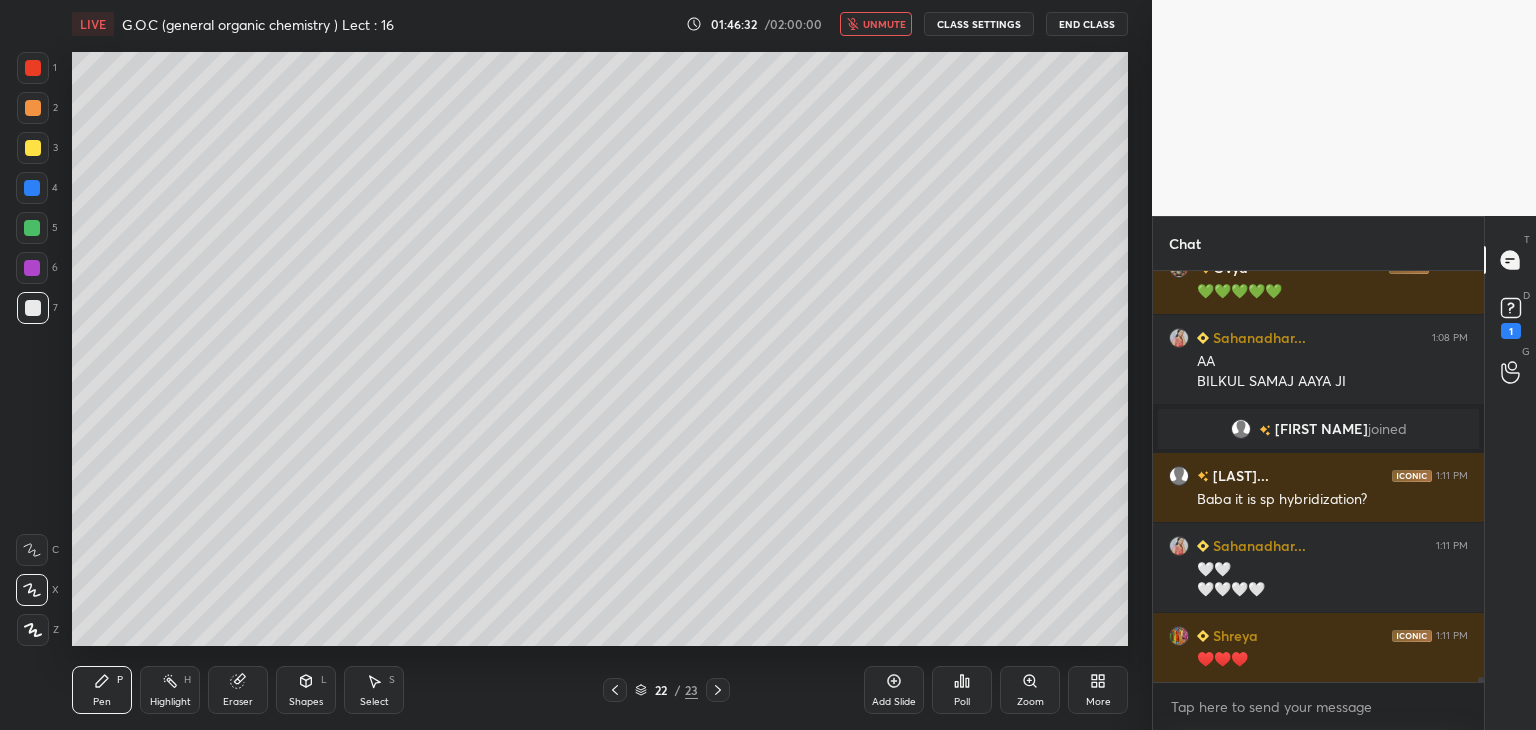 click at bounding box center (33, 308) 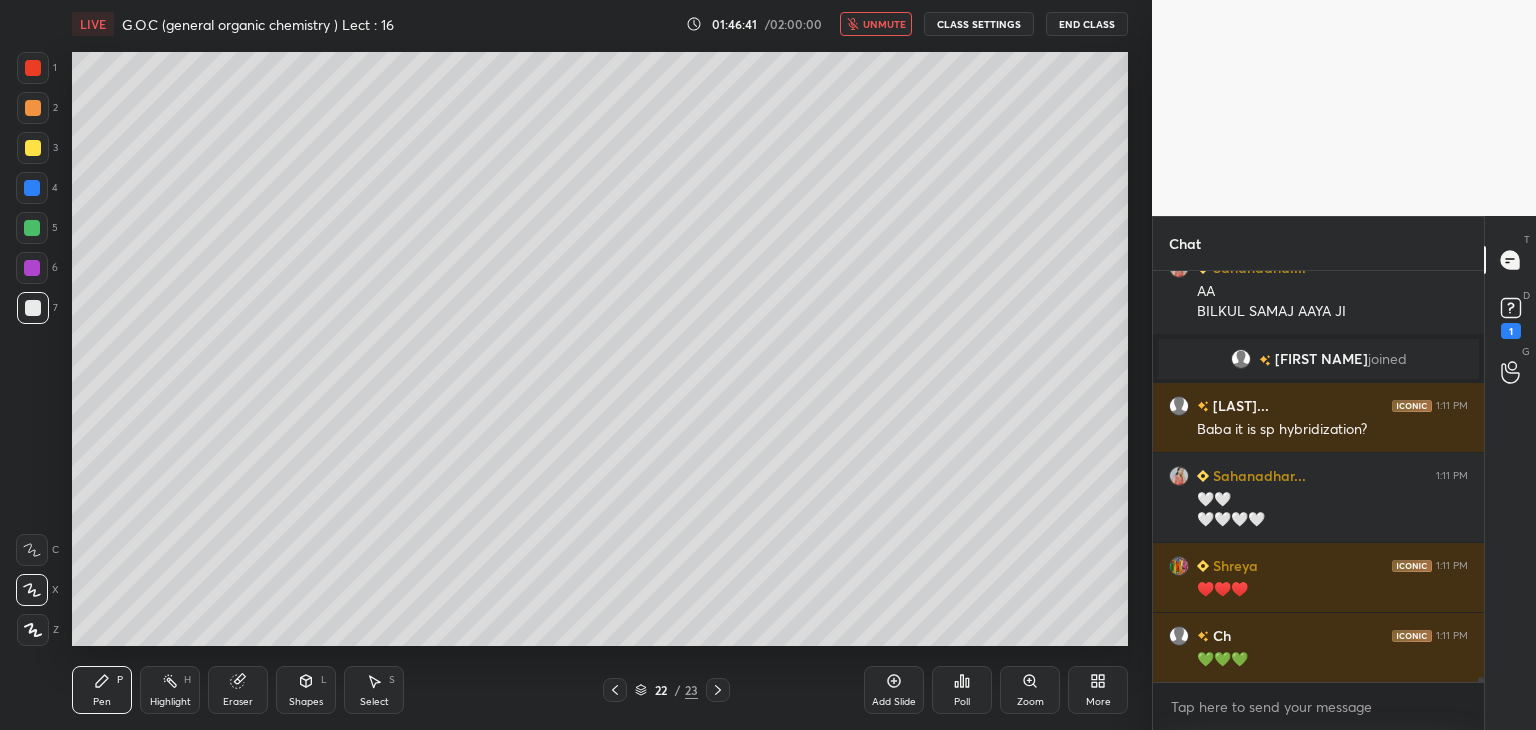 scroll, scrollTop: 32954, scrollLeft: 0, axis: vertical 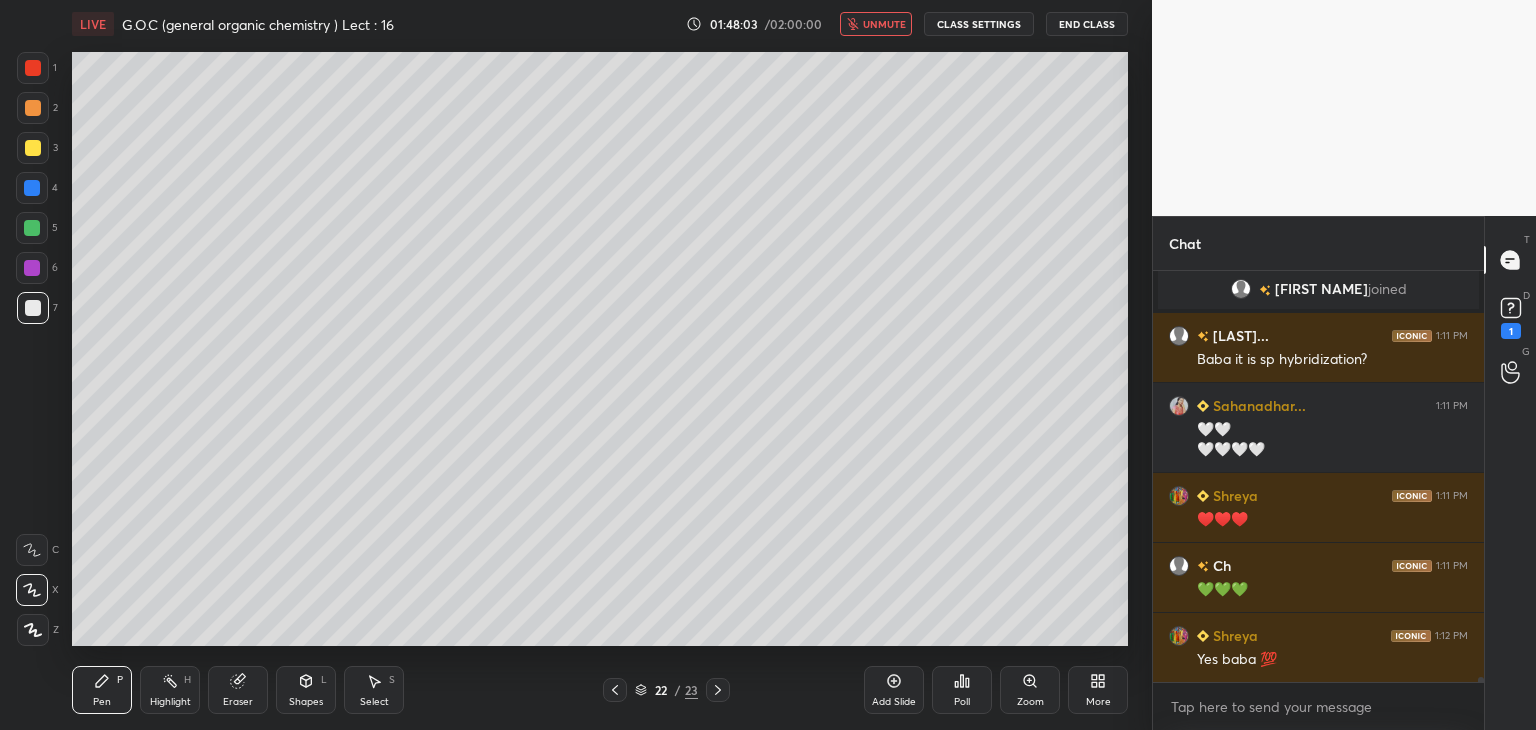 click on "unmute" at bounding box center [884, 24] 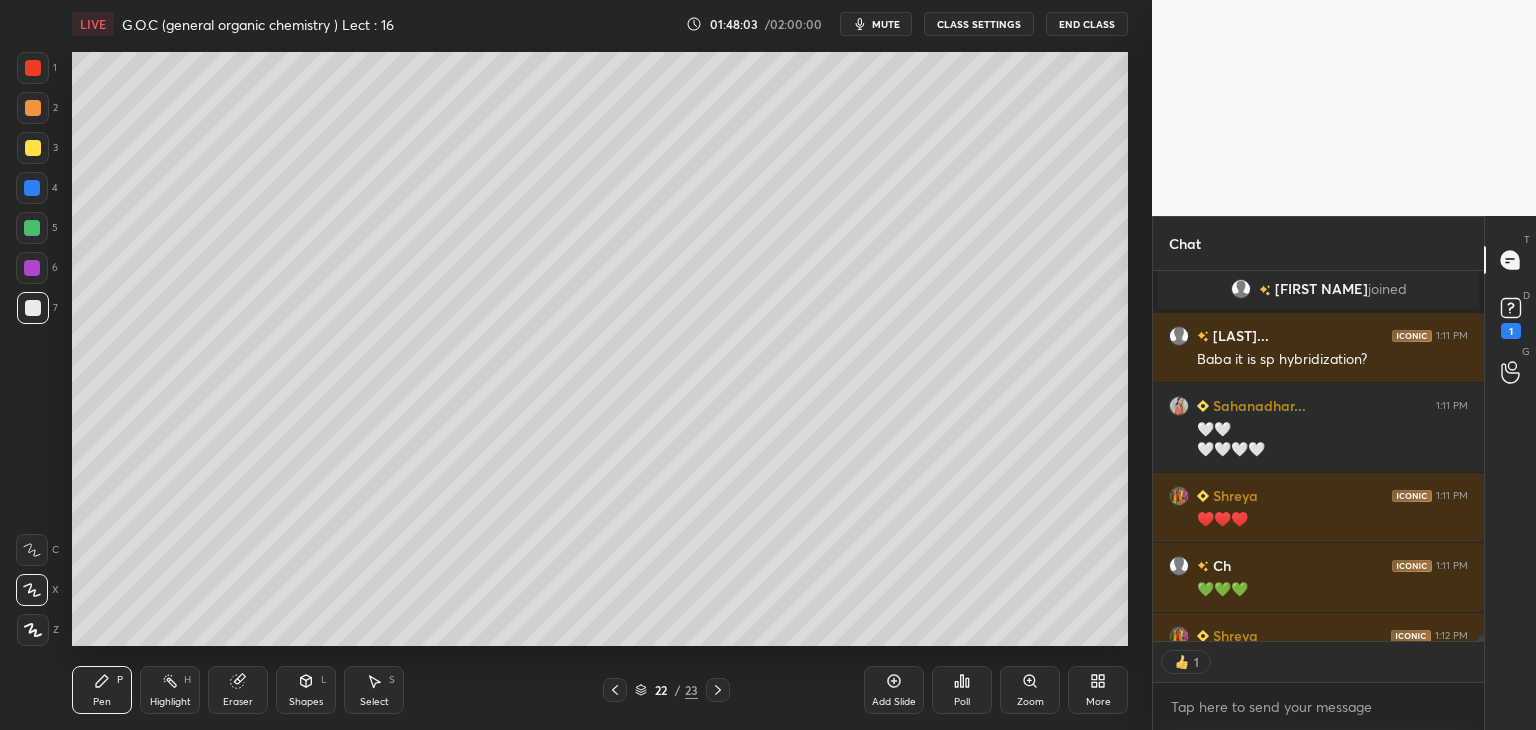 scroll, scrollTop: 365, scrollLeft: 325, axis: both 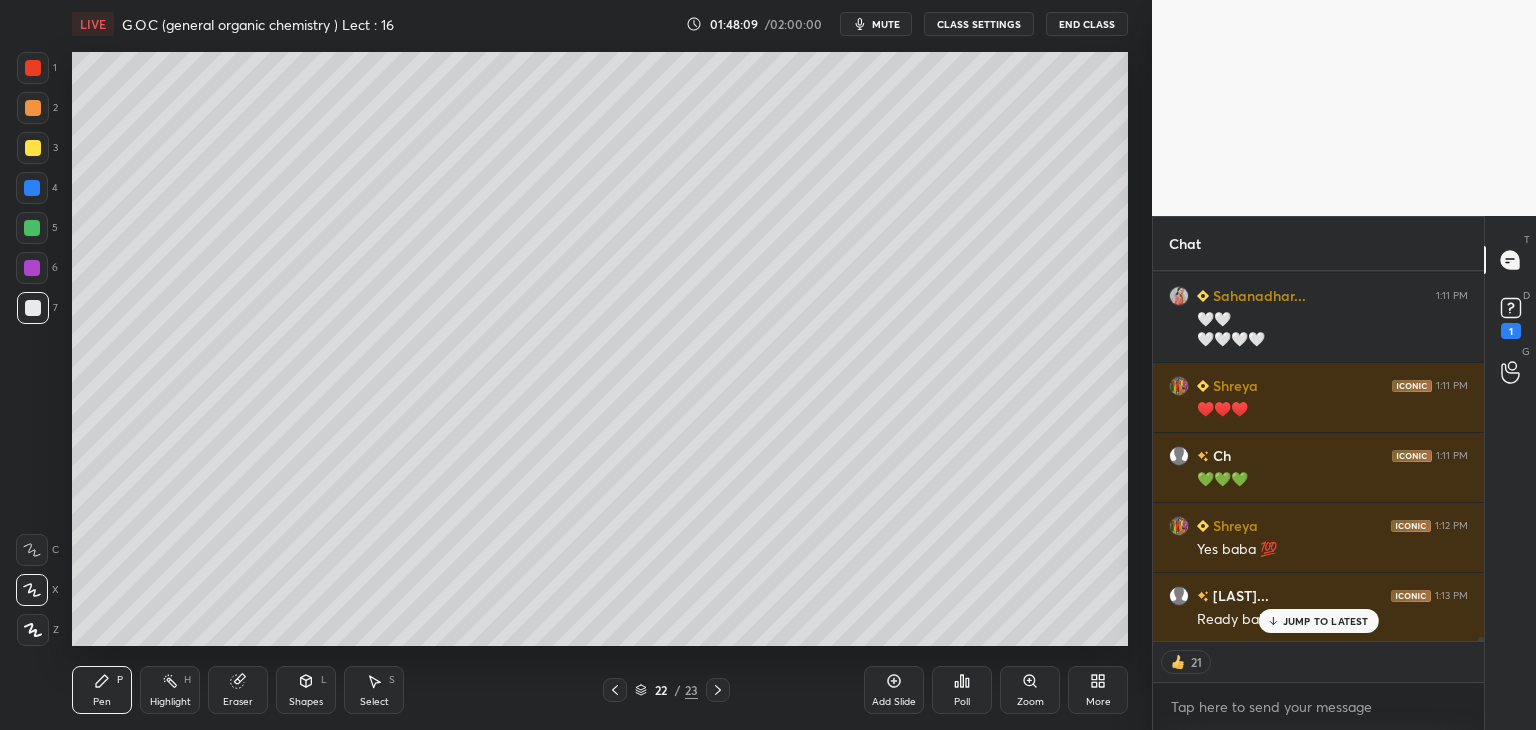 click 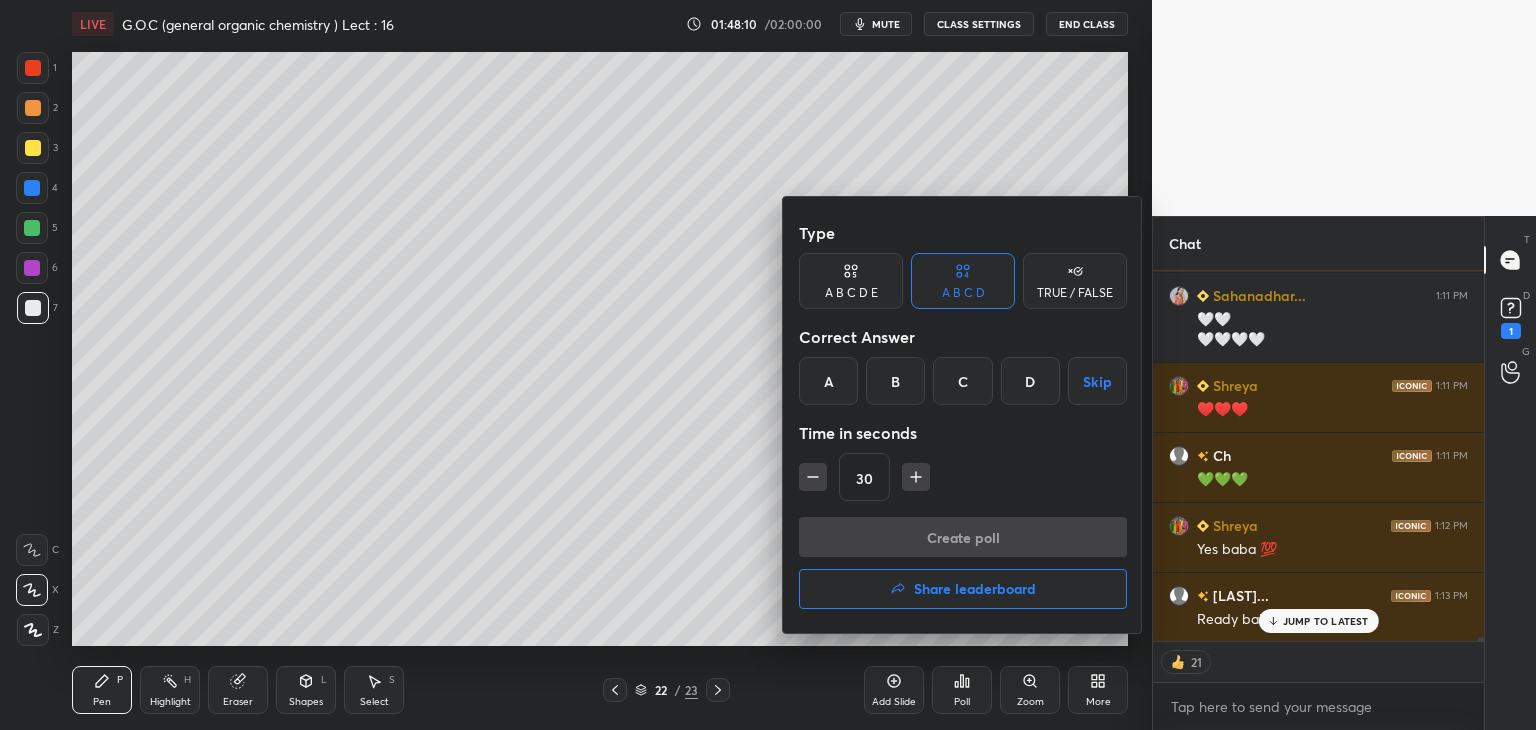 click on "D" at bounding box center (1030, 381) 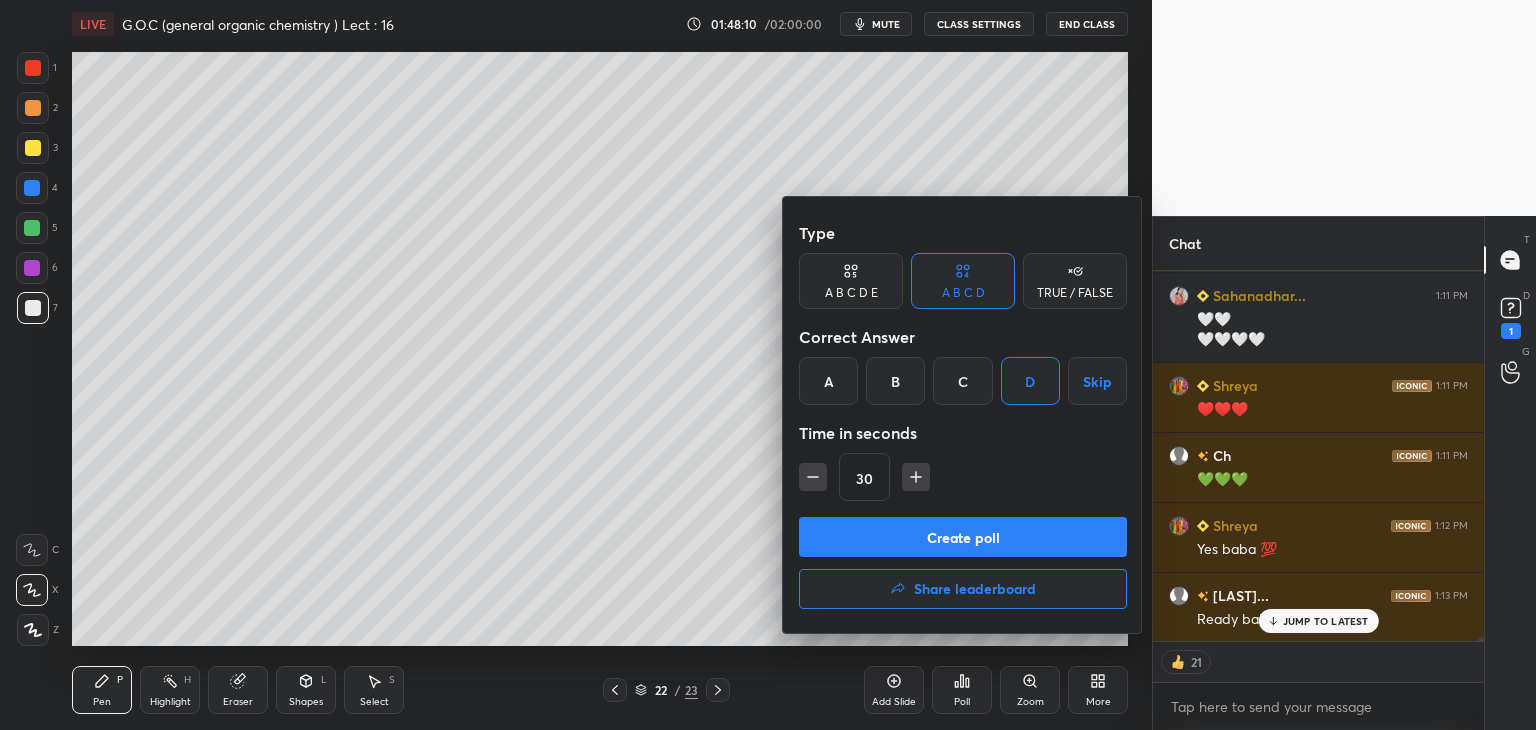 scroll, scrollTop: 33135, scrollLeft: 0, axis: vertical 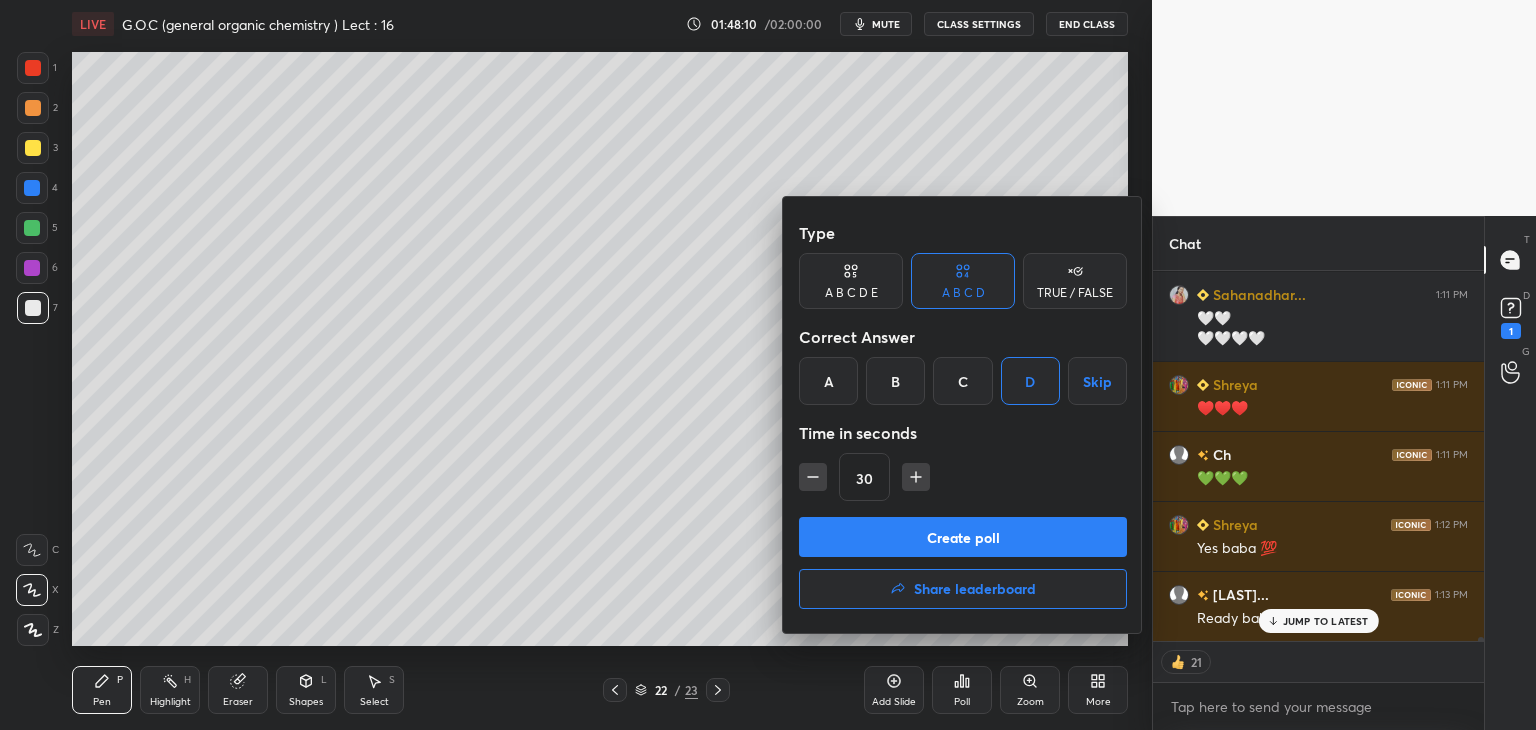 click on "Create poll" at bounding box center (963, 537) 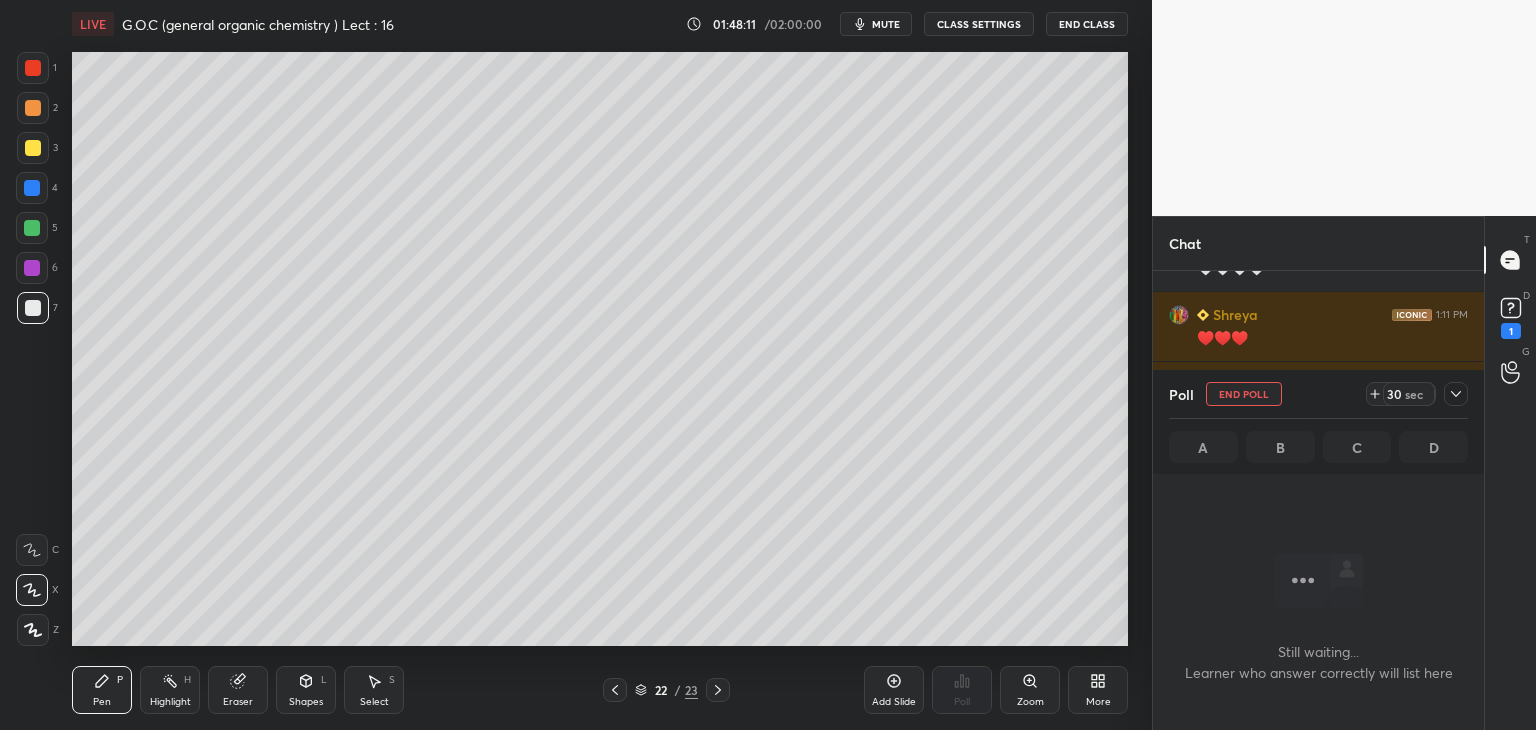scroll, scrollTop: 285, scrollLeft: 325, axis: both 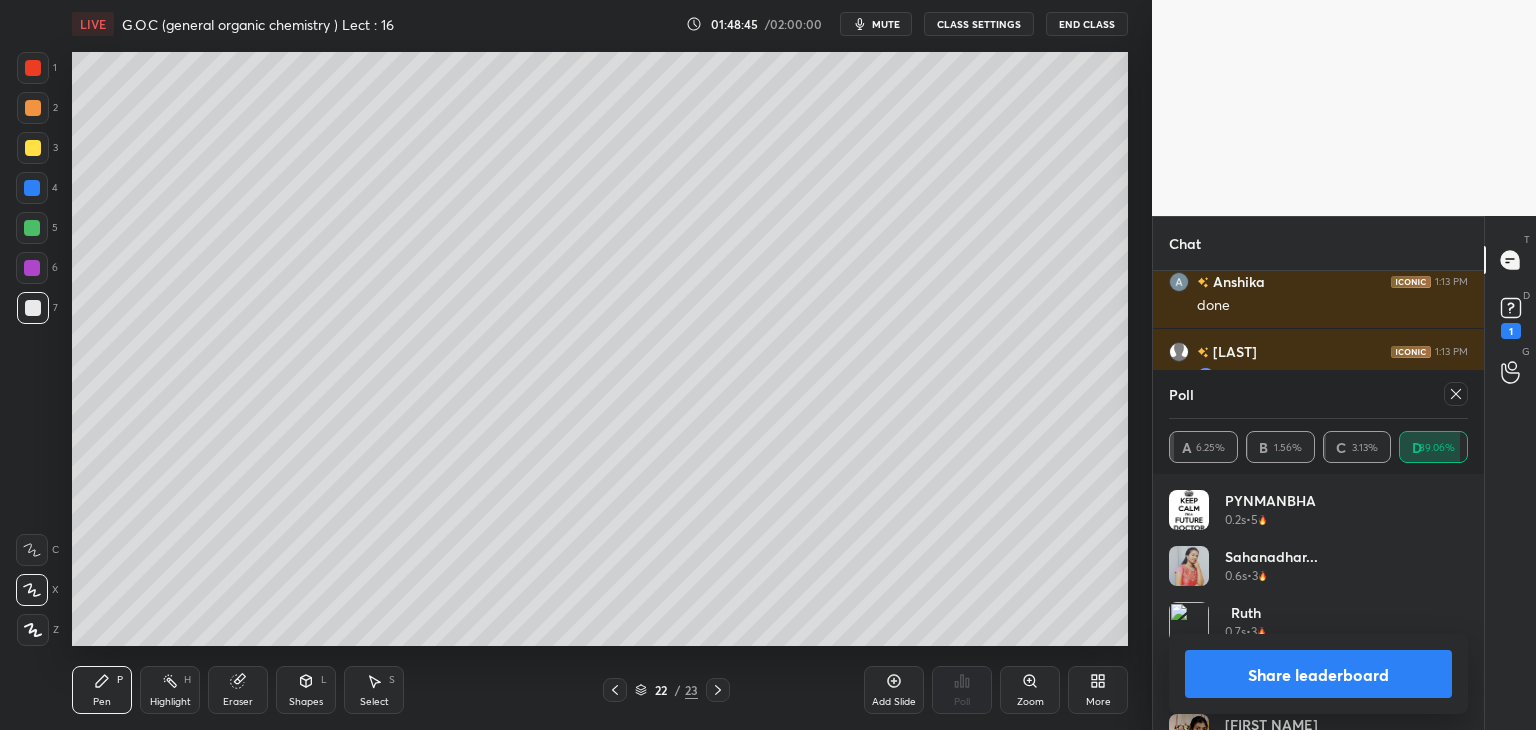 click on "Share leaderboard" at bounding box center (1318, 674) 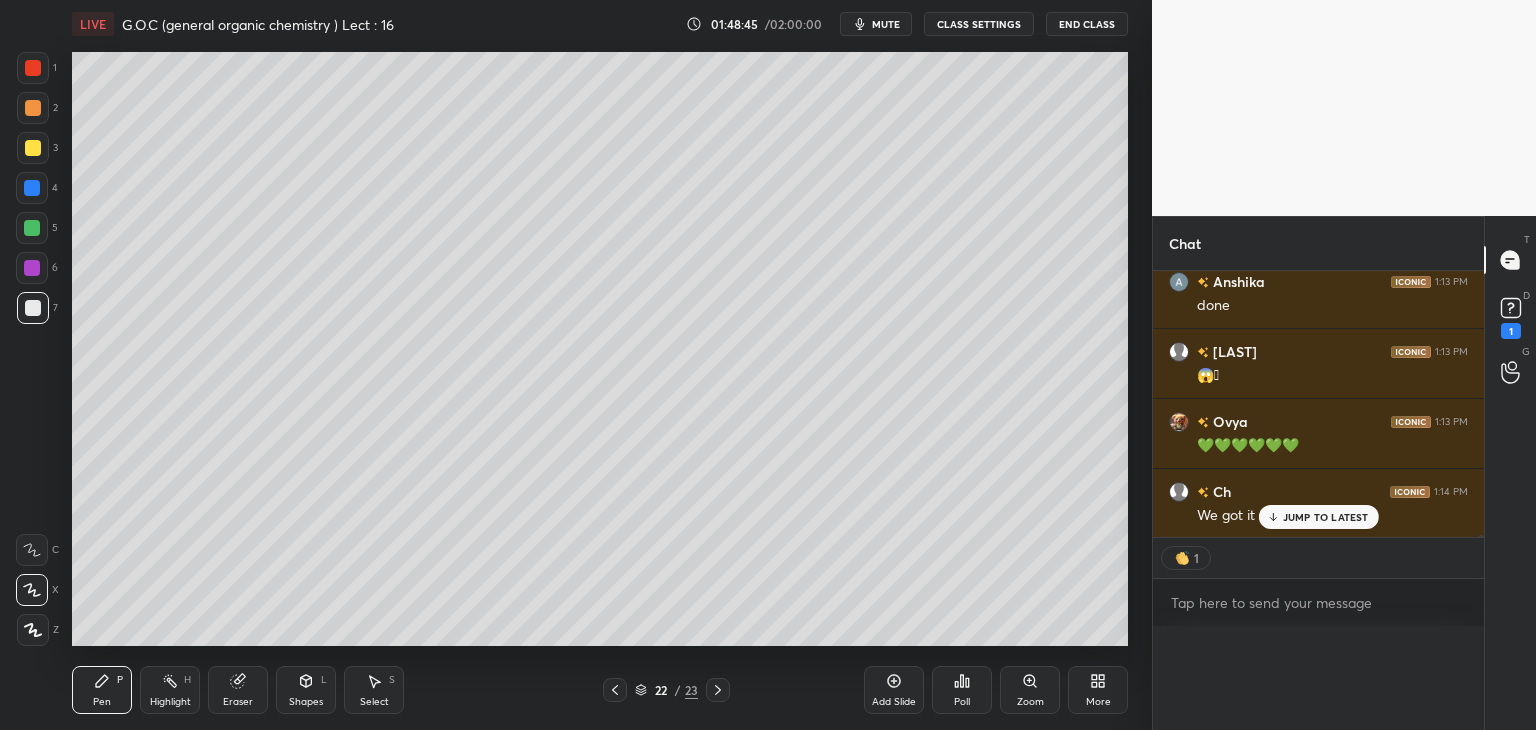 scroll, scrollTop: 0, scrollLeft: 0, axis: both 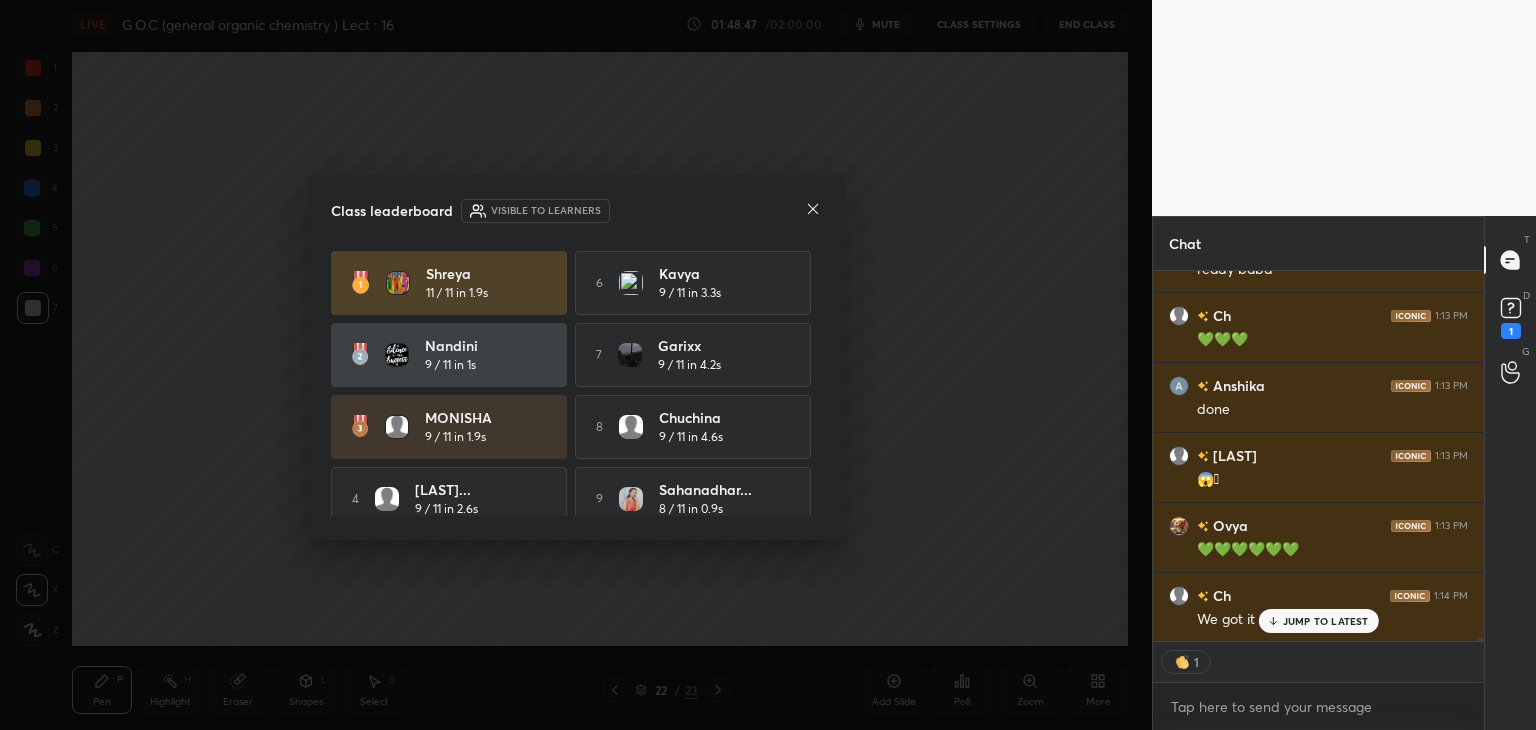 click 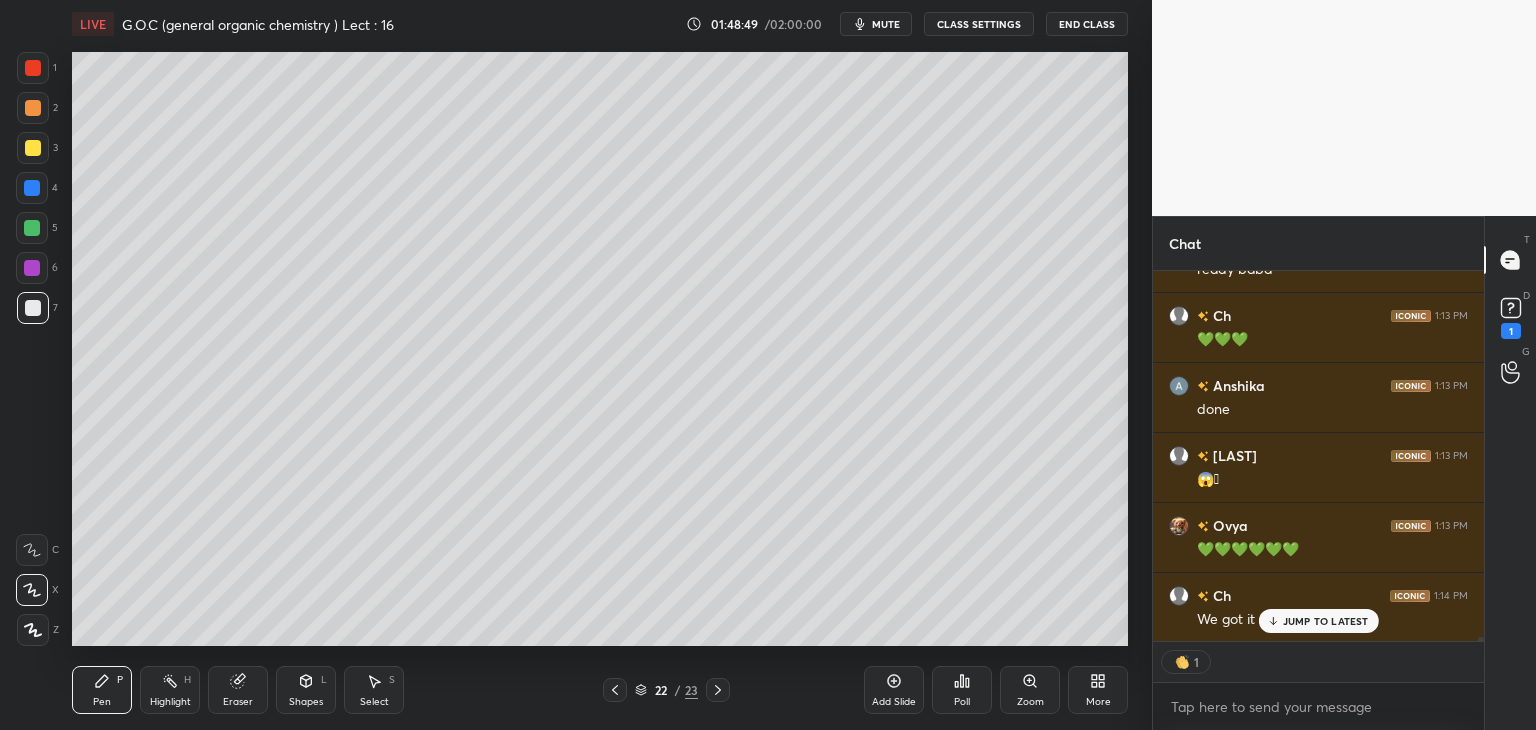 click at bounding box center (33, 148) 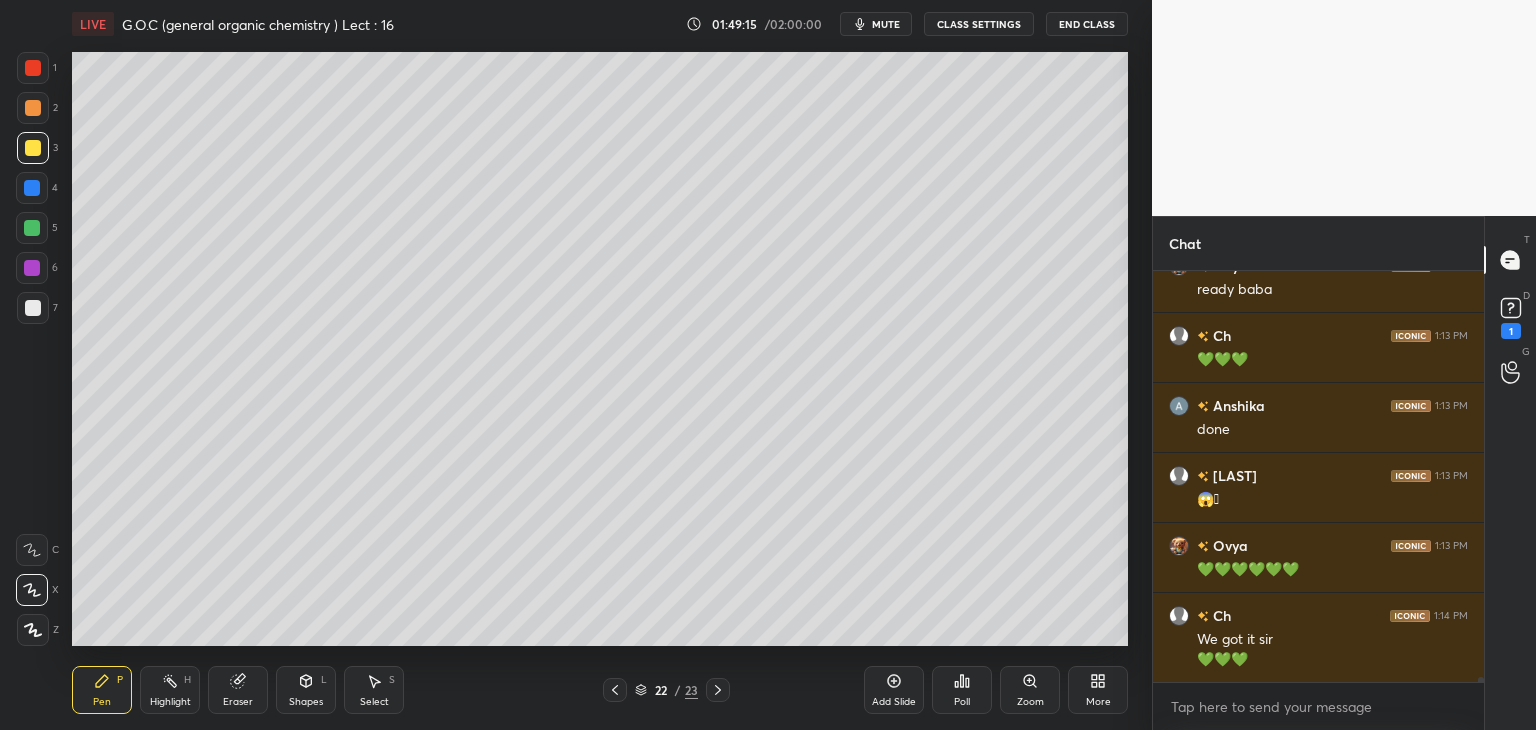 click at bounding box center (32, 188) 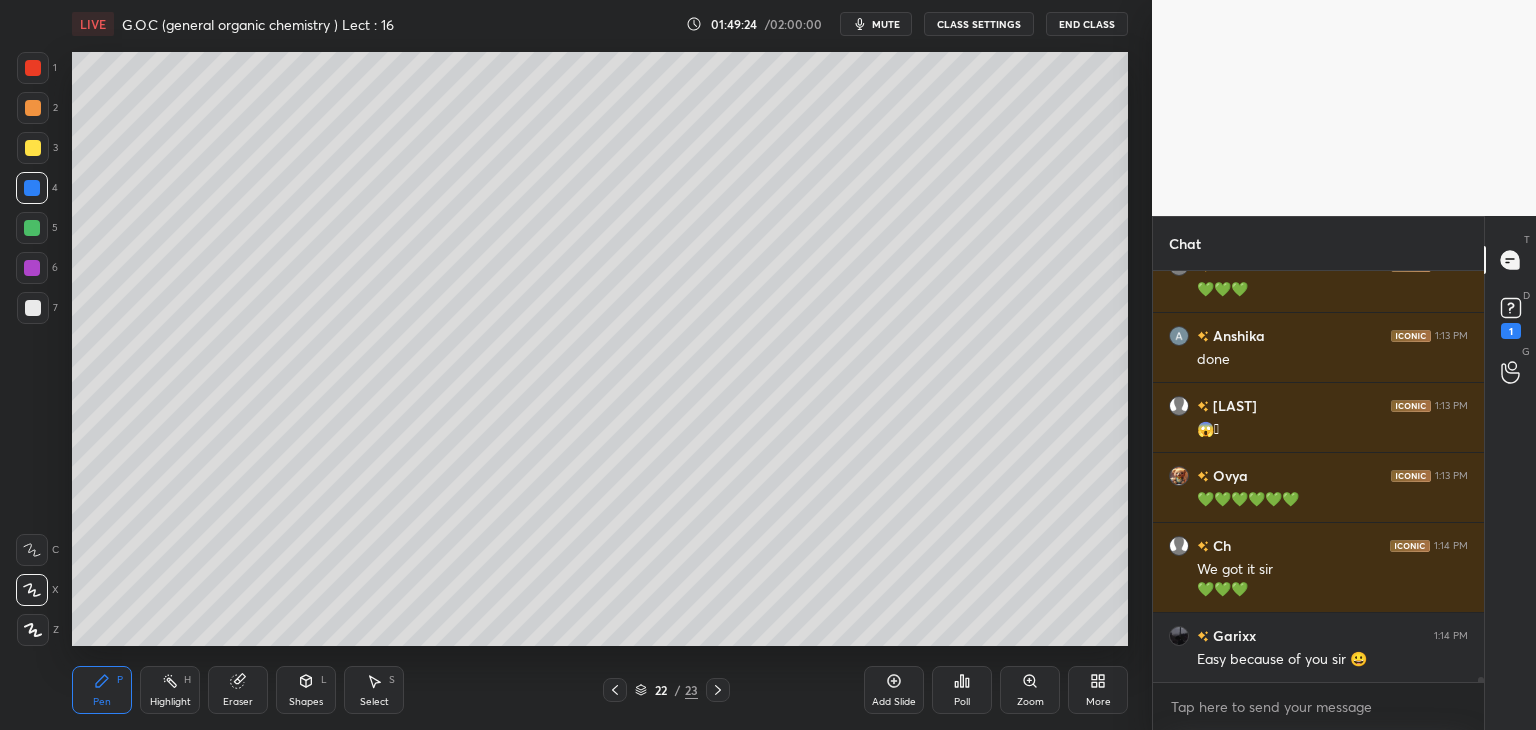 click at bounding box center [33, 108] 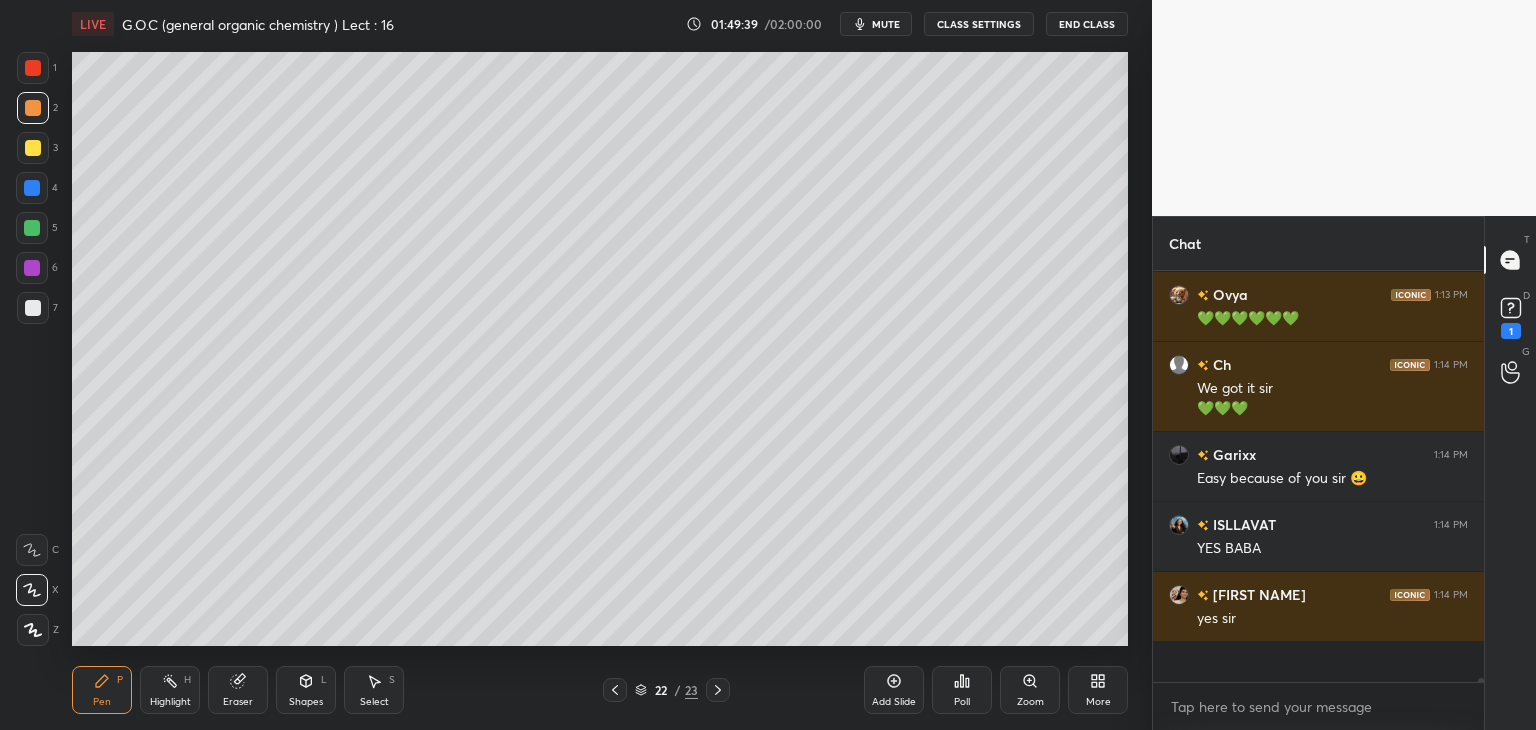 scroll, scrollTop: 6, scrollLeft: 6, axis: both 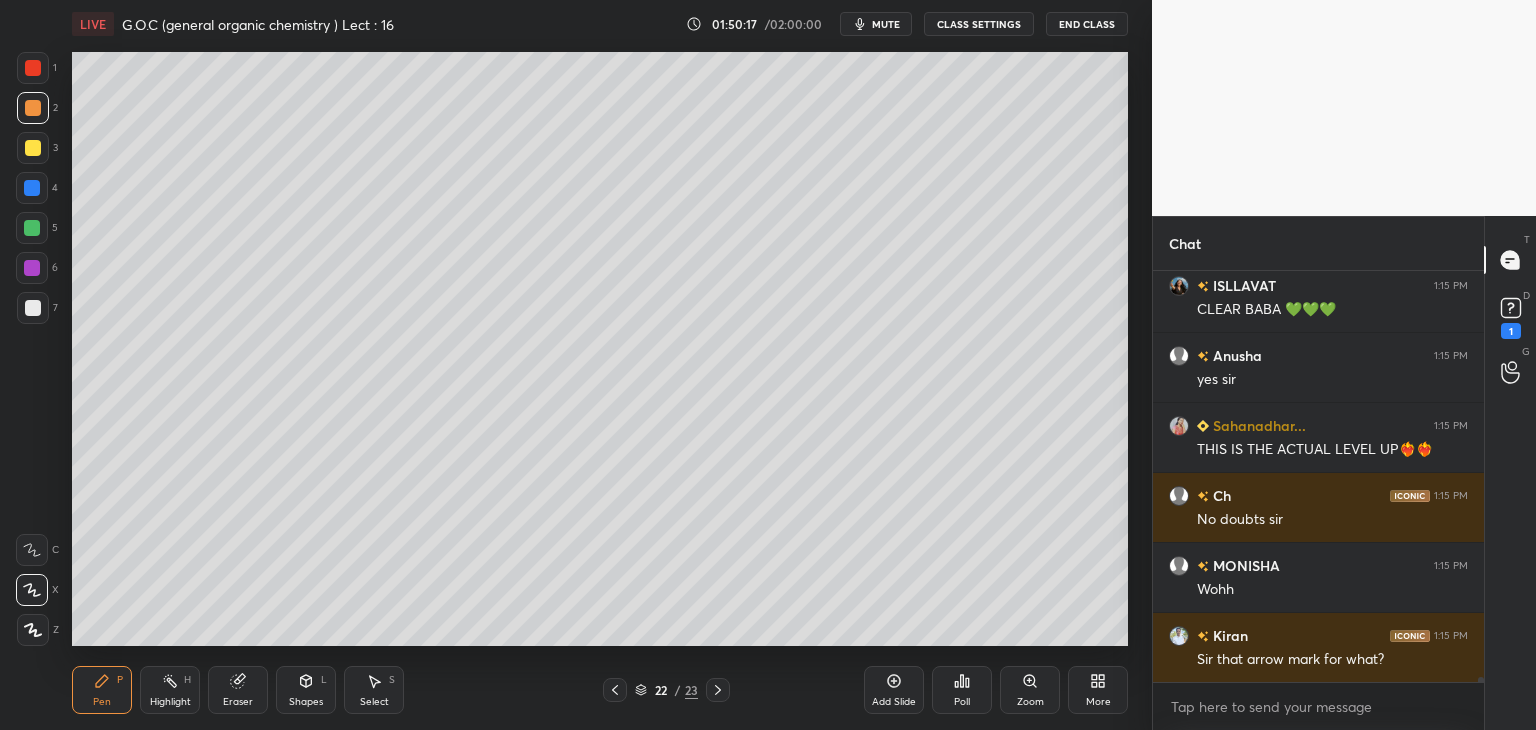click at bounding box center [33, 148] 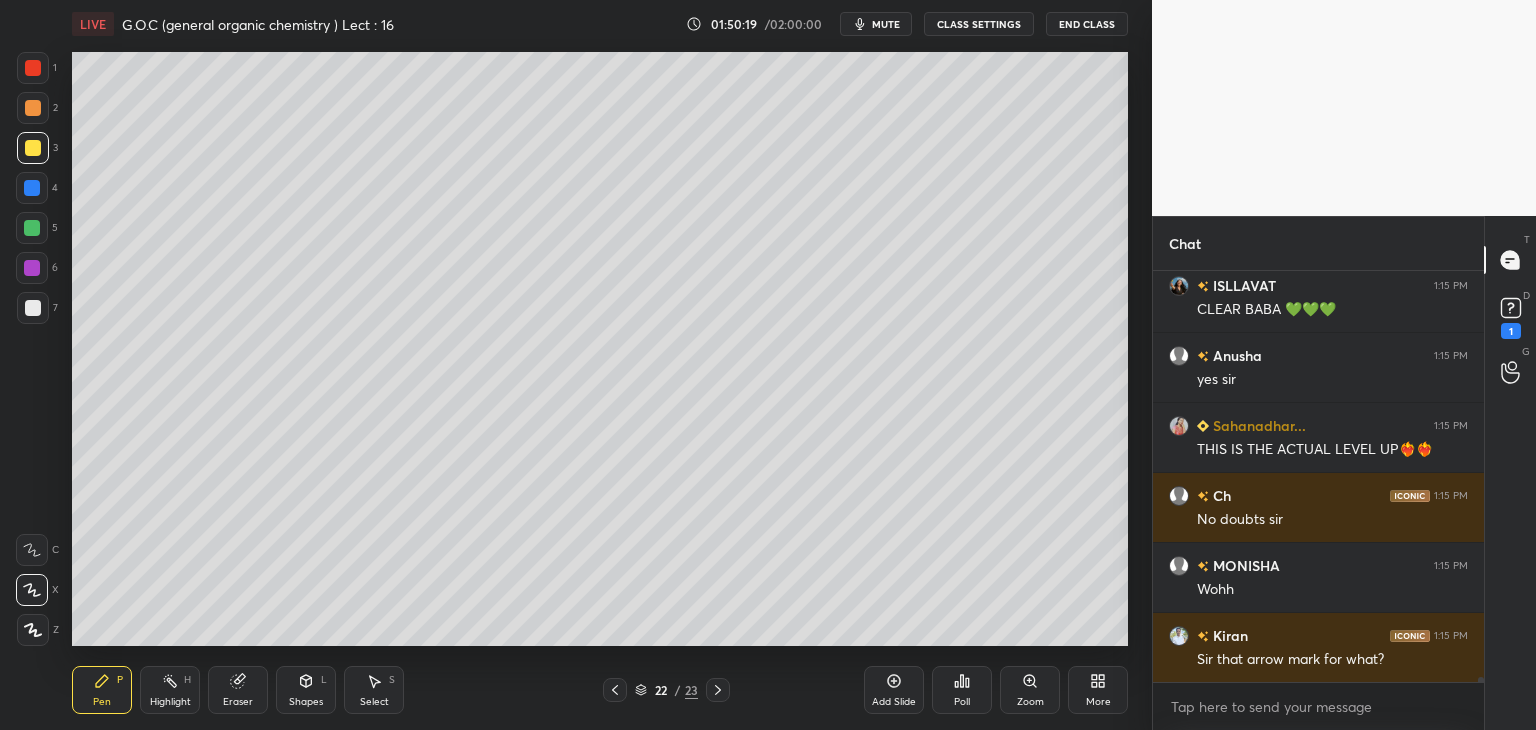 click 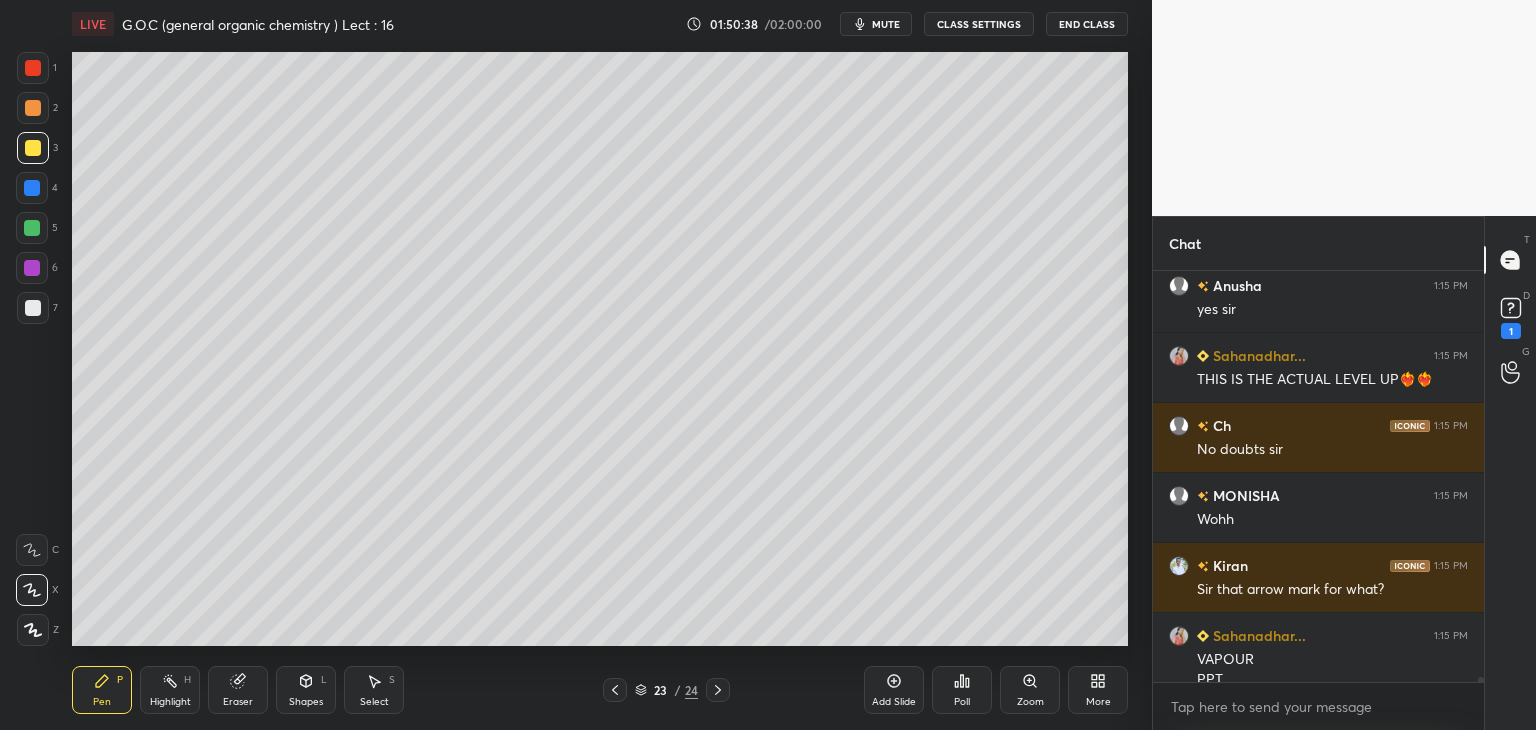scroll, scrollTop: 34534, scrollLeft: 0, axis: vertical 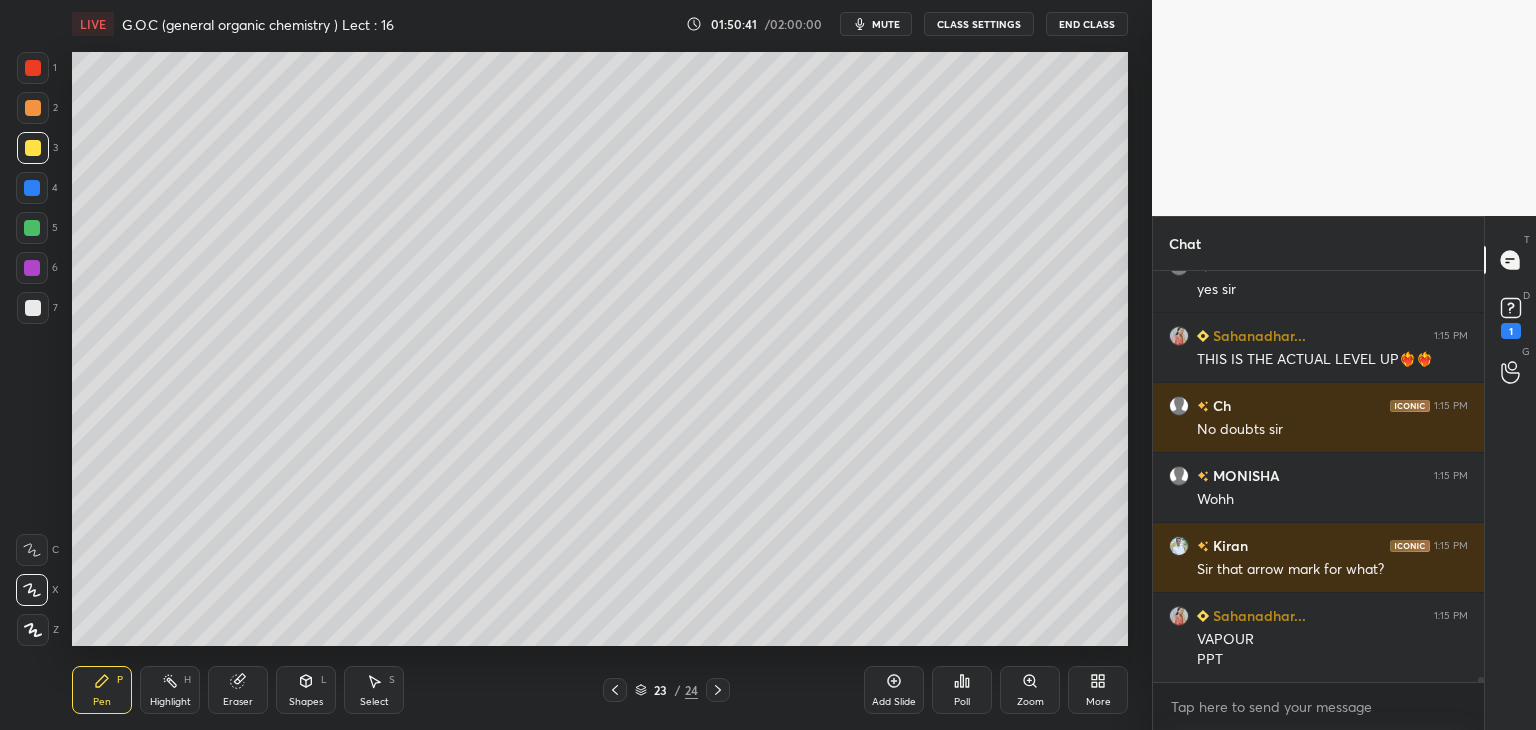 click at bounding box center (33, 308) 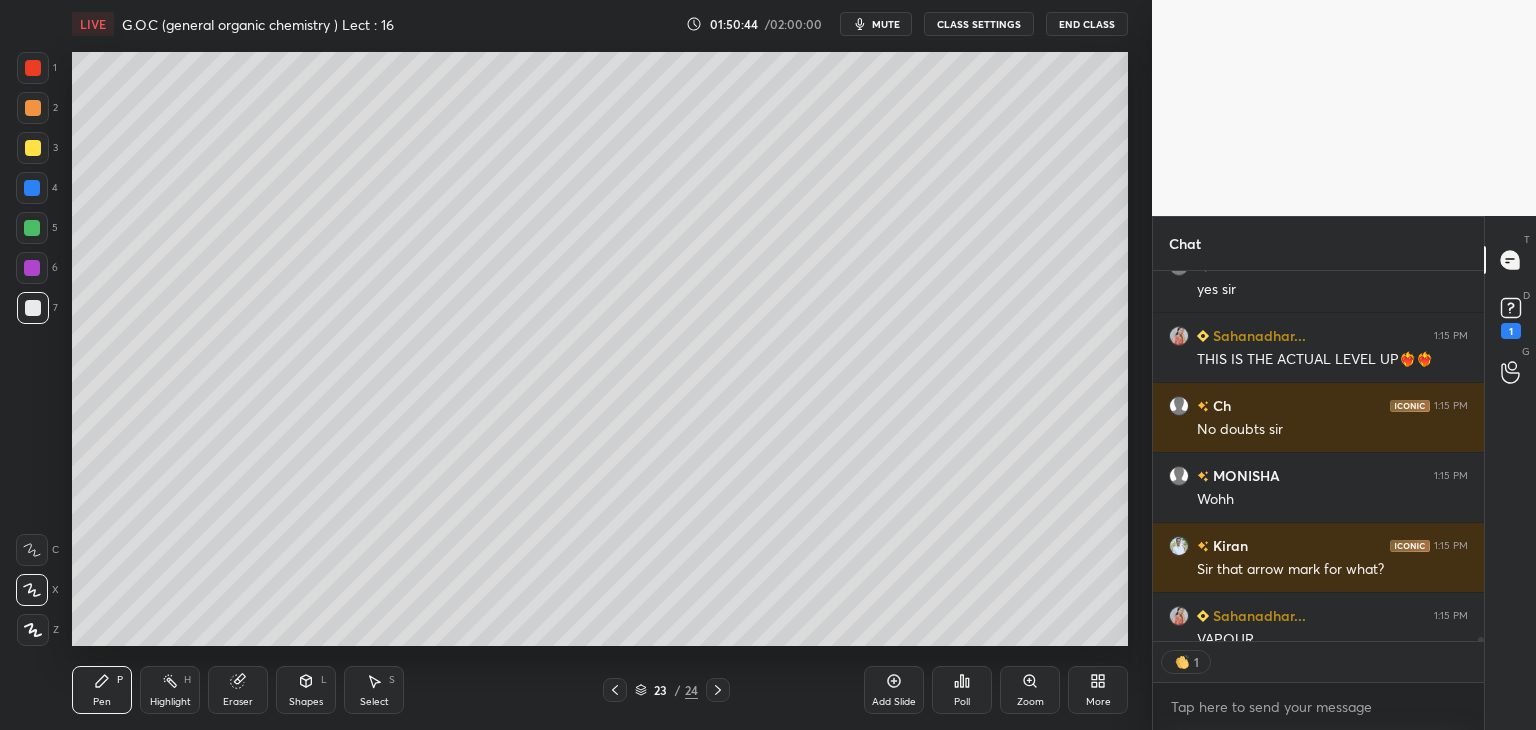 scroll, scrollTop: 365, scrollLeft: 325, axis: both 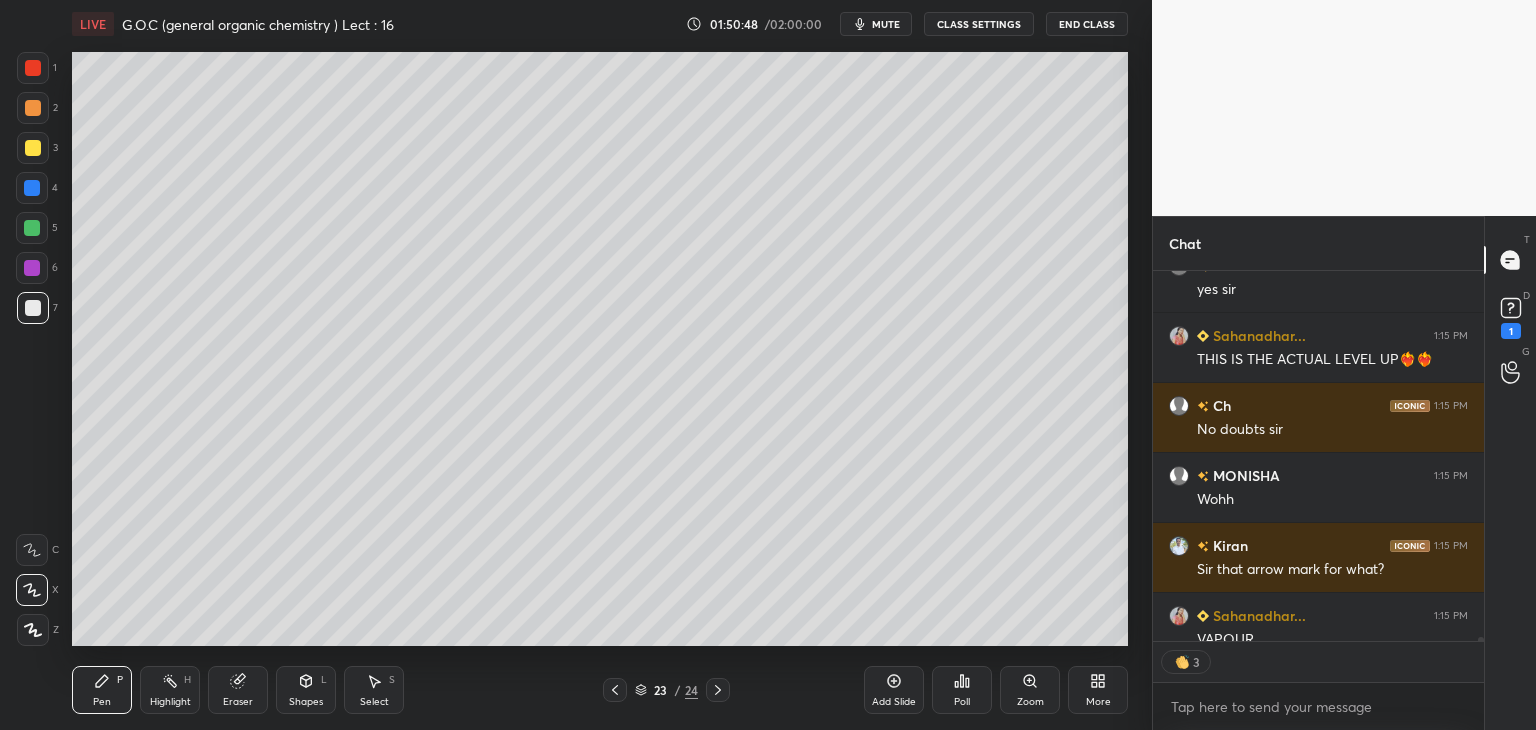 click at bounding box center (33, 148) 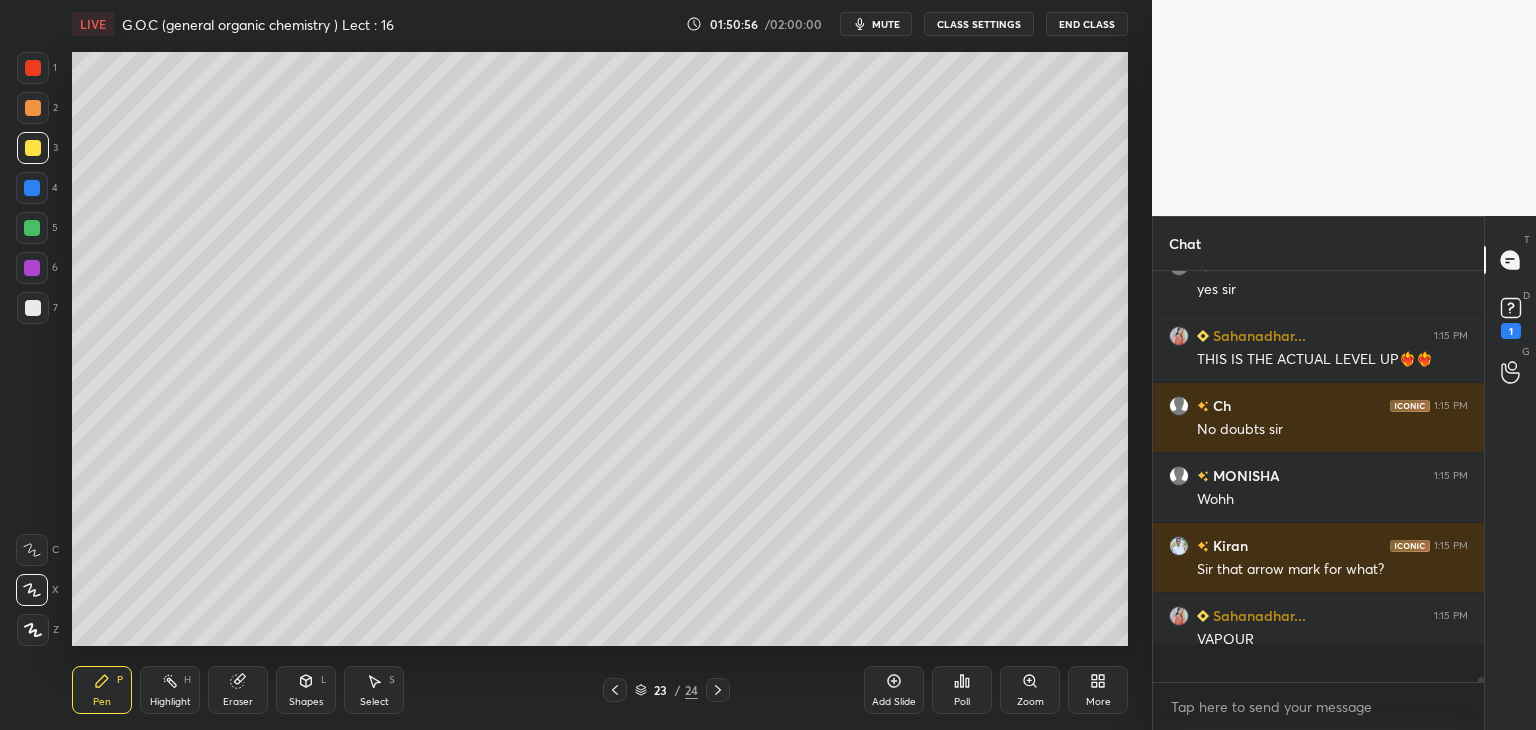 scroll, scrollTop: 6, scrollLeft: 6, axis: both 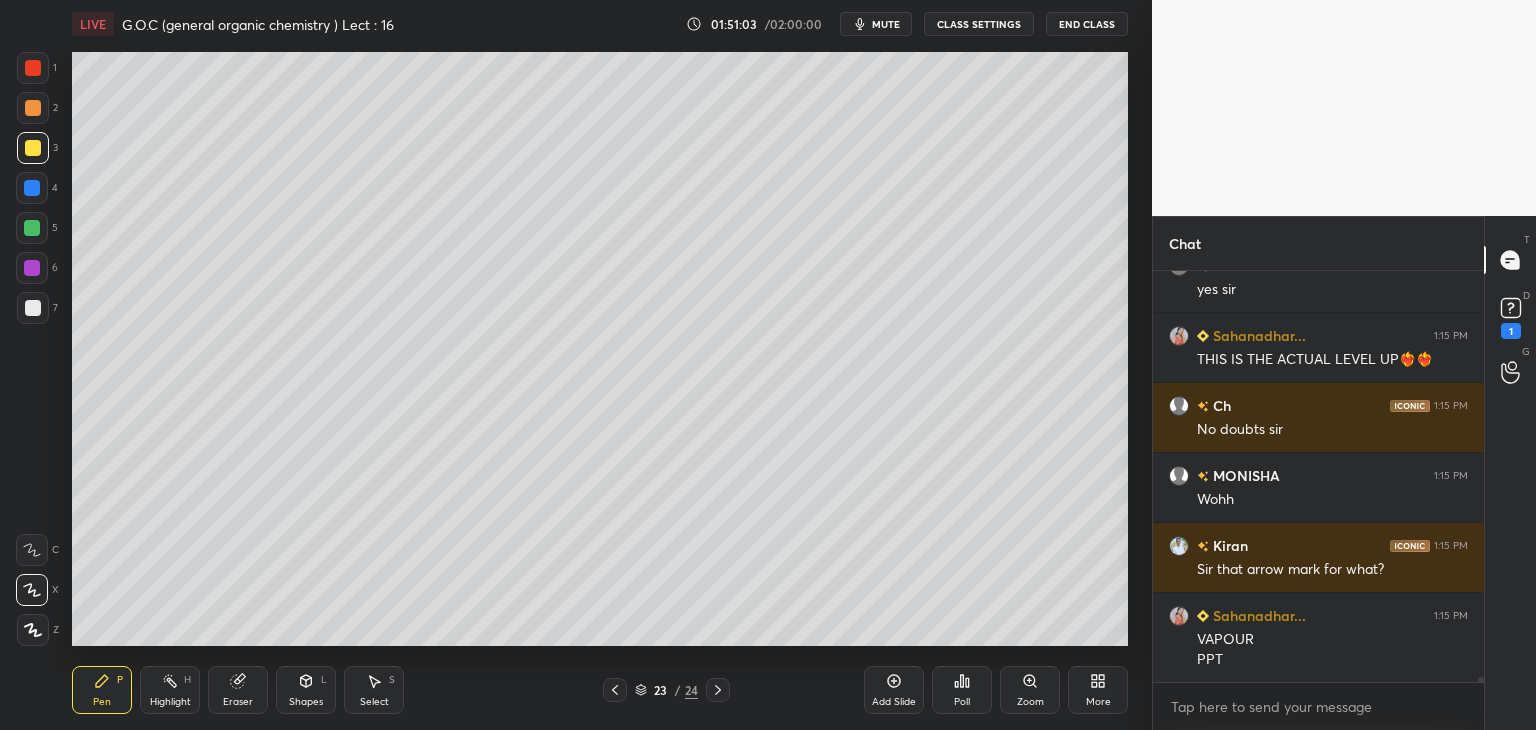 click at bounding box center [32, 188] 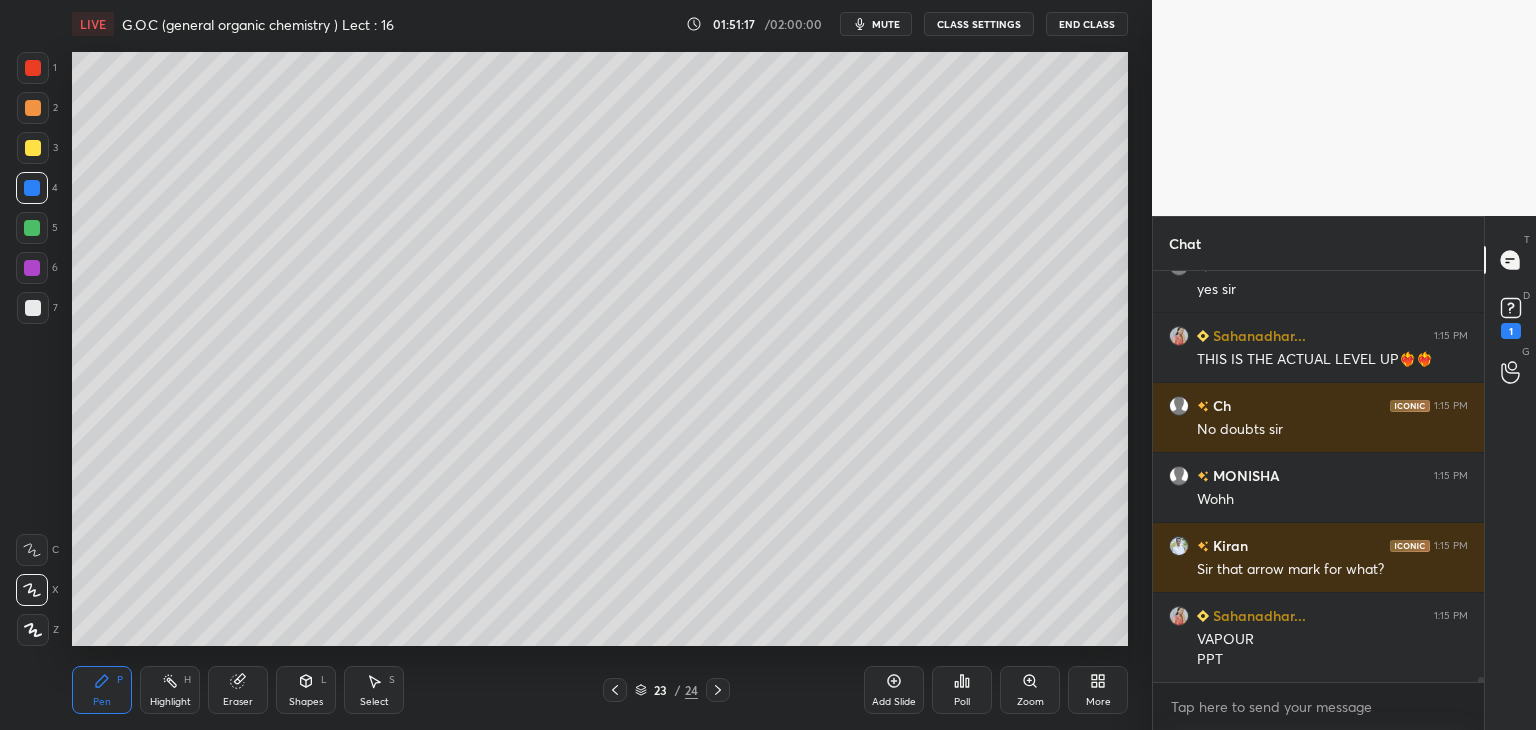 click at bounding box center [32, 188] 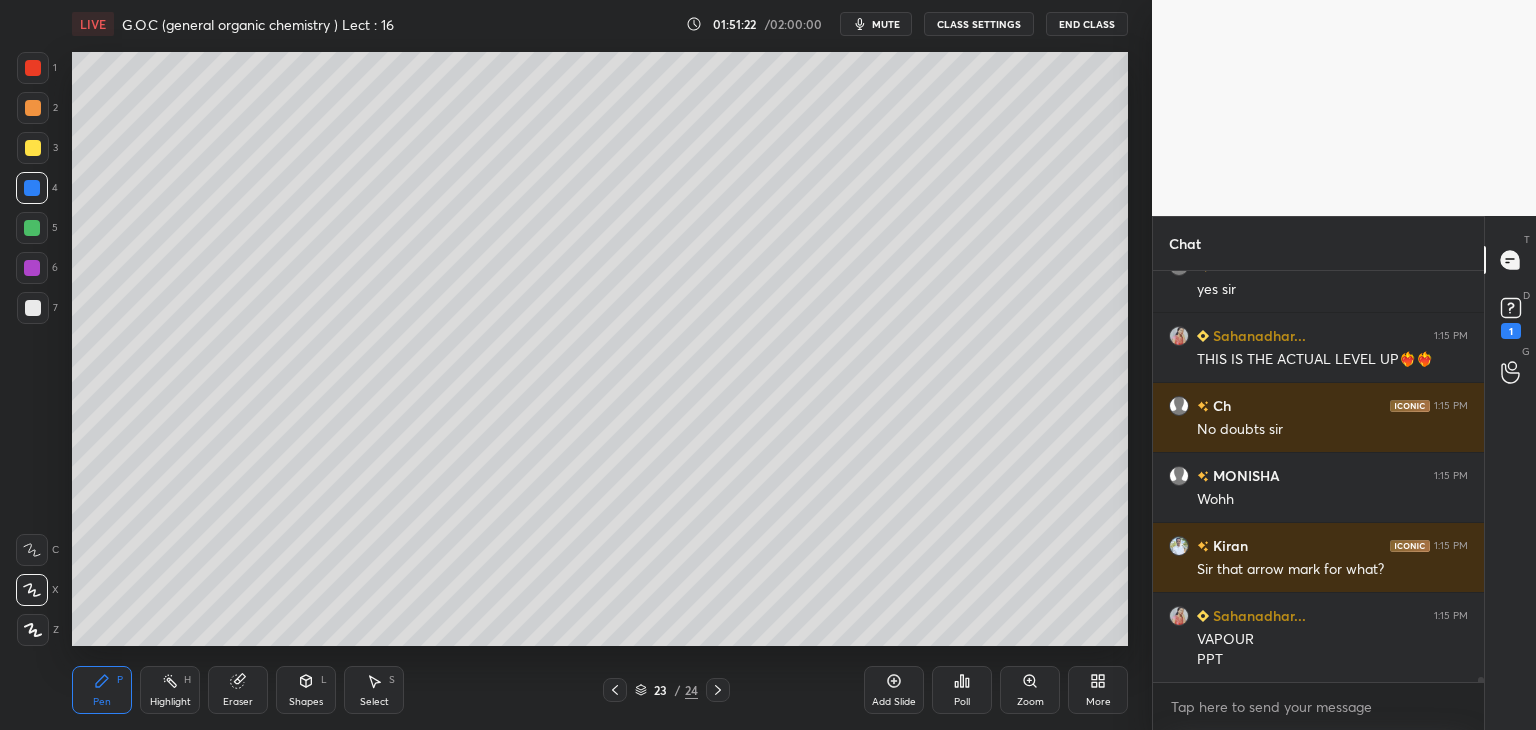 click on "Highlight H" at bounding box center [170, 690] 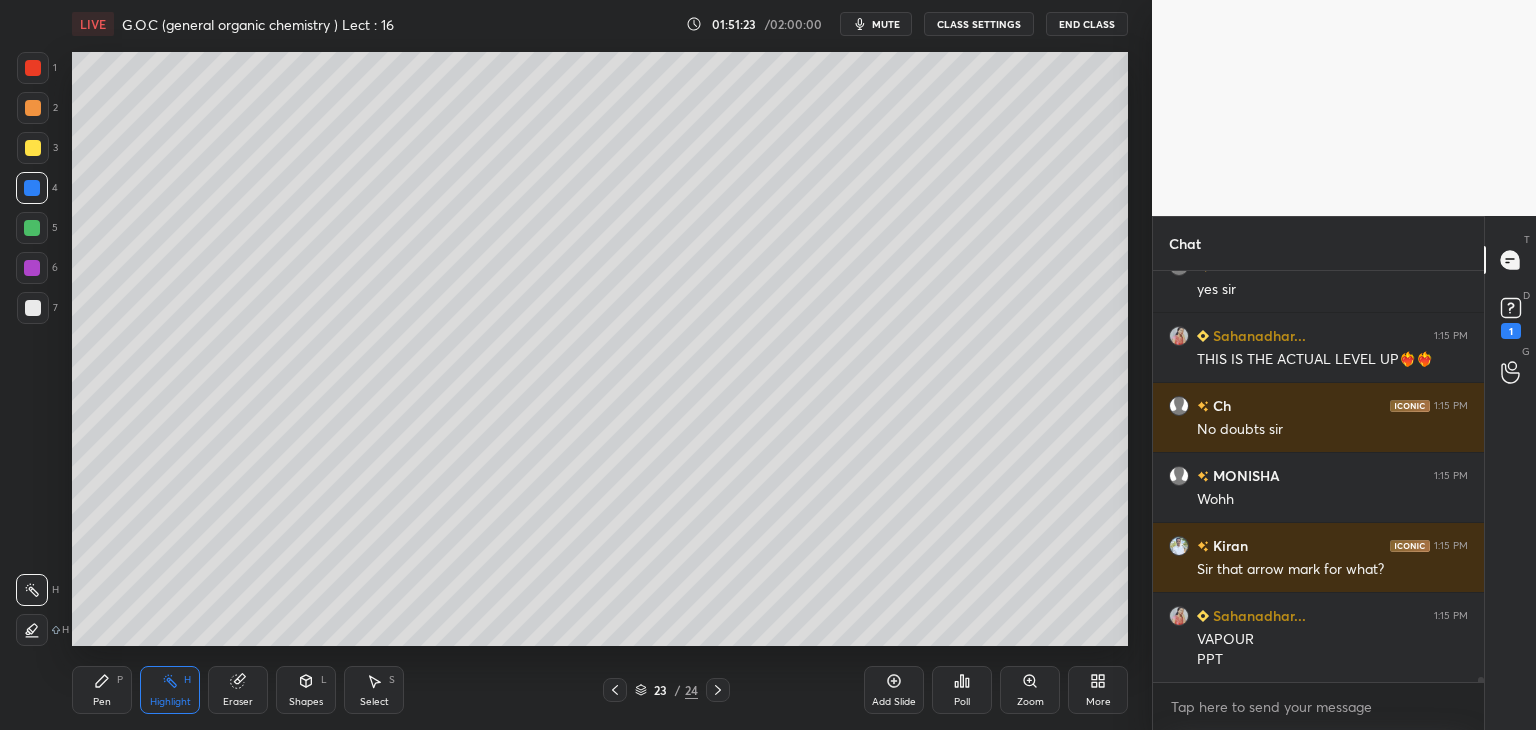 click 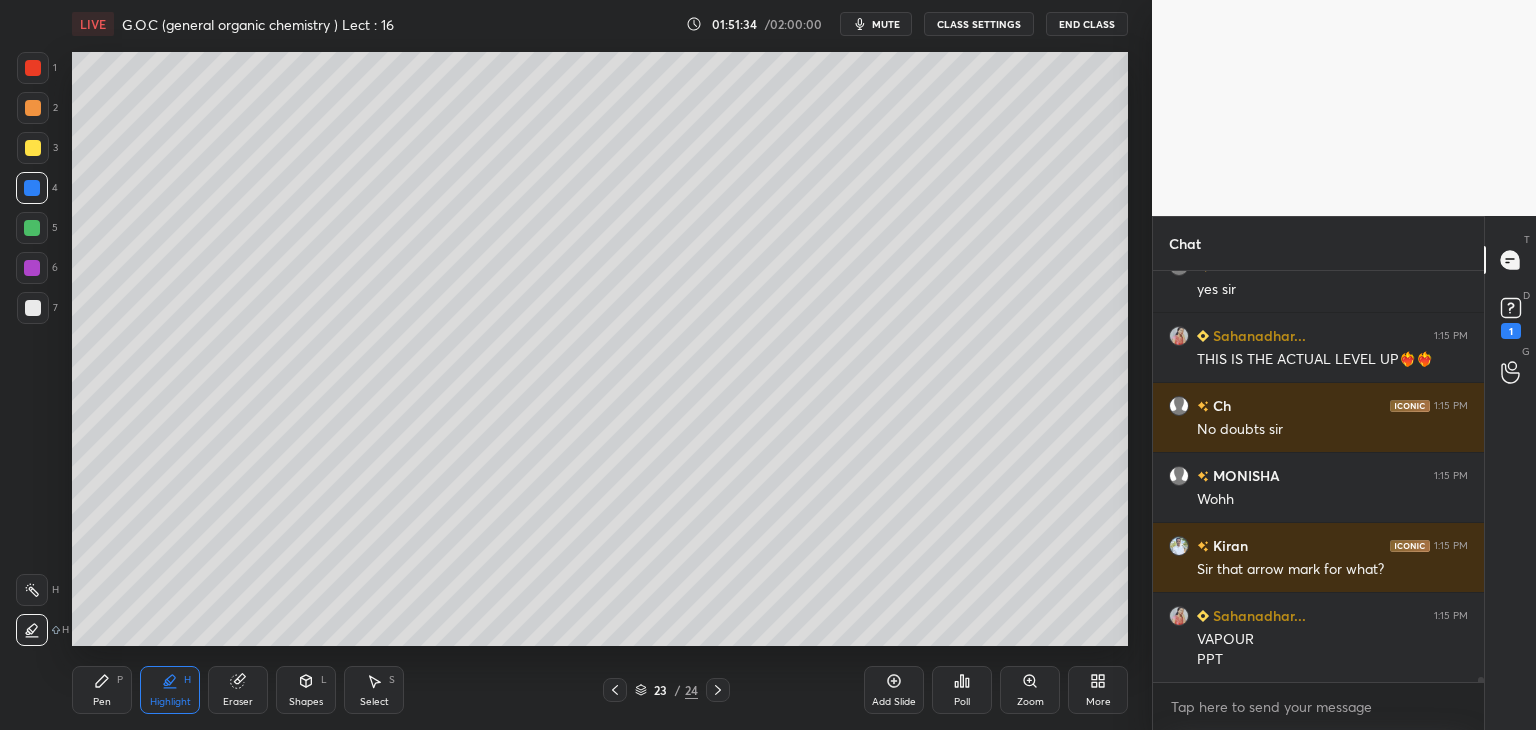 click at bounding box center [33, 108] 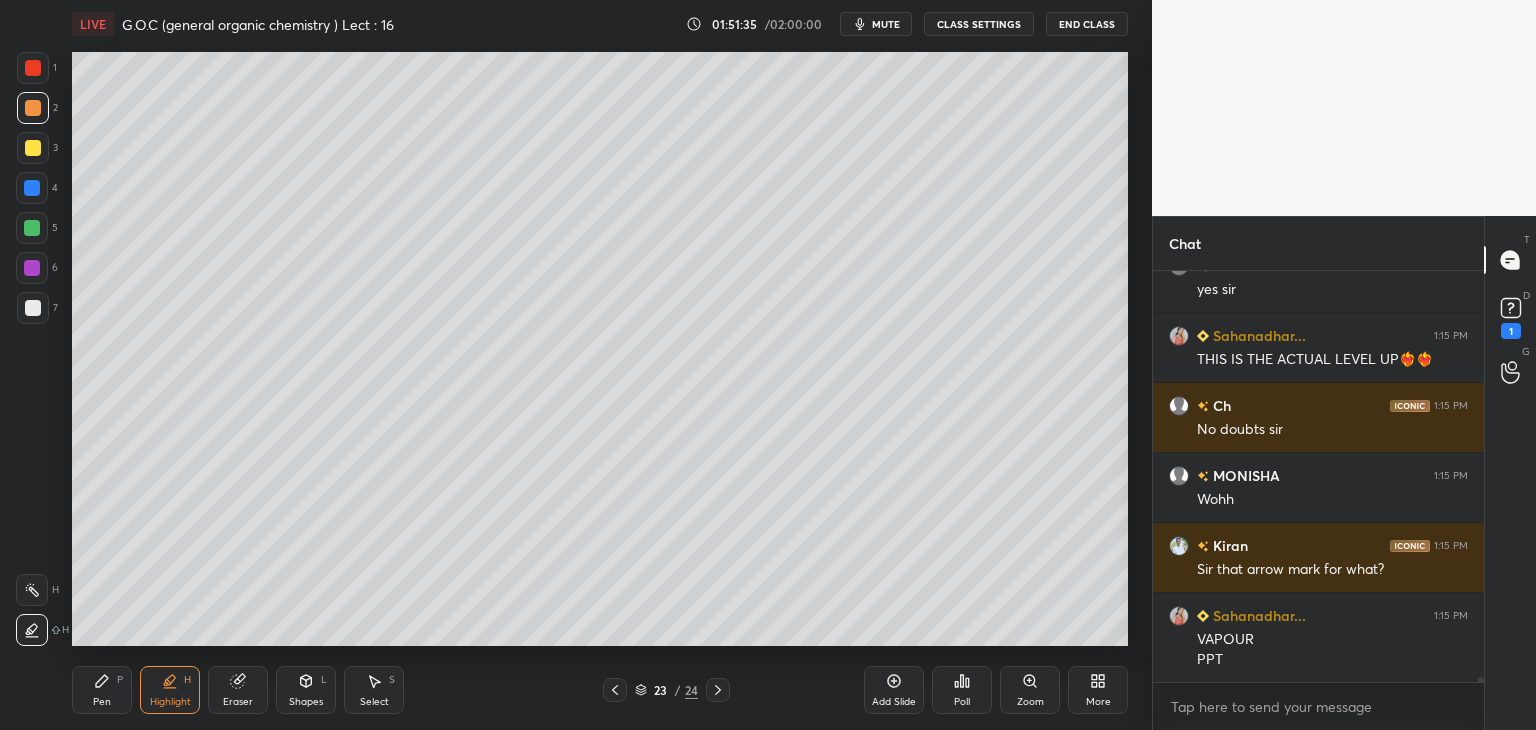 click on "Pen" at bounding box center [102, 702] 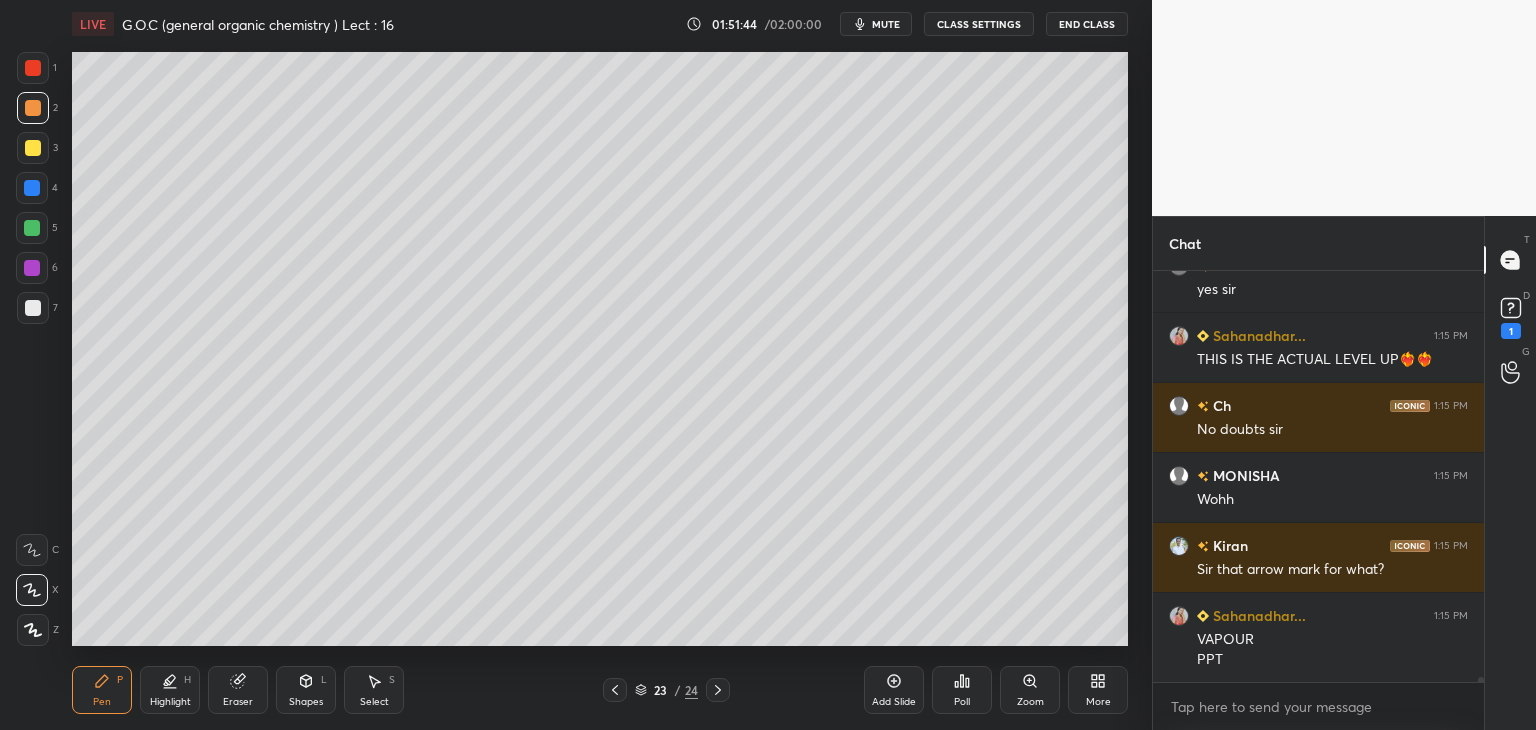 scroll, scrollTop: 34604, scrollLeft: 0, axis: vertical 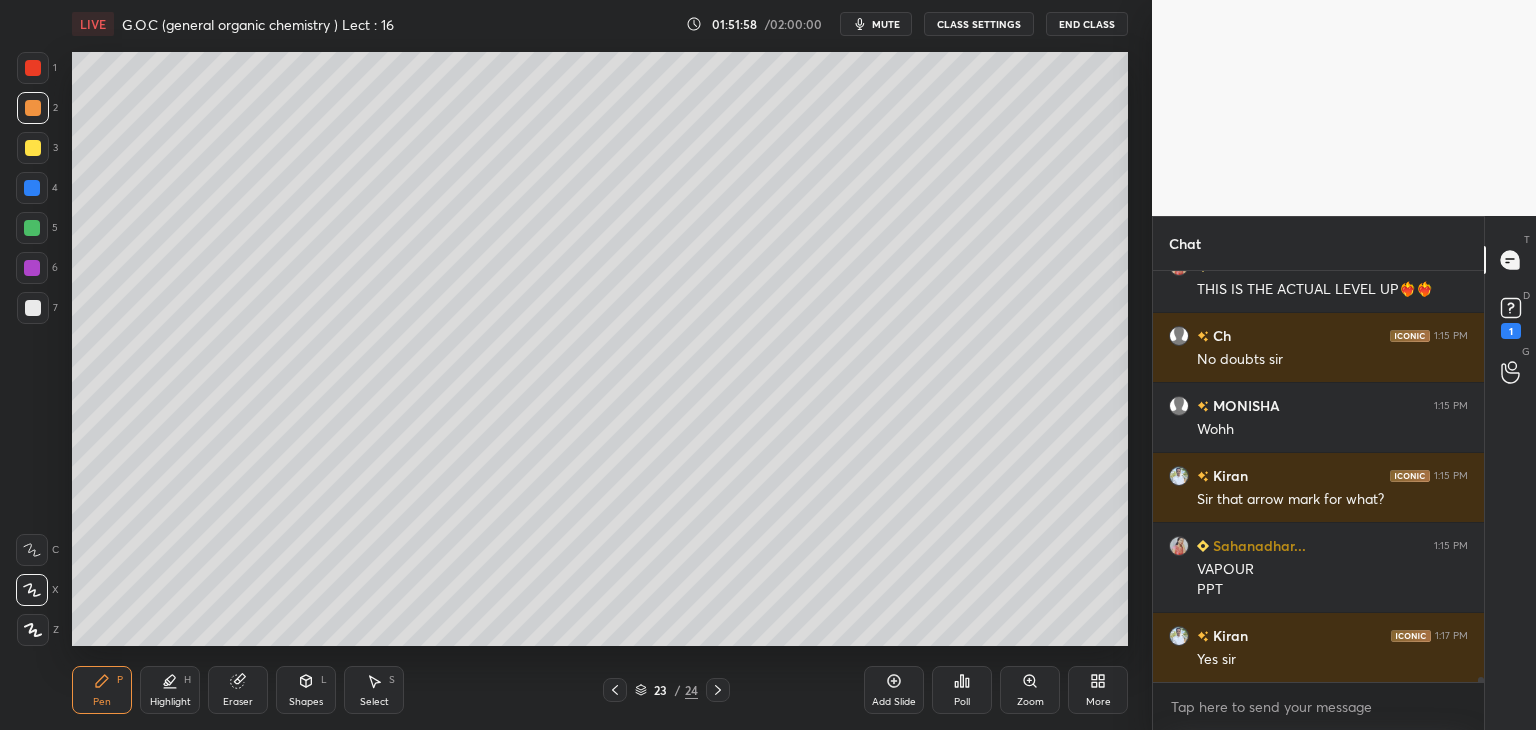 click on "Add Slide" at bounding box center (894, 702) 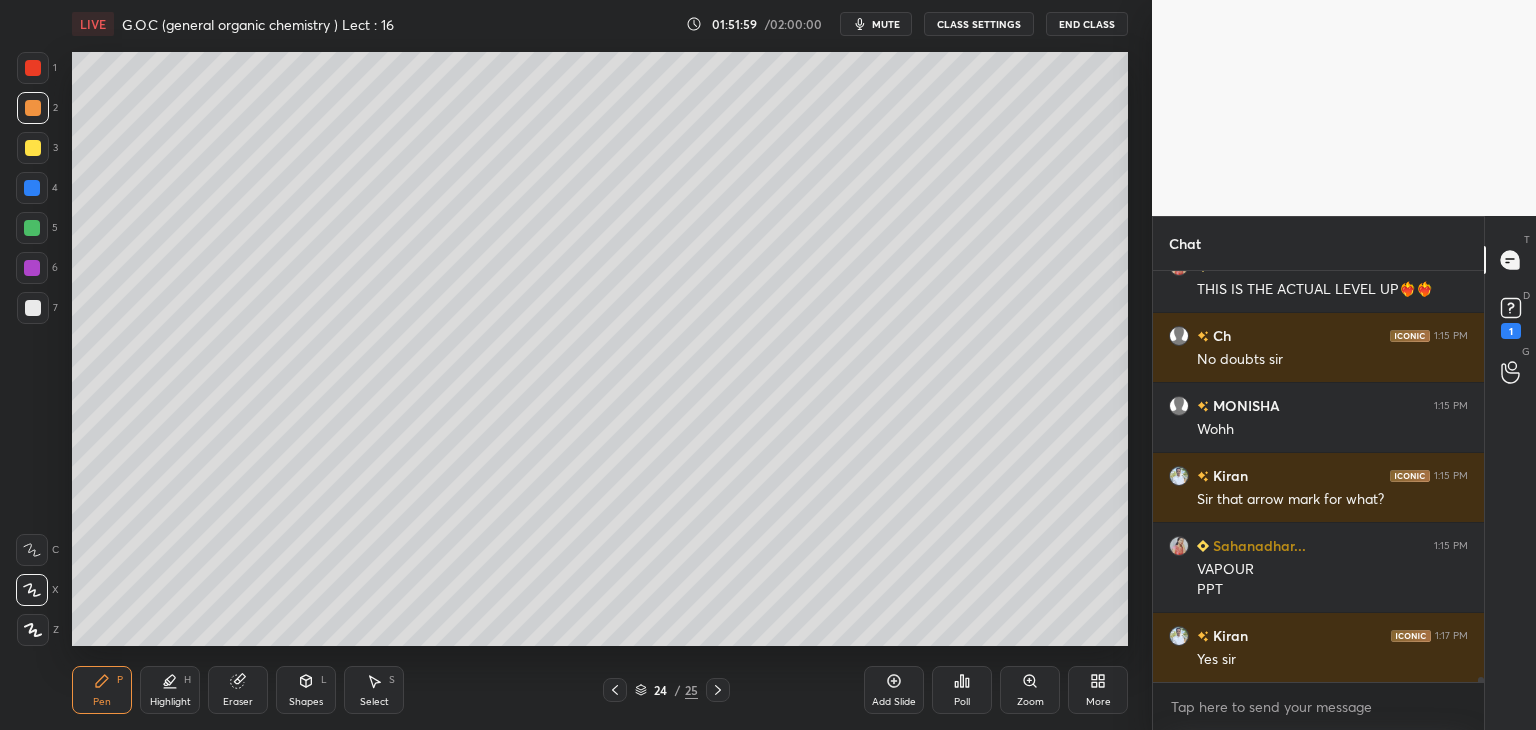 click at bounding box center [33, 308] 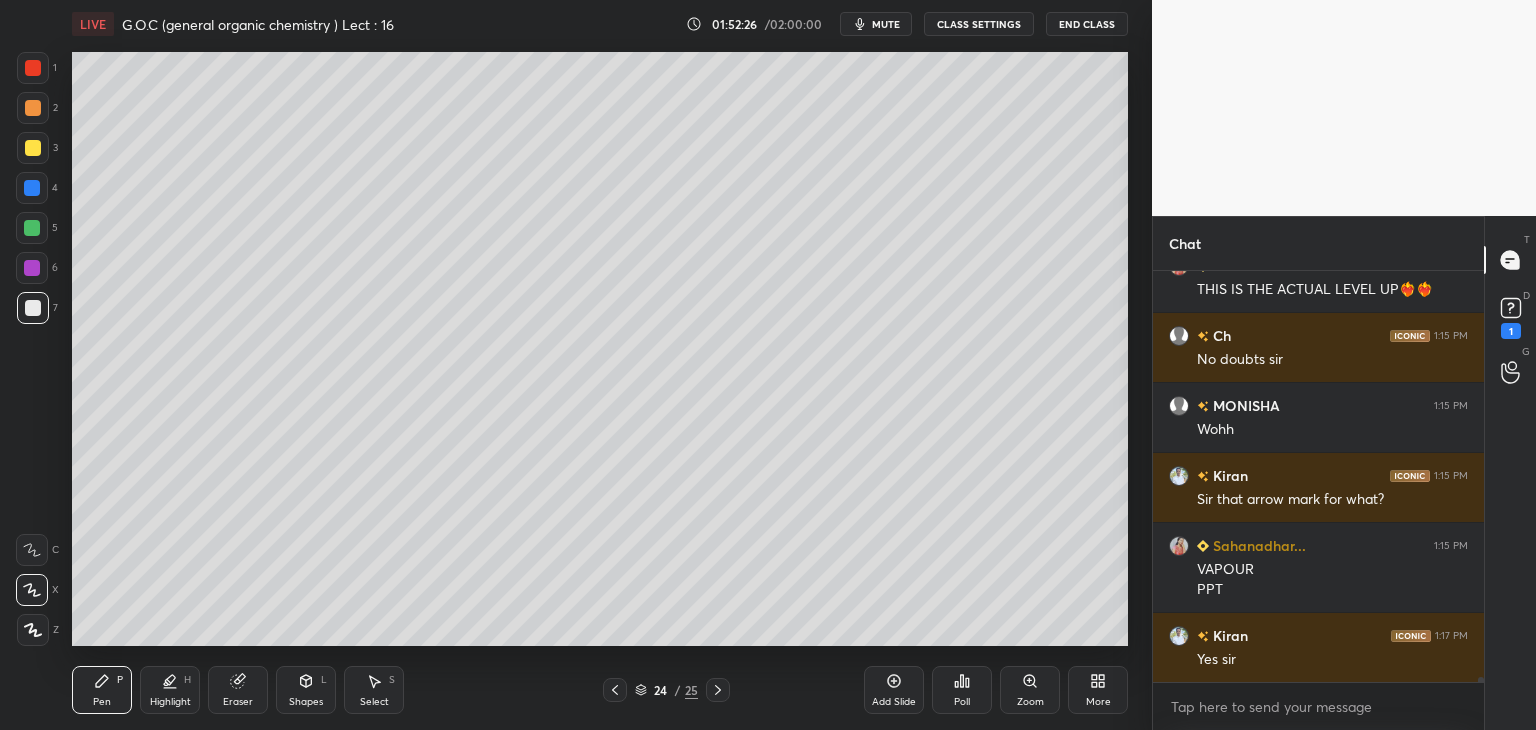 click at bounding box center [33, 148] 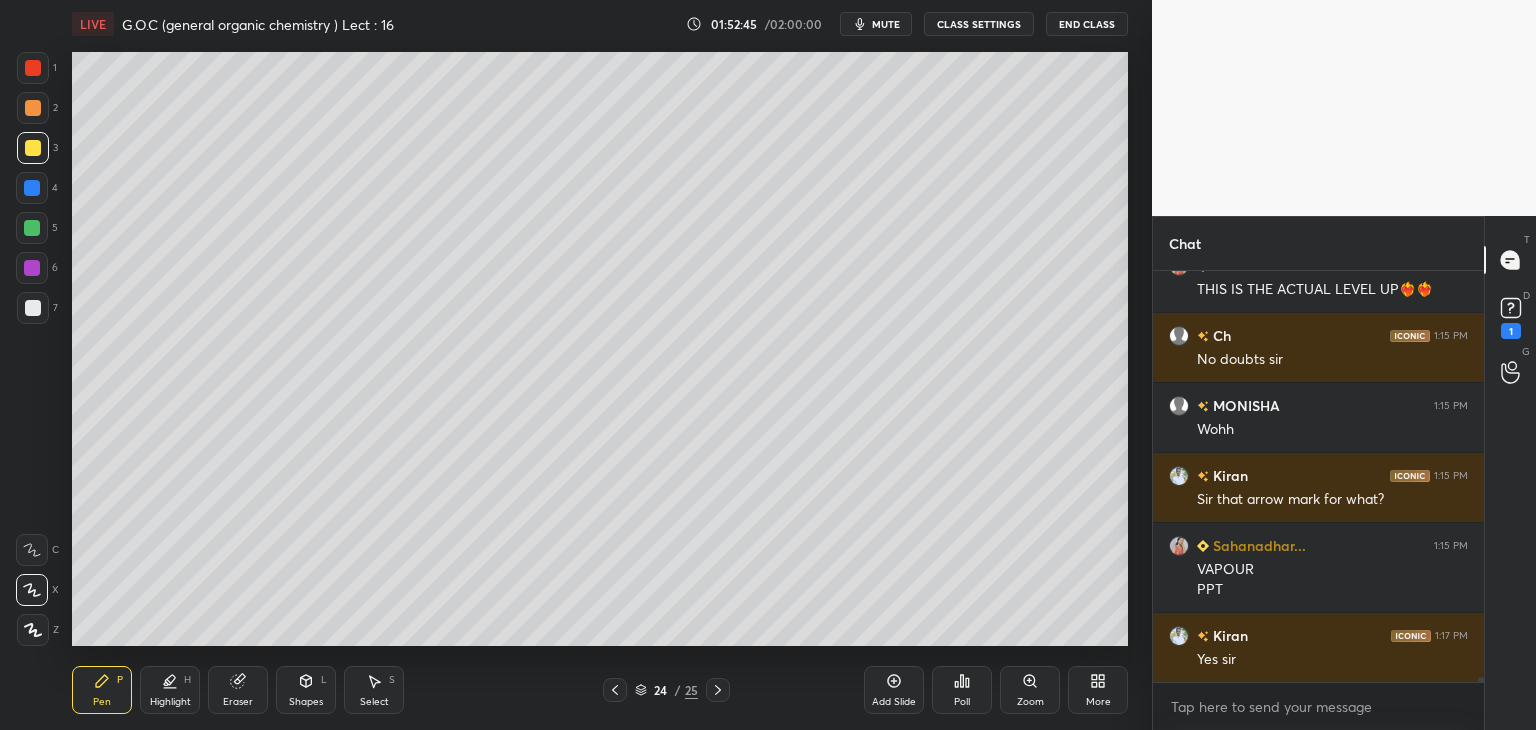 click at bounding box center (33, 308) 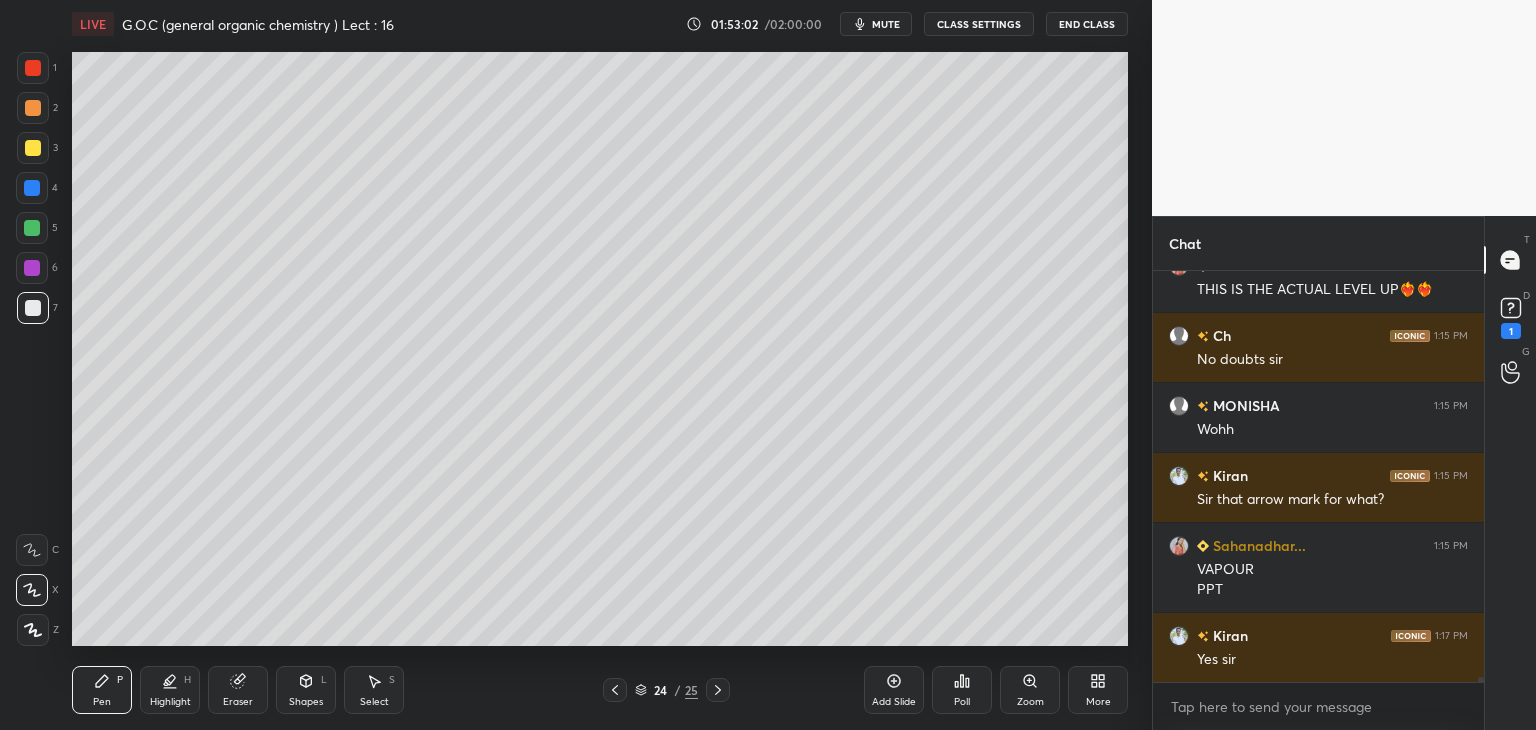 click on "Shapes L" at bounding box center (306, 690) 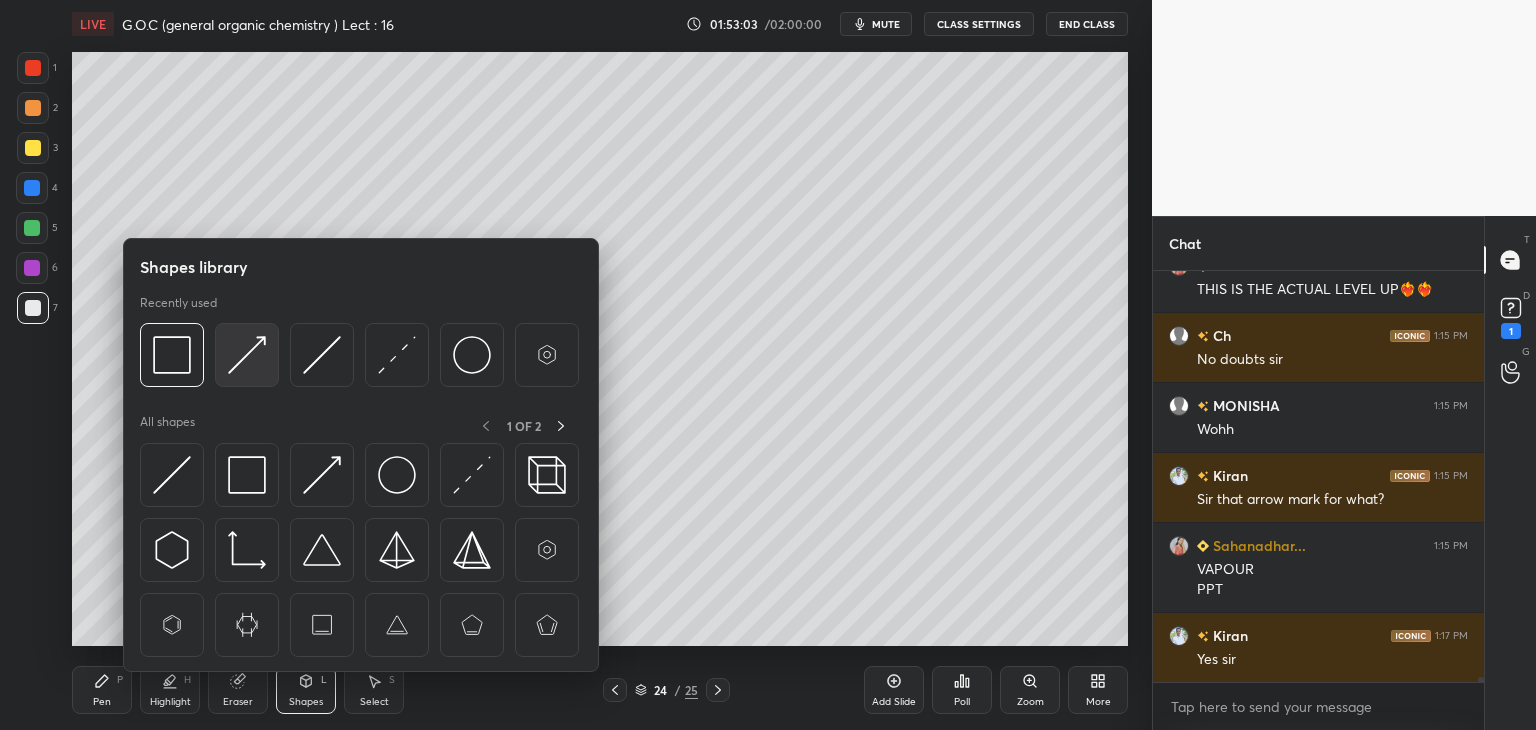 click at bounding box center (247, 355) 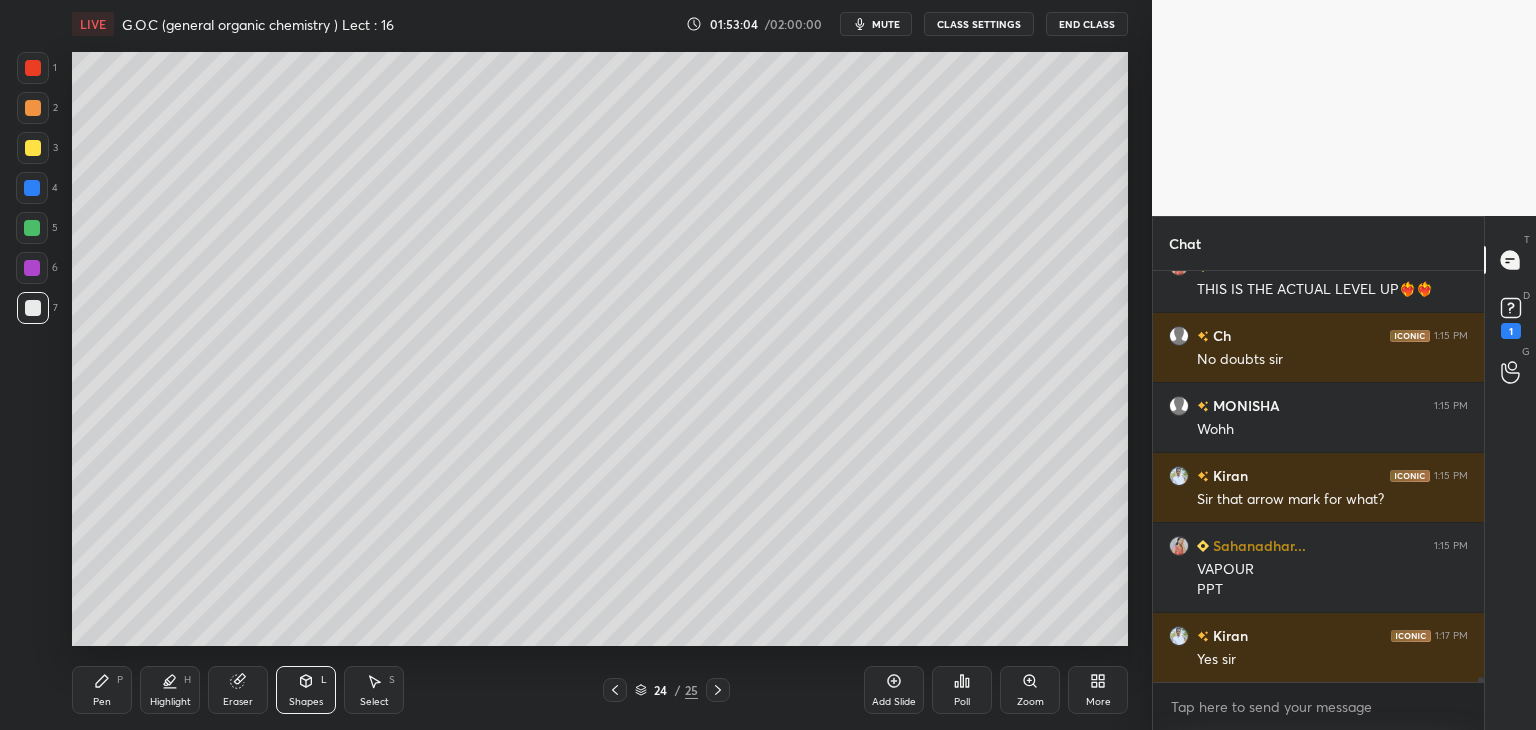 click at bounding box center [33, 108] 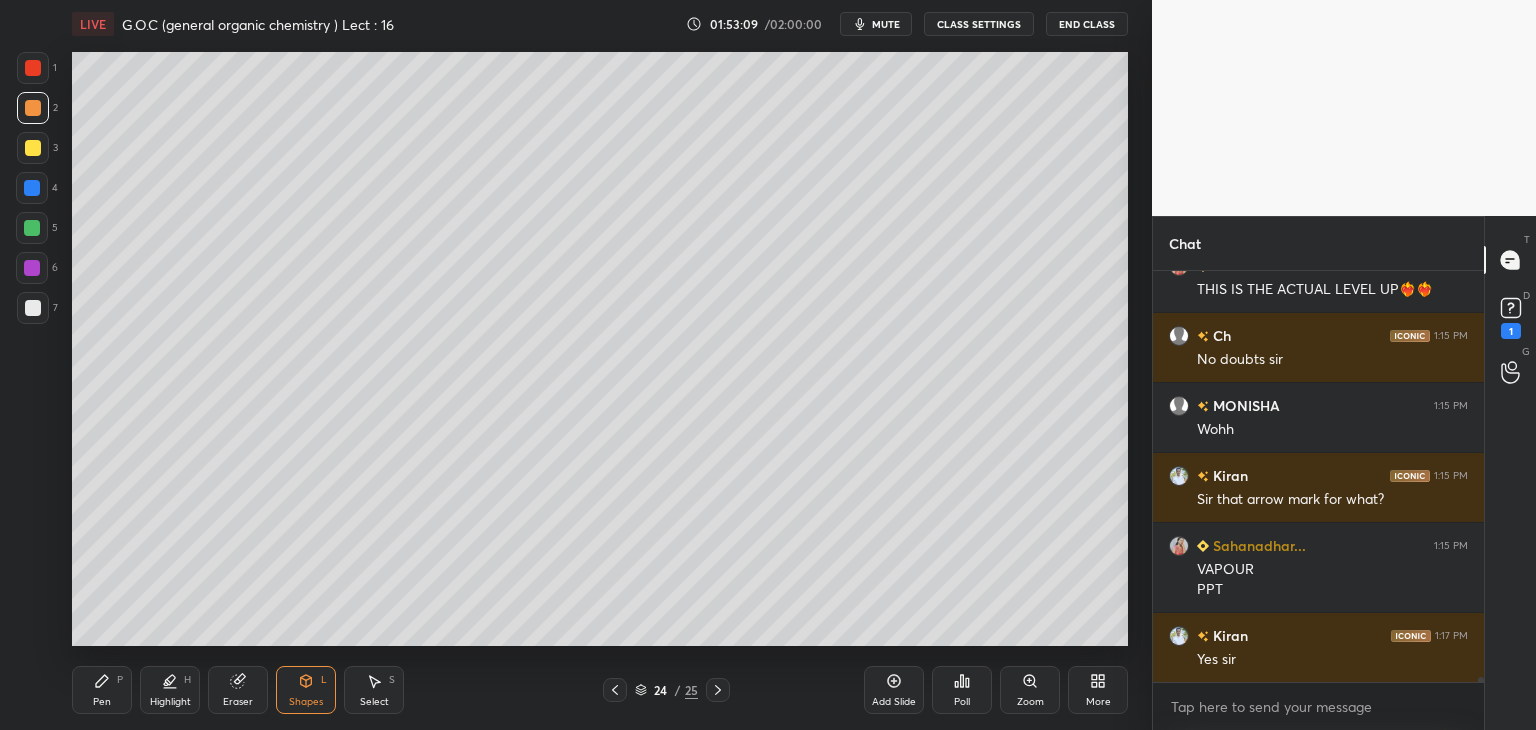 click on "Pen P" at bounding box center (102, 690) 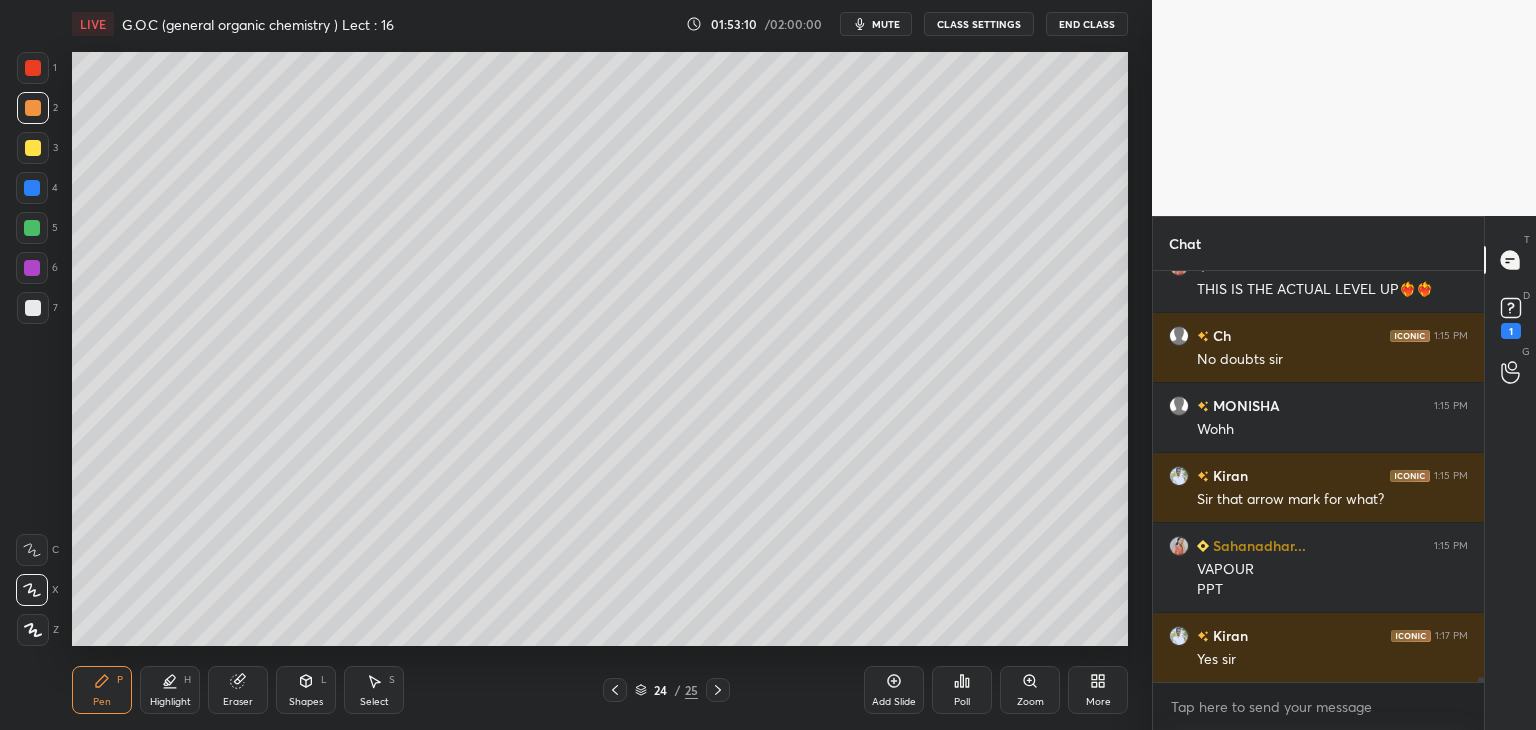 click at bounding box center (32, 228) 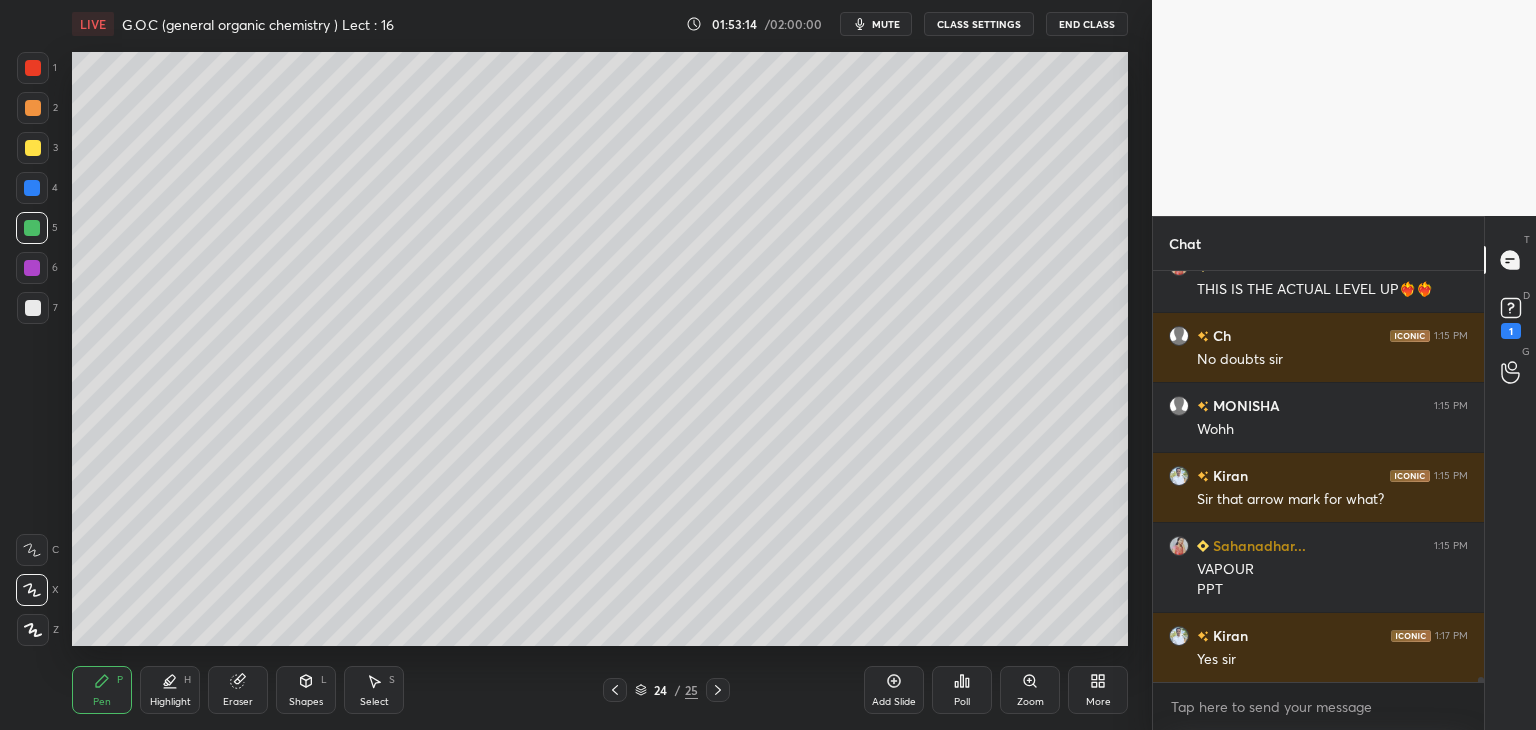 scroll, scrollTop: 34674, scrollLeft: 0, axis: vertical 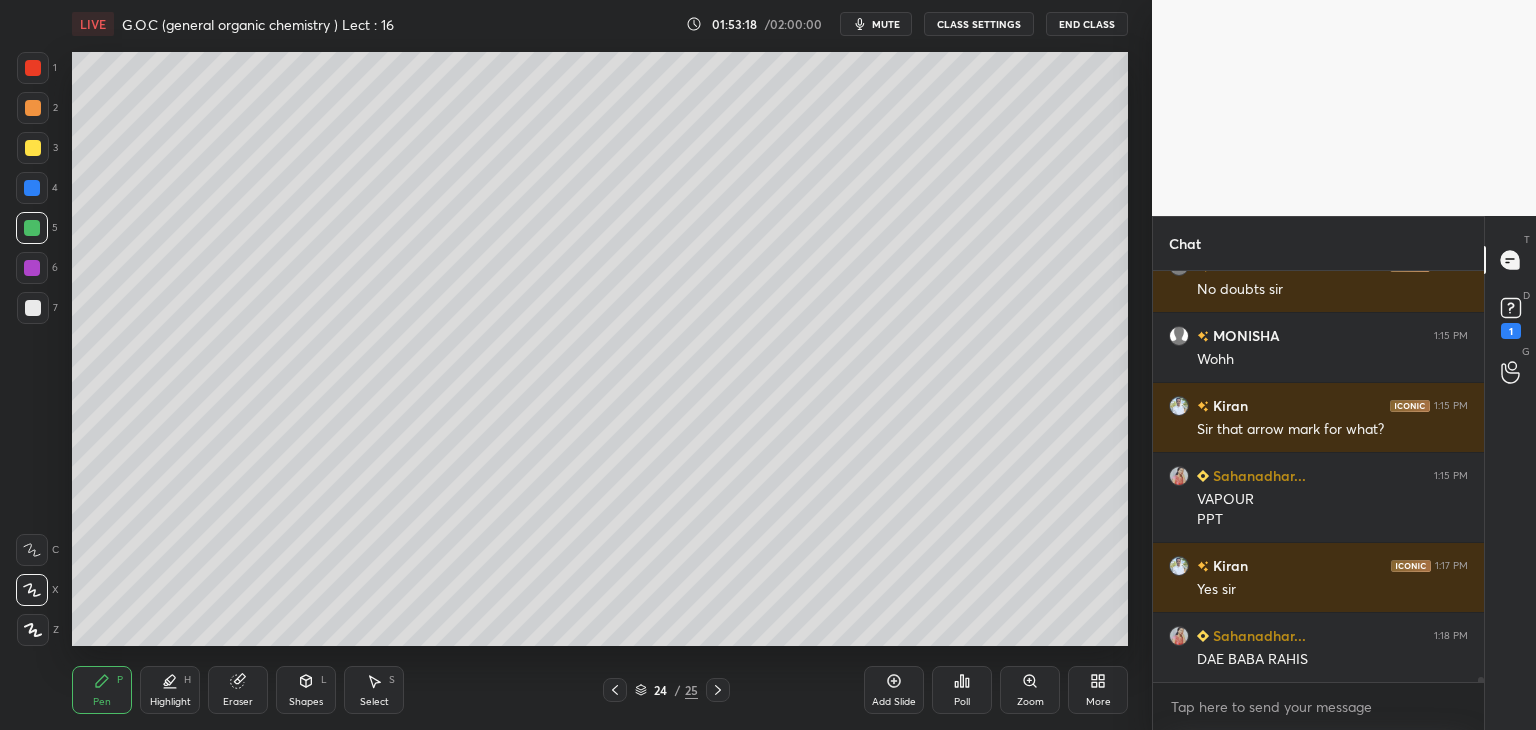 click at bounding box center [33, 148] 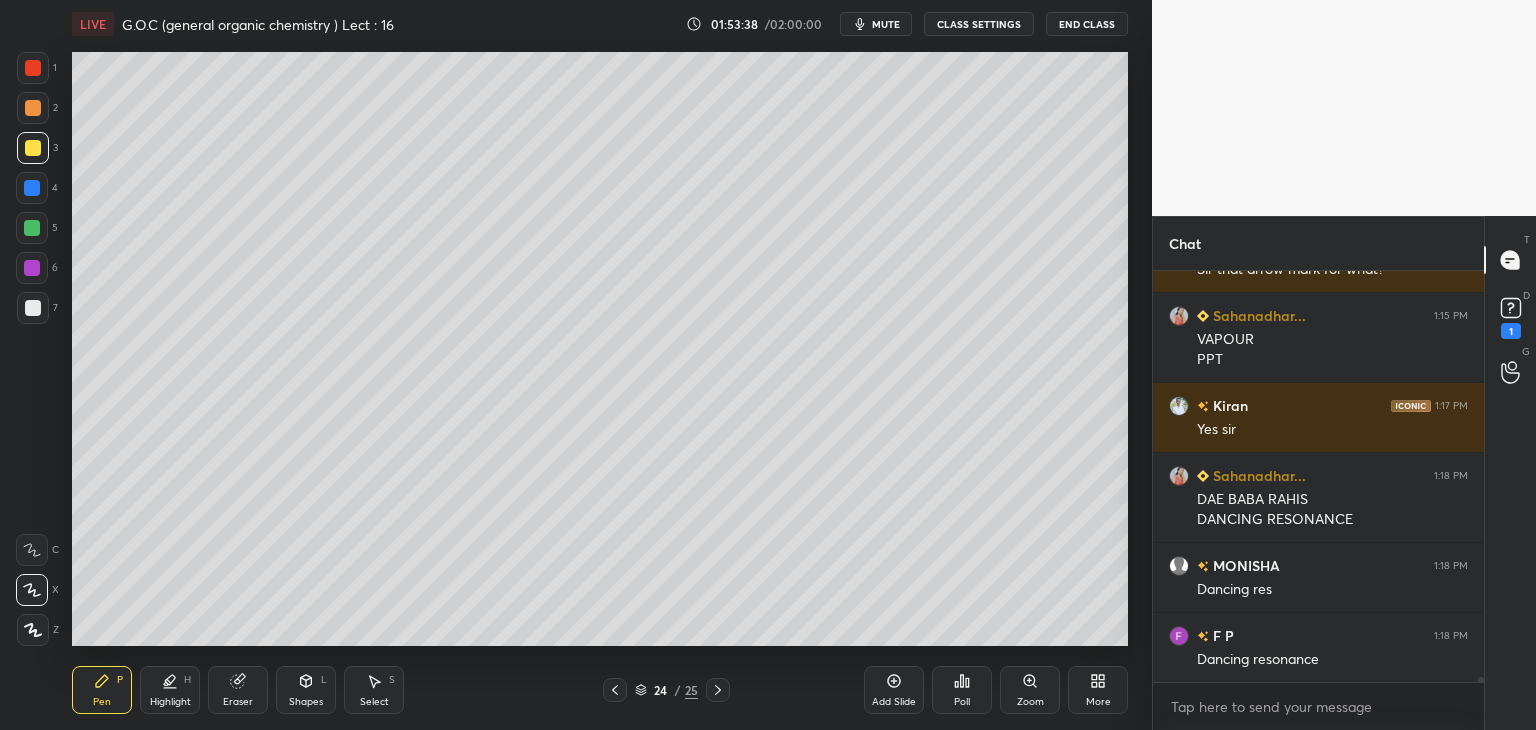 scroll, scrollTop: 34854, scrollLeft: 0, axis: vertical 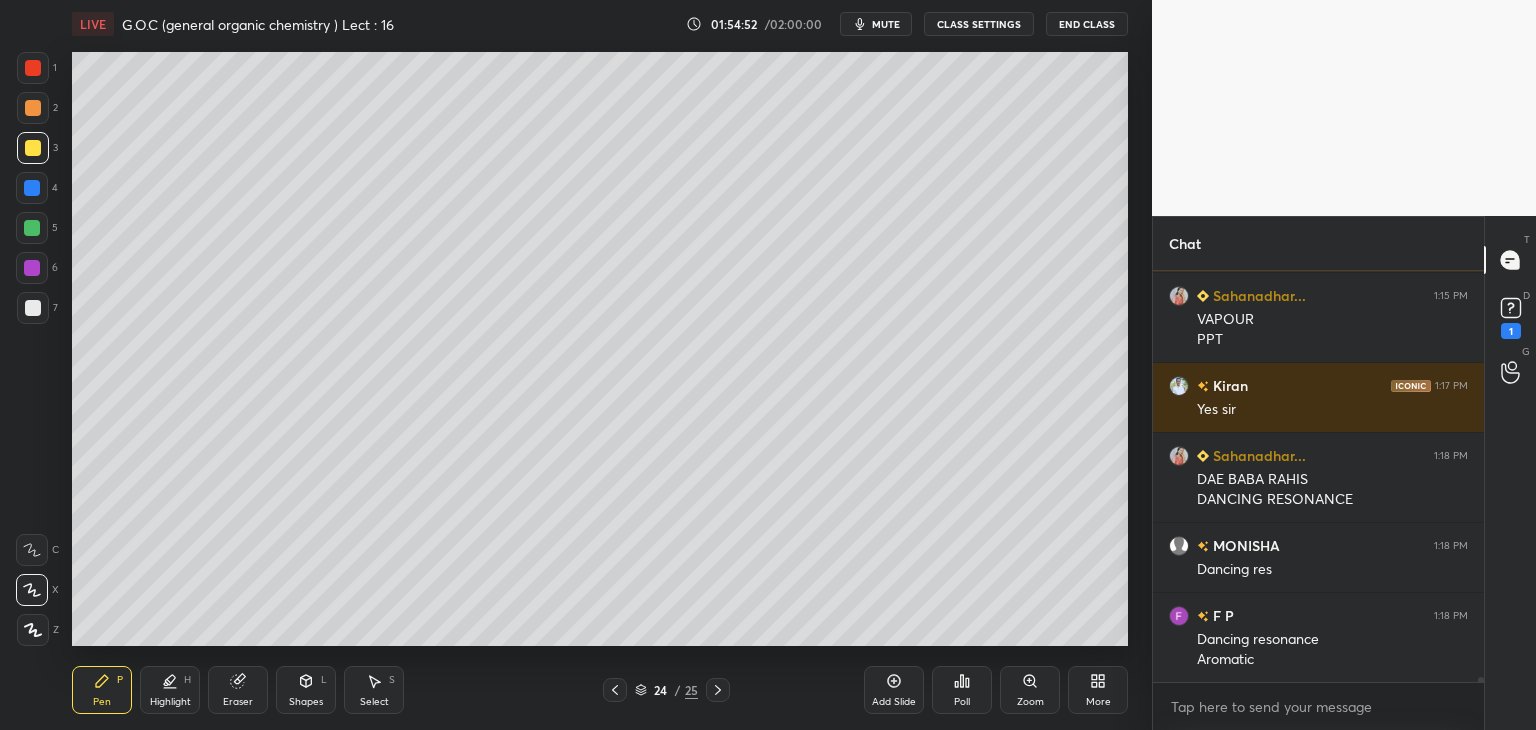 click at bounding box center [32, 228] 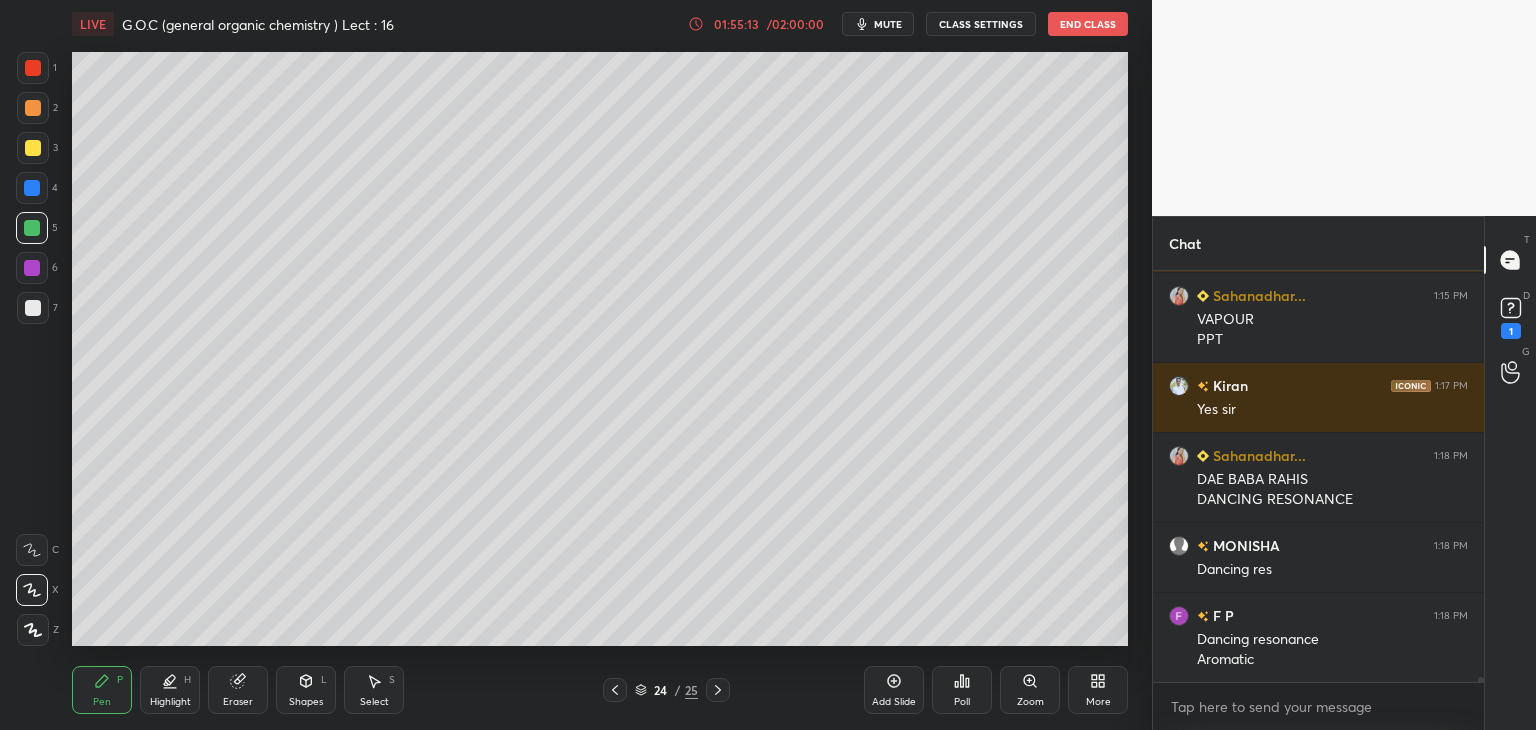 click at bounding box center (32, 188) 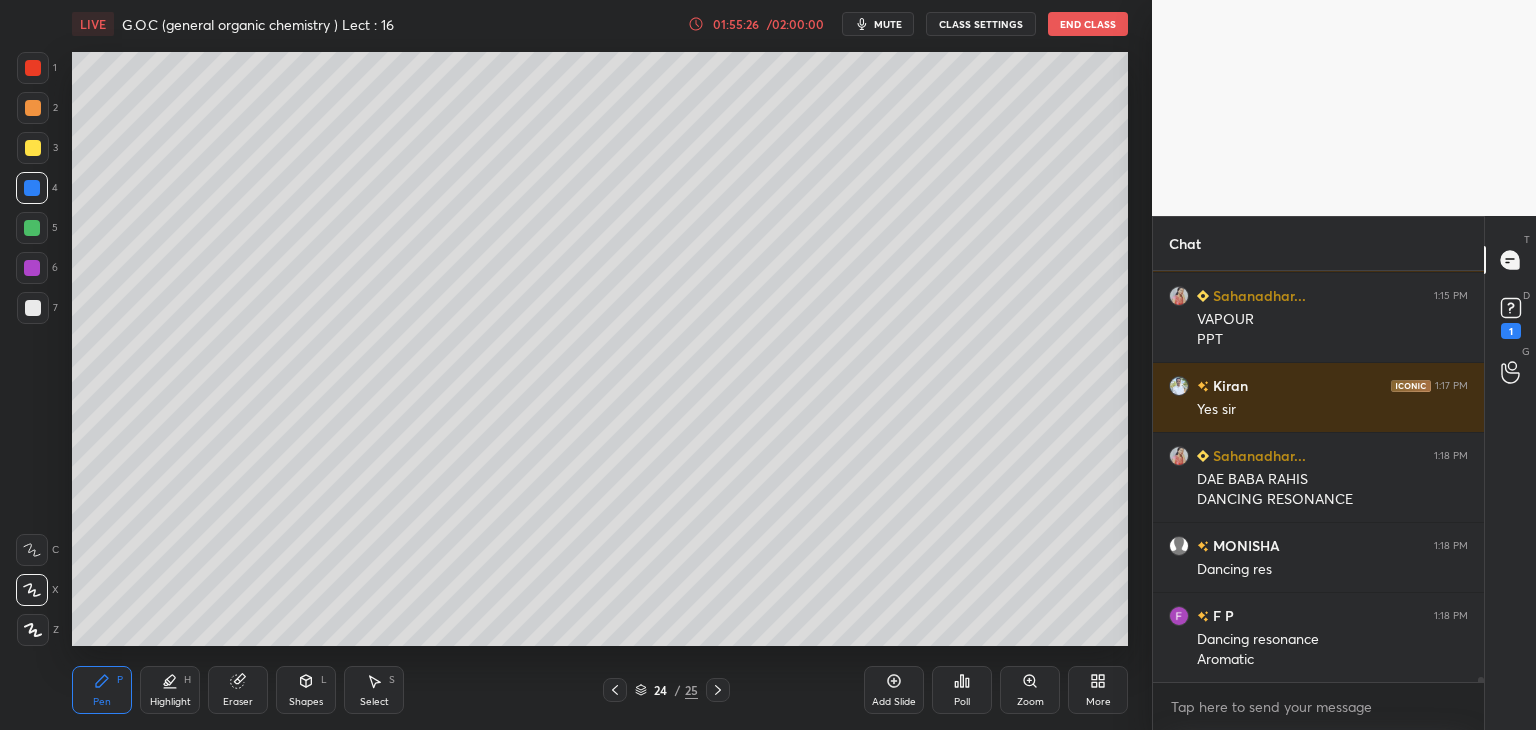 click on "Add Slide Poll Zoom More" at bounding box center [996, 690] 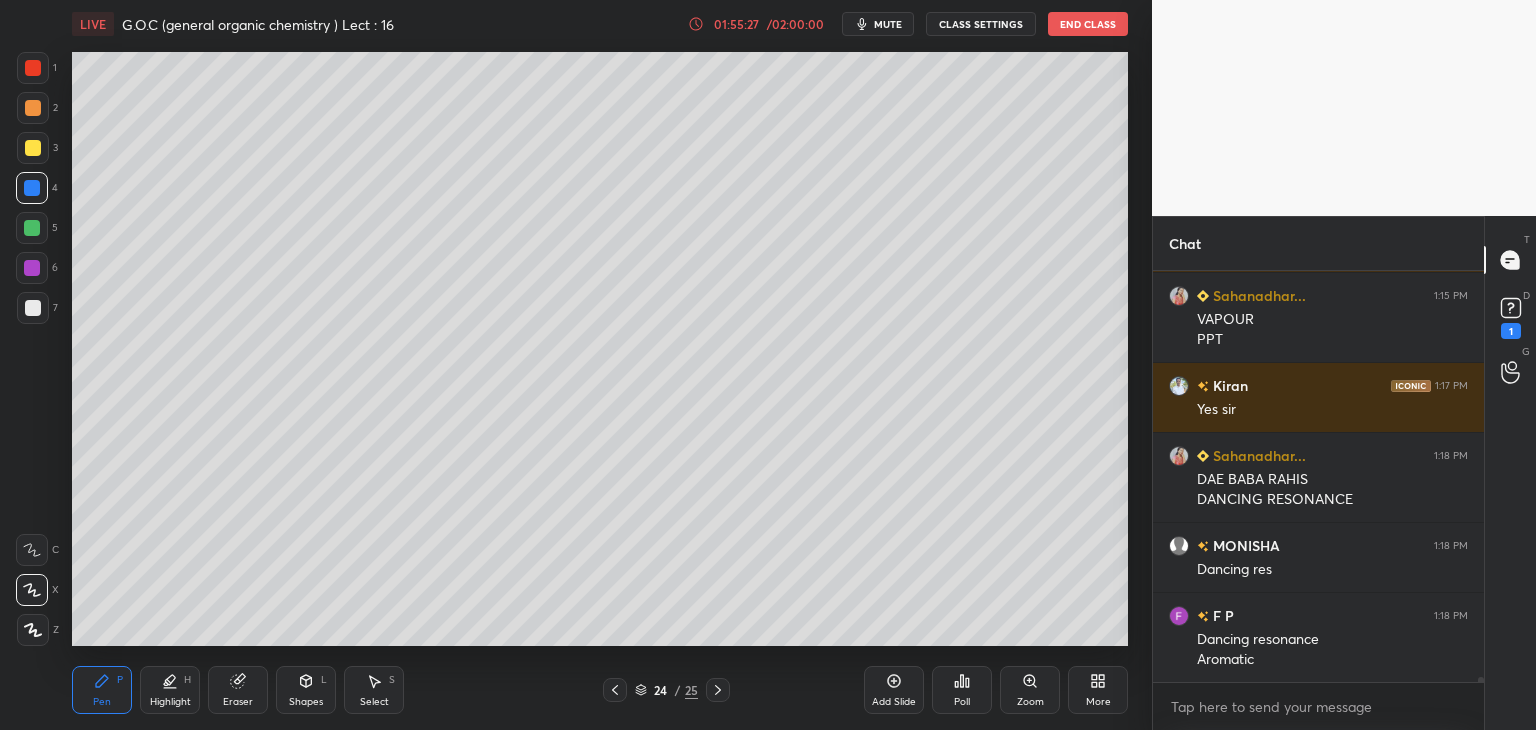 click on "Add Slide Poll Zoom More" at bounding box center (996, 690) 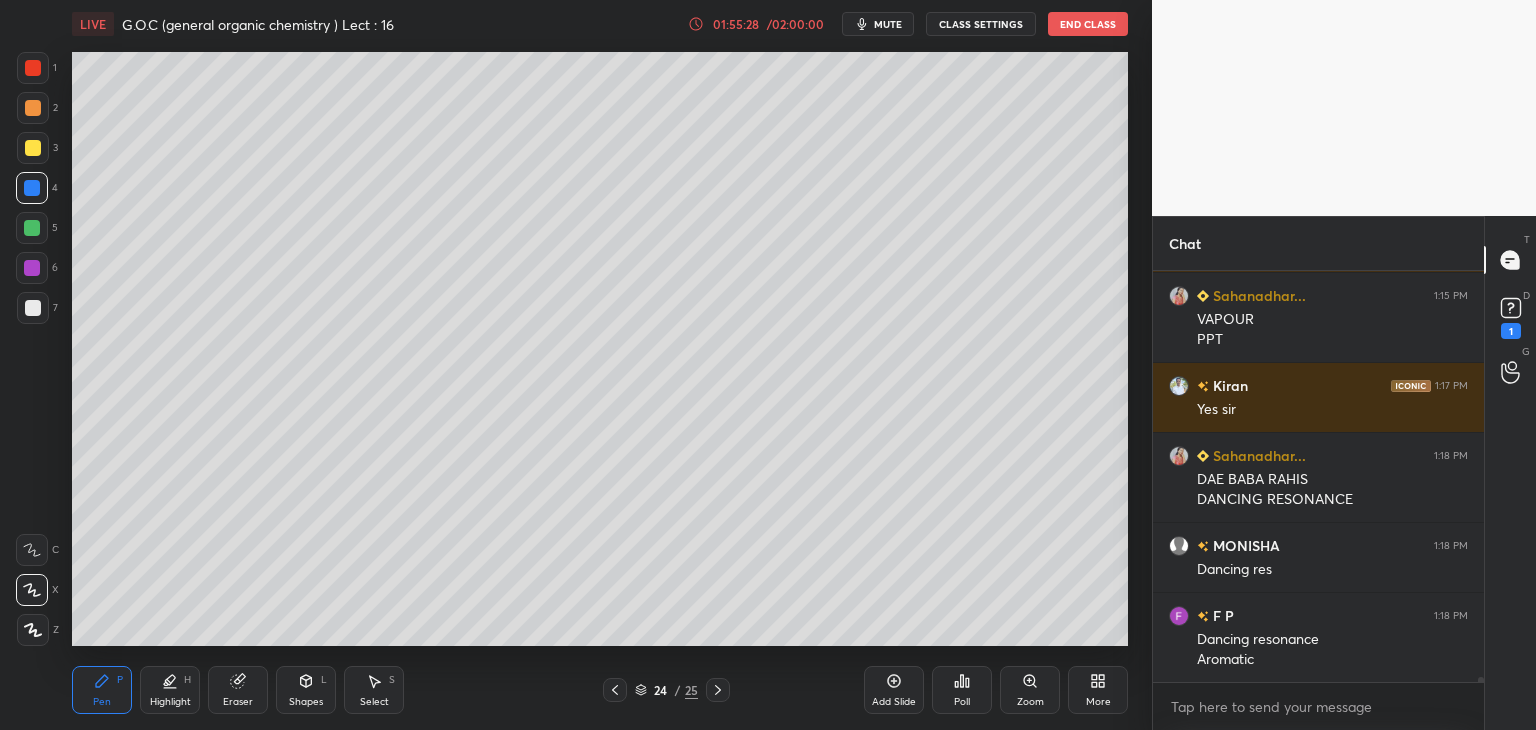 click on "Add Slide Poll Zoom More" at bounding box center [996, 690] 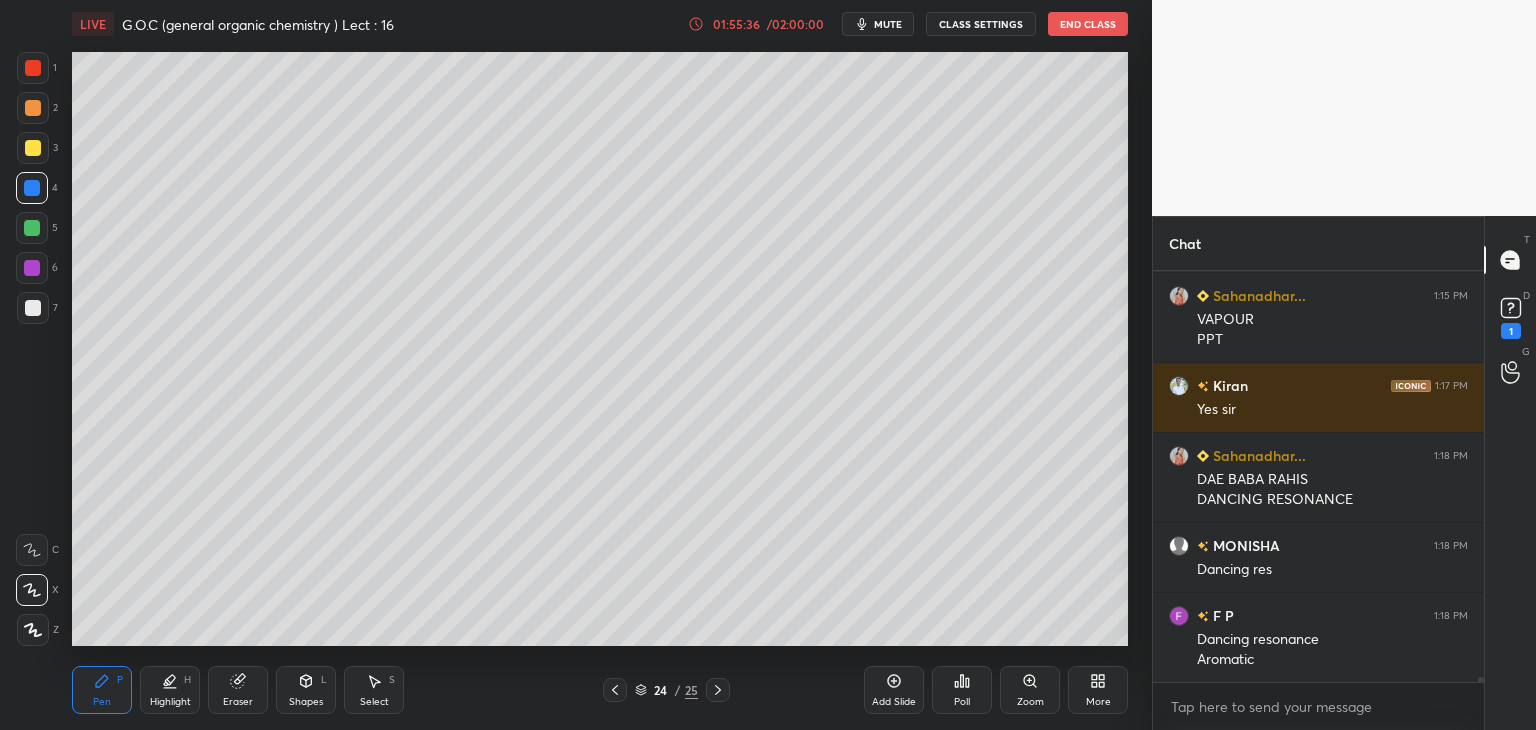 click on "Add Slide" at bounding box center (894, 690) 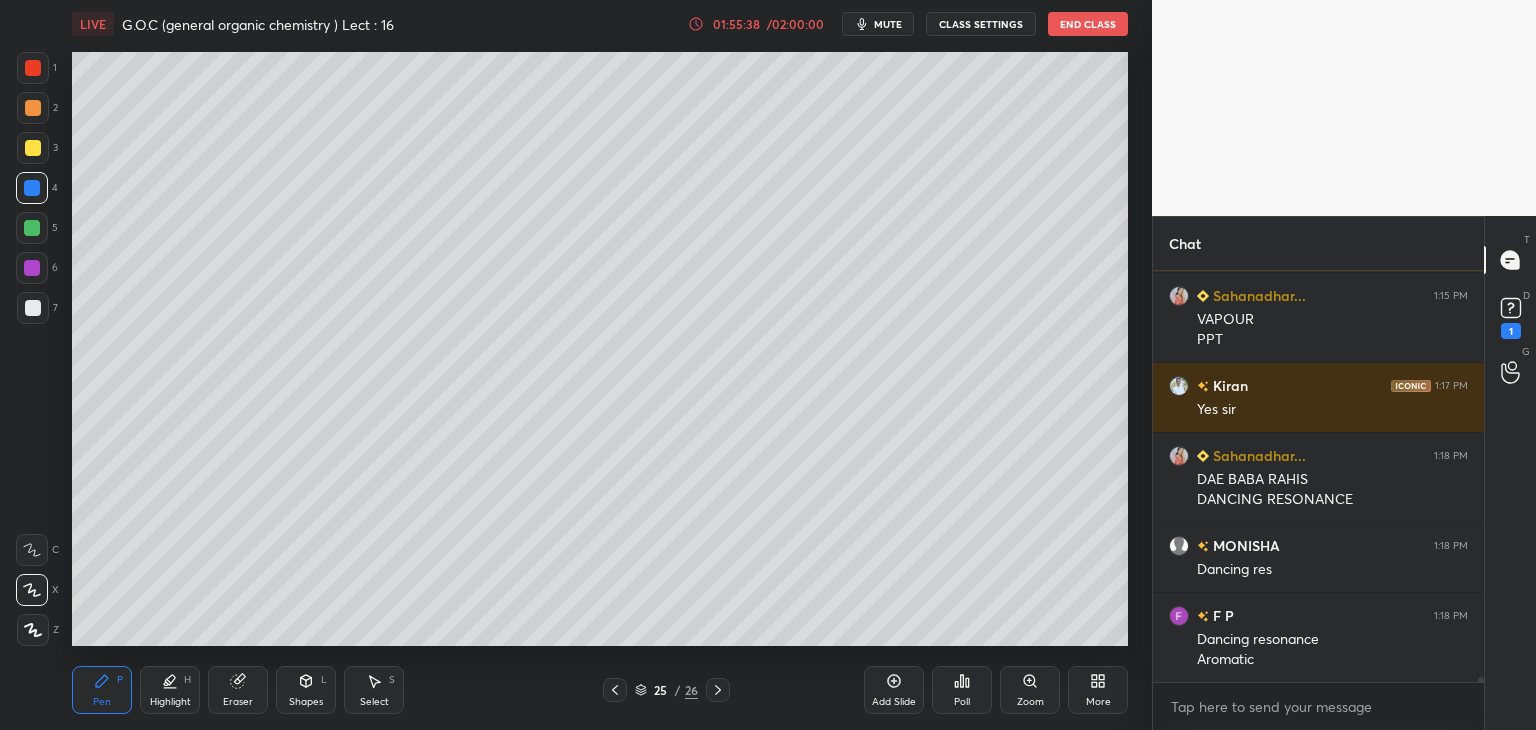 click at bounding box center (33, 148) 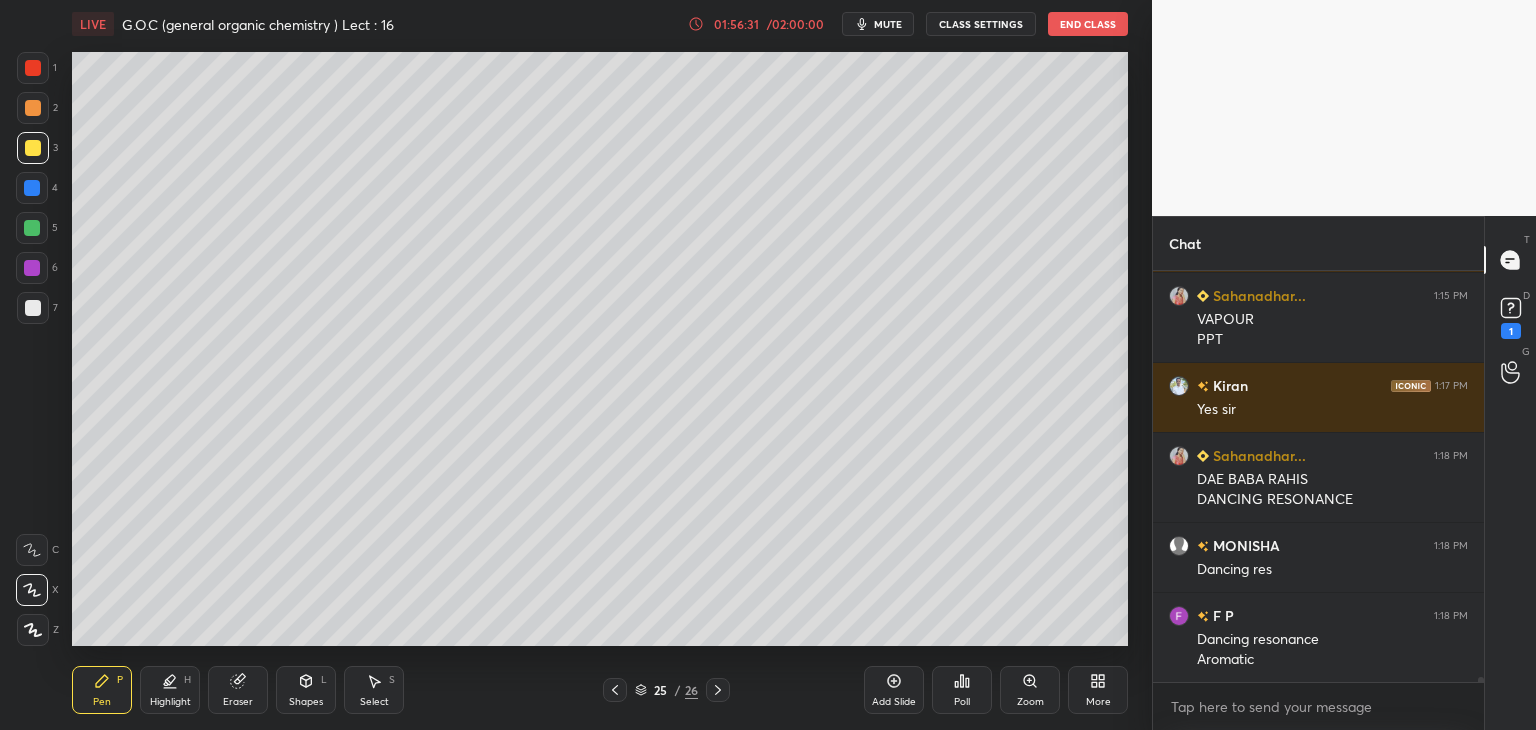 click on "mute" at bounding box center (888, 24) 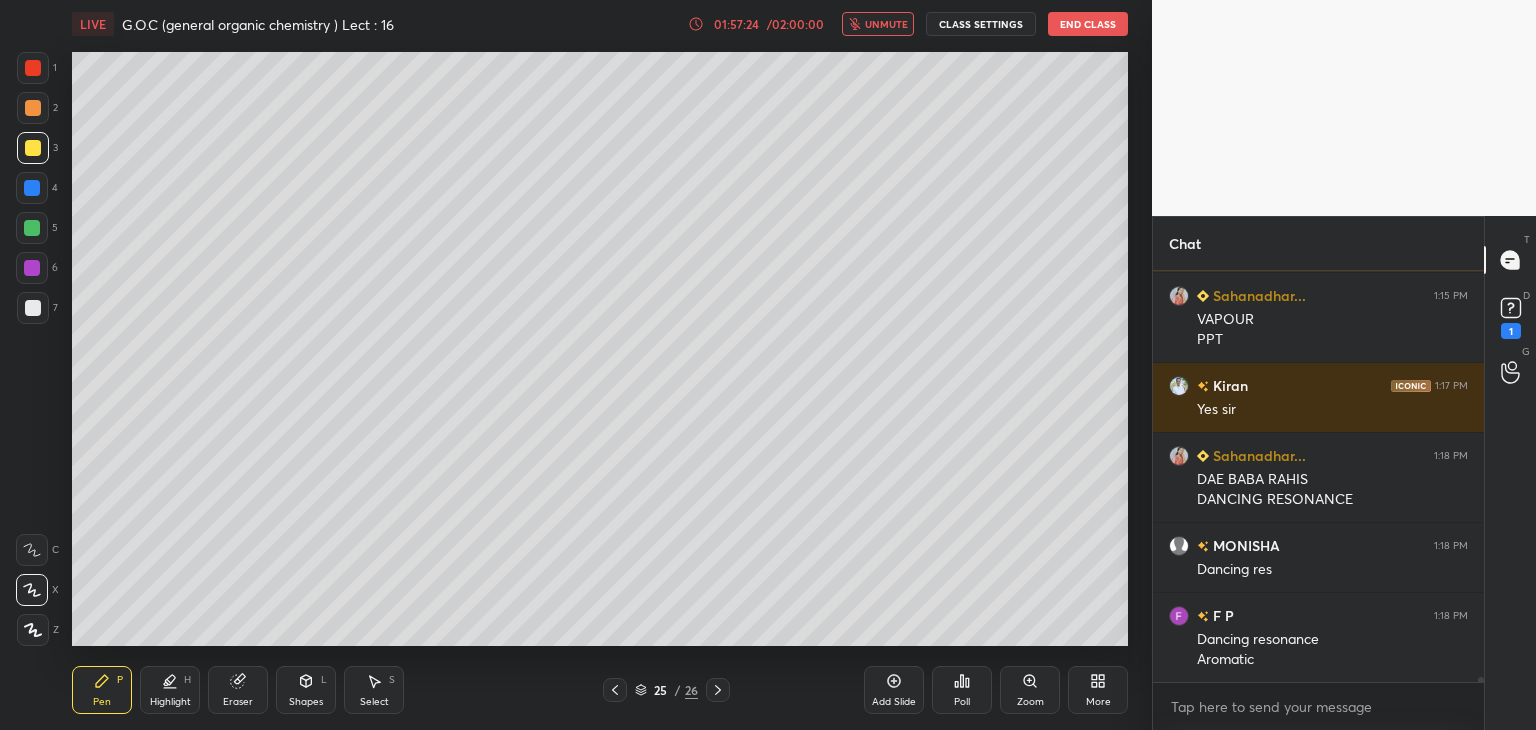 scroll, scrollTop: 34902, scrollLeft: 0, axis: vertical 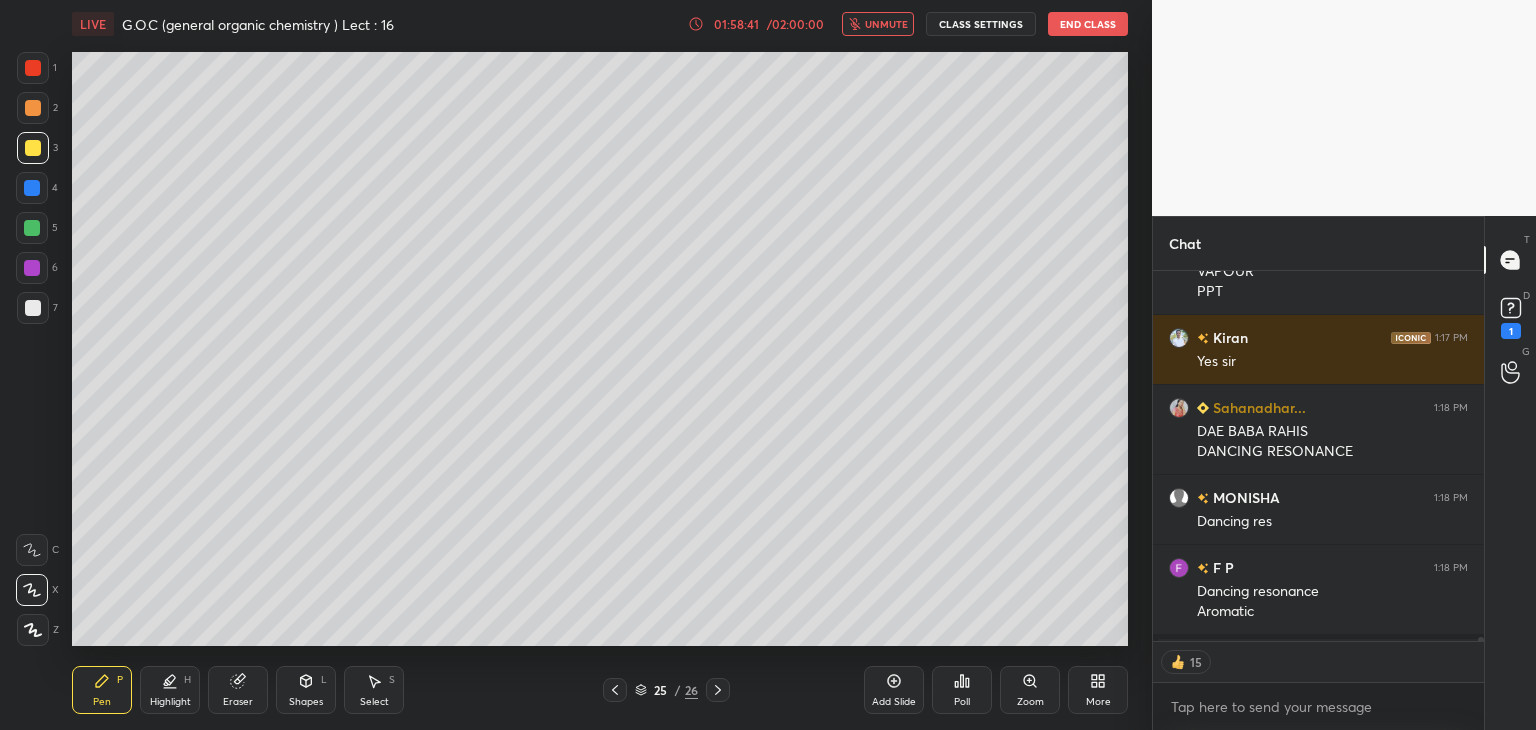 click at bounding box center [32, 228] 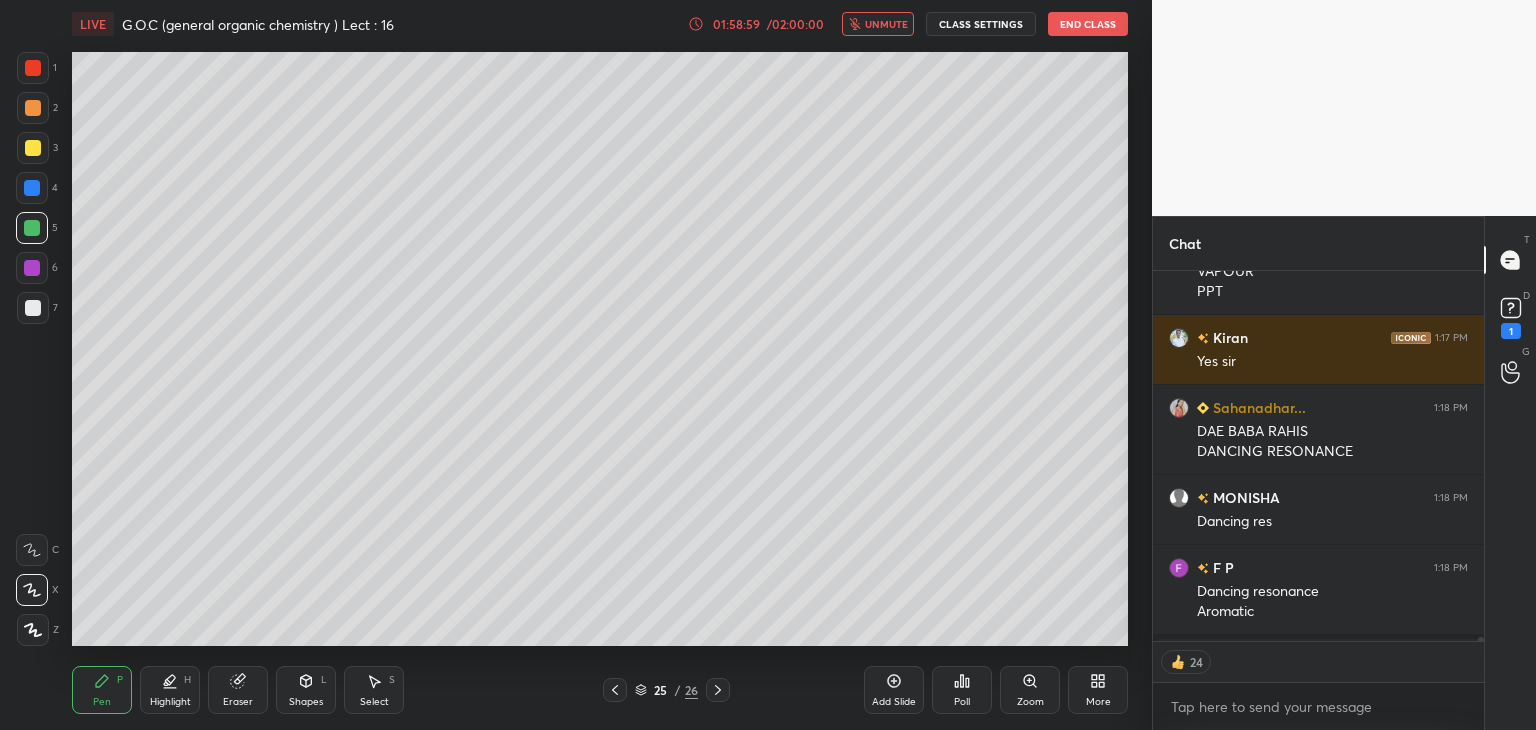 click at bounding box center (32, 228) 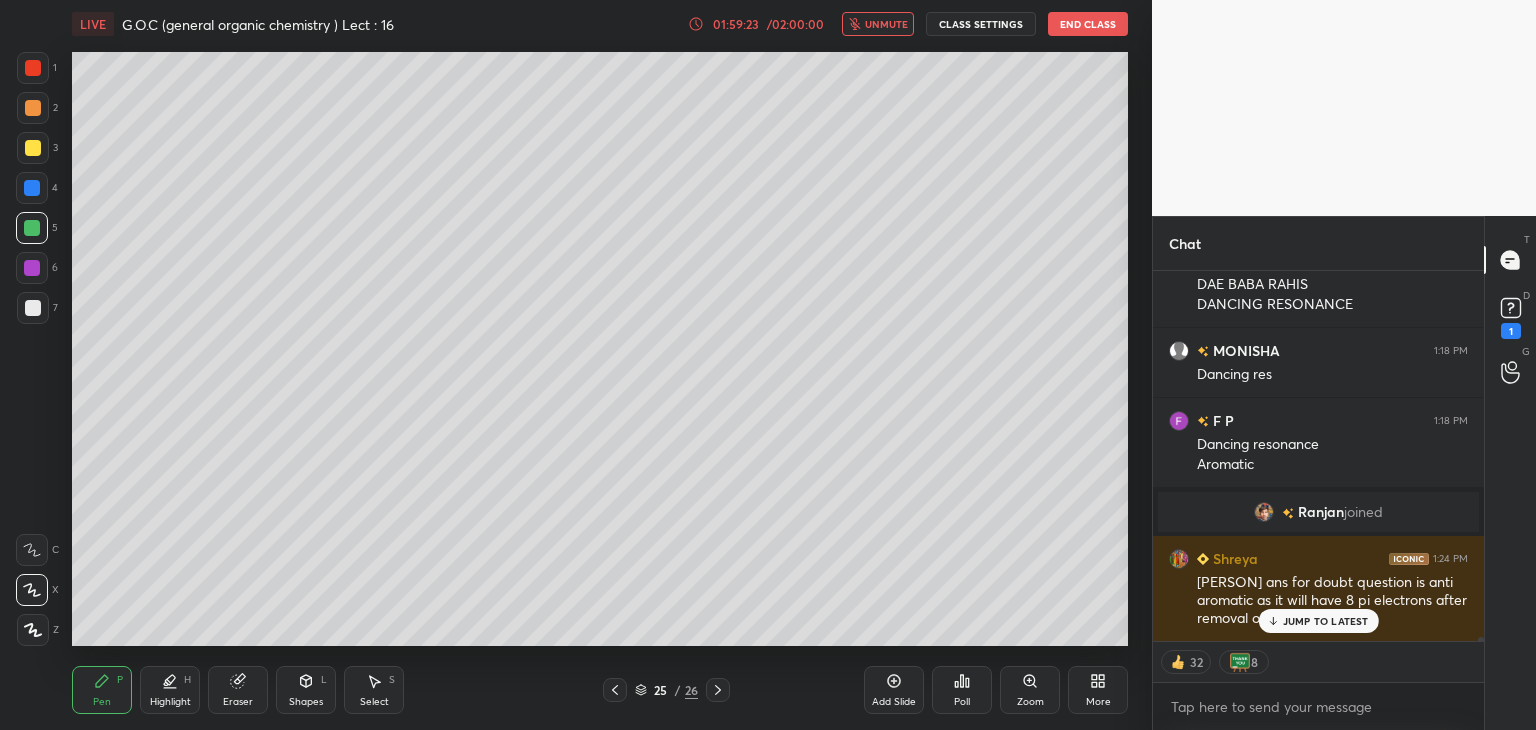 scroll, scrollTop: 34292, scrollLeft: 0, axis: vertical 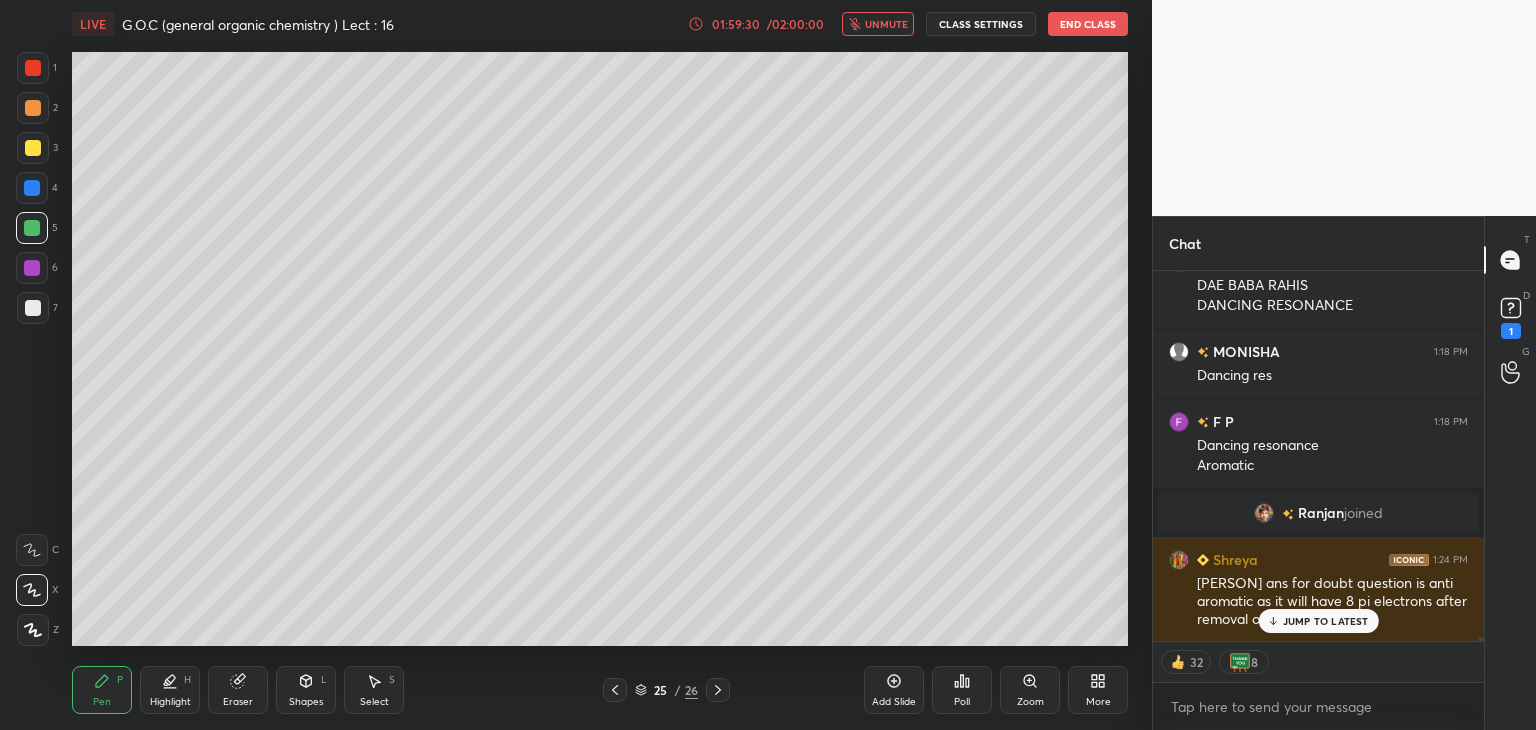 click at bounding box center [33, 308] 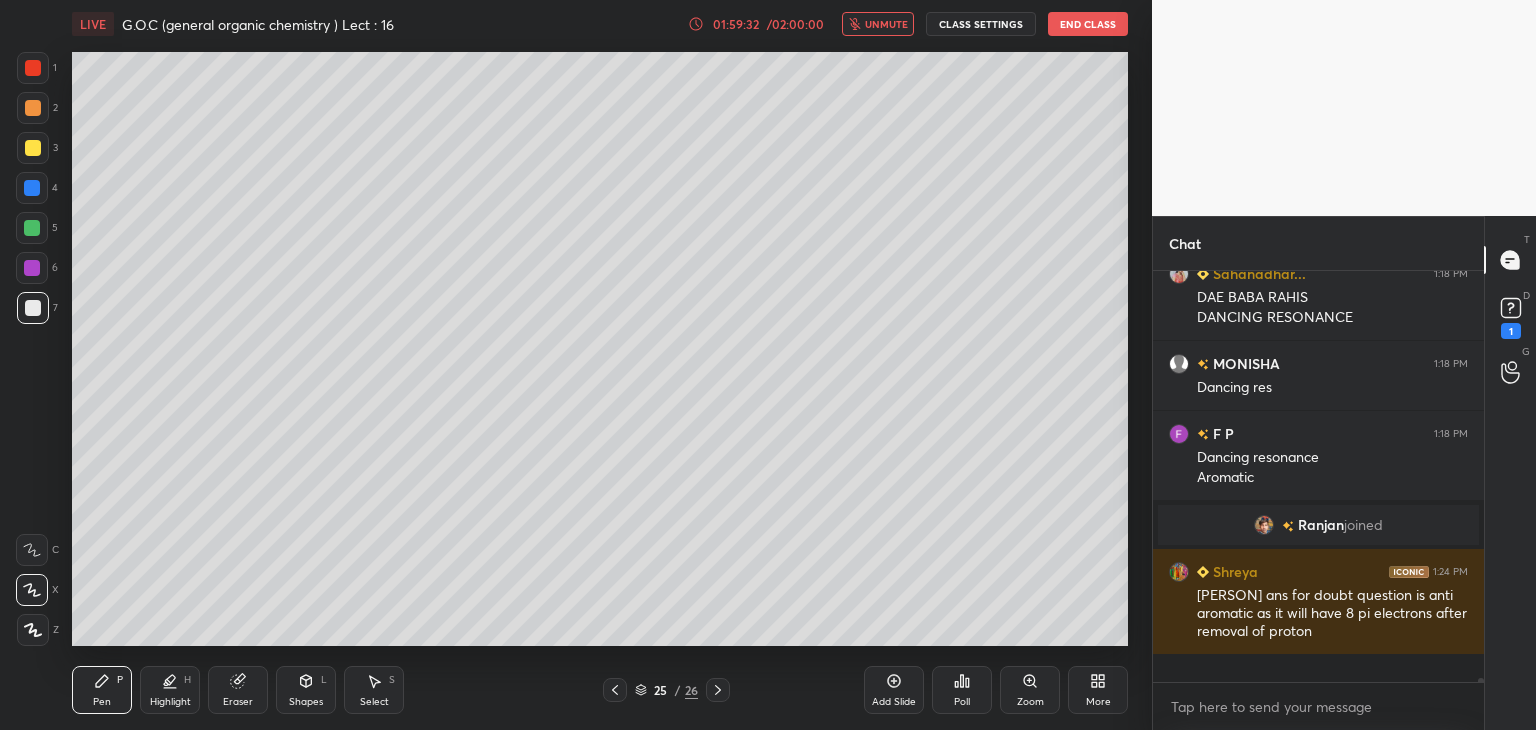 scroll, scrollTop: 6, scrollLeft: 6, axis: both 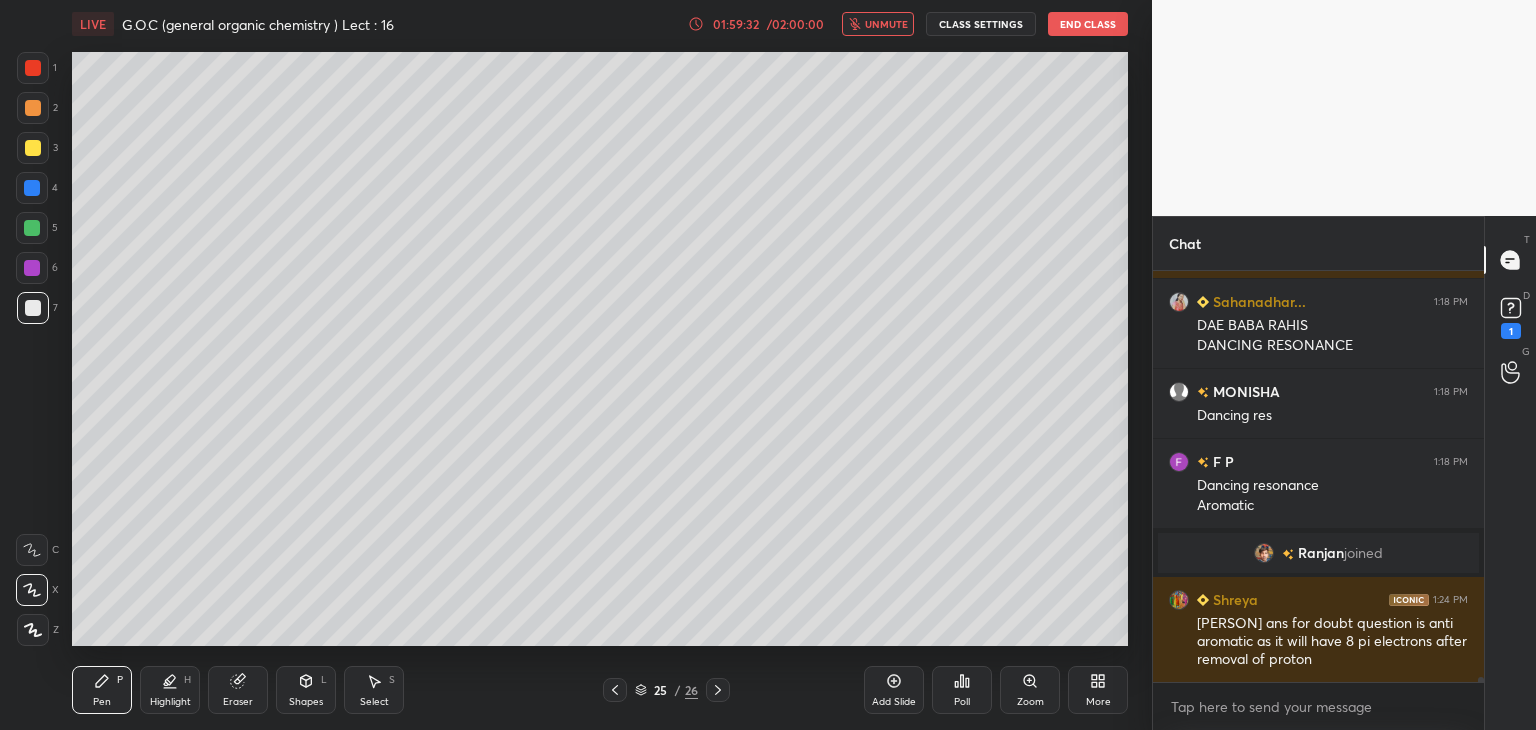 click on "Shapes" at bounding box center [306, 702] 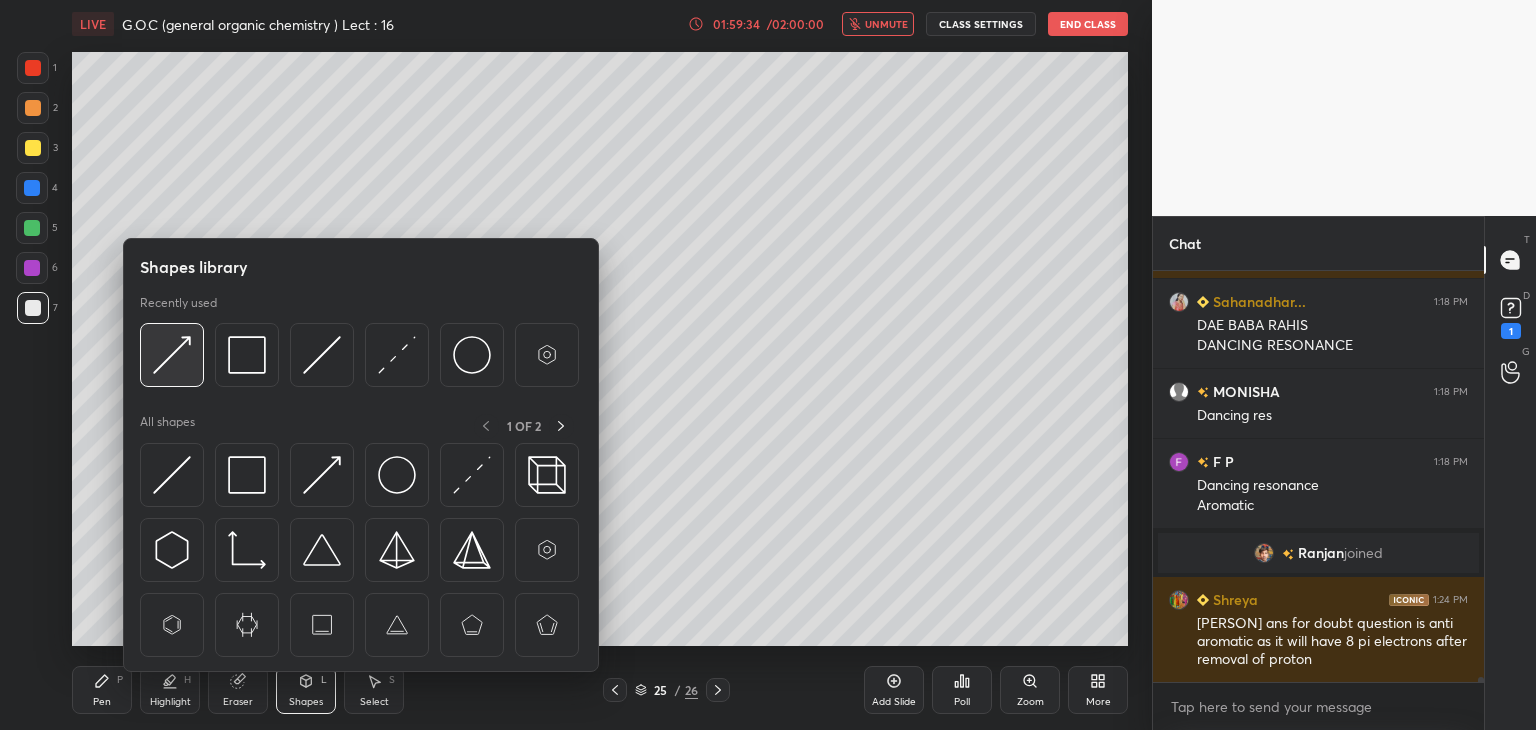 click at bounding box center [172, 355] 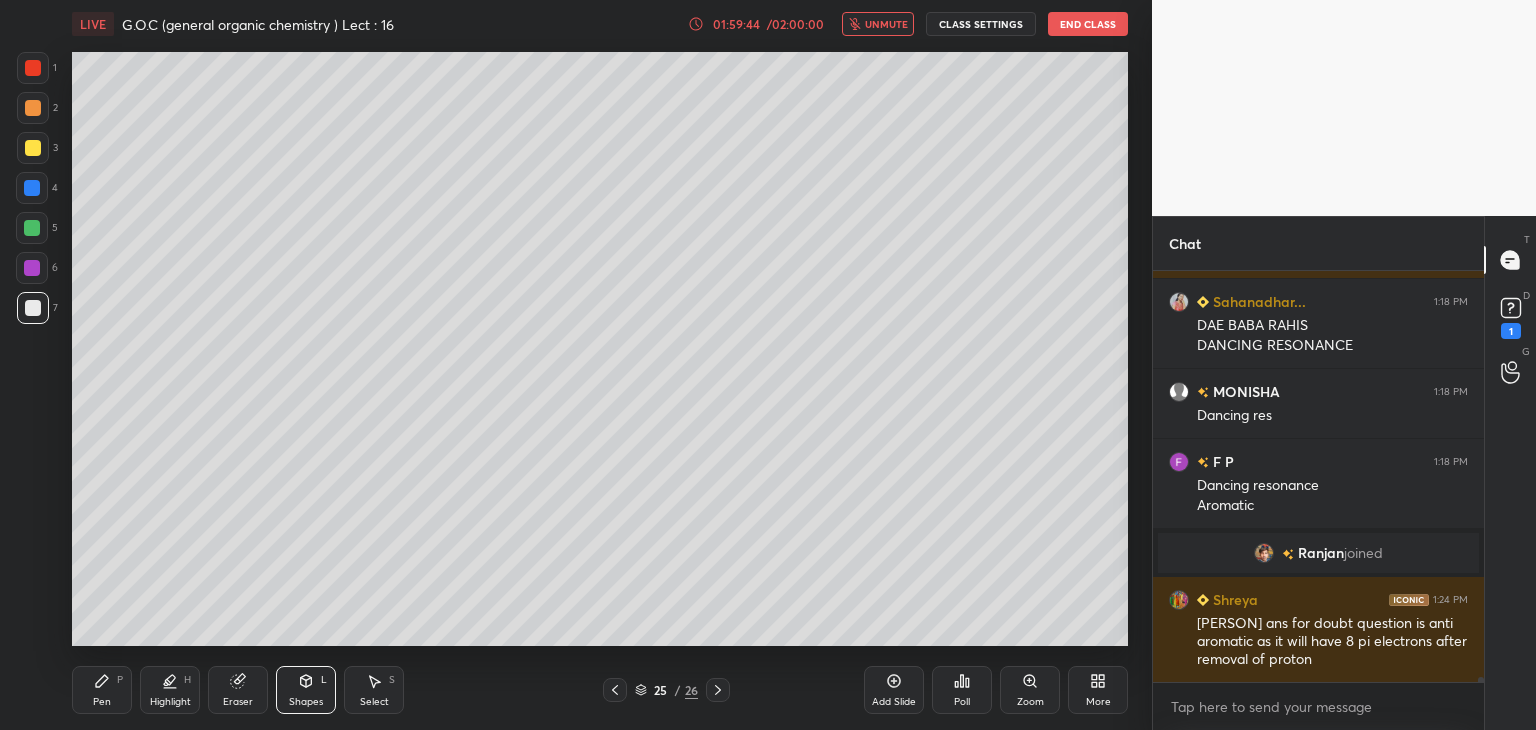 click at bounding box center [33, 108] 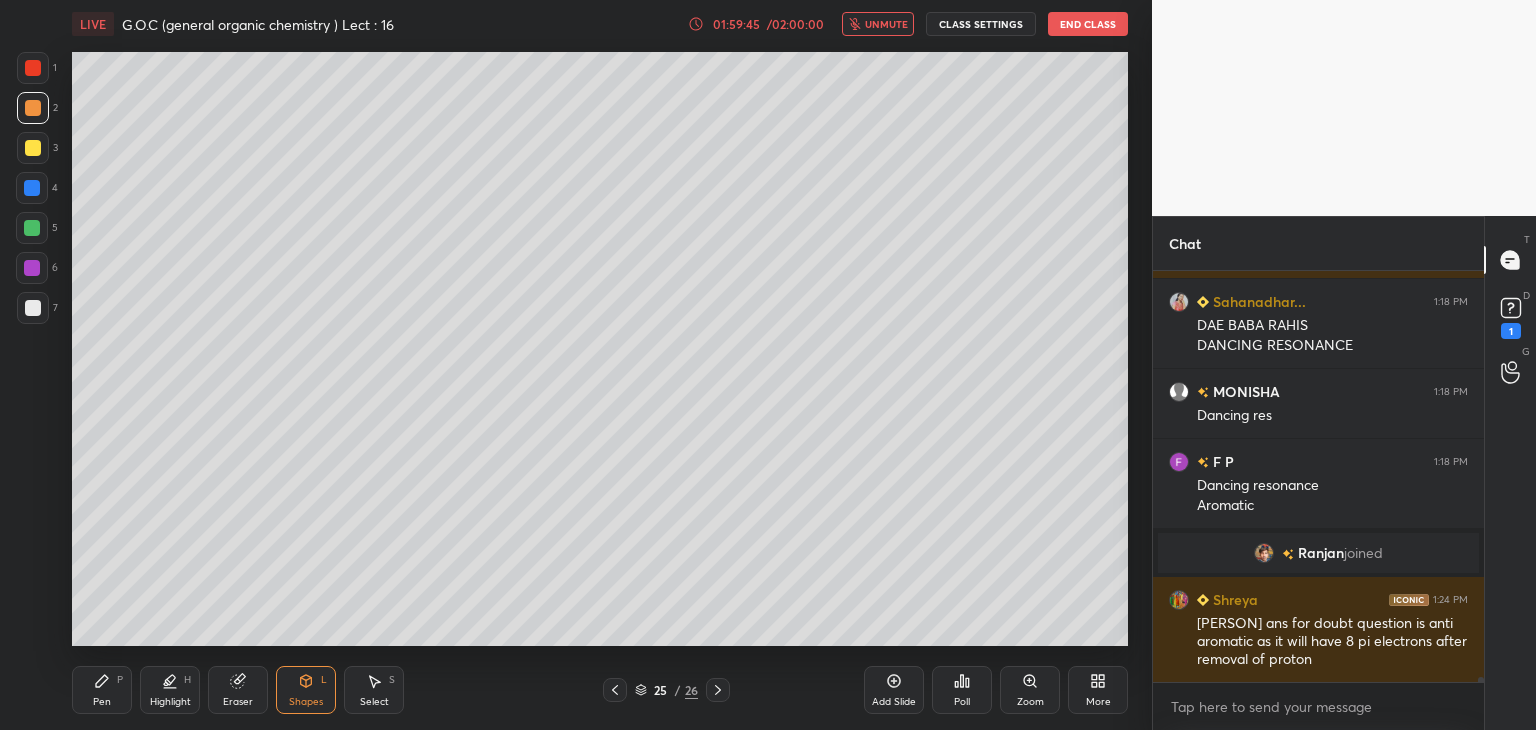 click 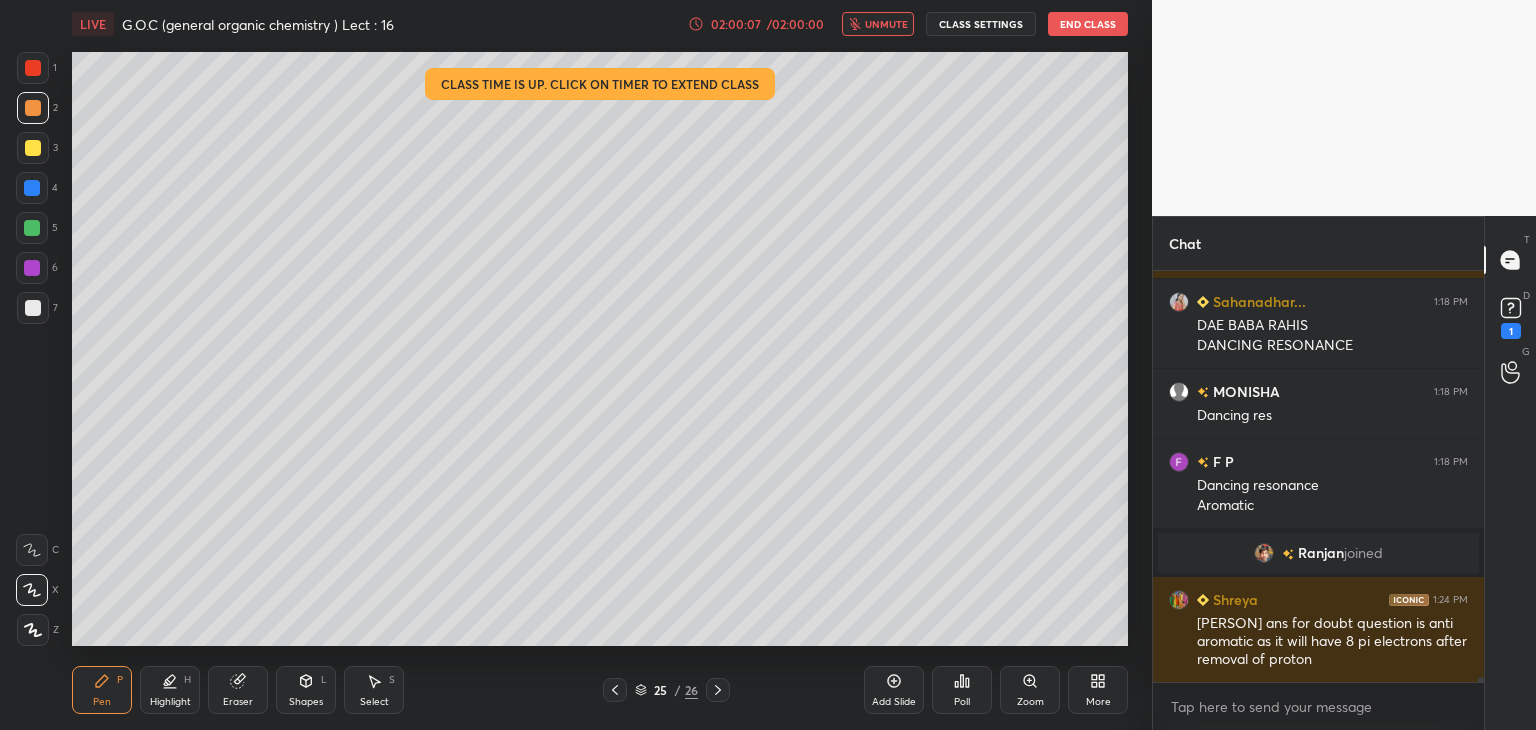 scroll, scrollTop: 34340, scrollLeft: 0, axis: vertical 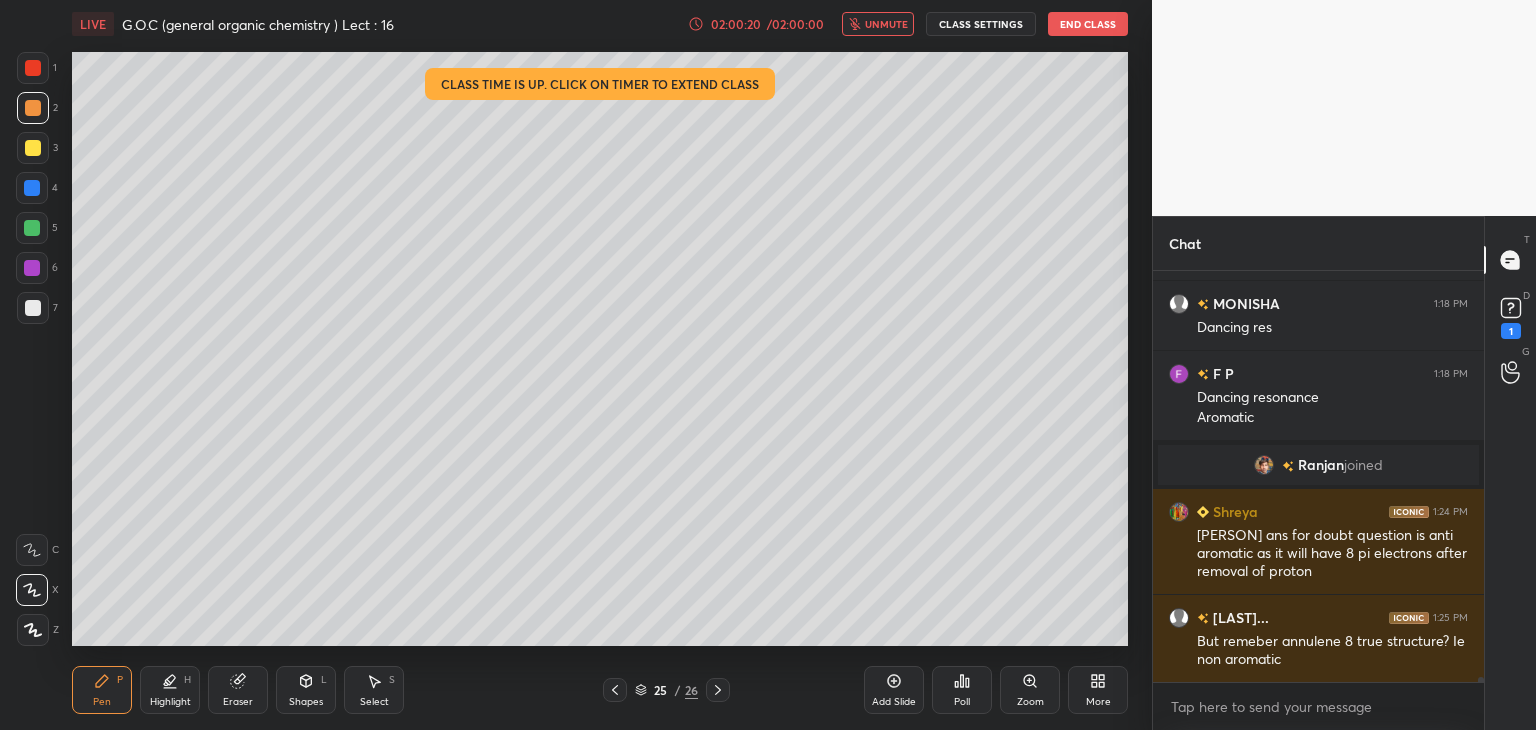 click at bounding box center [33, 308] 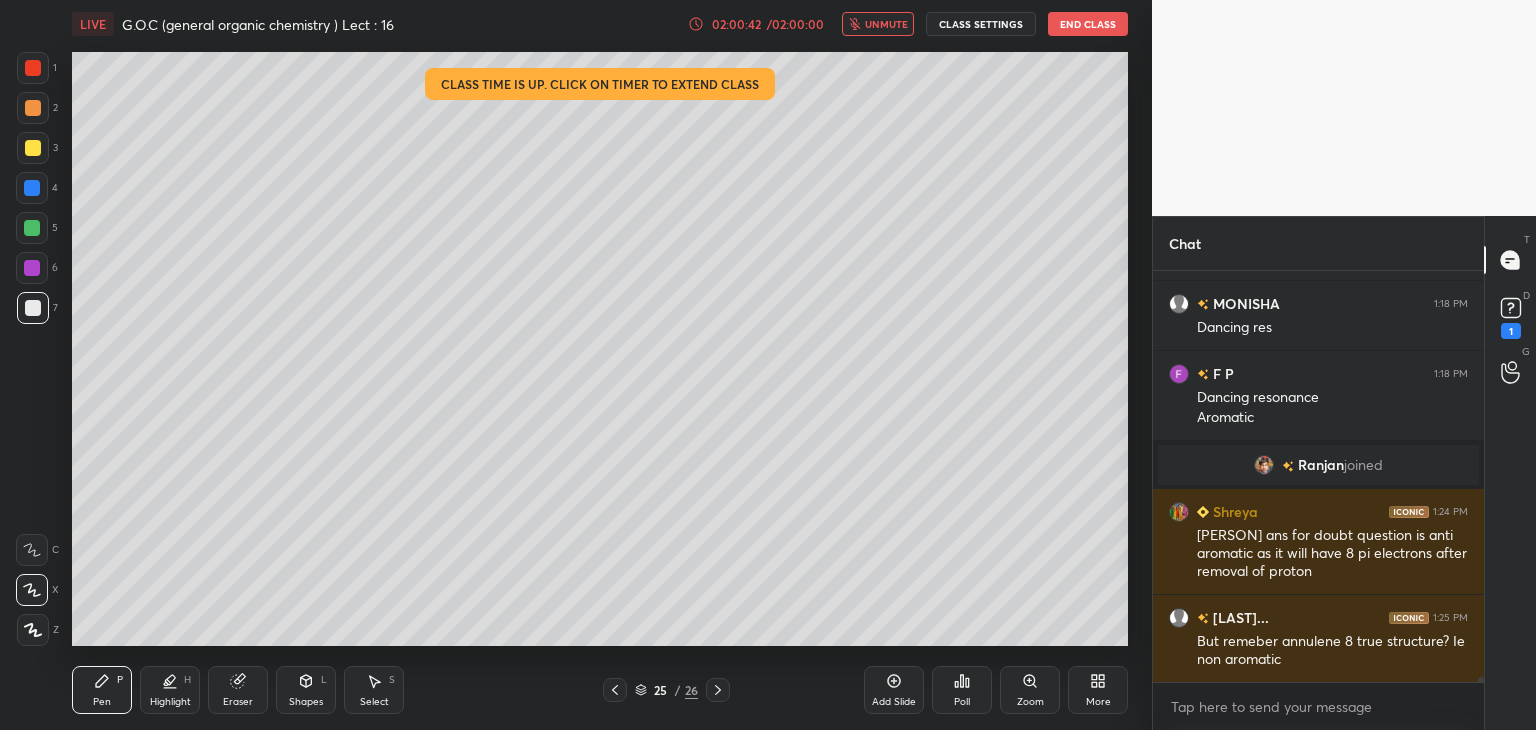 scroll, scrollTop: 34410, scrollLeft: 0, axis: vertical 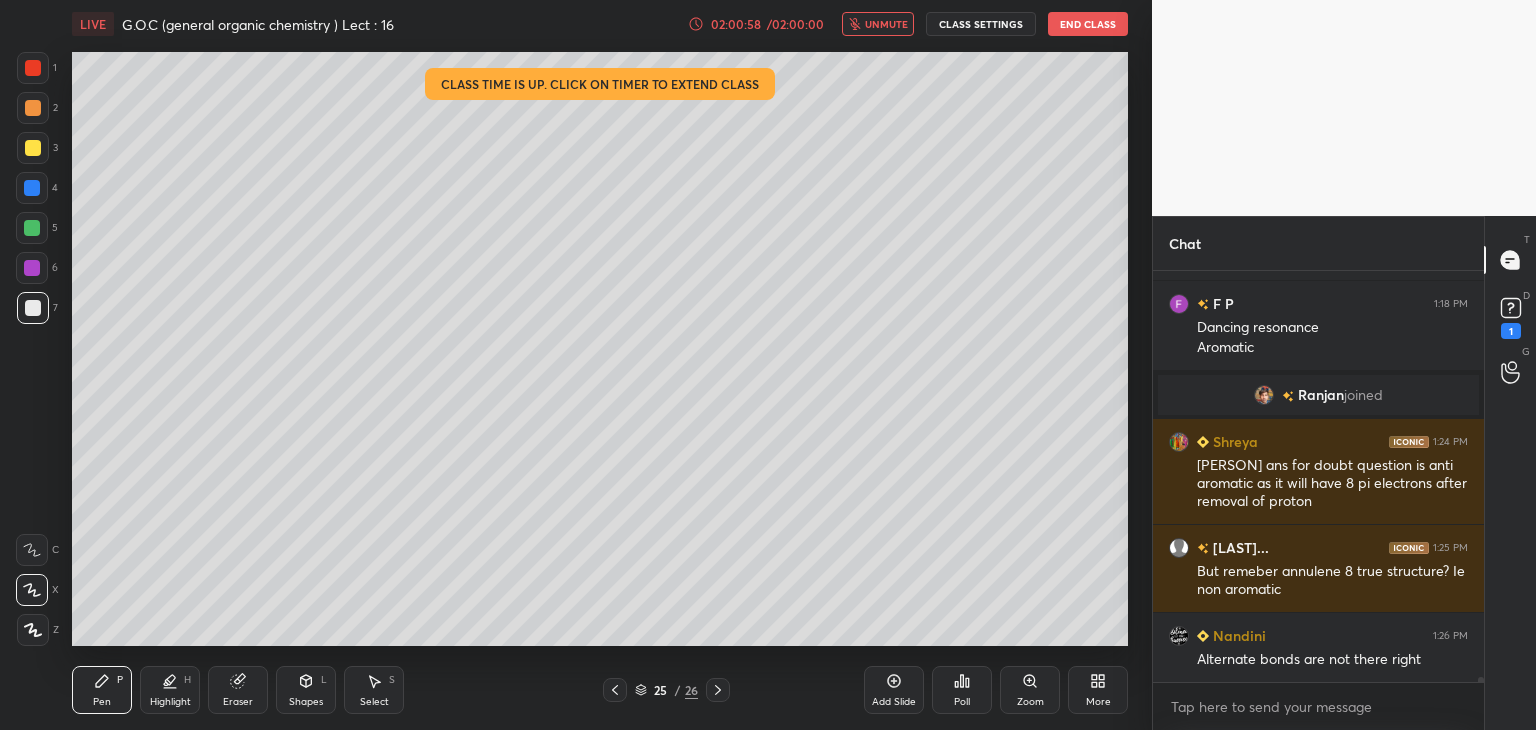 click at bounding box center [32, 228] 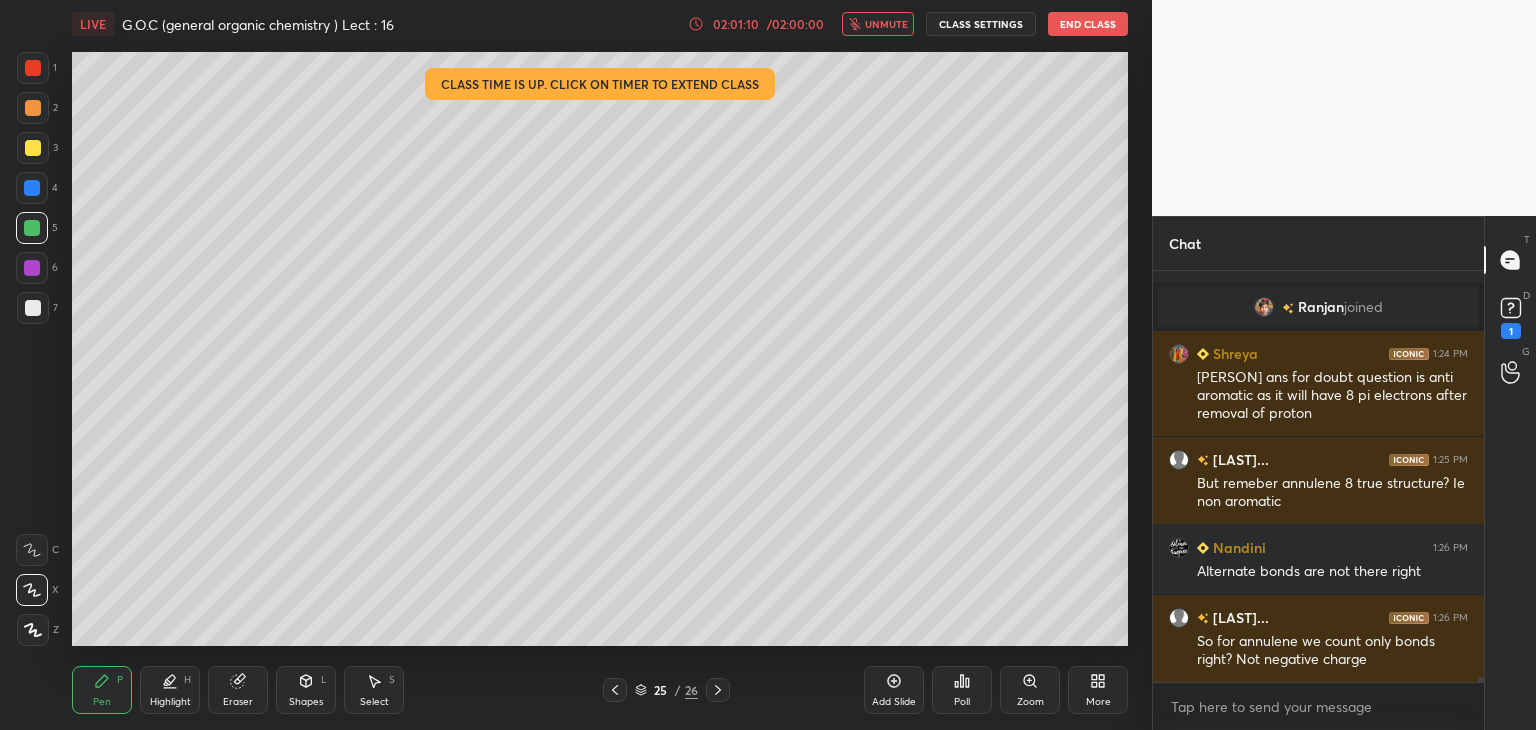scroll, scrollTop: 34568, scrollLeft: 0, axis: vertical 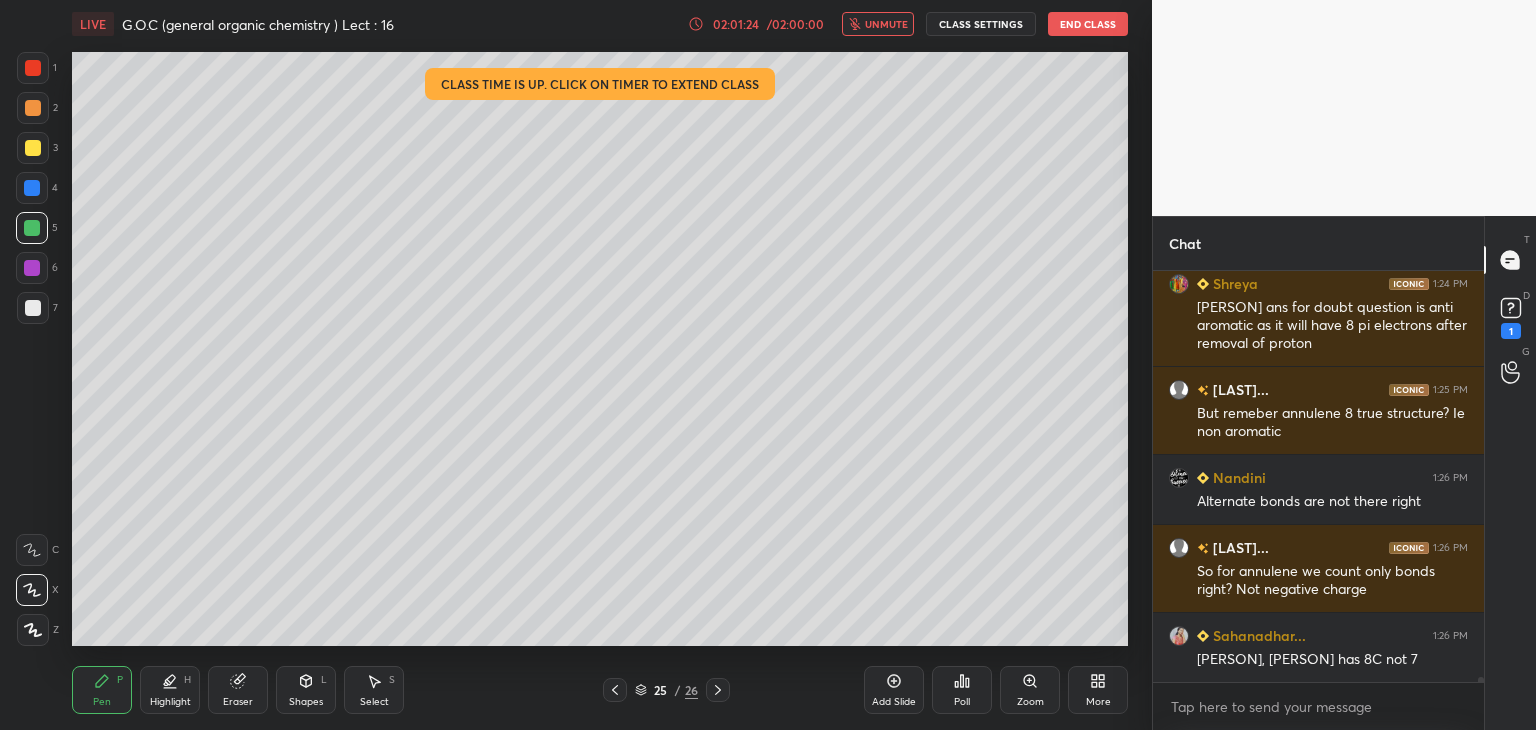 click at bounding box center (33, 148) 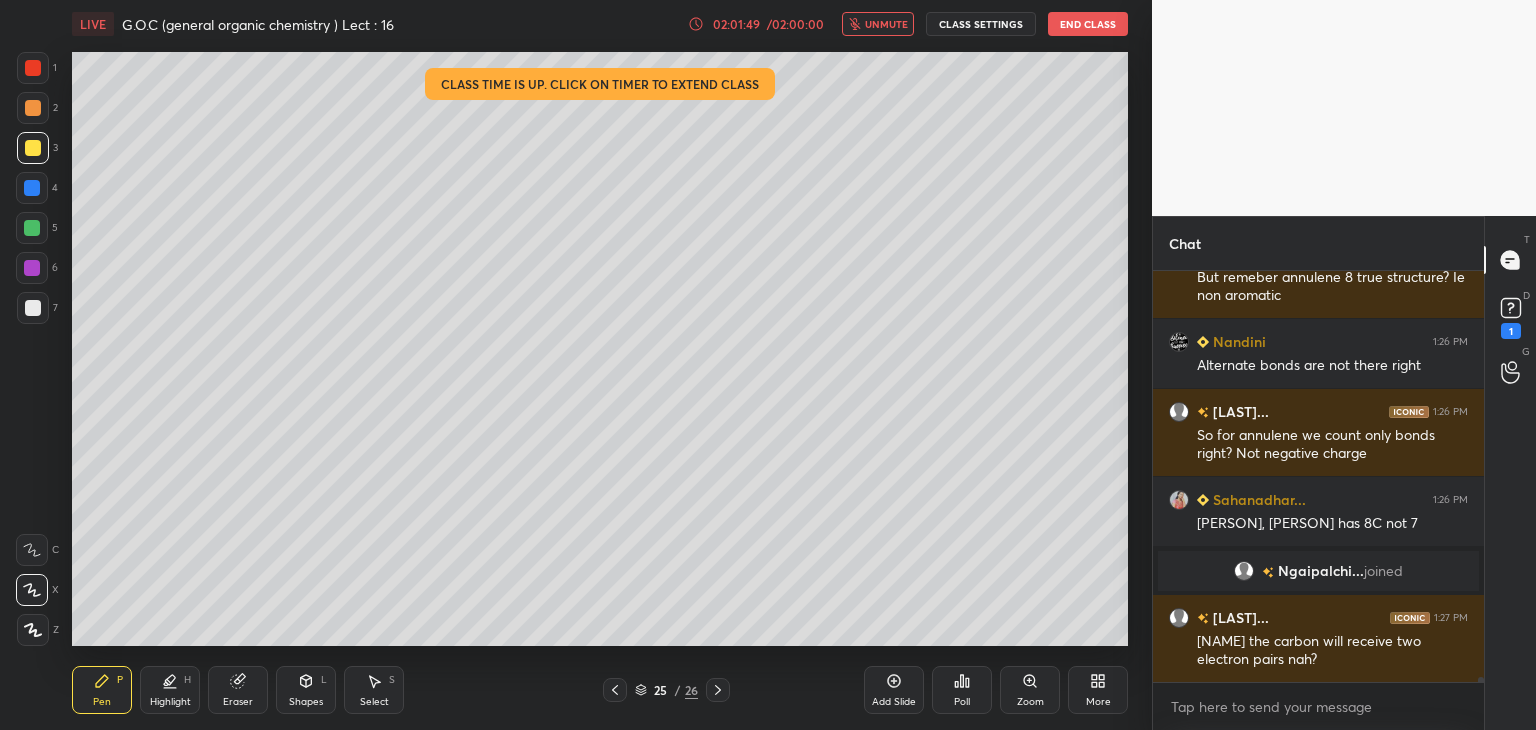 scroll, scrollTop: 34694, scrollLeft: 0, axis: vertical 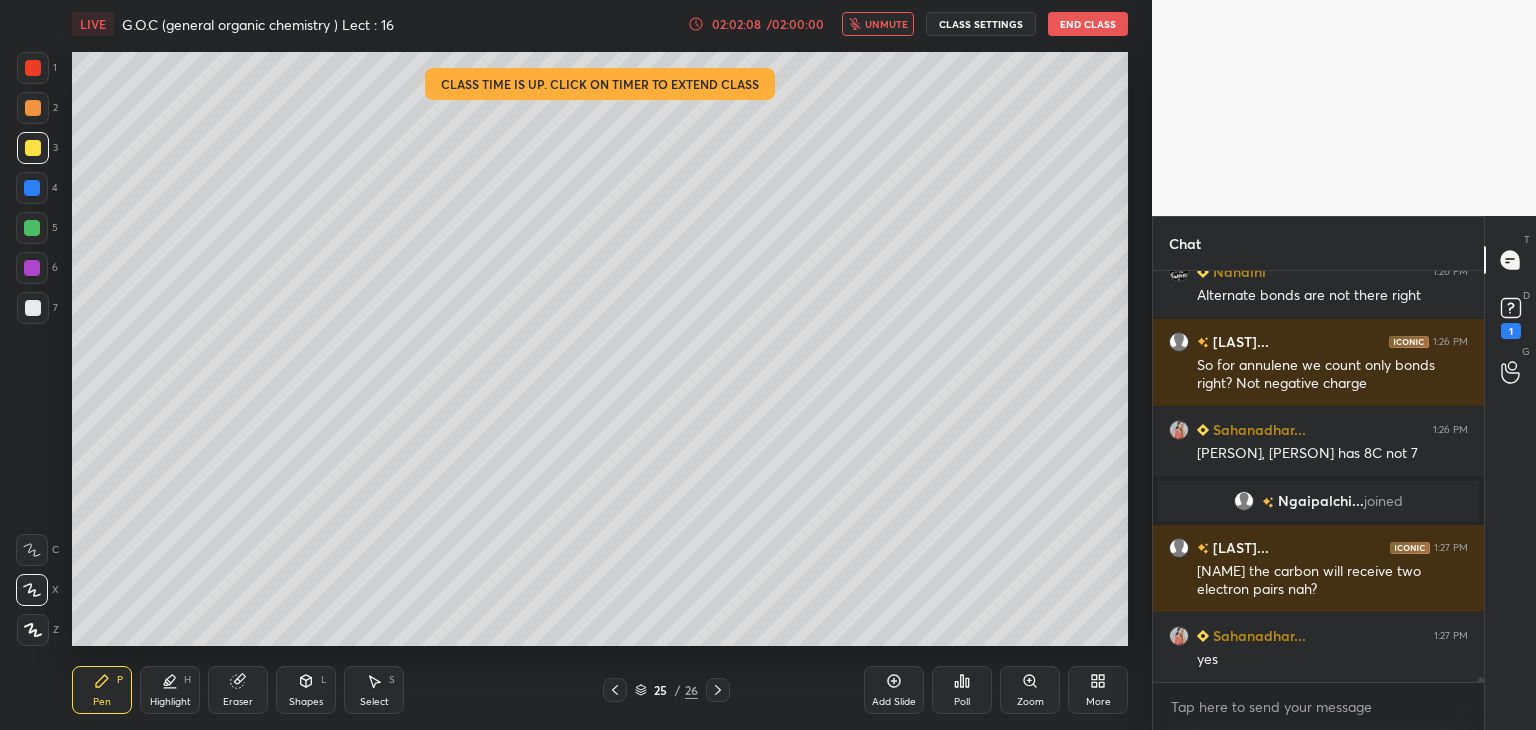 click on "unmute" at bounding box center (886, 24) 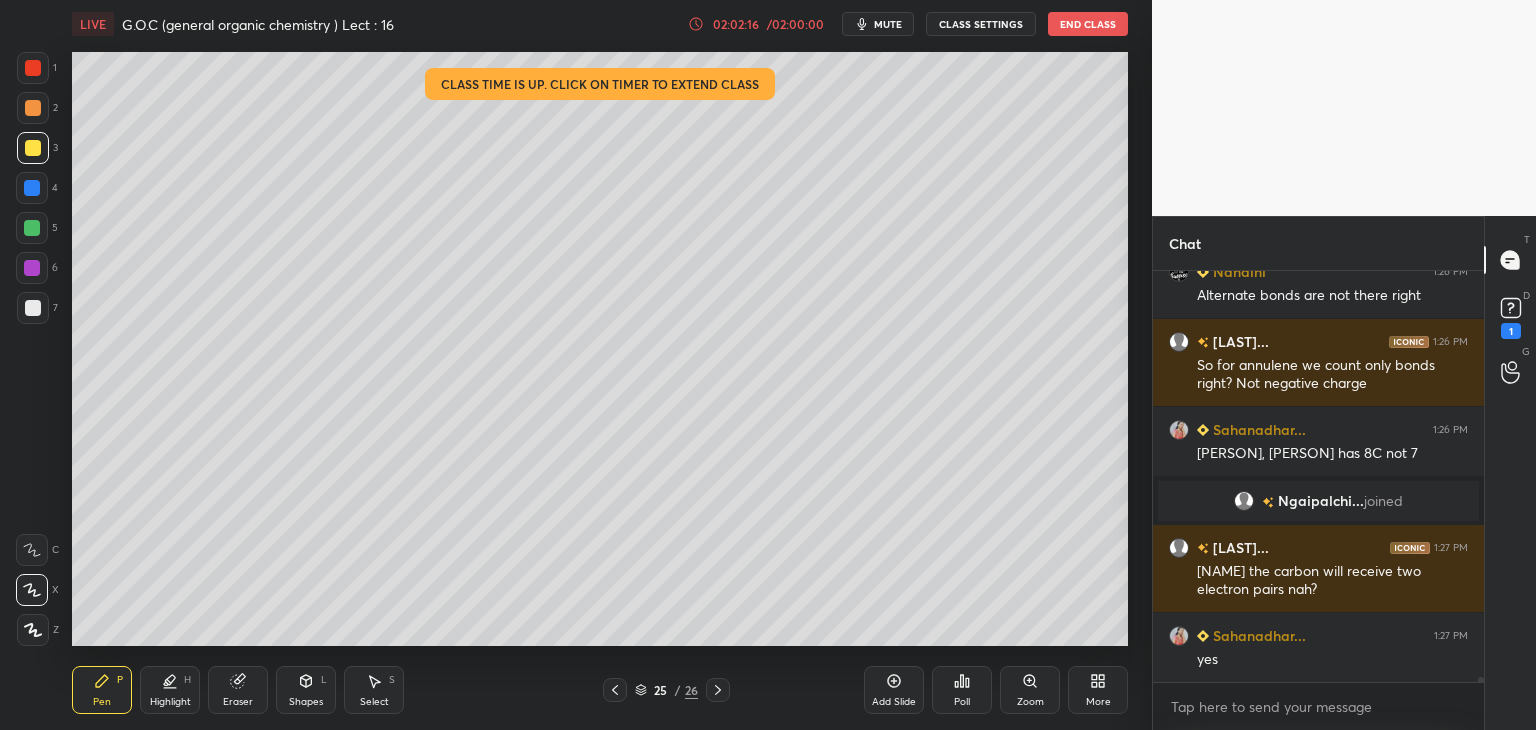 scroll, scrollTop: 365, scrollLeft: 325, axis: both 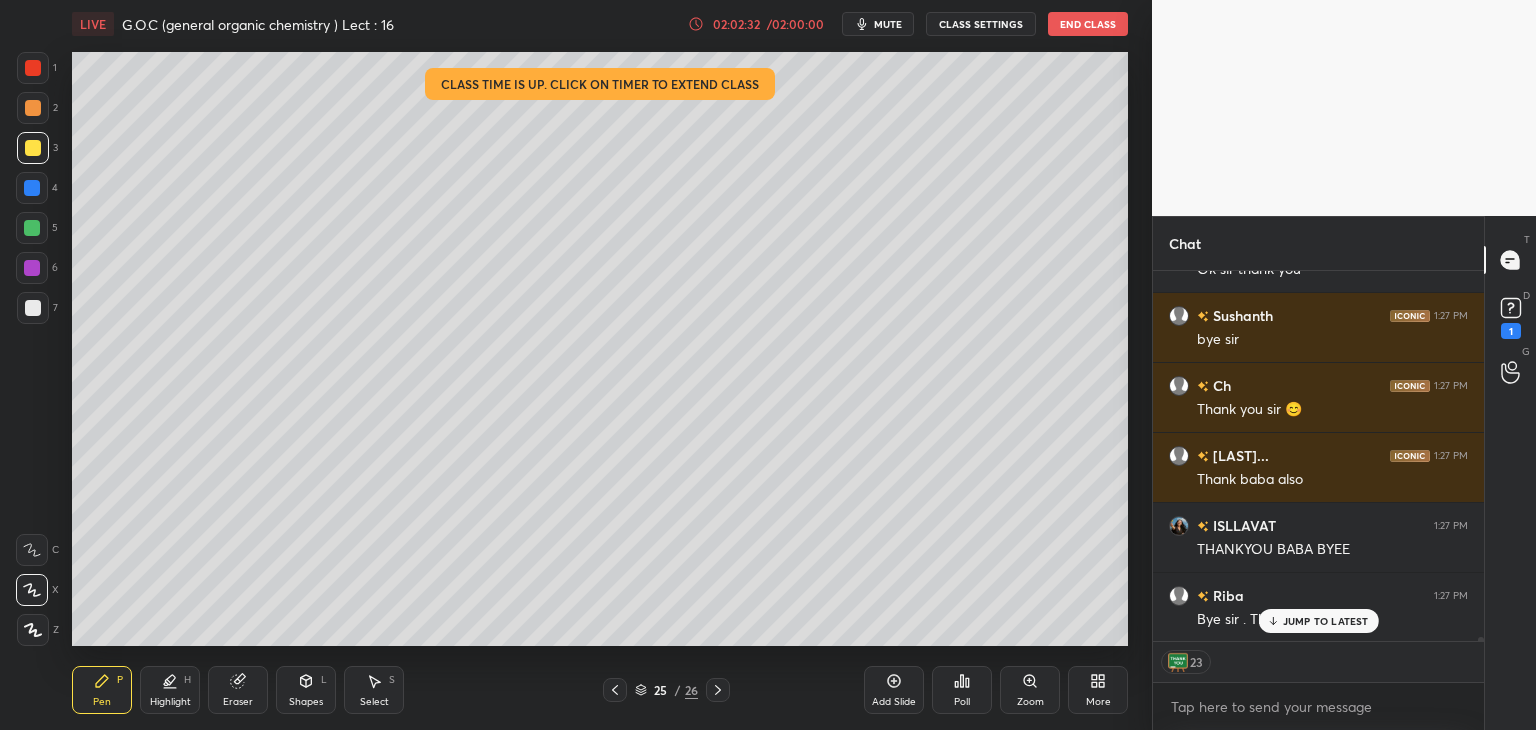 click on "mute" at bounding box center (888, 24) 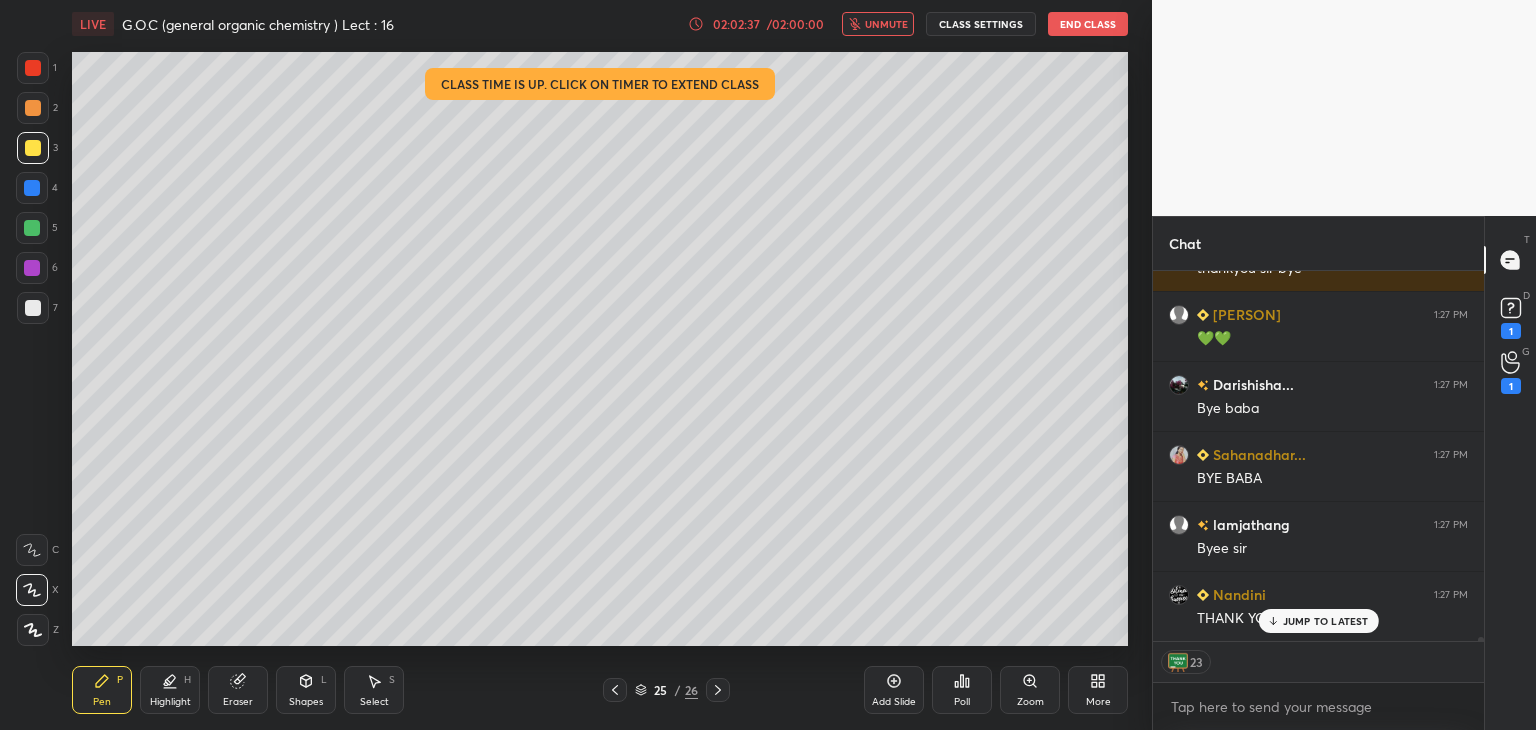scroll, scrollTop: 36204, scrollLeft: 0, axis: vertical 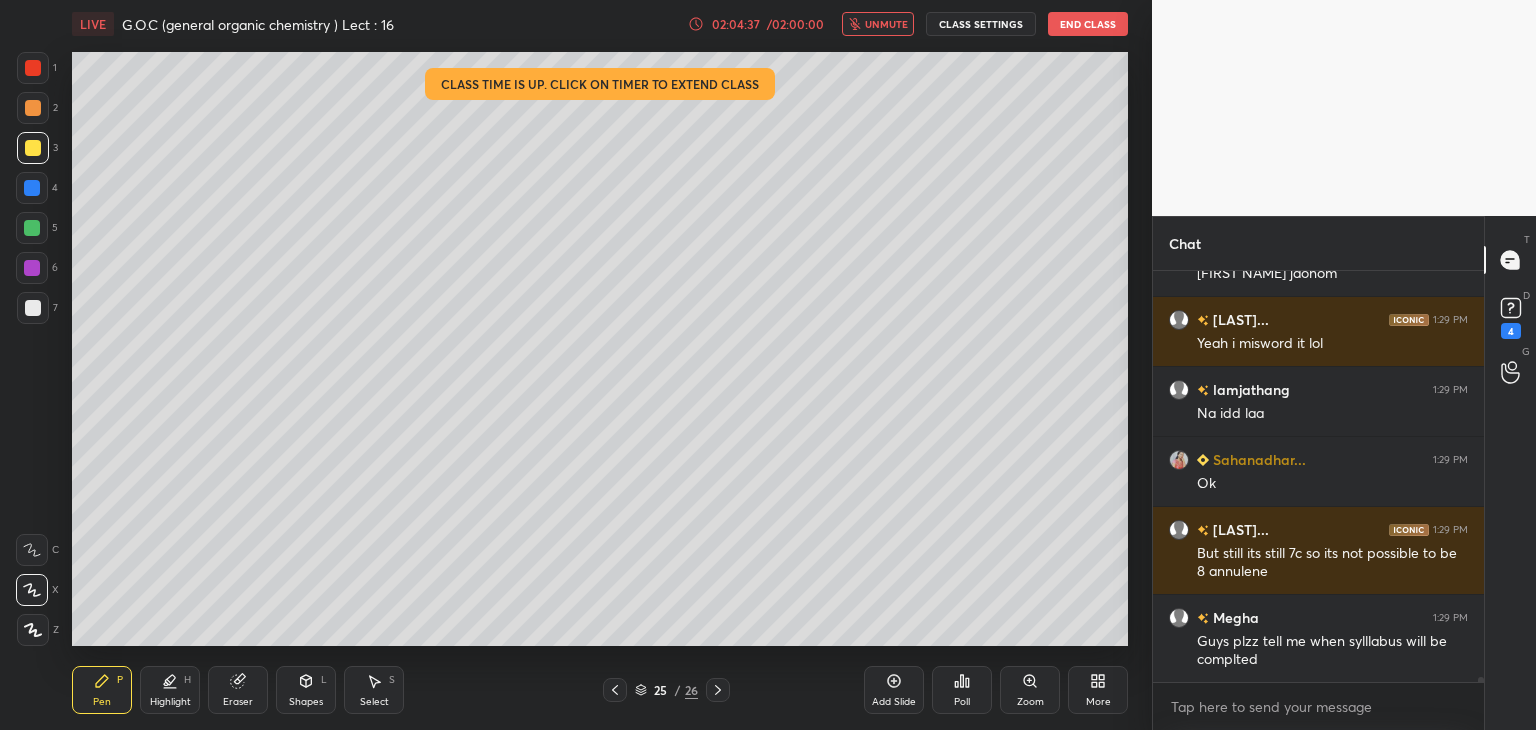 click on "End Class" at bounding box center [1088, 24] 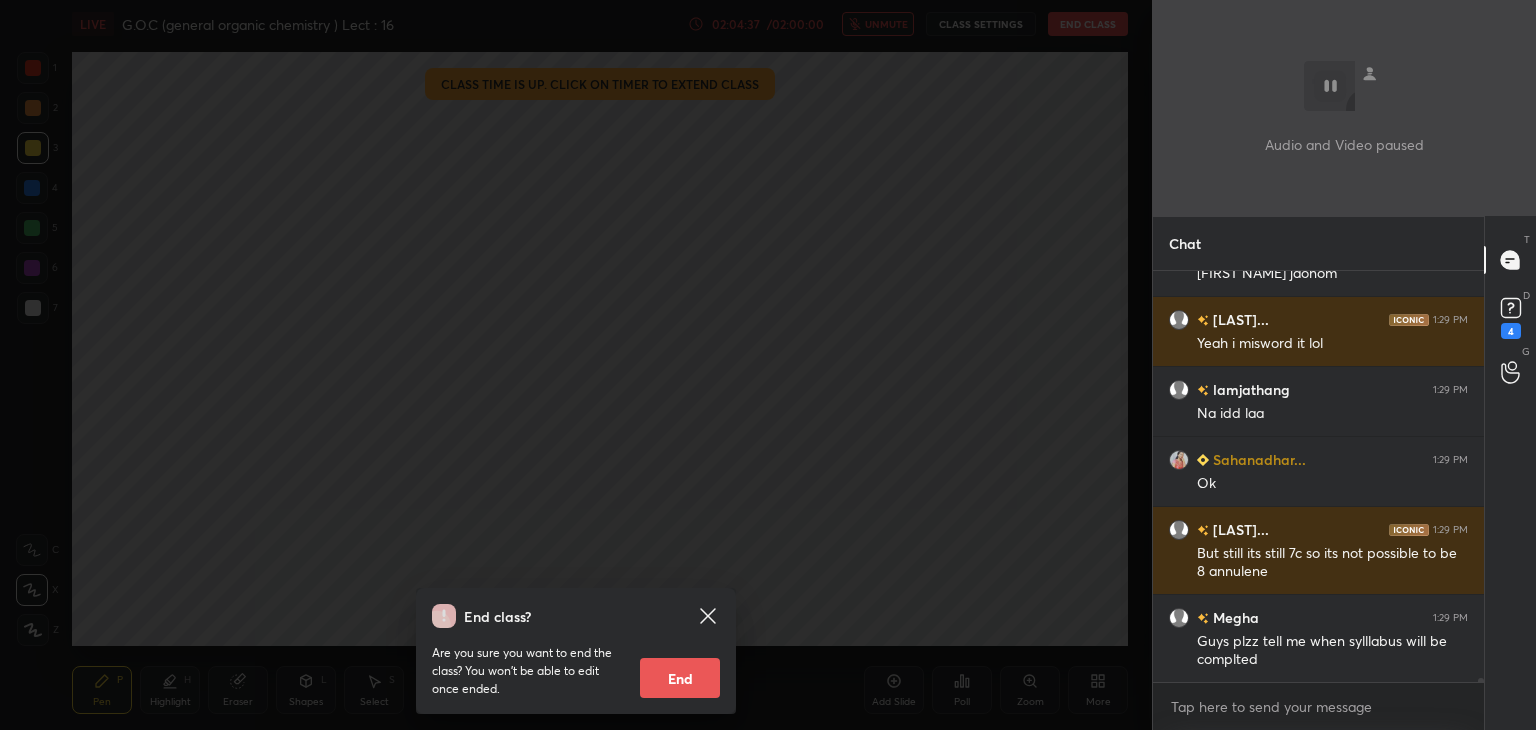 scroll, scrollTop: 37226, scrollLeft: 0, axis: vertical 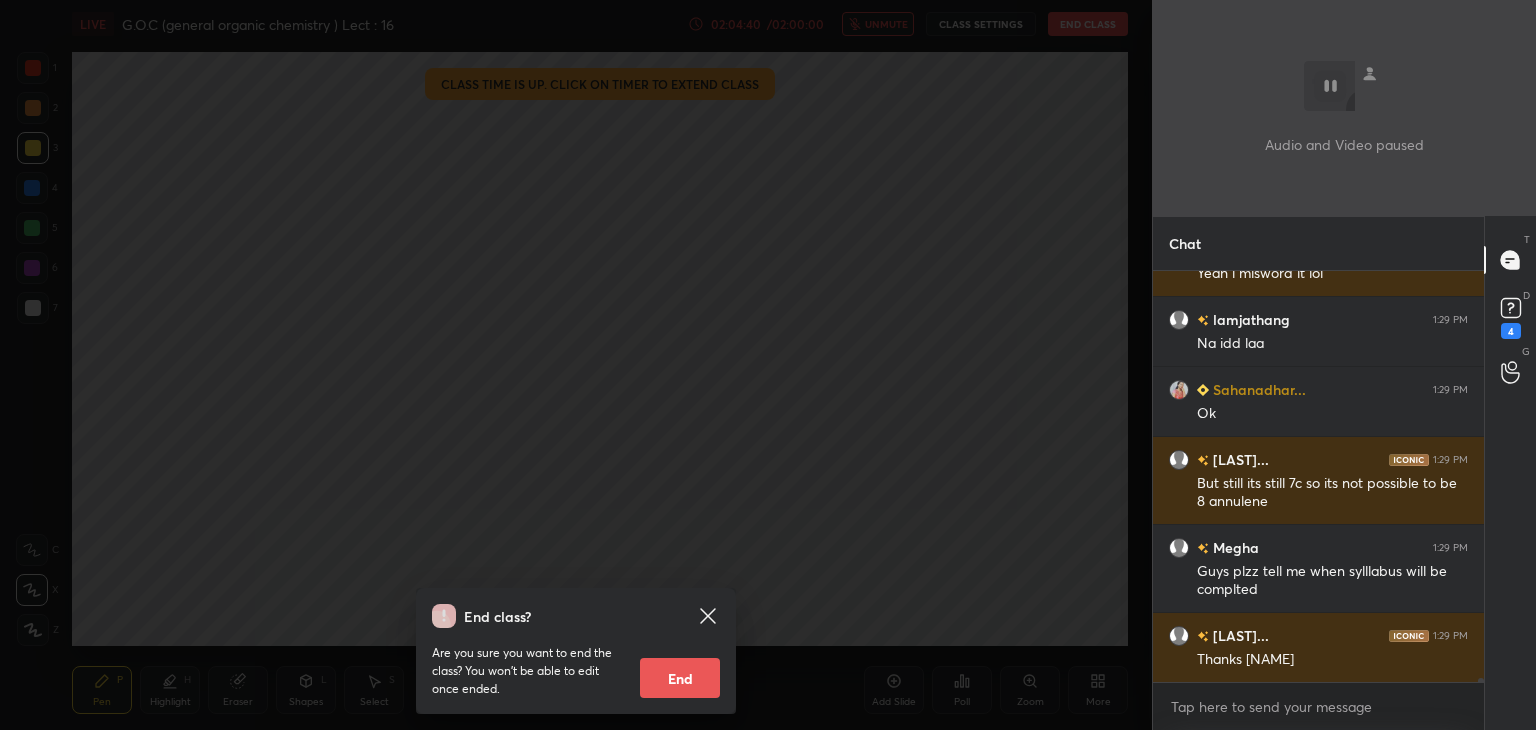 click on "End" at bounding box center [680, 678] 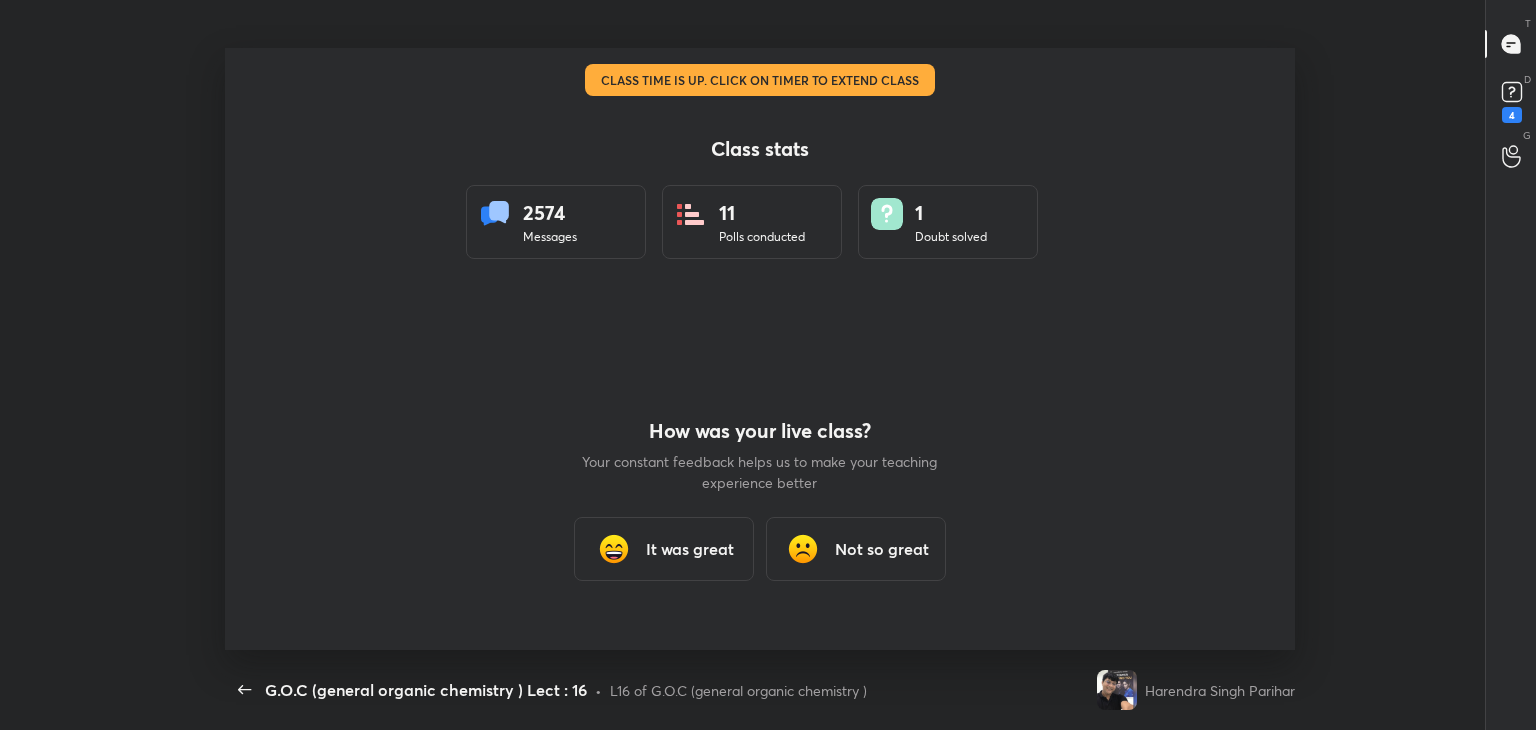 scroll, scrollTop: 99397, scrollLeft: 98695, axis: both 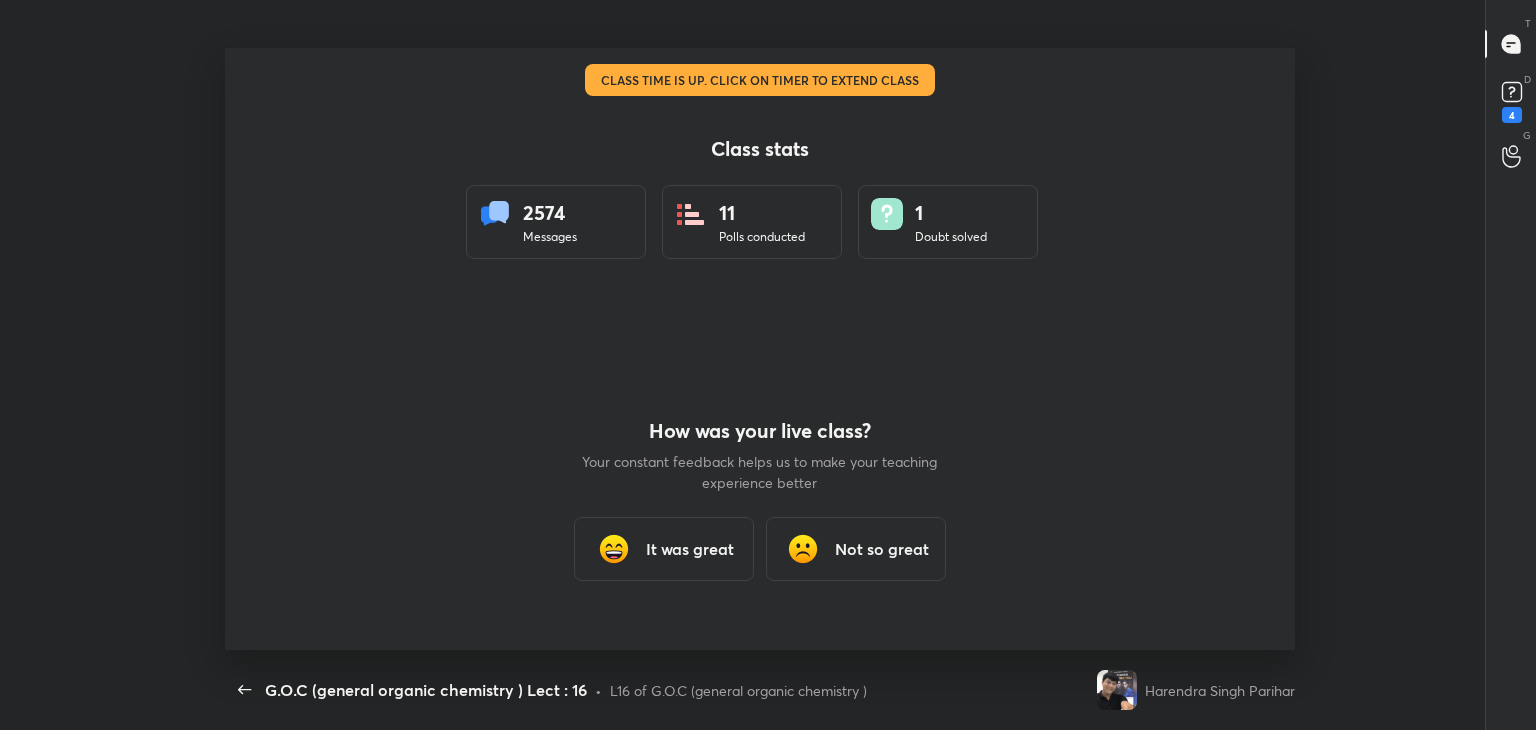 click on "It was great" at bounding box center (690, 549) 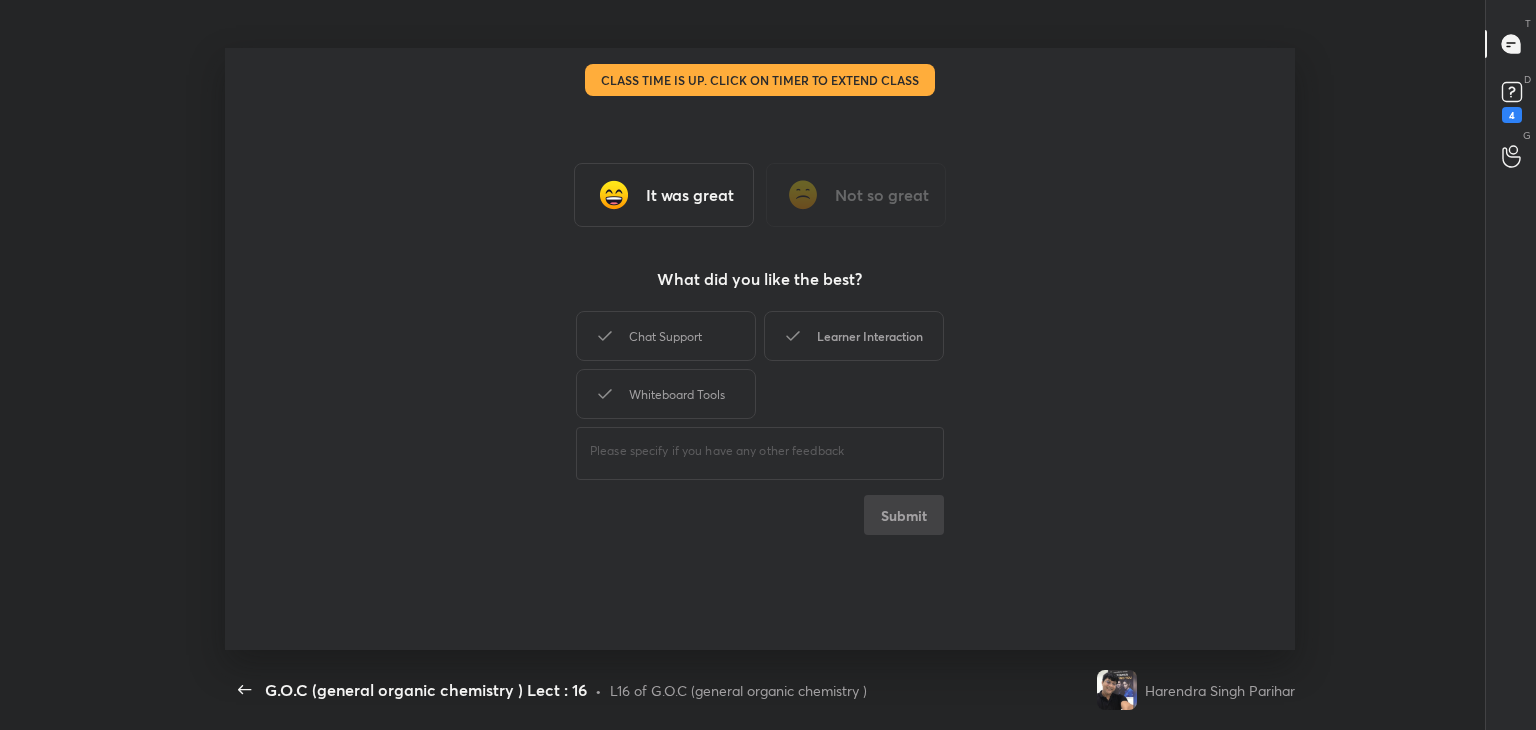 click on "Learner Interaction" at bounding box center (854, 336) 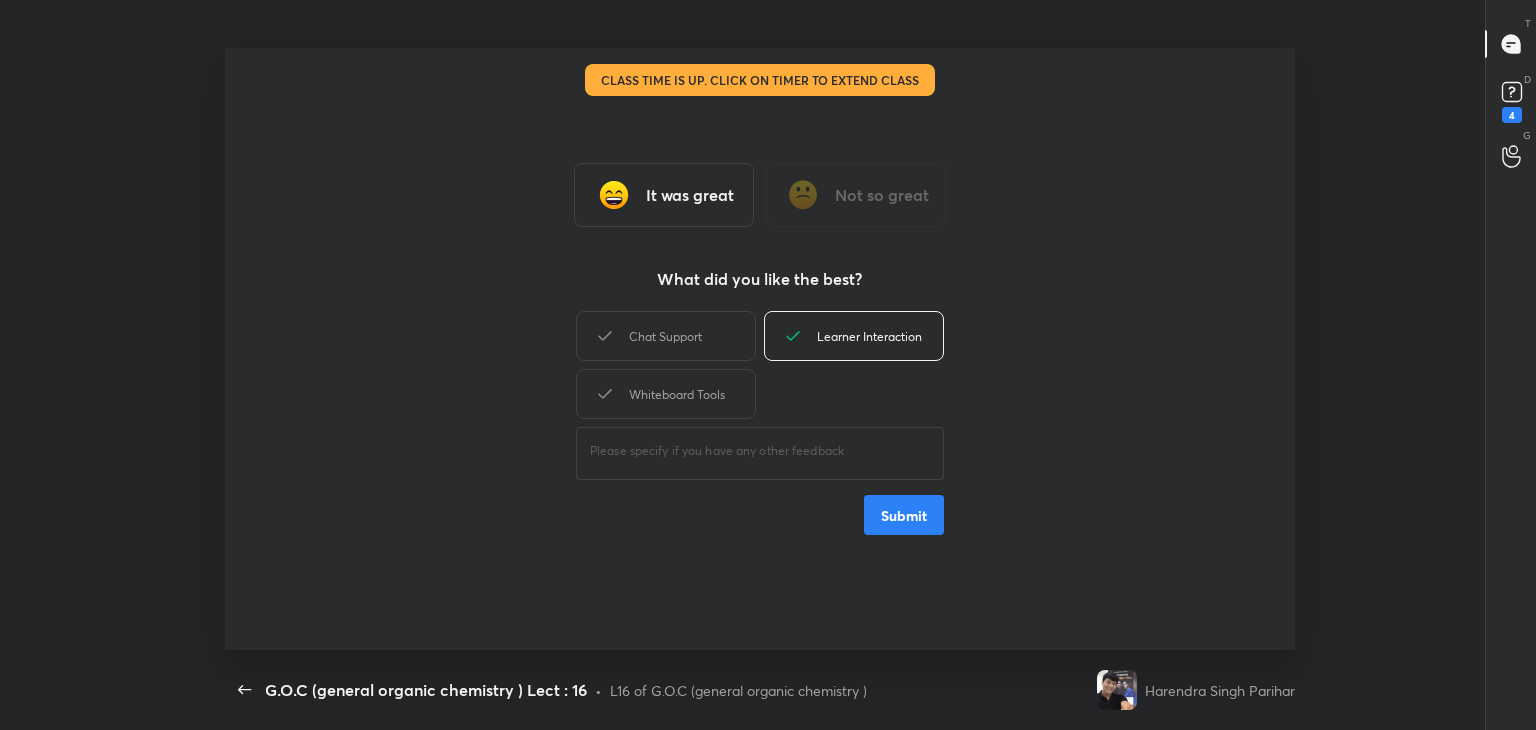 click on "Submit" at bounding box center [904, 515] 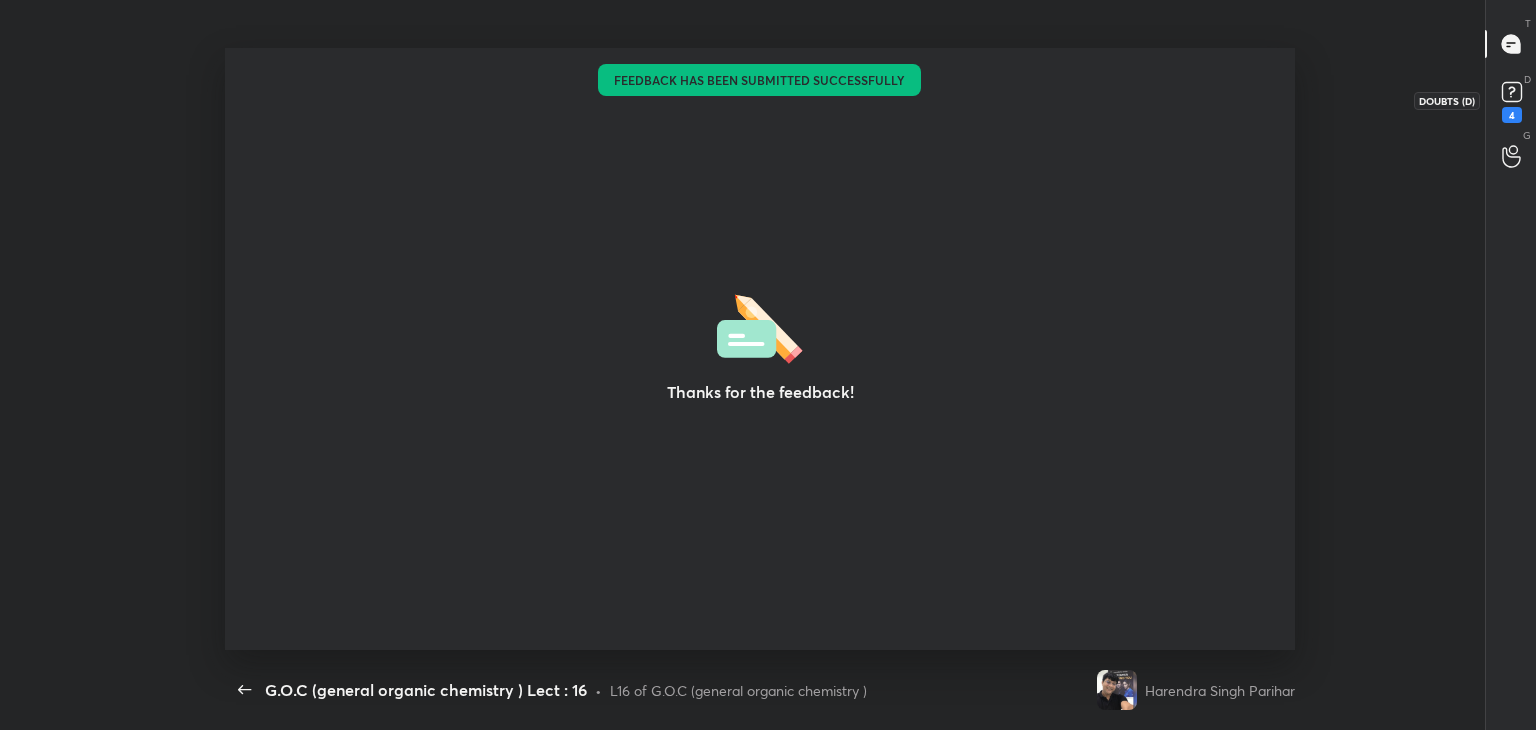 click 